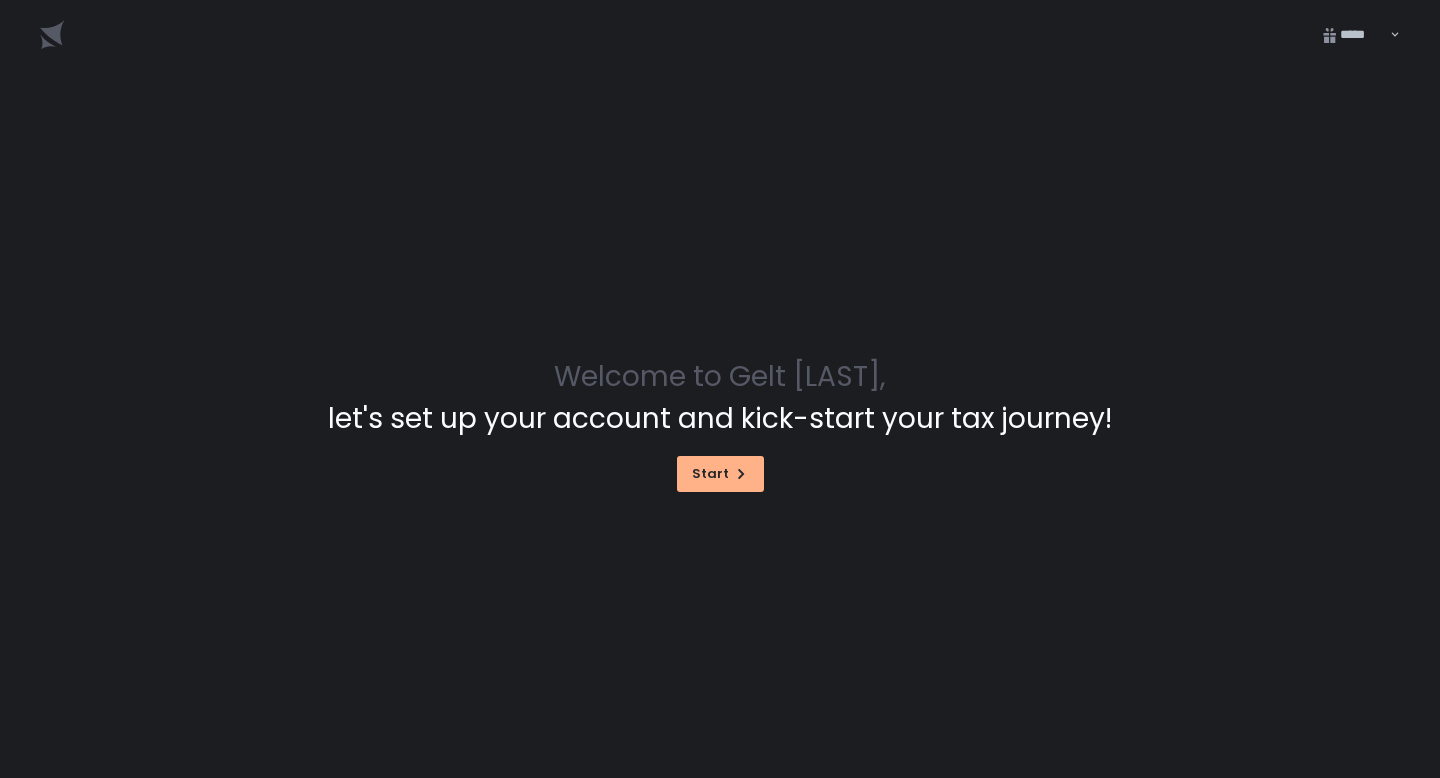 scroll, scrollTop: 0, scrollLeft: 0, axis: both 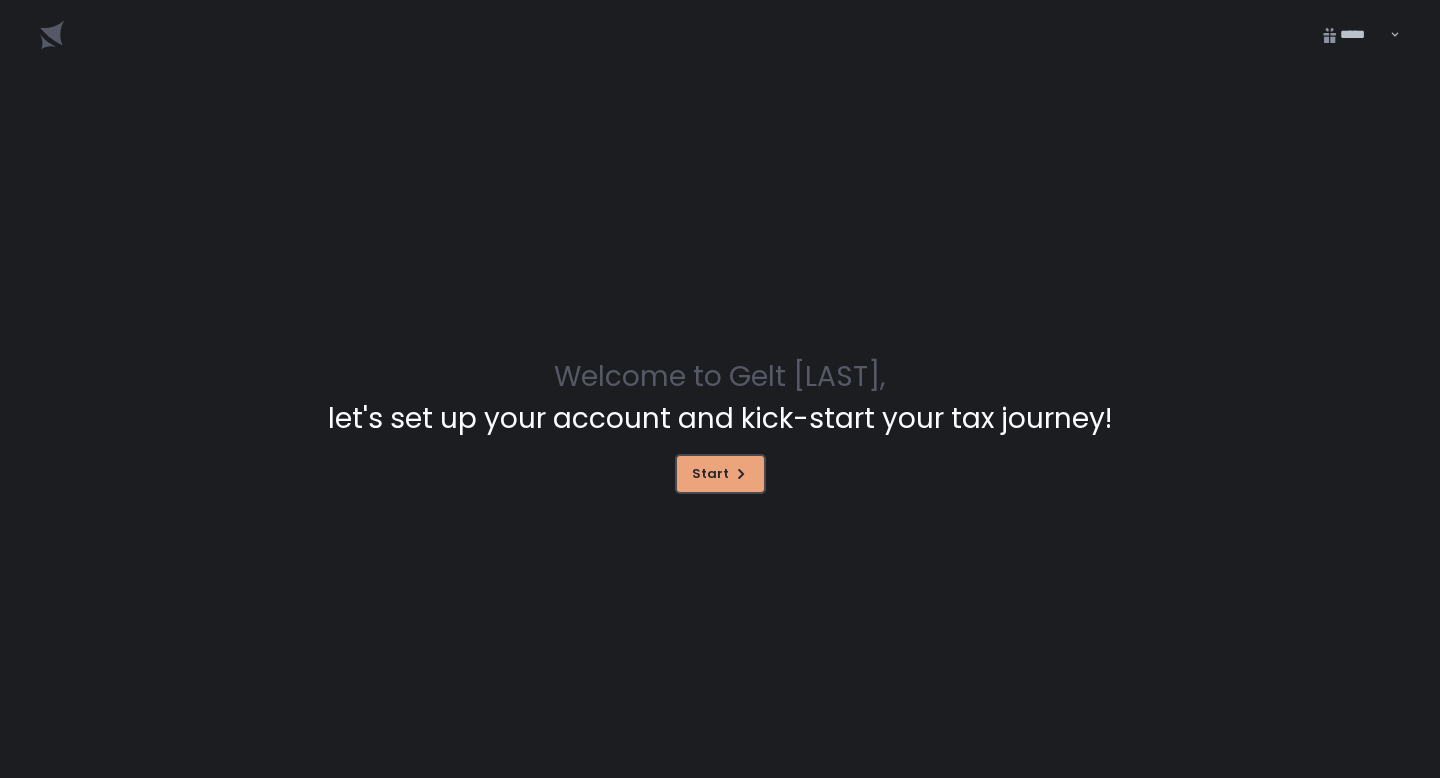 click on "Start" 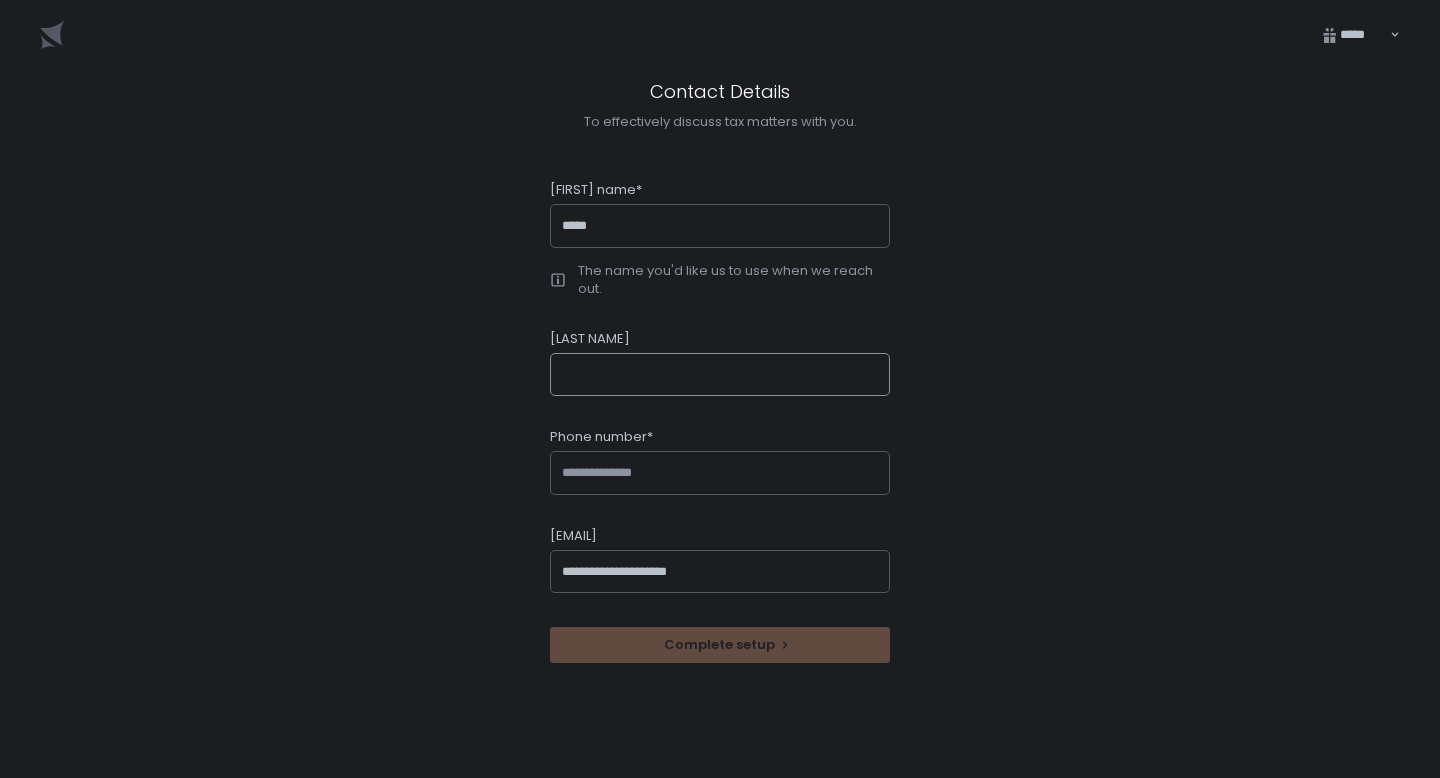 click on "[LAST NAME]" 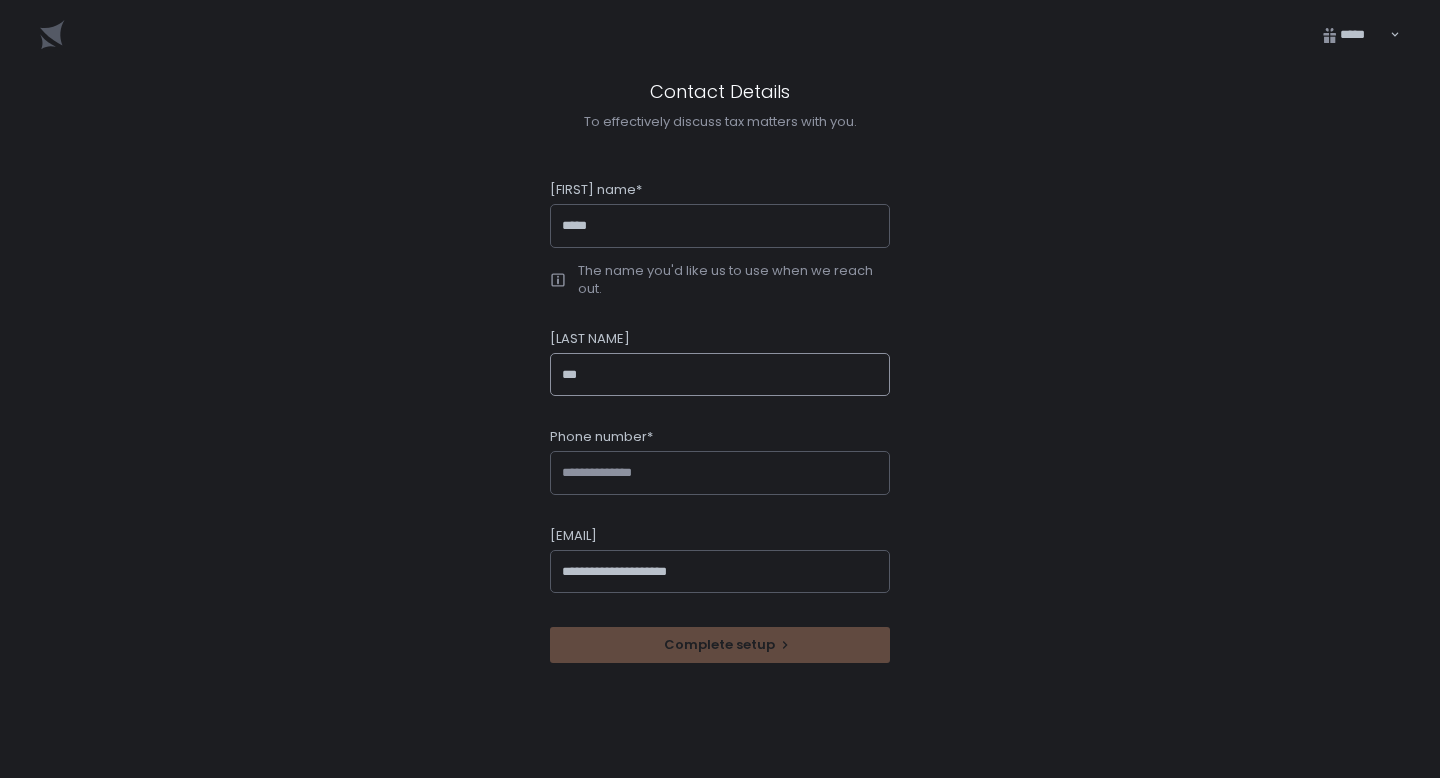 type on "***" 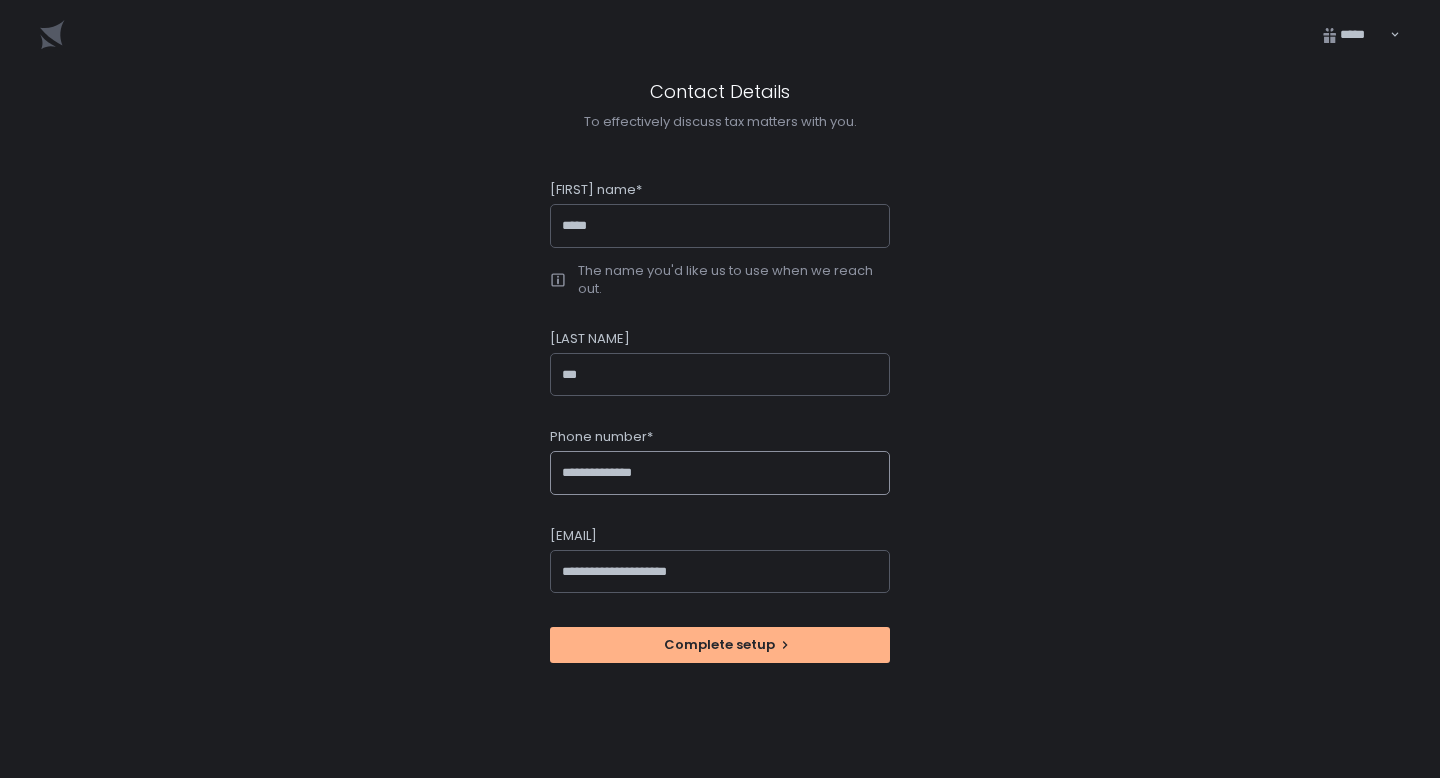 type on "**********" 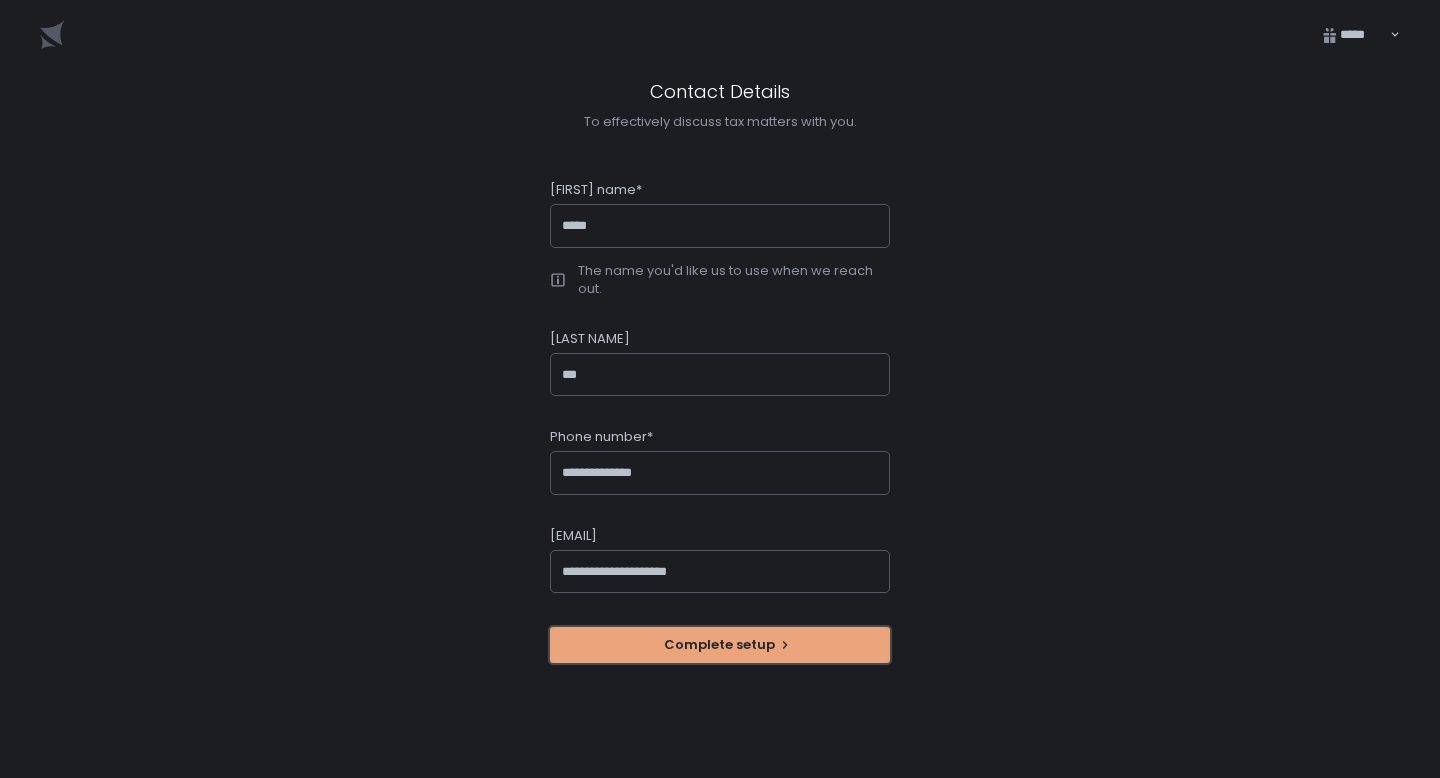 click on "Complete setup" at bounding box center (720, 645) 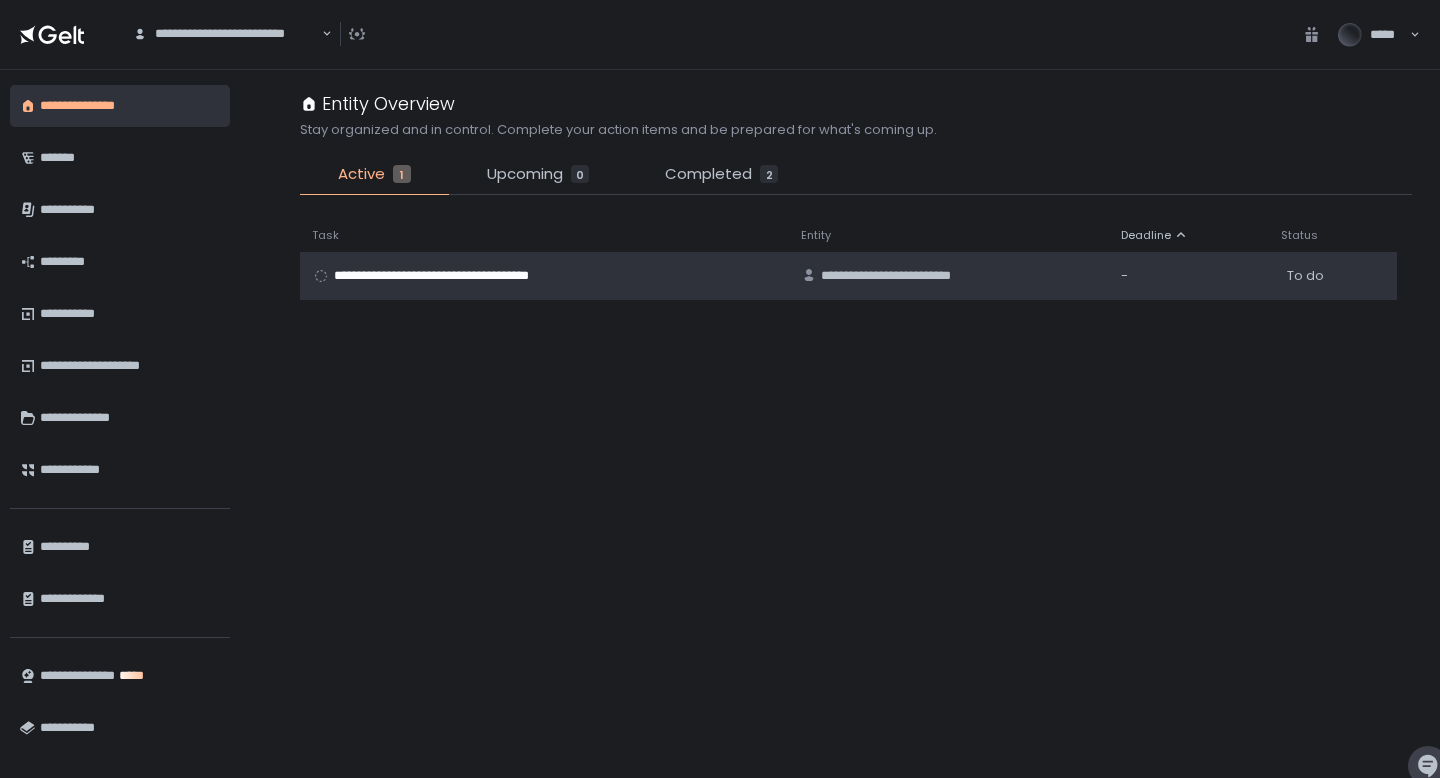 click on "**********" at bounding box center (456, 276) 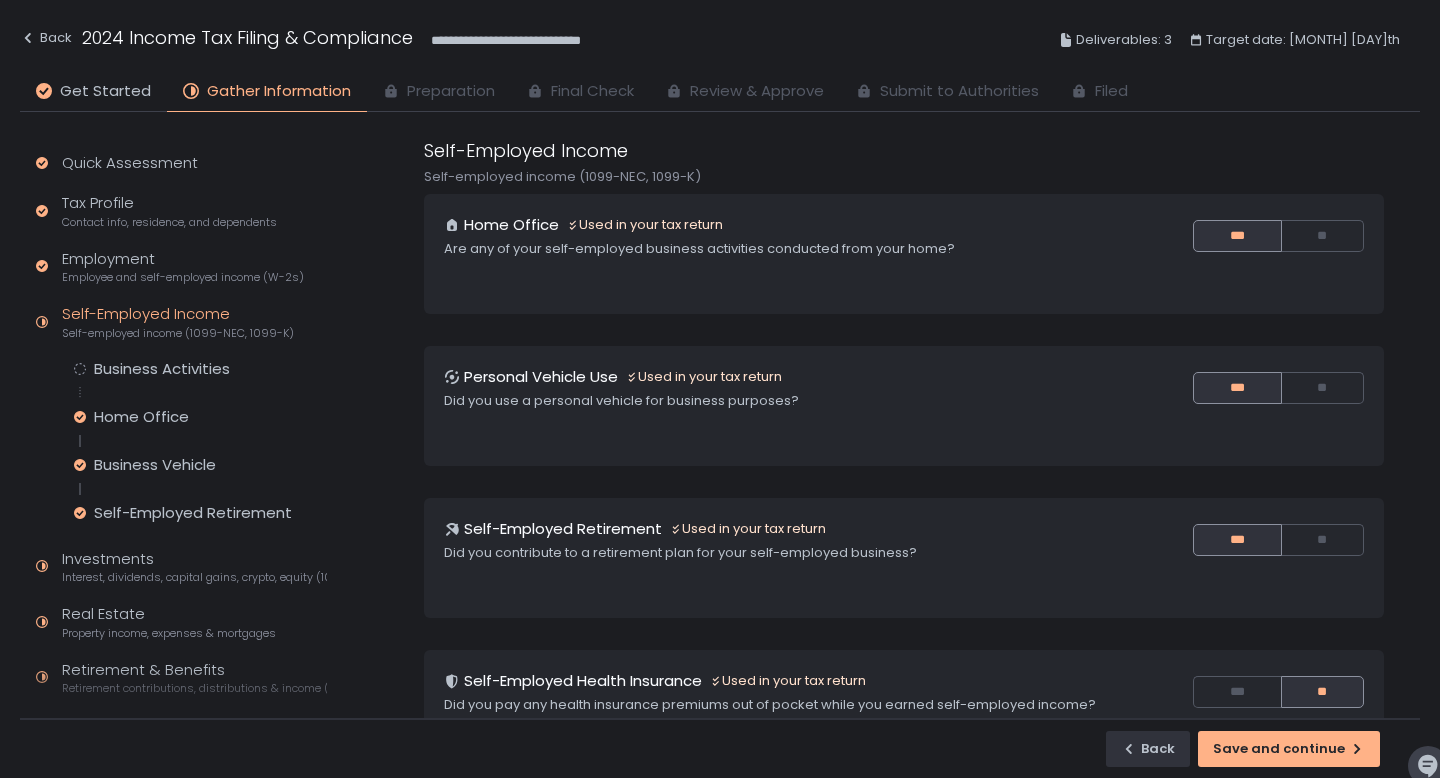 scroll, scrollTop: 9, scrollLeft: 0, axis: vertical 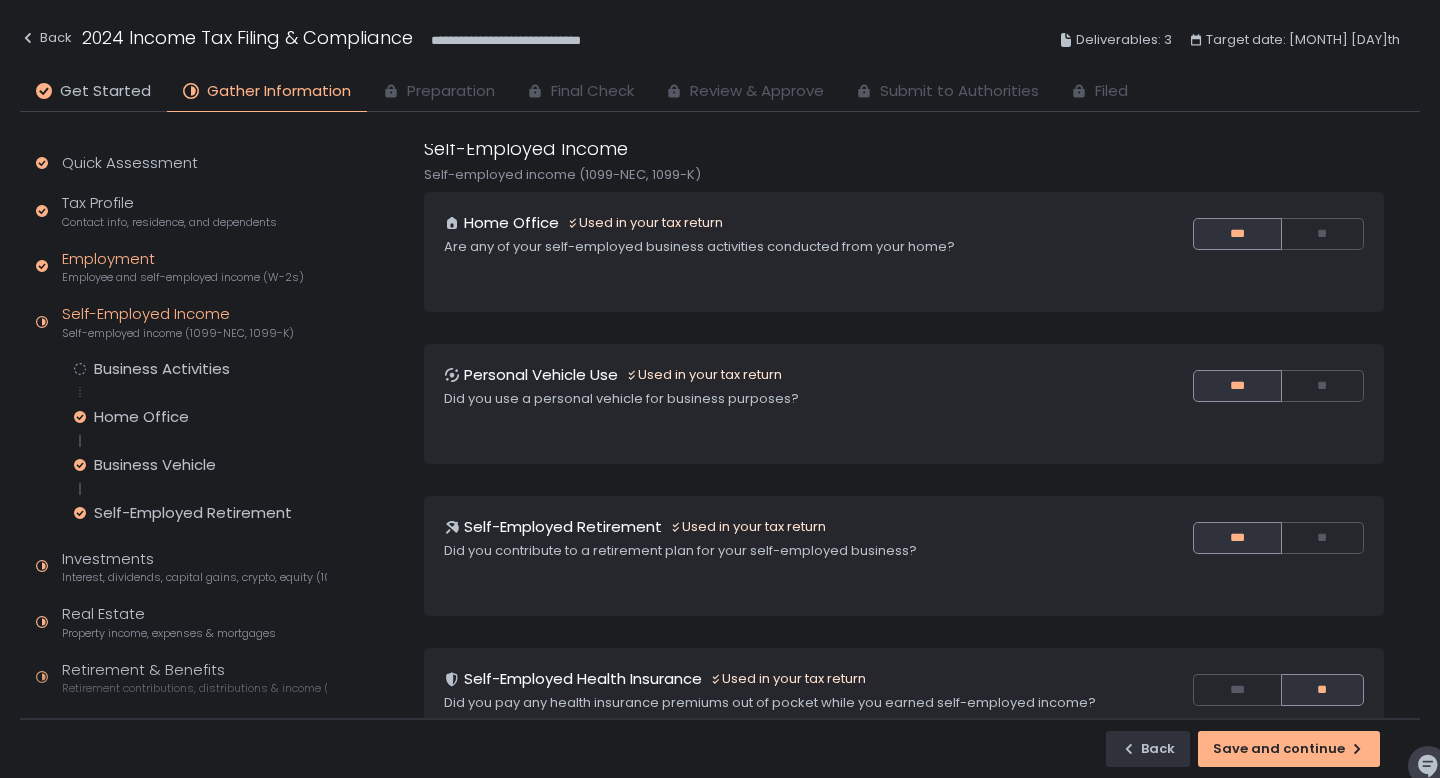 click on "Employment Employee and self-employed income (W-2s)" 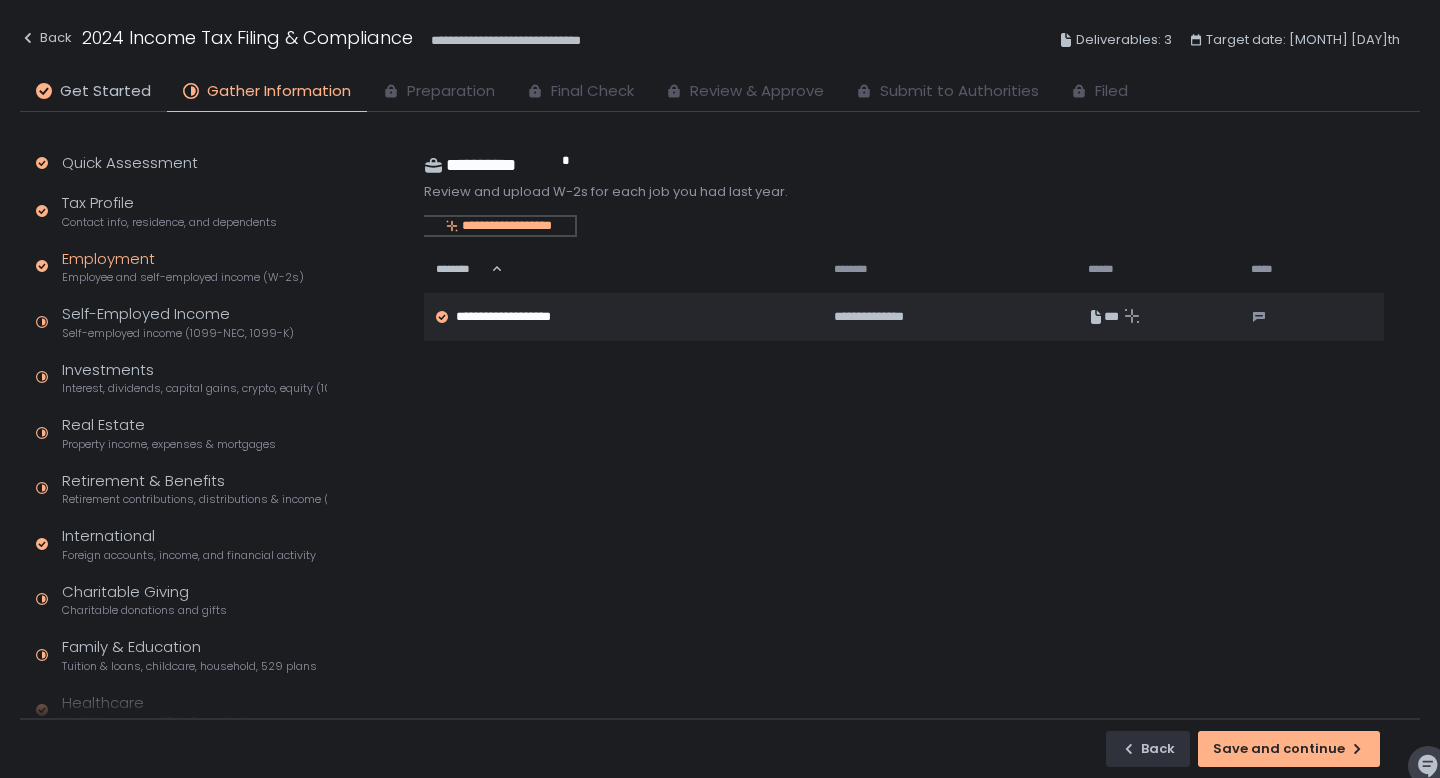 click on "**********" 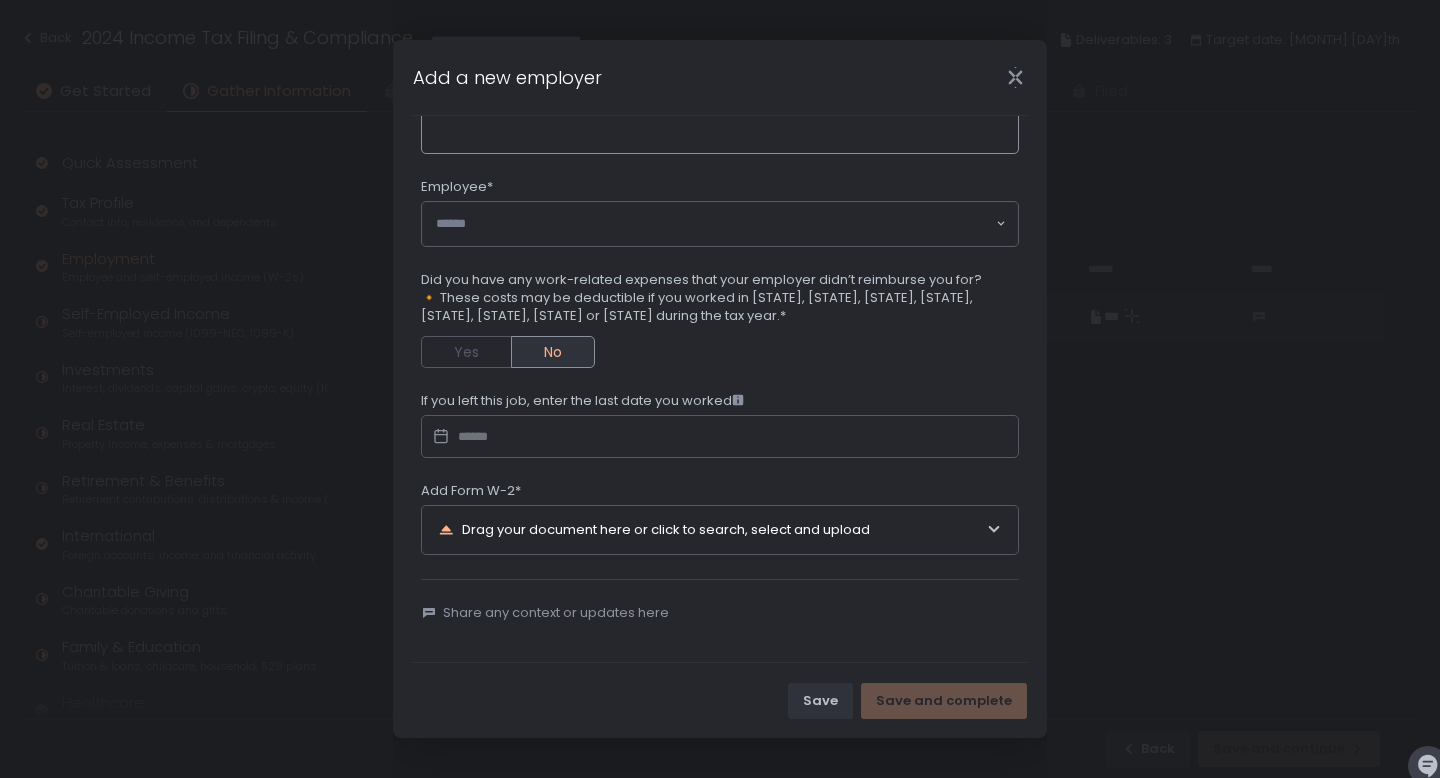 scroll, scrollTop: 0, scrollLeft: 0, axis: both 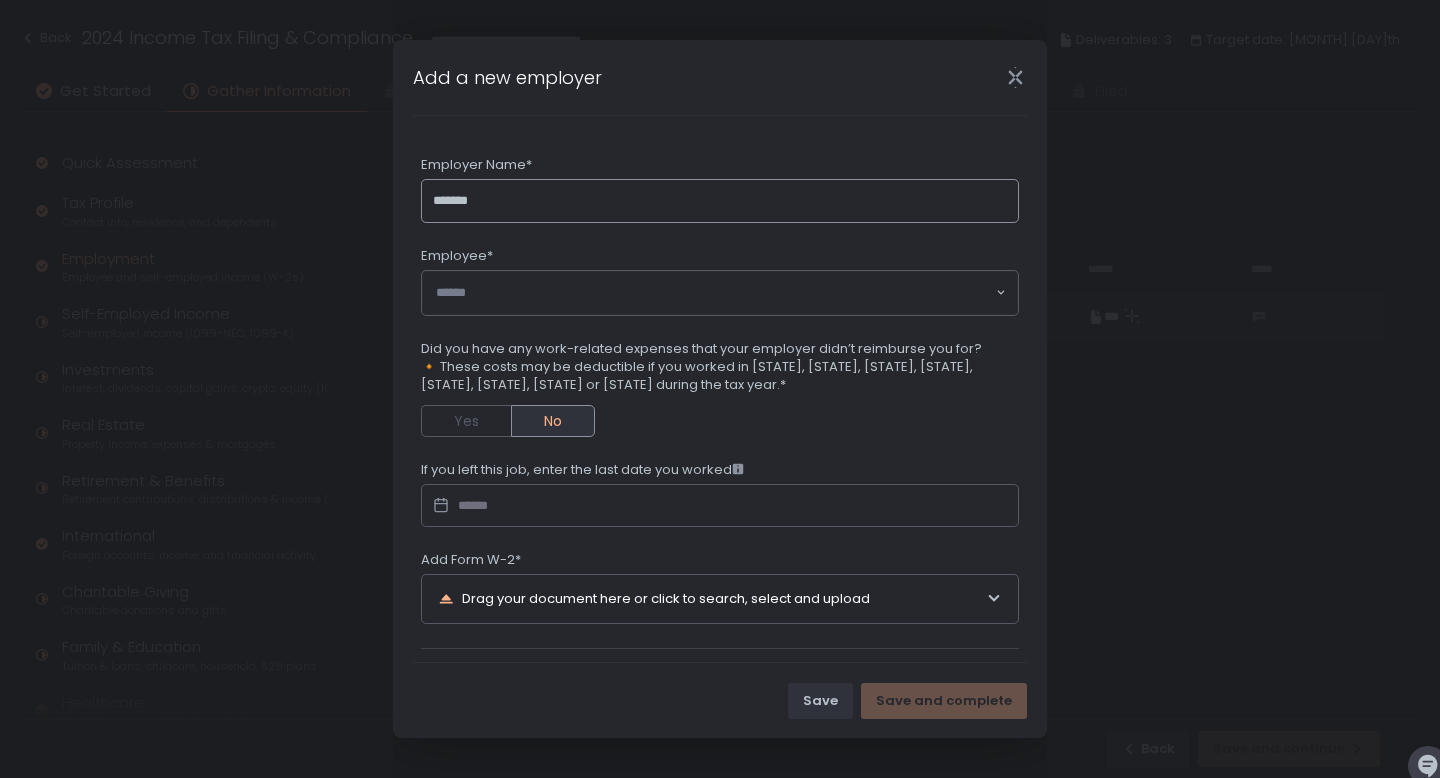 type on "*******" 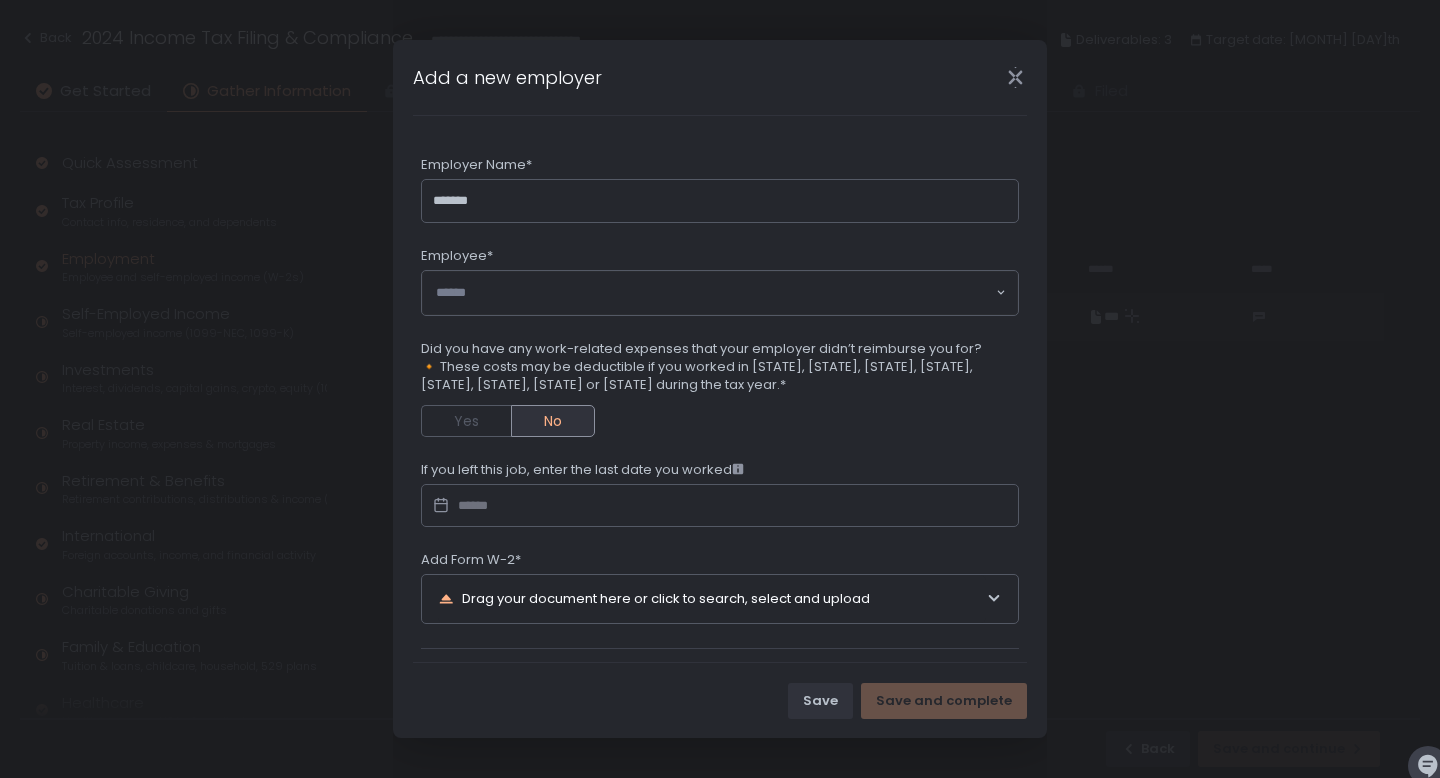 click on "Add a new employer Employer Name*  ******* Employee*  Loading... Did you have any work-related expenses that your employer didn’t reimburse you for?  🔸 These costs may be deductible if you worked in Alabama, Arkansas, California, Hawaii, Maryland, Minnesota, New York or Pennsylvania during the tax year.*  Yes No If you left this job, enter the last date you worked  Add Form W-2*  Drag your document here or click to search, select and upload Share any context or updates here Save Save and complete" at bounding box center (720, 389) 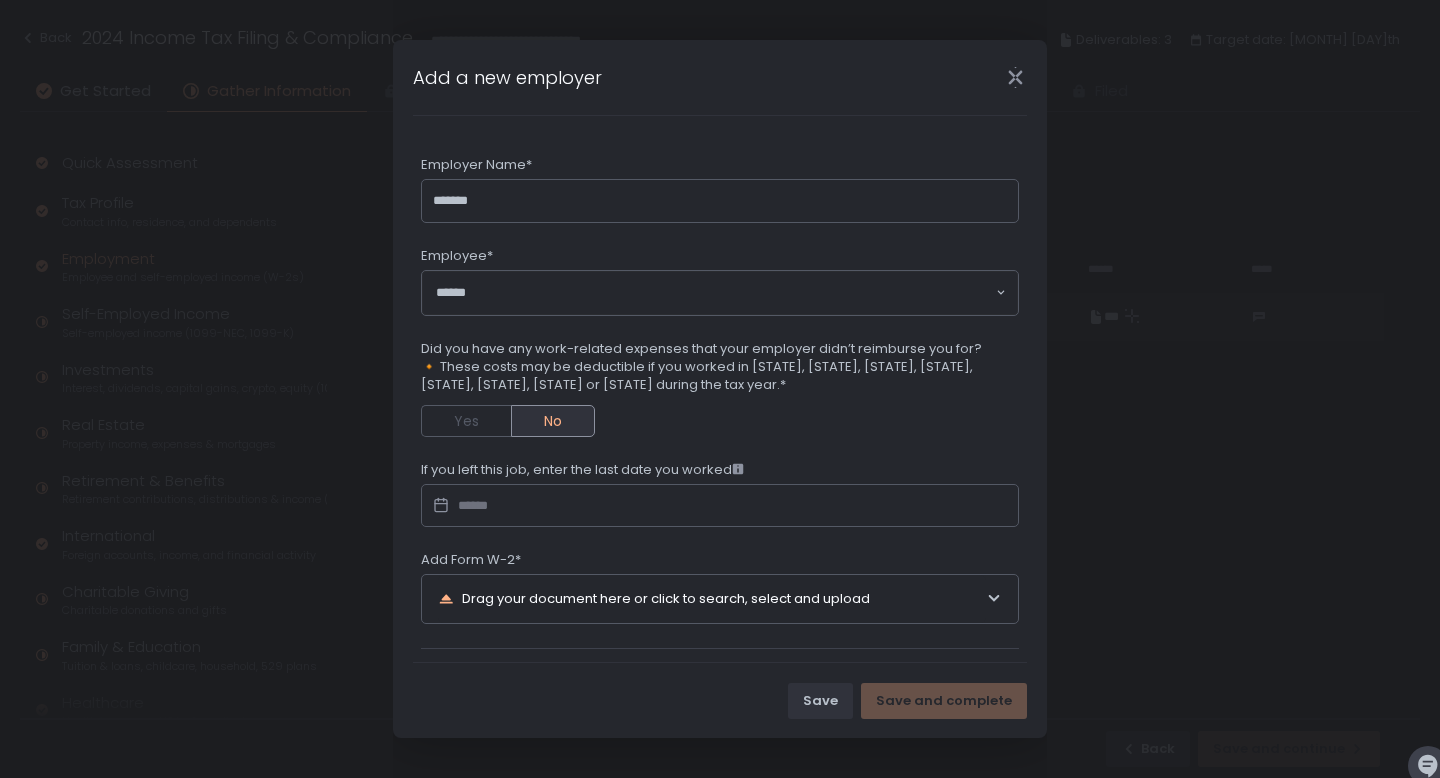 click 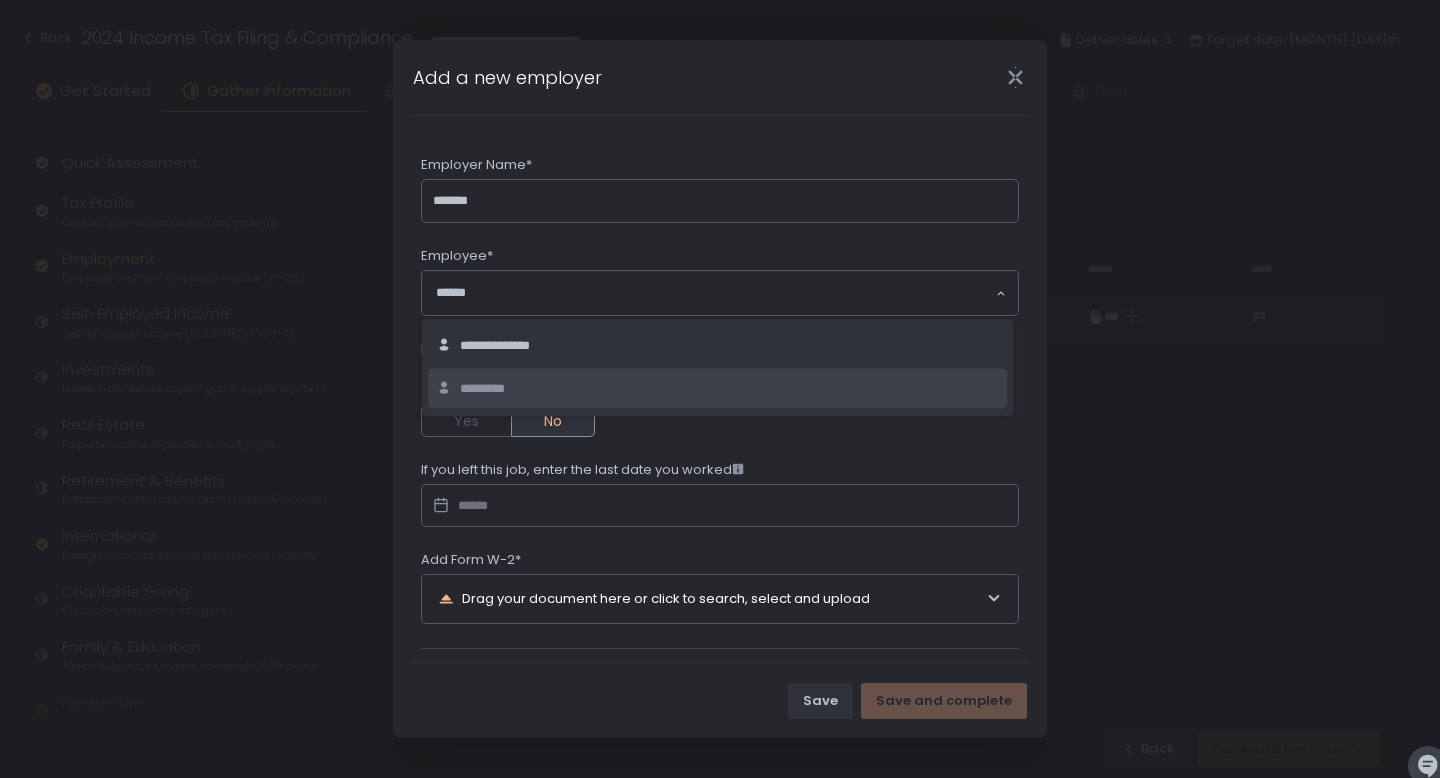 click on "*********" at bounding box center (486, 388) 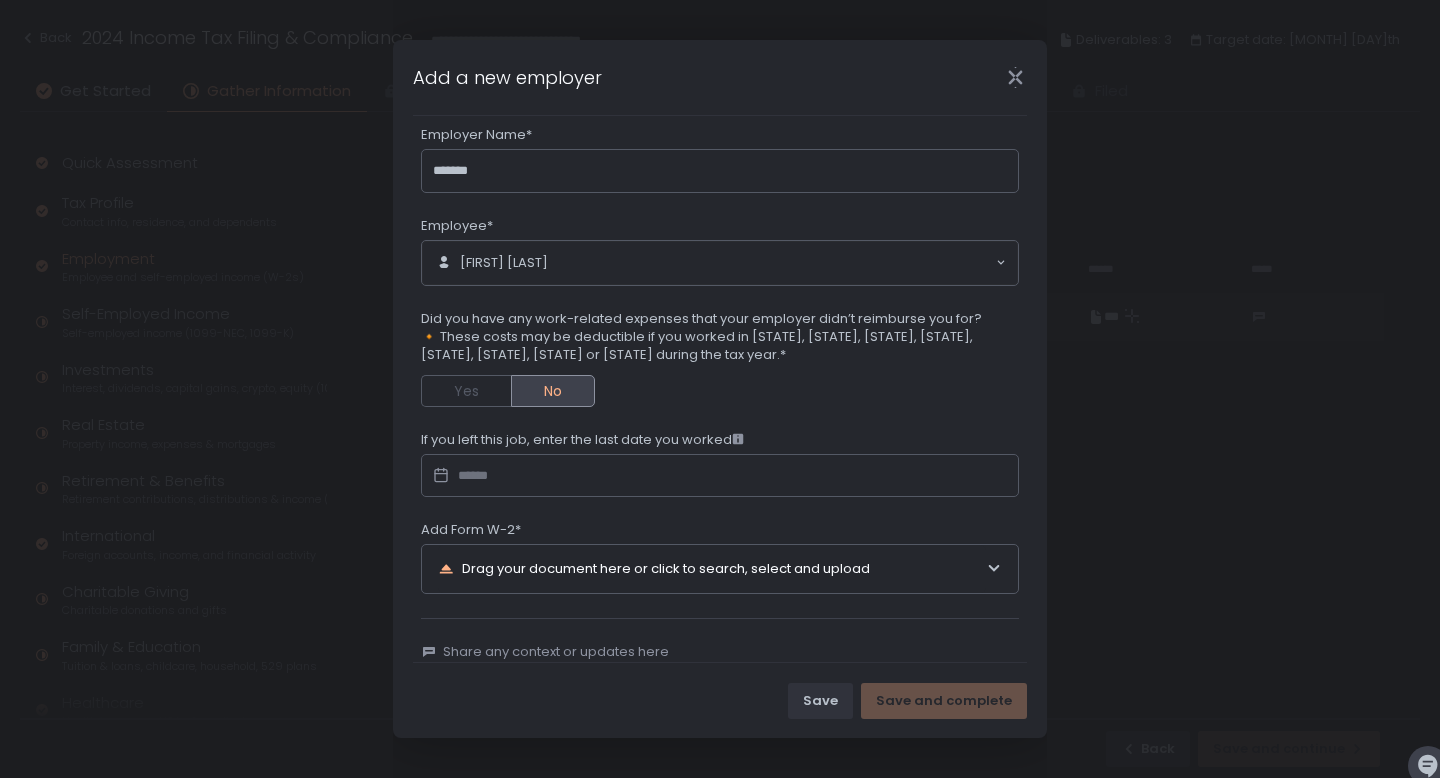 scroll, scrollTop: 40, scrollLeft: 0, axis: vertical 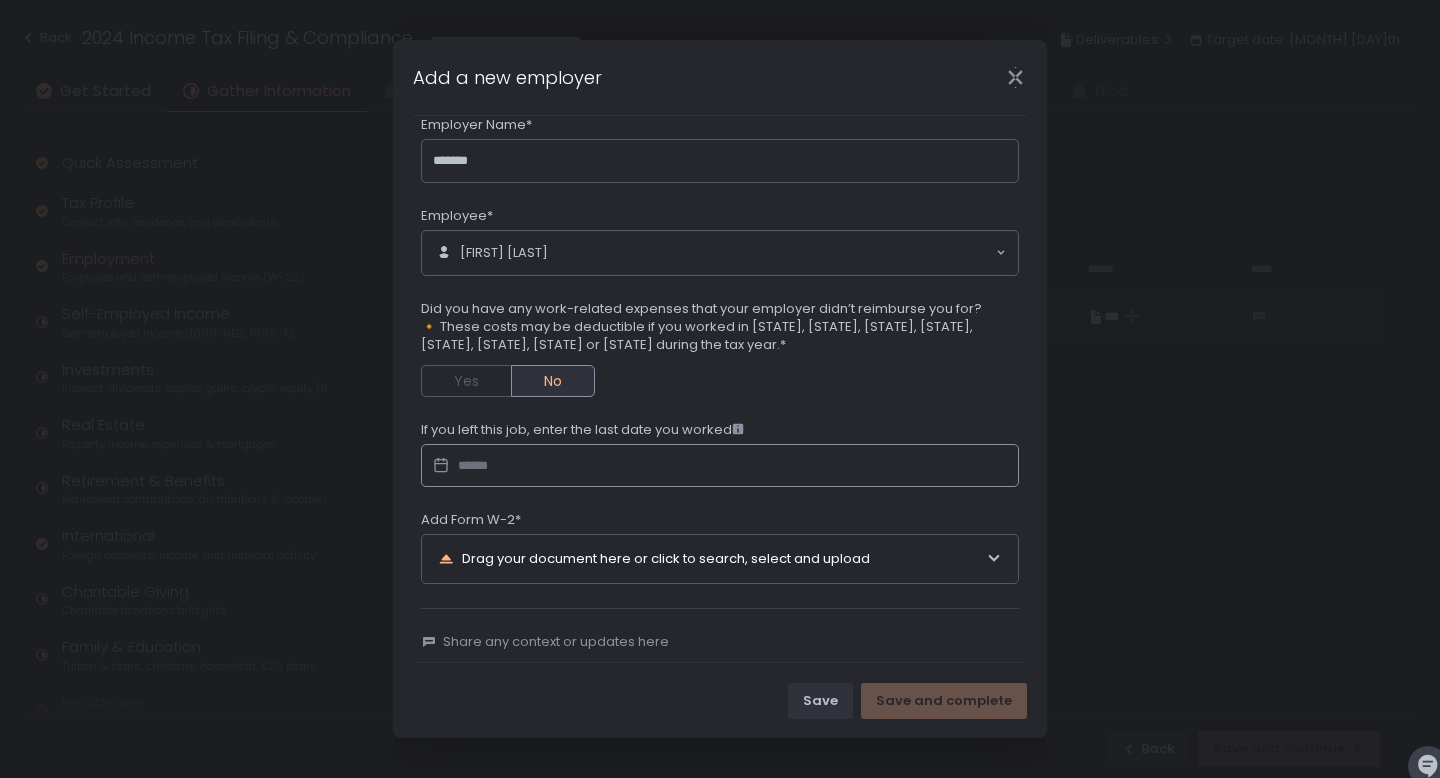 click at bounding box center (720, 466) 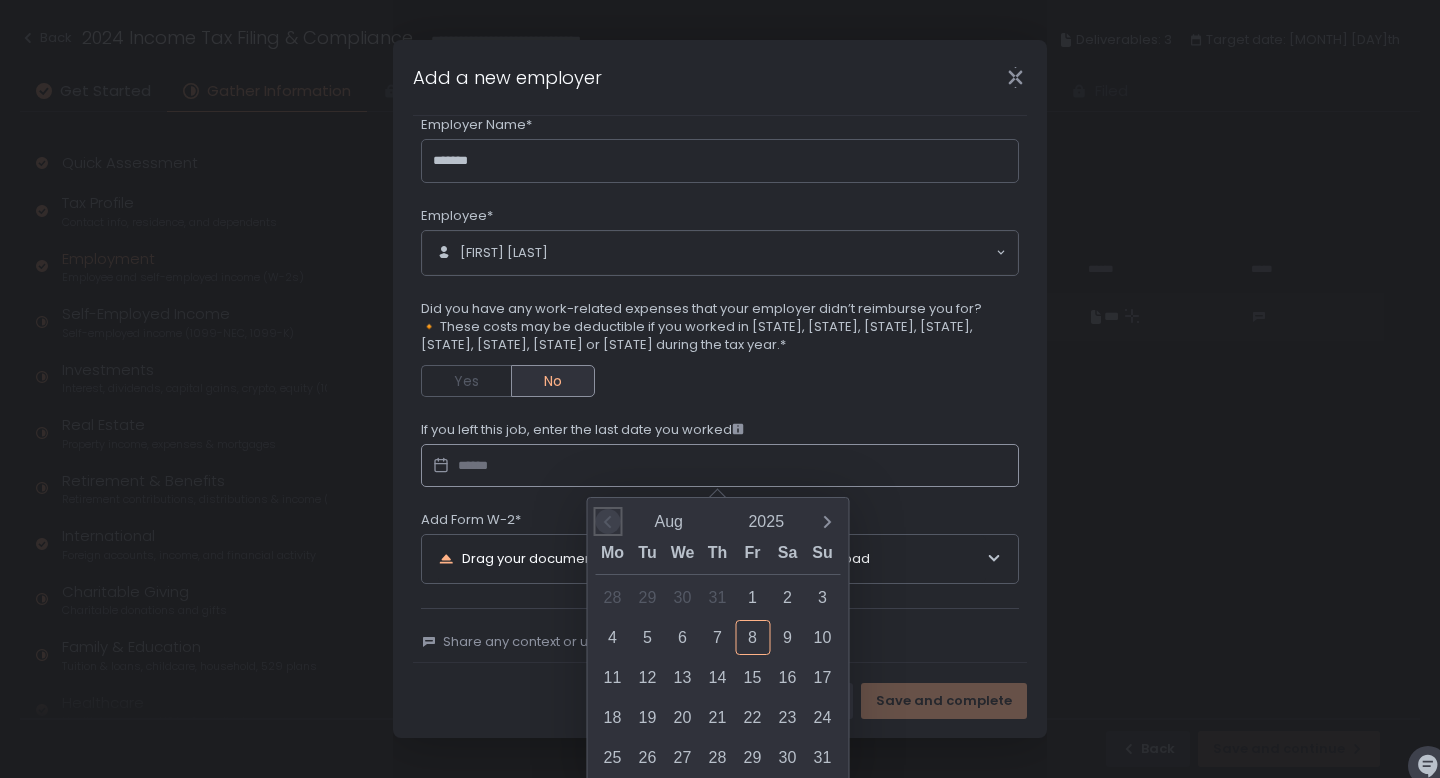 click 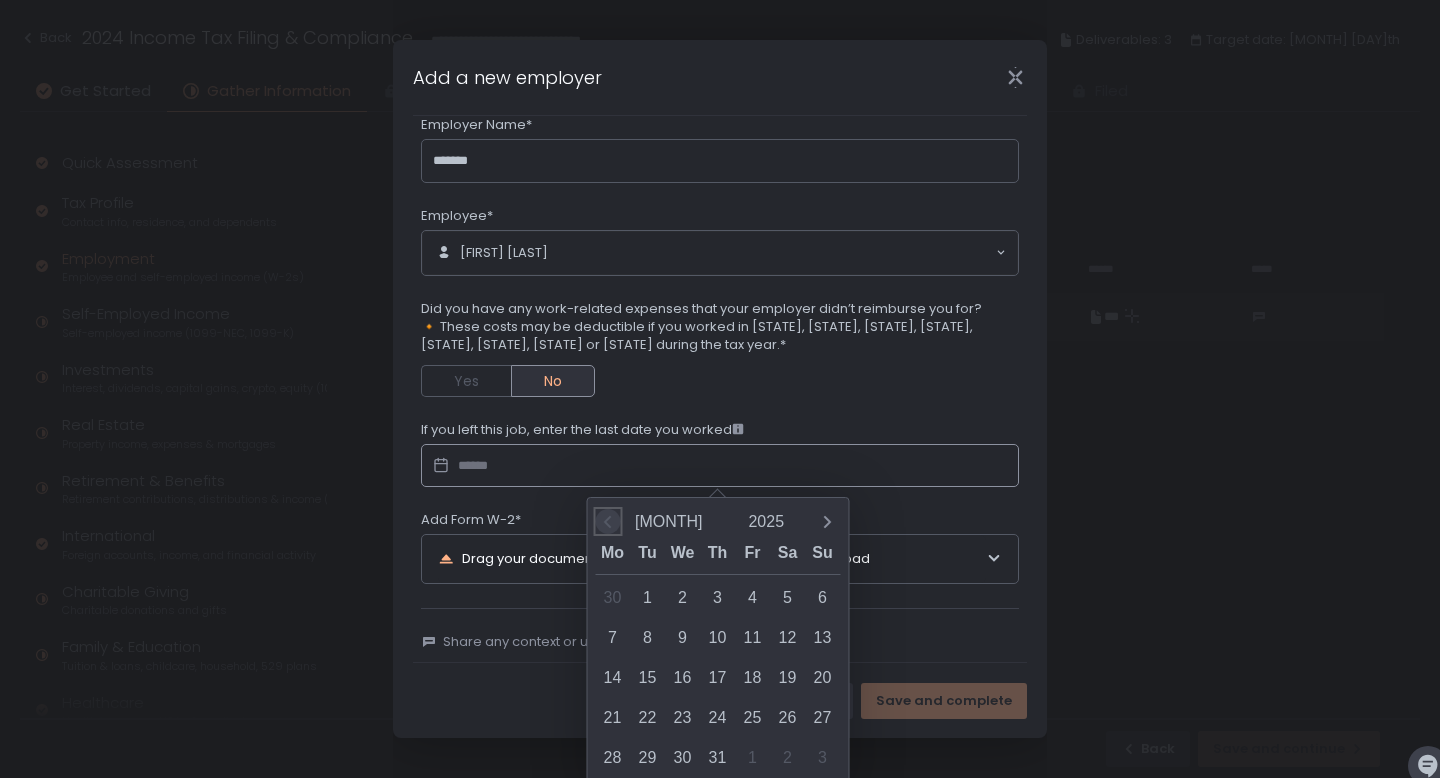 click 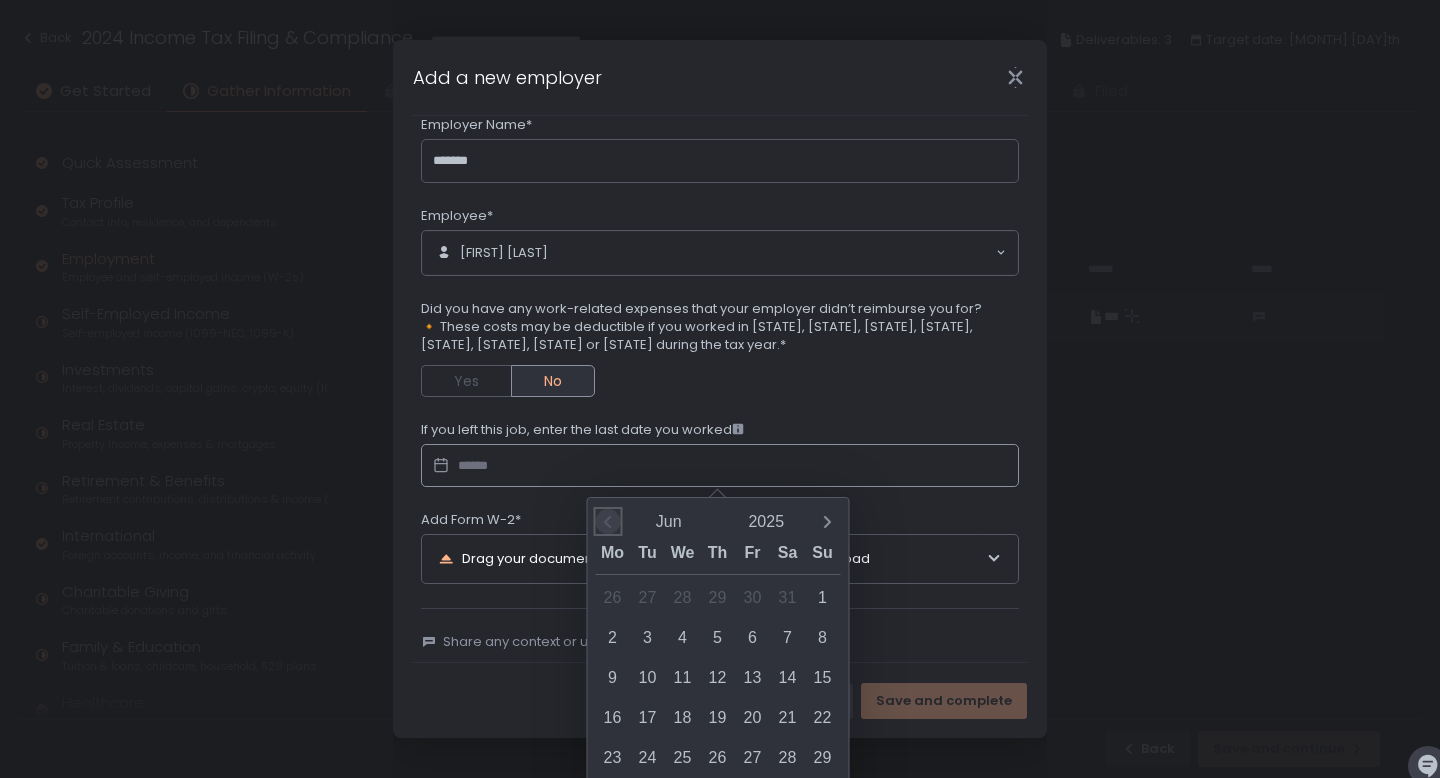 click 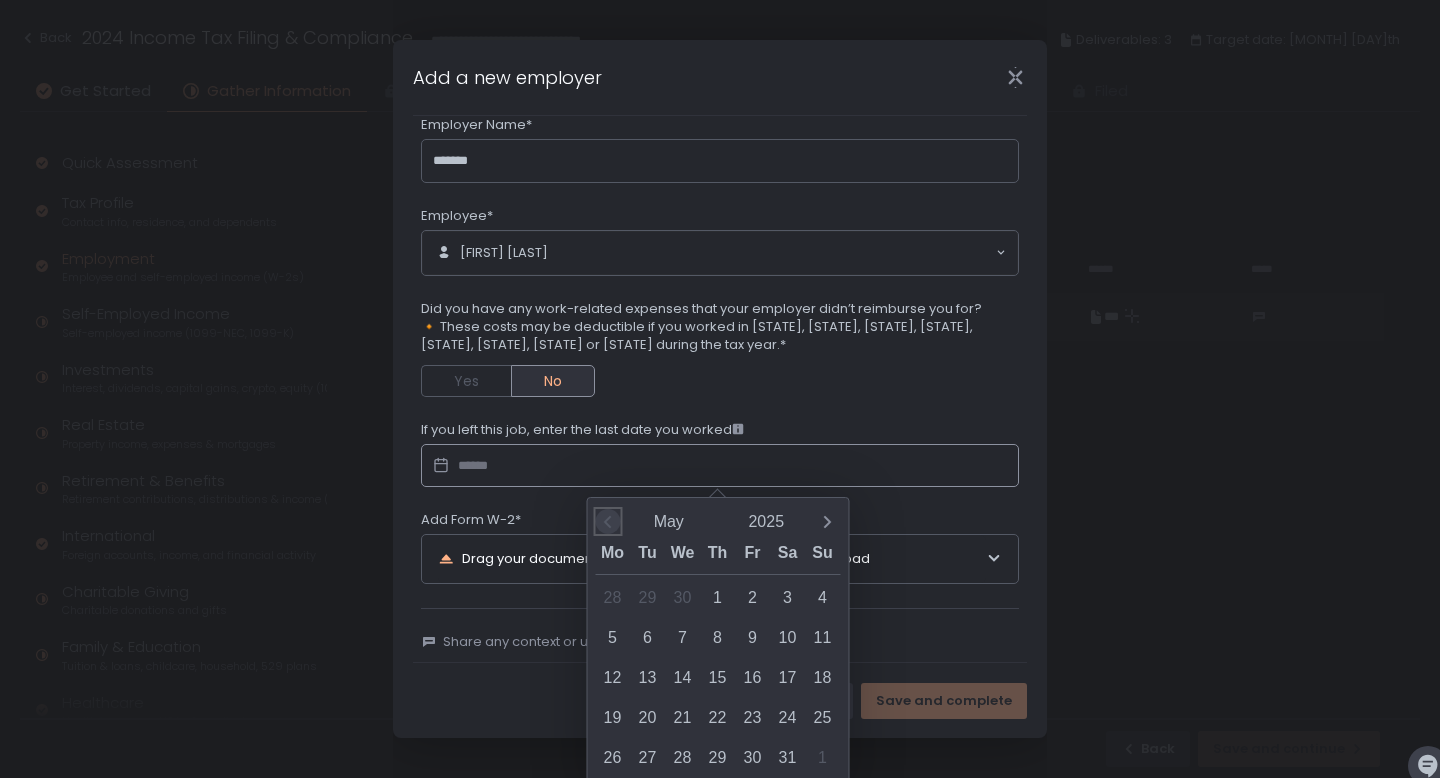 click 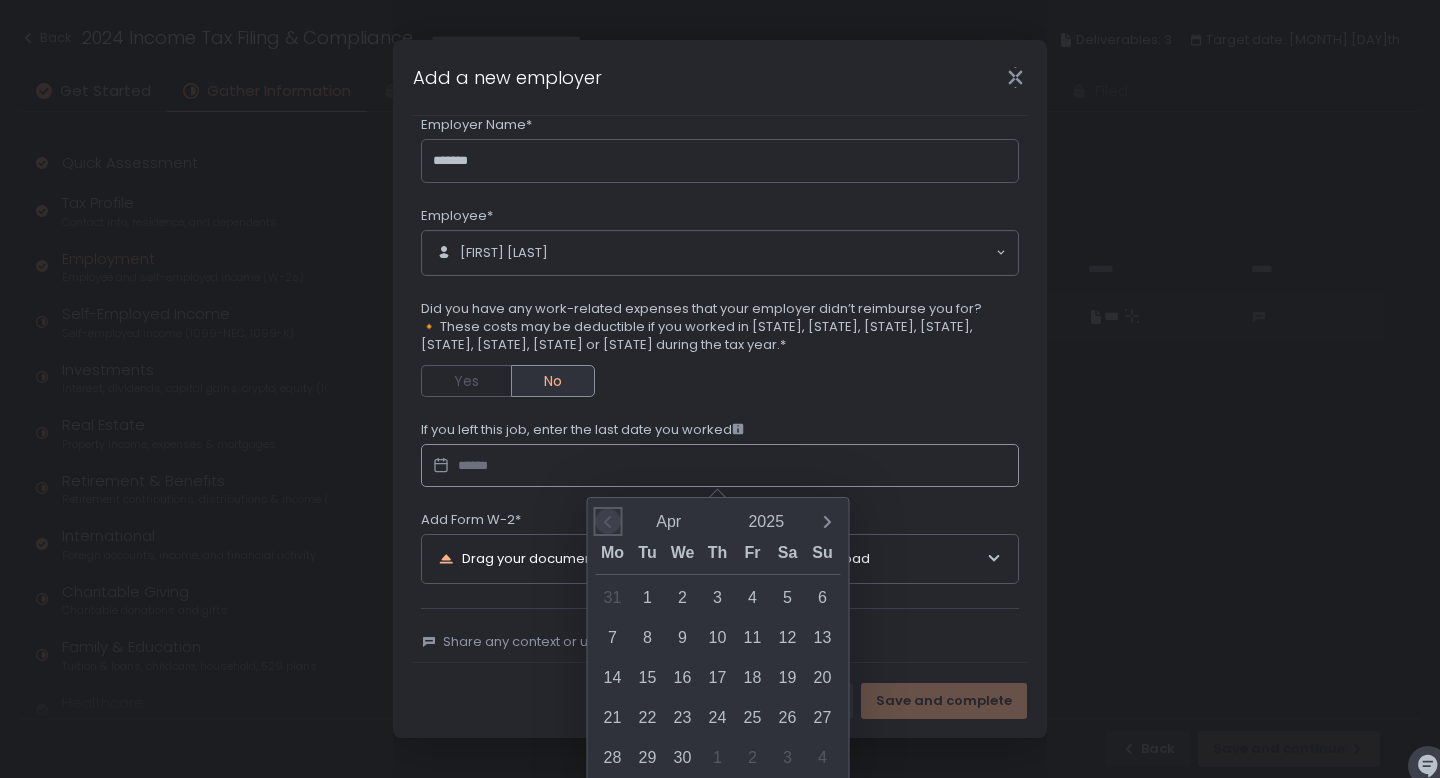 click 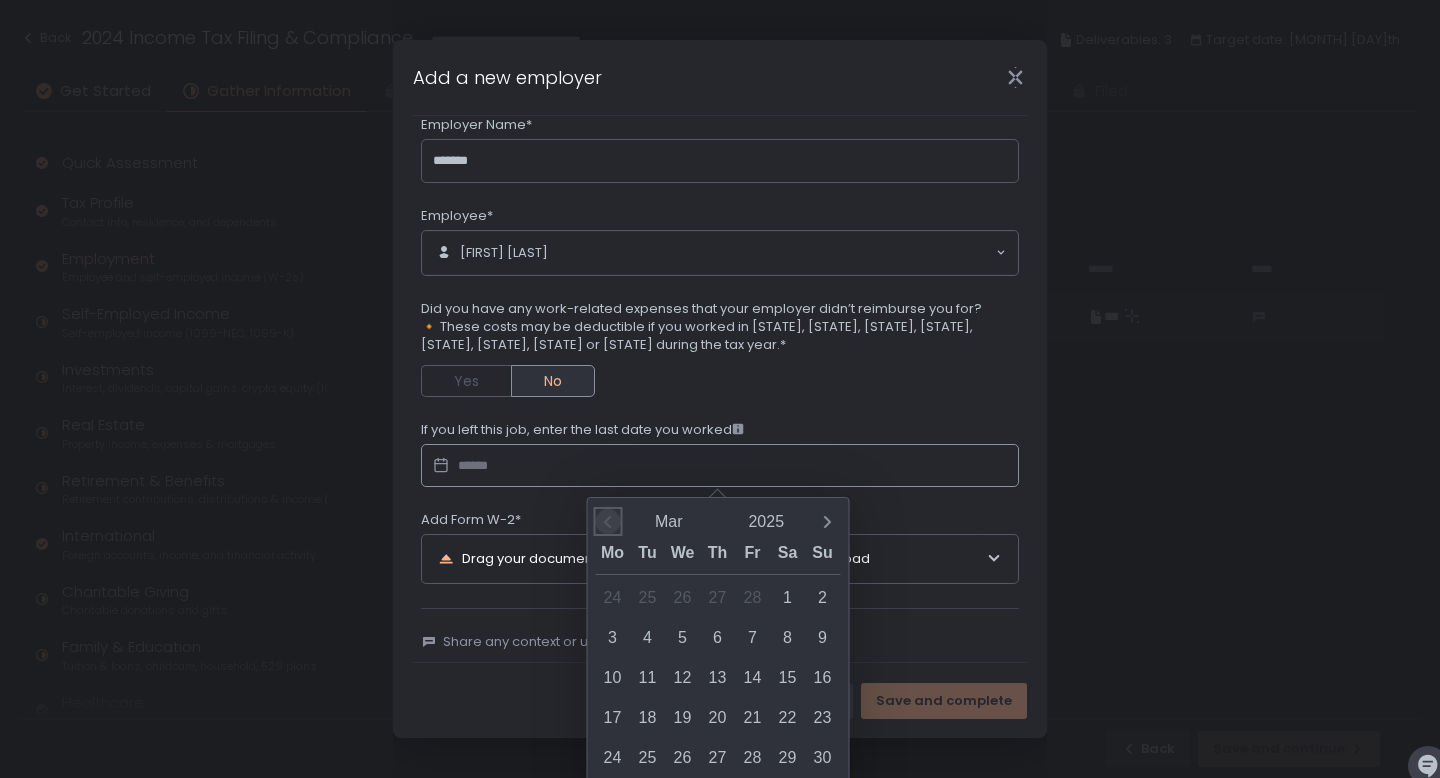 click 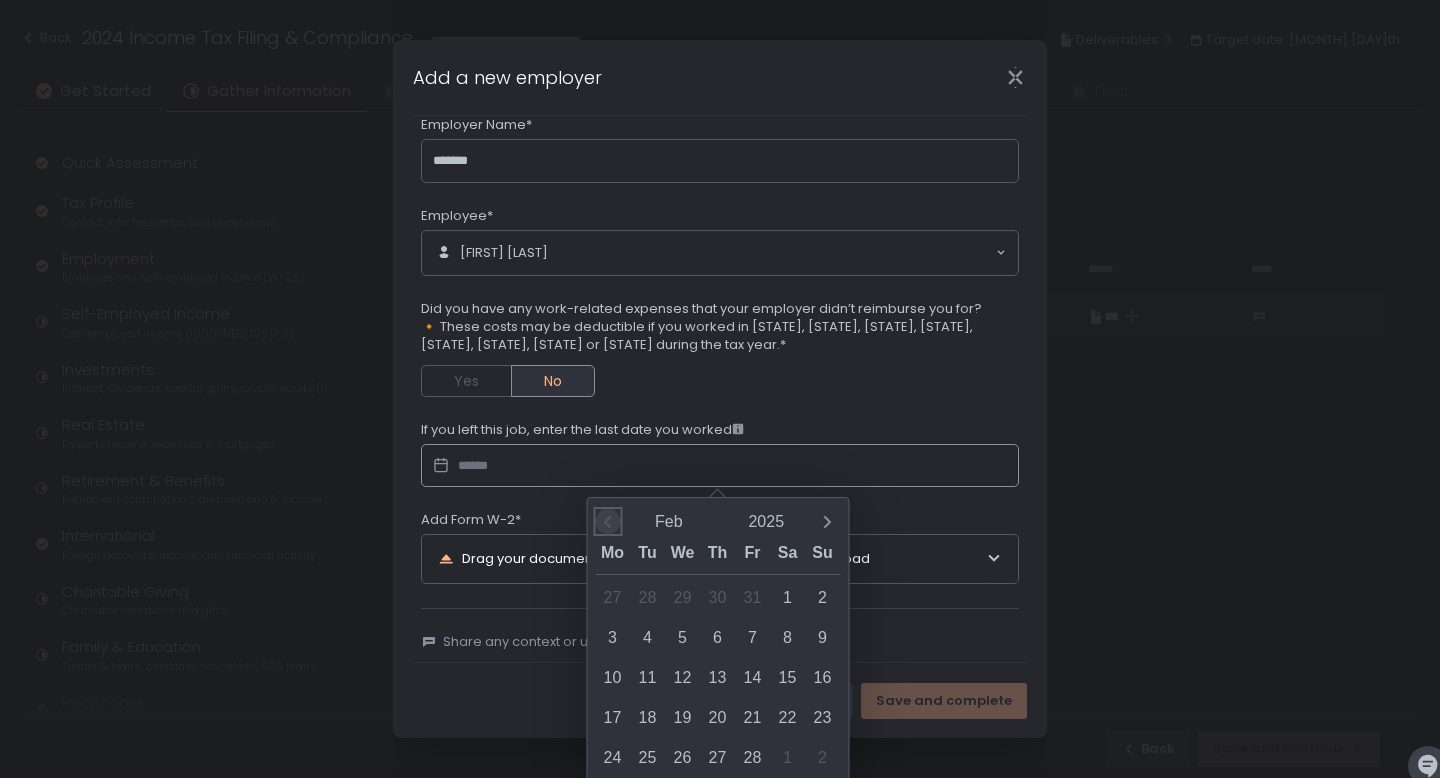 click 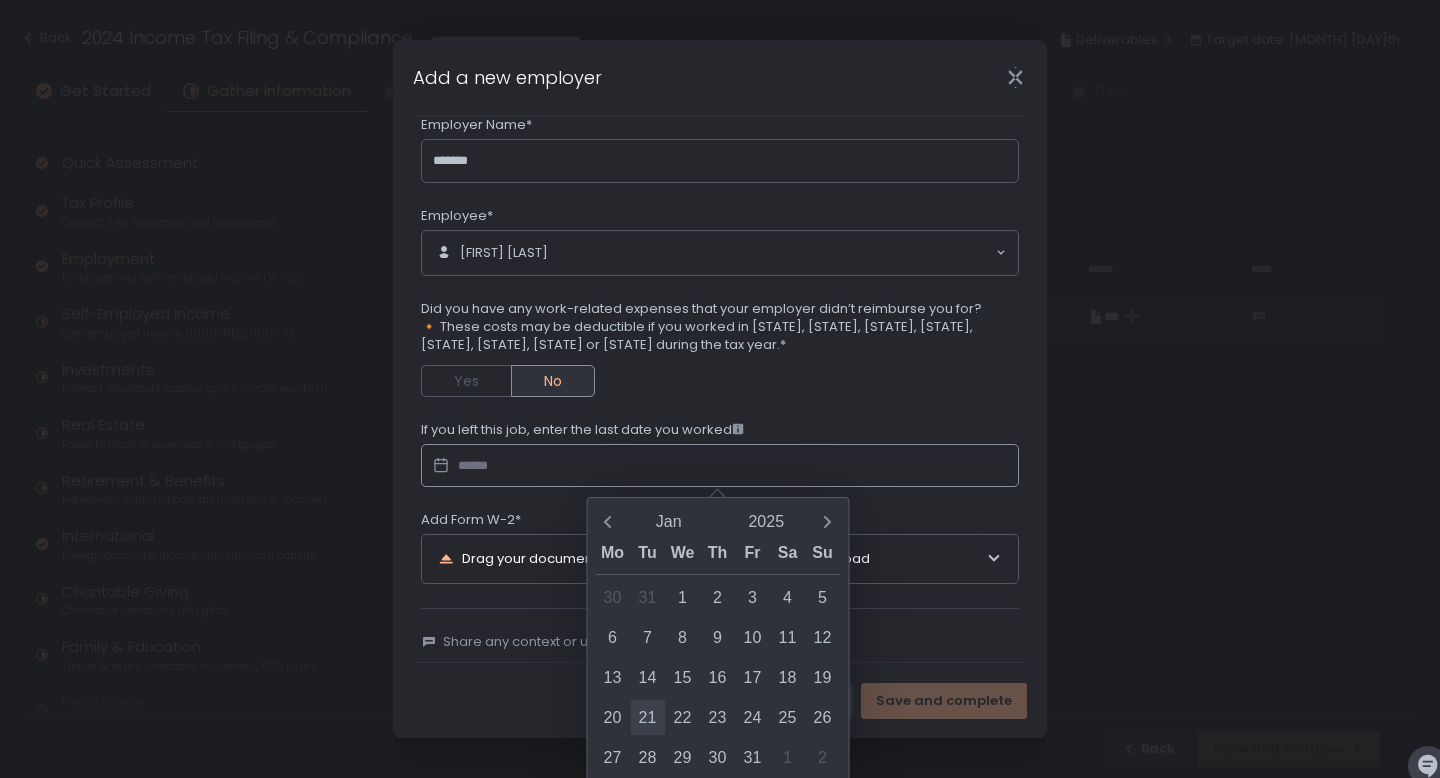 click on "21" at bounding box center [647, 717] 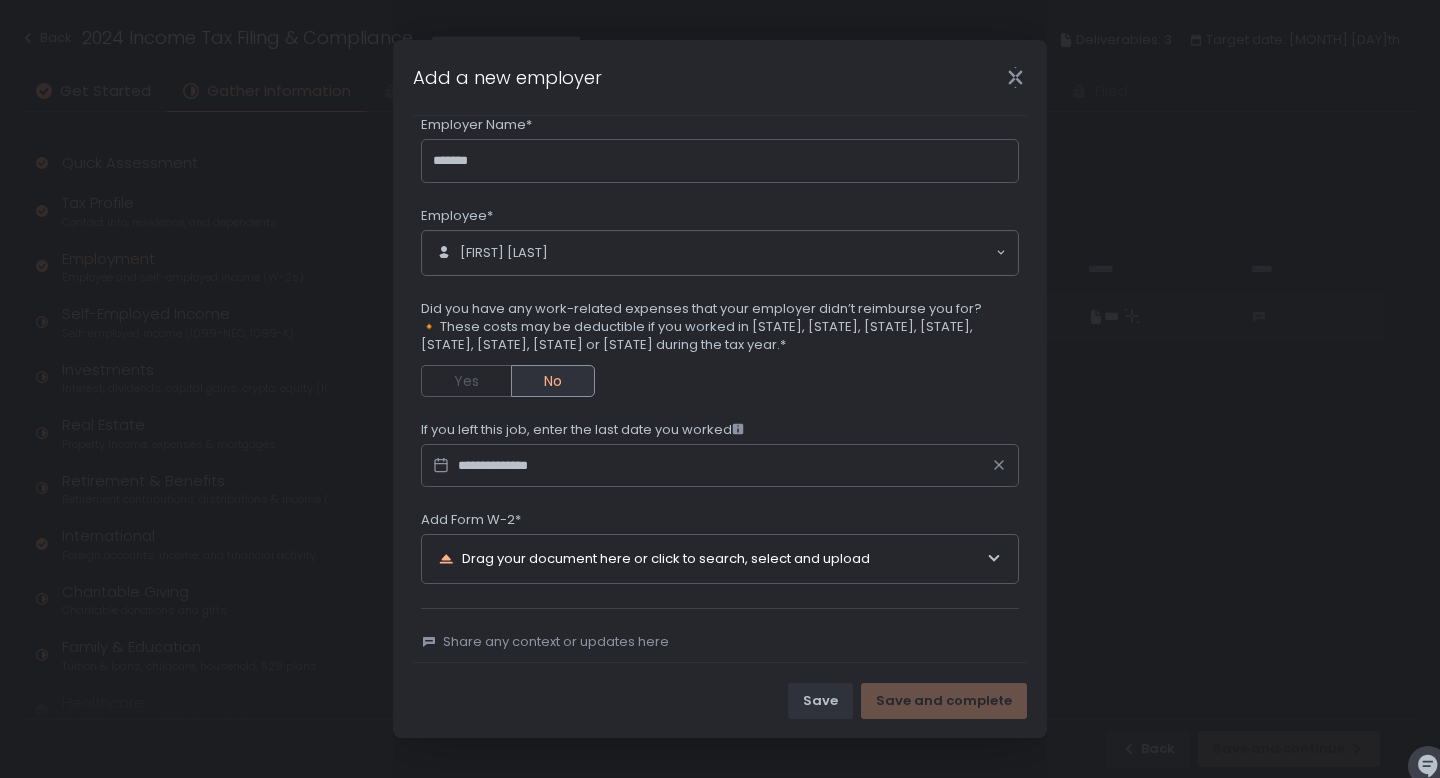 click on "Drag your document here or click to search, select and upload" at bounding box center (712, 559) 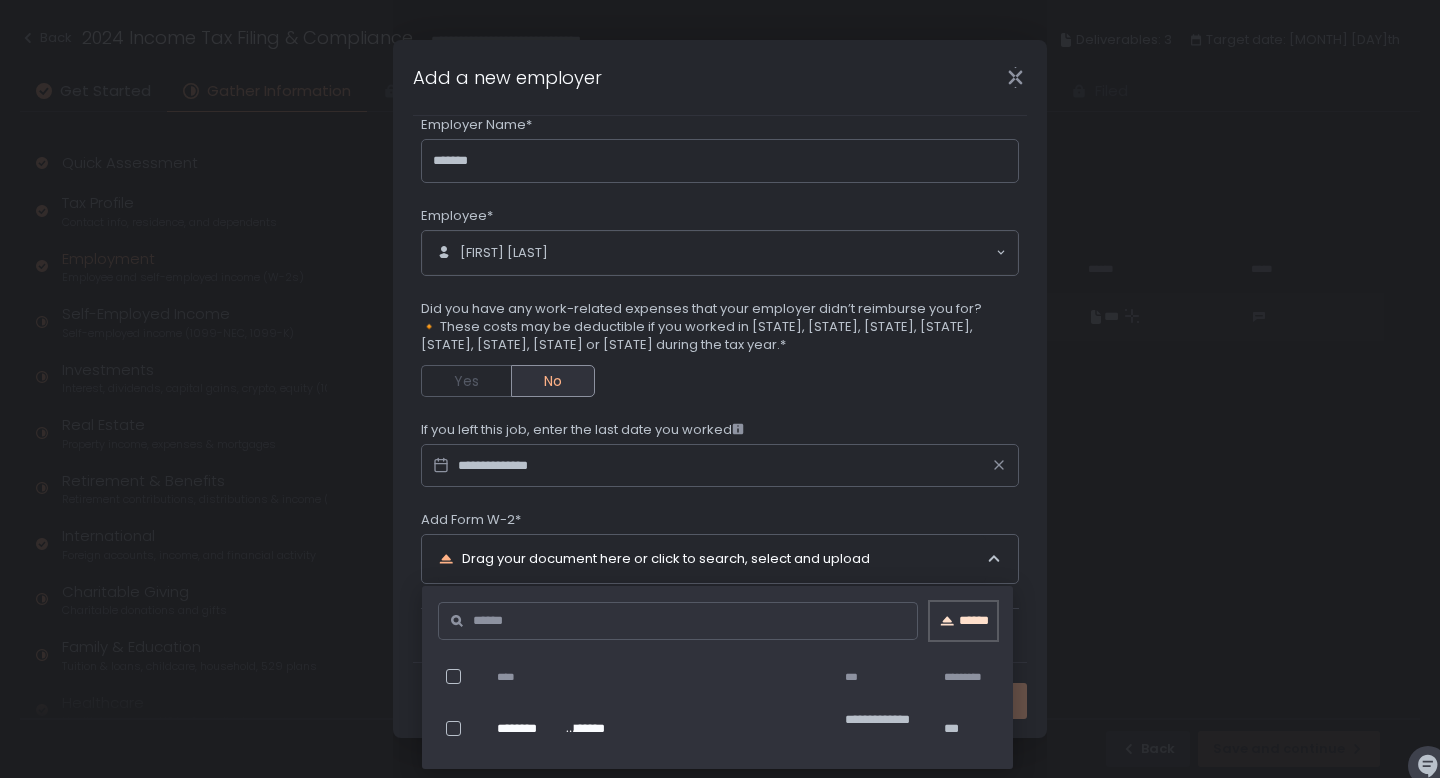 click on "******" at bounding box center (963, 621) 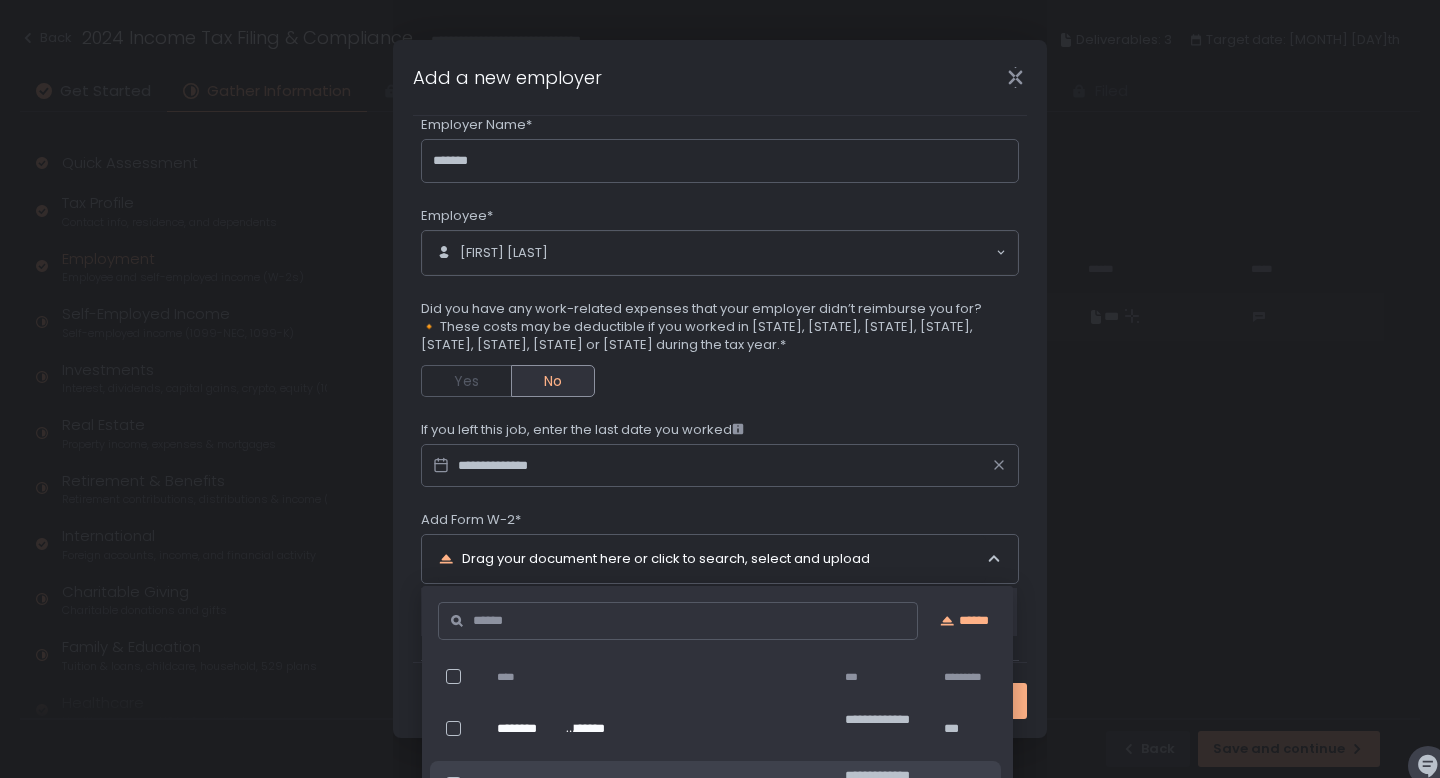 scroll, scrollTop: 121, scrollLeft: 0, axis: vertical 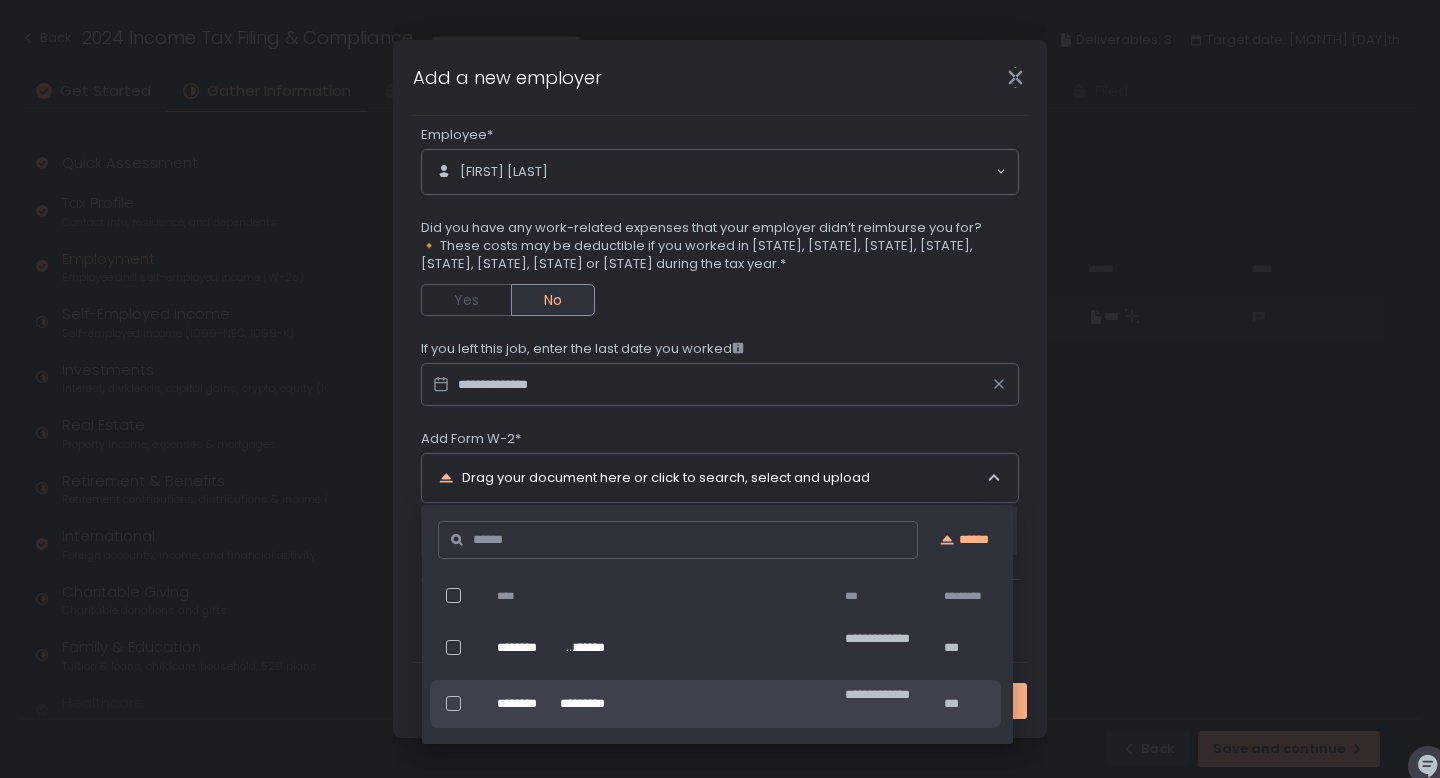 click on "**********" at bounding box center [720, 389] 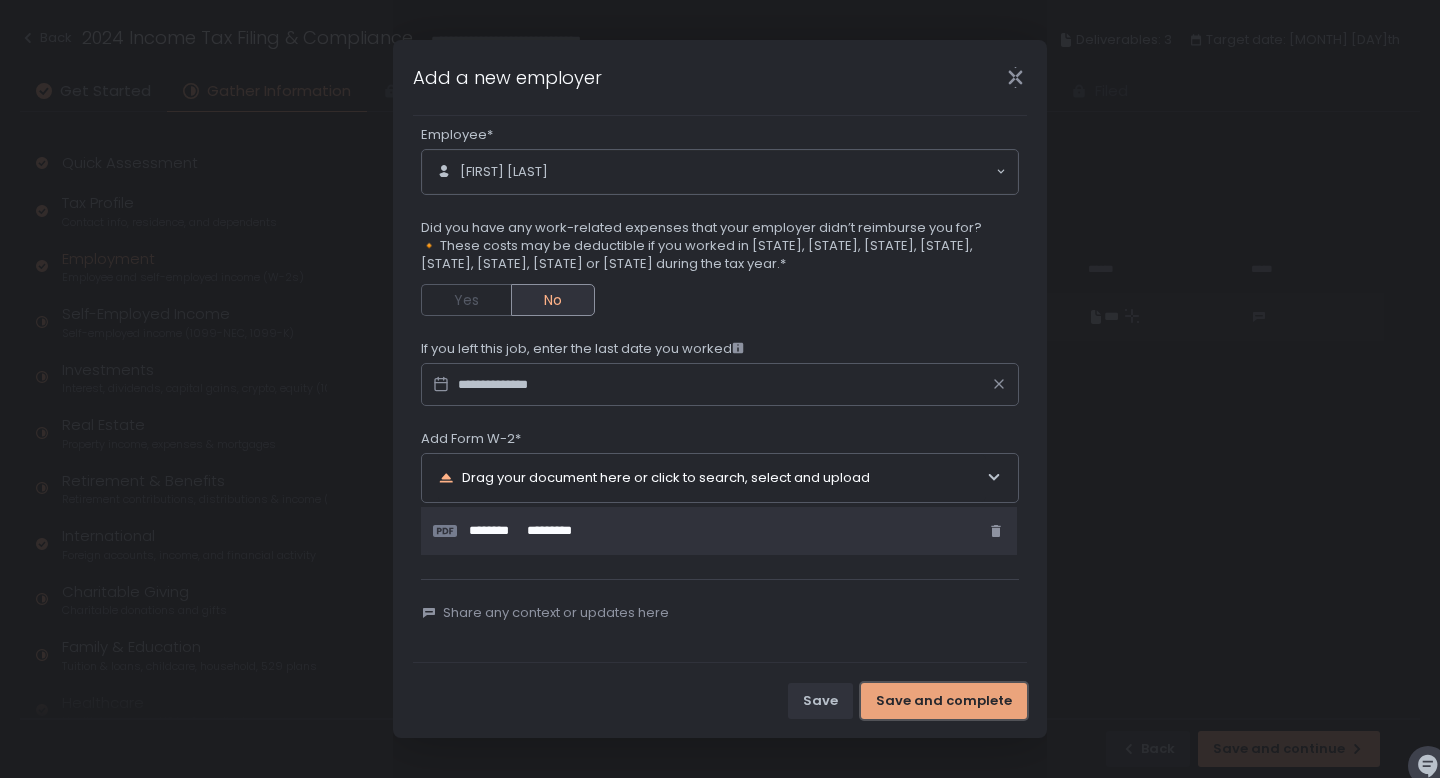 click on "Save and complete" at bounding box center (944, 701) 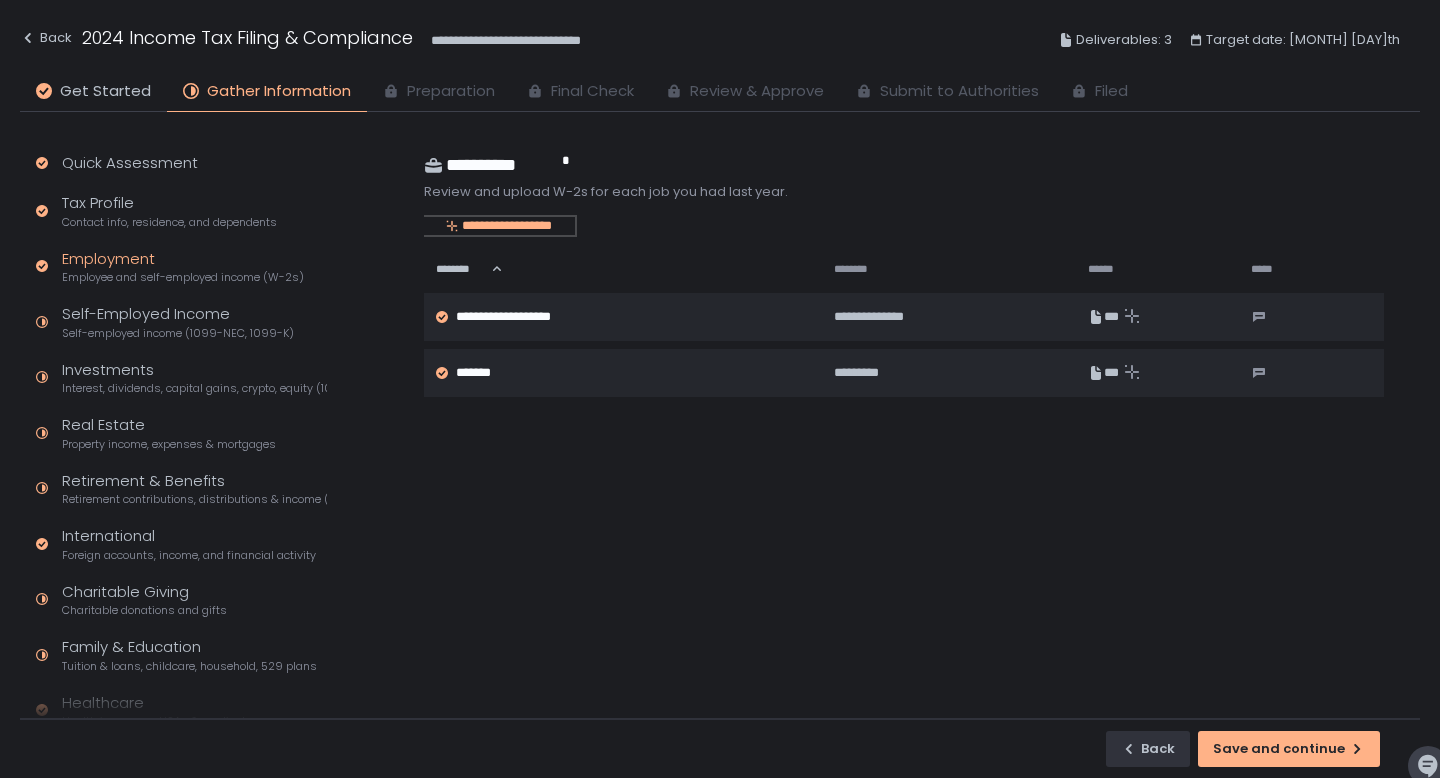 click on "**********" 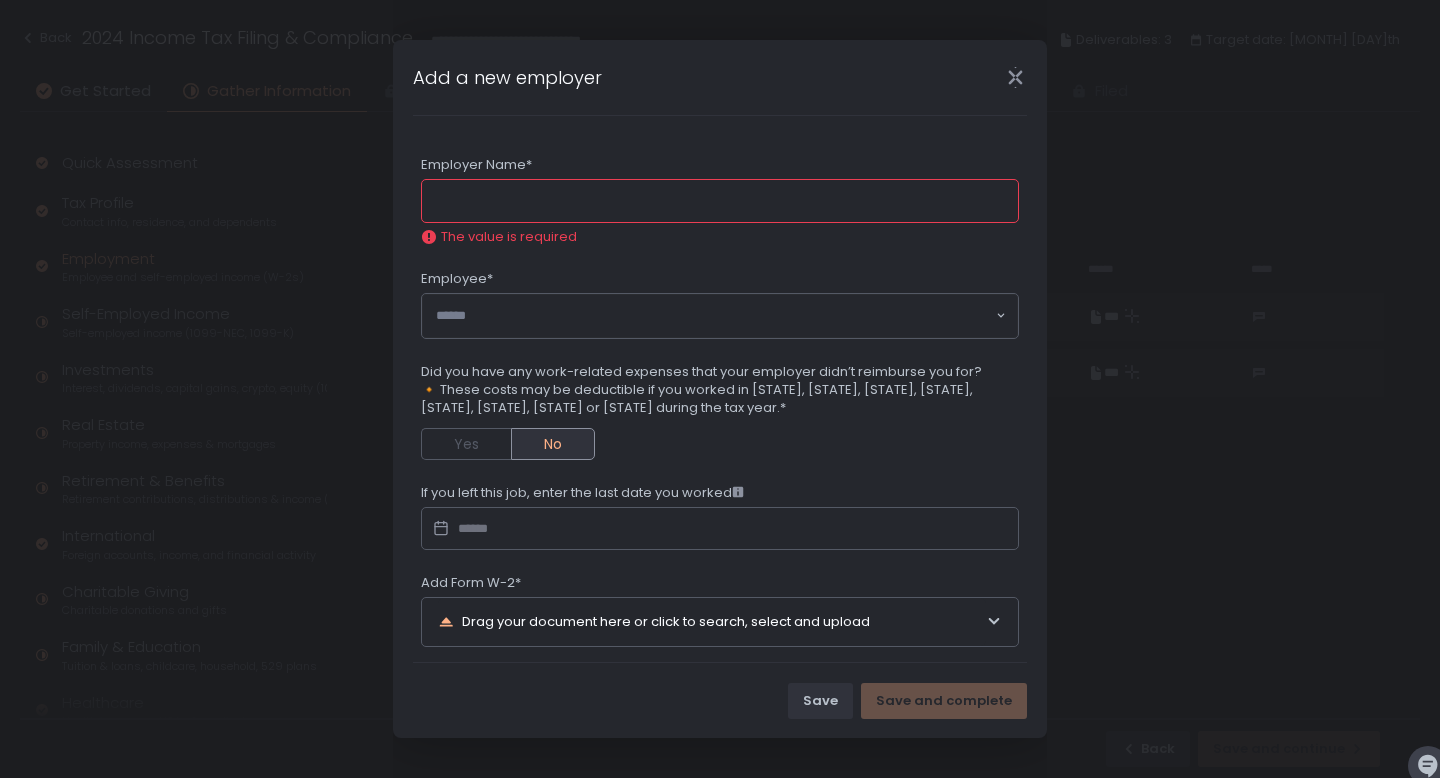 click on "Employer Name*" 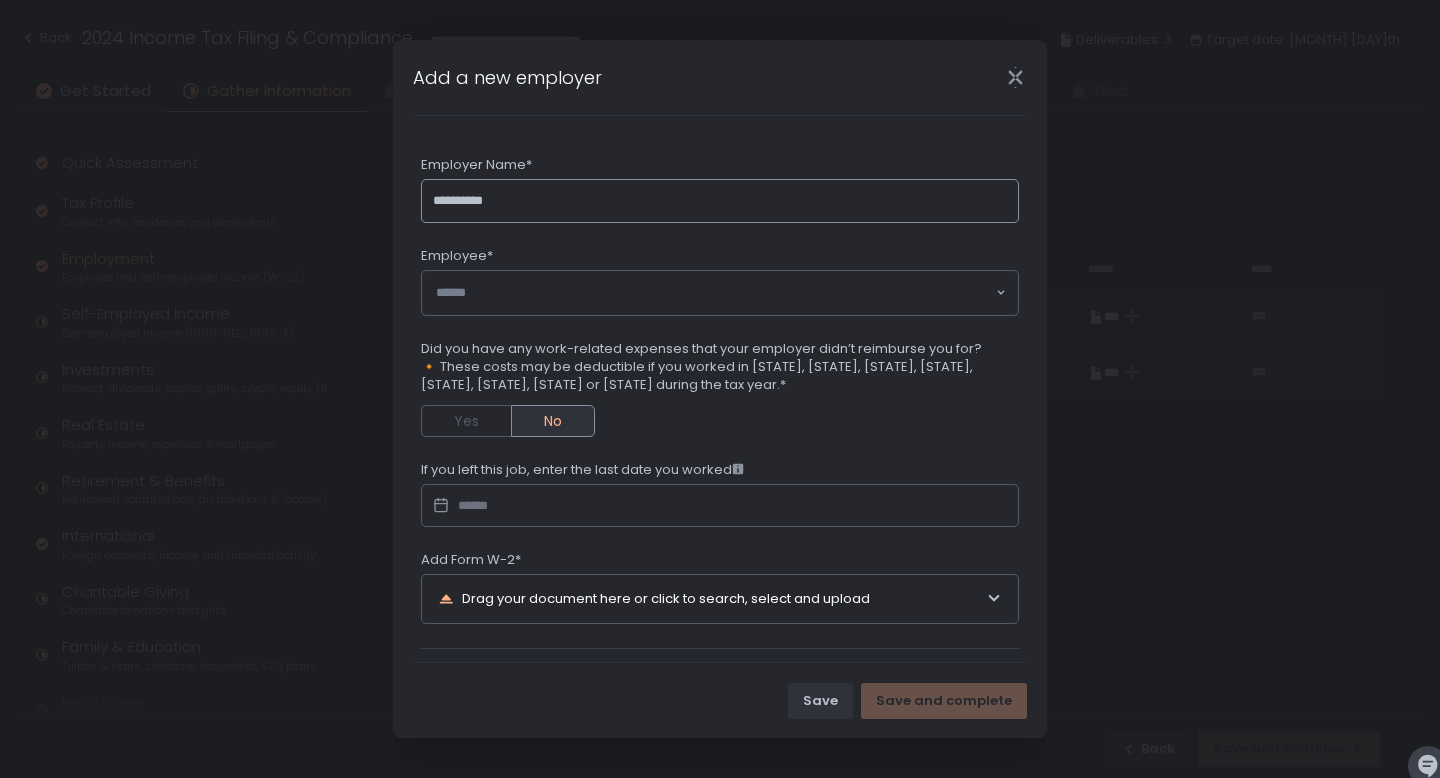 type on "**********" 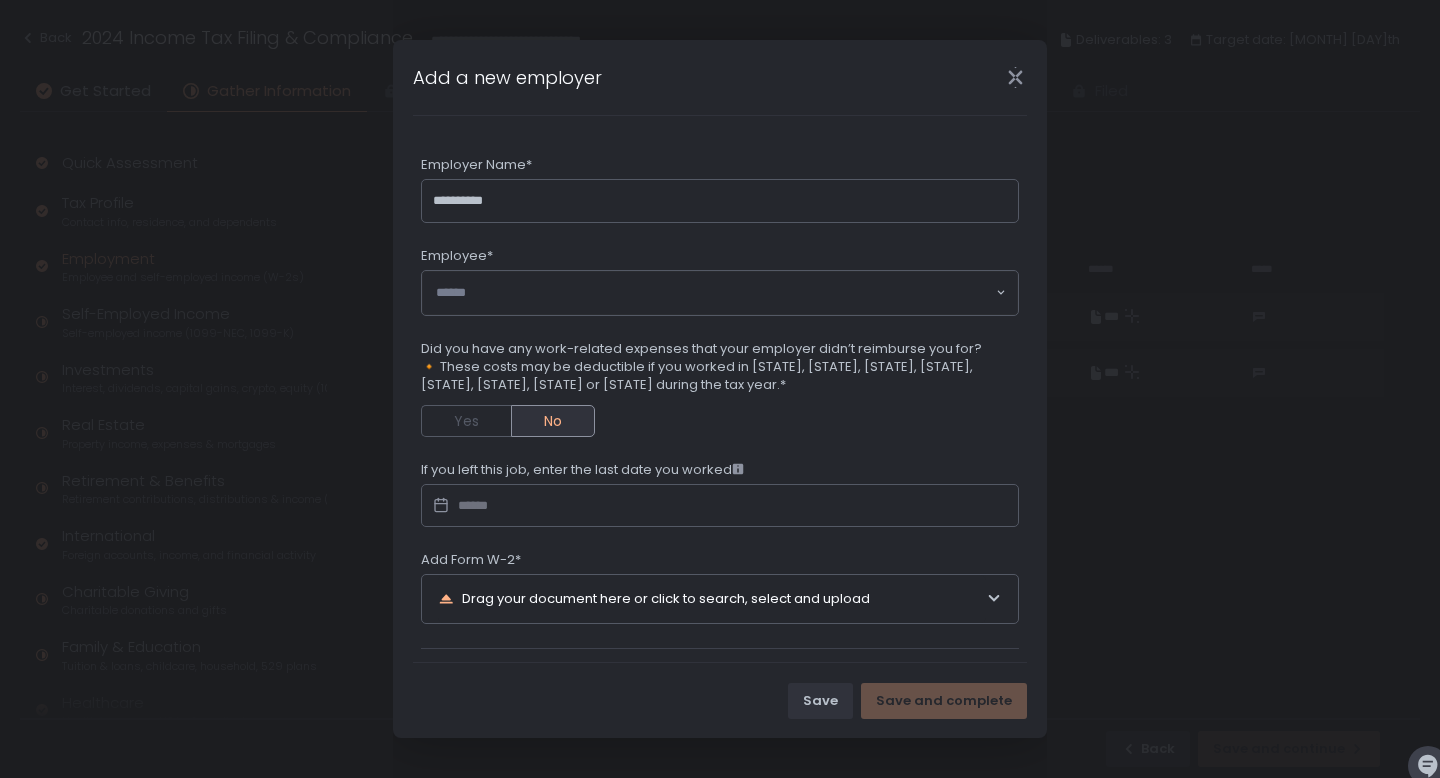 click on "Employee*" at bounding box center [720, 258] 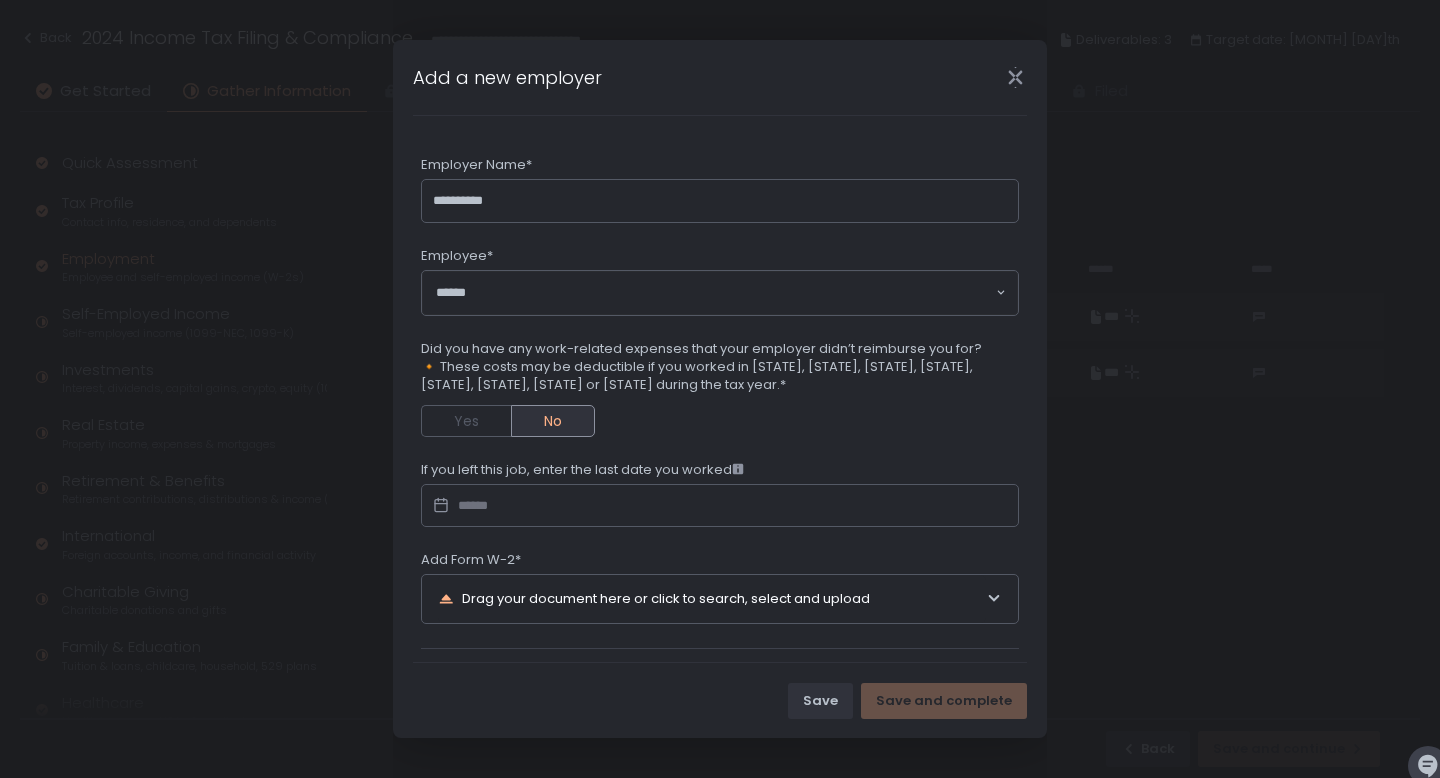 click 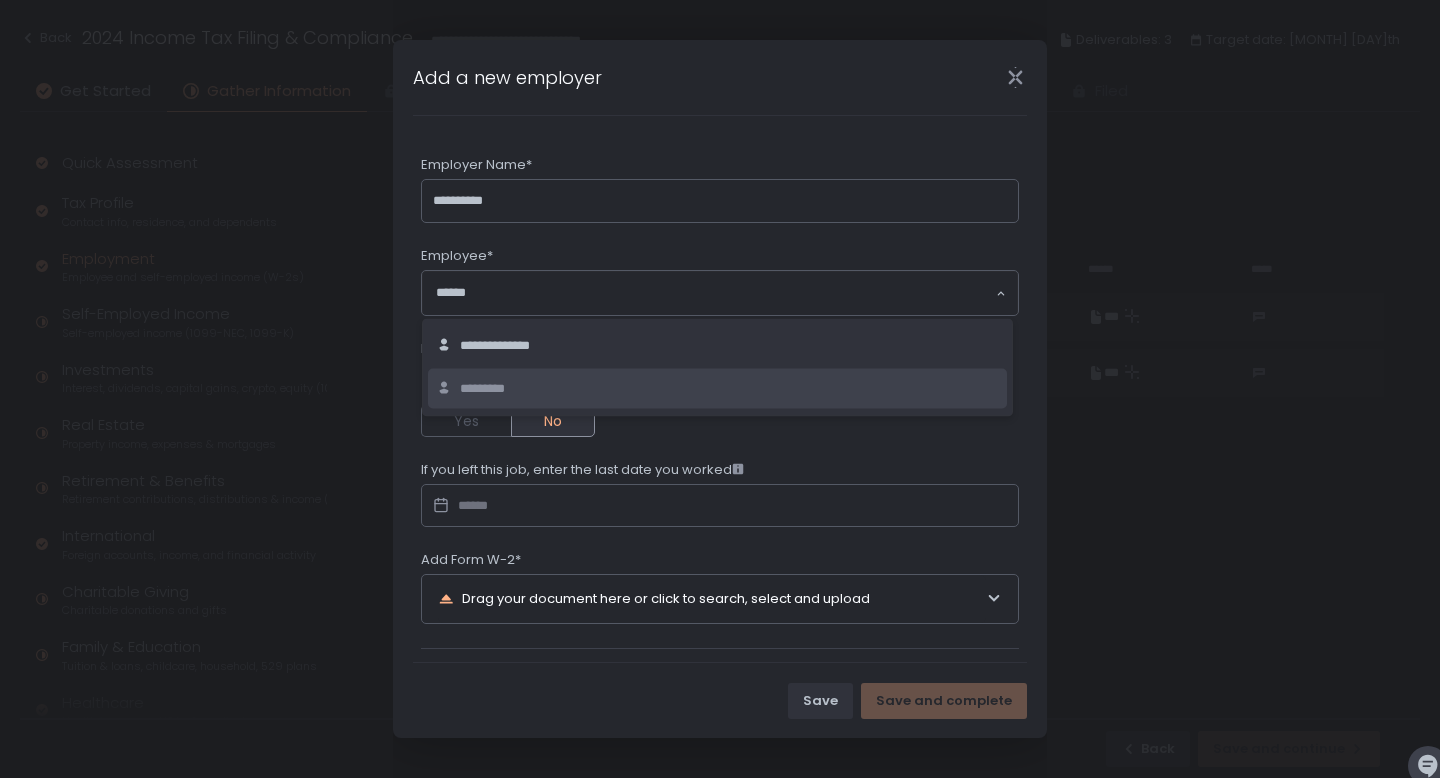 click on "*********" 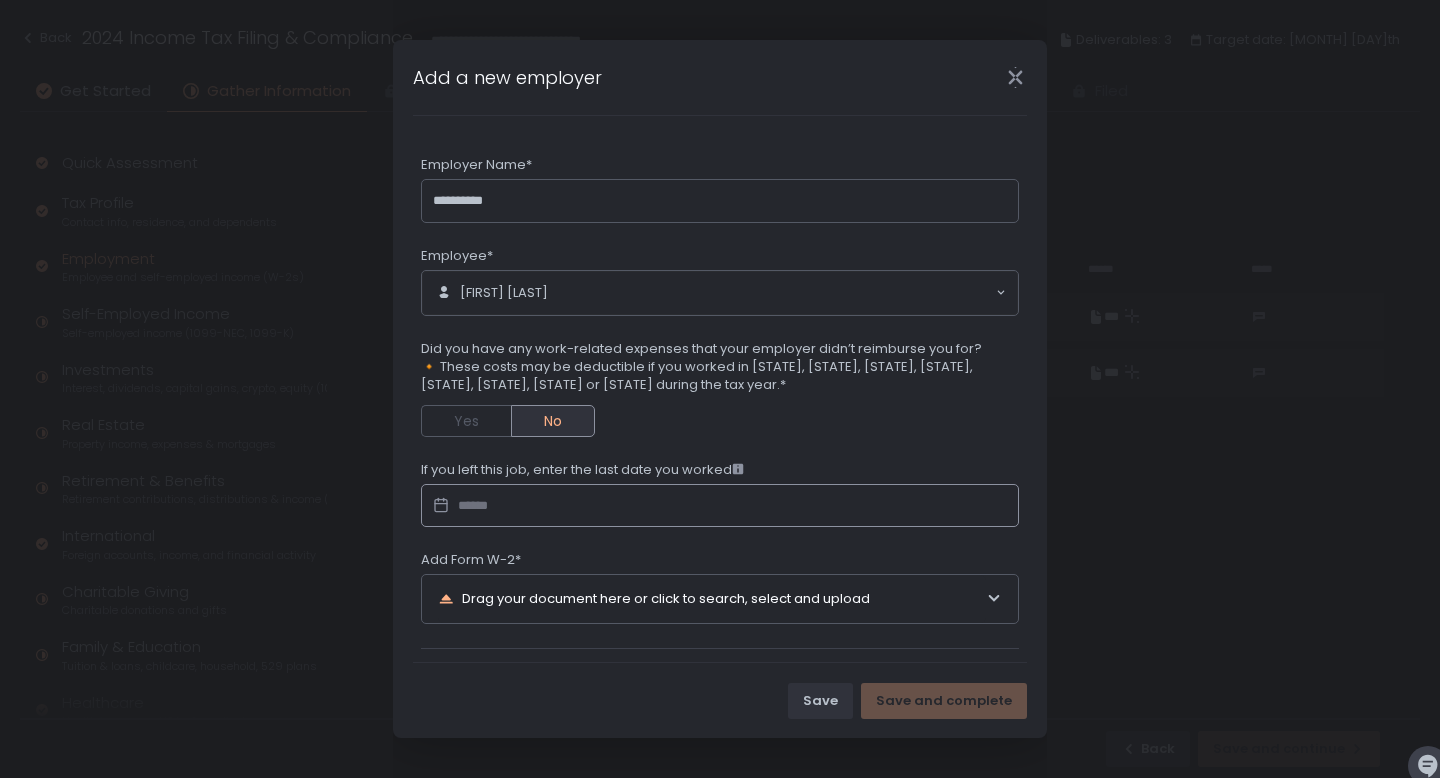 click at bounding box center [720, 506] 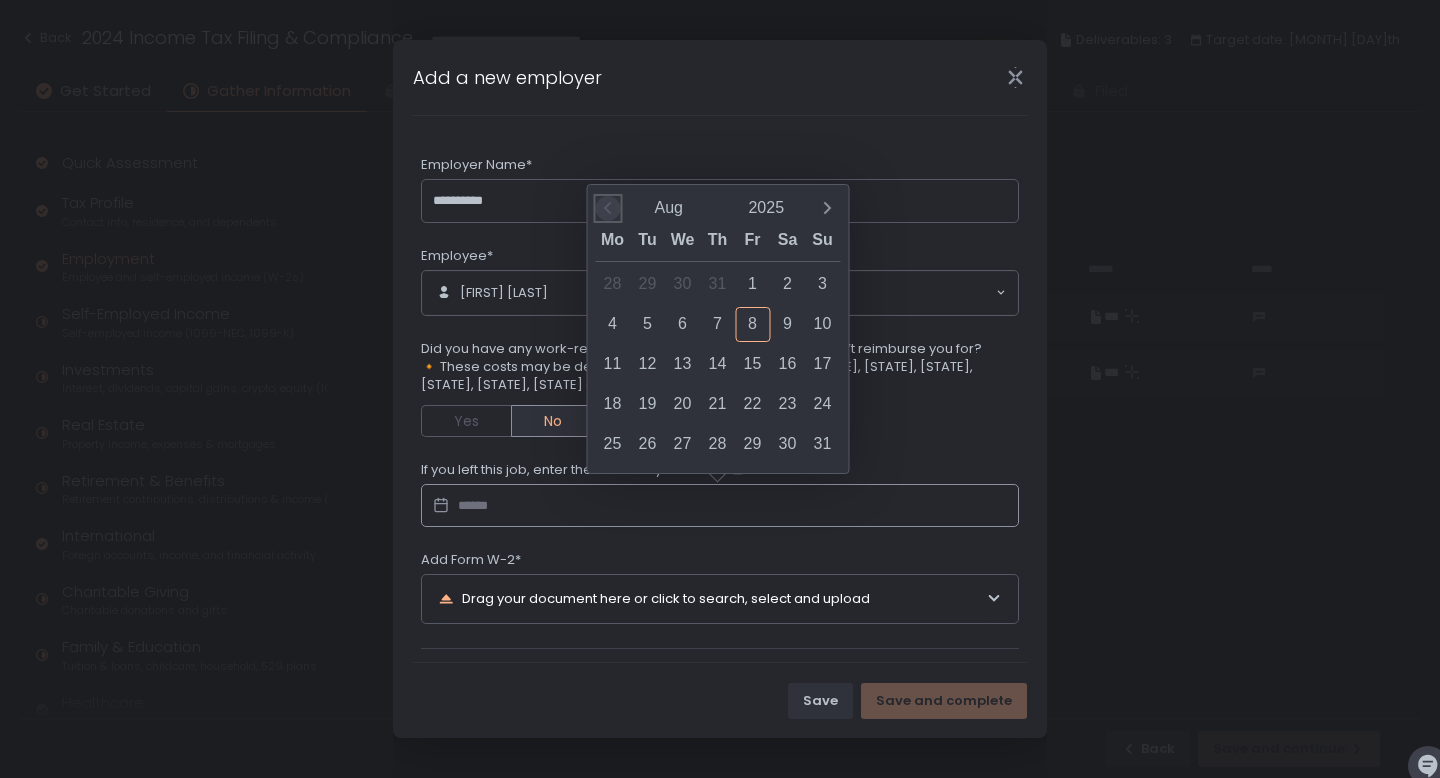 click 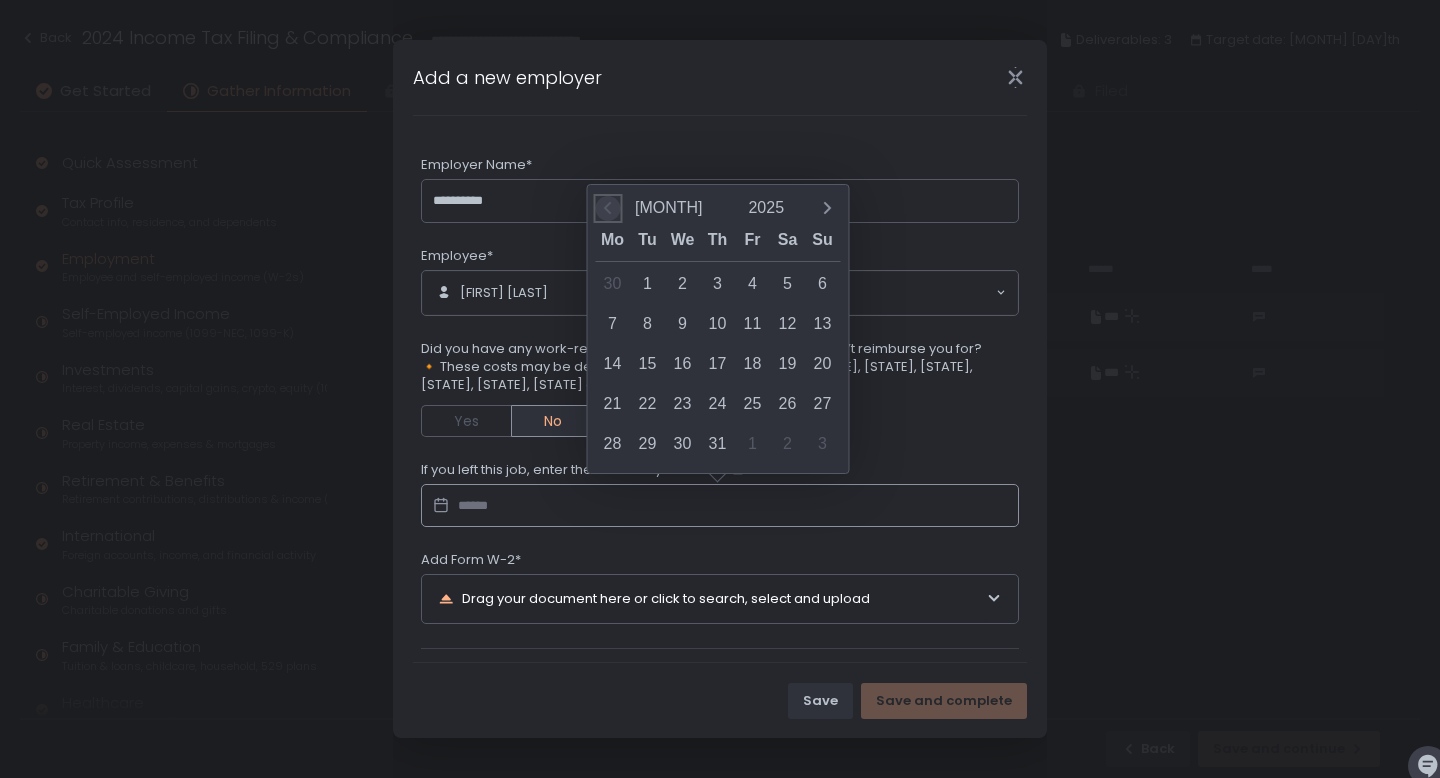 click 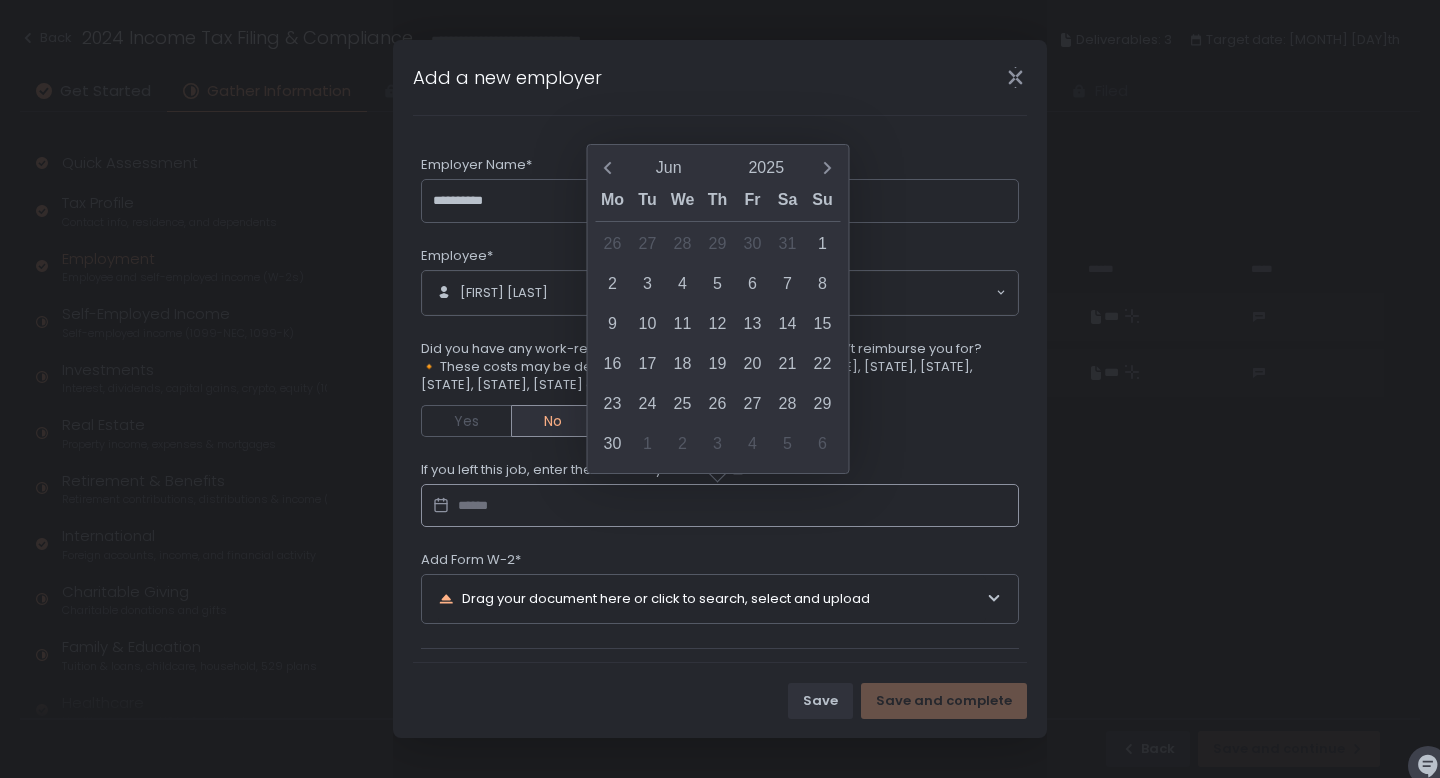 click on "Mo" 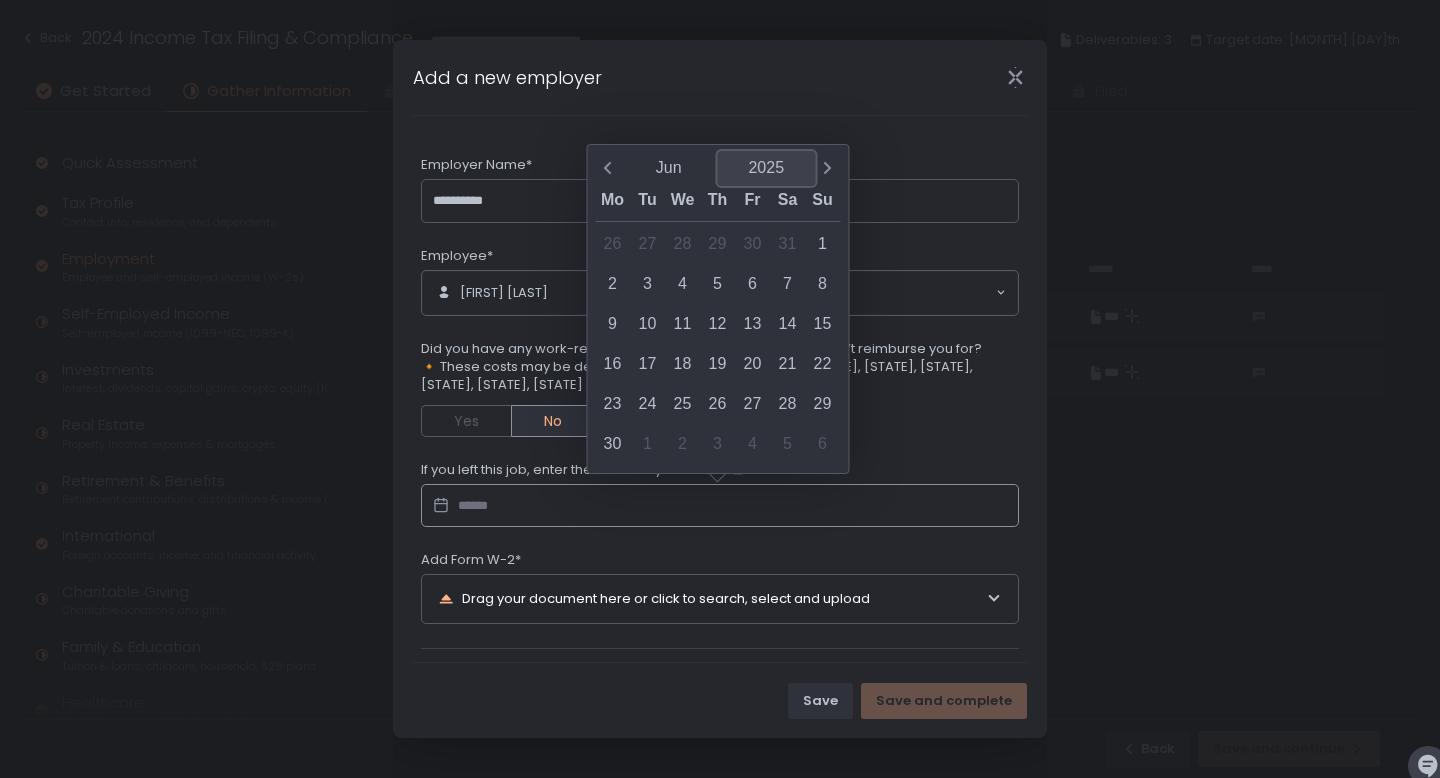 click on "2025" 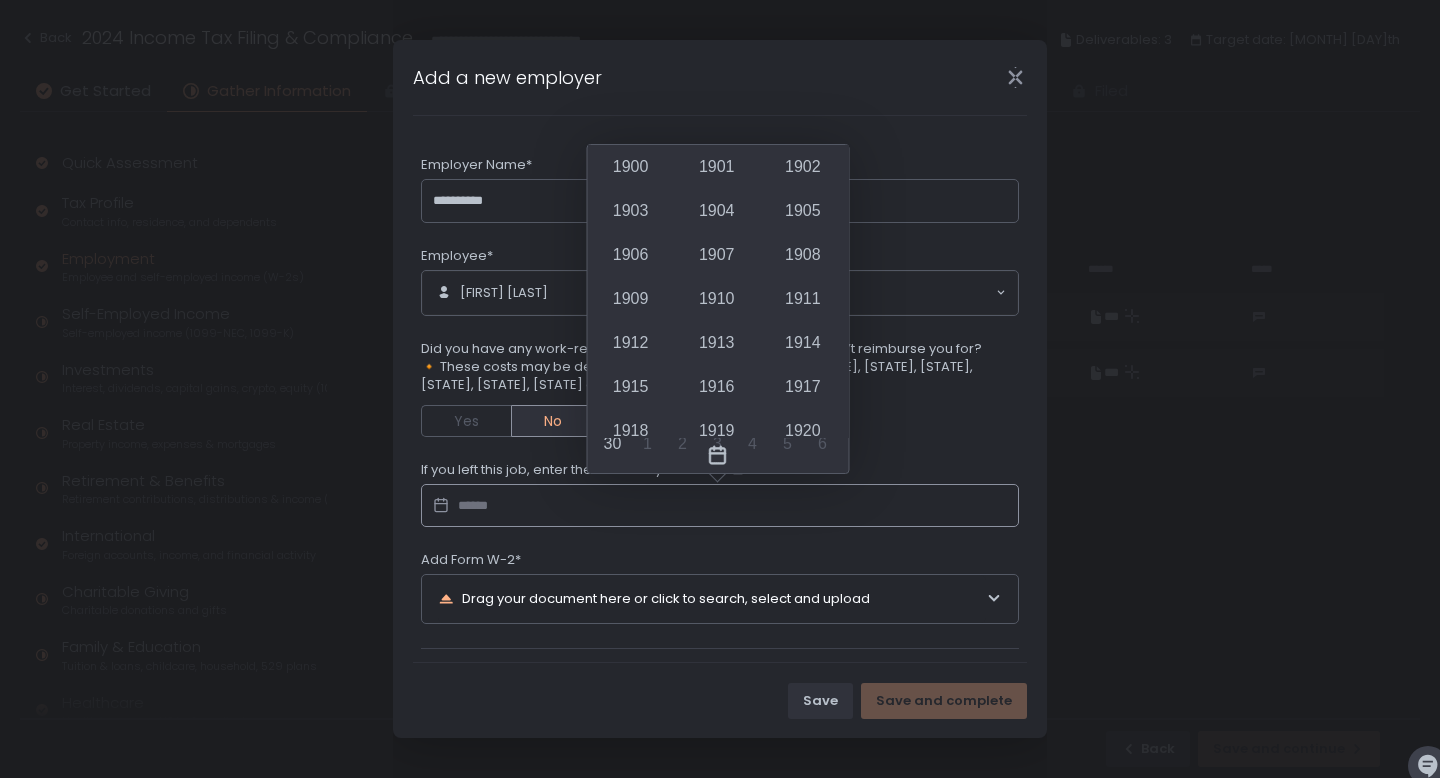 scroll, scrollTop: 1666, scrollLeft: 0, axis: vertical 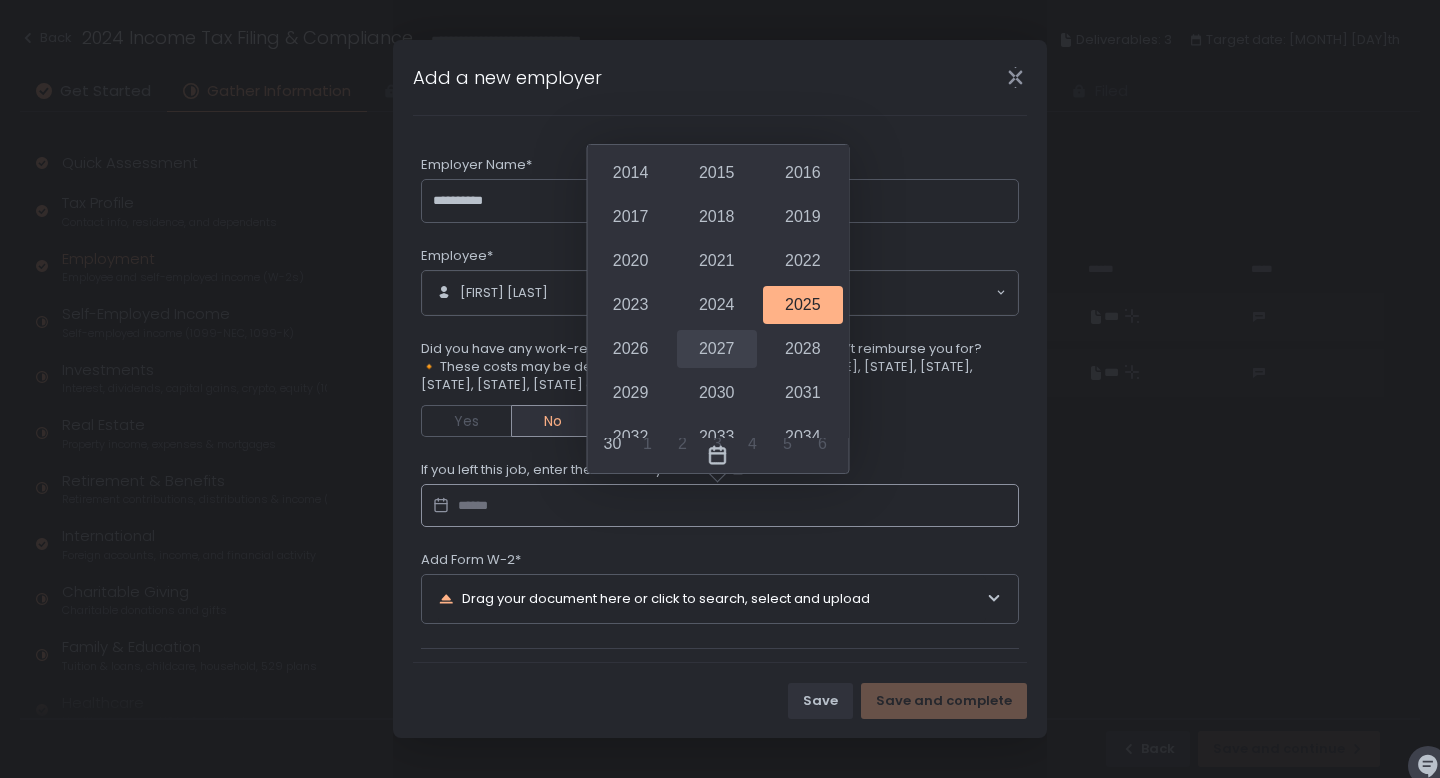 click on "2027" at bounding box center [716, 349] 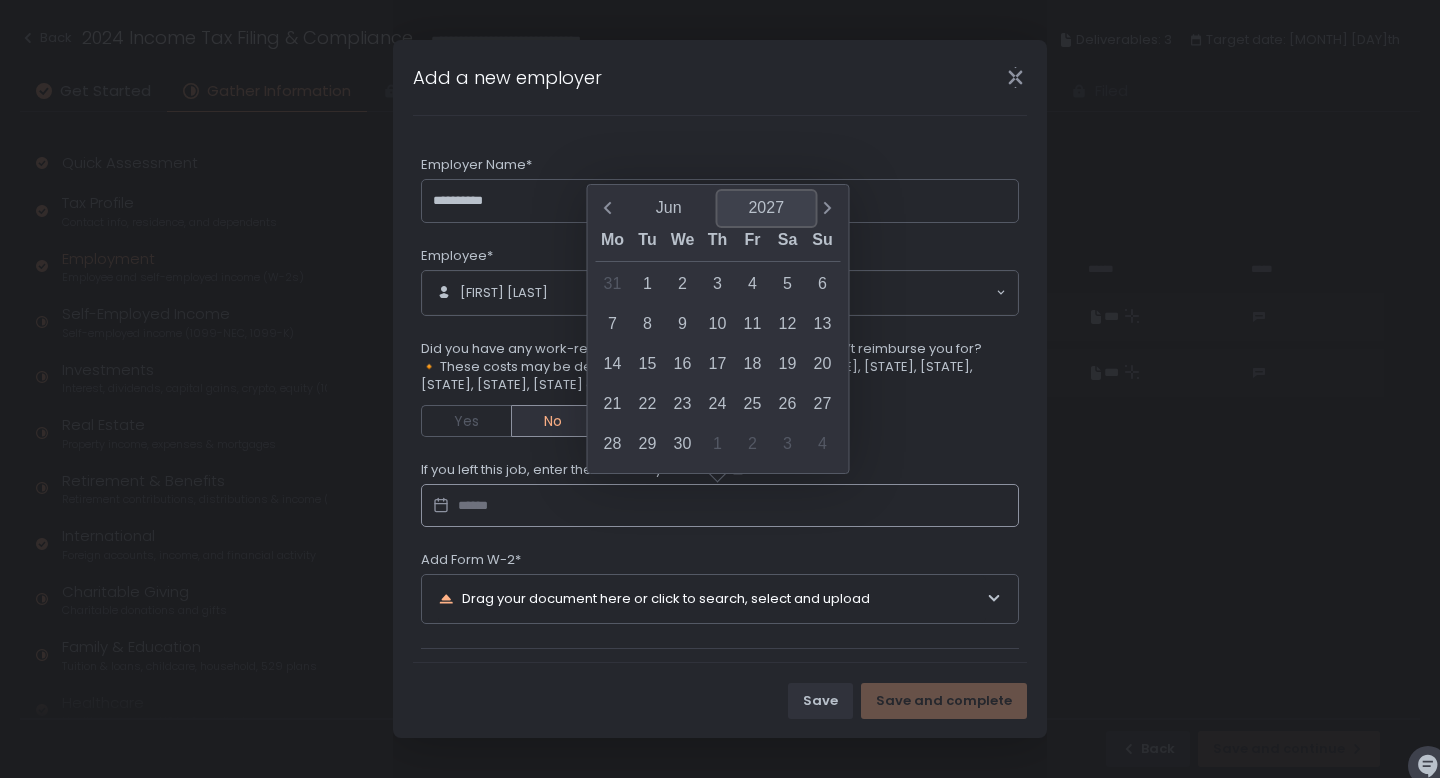 click on "2027" 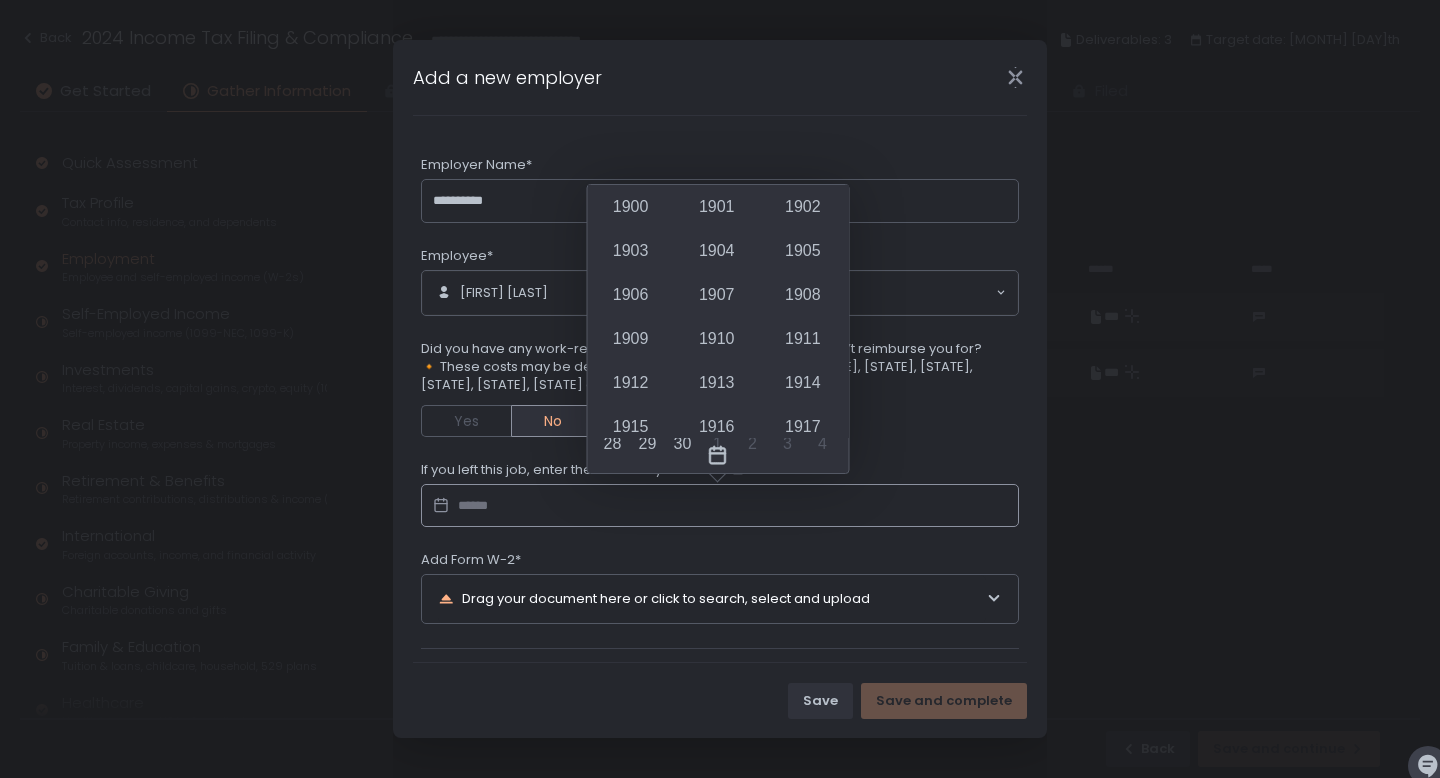 scroll, scrollTop: 1730, scrollLeft: 0, axis: vertical 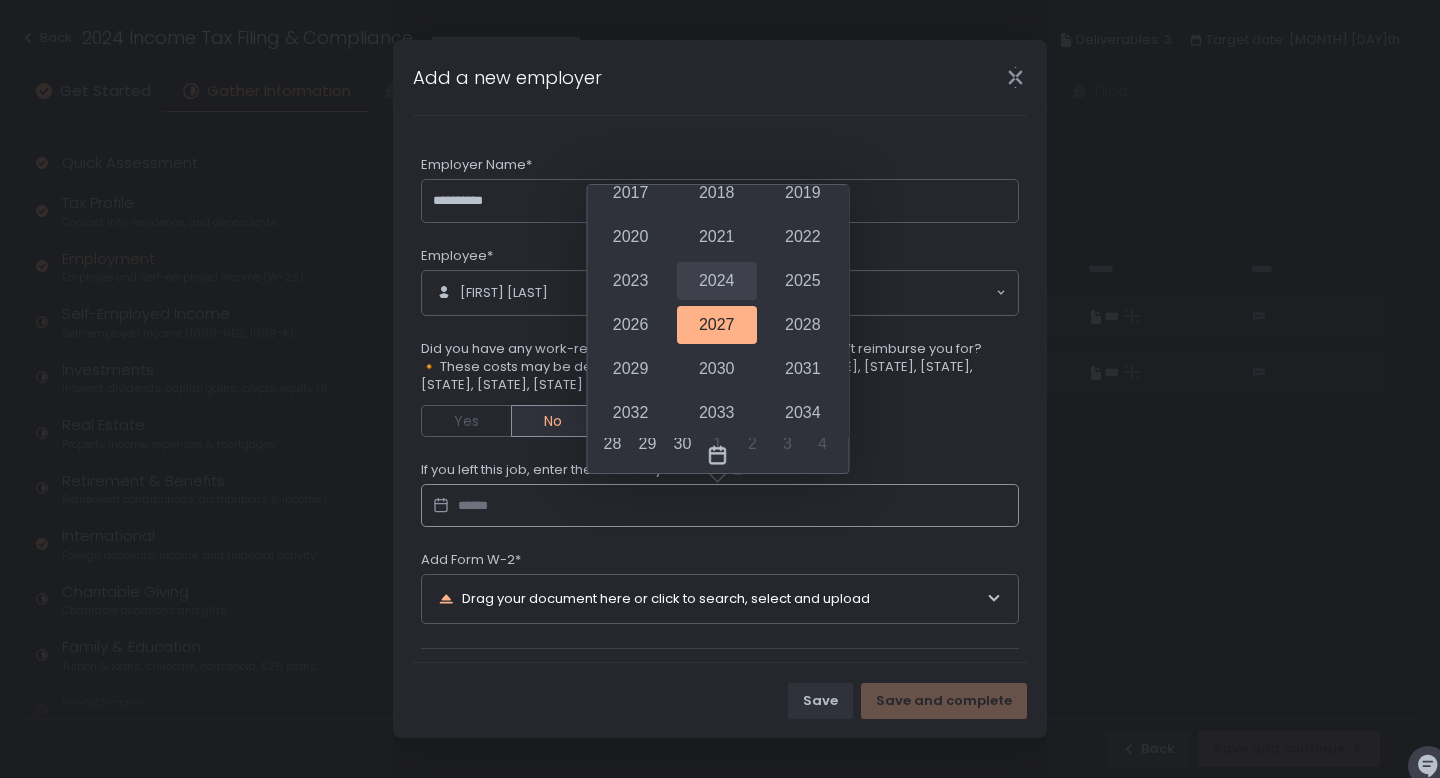 click on "2024" at bounding box center (716, 281) 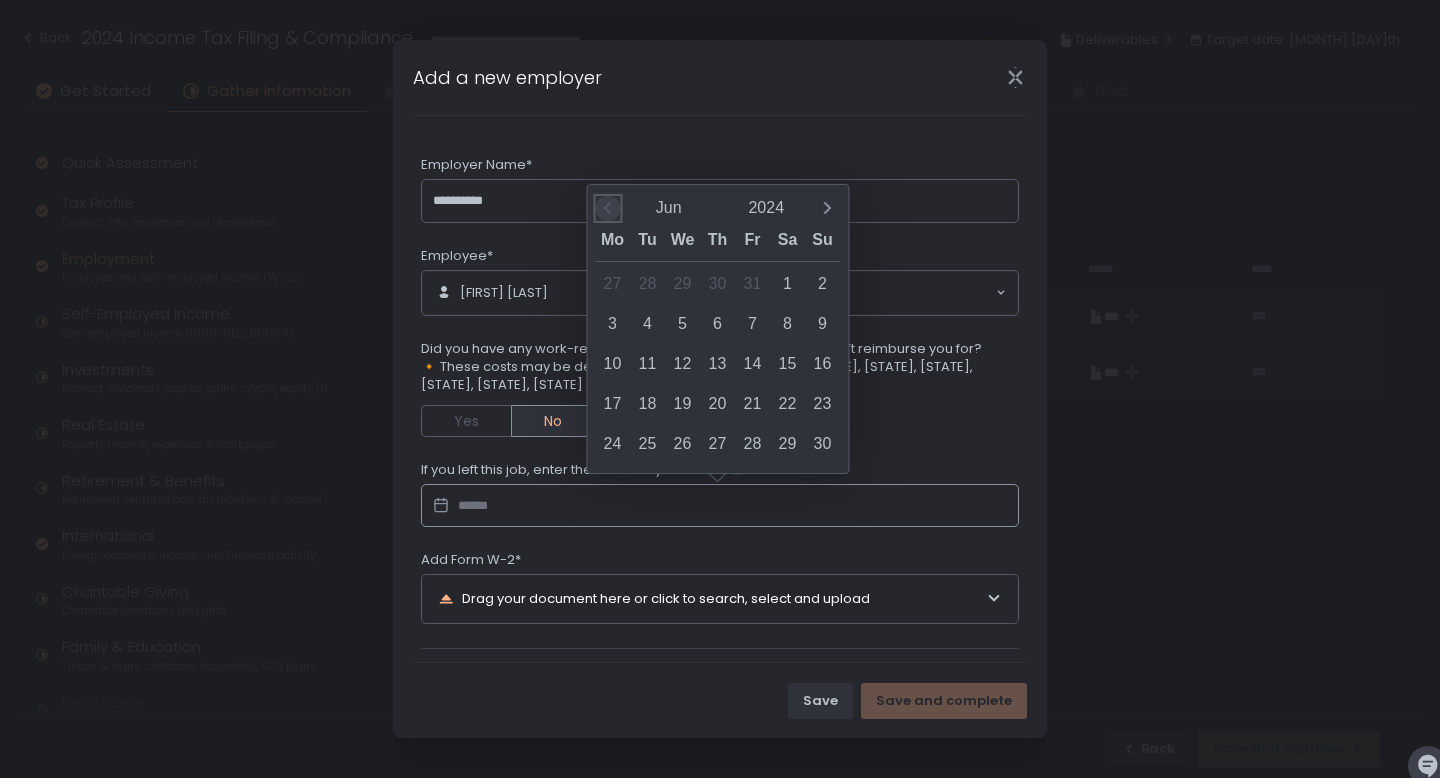click at bounding box center [607, 208] 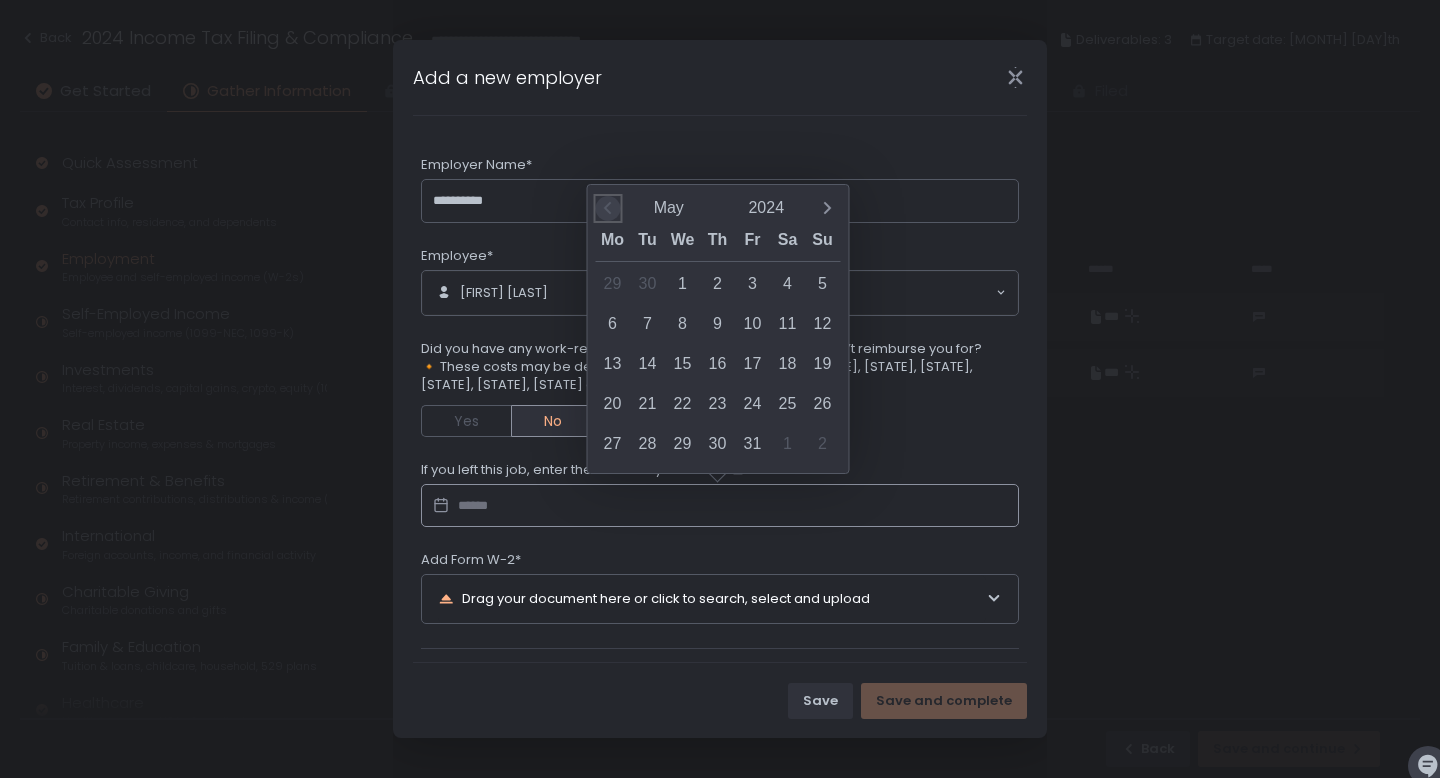 click 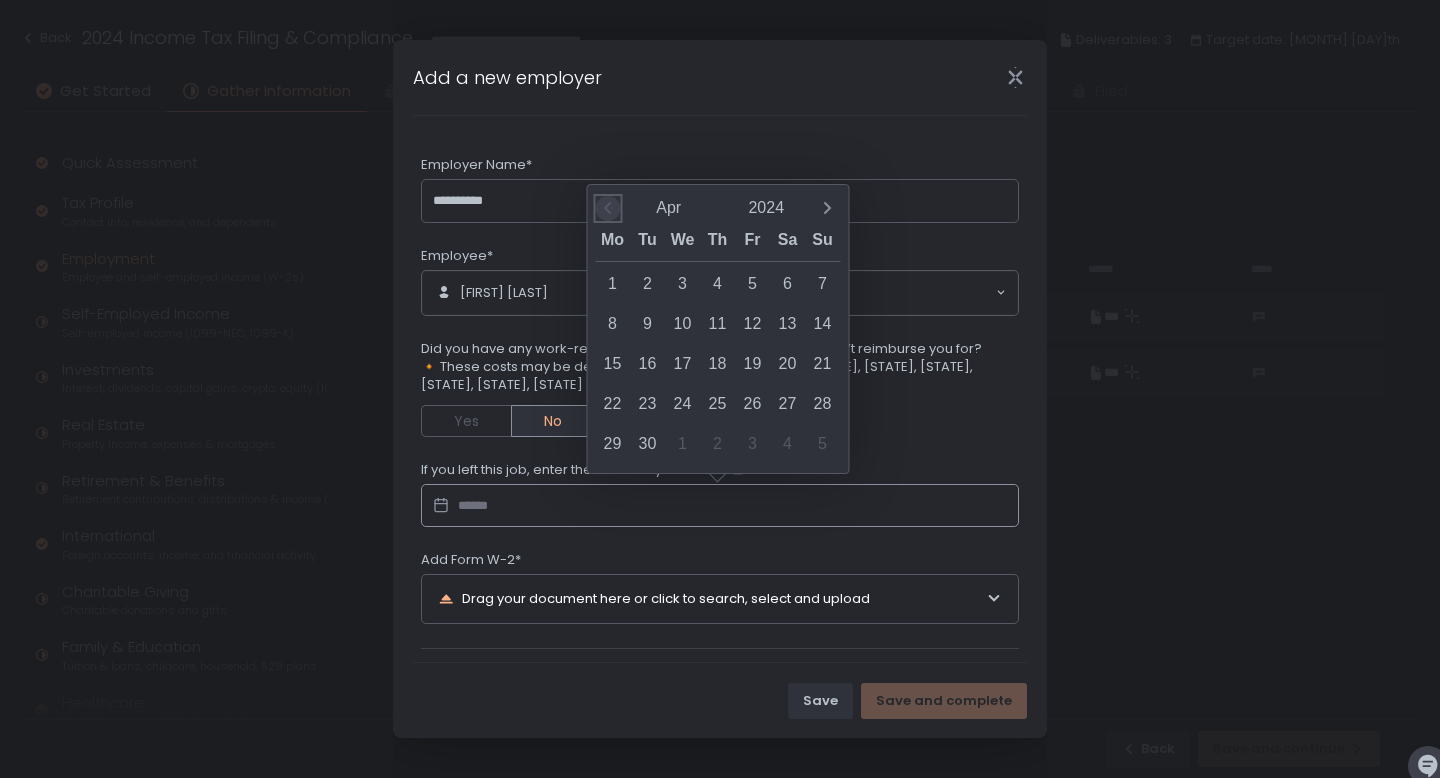 click 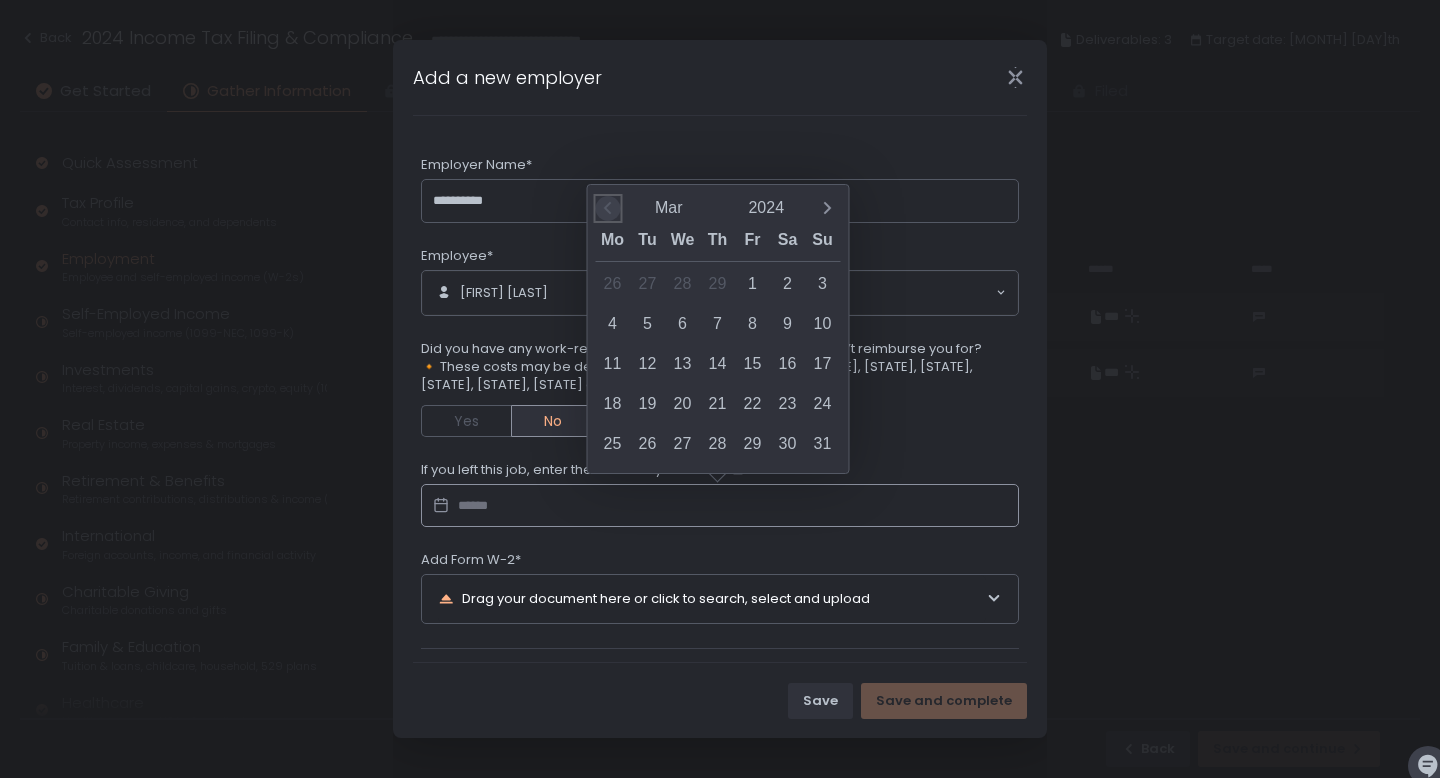click 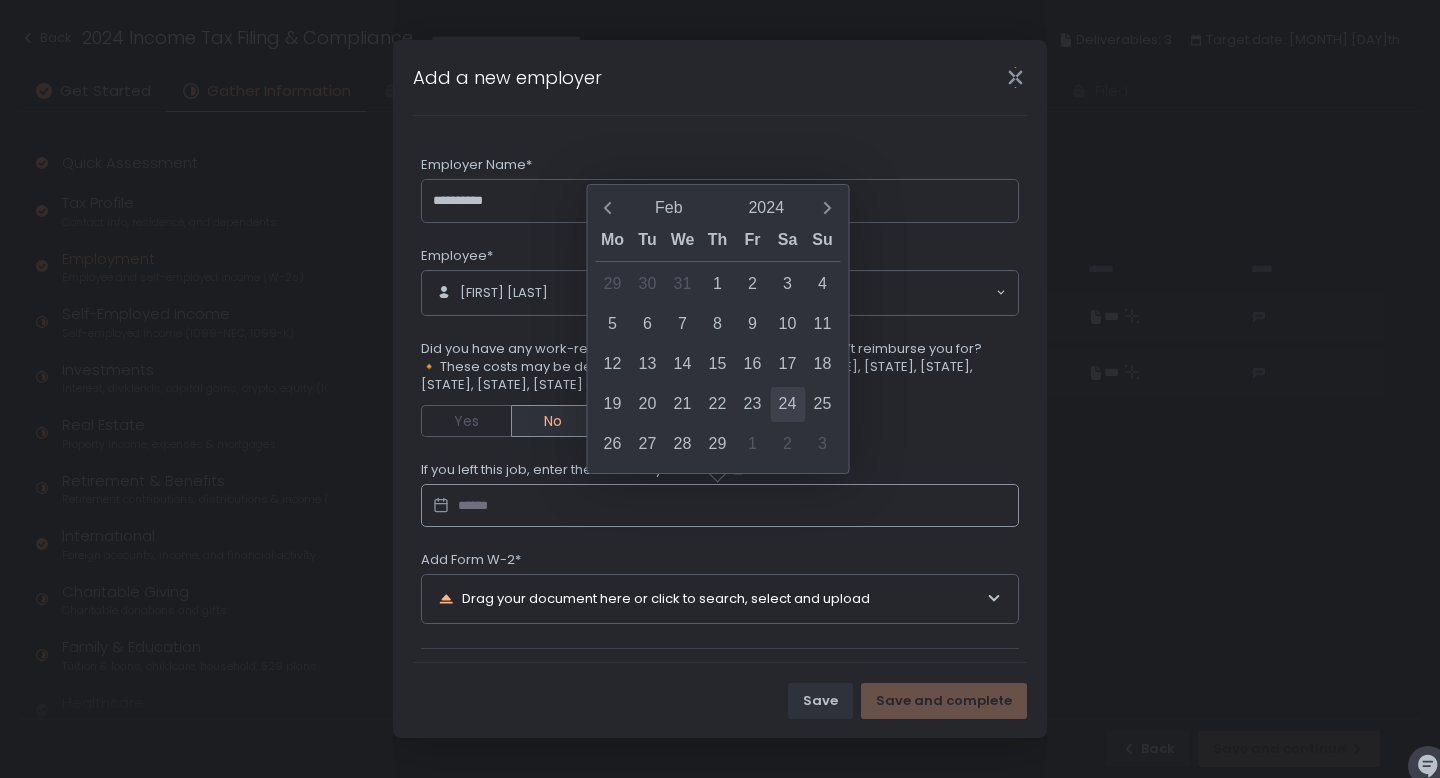 click on "24" at bounding box center [787, 404] 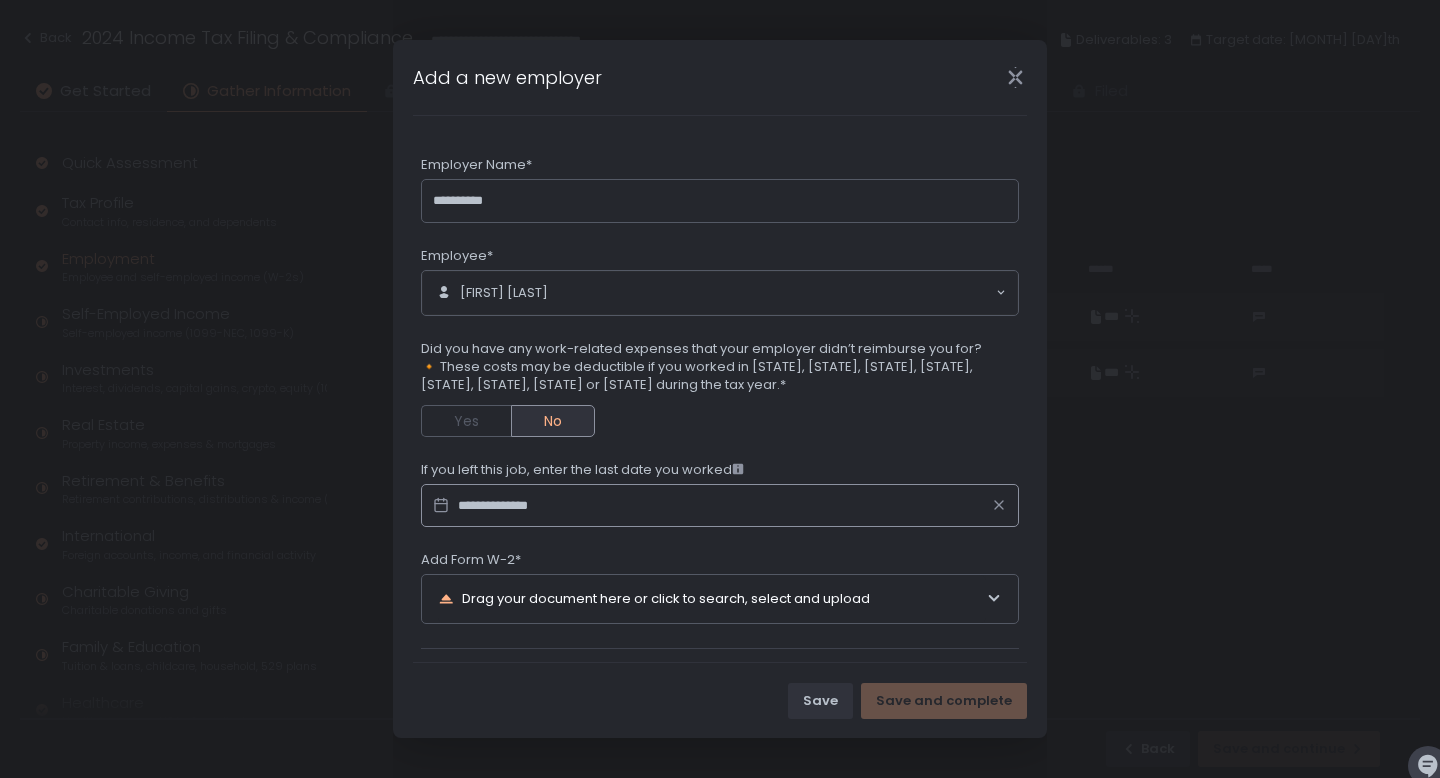 scroll, scrollTop: 69, scrollLeft: 0, axis: vertical 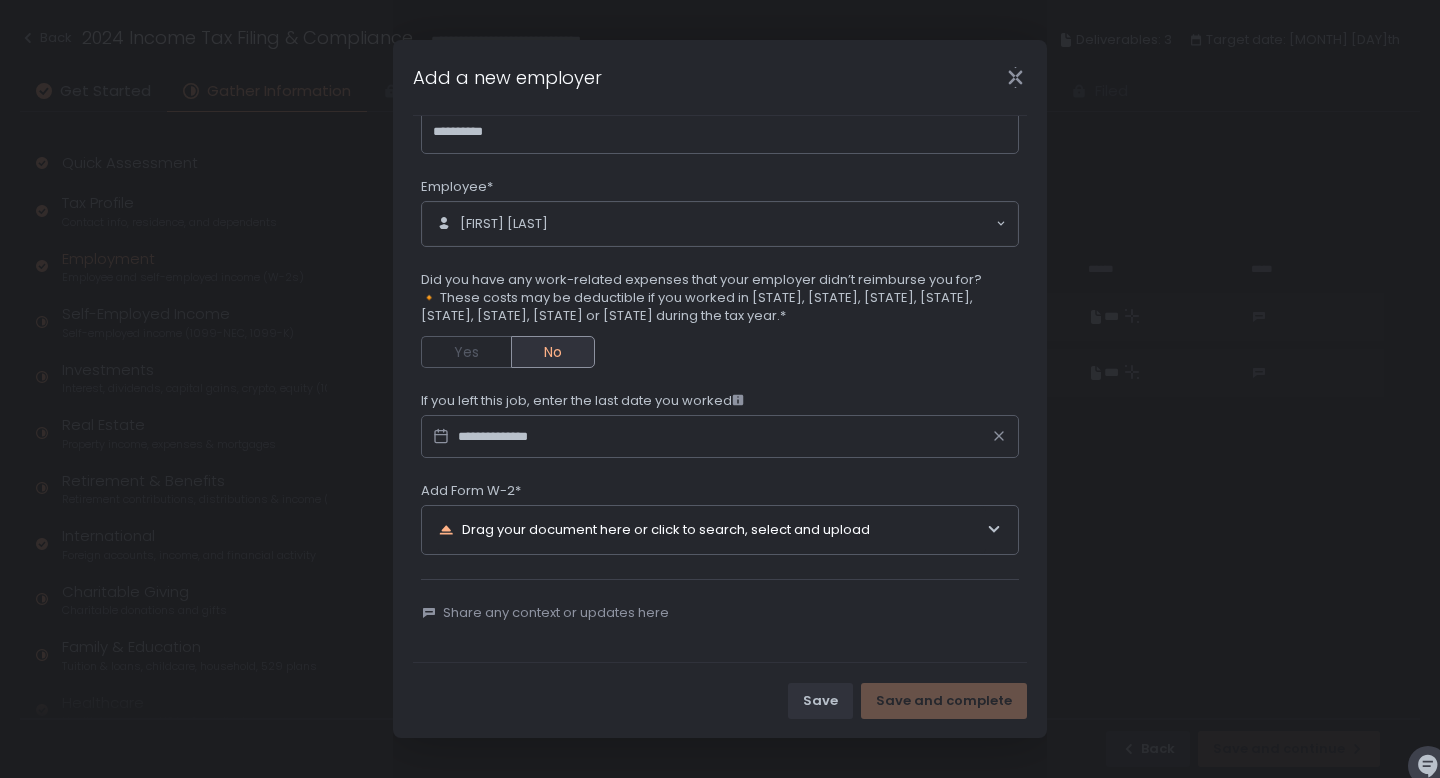 click on "Drag your document here or click to search, select and upload" at bounding box center (712, 530) 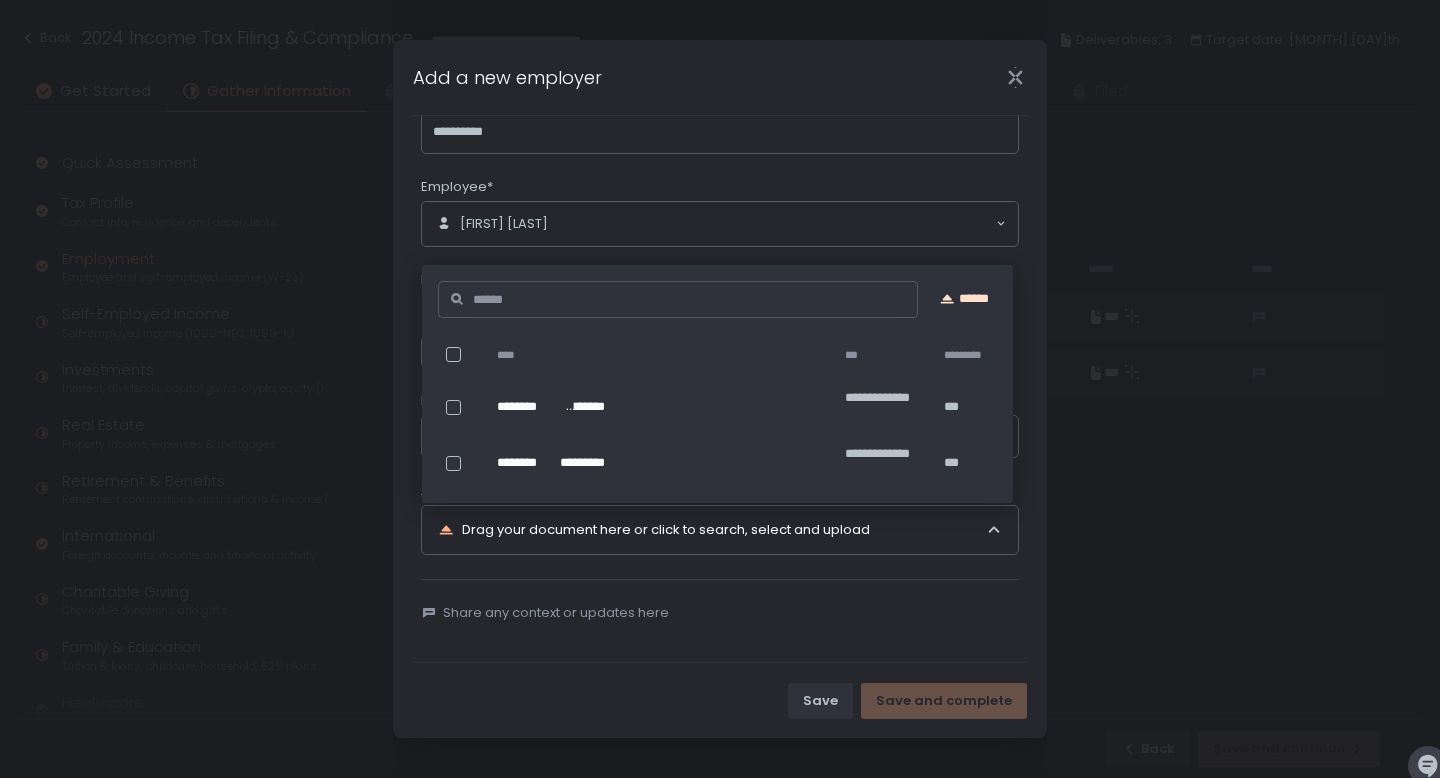 click 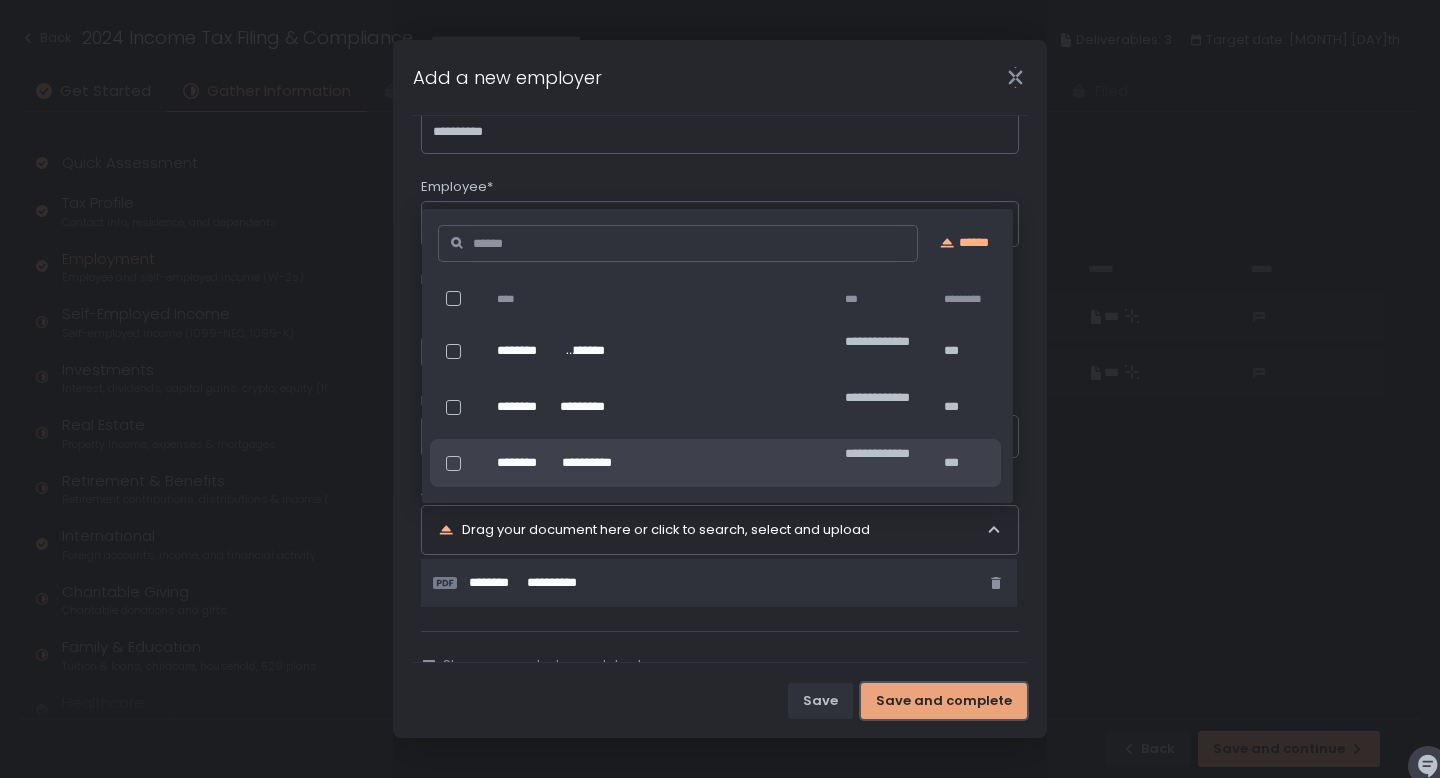 click on "Save and complete" at bounding box center (944, 701) 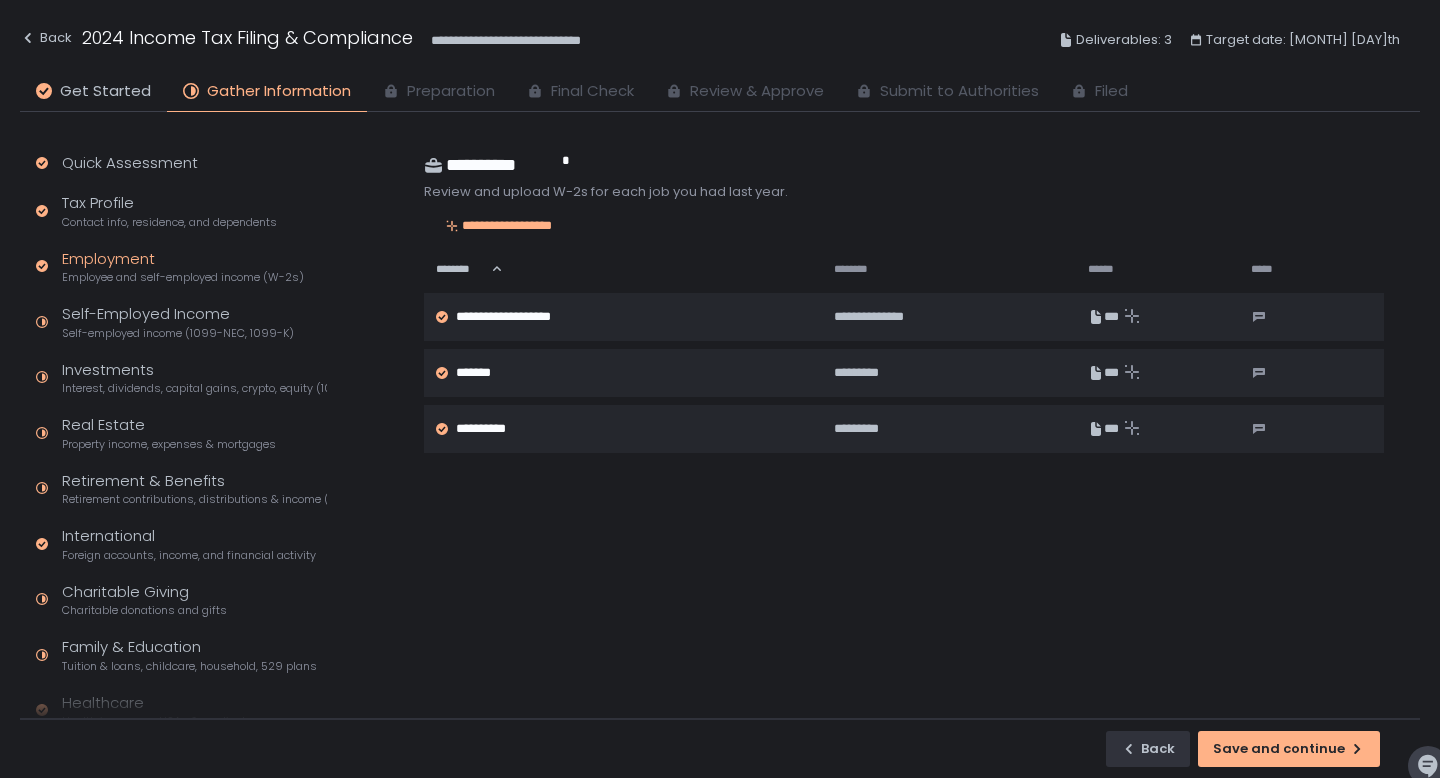 click on "Back Save and continue" at bounding box center (720, 748) 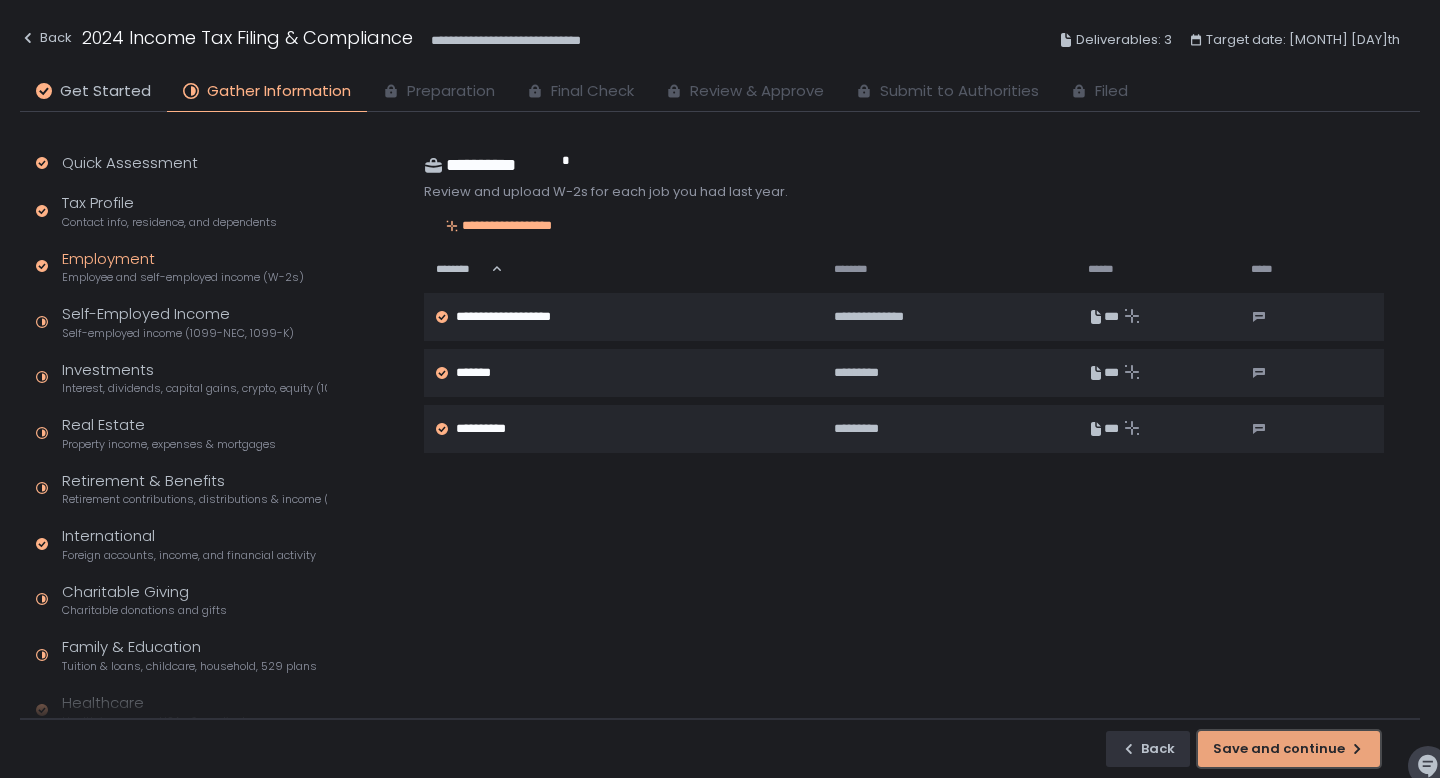 click on "Save and continue" 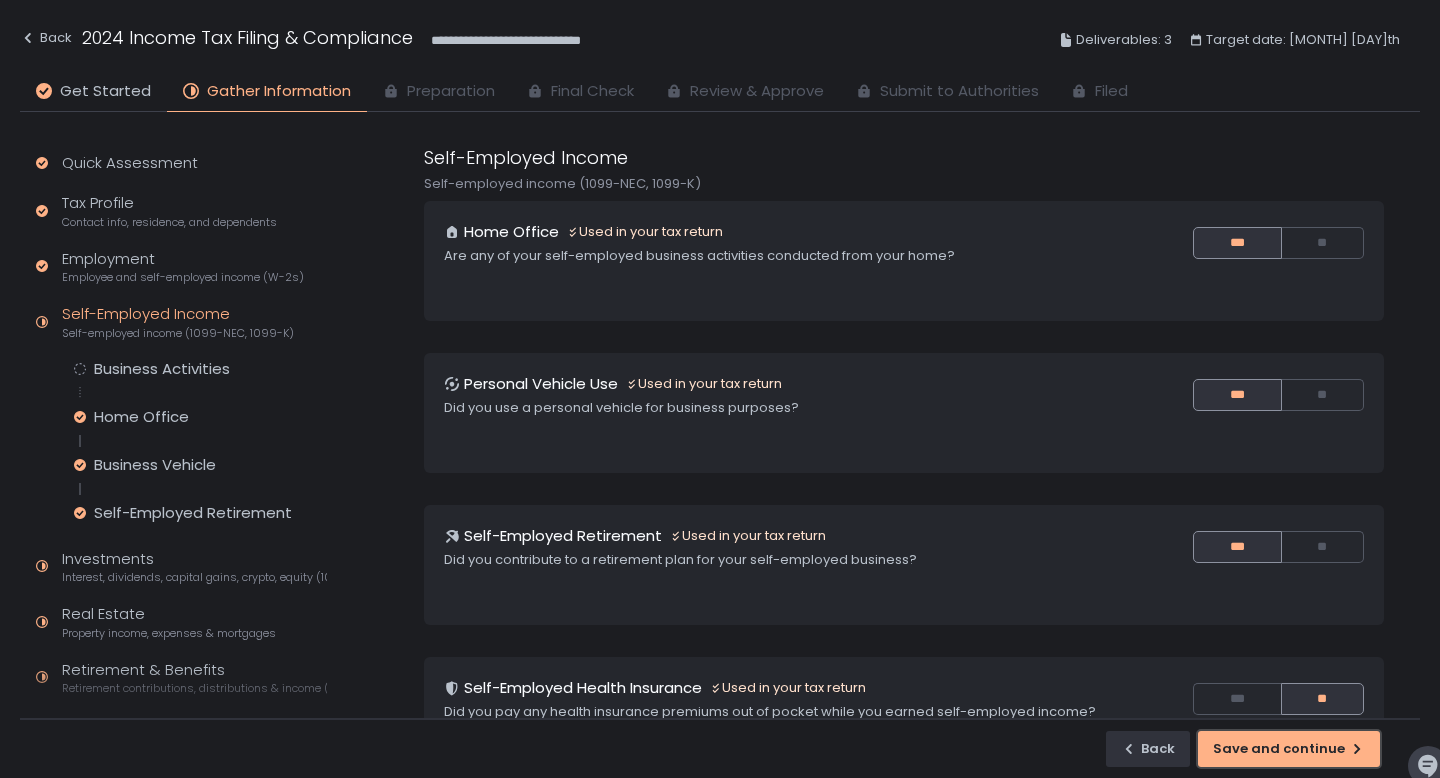 drag, startPoint x: 1251, startPoint y: 748, endPoint x: 1098, endPoint y: 615, distance: 202.72641 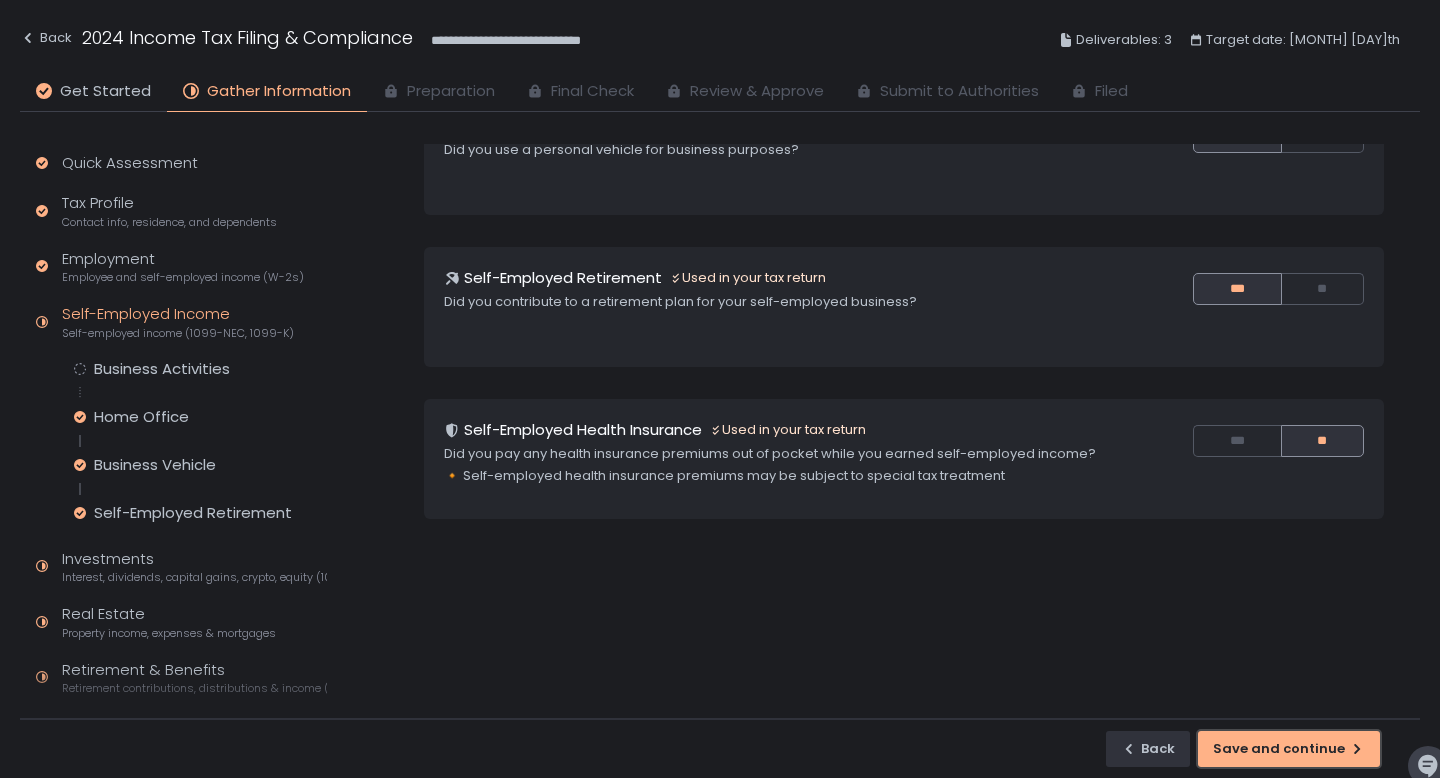 scroll, scrollTop: 0, scrollLeft: 0, axis: both 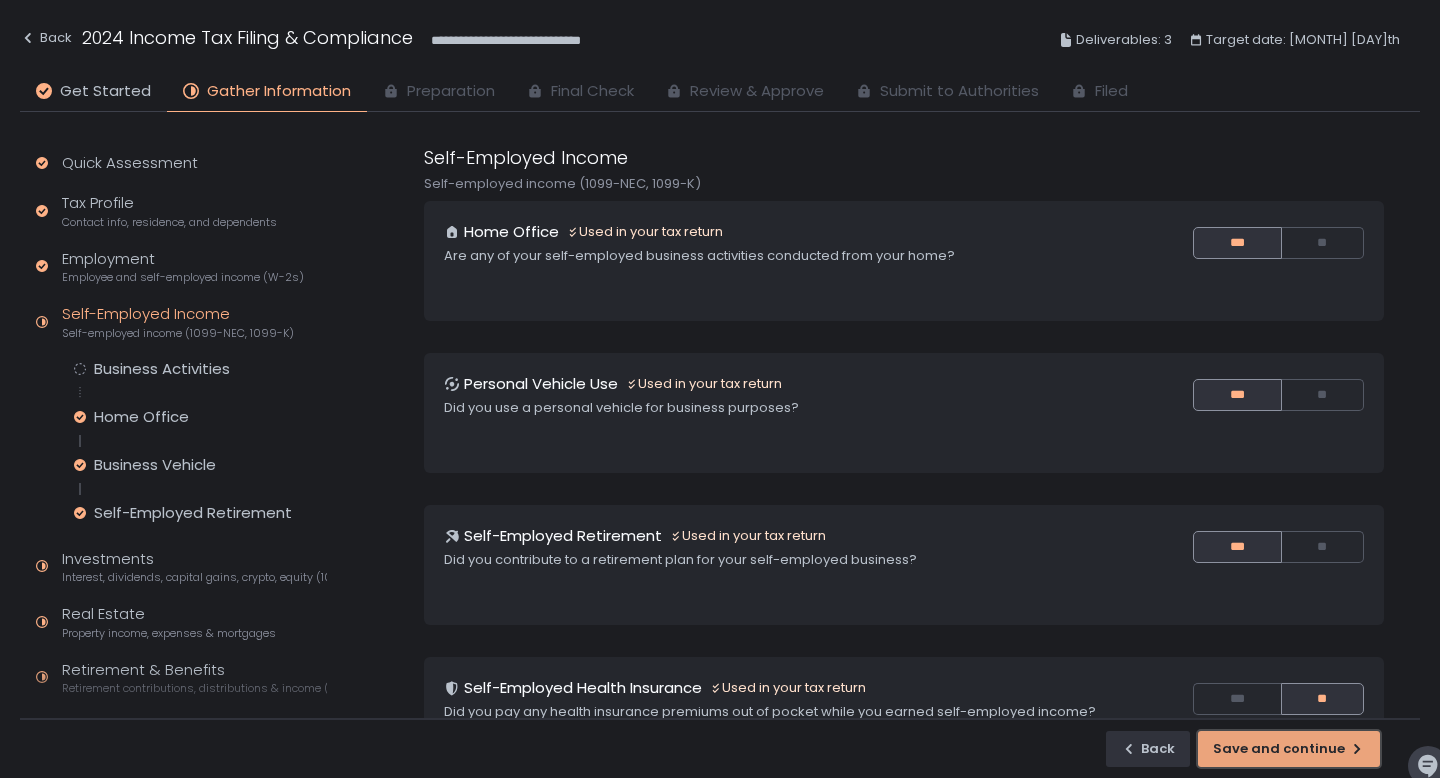 click on "Save and continue" 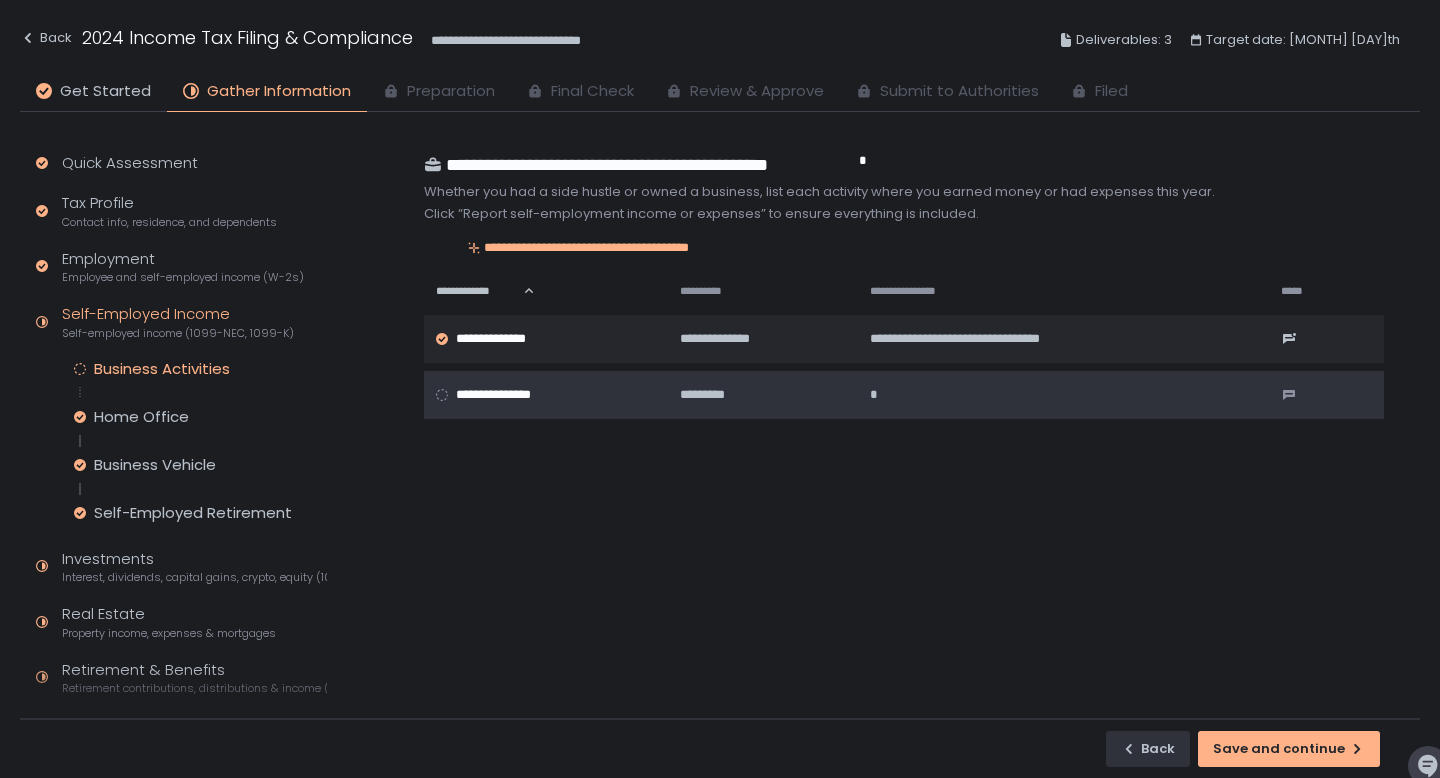 click on "*" at bounding box center [1060, 395] 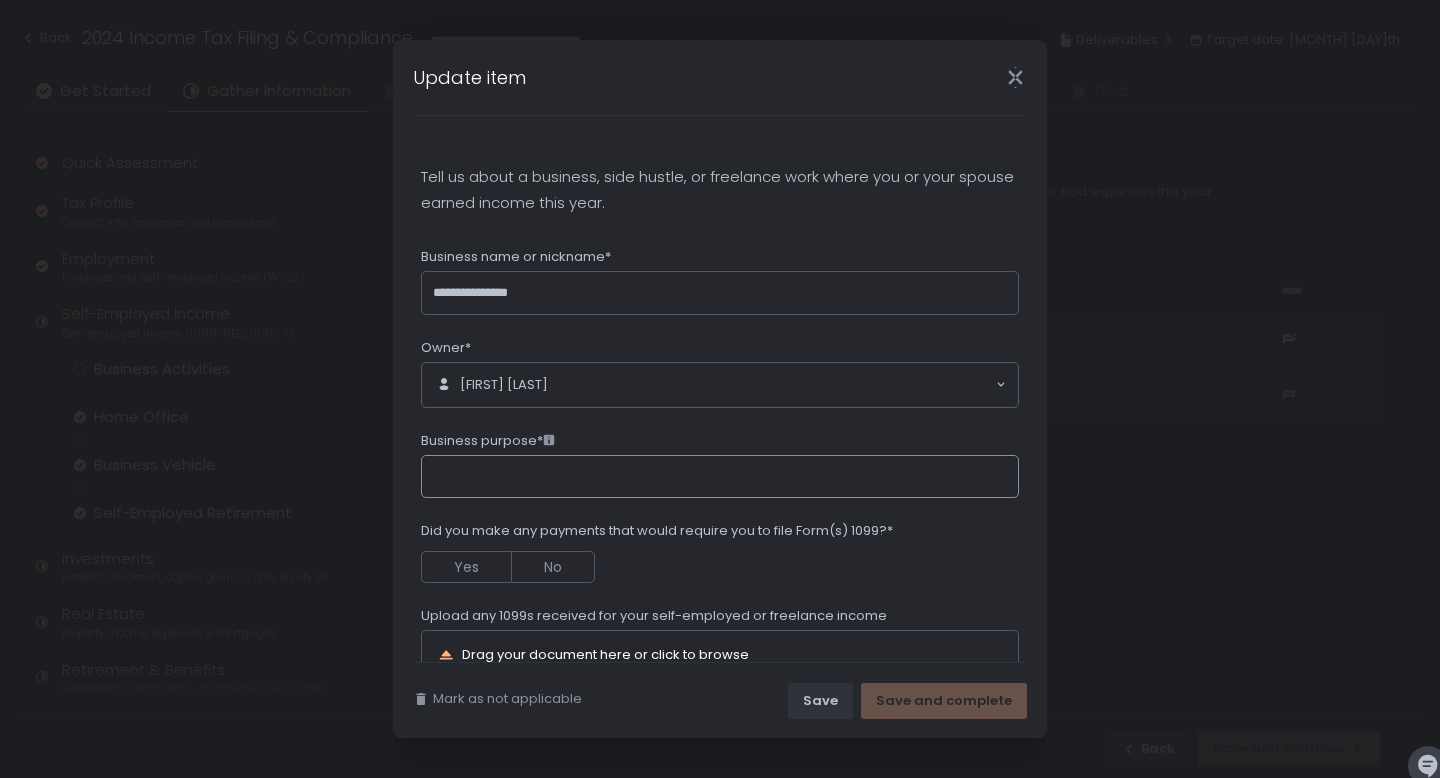 click on "Business purpose*" 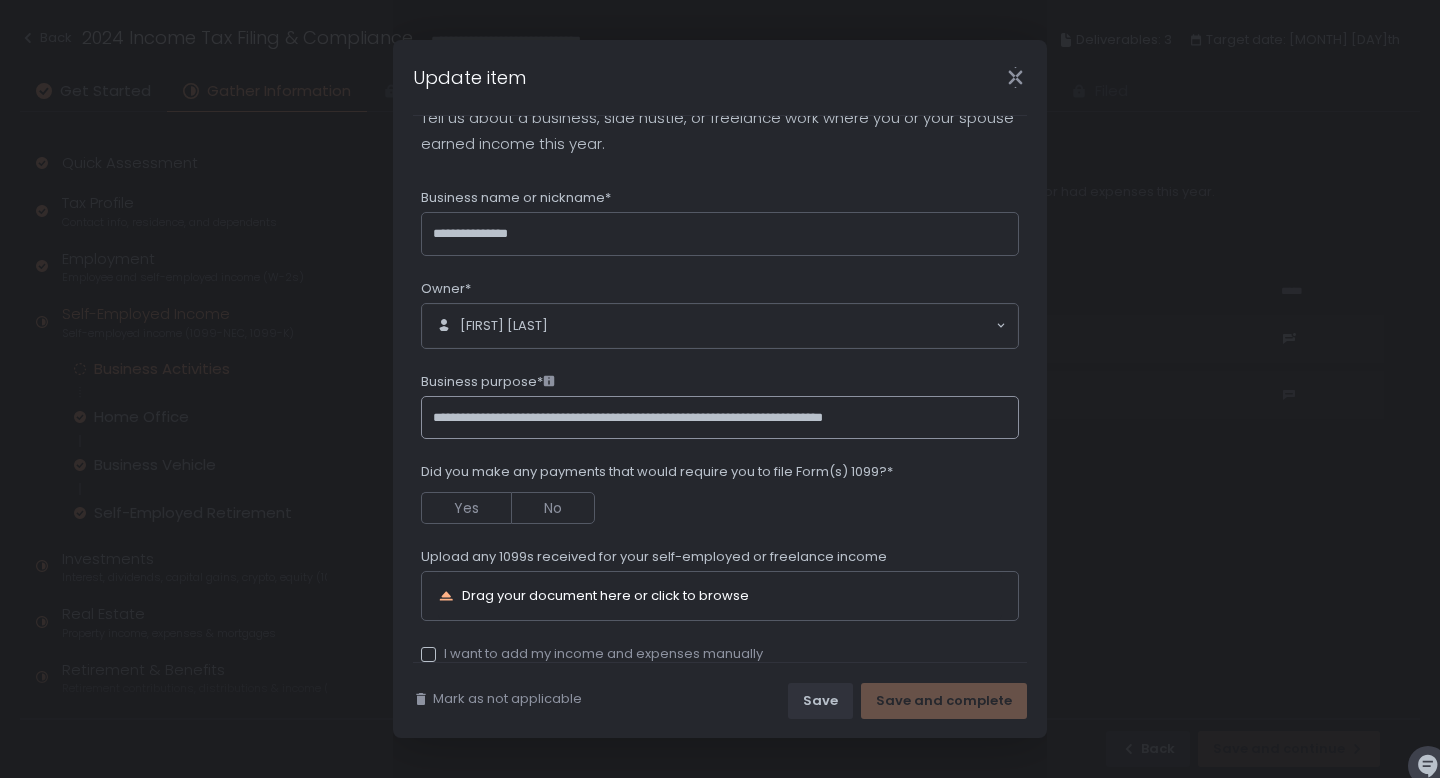 scroll, scrollTop: 159, scrollLeft: 0, axis: vertical 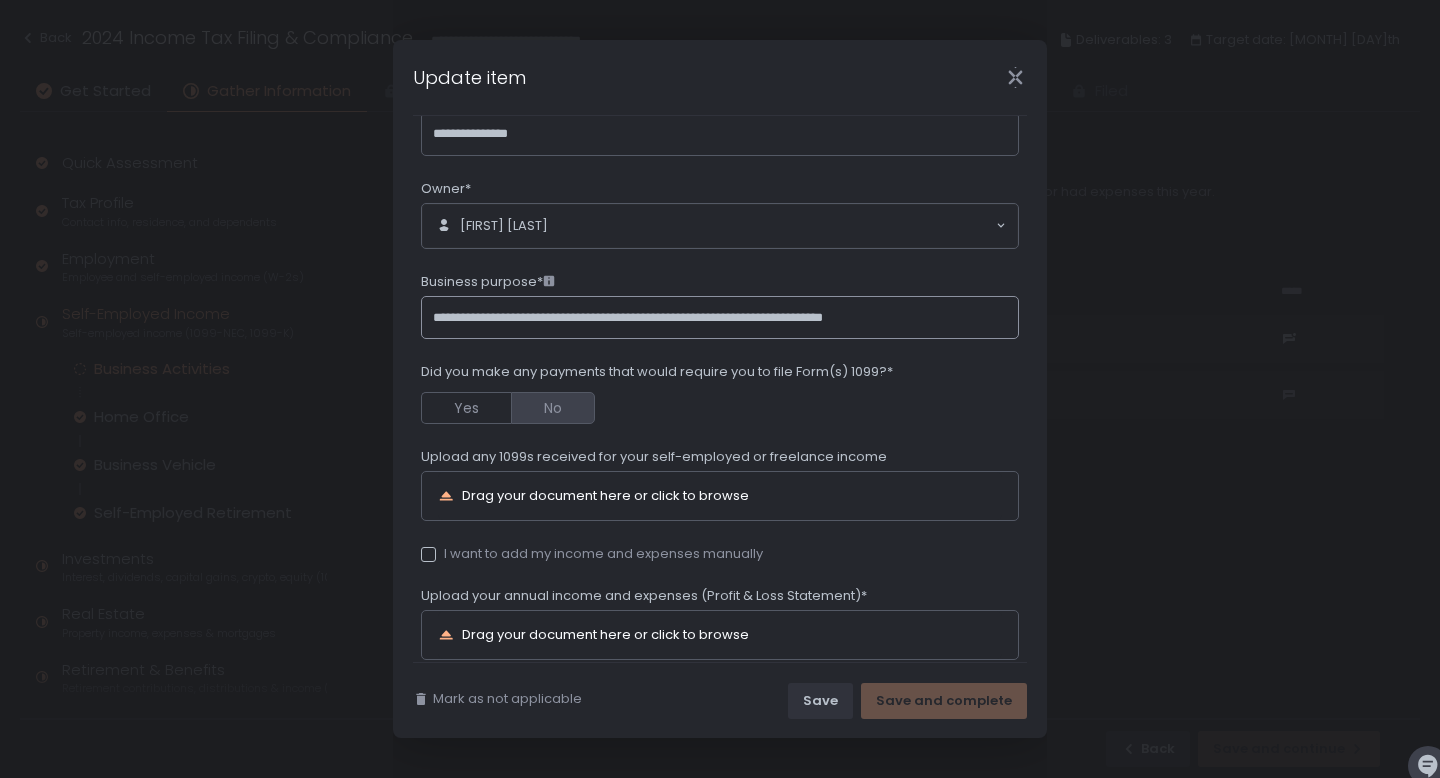 type on "**********" 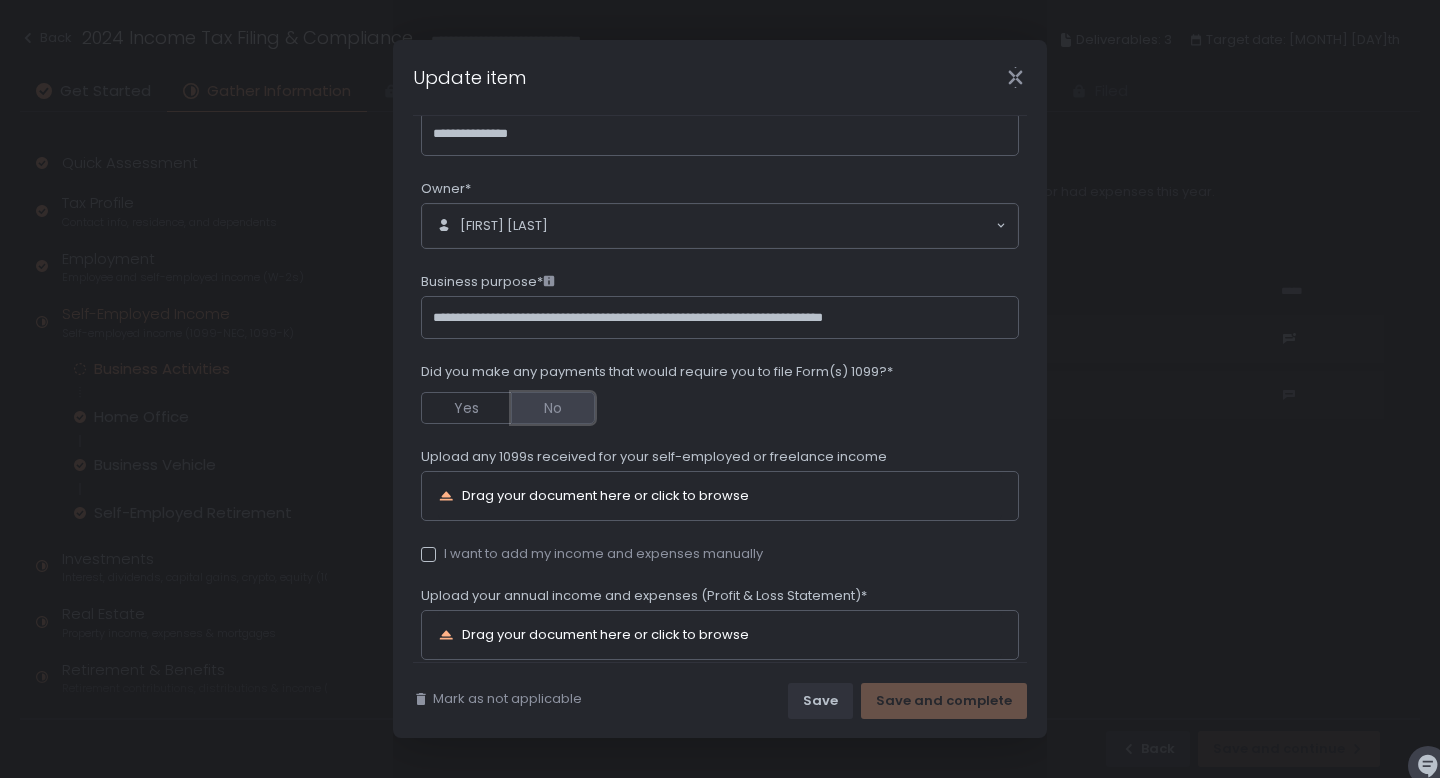 click on "No" at bounding box center (553, 408) 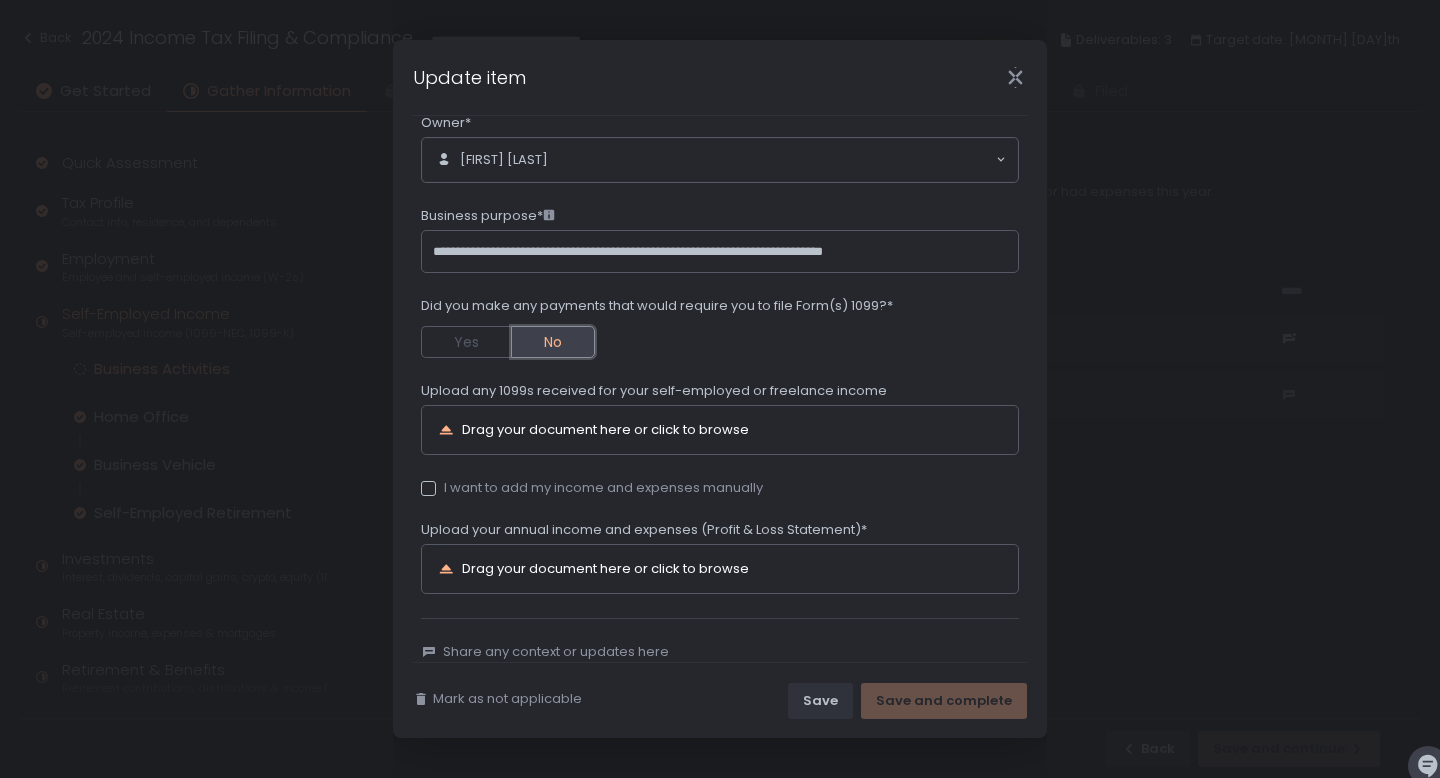 scroll, scrollTop: 264, scrollLeft: 0, axis: vertical 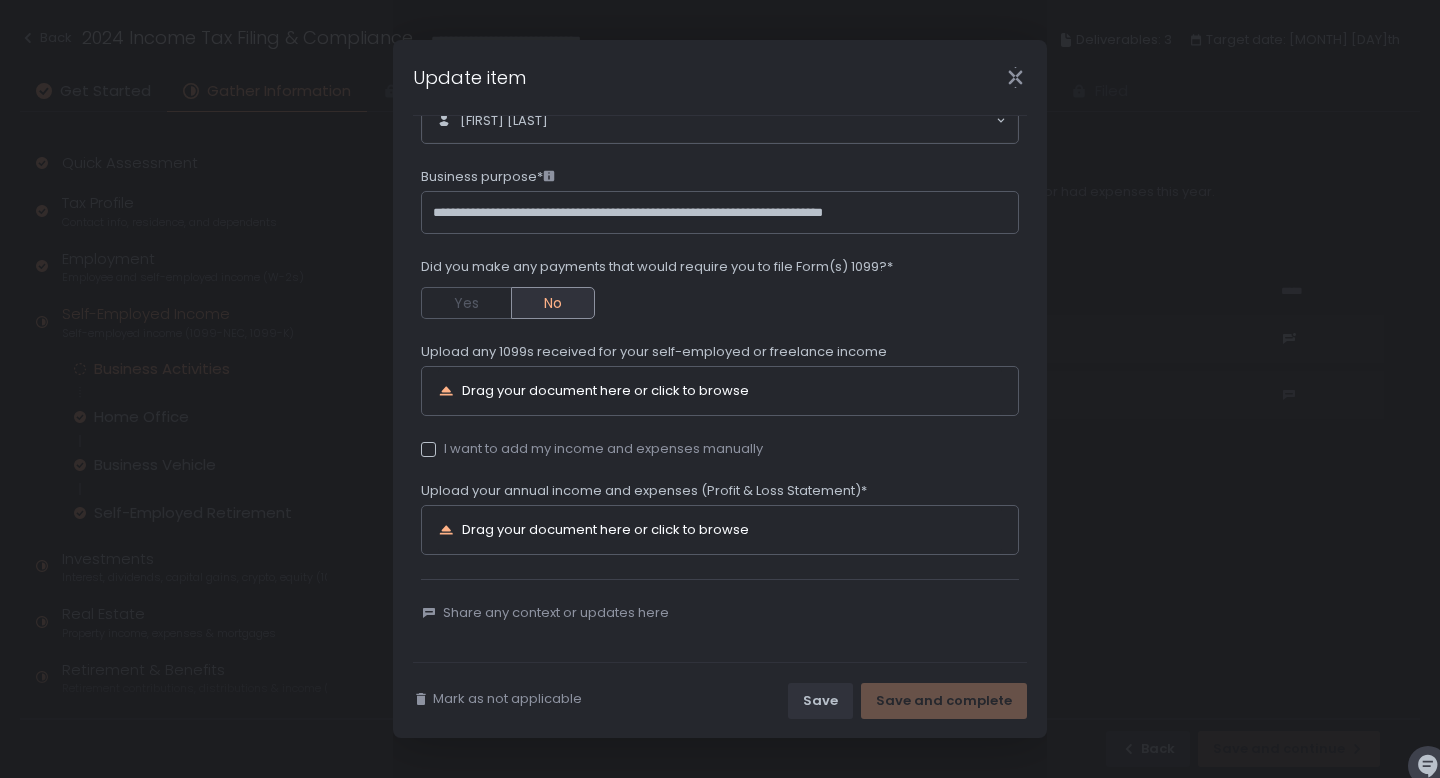 click on "Drag your document here or click to browse" at bounding box center [605, 529] 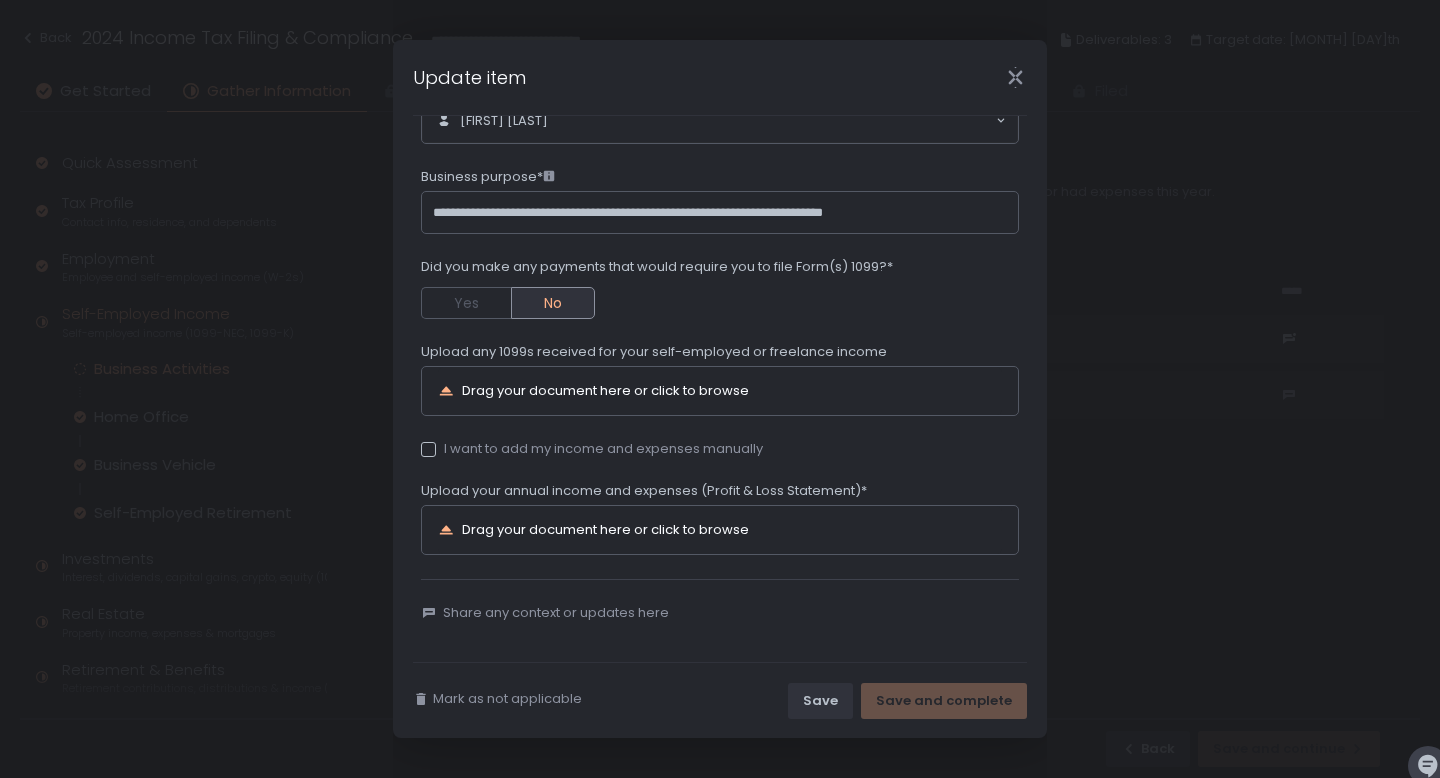 click on "Drag your document here or click to browse" at bounding box center (720, 530) 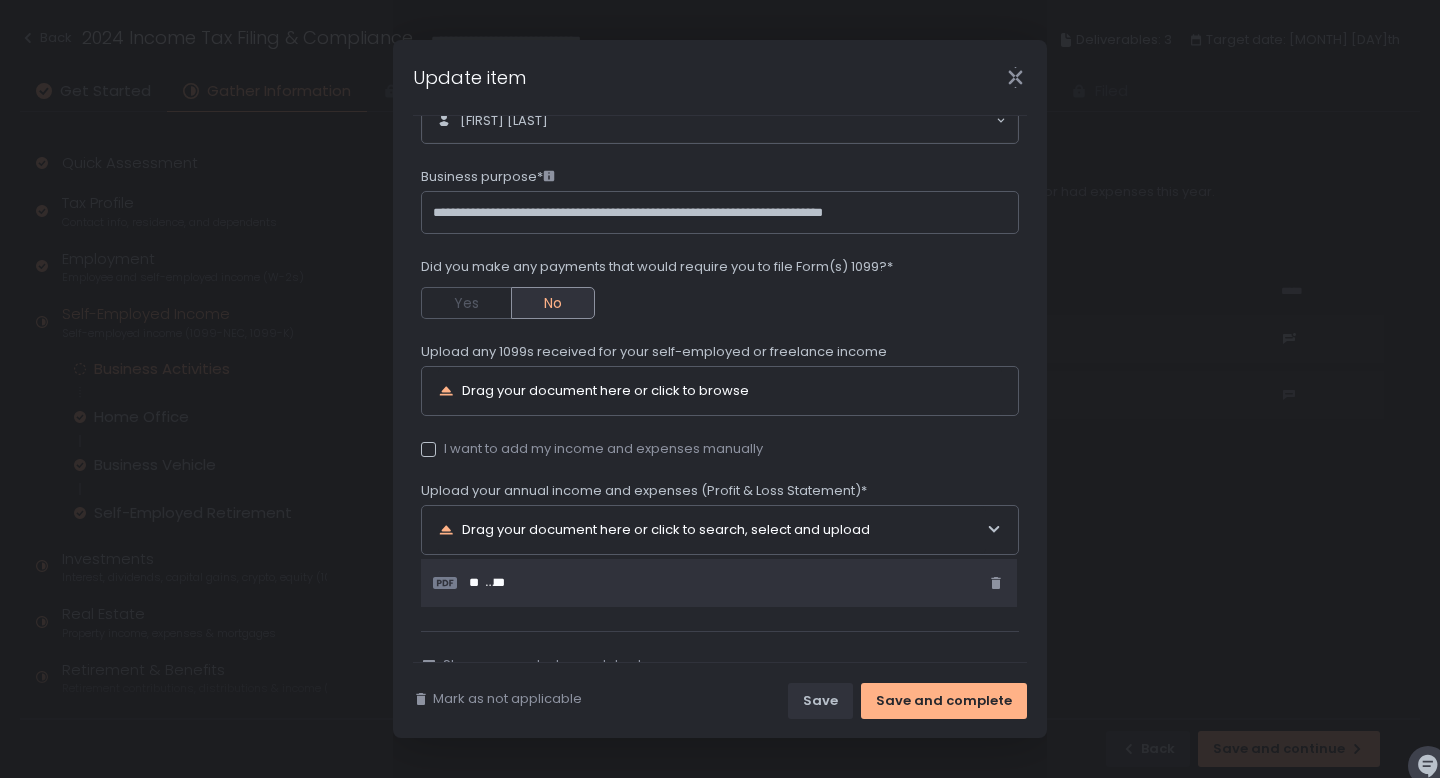 scroll, scrollTop: 316, scrollLeft: 0, axis: vertical 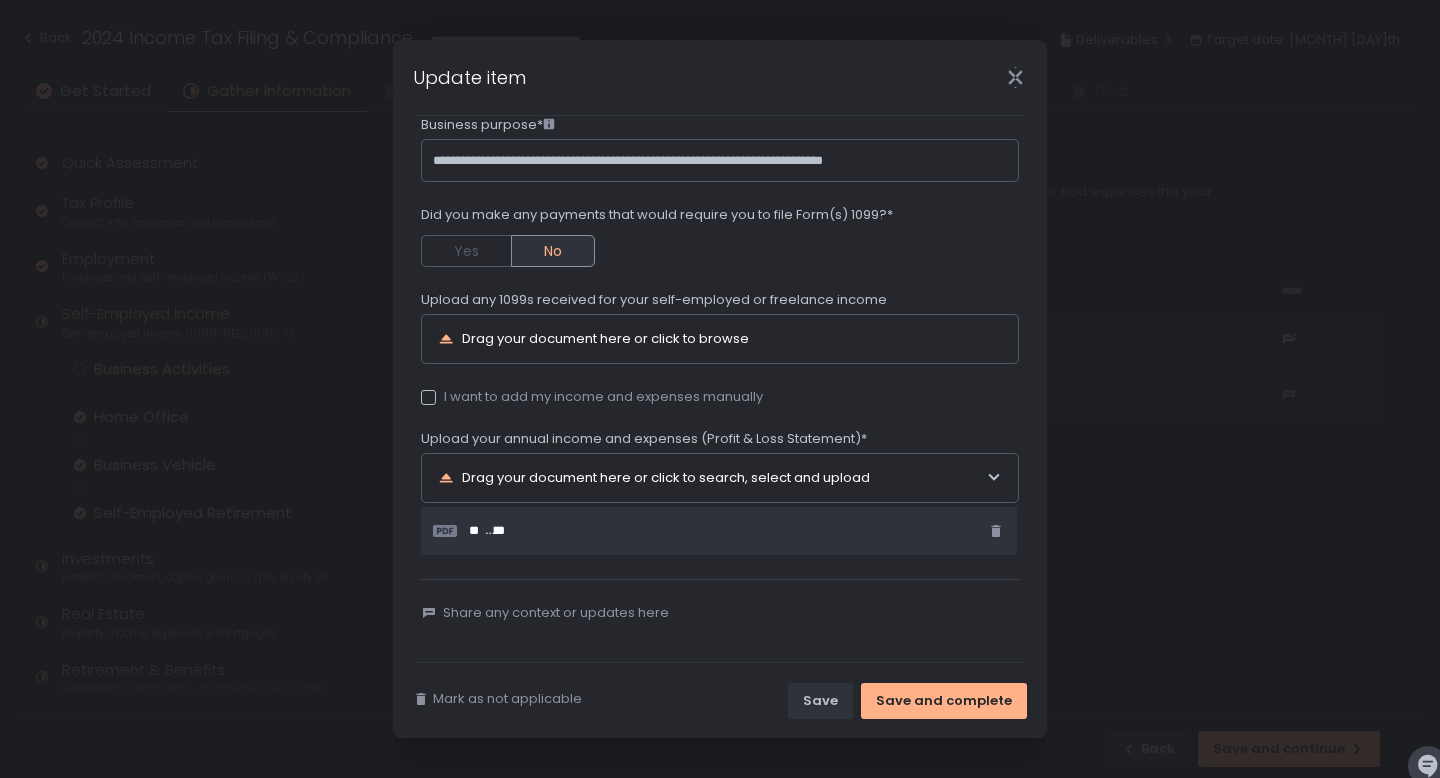click on "**********" at bounding box center [720, 231] 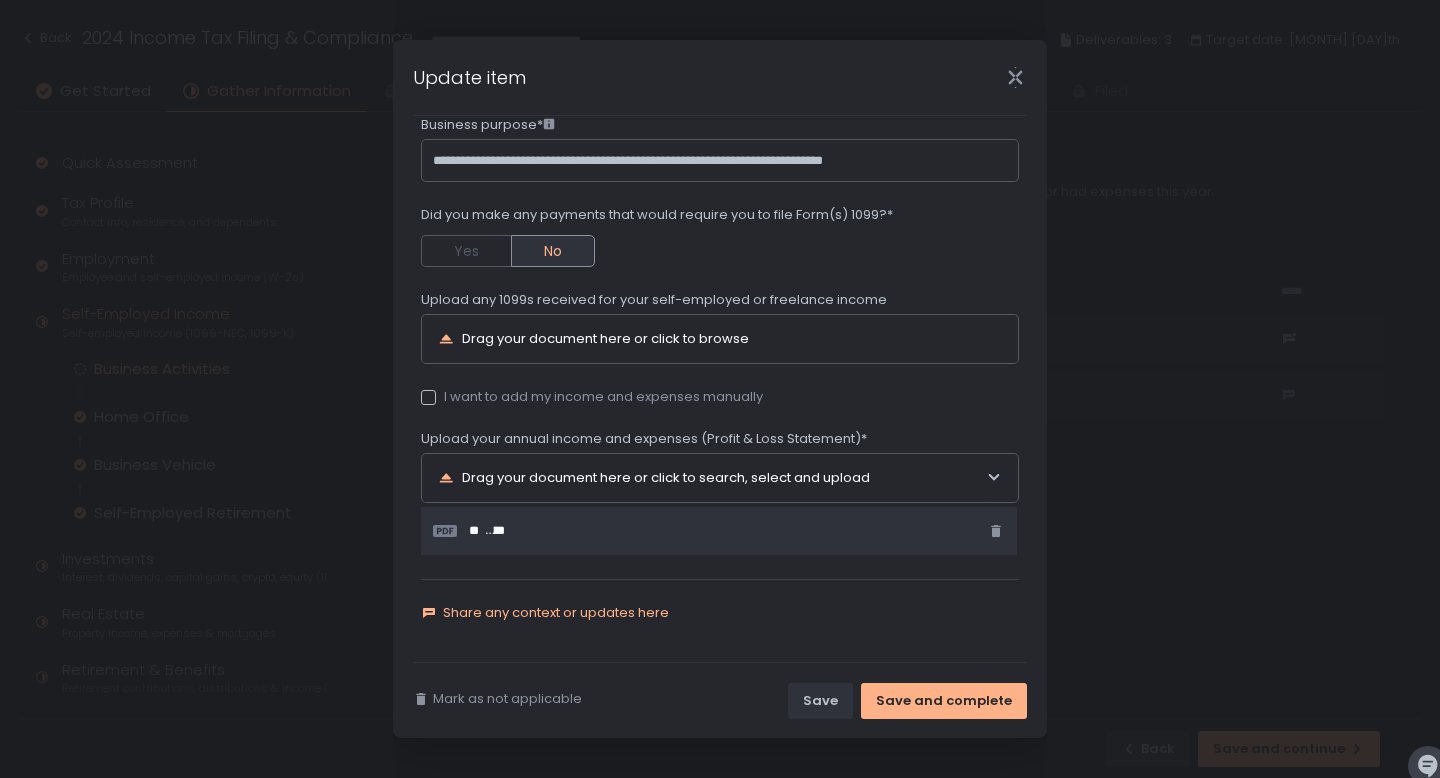 click on "Share any context or updates here" 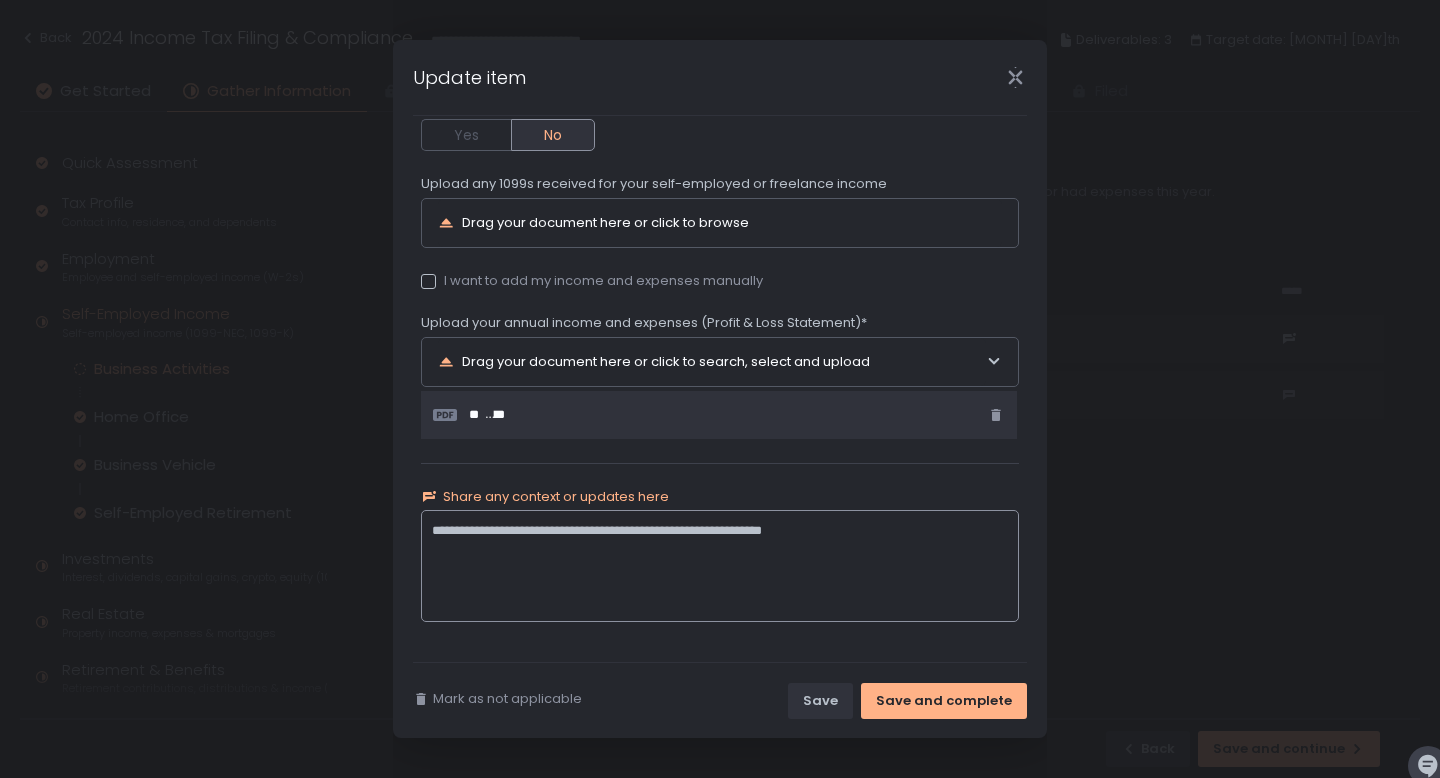 scroll, scrollTop: 0, scrollLeft: 0, axis: both 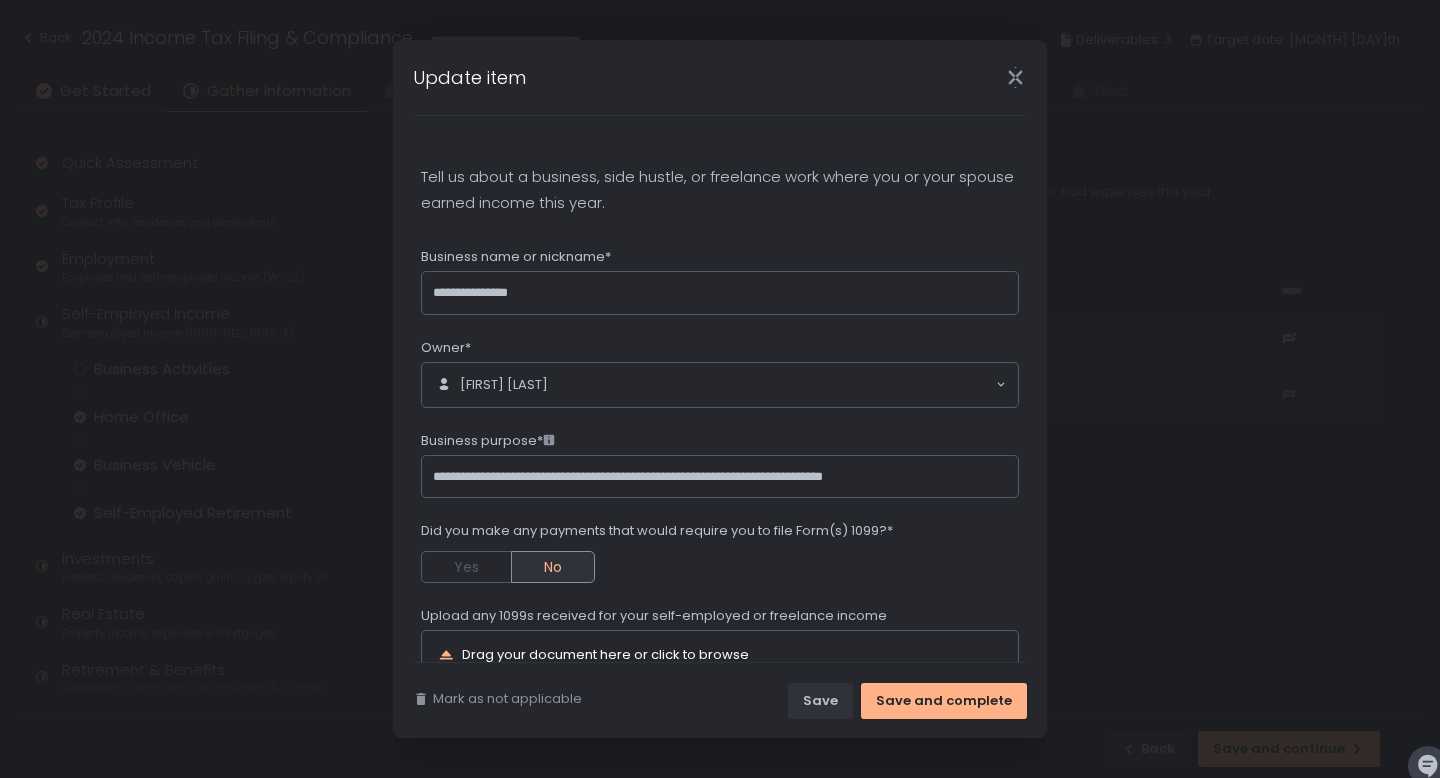 type on "**********" 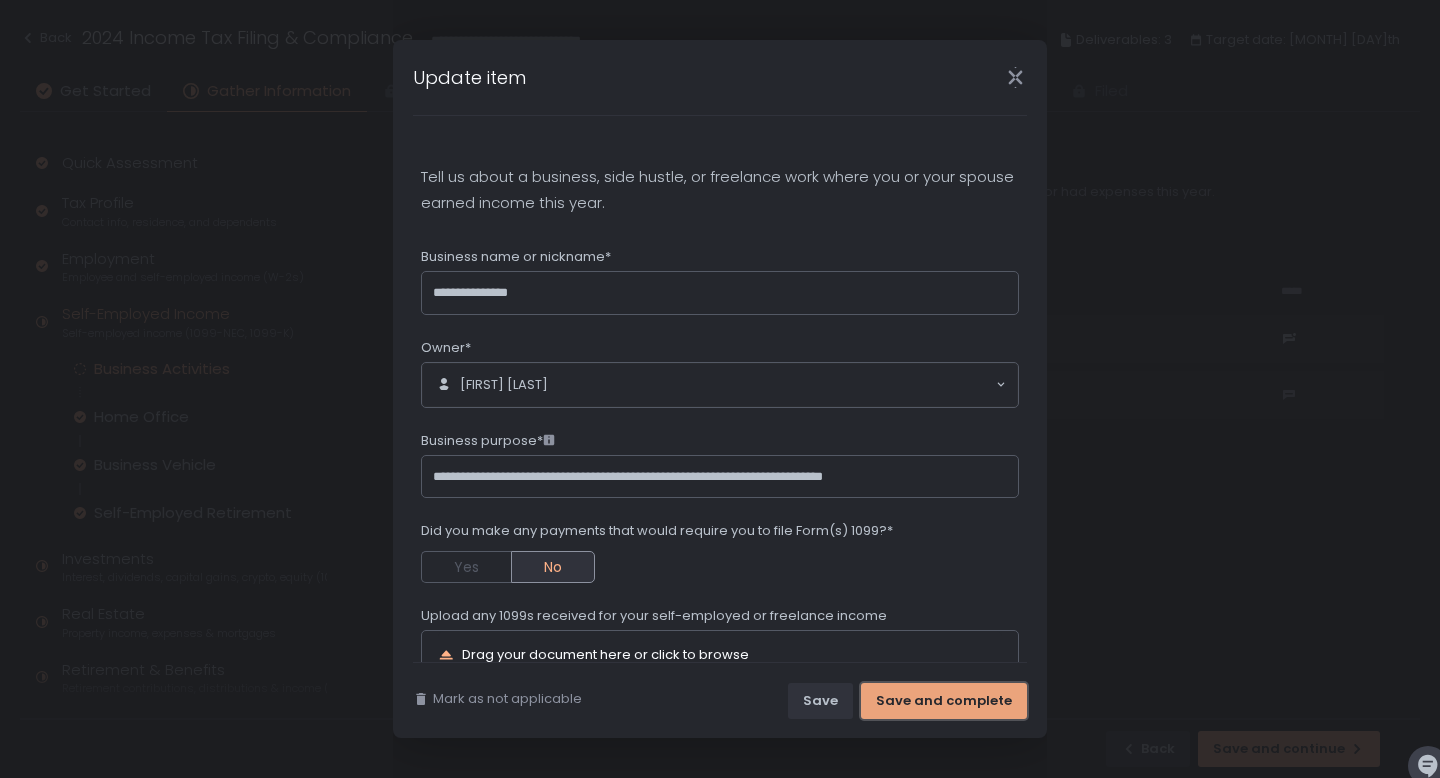 click on "Save and complete" at bounding box center [944, 701] 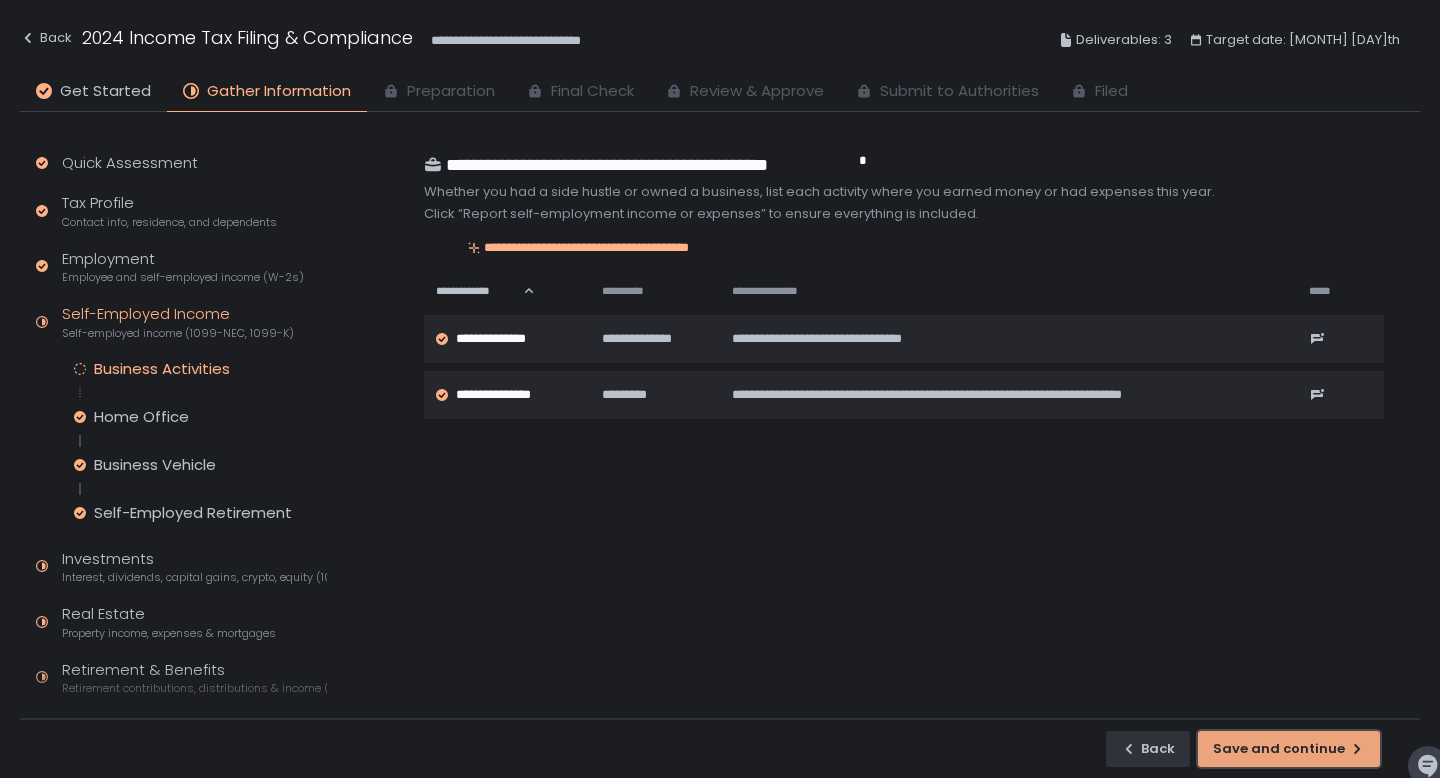 click on "Save and continue" 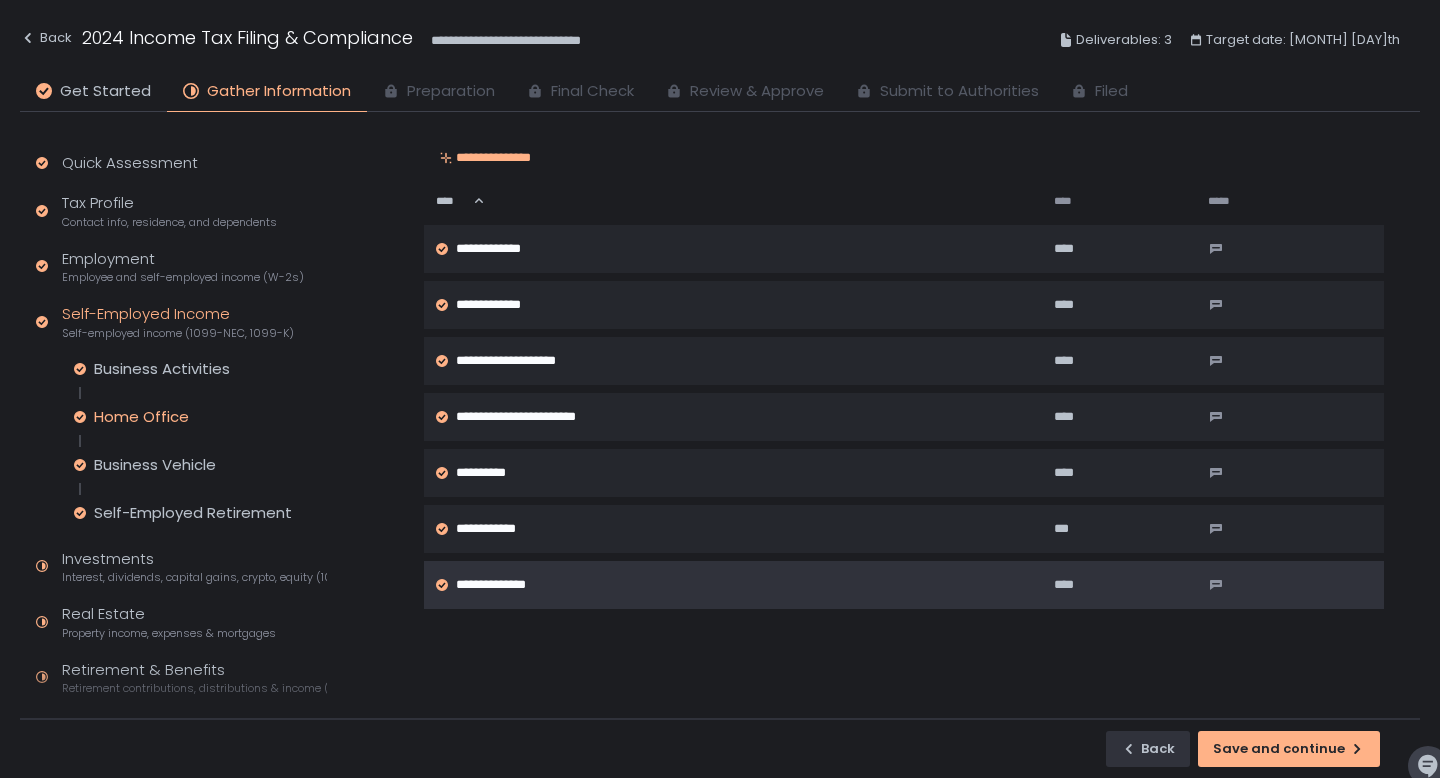 scroll, scrollTop: 0, scrollLeft: 0, axis: both 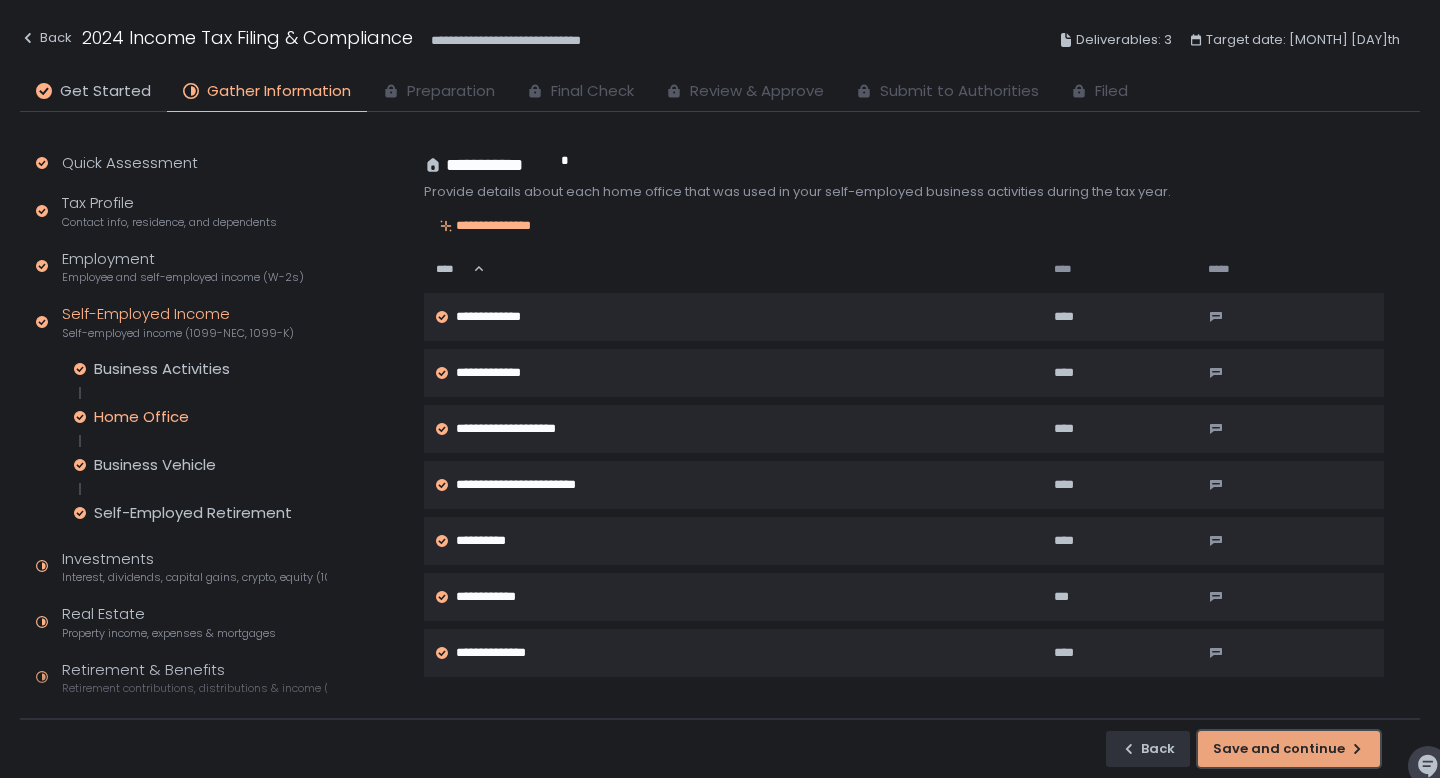click on "Save and continue" 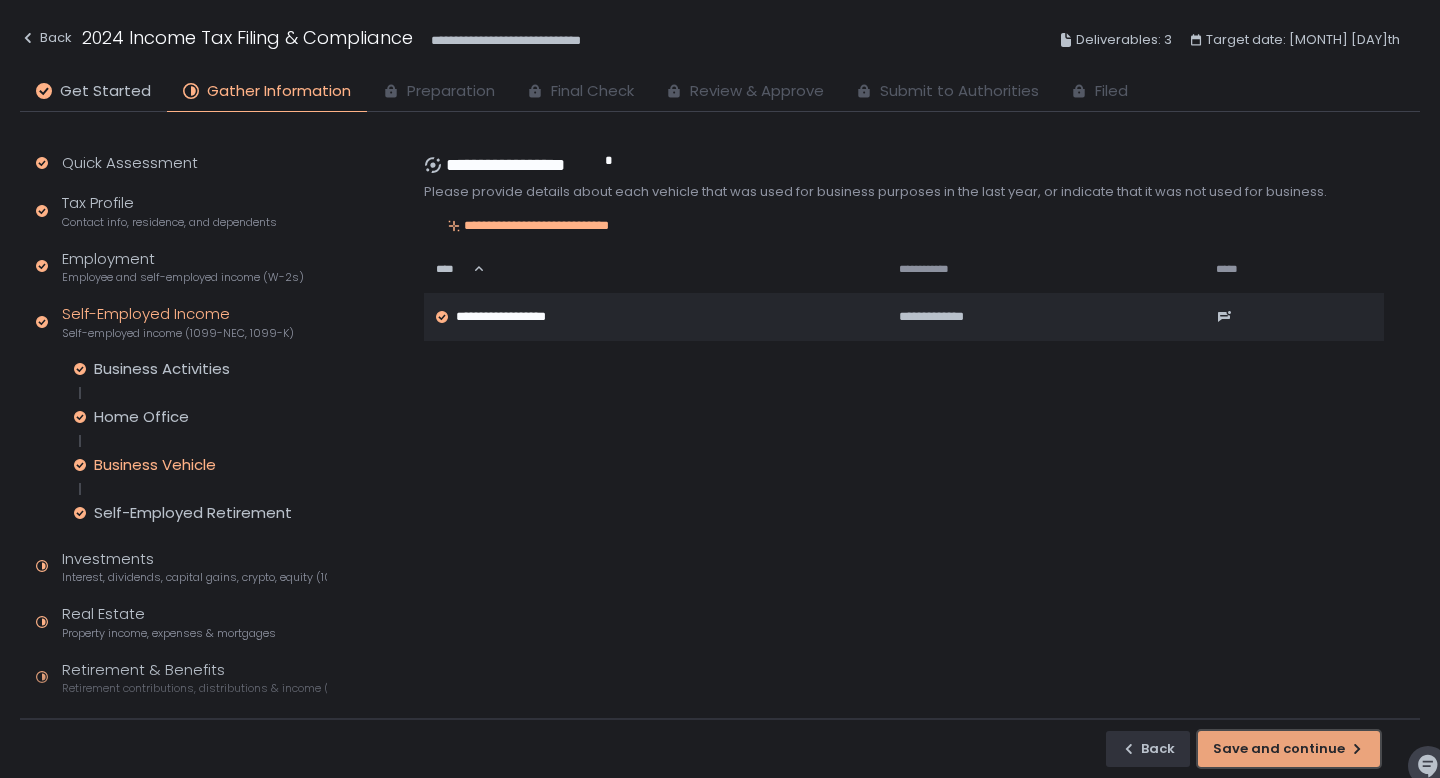 click on "Save and continue" 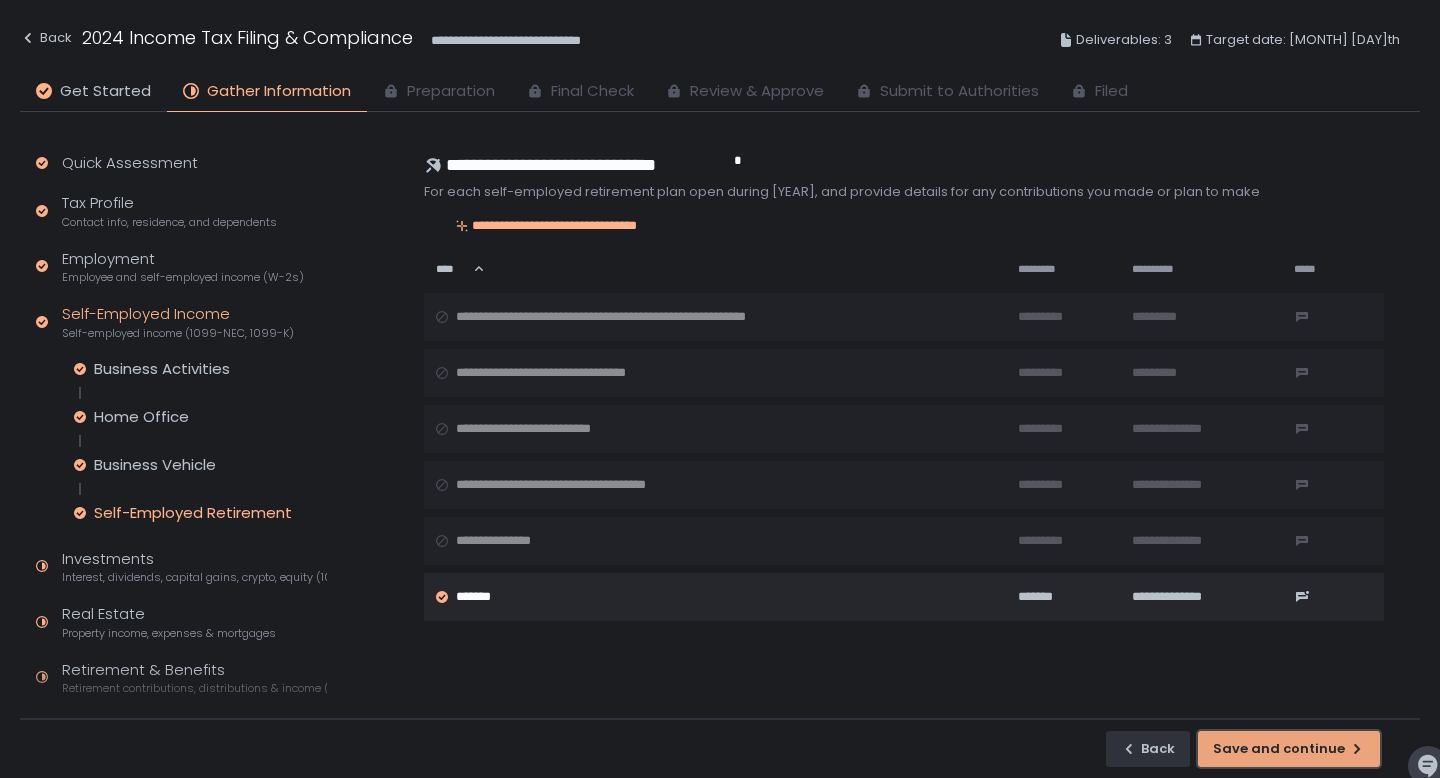 click on "Save and continue" 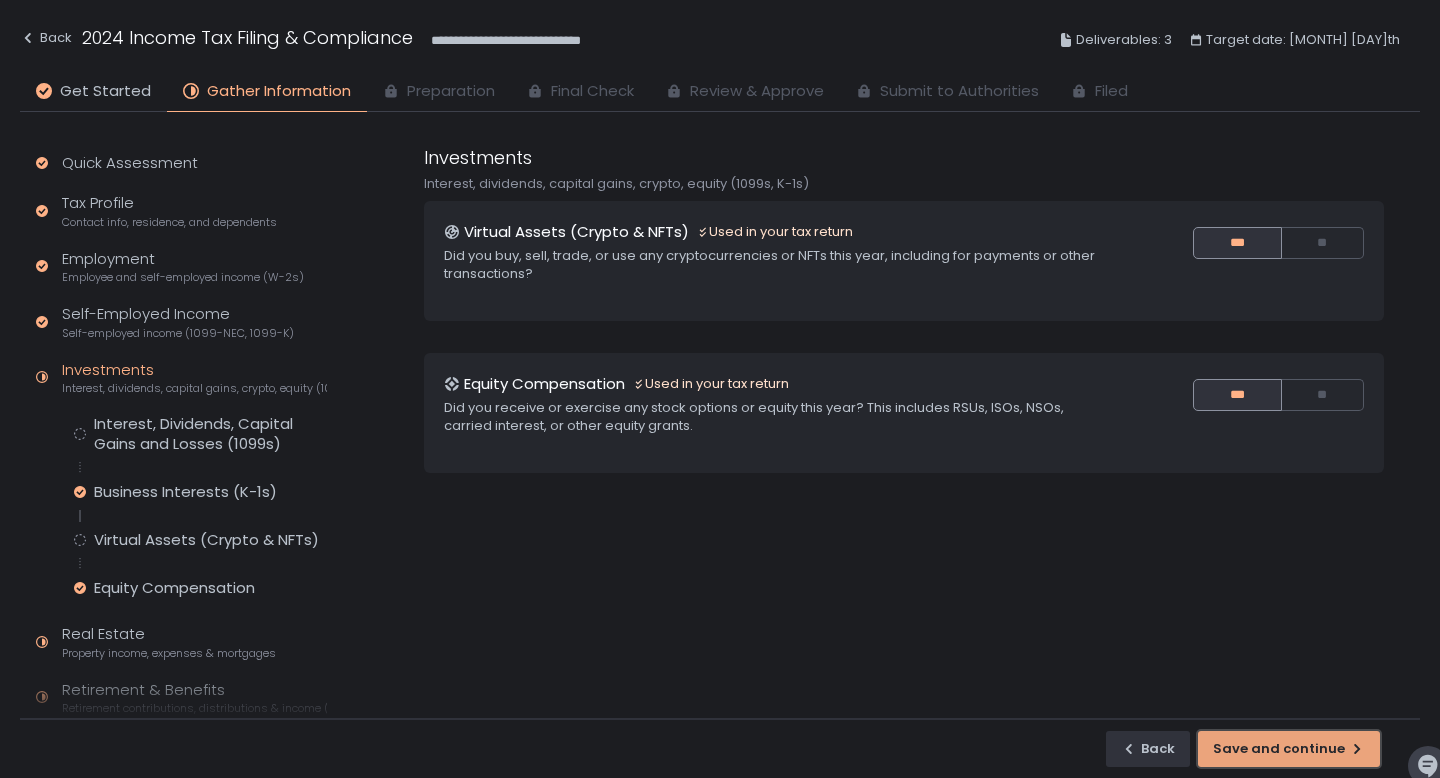 click on "Save and continue" at bounding box center [1289, 749] 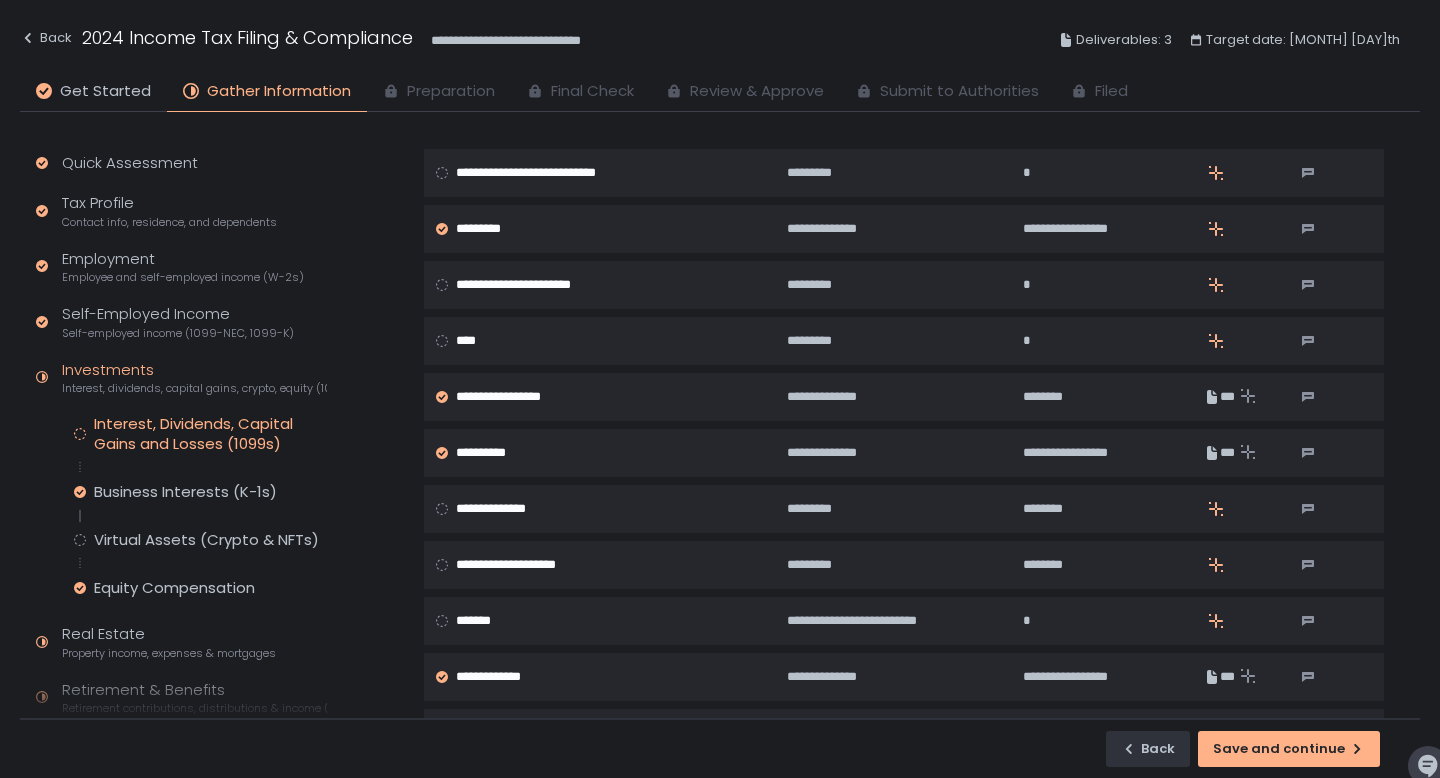 scroll, scrollTop: 1040, scrollLeft: 0, axis: vertical 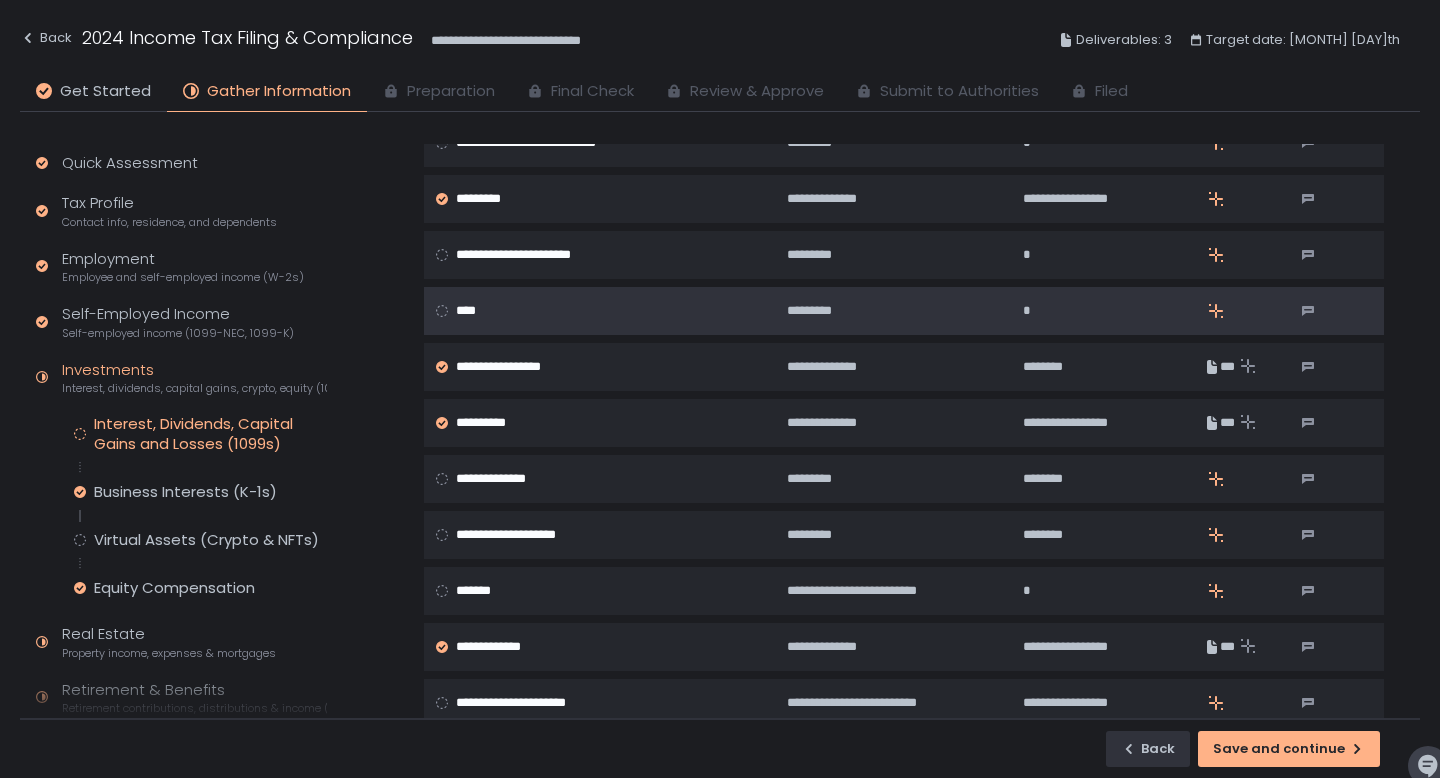 click on "****" at bounding box center [598, 311] 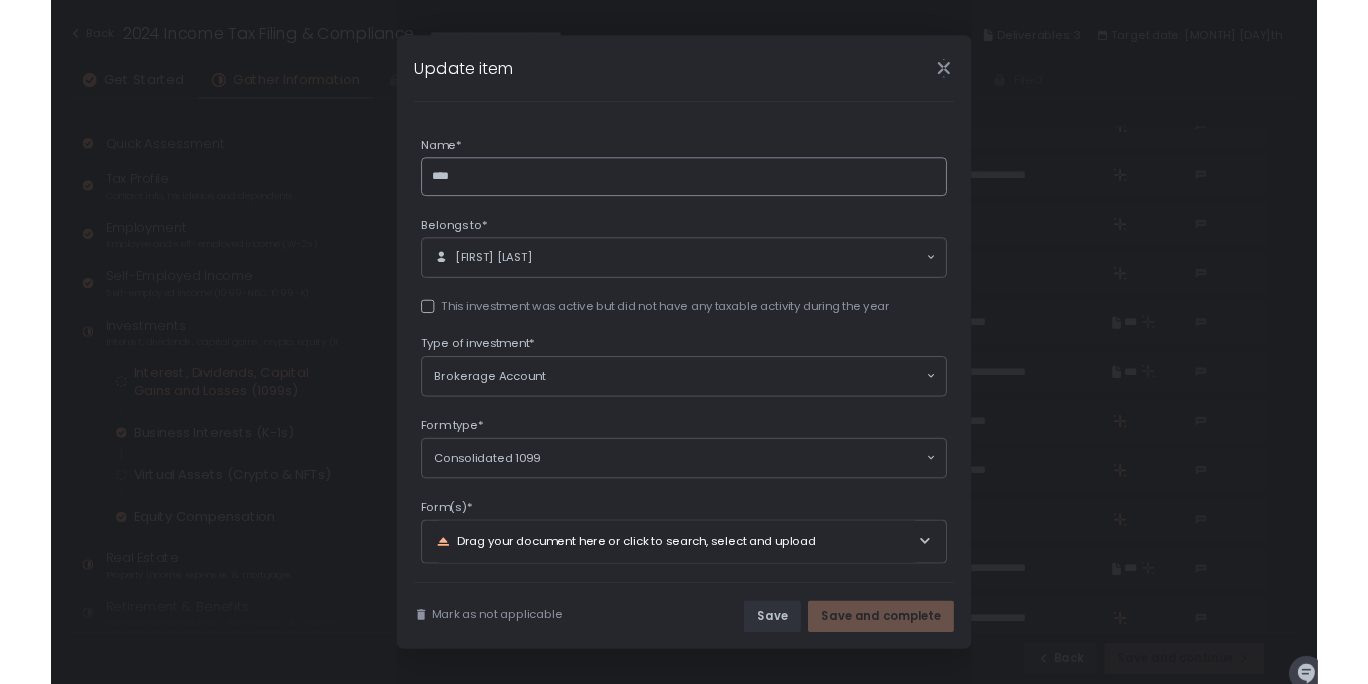 scroll, scrollTop: 118, scrollLeft: 0, axis: vertical 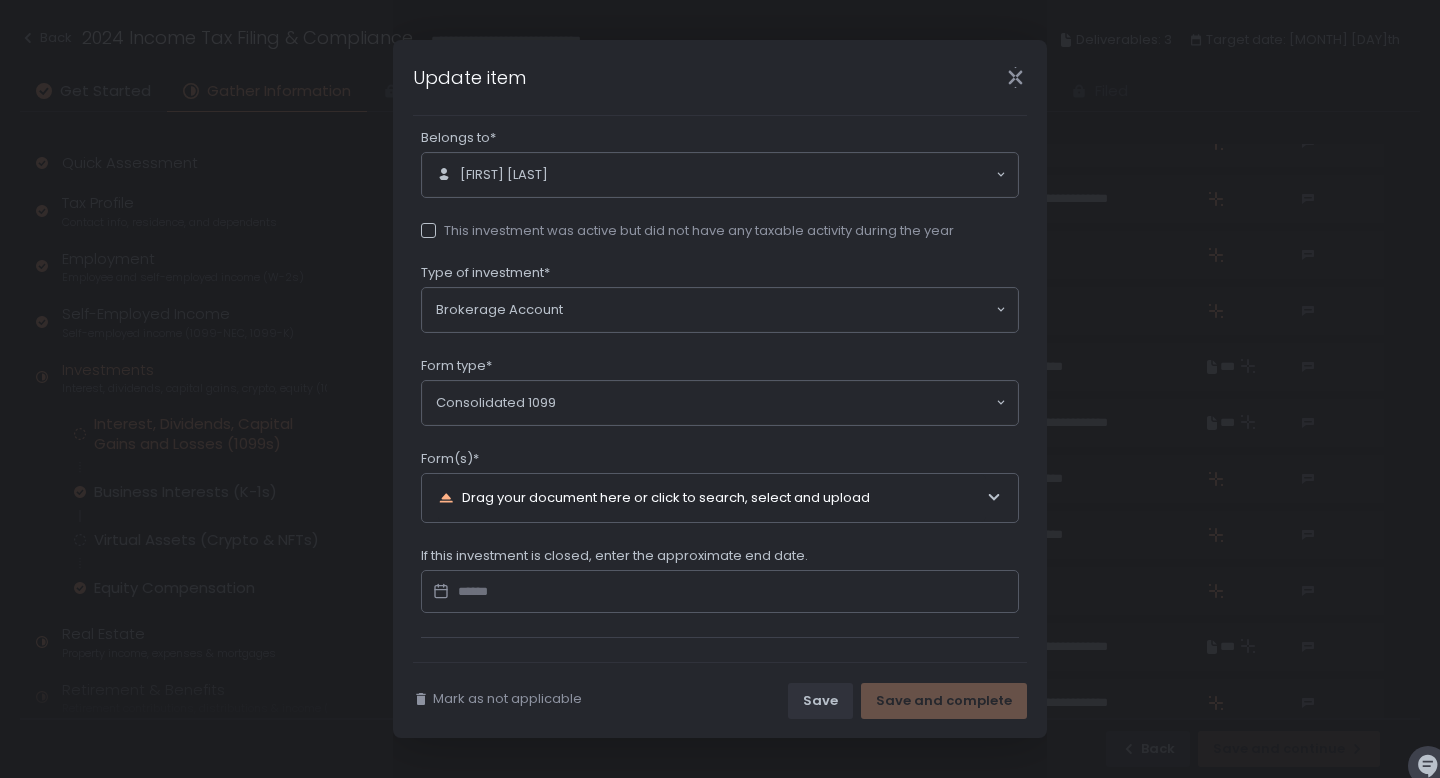 click on "Consolidated 1099" at bounding box center [715, 403] 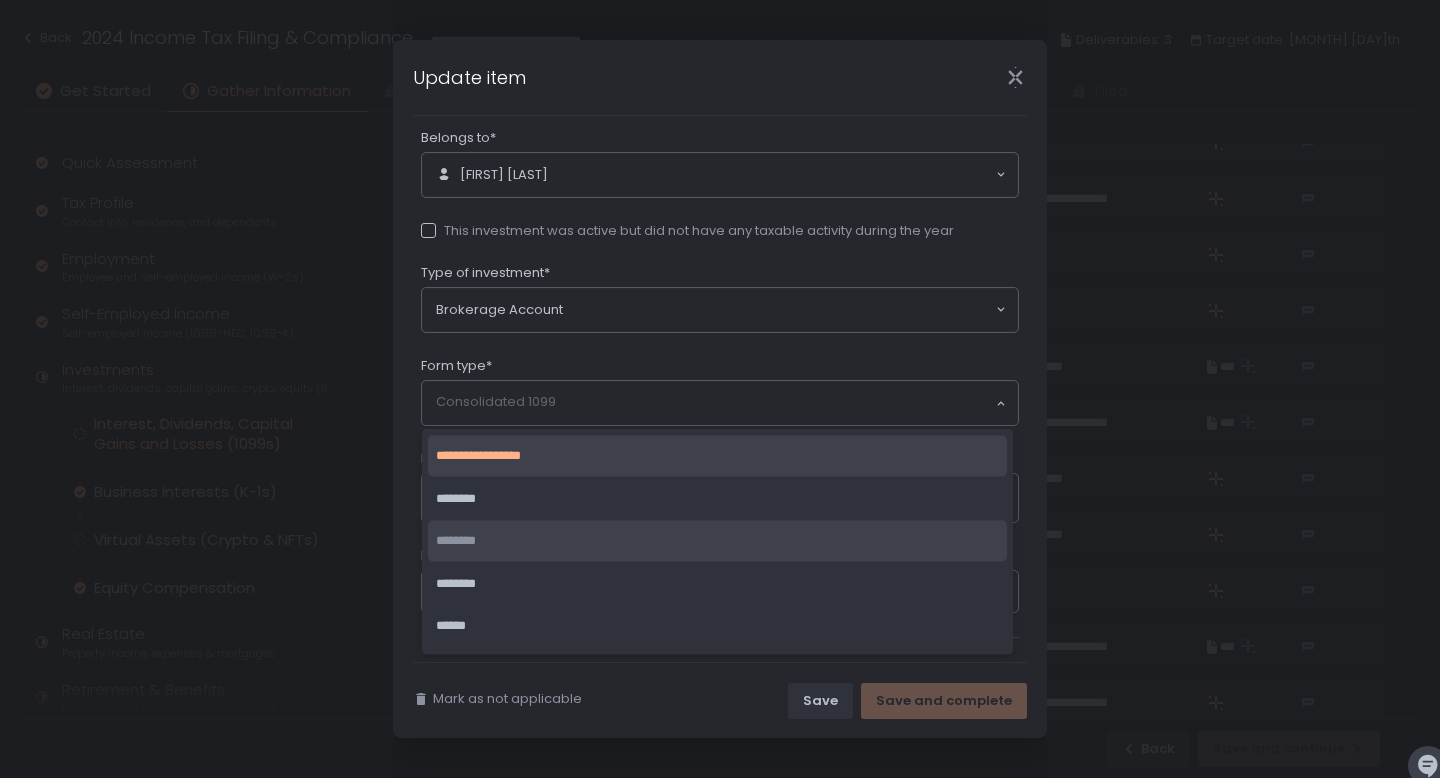 click on "********" 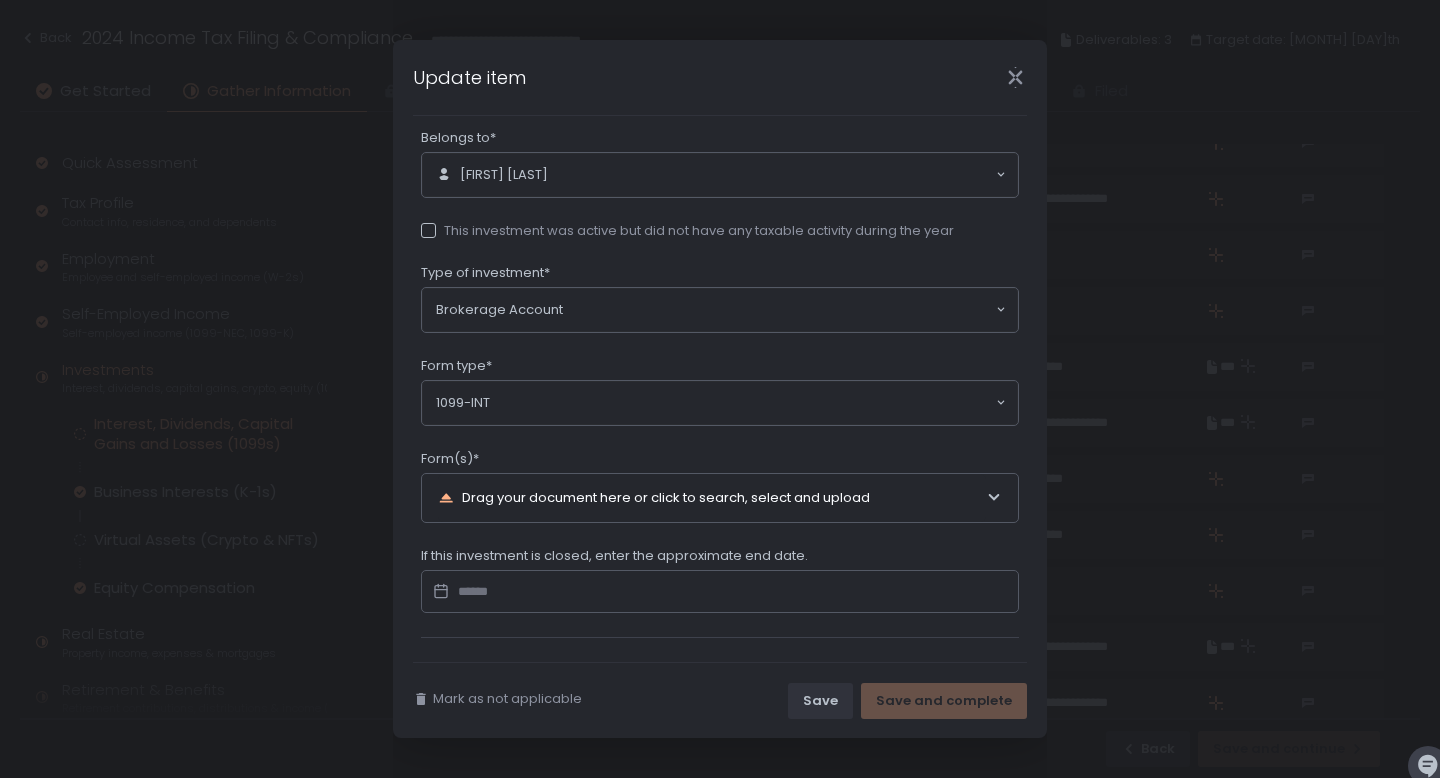 click on "Drag your document here or click to search, select and upload" at bounding box center [712, 498] 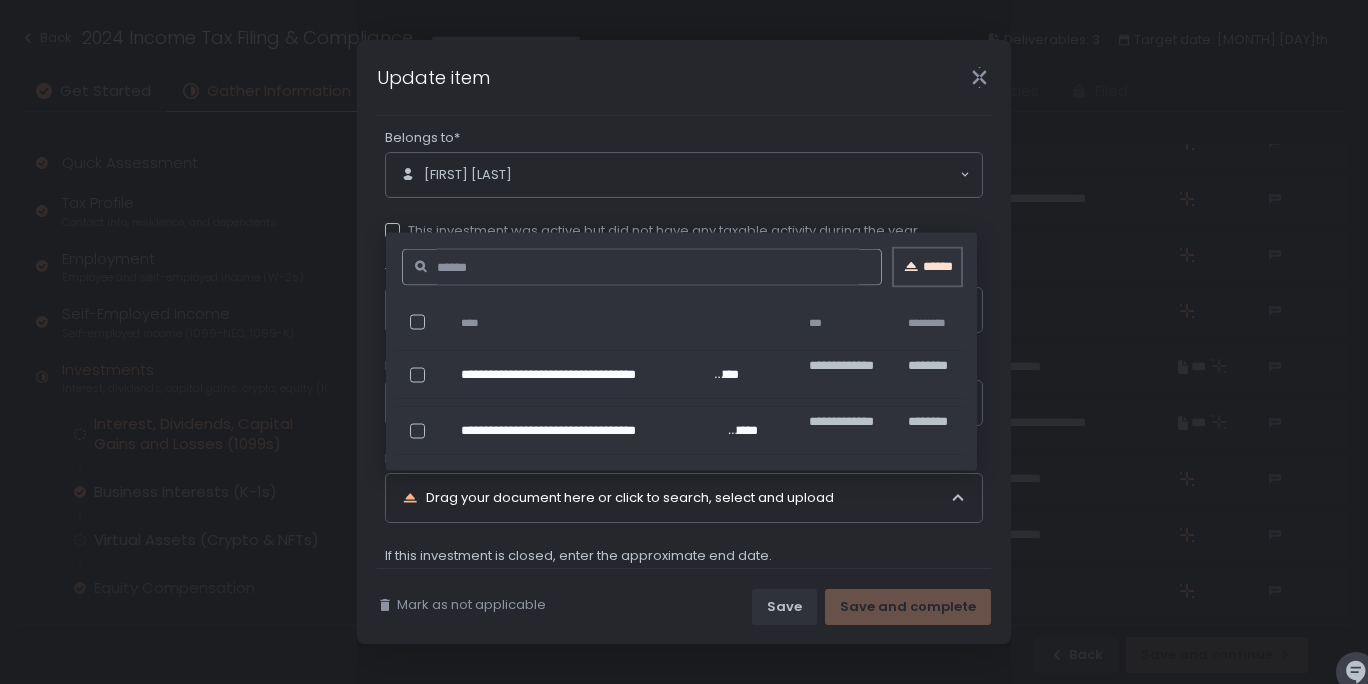 click on "******" 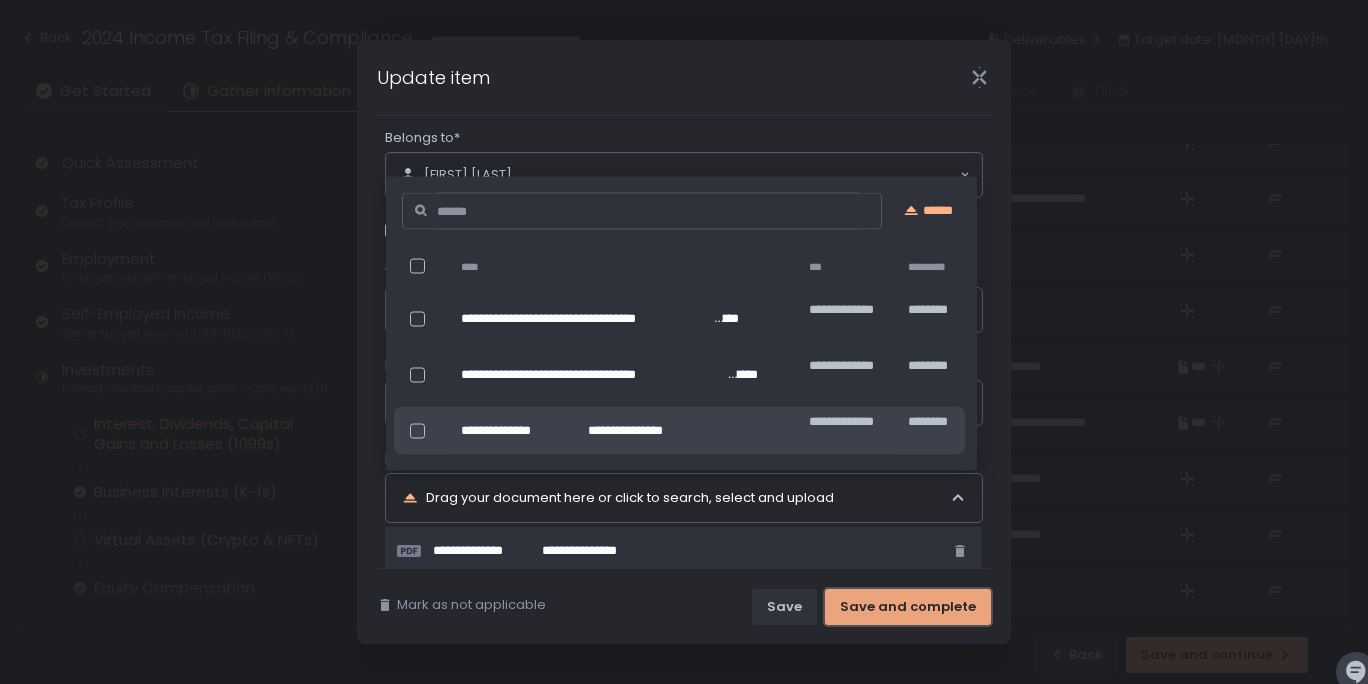 click on "Save and complete" at bounding box center [908, 607] 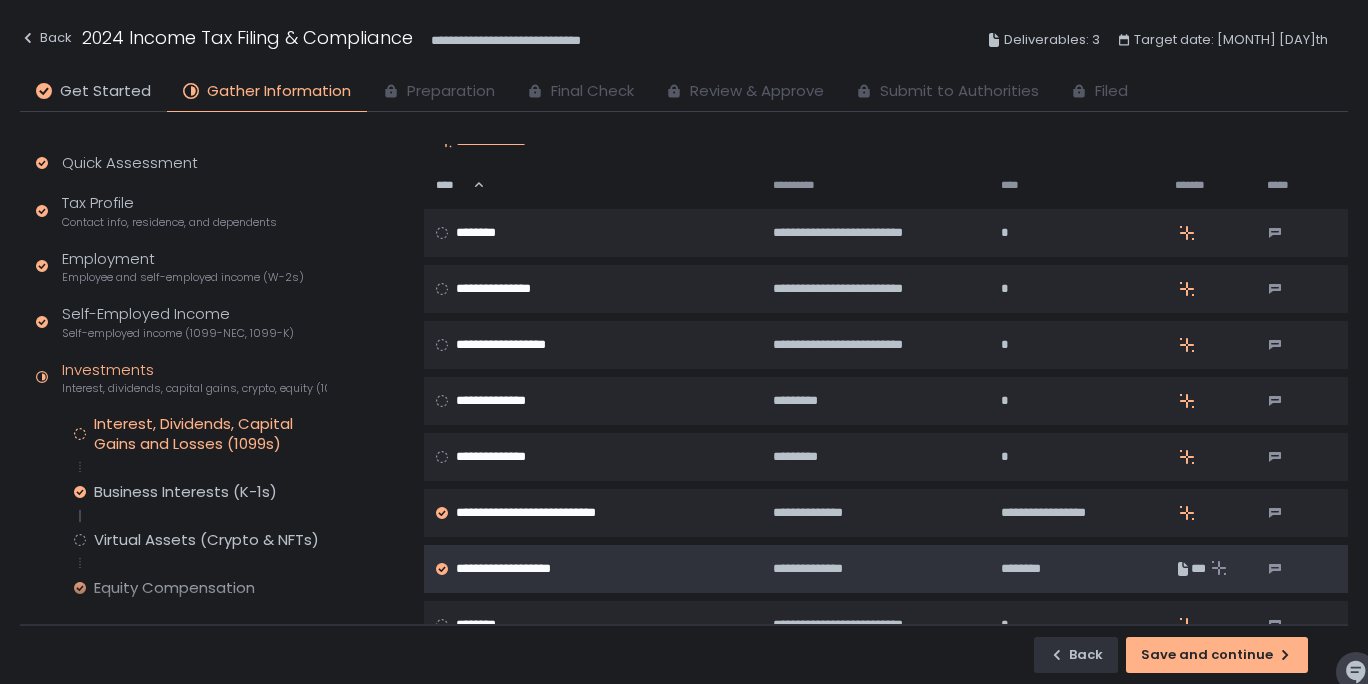 scroll, scrollTop: 0, scrollLeft: 0, axis: both 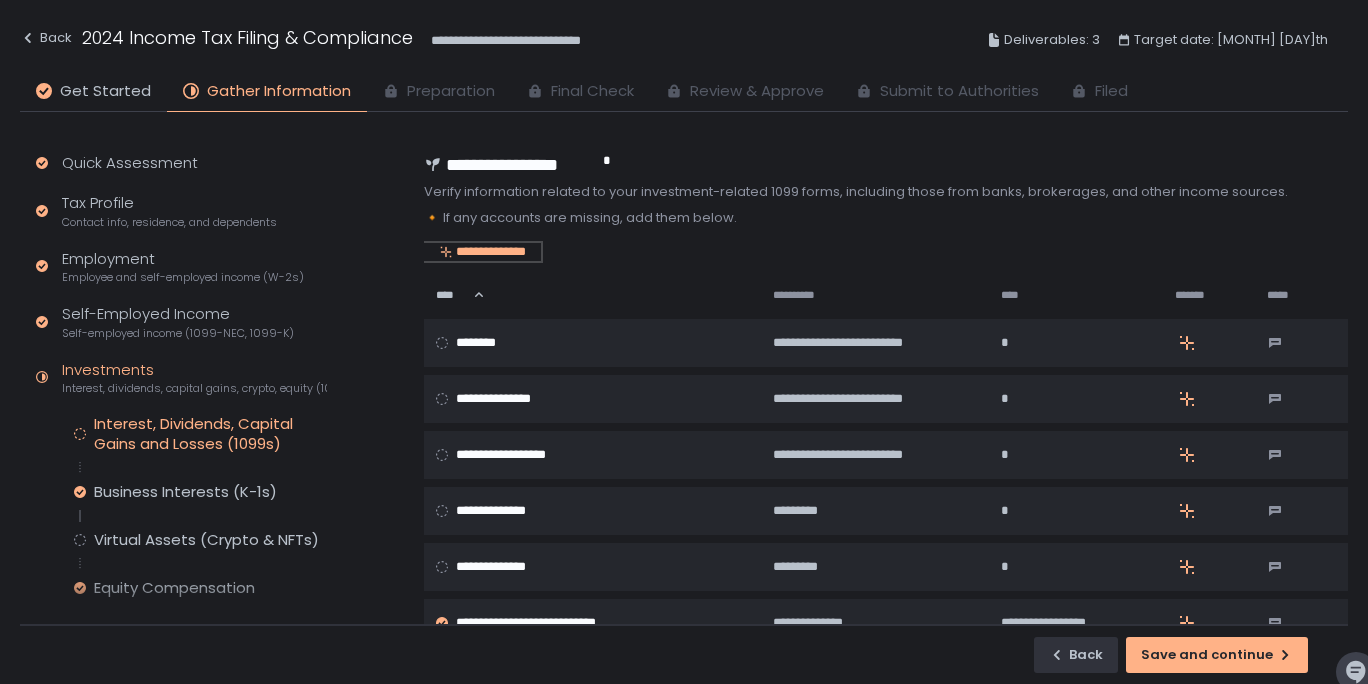click on "**********" 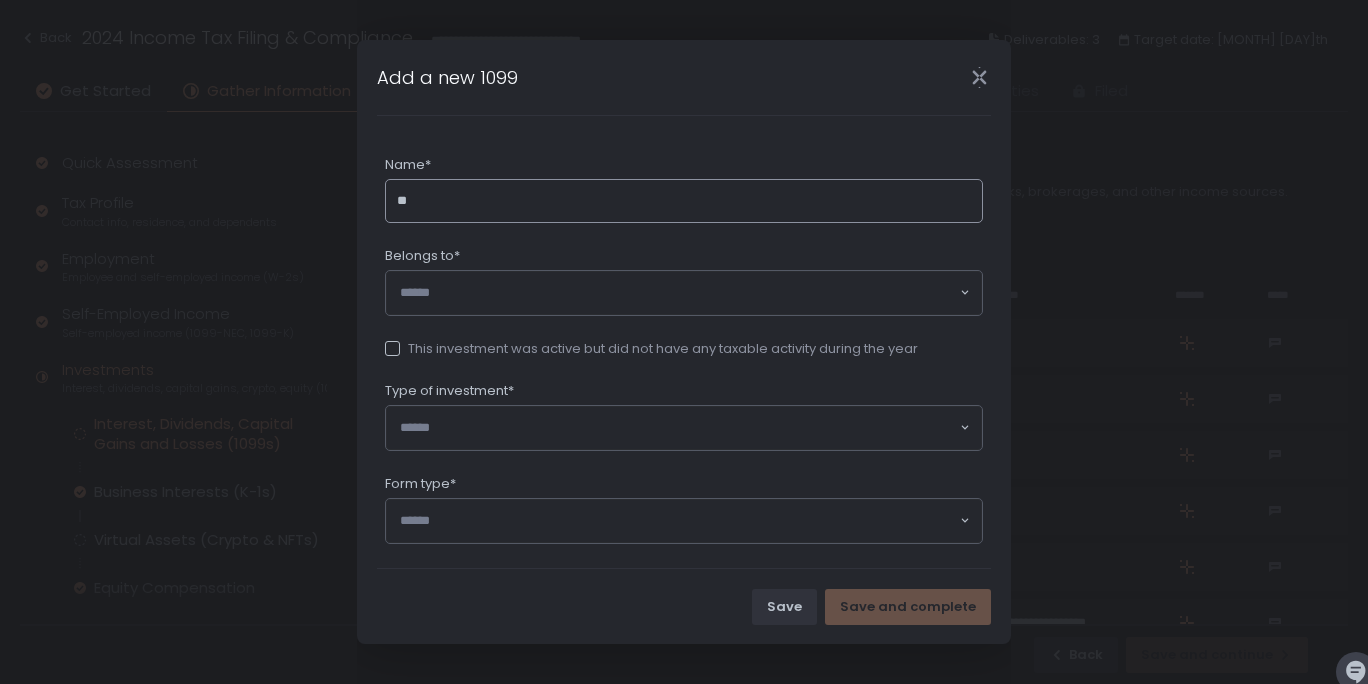 type on "*" 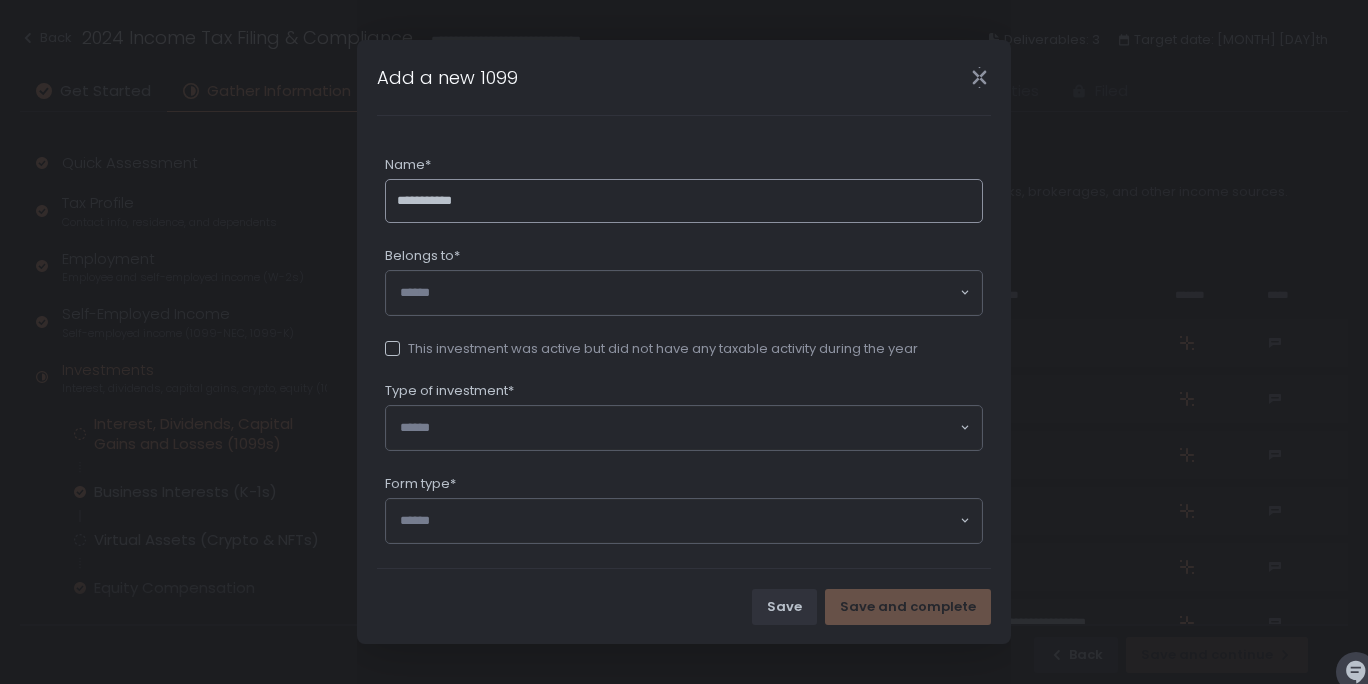type on "**********" 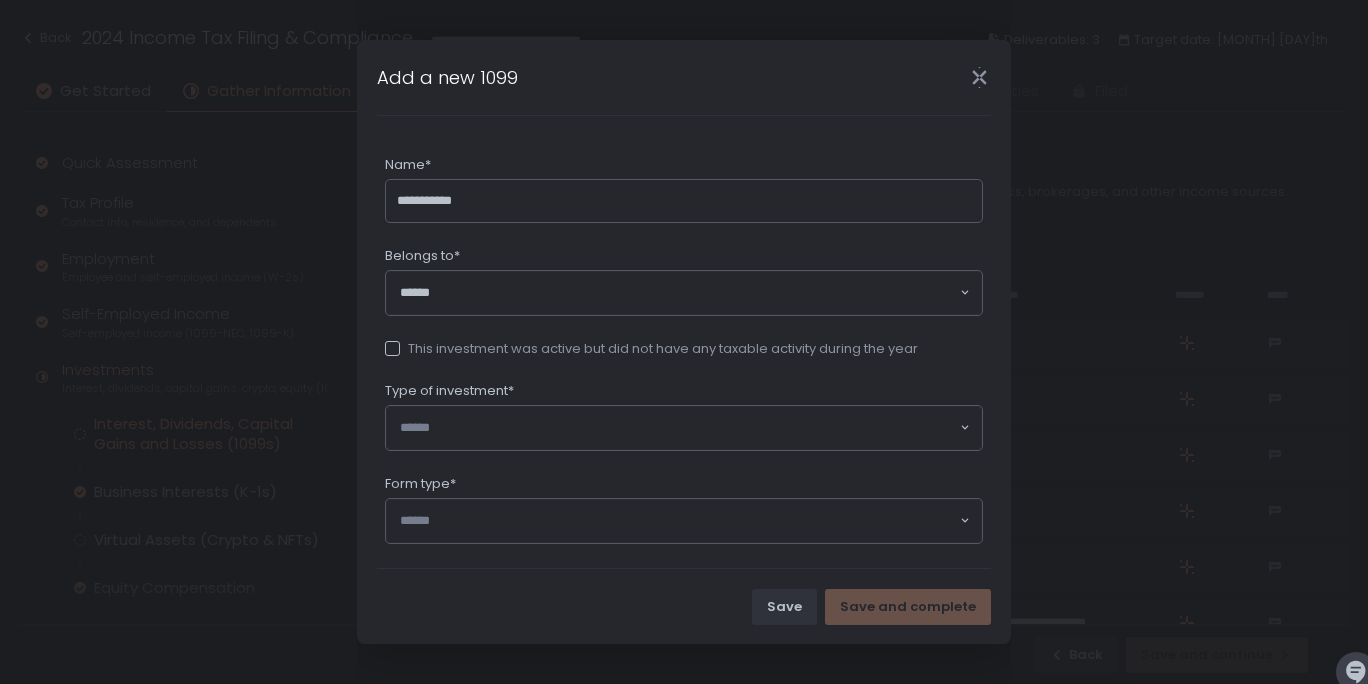 click 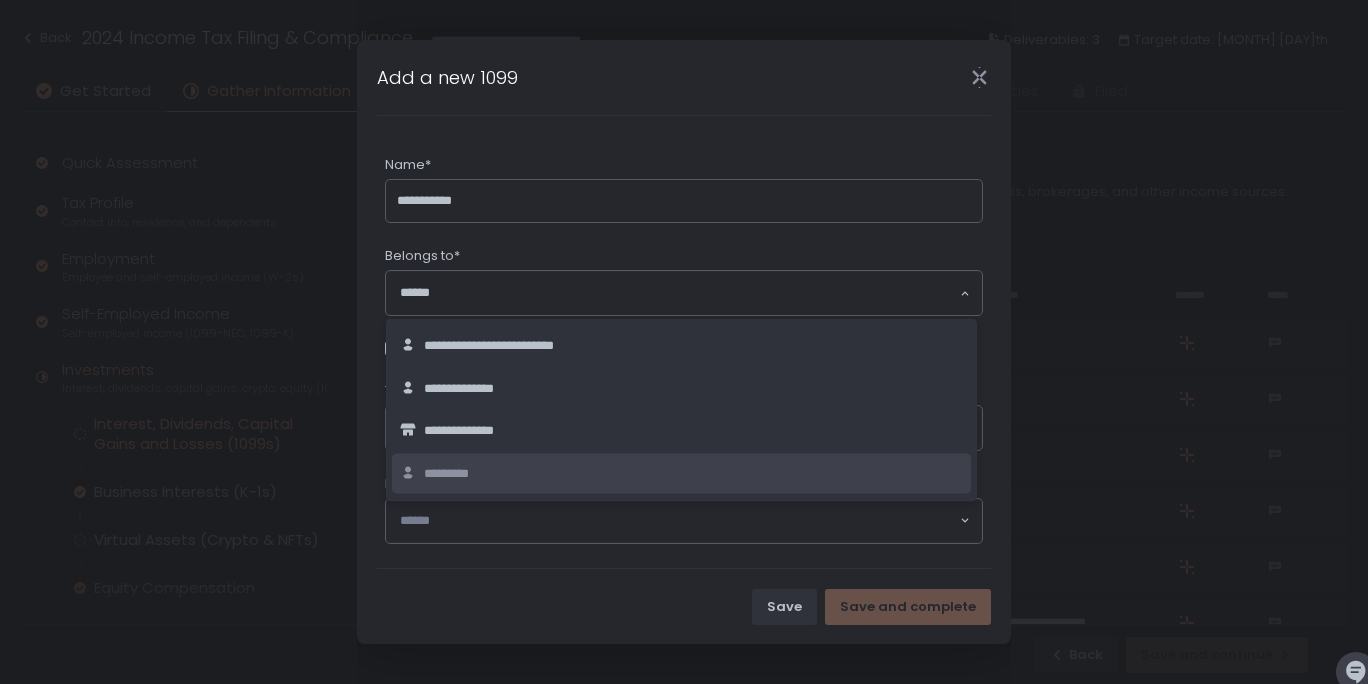 click on "*********" at bounding box center [450, 473] 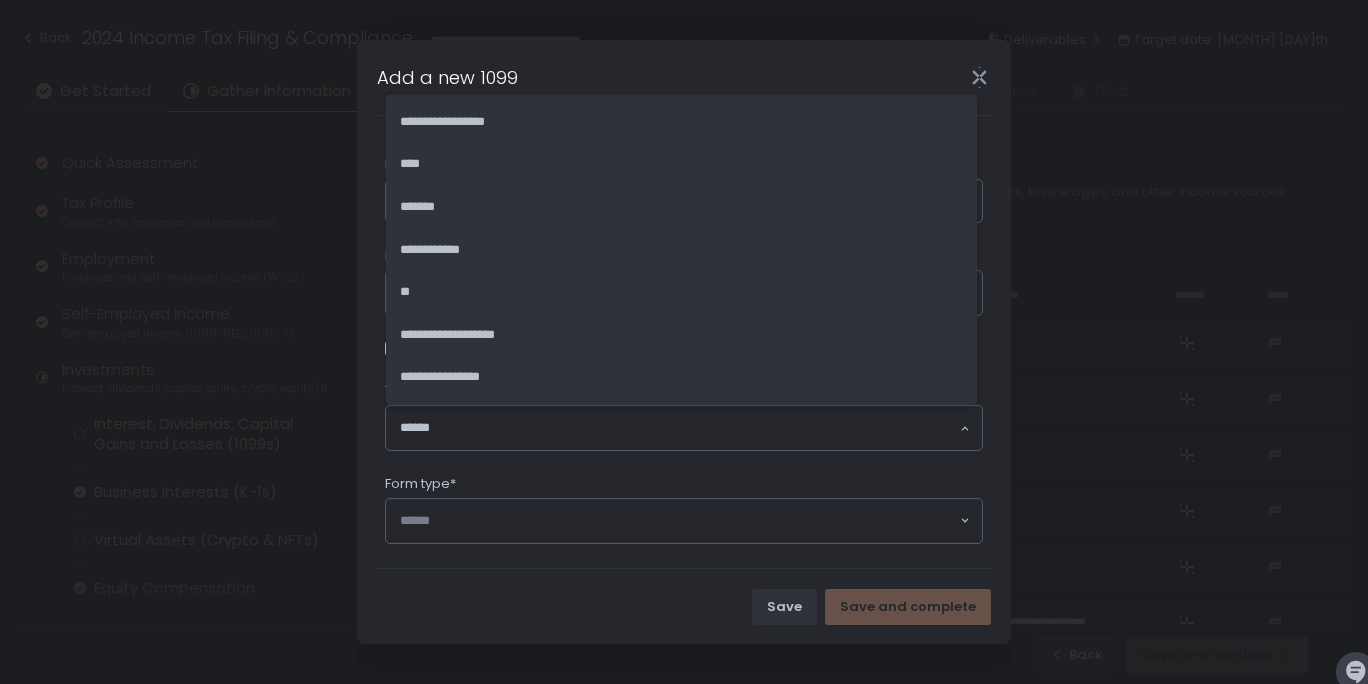 click on "Loading..." 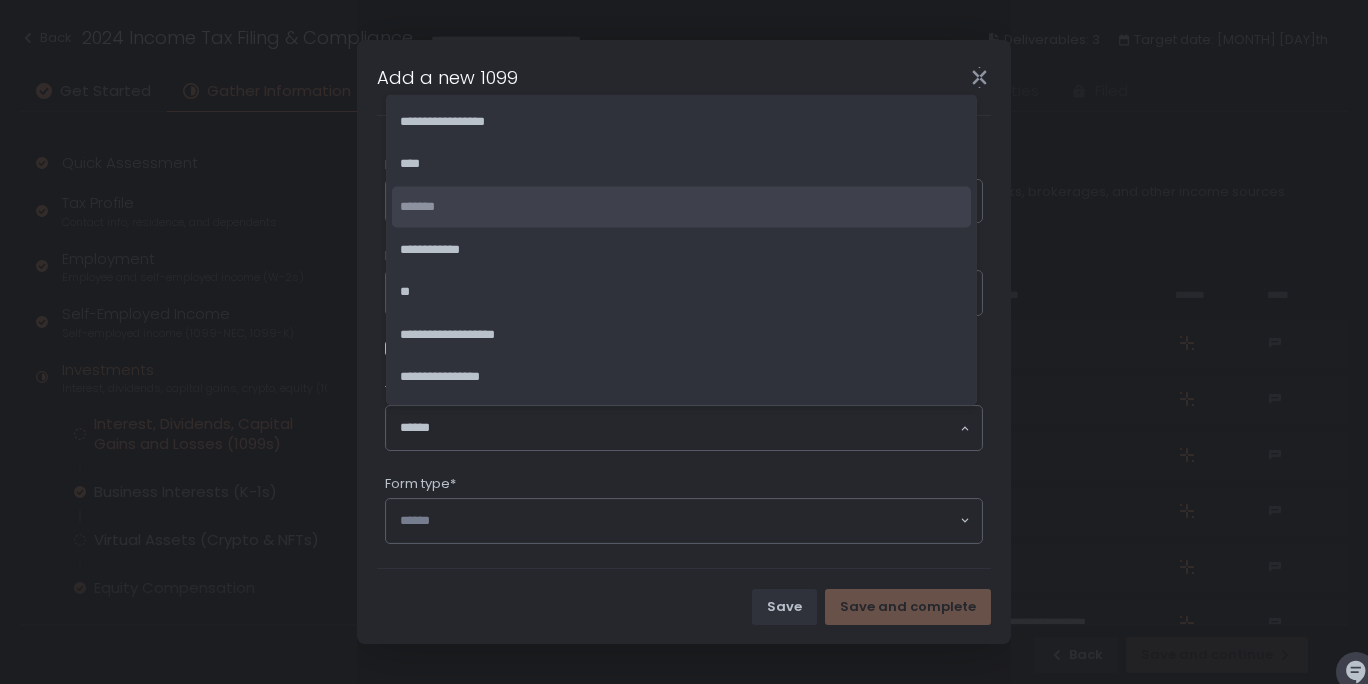 click on "*******" 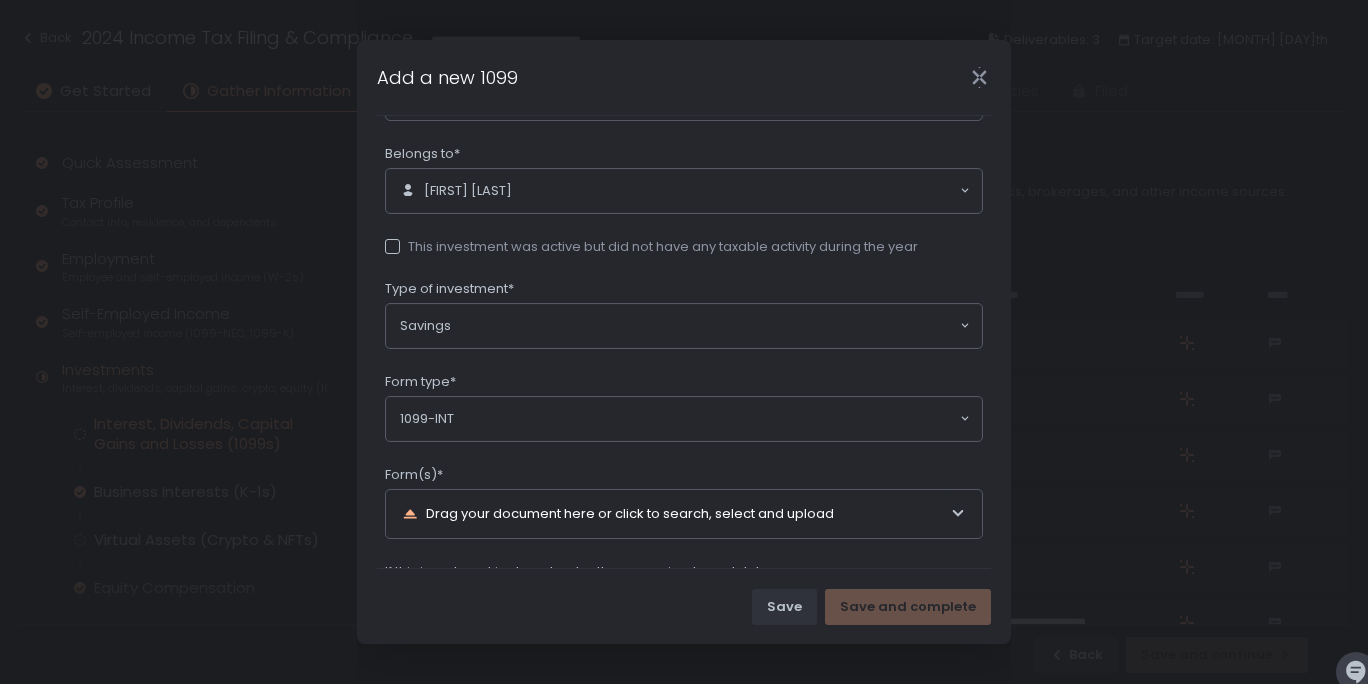 scroll, scrollTop: 217, scrollLeft: 0, axis: vertical 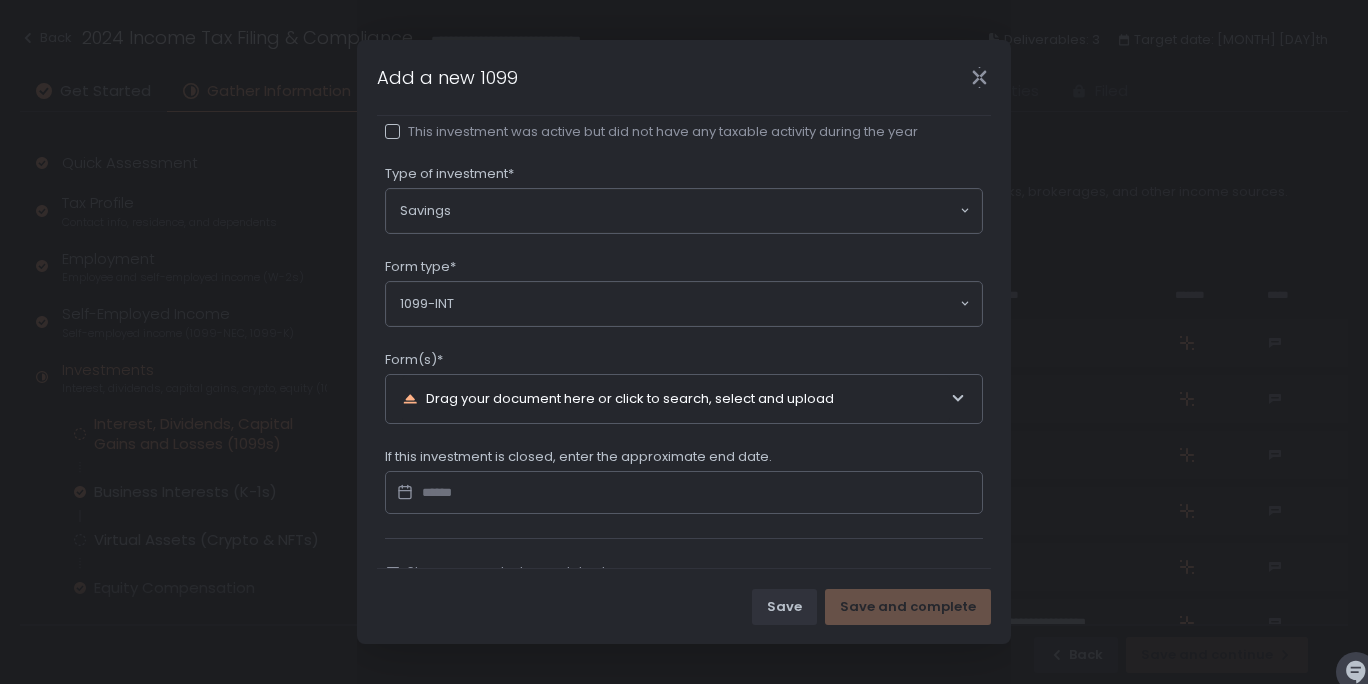 click on "Drag your document here or click to search, select and upload" at bounding box center [676, 399] 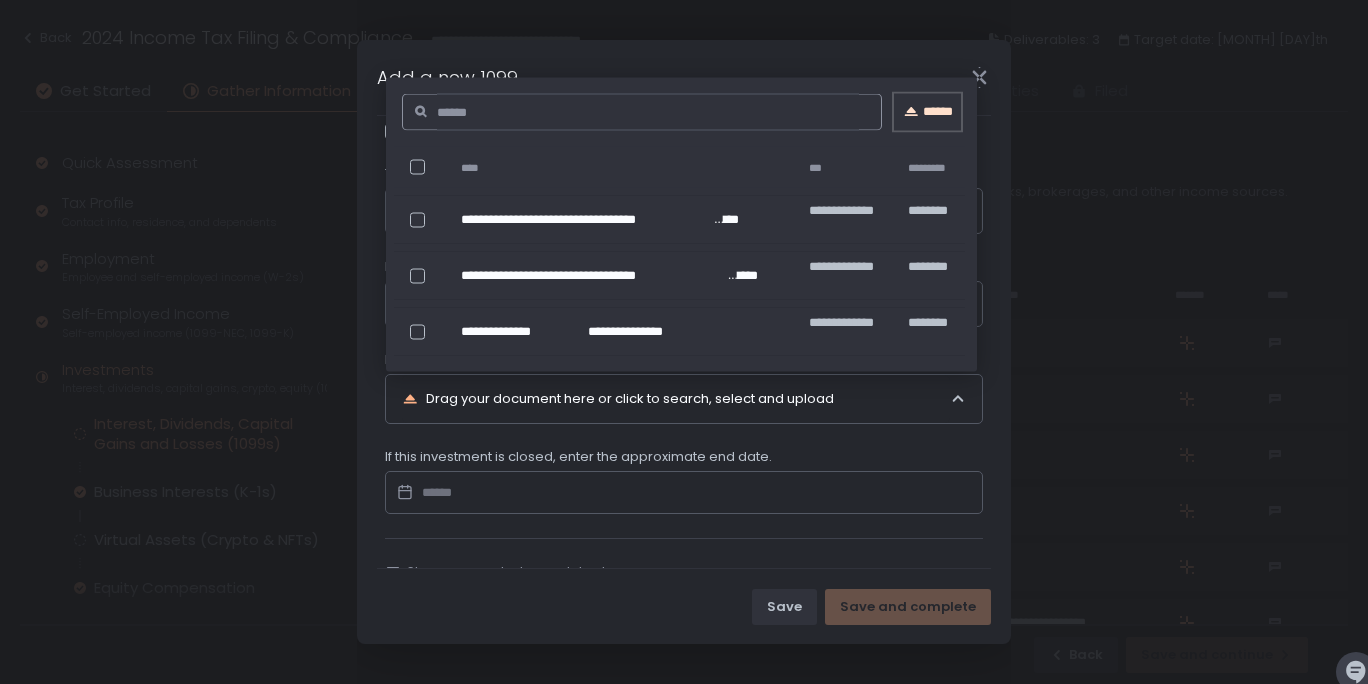 click on "******" 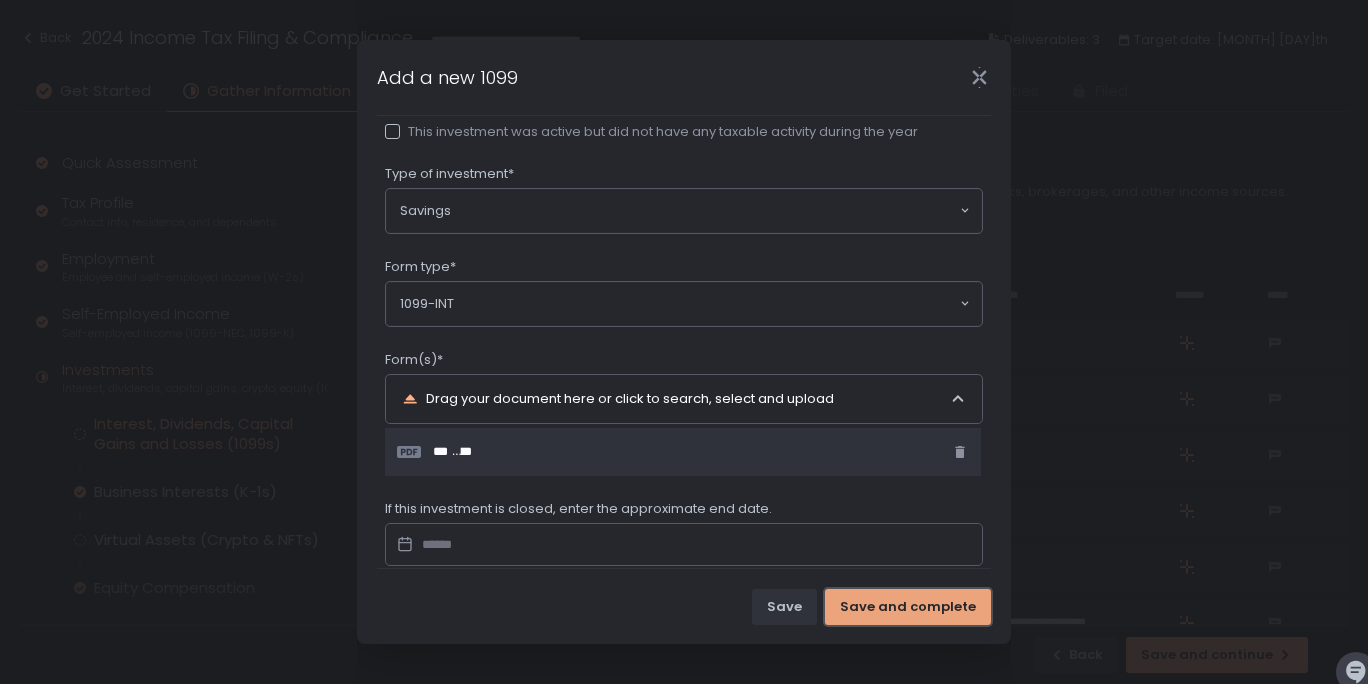 click on "Save and complete" at bounding box center [908, 607] 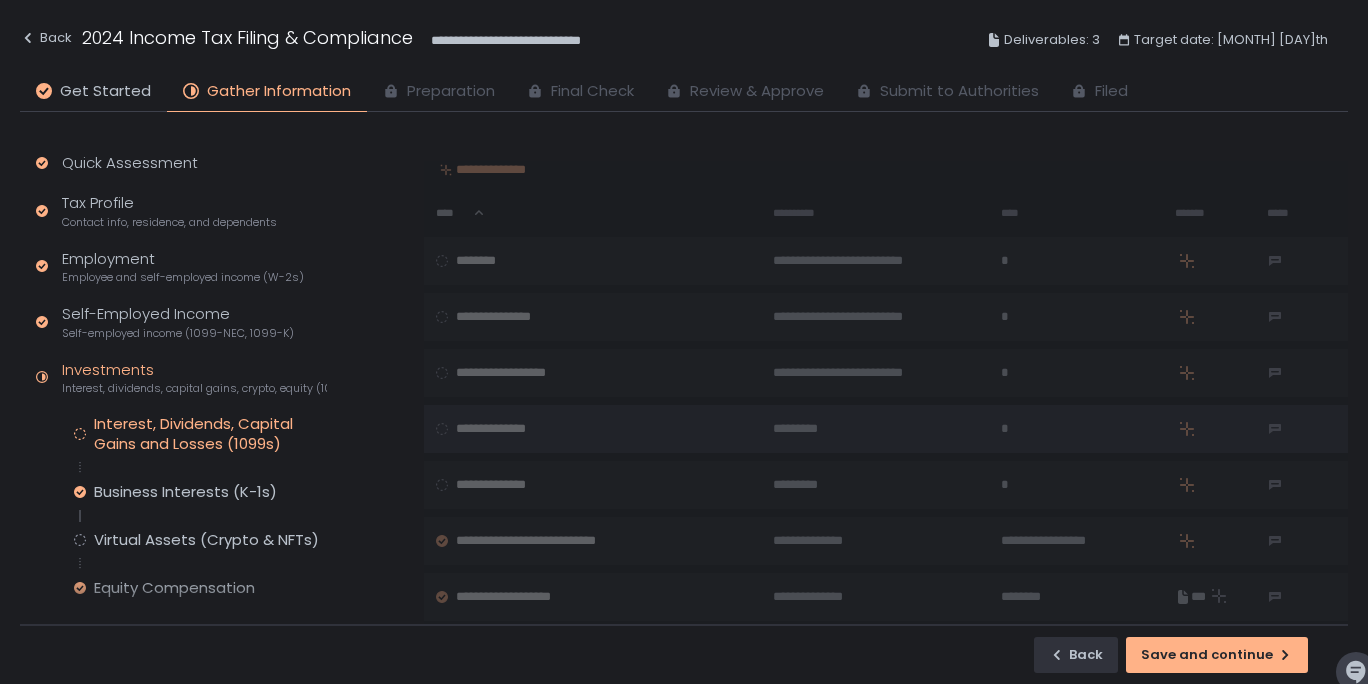 scroll, scrollTop: 83, scrollLeft: 0, axis: vertical 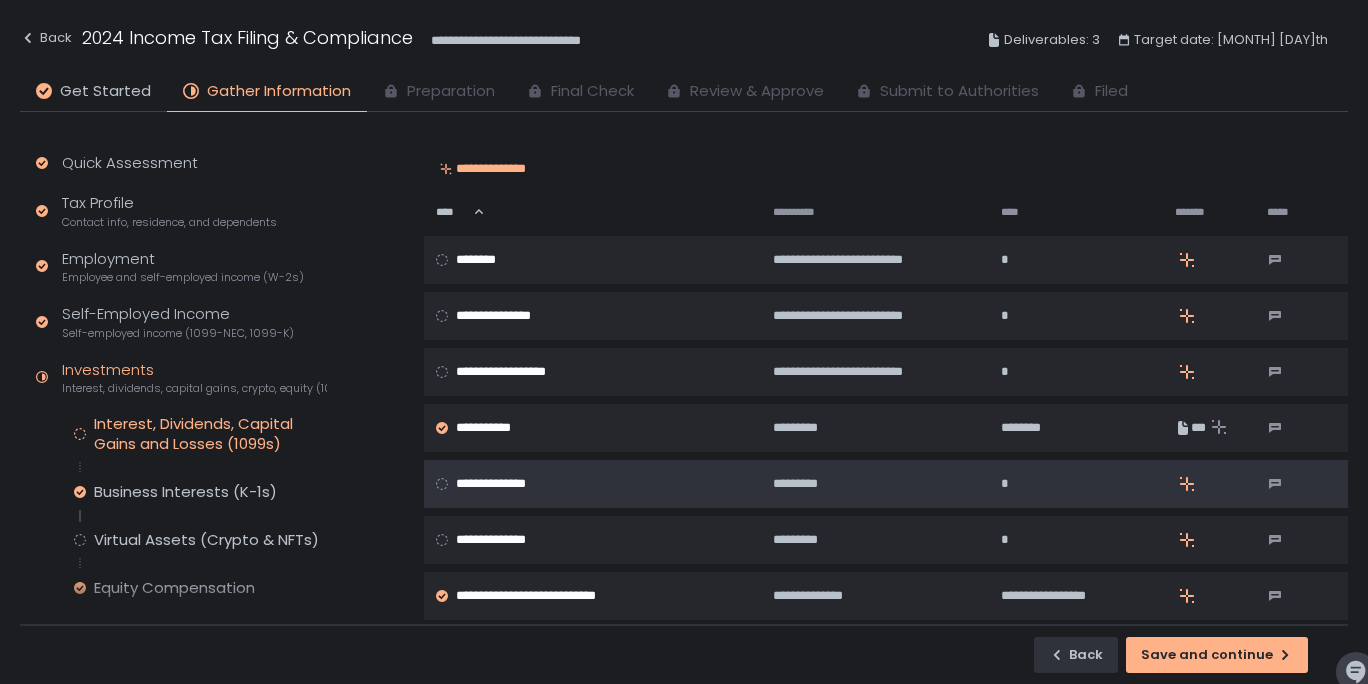 click on "*" 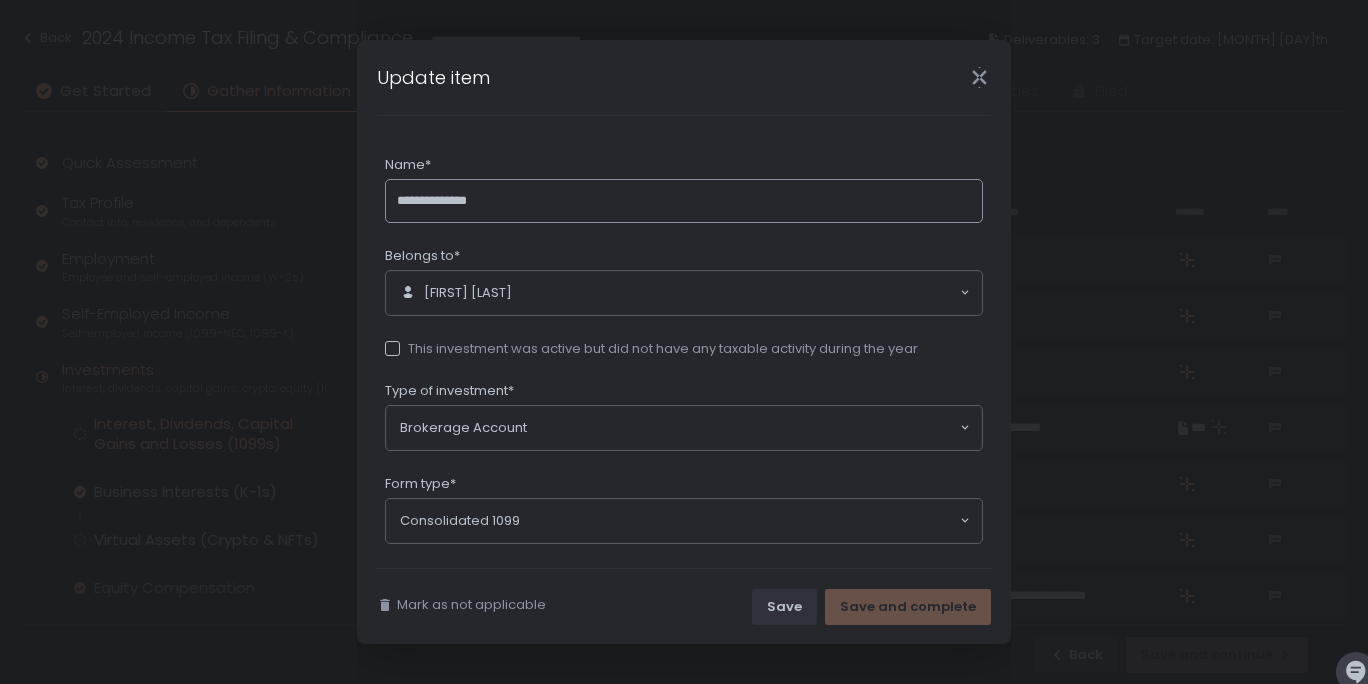 scroll, scrollTop: 270, scrollLeft: 0, axis: vertical 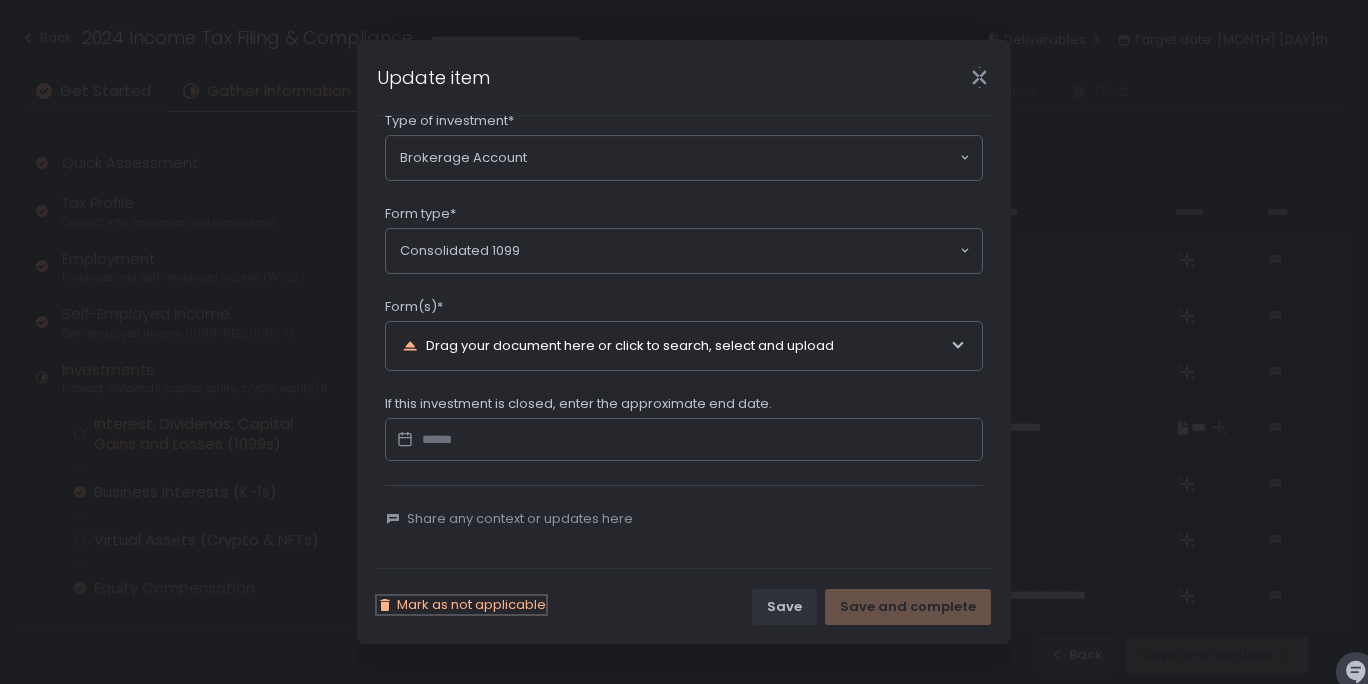 click on "Mark as not applicable" 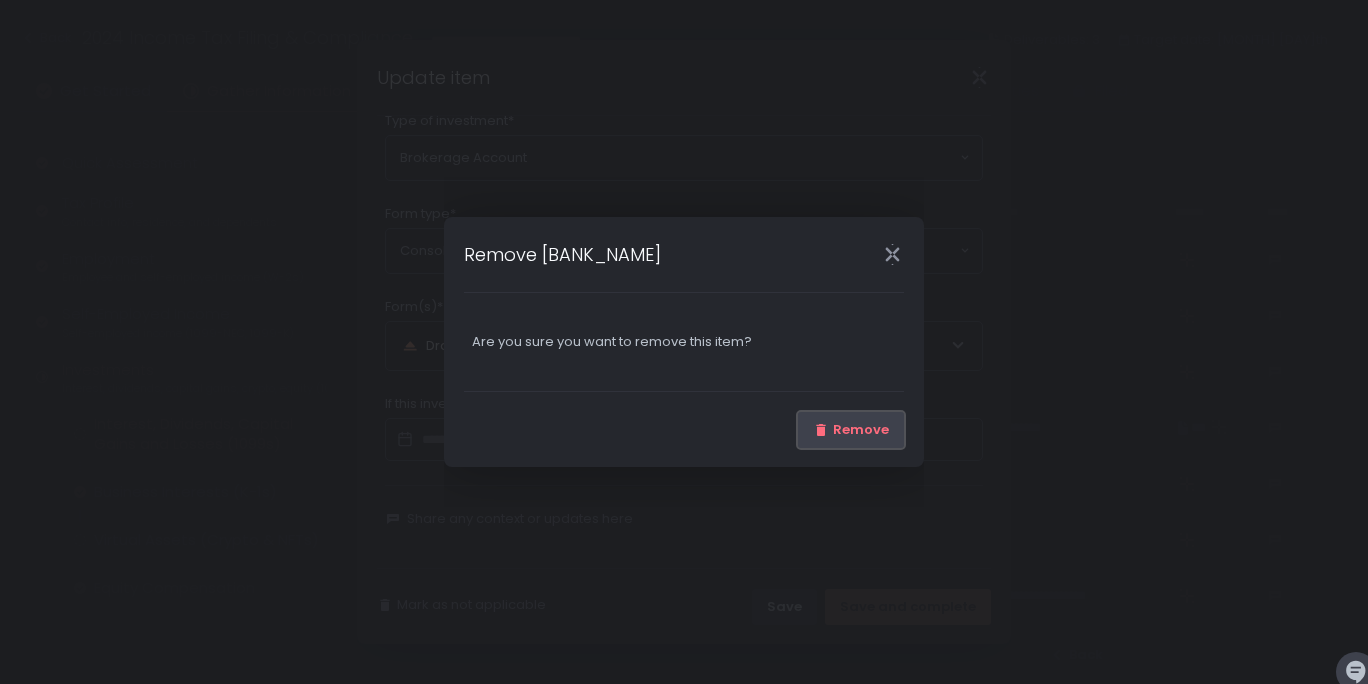 click on "Remove" 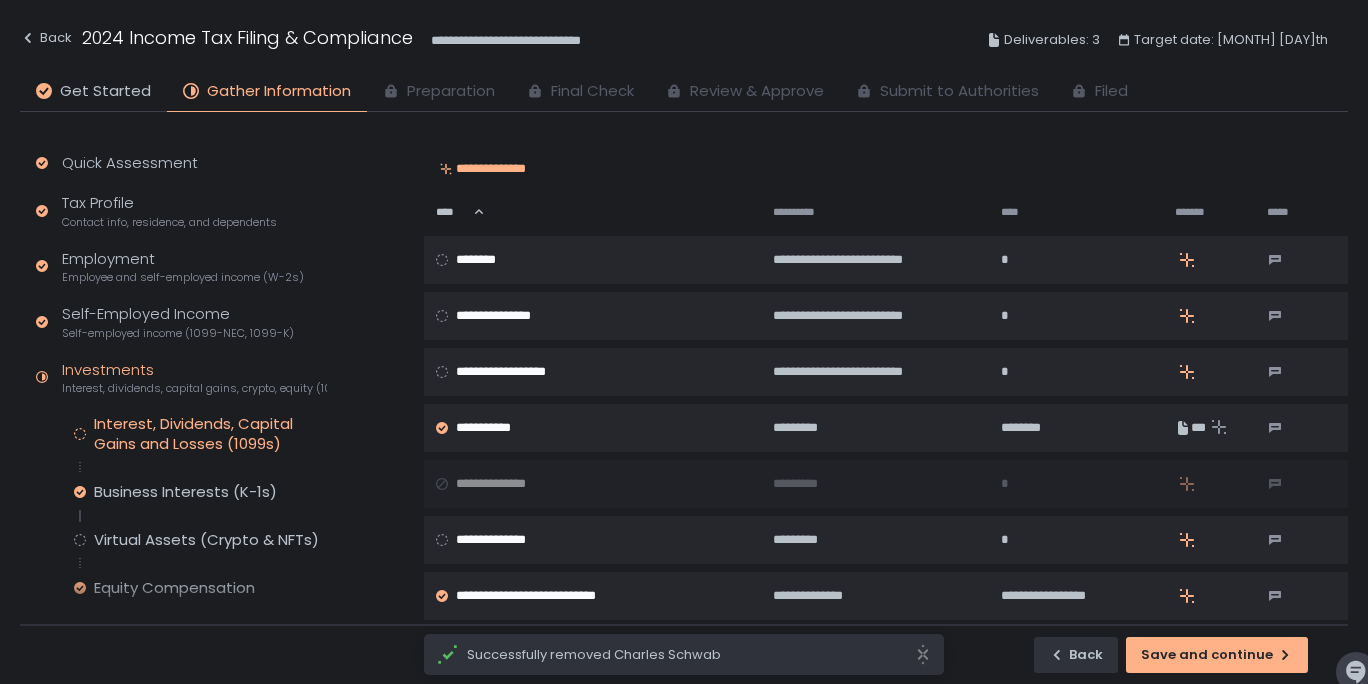 click on "**********" at bounding box center (886, 968) 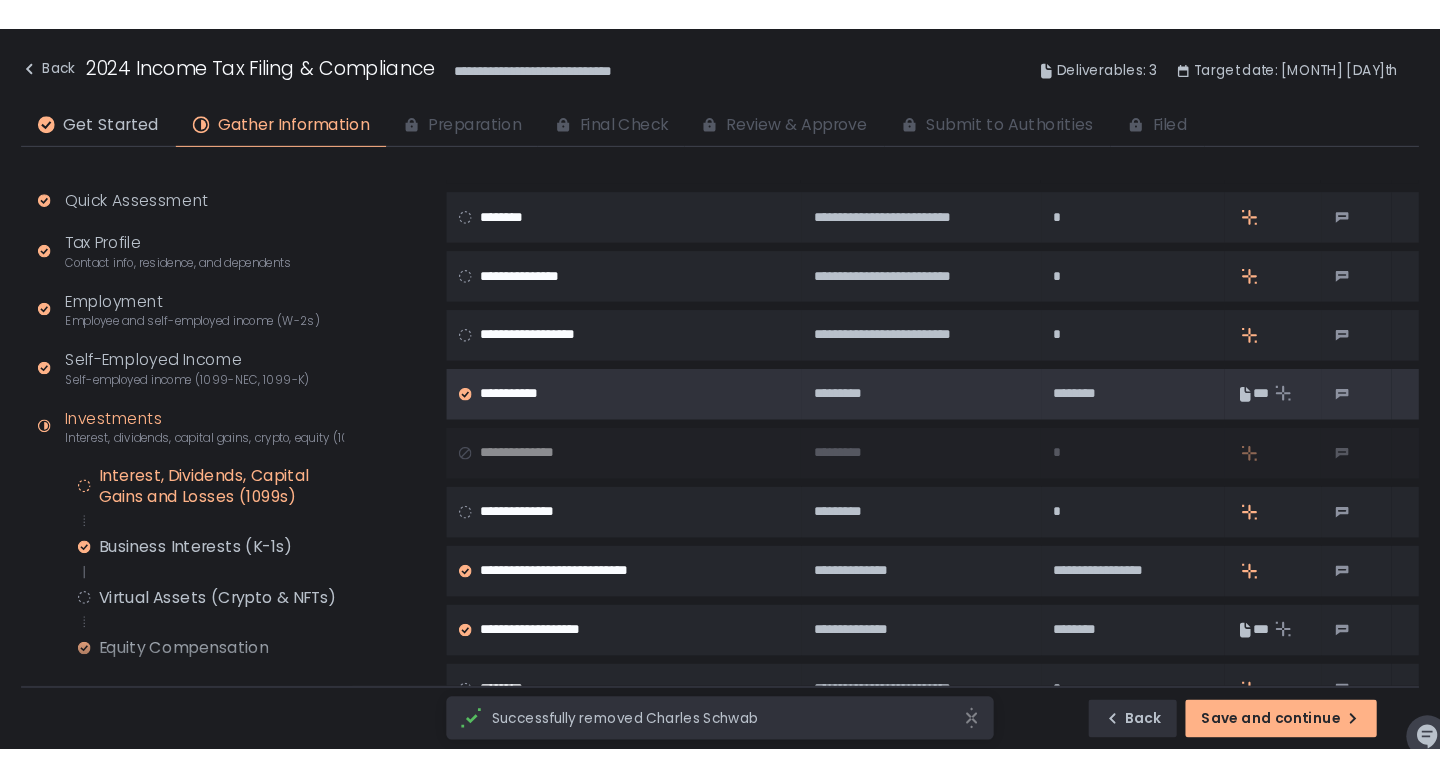 scroll, scrollTop: 166, scrollLeft: 0, axis: vertical 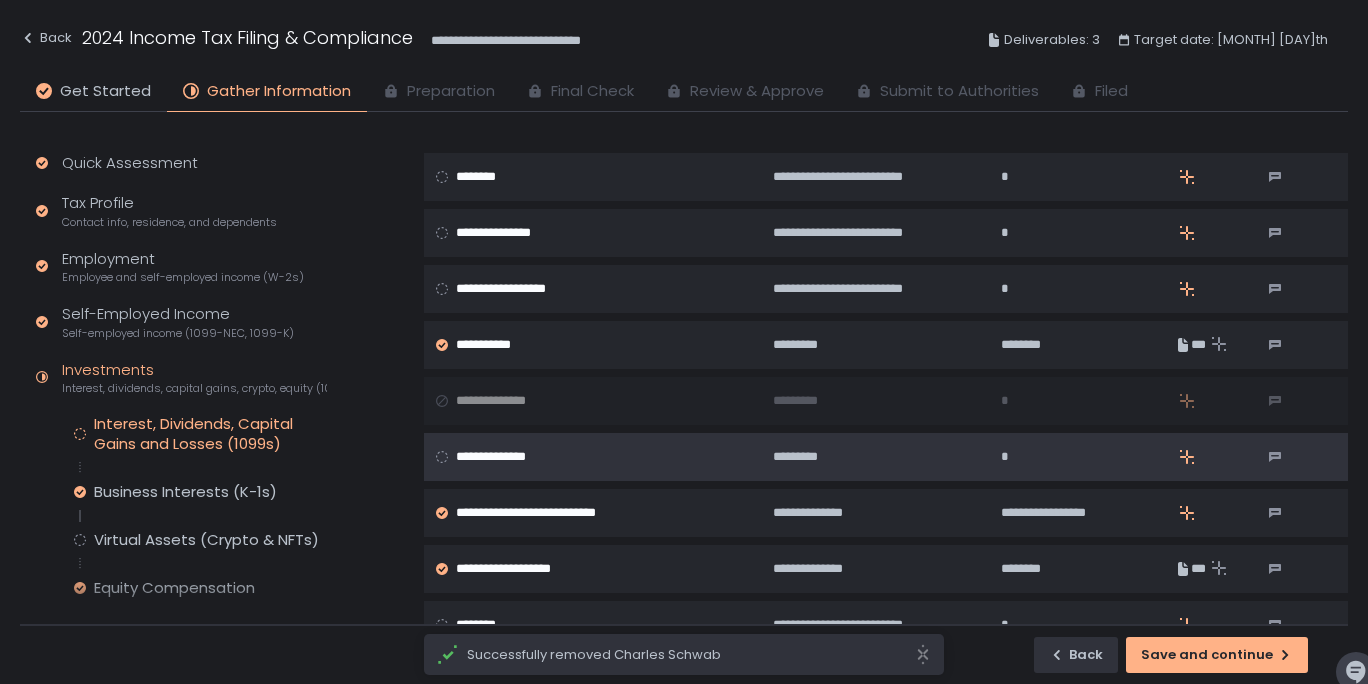 click on "**********" at bounding box center (590, 457) 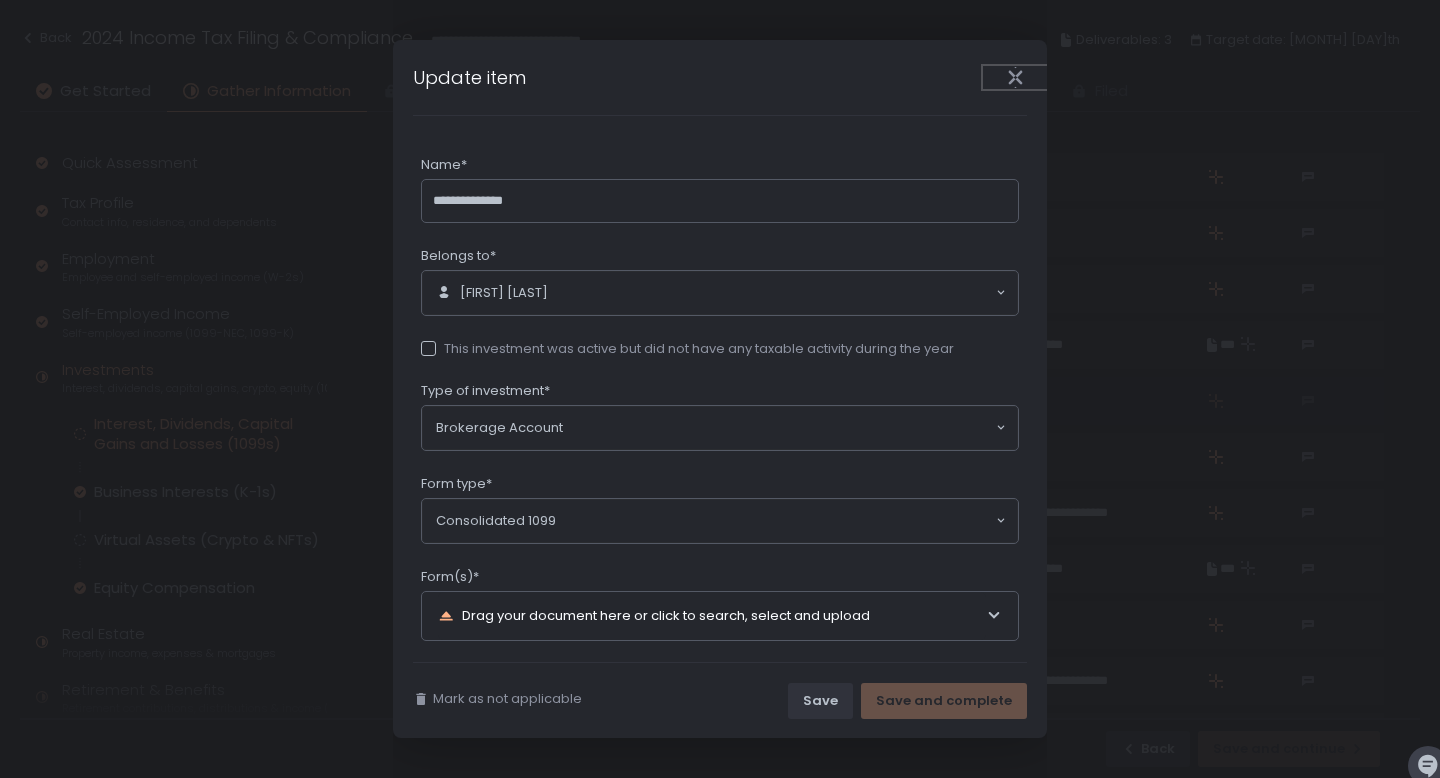 click 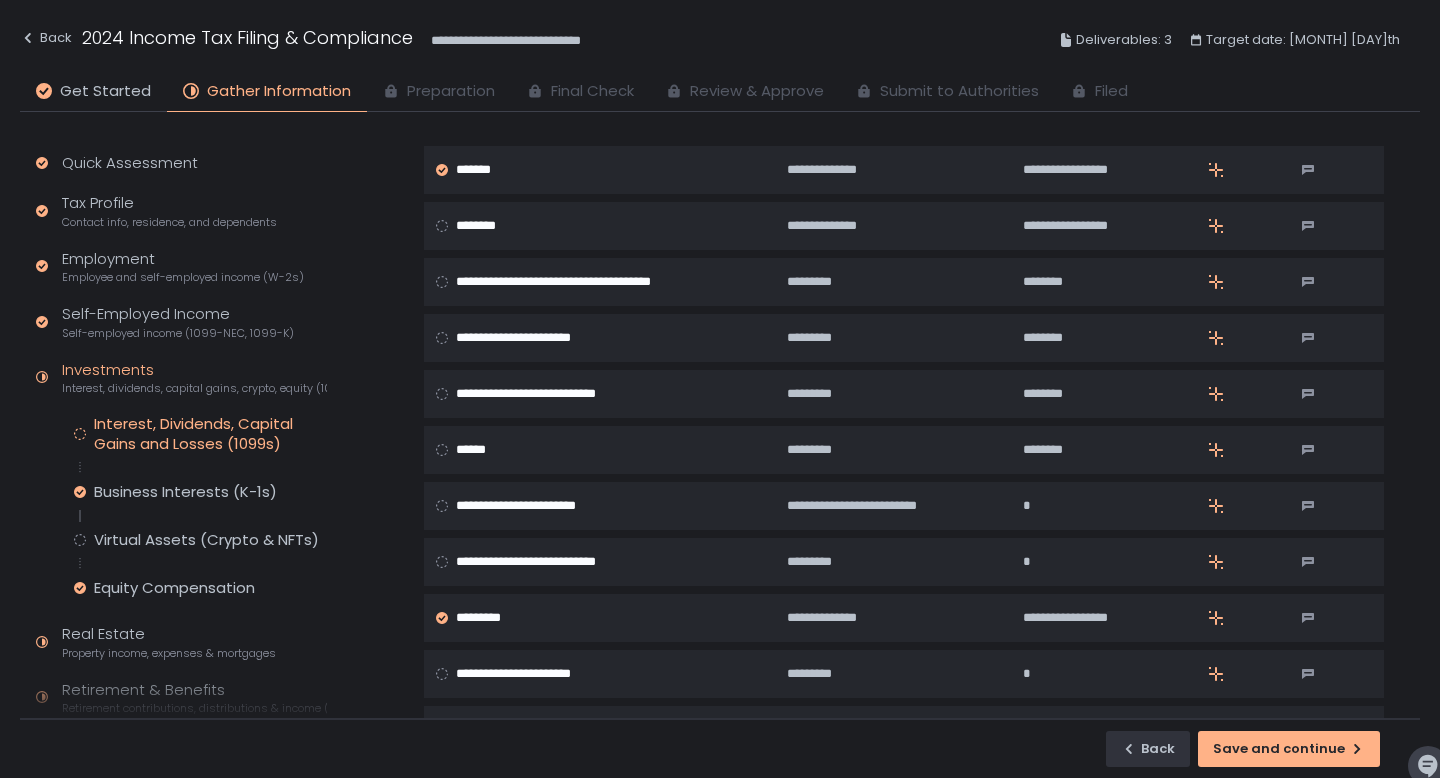 scroll, scrollTop: 0, scrollLeft: 0, axis: both 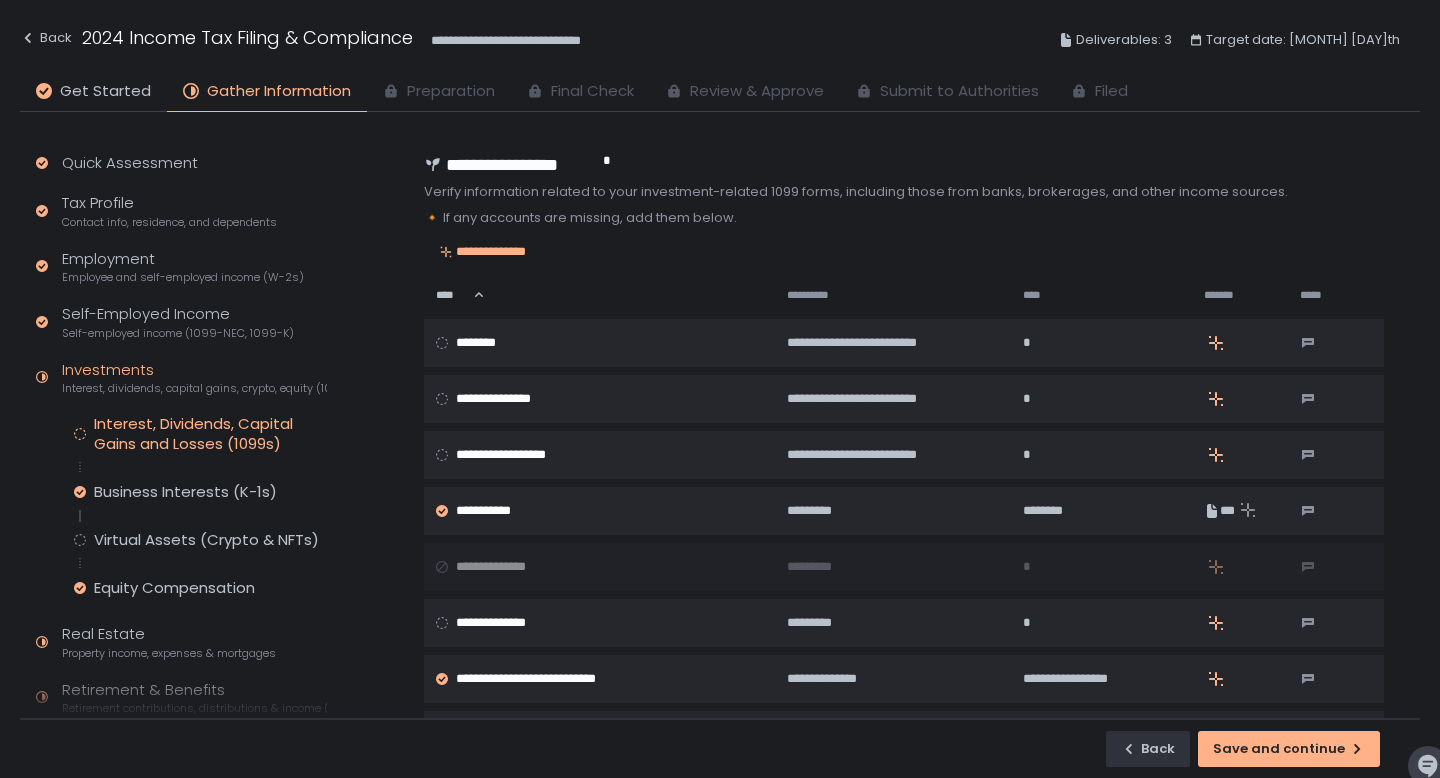 click on "**********" 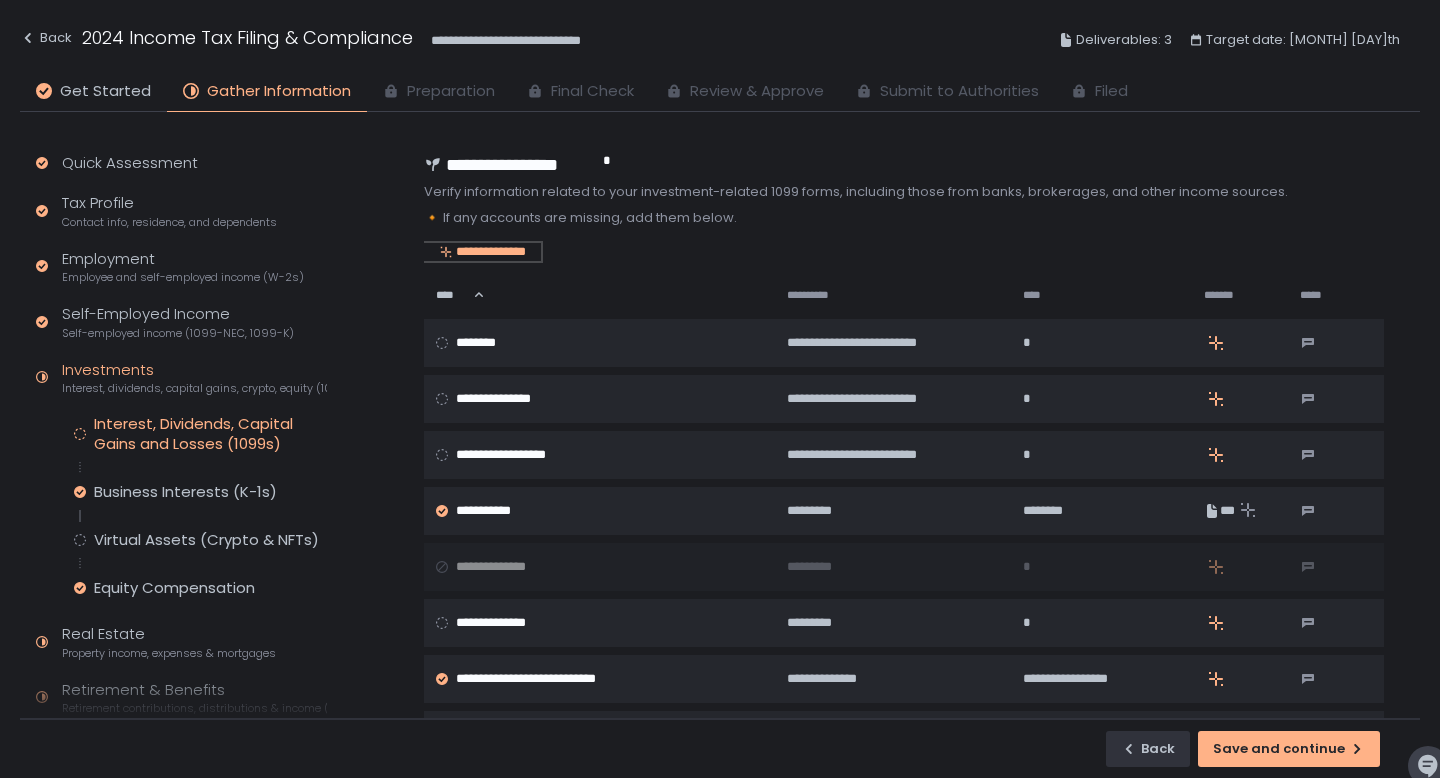 click on "**********" 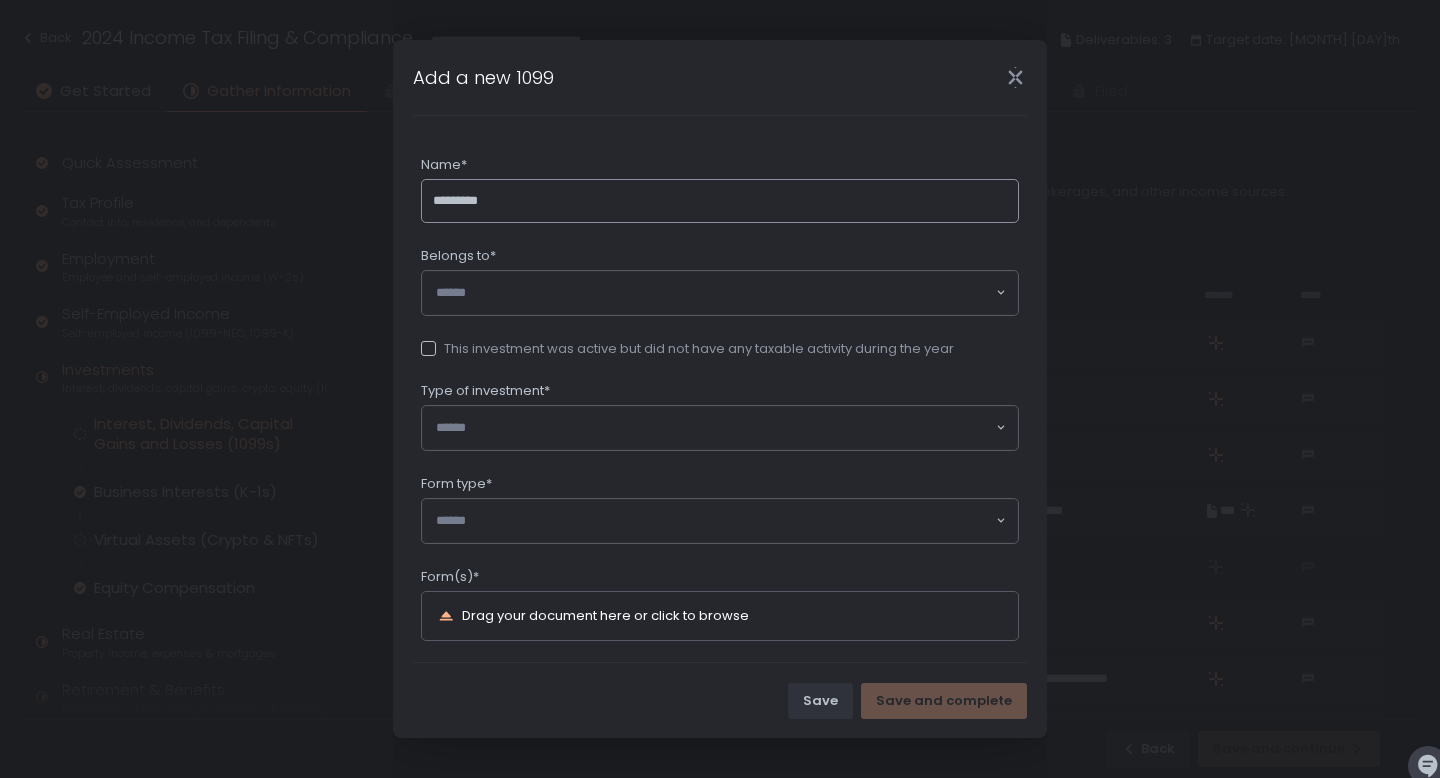 type on "**********" 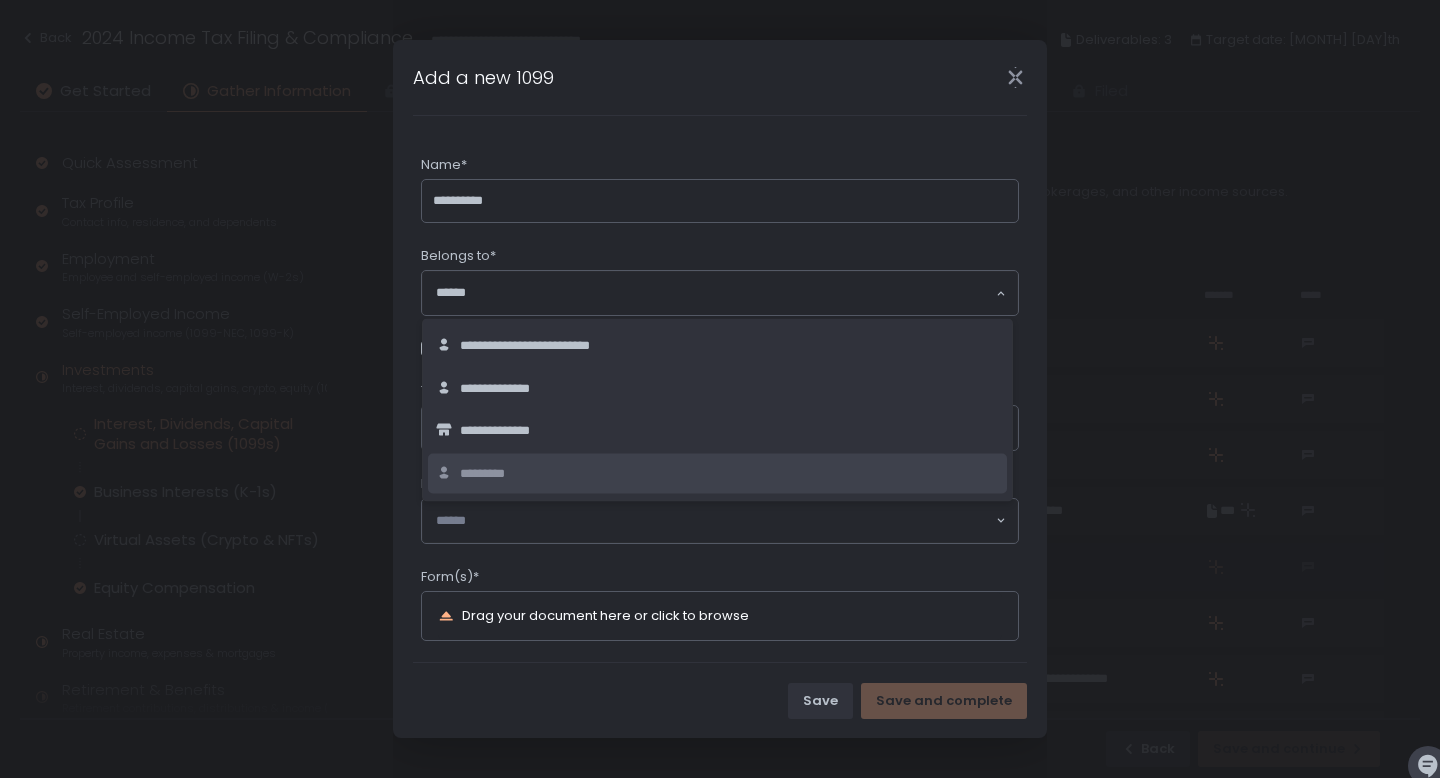 click on "*********" at bounding box center (486, 473) 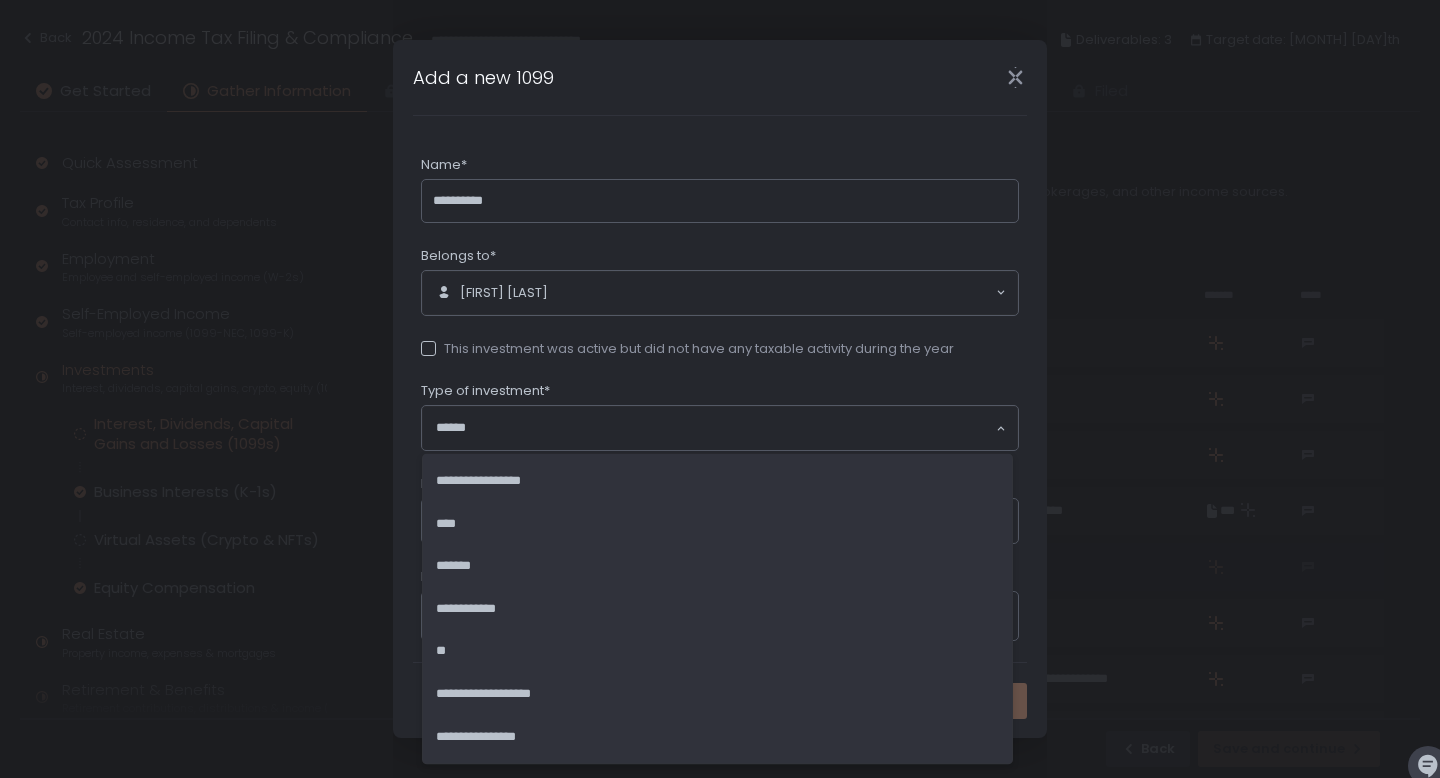 click 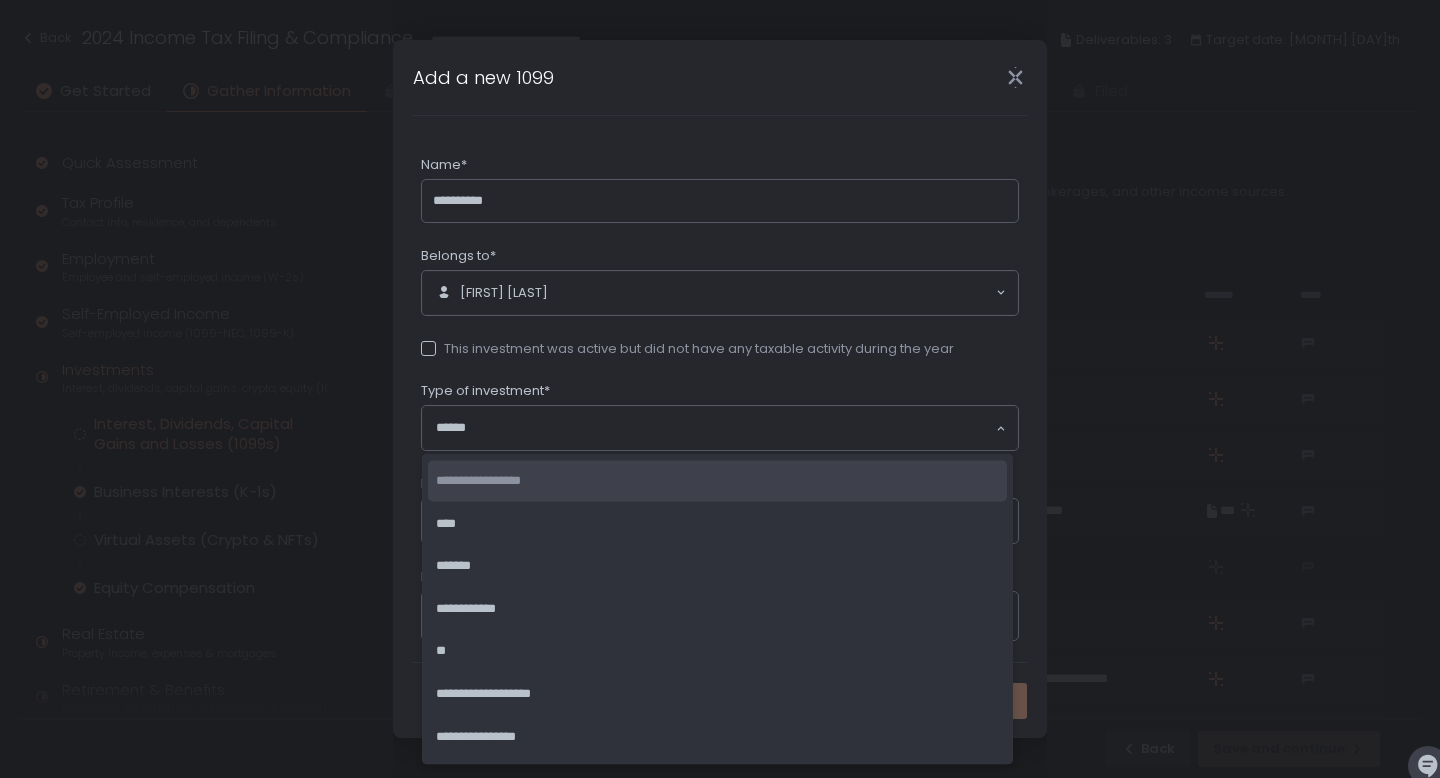 click on "**********" 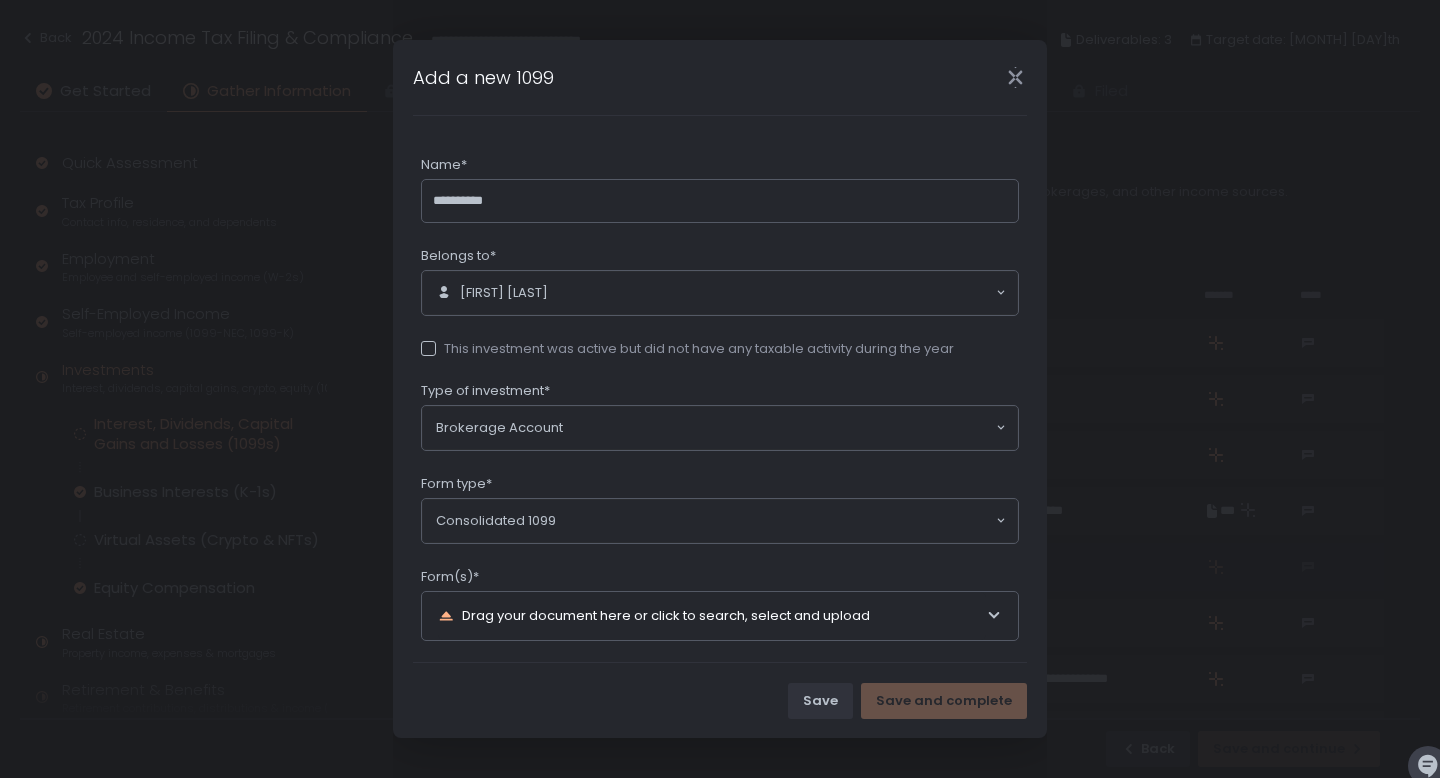 click on "Consolidated 1099 Loading..." 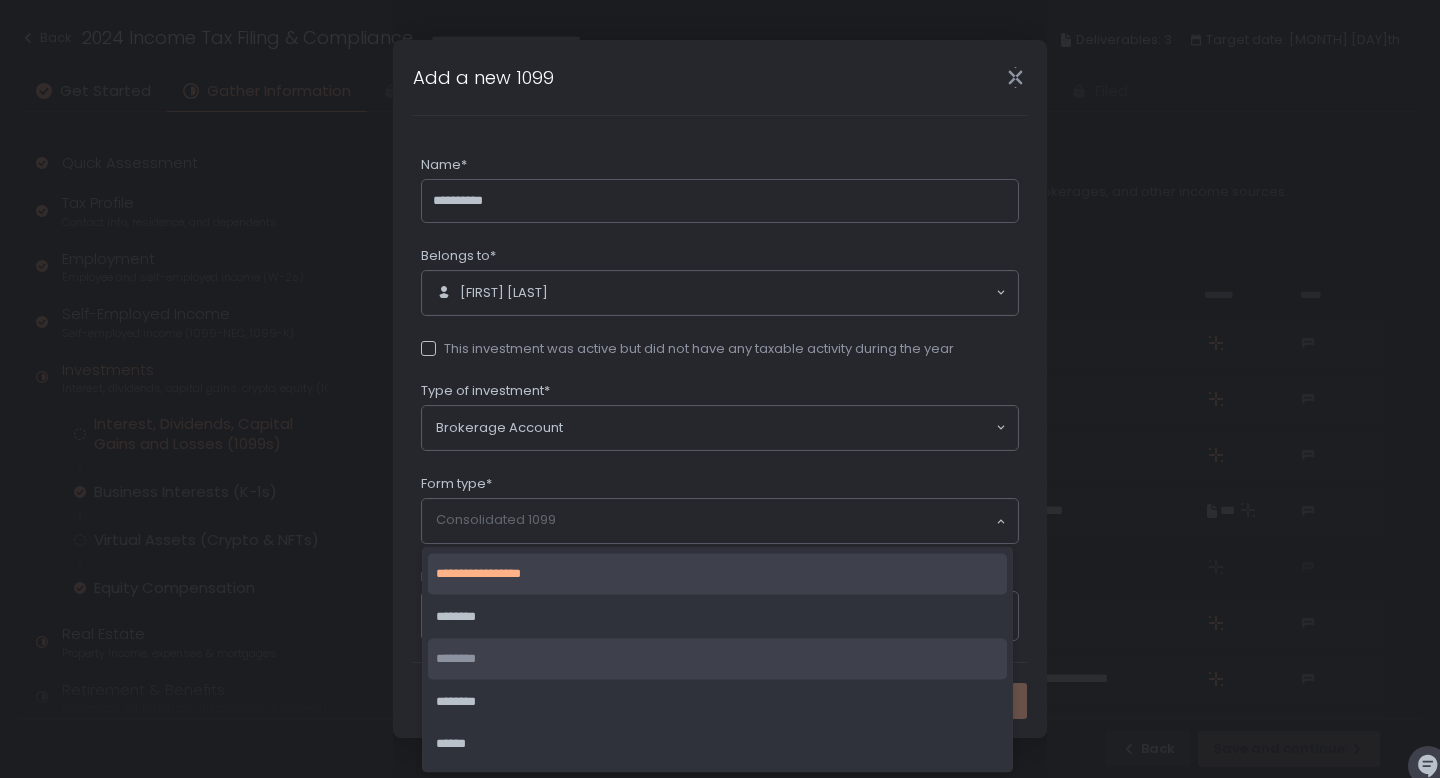 click on "********" 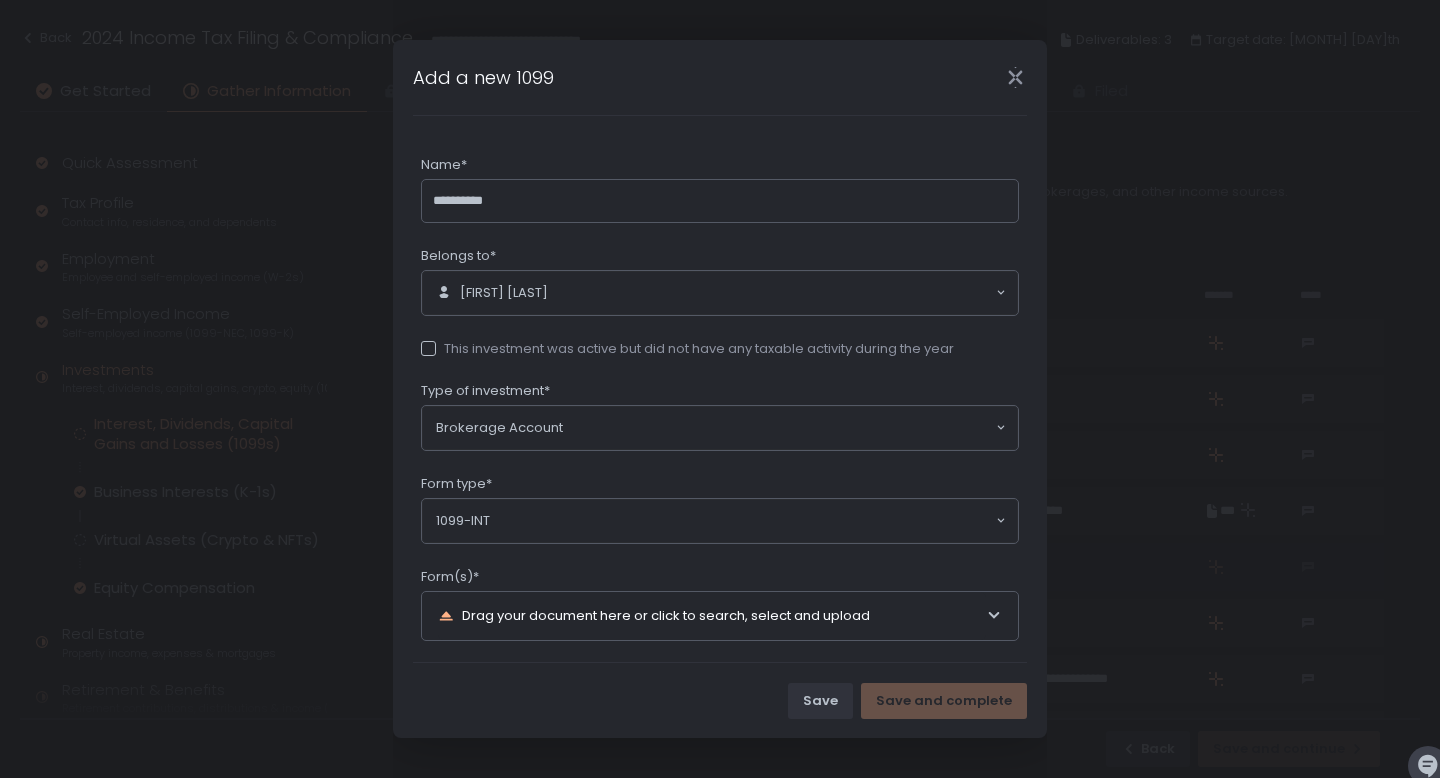 click on "Drag your document here or click to search, select and upload" at bounding box center (712, 616) 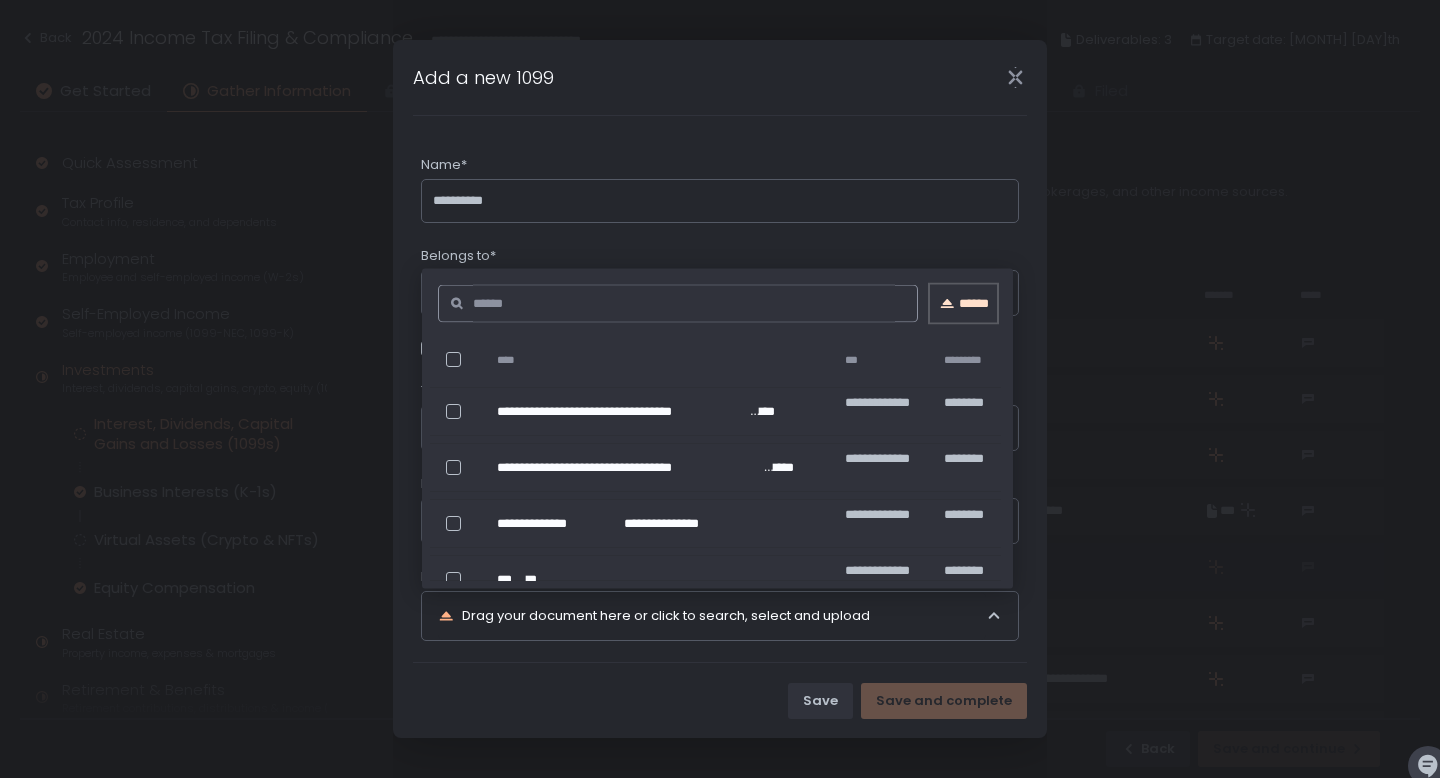click on "******" 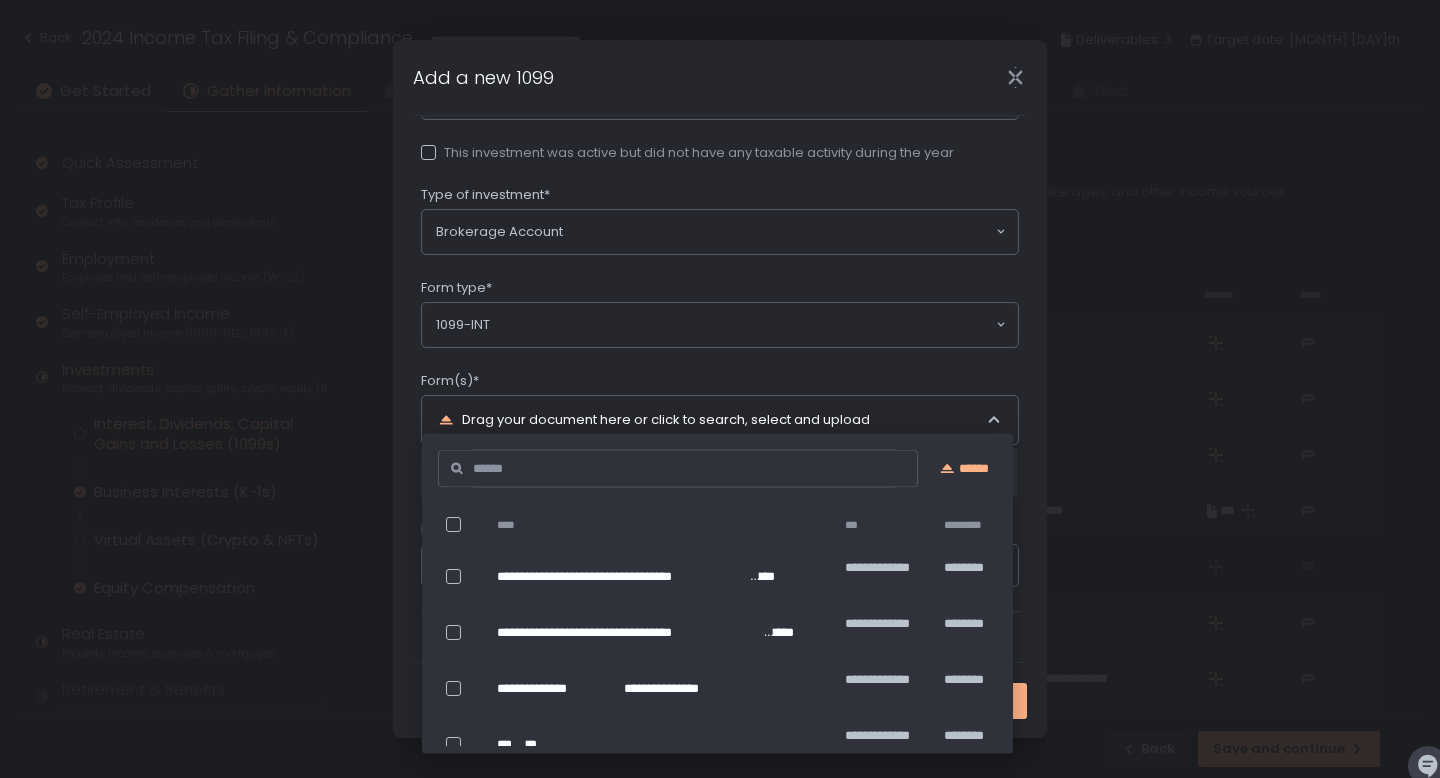 scroll, scrollTop: 209, scrollLeft: 0, axis: vertical 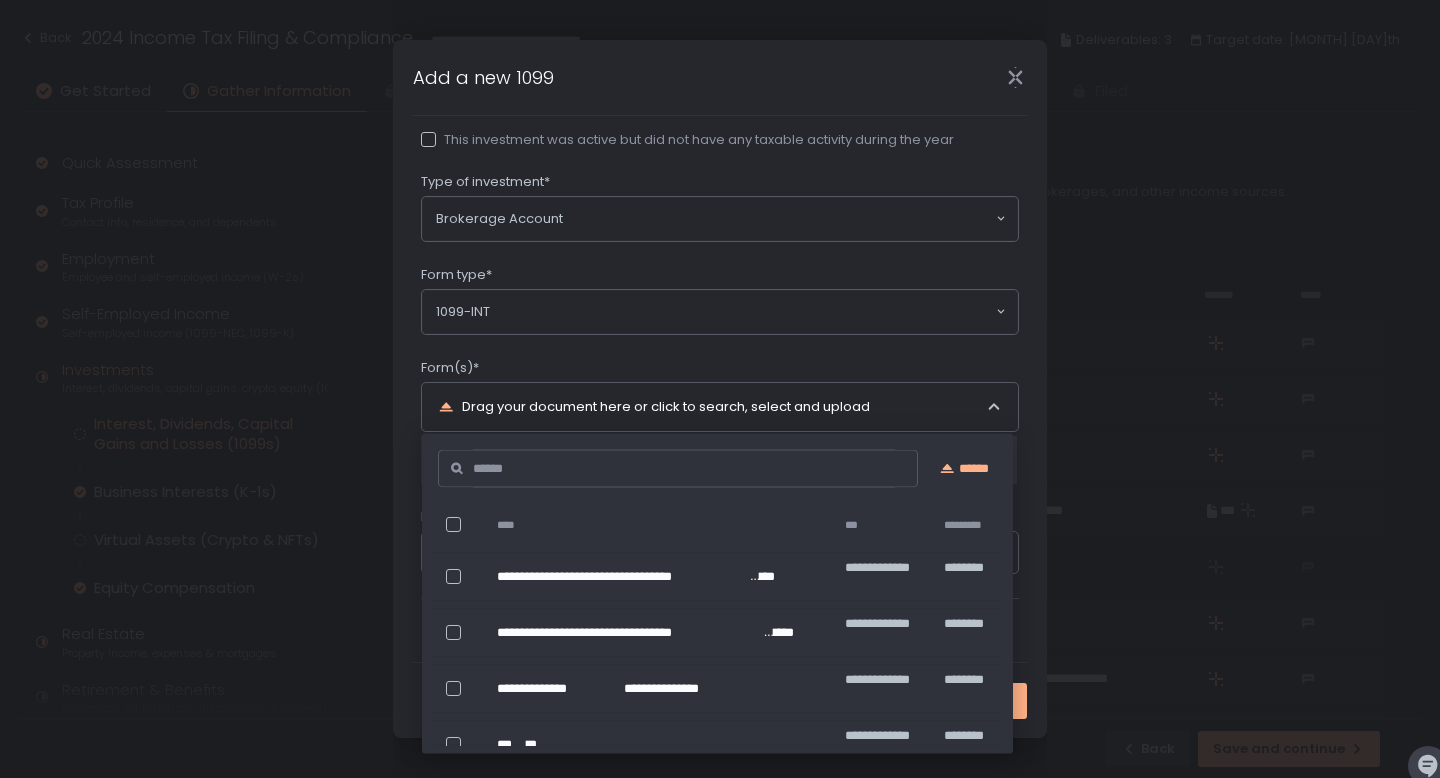 click 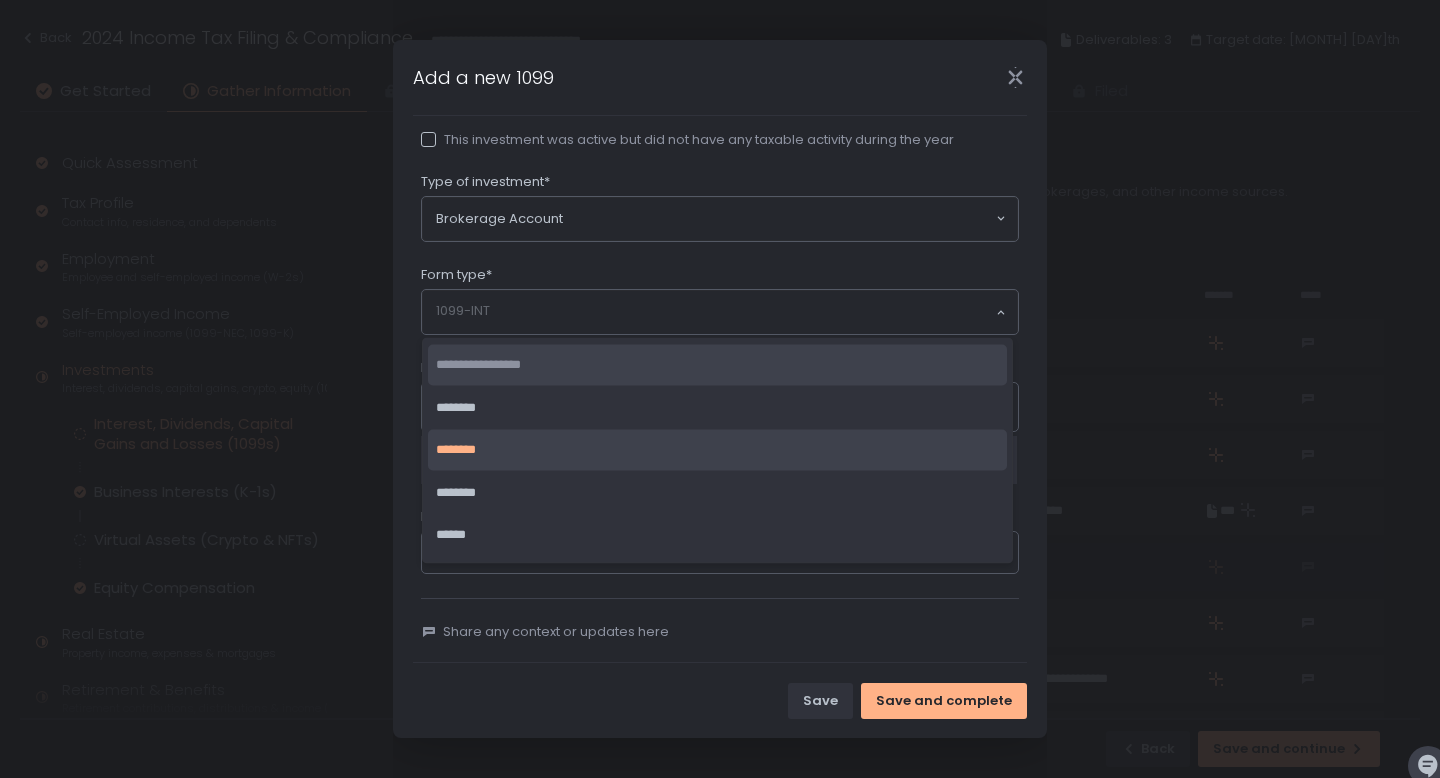 click on "**********" 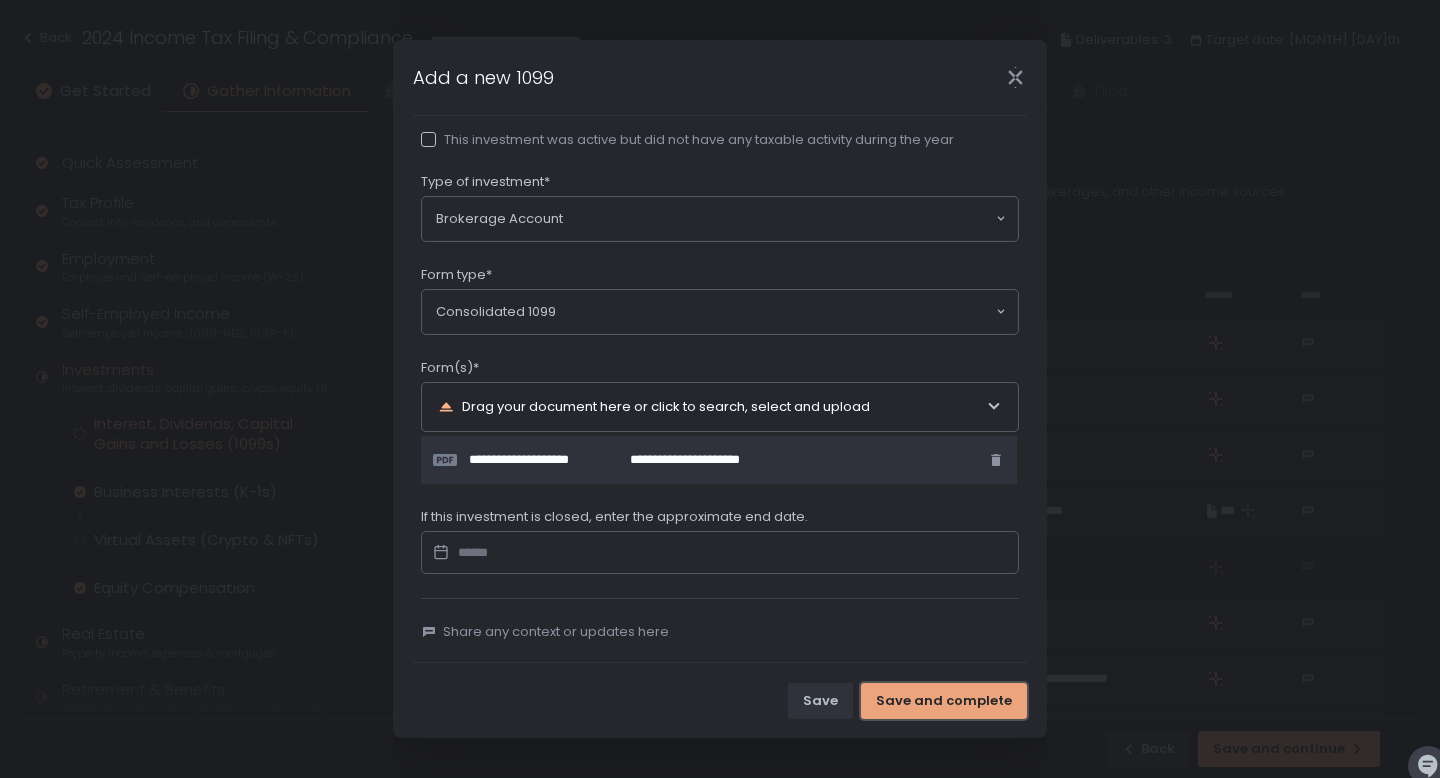 click on "Save and complete" at bounding box center [944, 701] 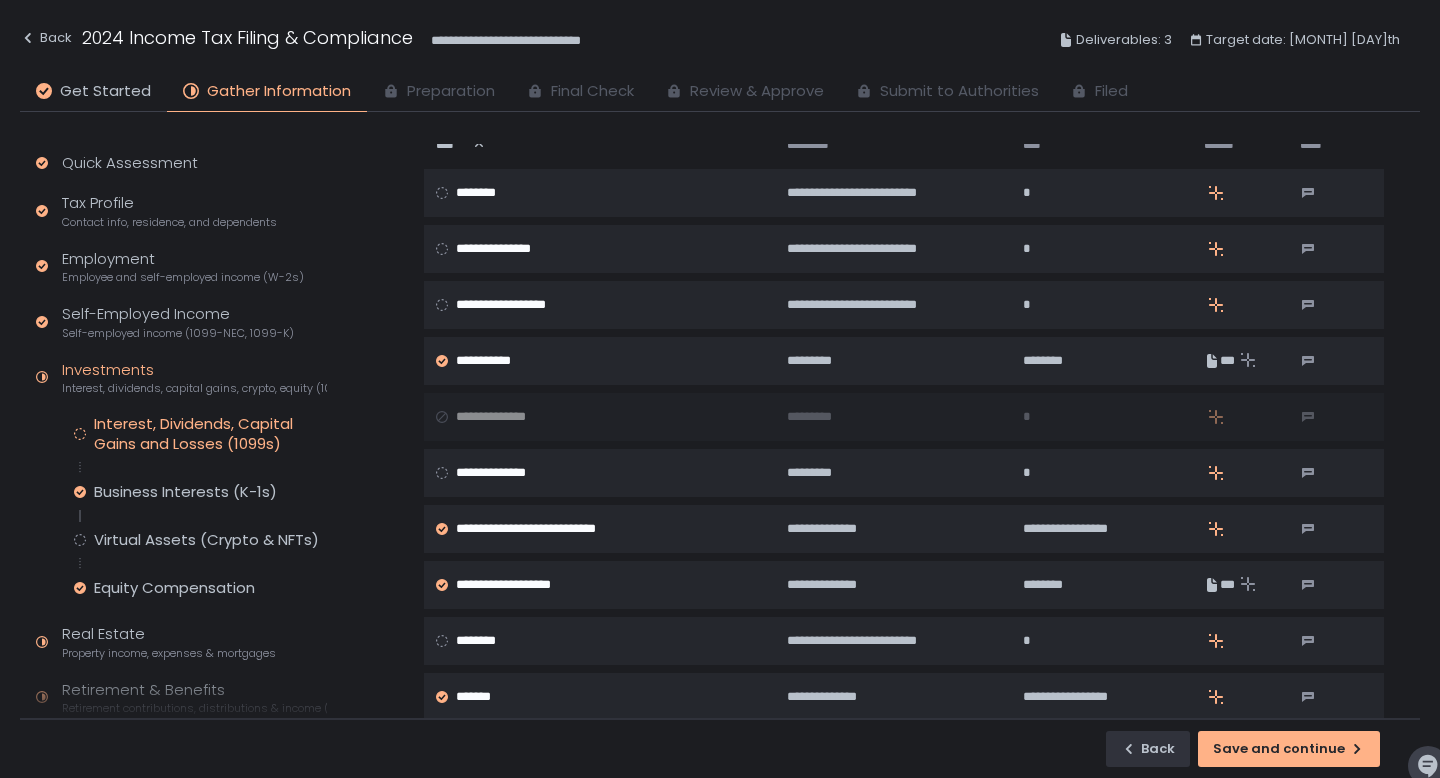 scroll, scrollTop: 150, scrollLeft: 0, axis: vertical 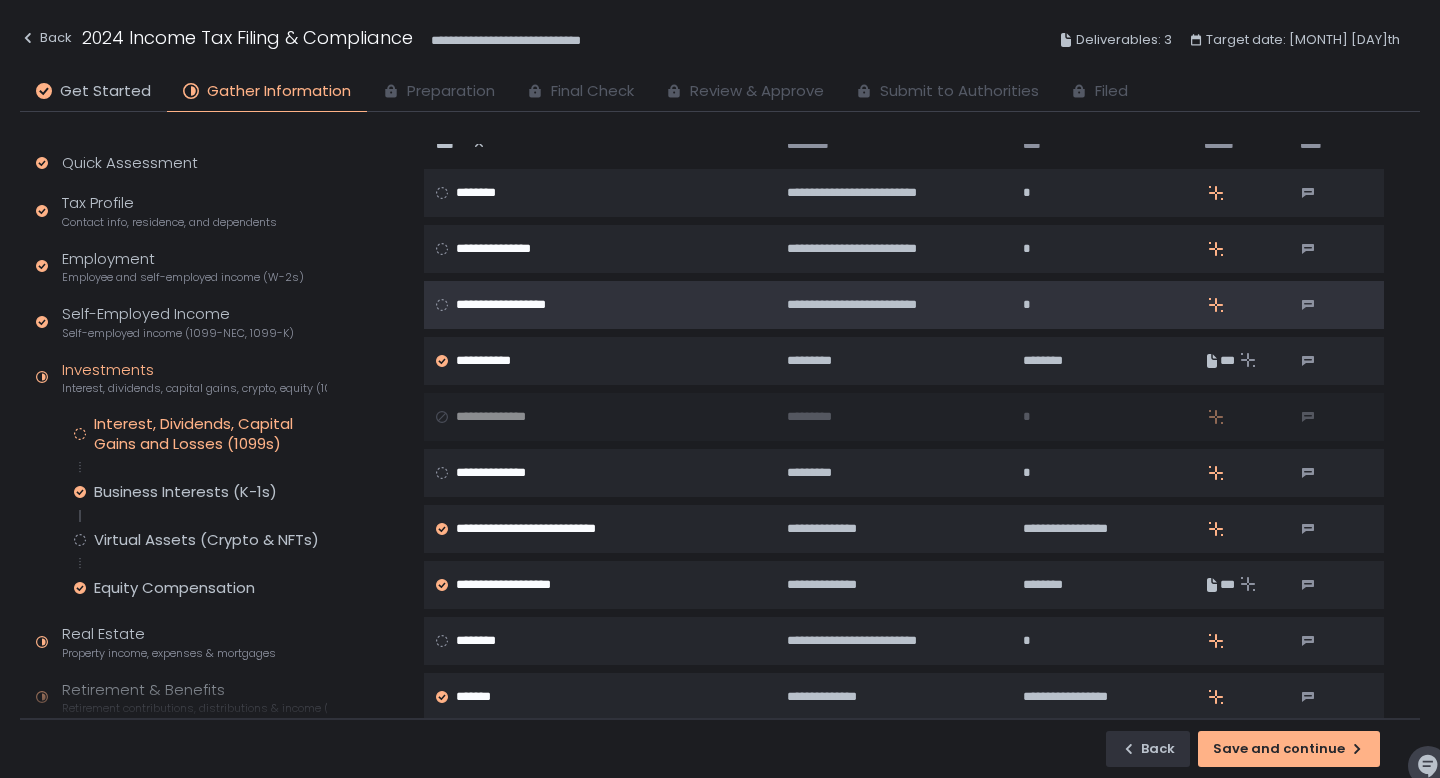 click on "**********" 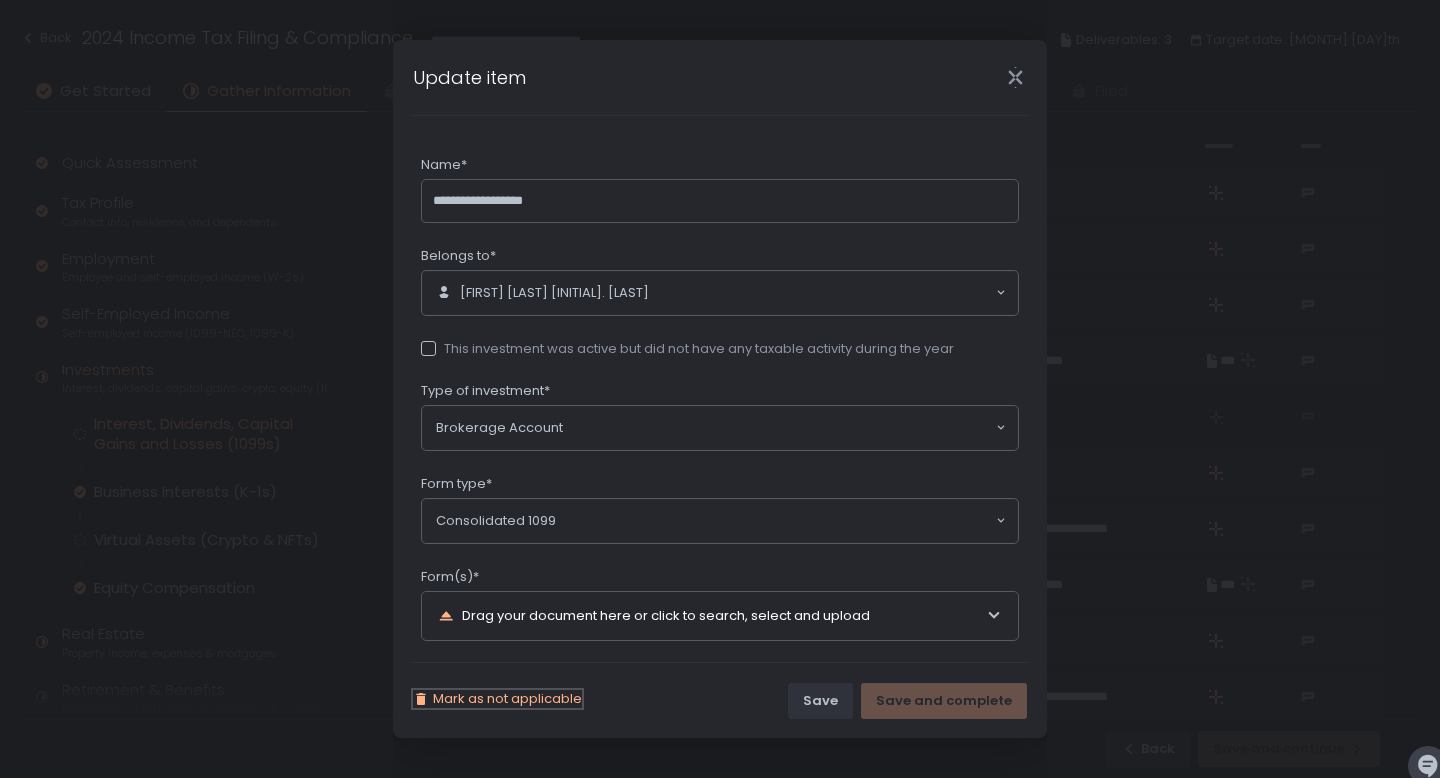 click on "Mark as not applicable" 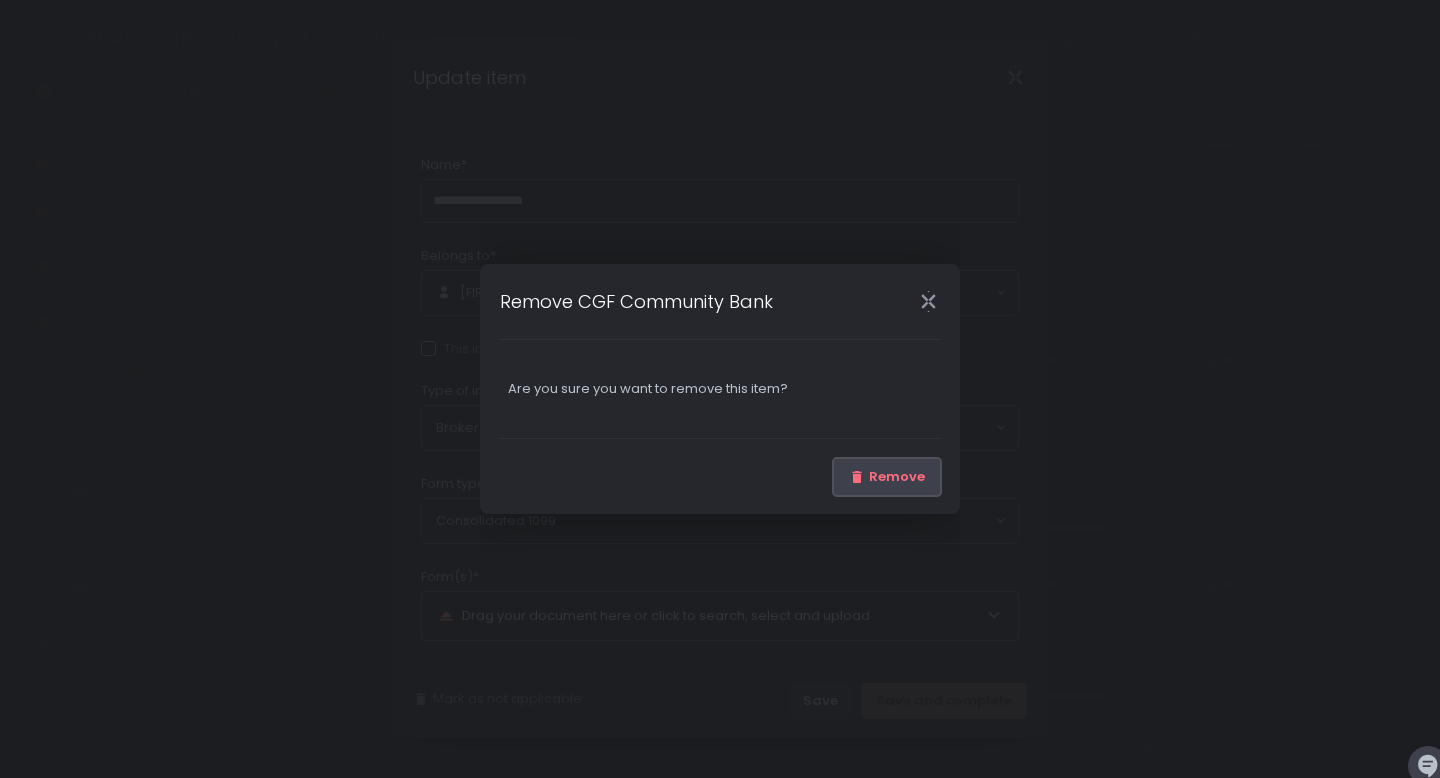 click on "Remove" 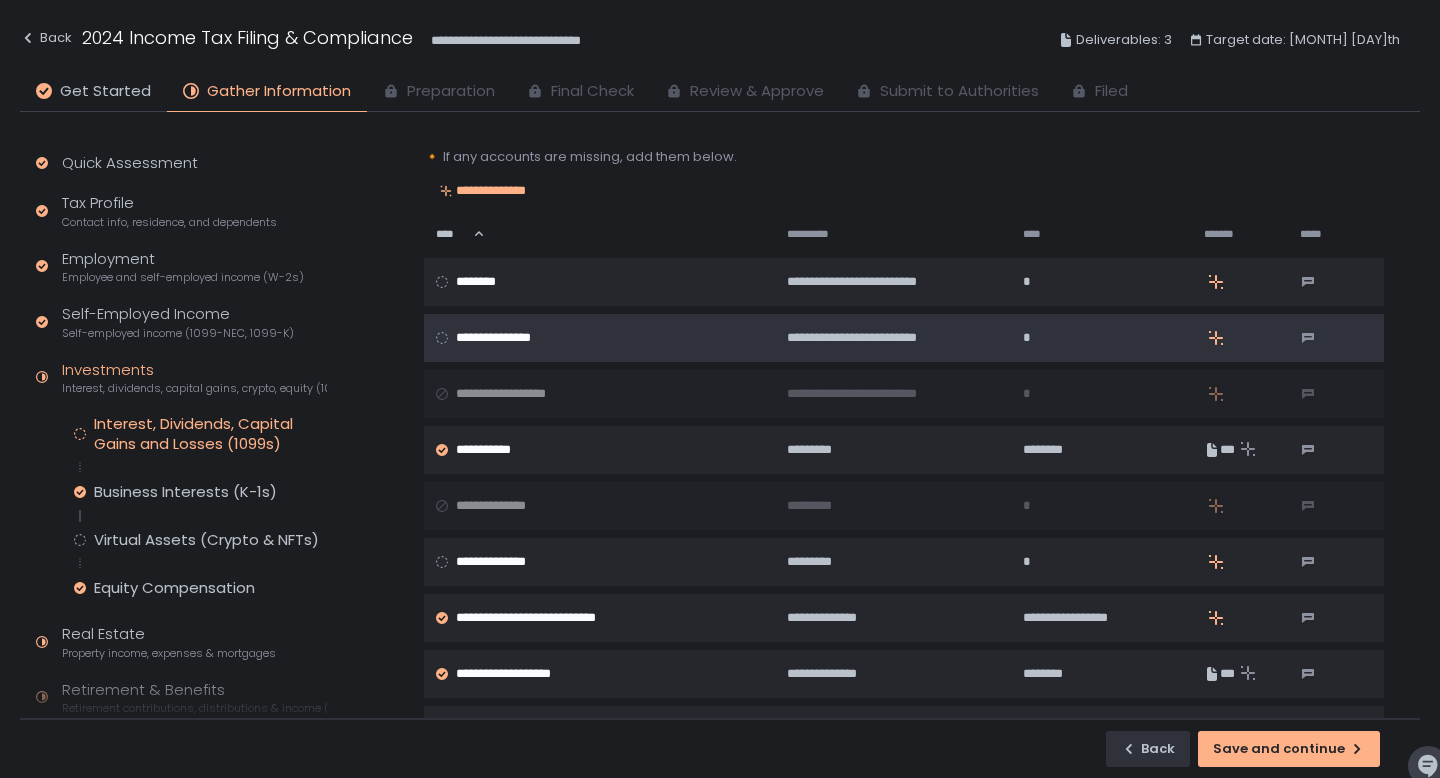 scroll, scrollTop: 0, scrollLeft: 0, axis: both 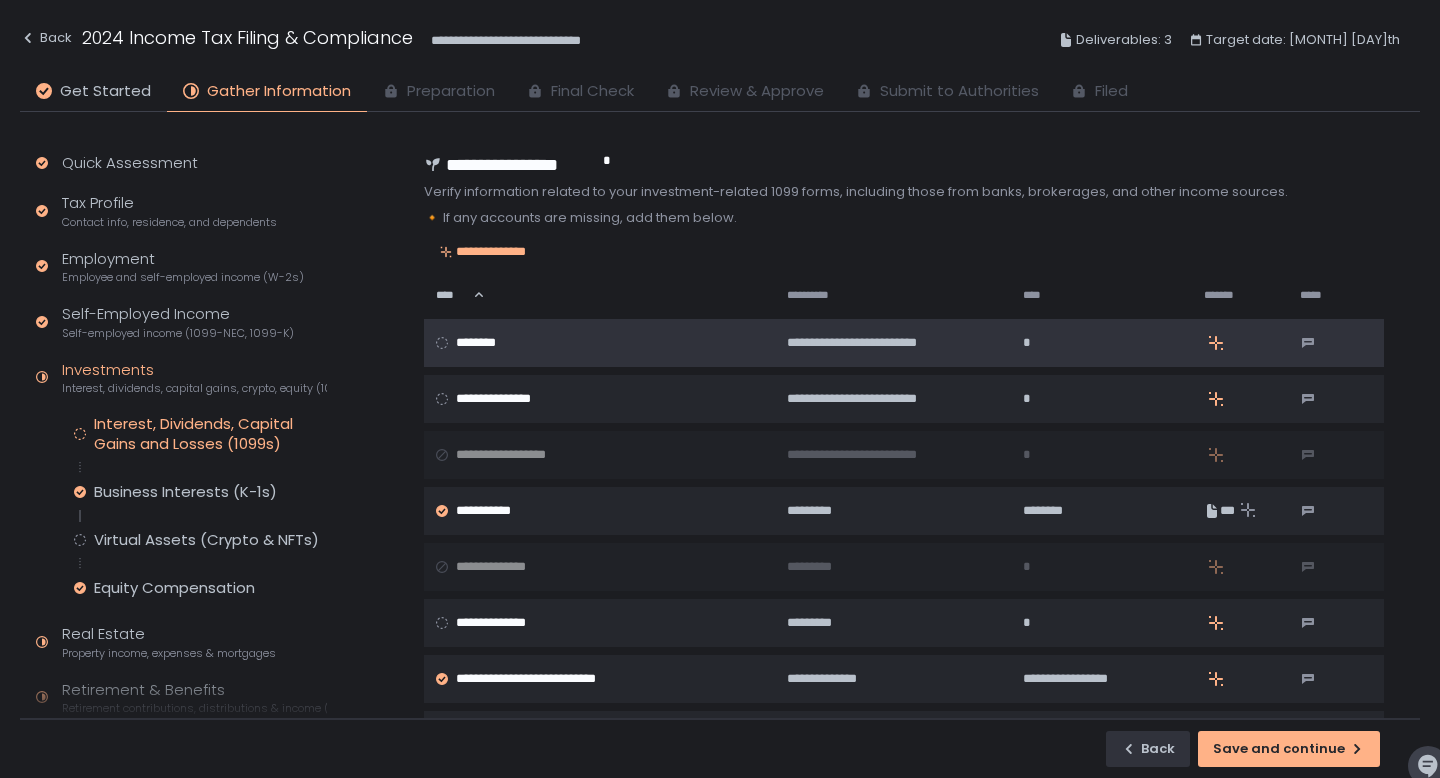 click on "********" 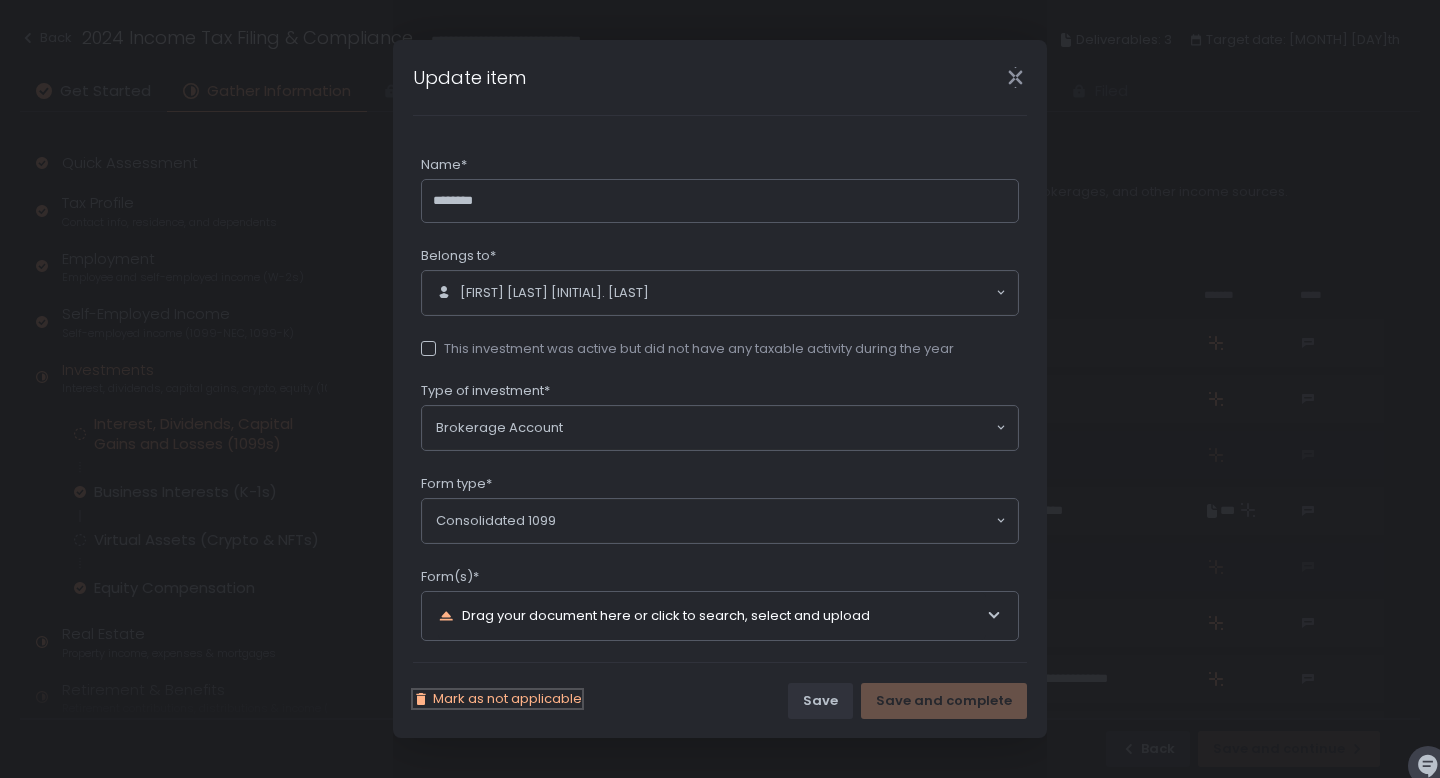 click on "Mark as not applicable" 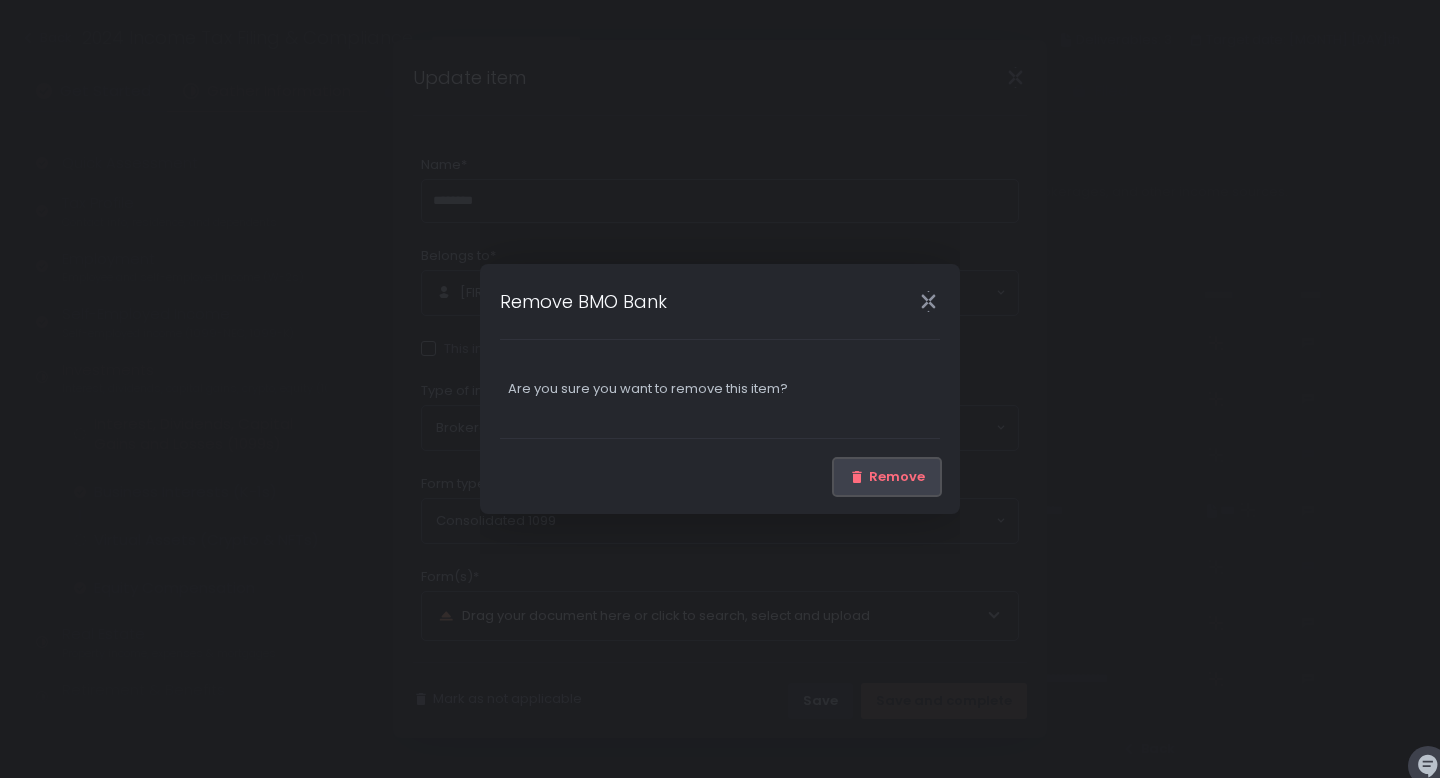click on "Remove" 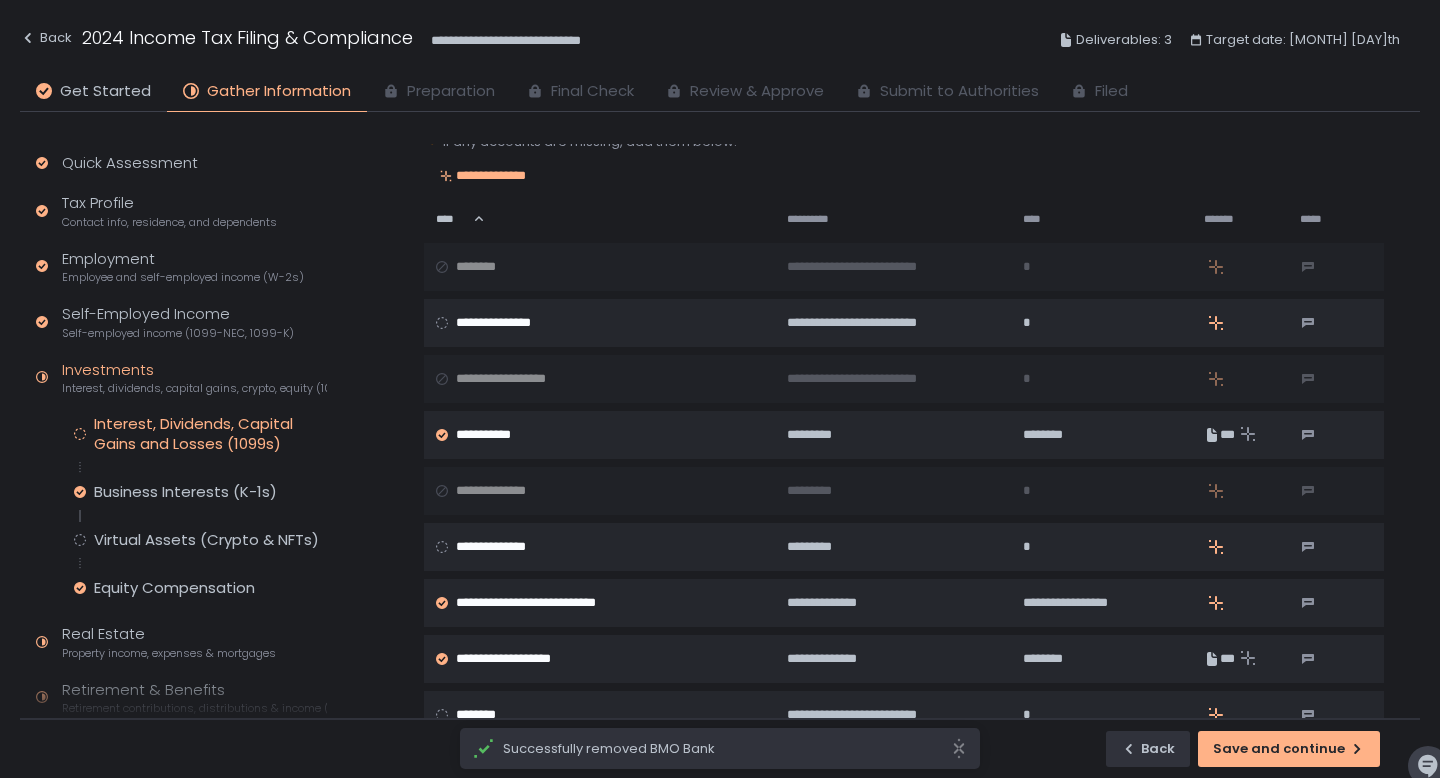 scroll, scrollTop: 77, scrollLeft: 0, axis: vertical 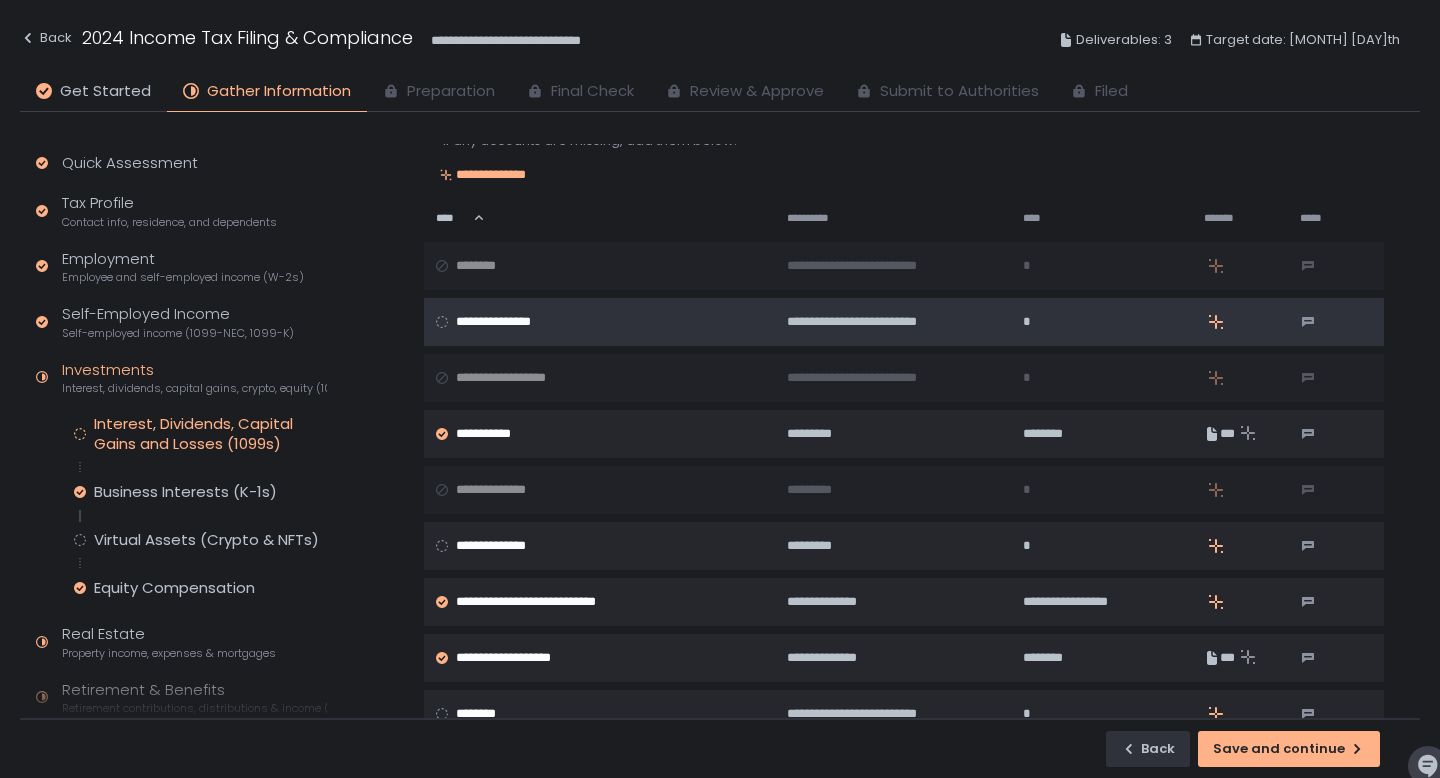 click on "**********" at bounding box center [511, 322] 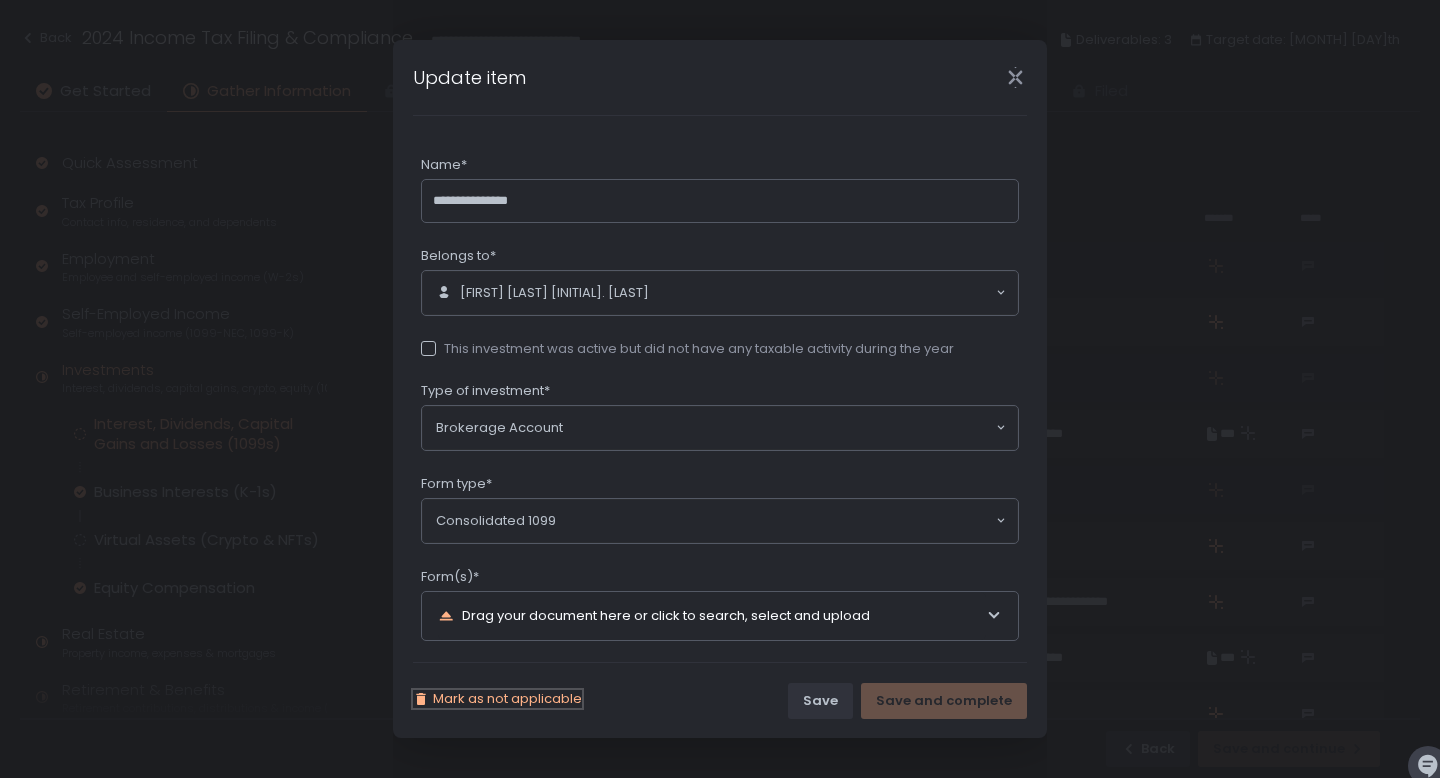 click on "Mark as not applicable" 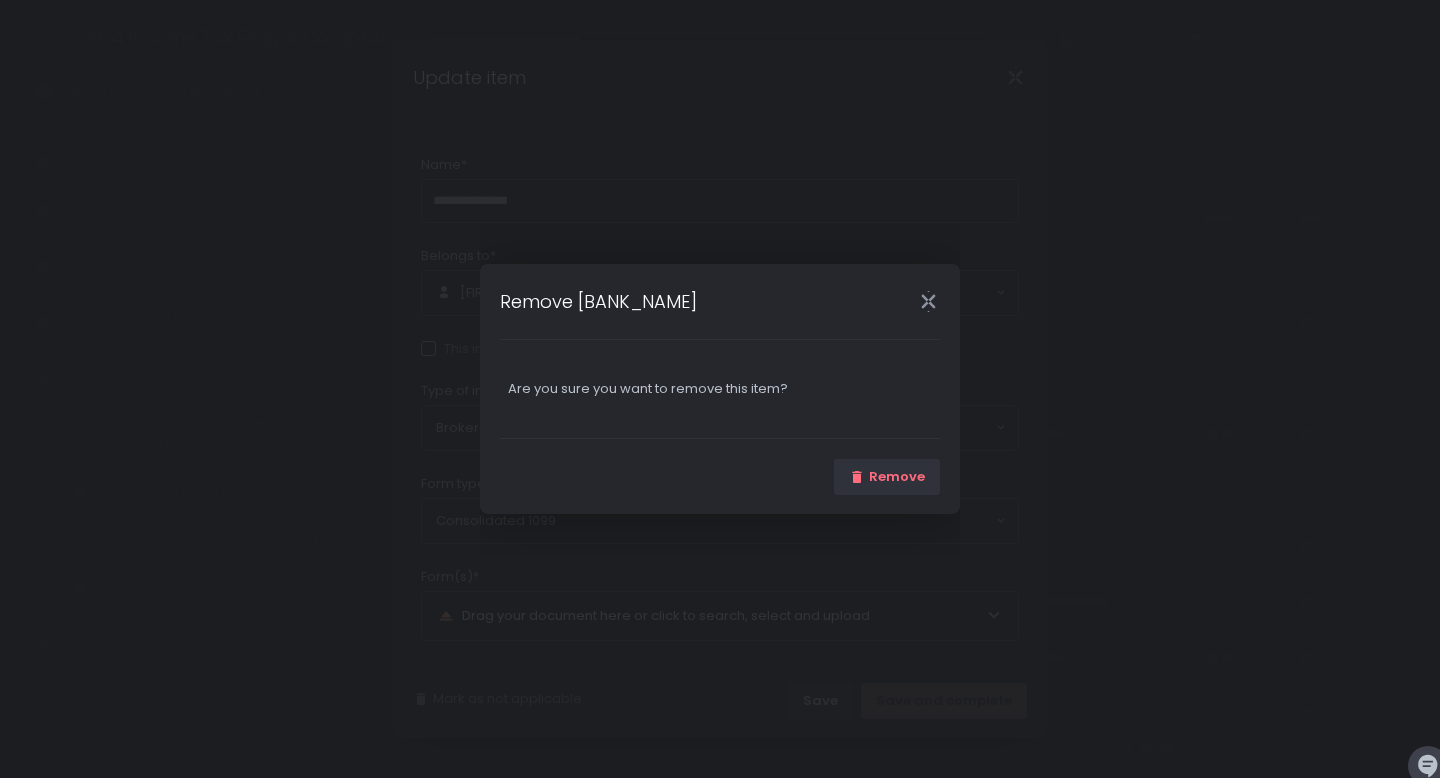 click on "Remove" at bounding box center (720, 476) 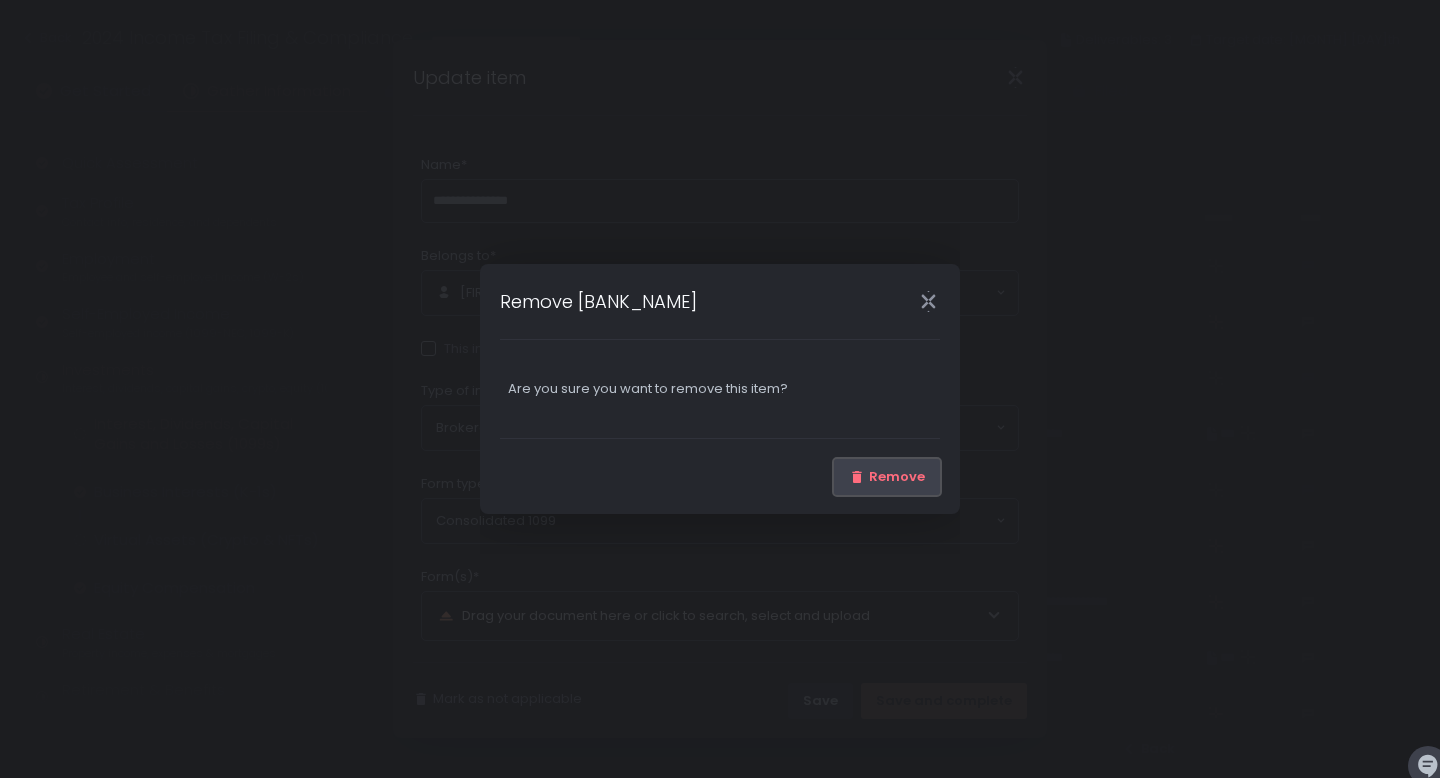 click on "Remove" 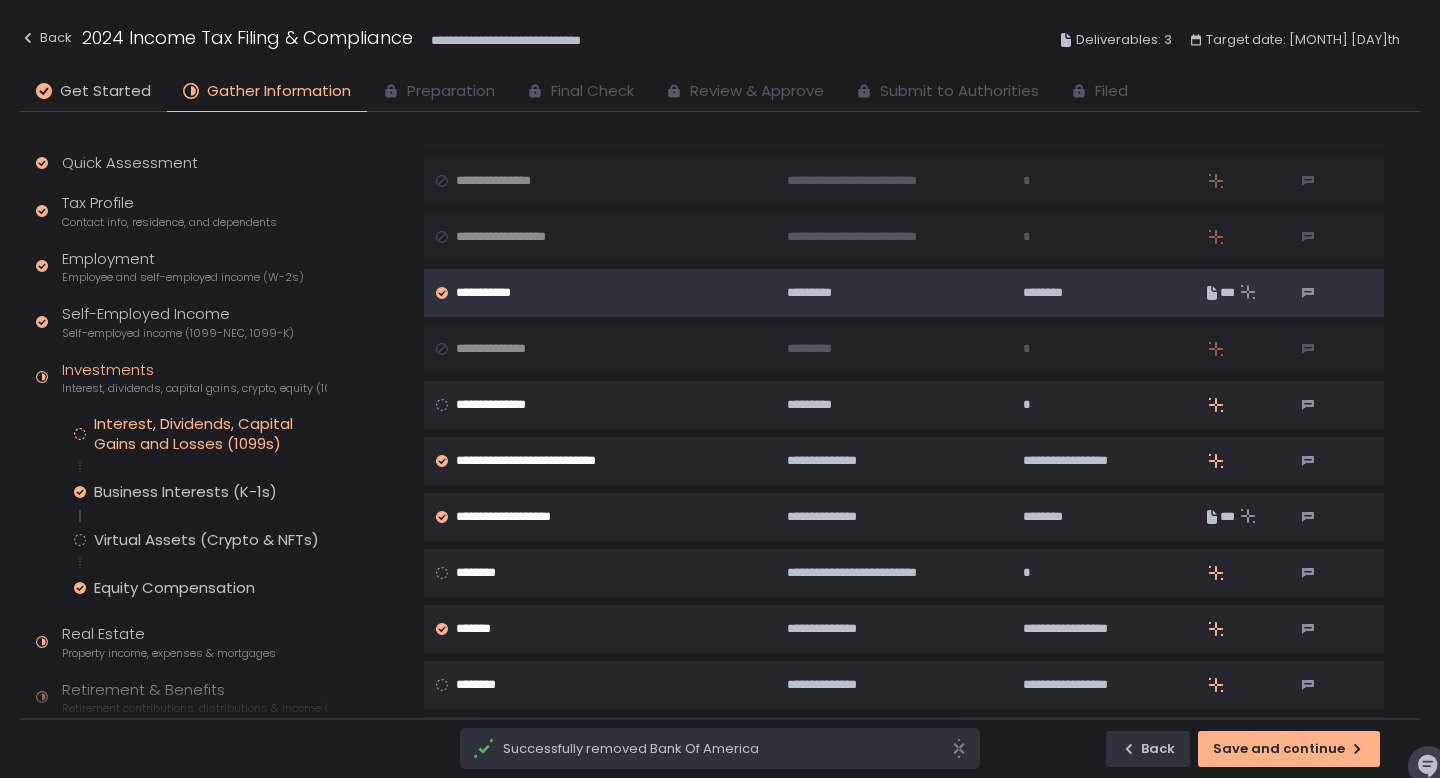 scroll, scrollTop: 220, scrollLeft: 0, axis: vertical 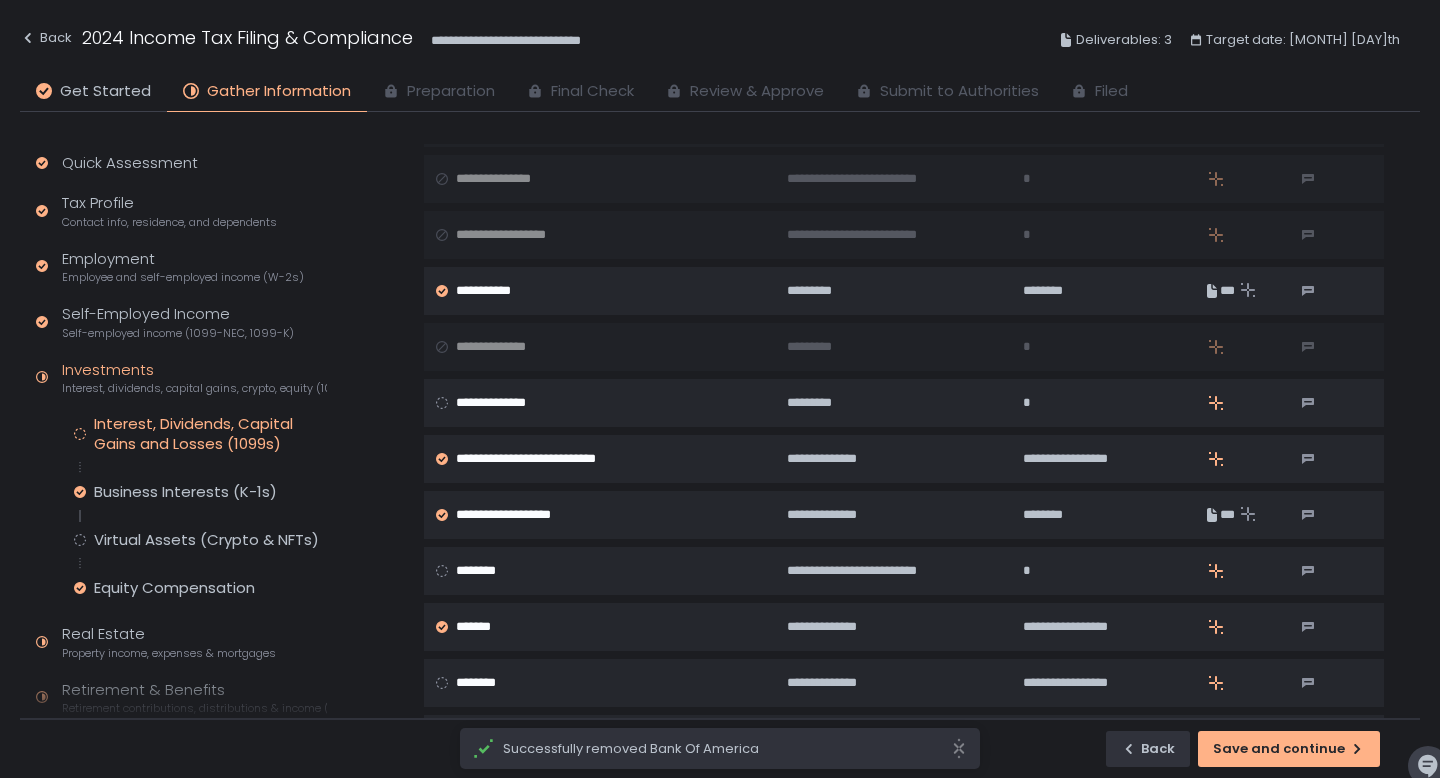 click on "**********" at bounding box center (904, 859) 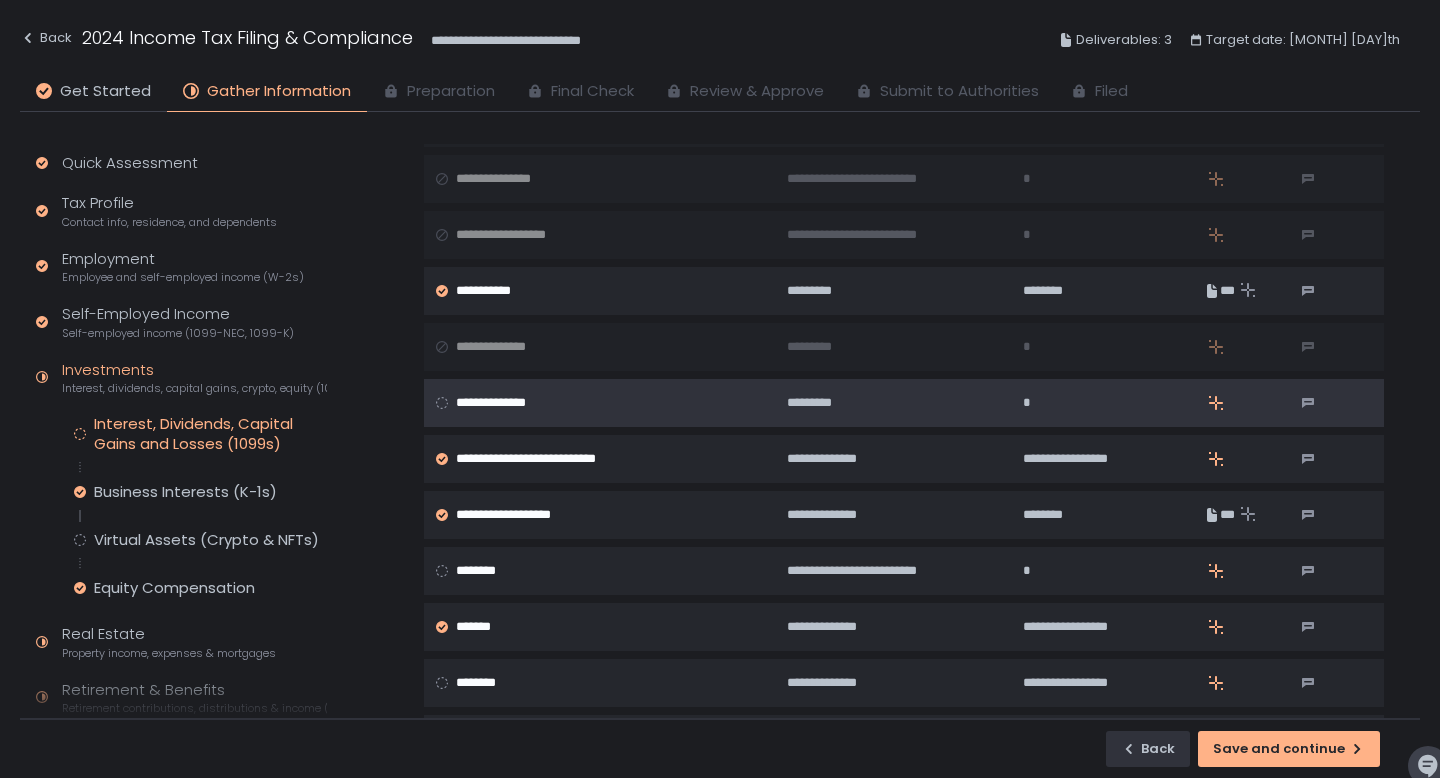 click on "**********" at bounding box center (598, 403) 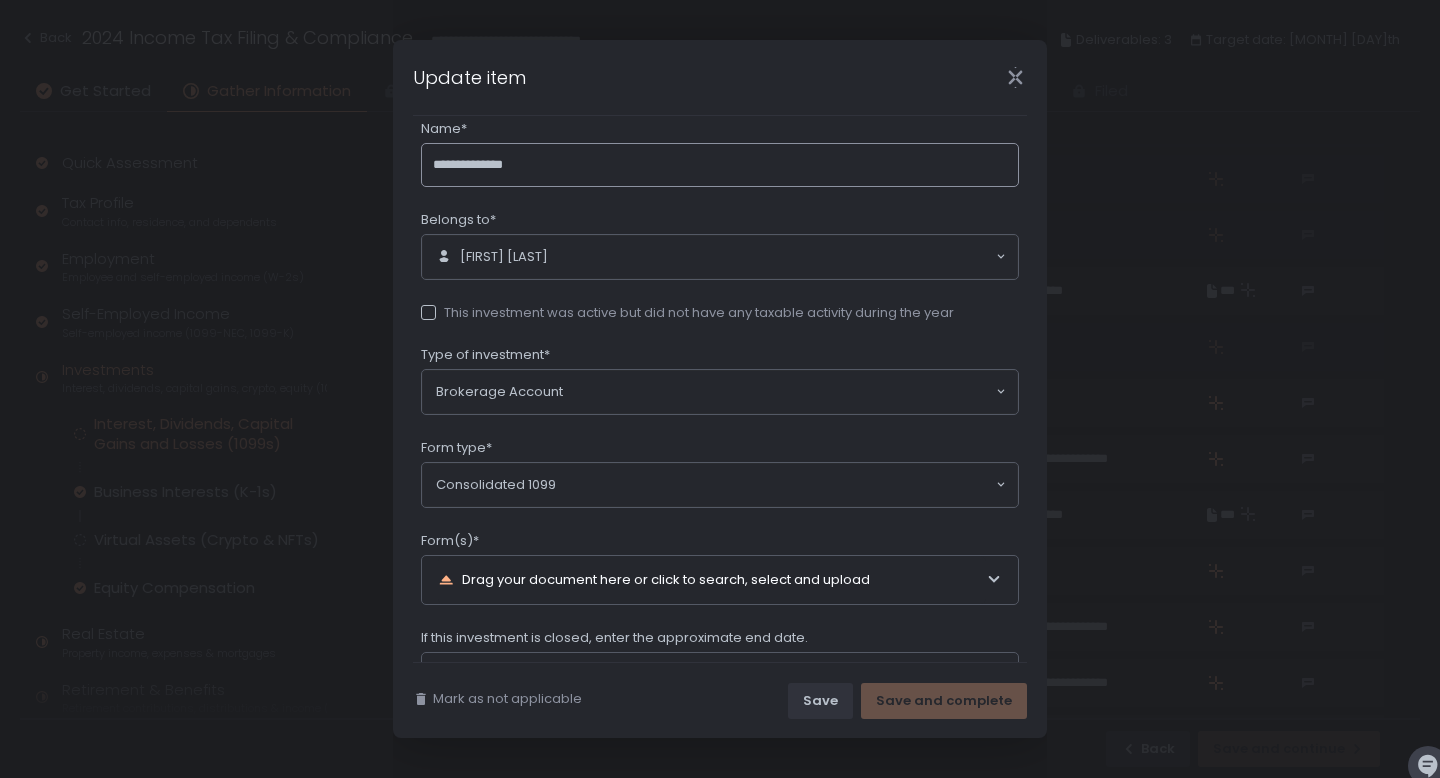 scroll, scrollTop: 46, scrollLeft: 0, axis: vertical 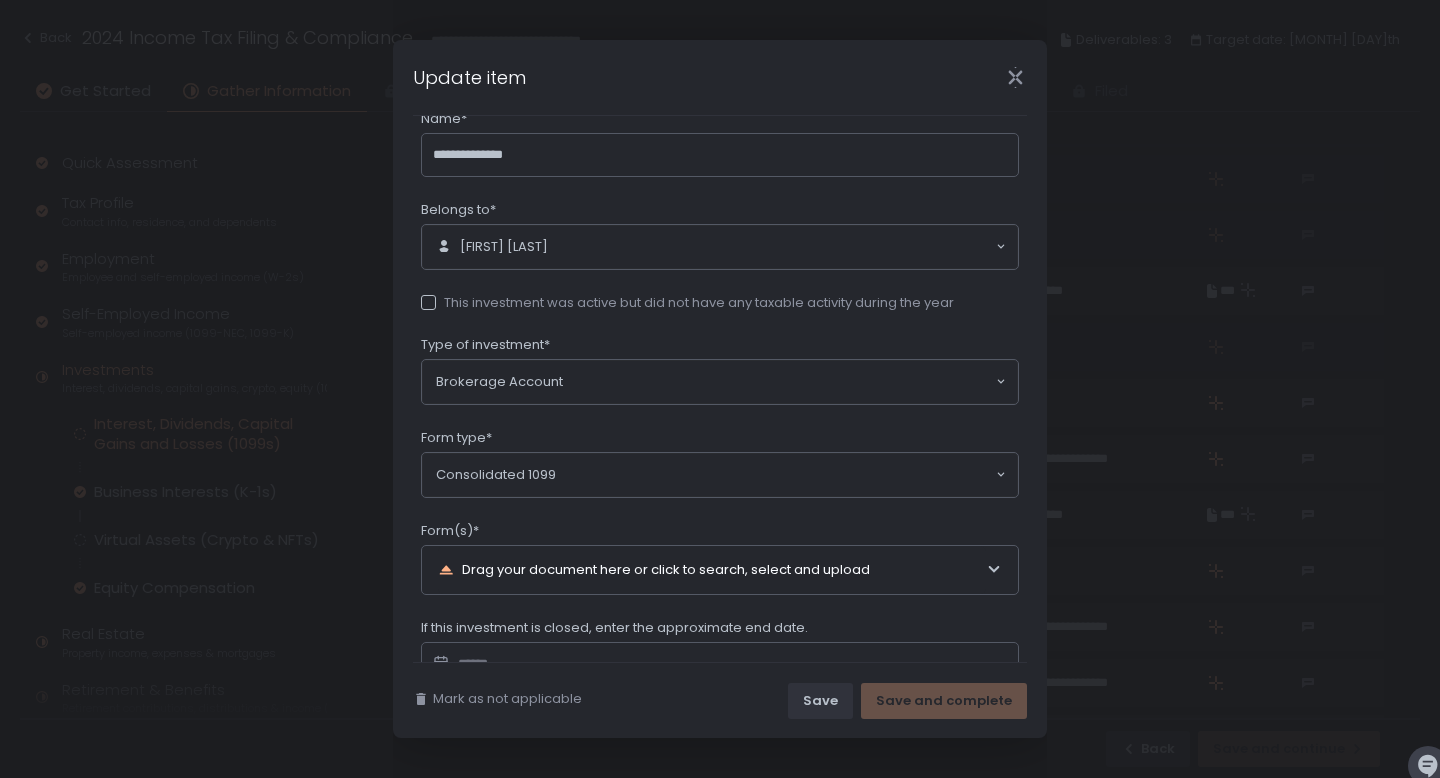 click on "Mark as not applicable" at bounding box center (497, 701) 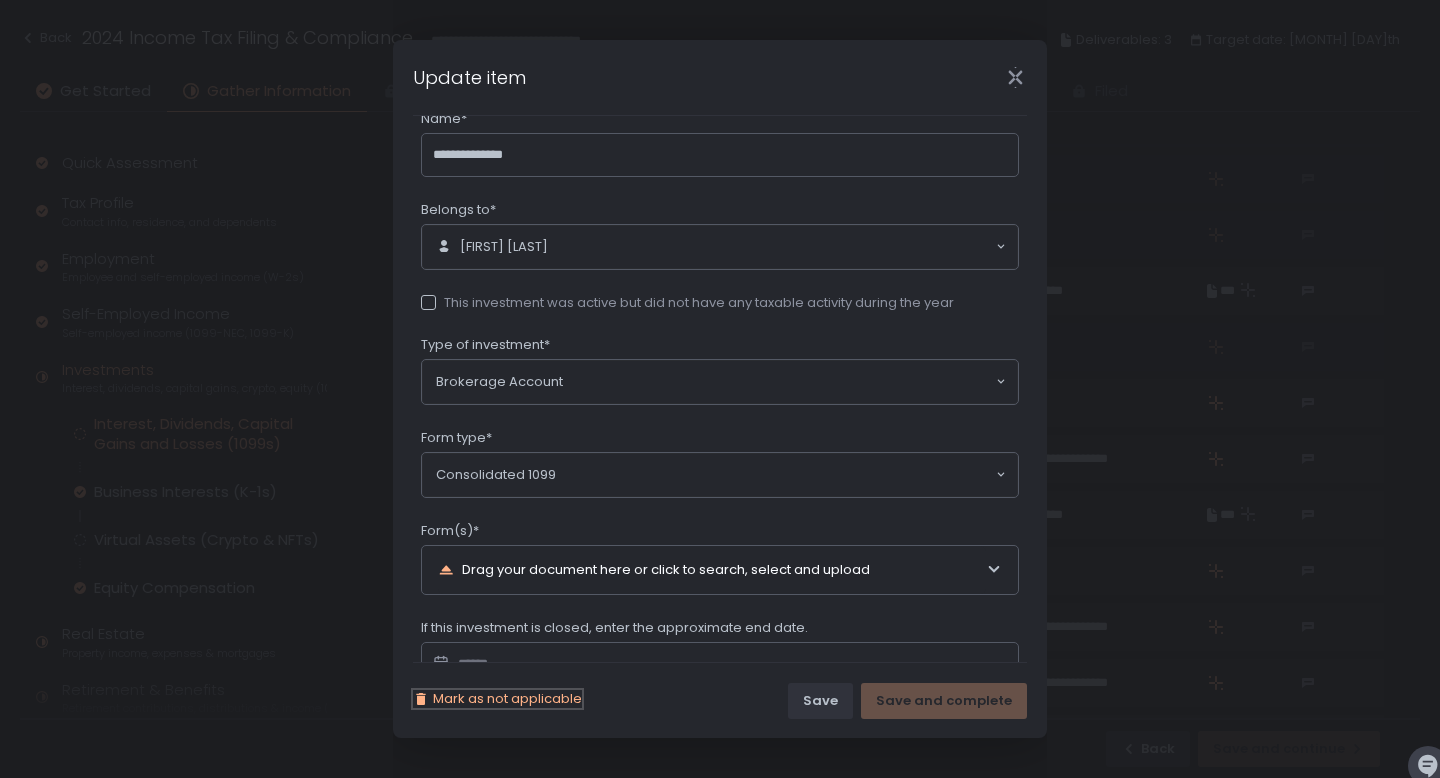 click on "Mark as not applicable" 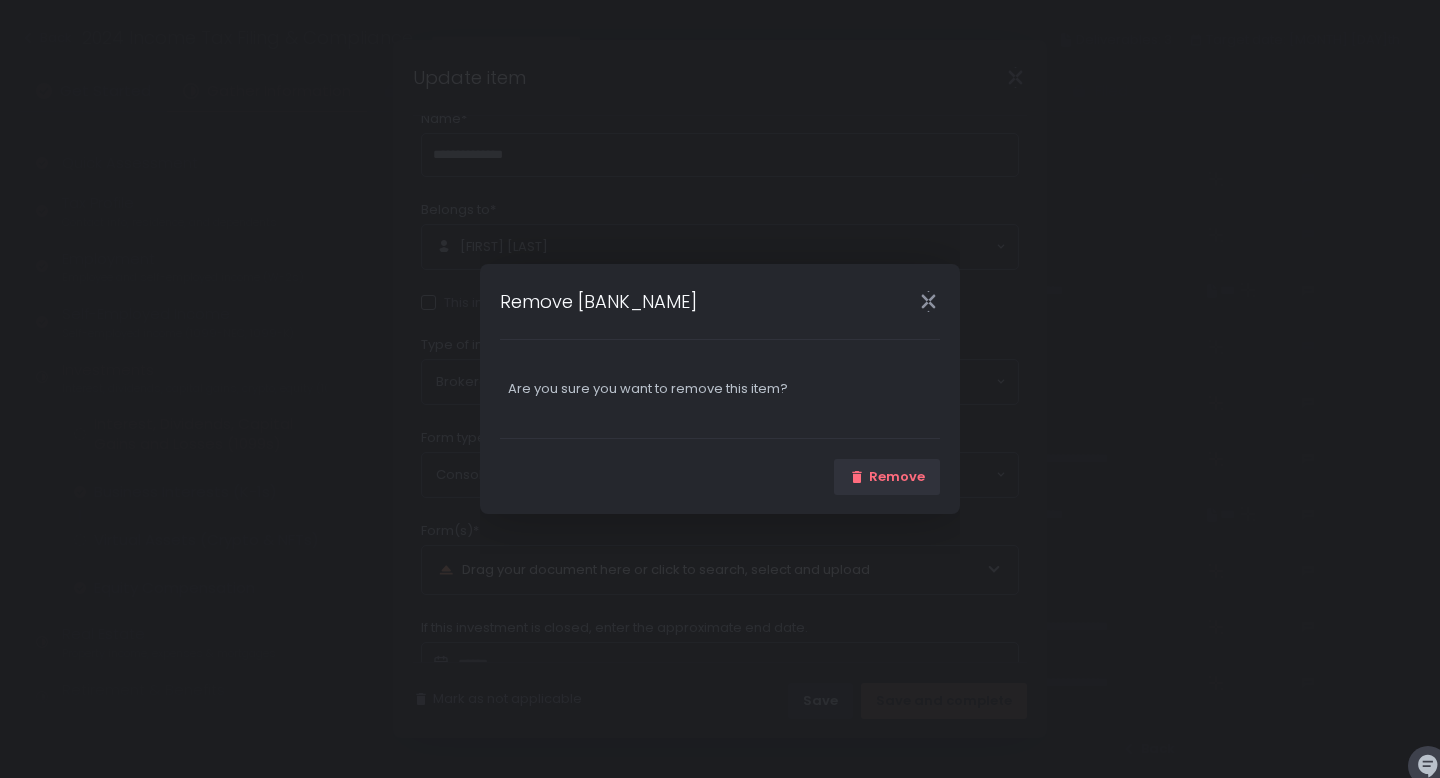 click on "Remove" at bounding box center (720, 476) 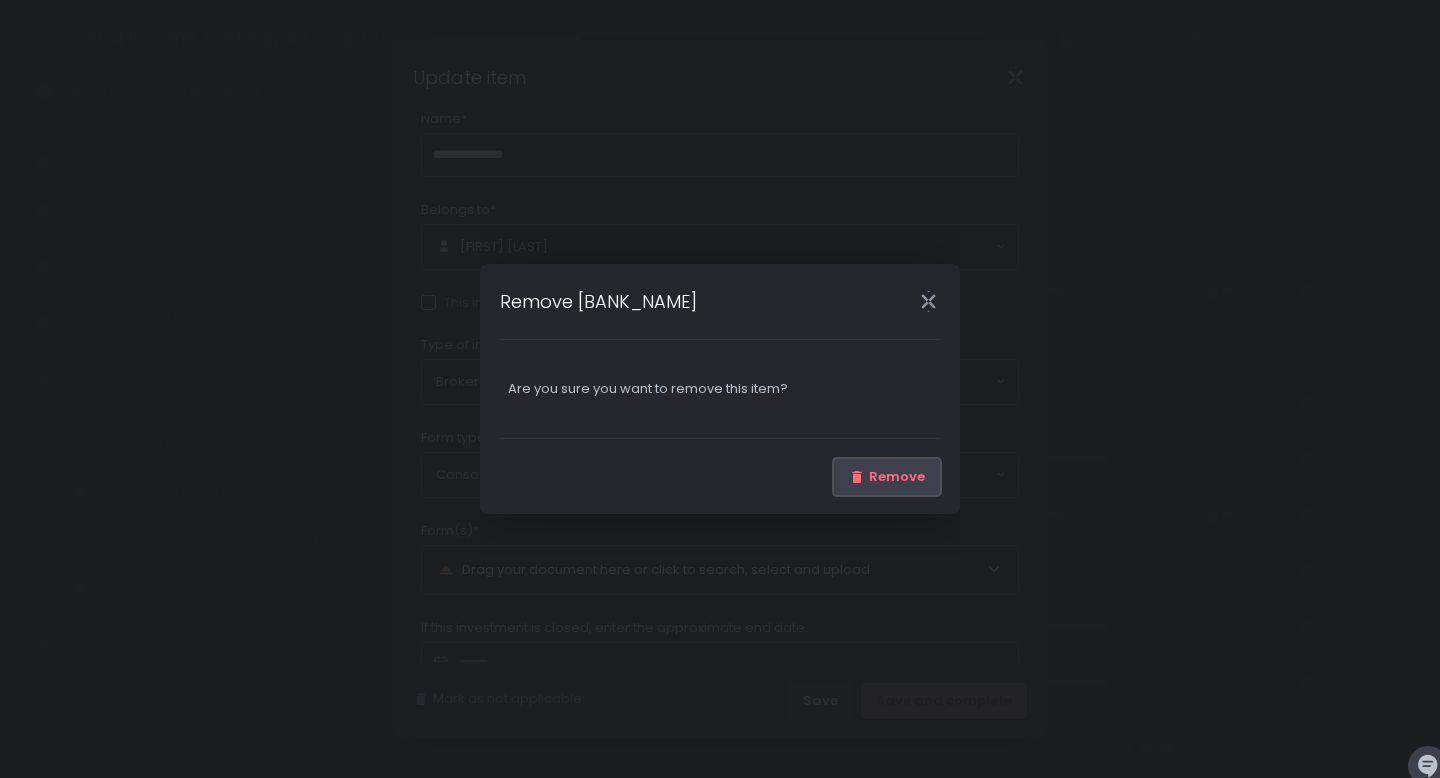 click on "Remove" 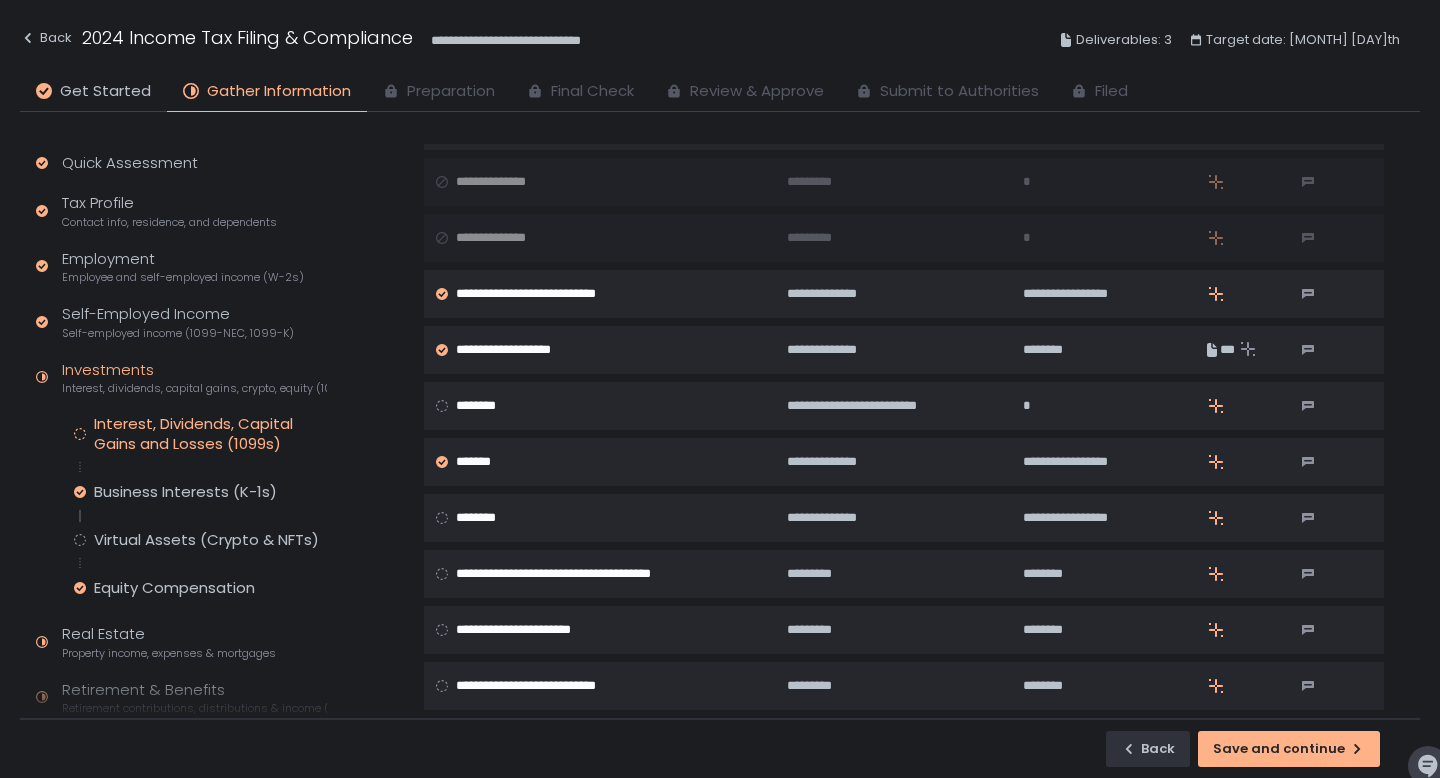 scroll, scrollTop: 388, scrollLeft: 0, axis: vertical 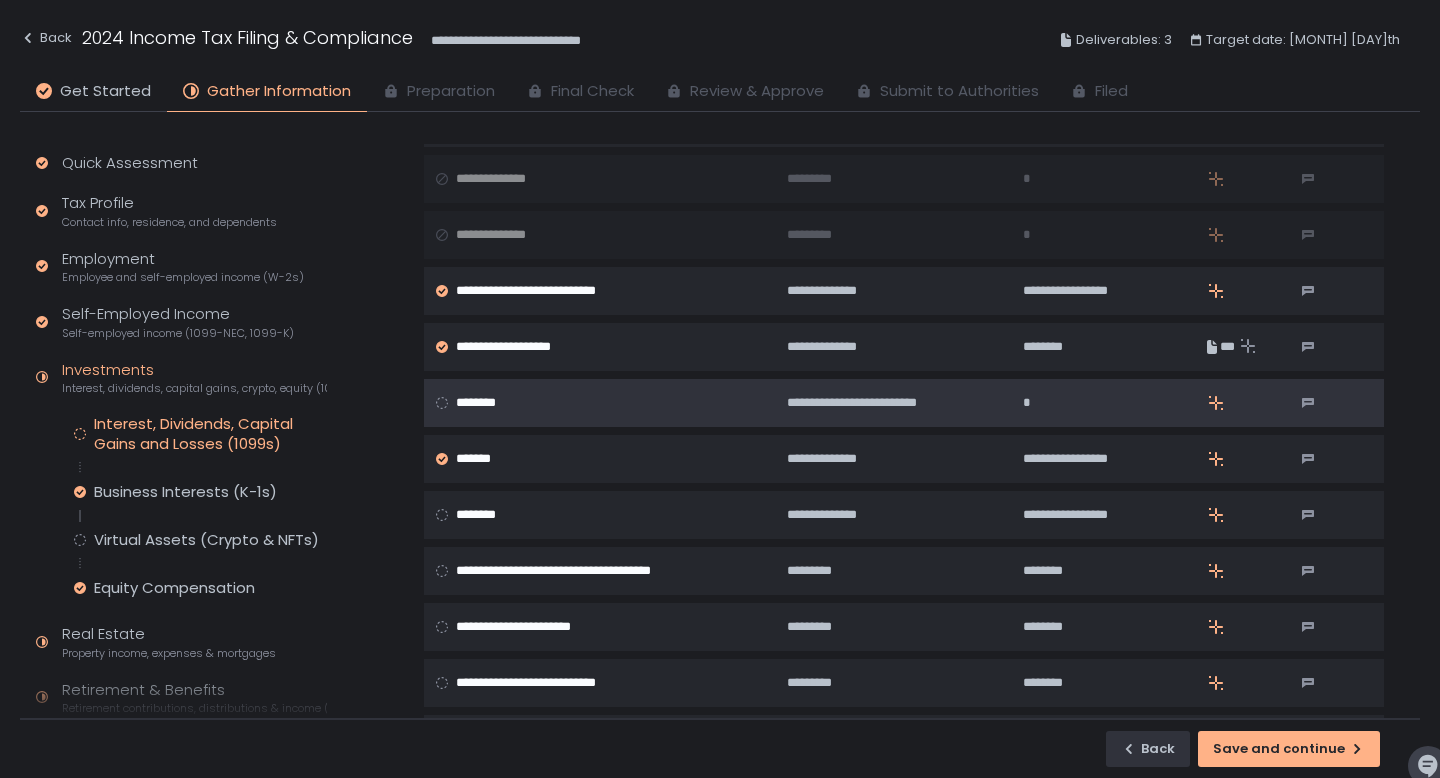 click on "********" 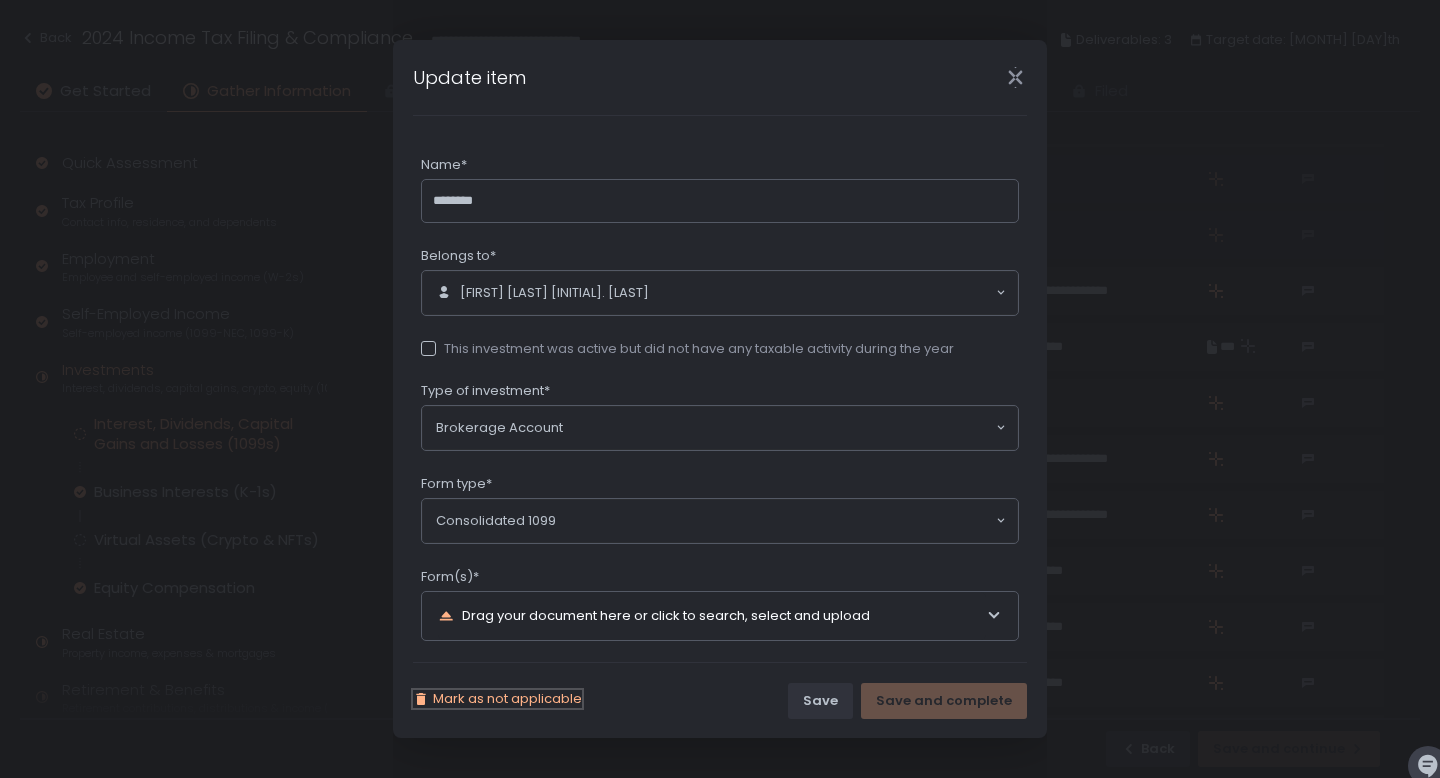click on "Mark as not applicable" 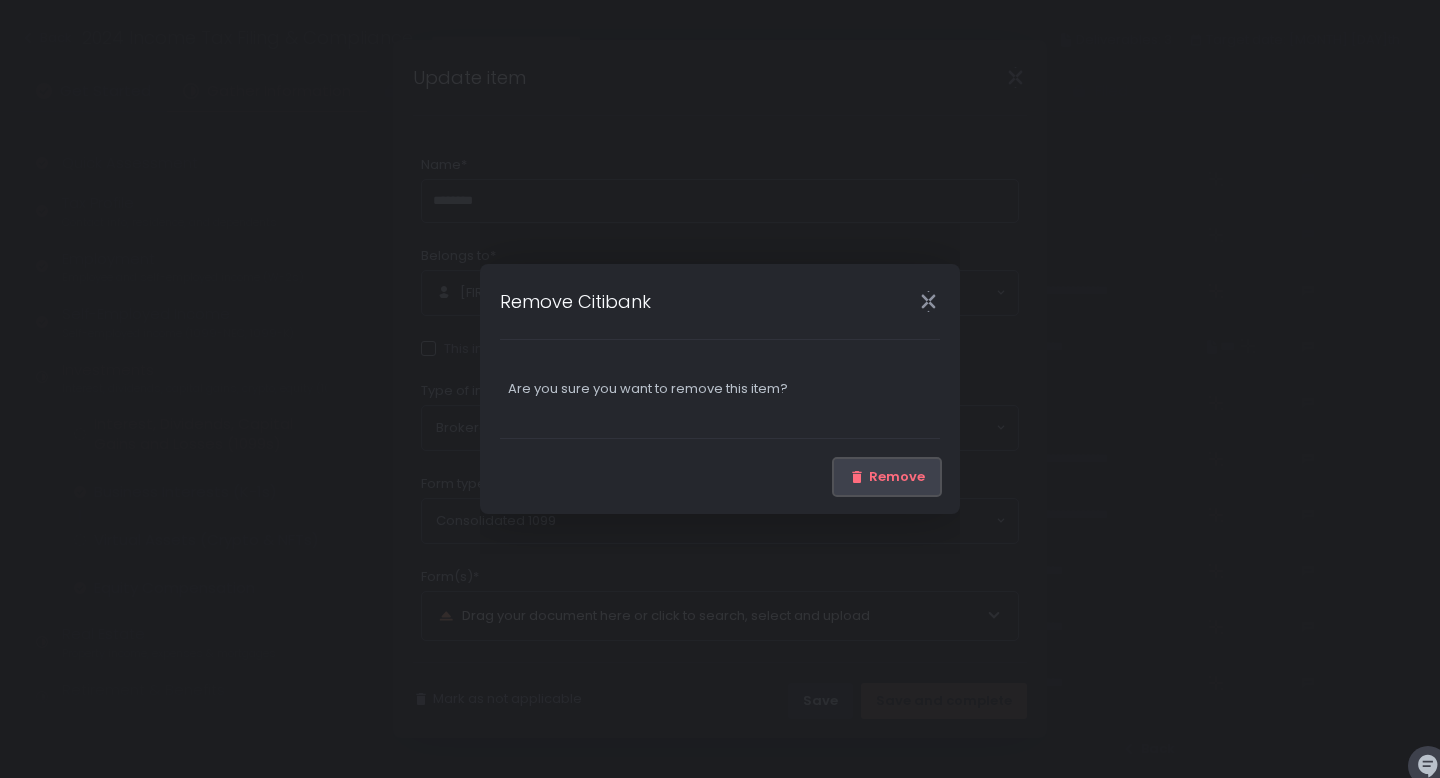 click on "Remove" 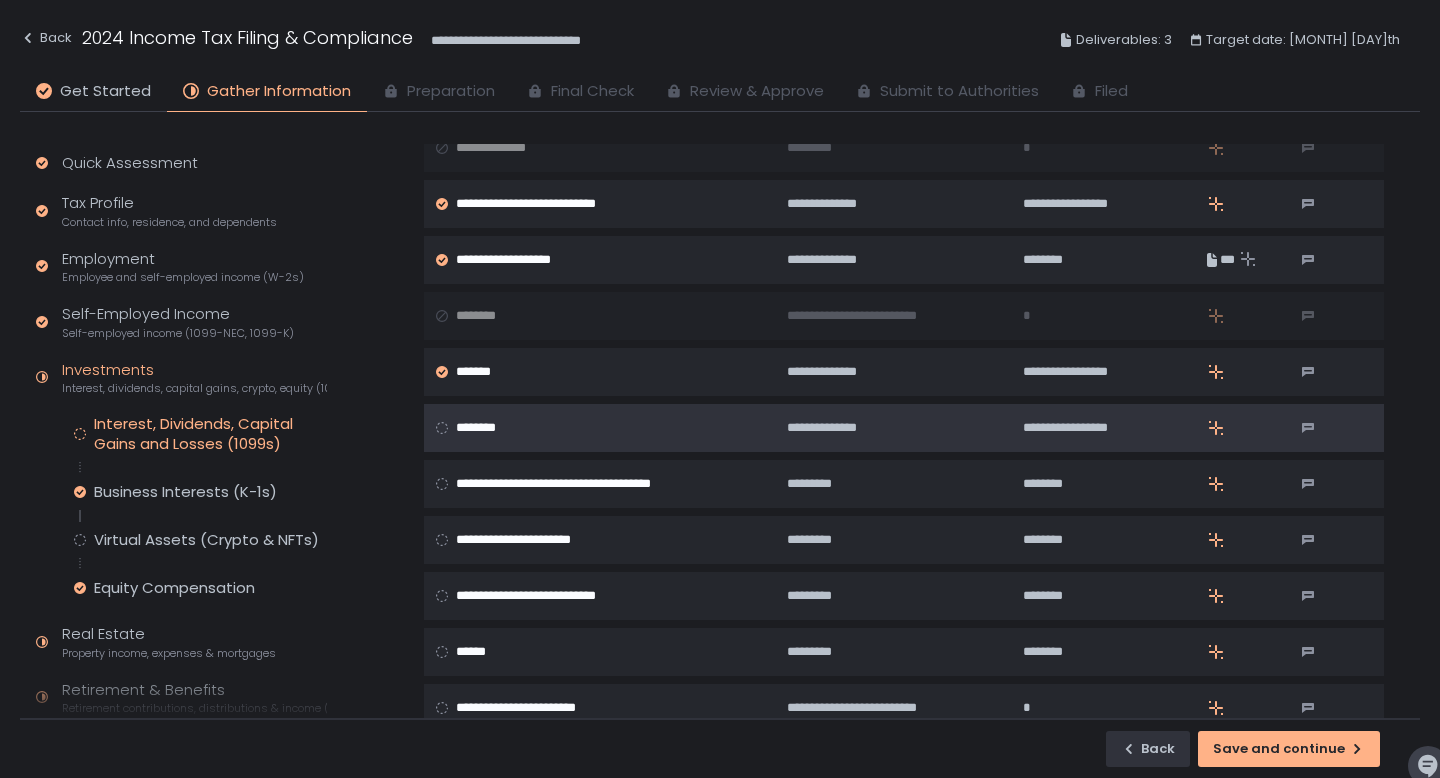 scroll, scrollTop: 541, scrollLeft: 0, axis: vertical 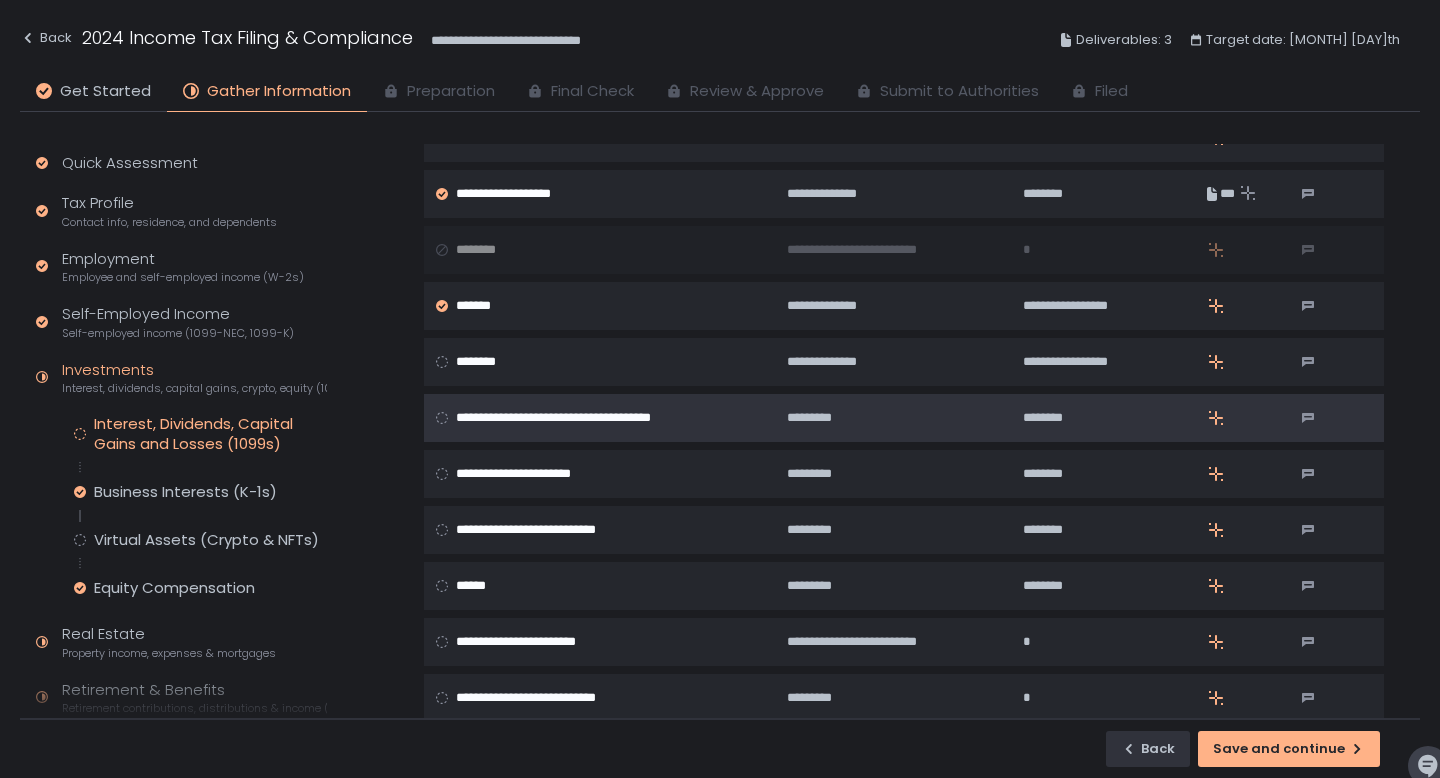 click on "**********" at bounding box center [573, 418] 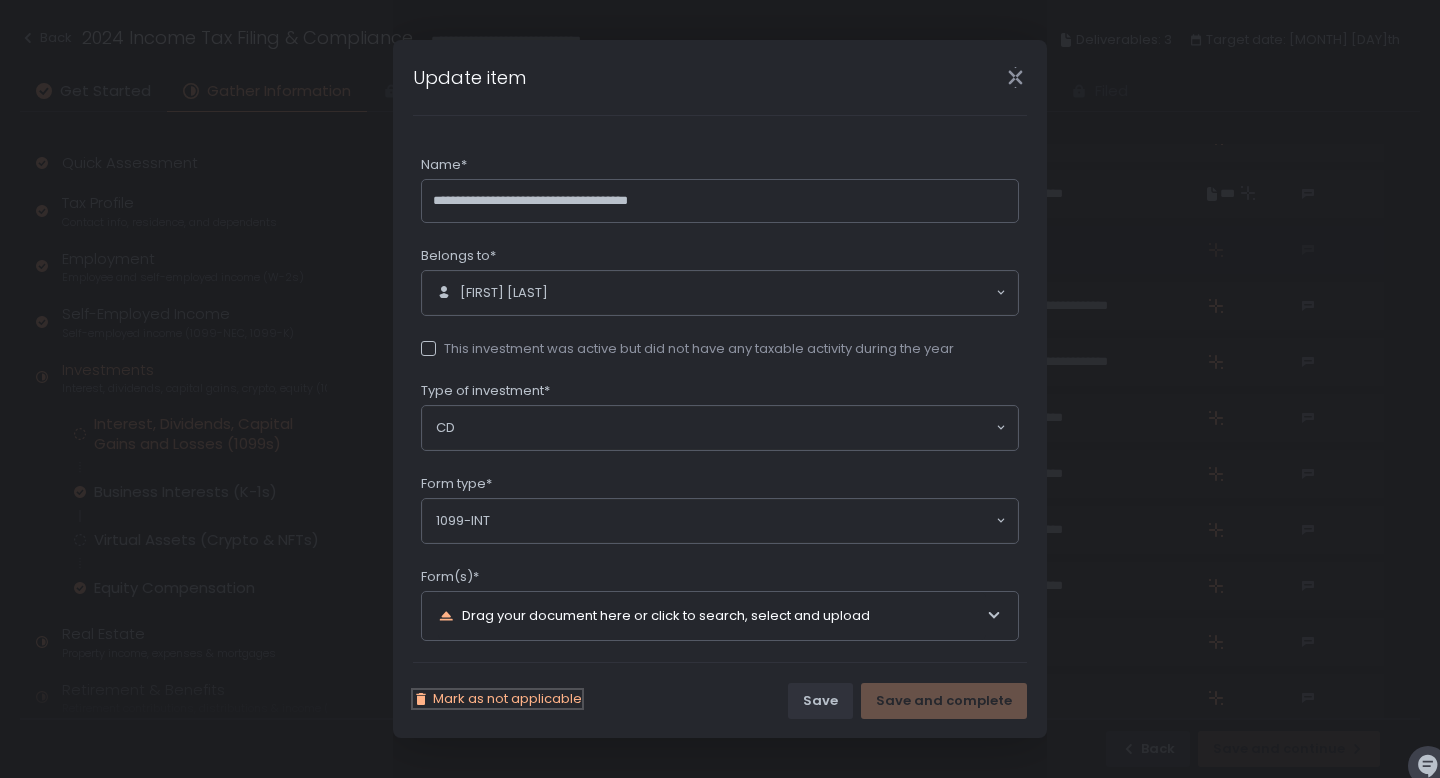 click on "Mark as not applicable" 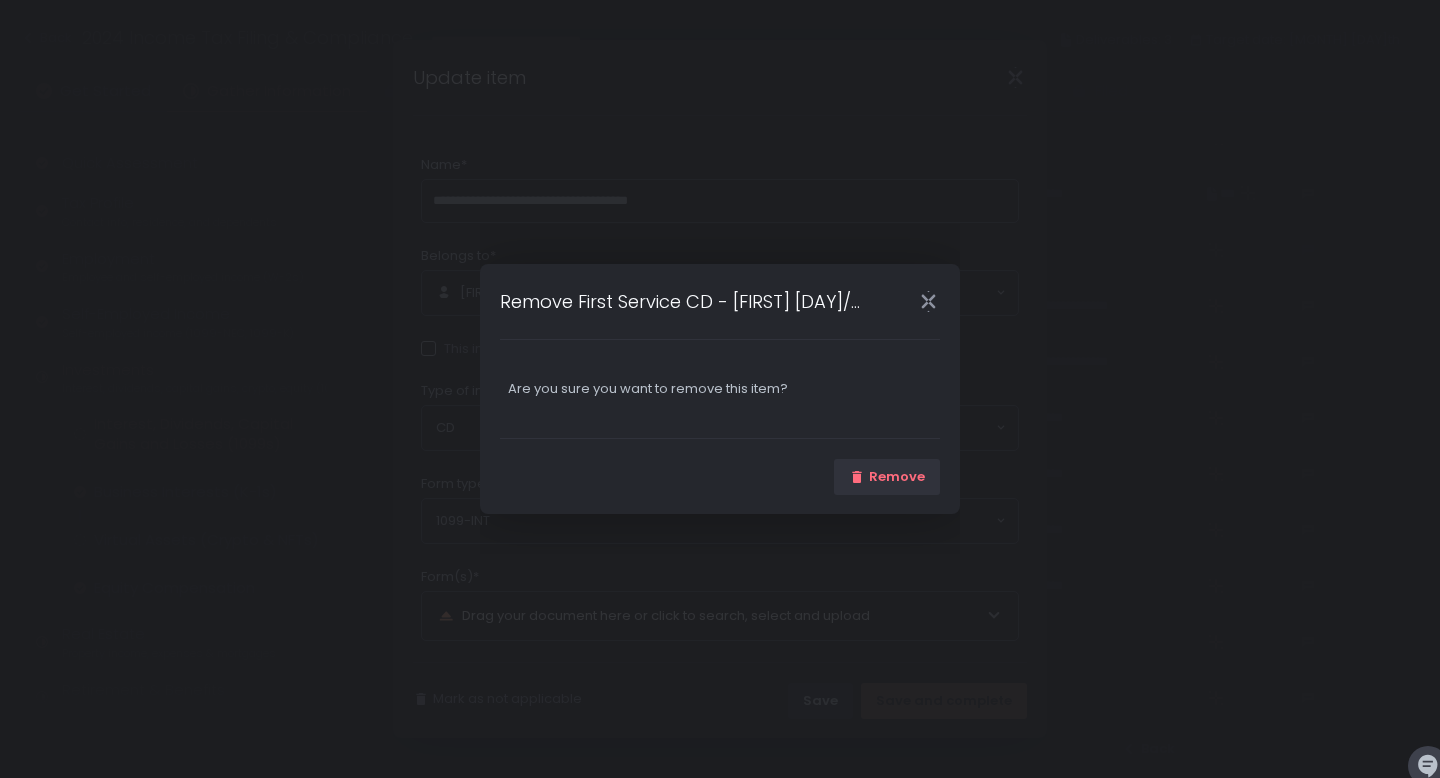 click on "Remove" at bounding box center (720, 476) 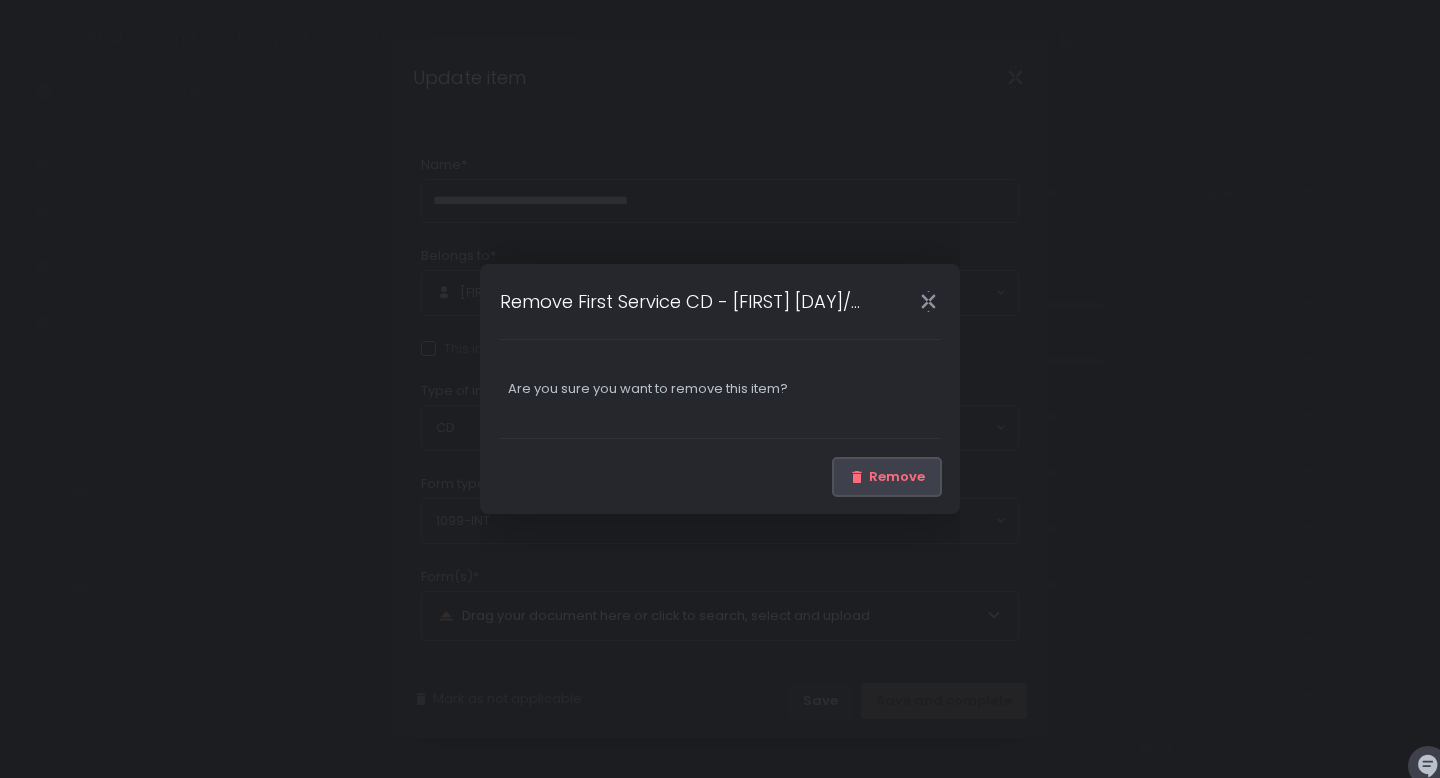 click on "Remove" 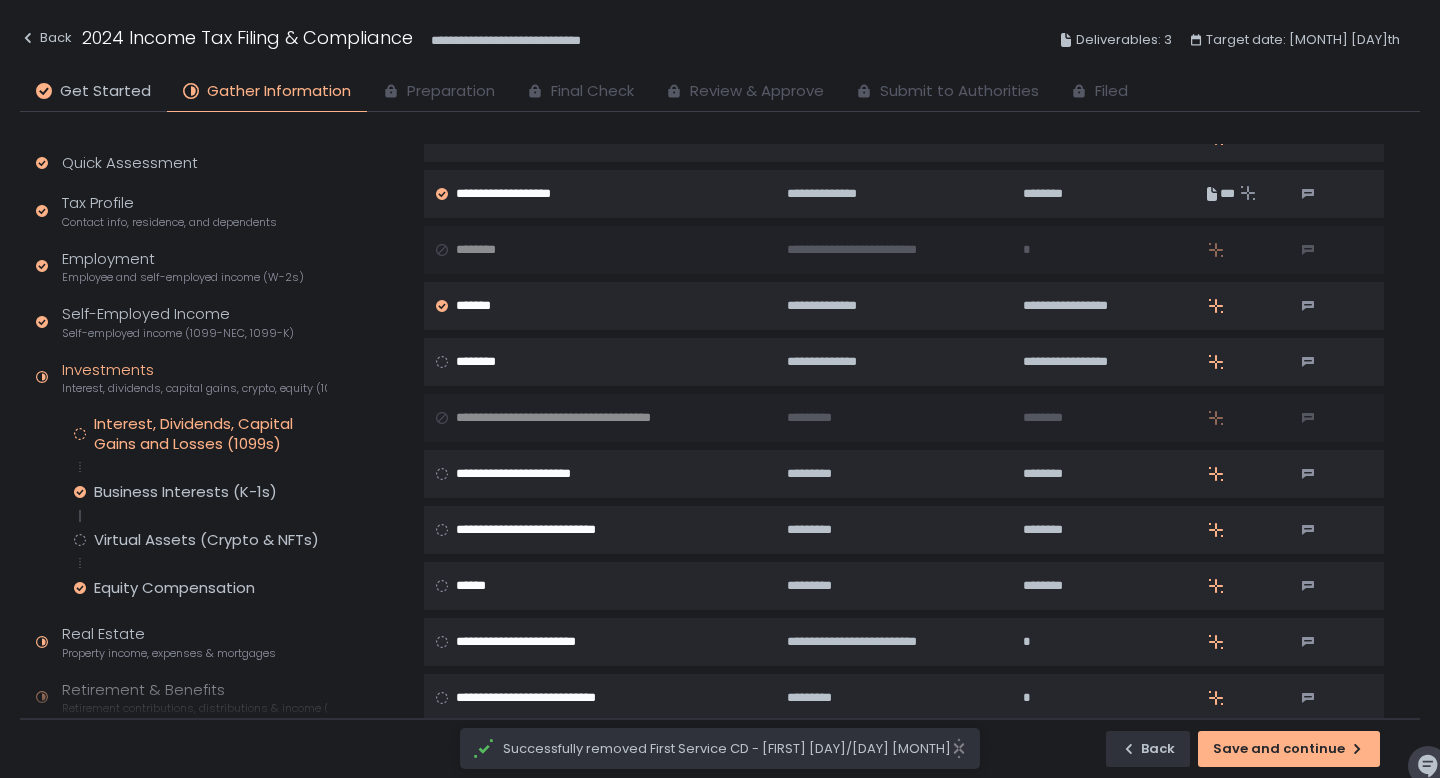 scroll, scrollTop: 8, scrollLeft: 0, axis: vertical 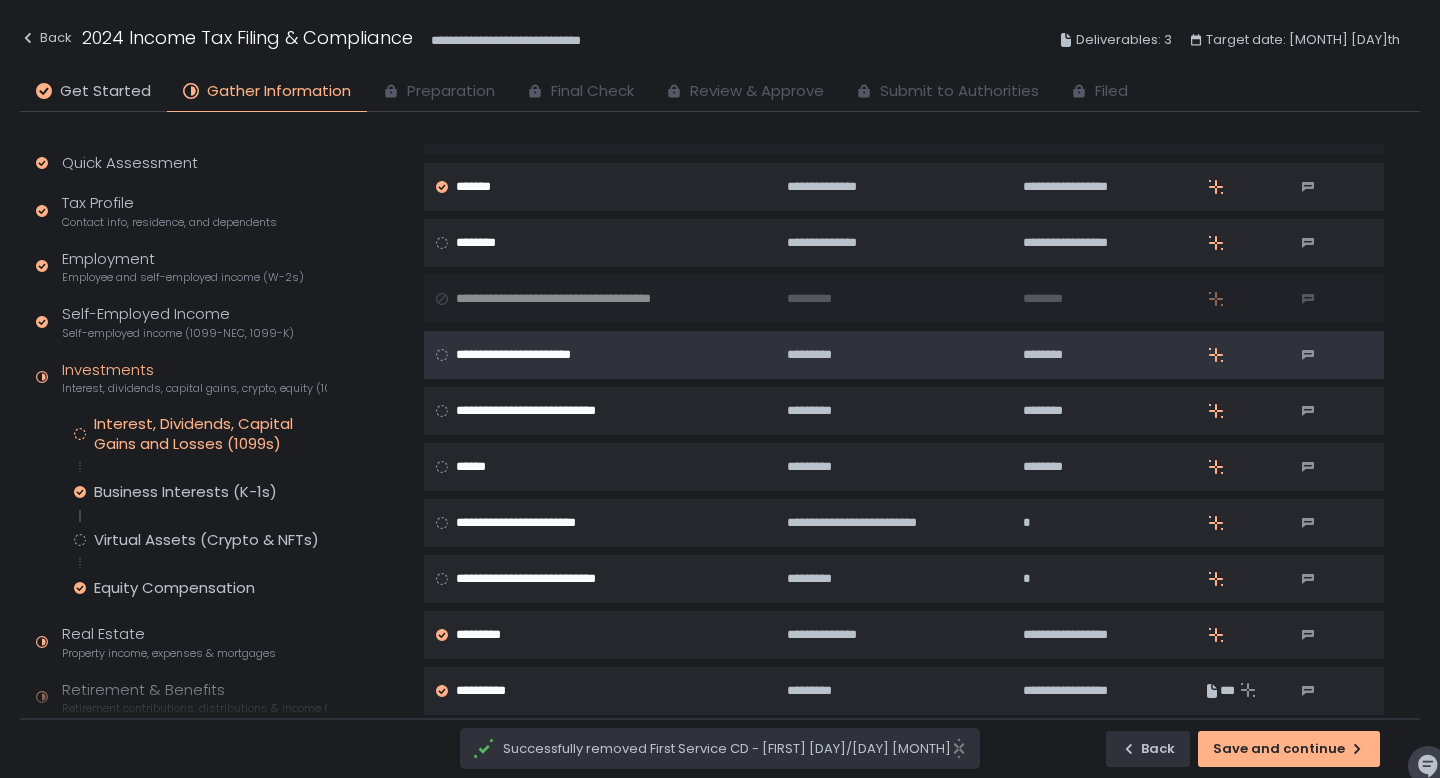 click on "**********" at bounding box center [598, 355] 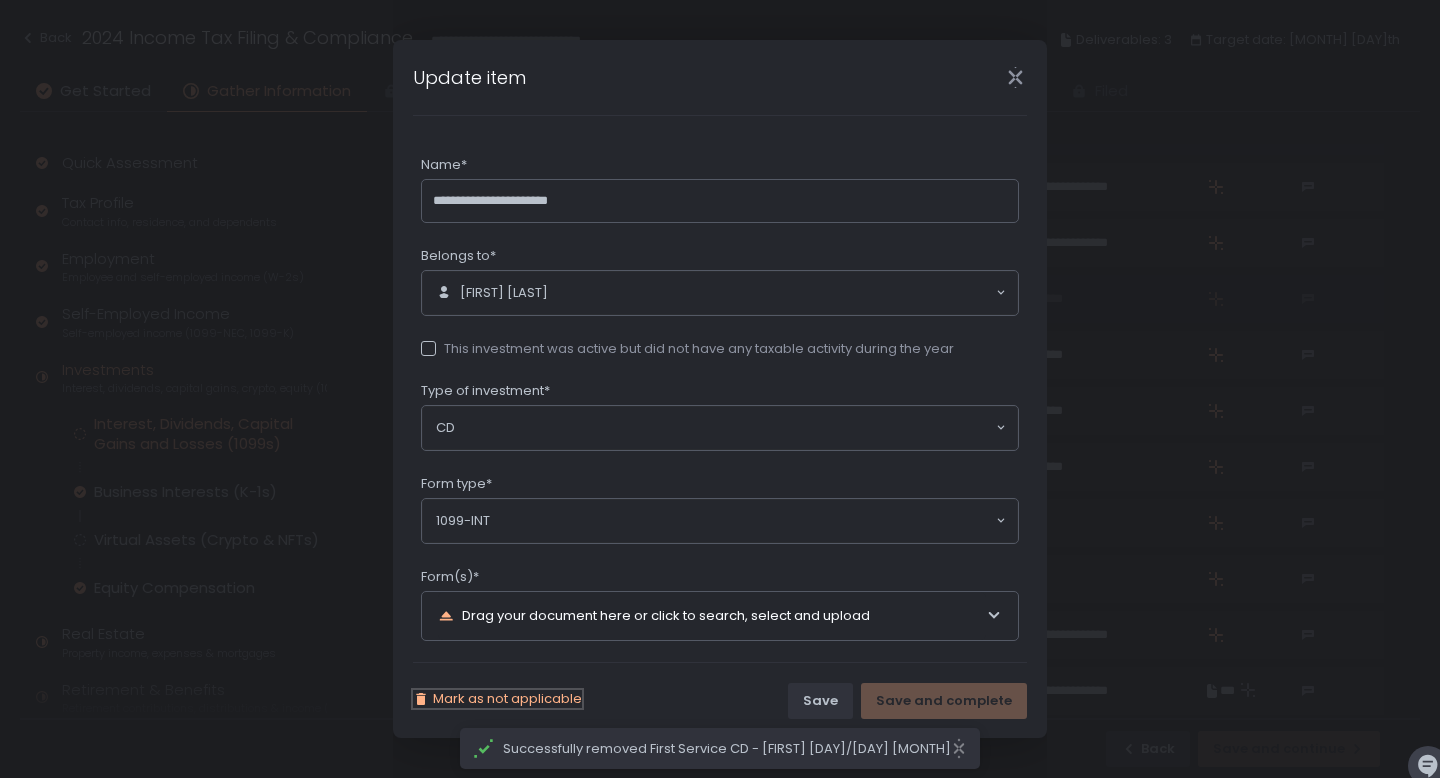 click on "Mark as not applicable" 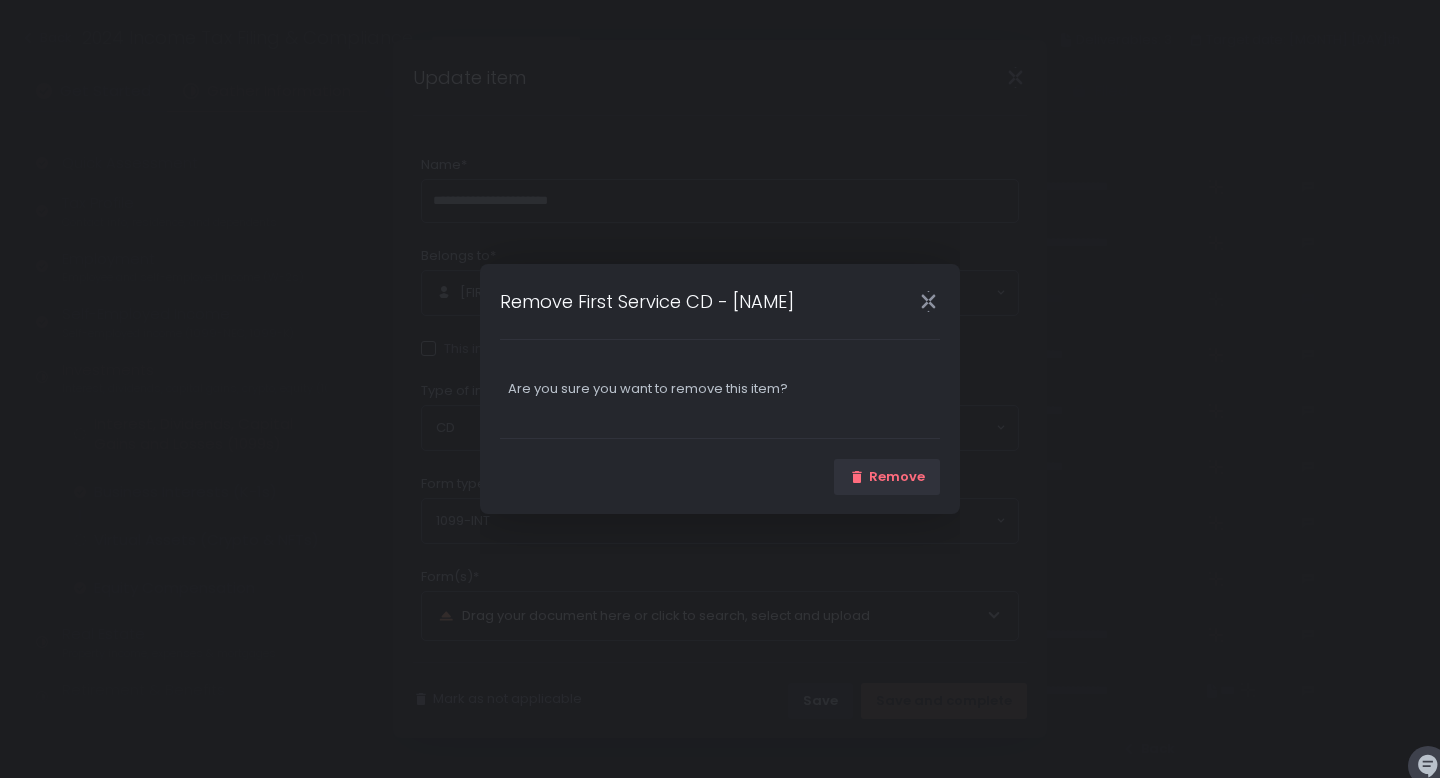 click on "Remove" at bounding box center [720, 476] 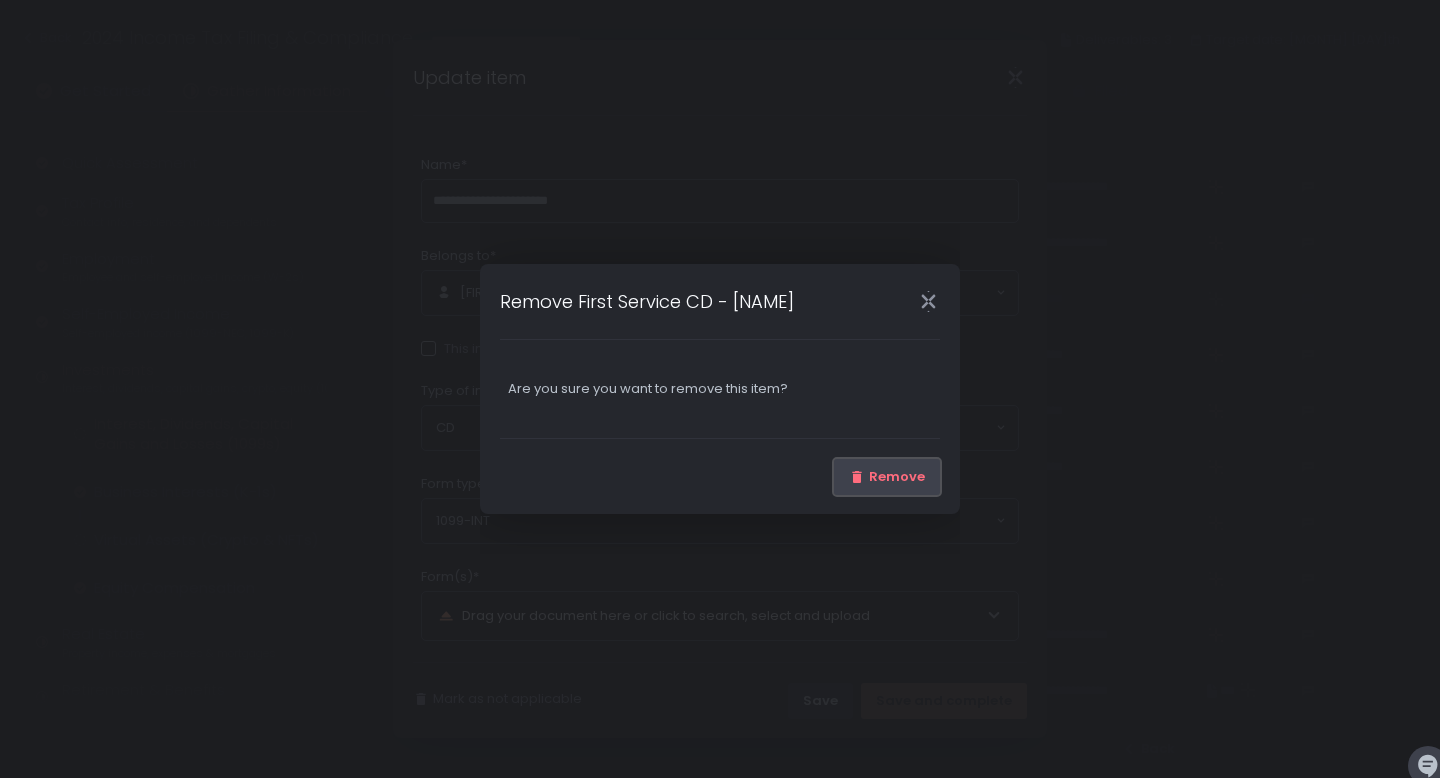 click on "Remove" 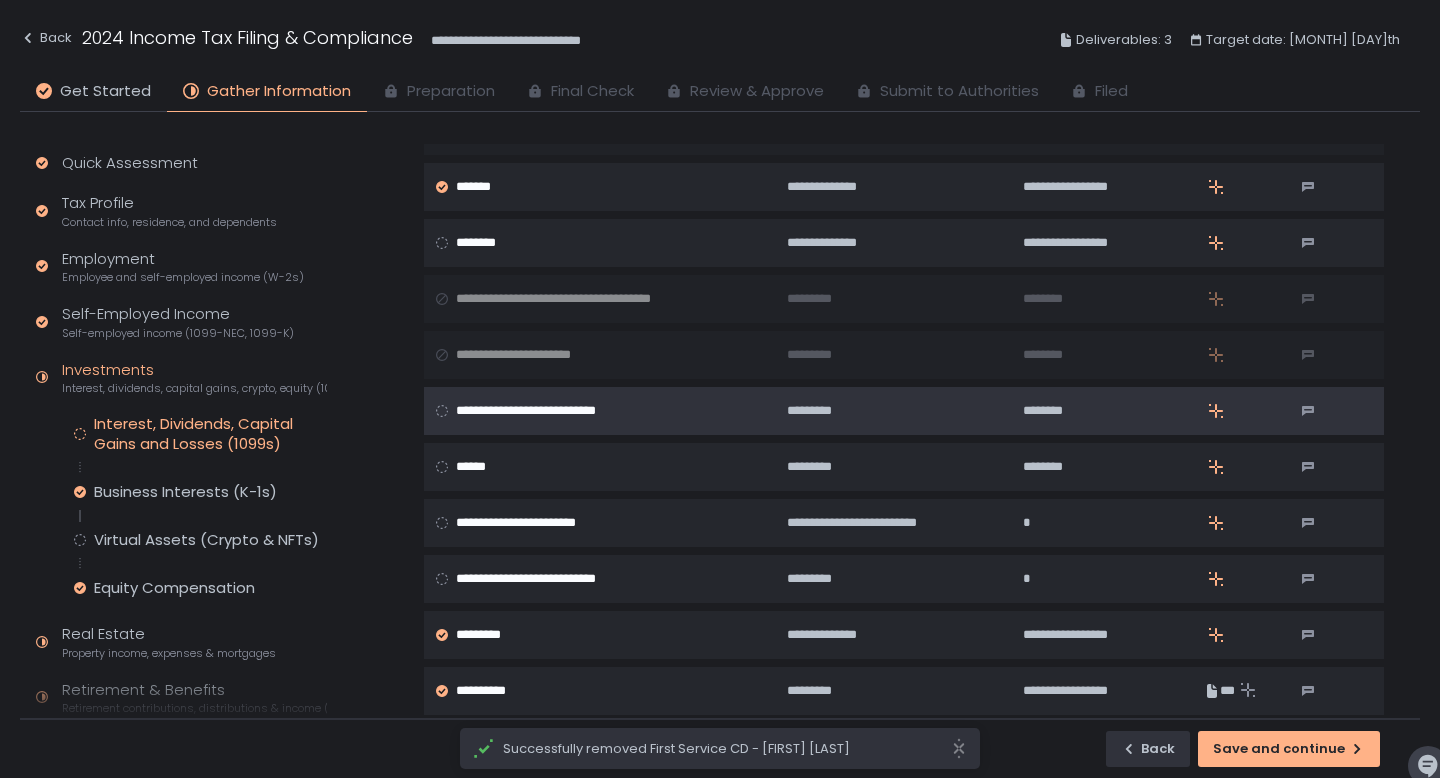 click on "**********" 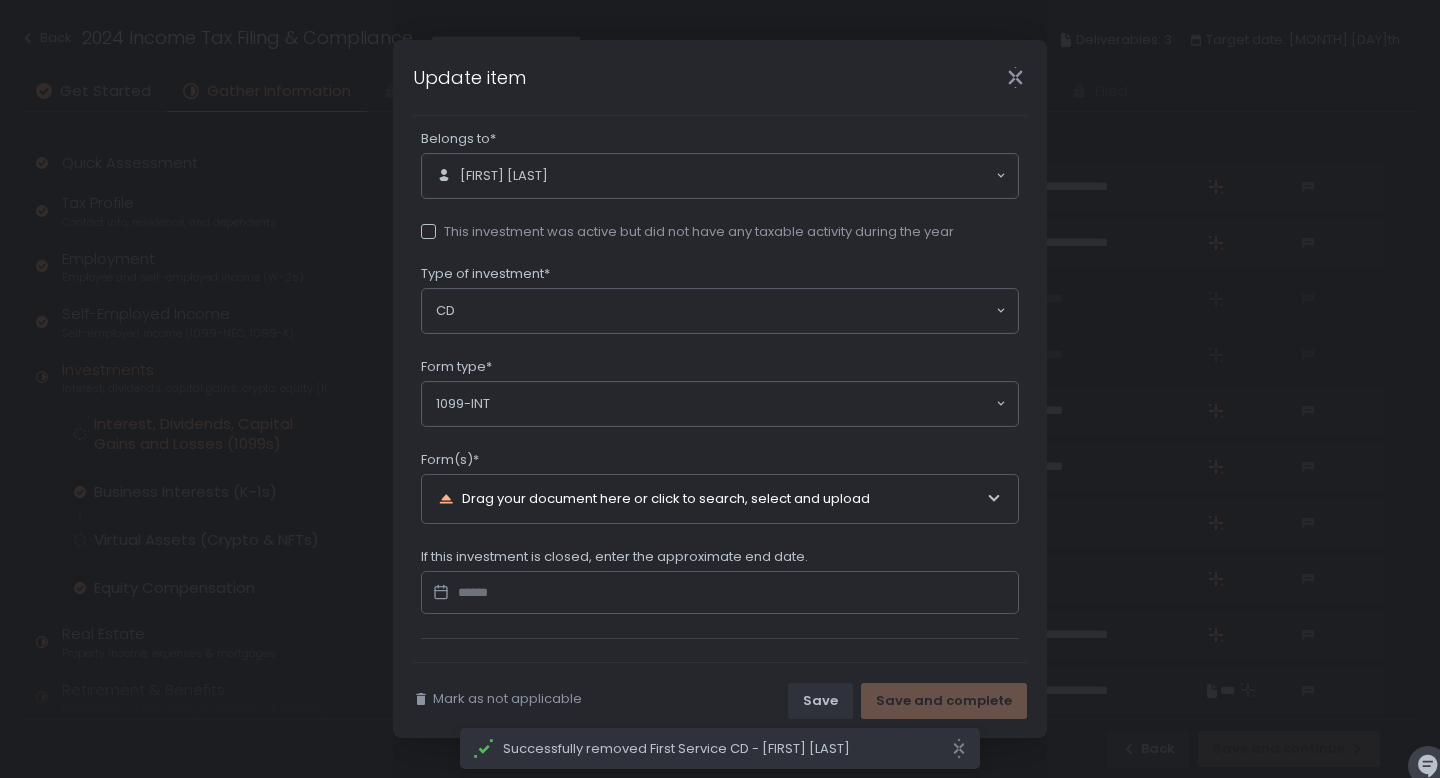 scroll, scrollTop: 156, scrollLeft: 0, axis: vertical 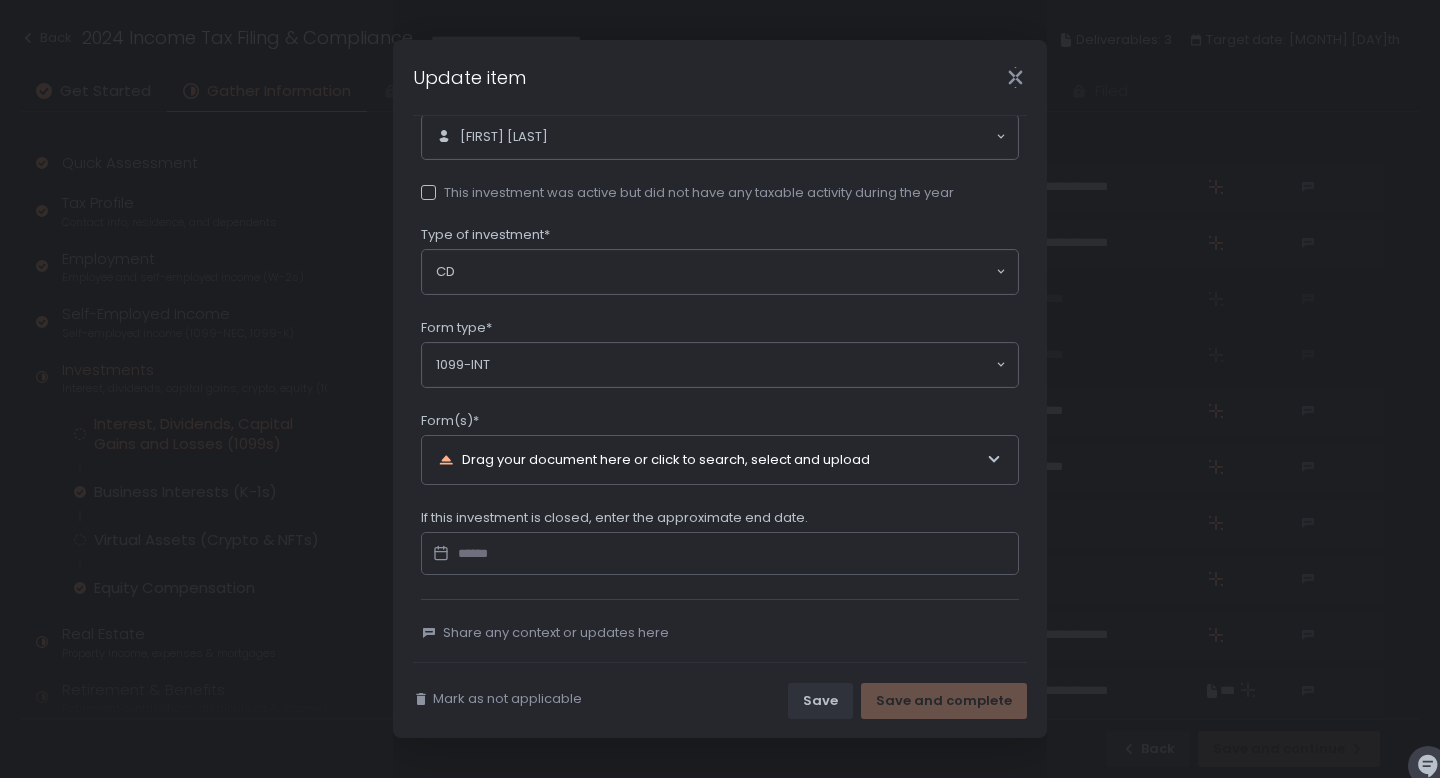 click on "Drag your document here or click to search, select and upload" at bounding box center (712, 460) 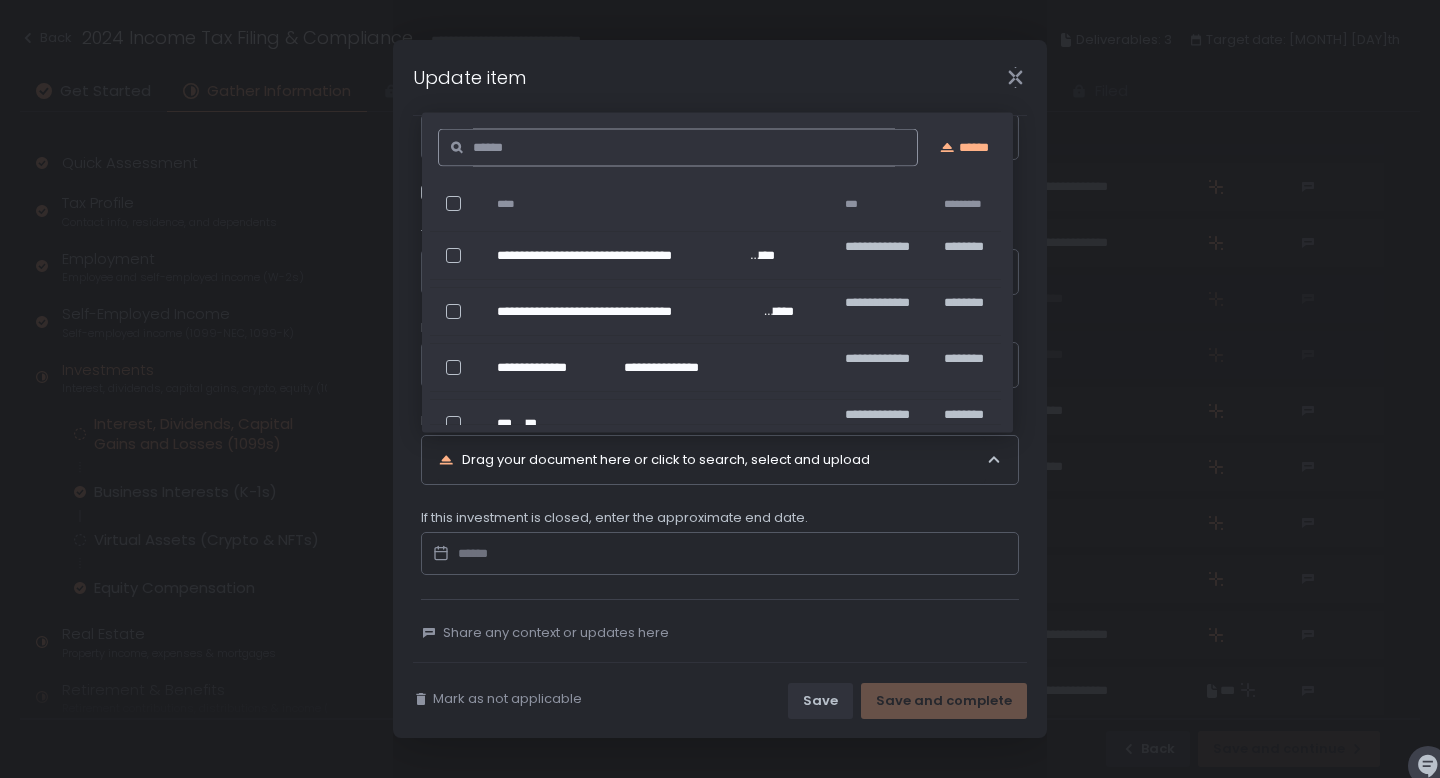 click on "Drag your document here or click to search, select and upload" at bounding box center (712, 460) 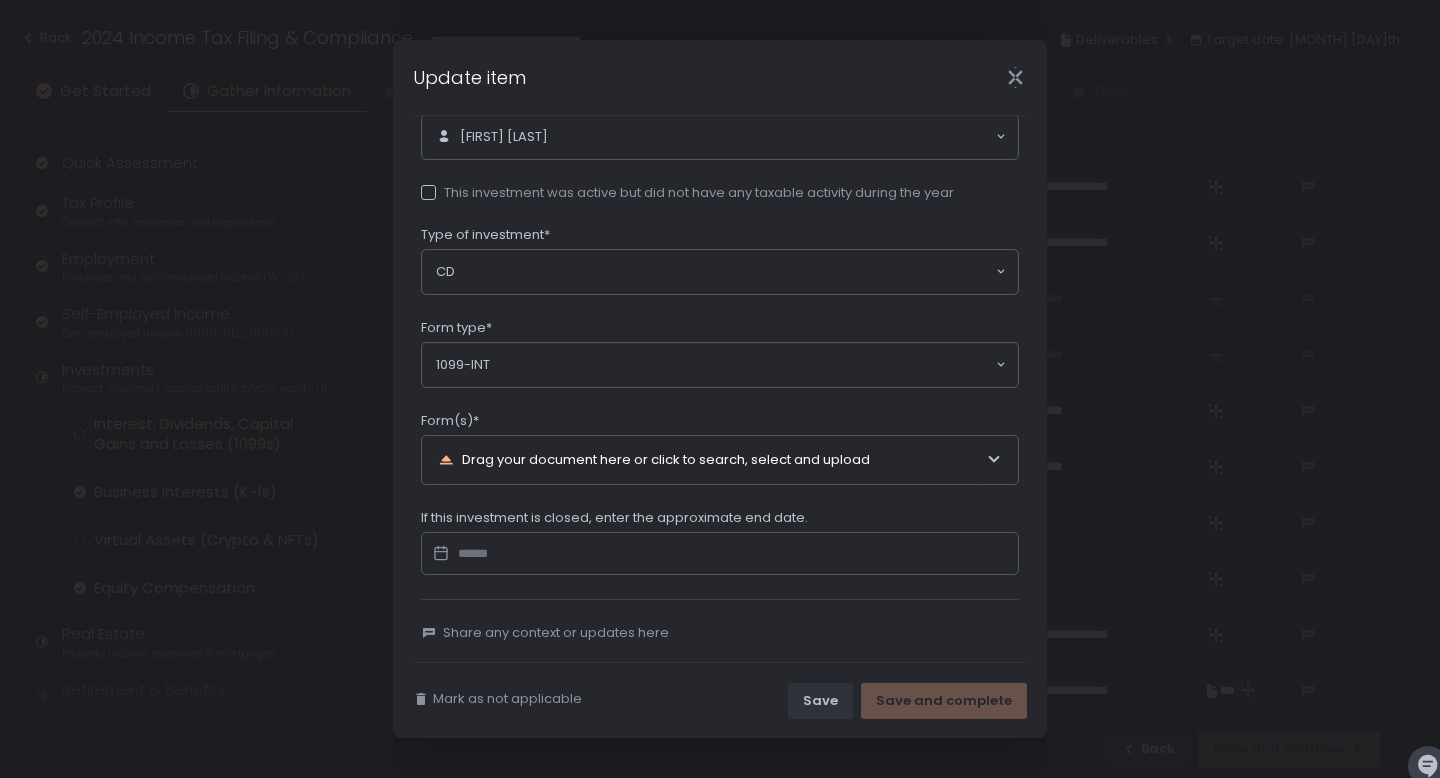 click on "Drag your document here or click to search, select and upload" at bounding box center [712, 460] 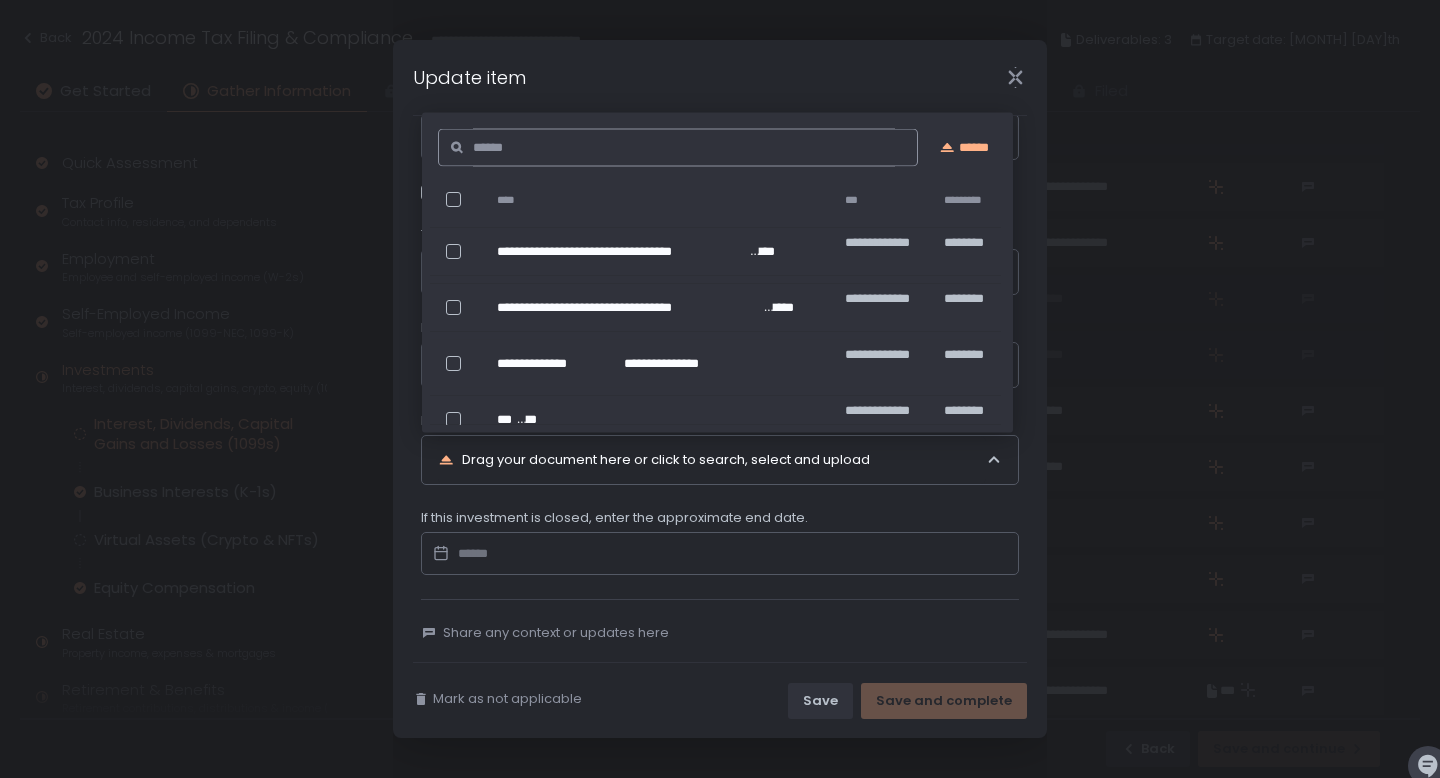 scroll, scrollTop: 0, scrollLeft: 0, axis: both 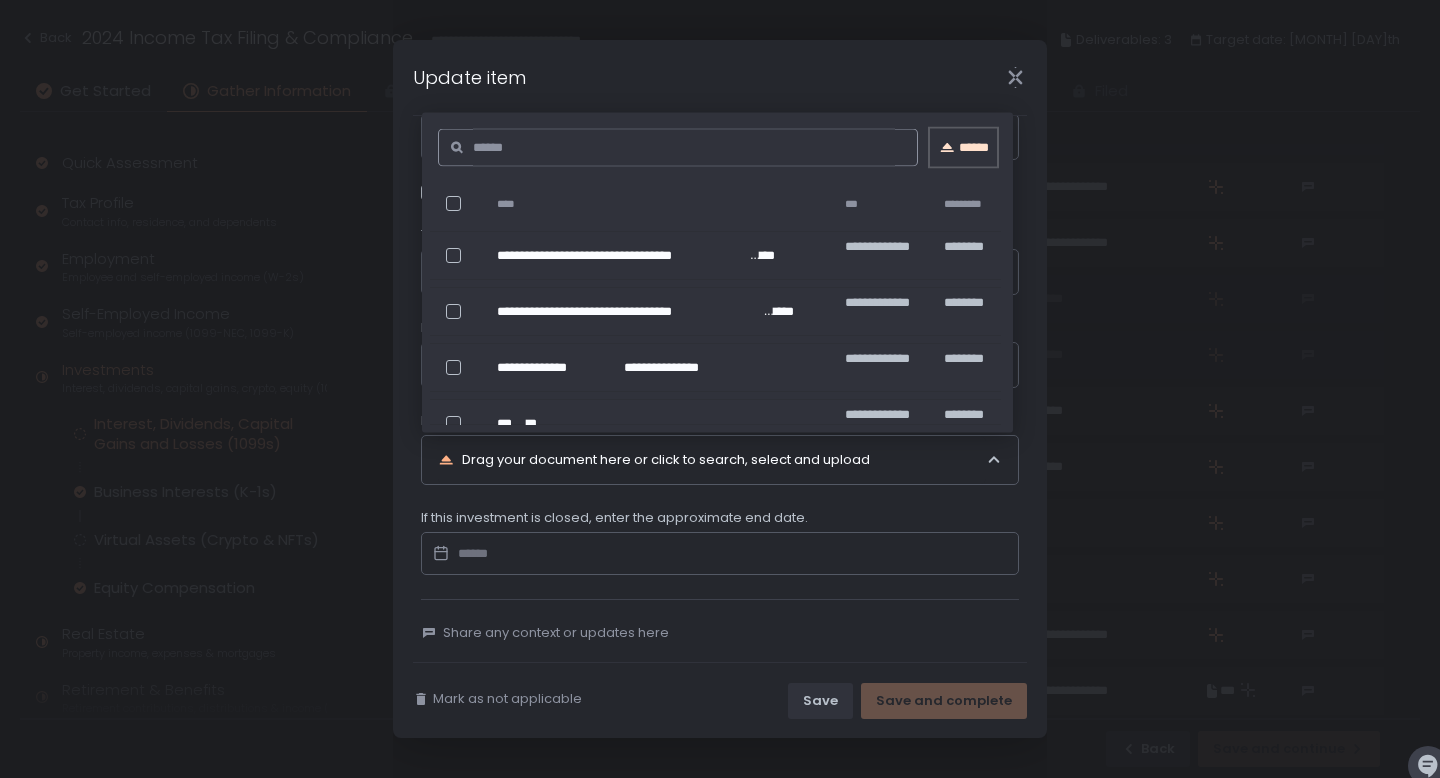 click on "******" 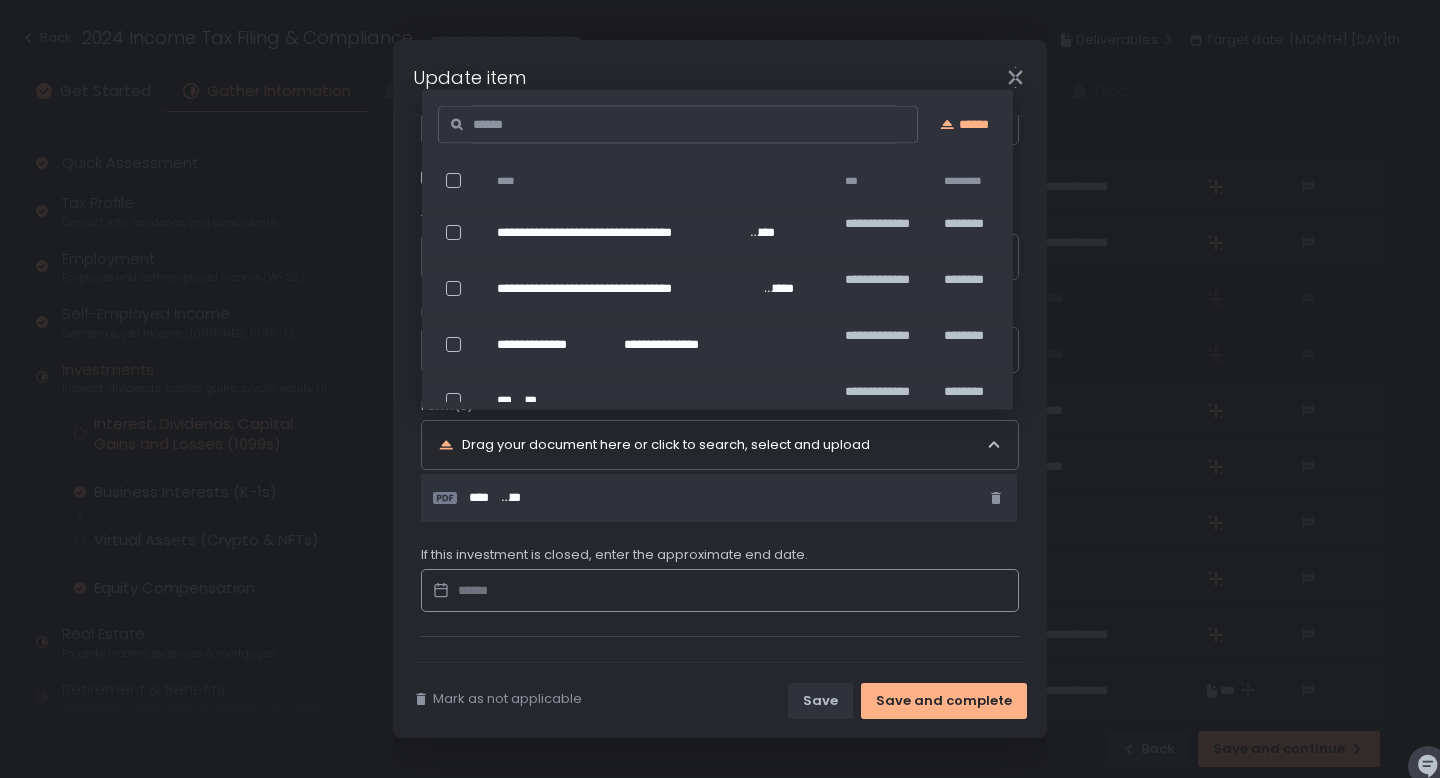 scroll, scrollTop: 179, scrollLeft: 0, axis: vertical 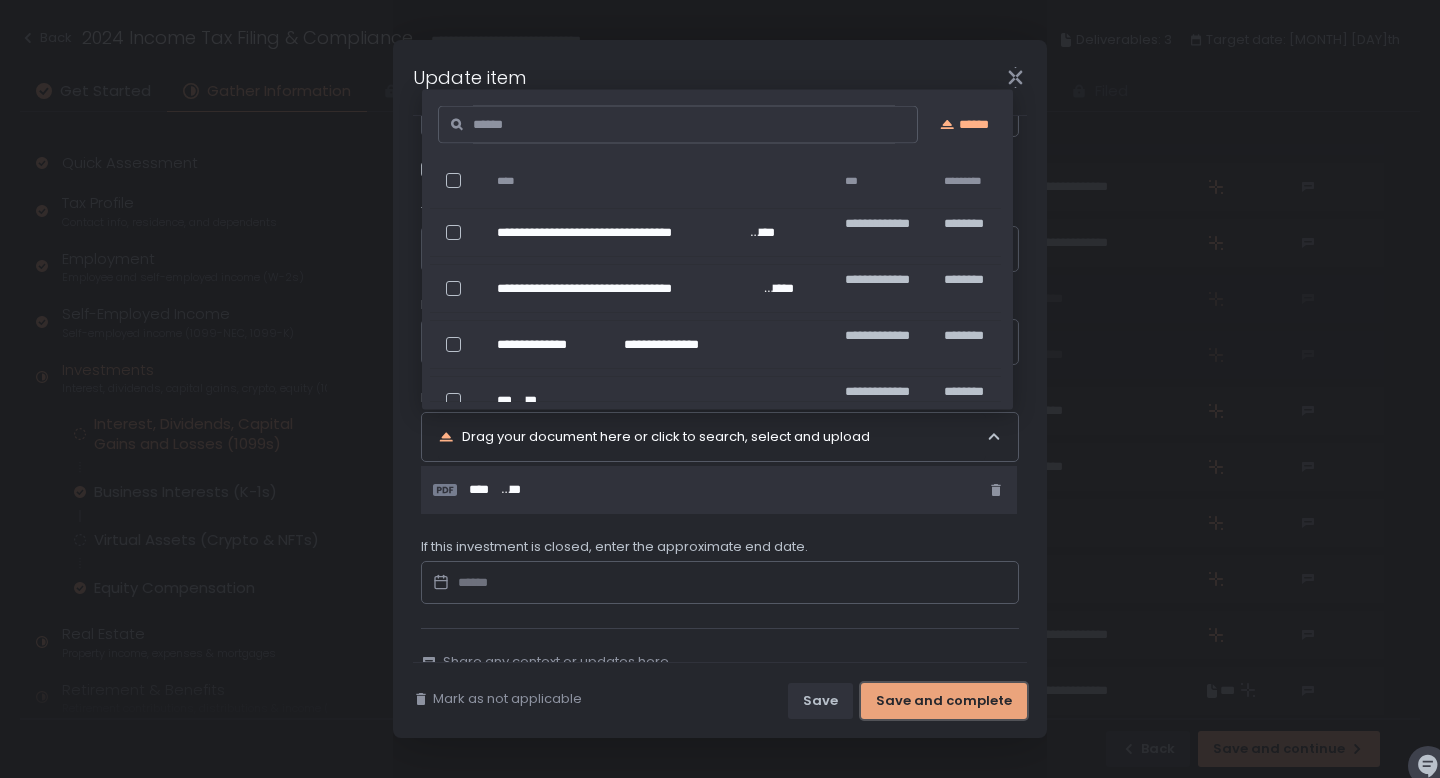 click on "Save and complete" at bounding box center (944, 701) 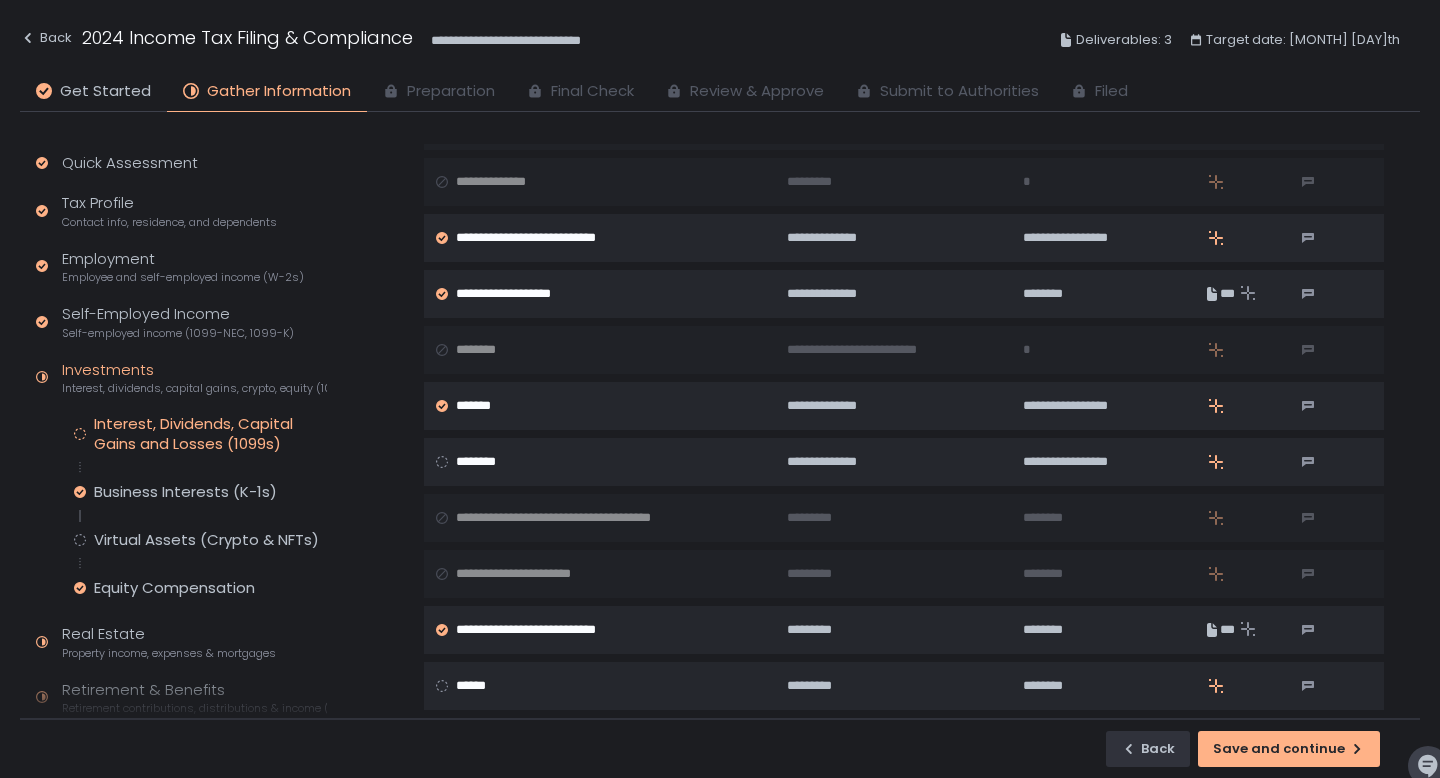 scroll, scrollTop: 103, scrollLeft: 0, axis: vertical 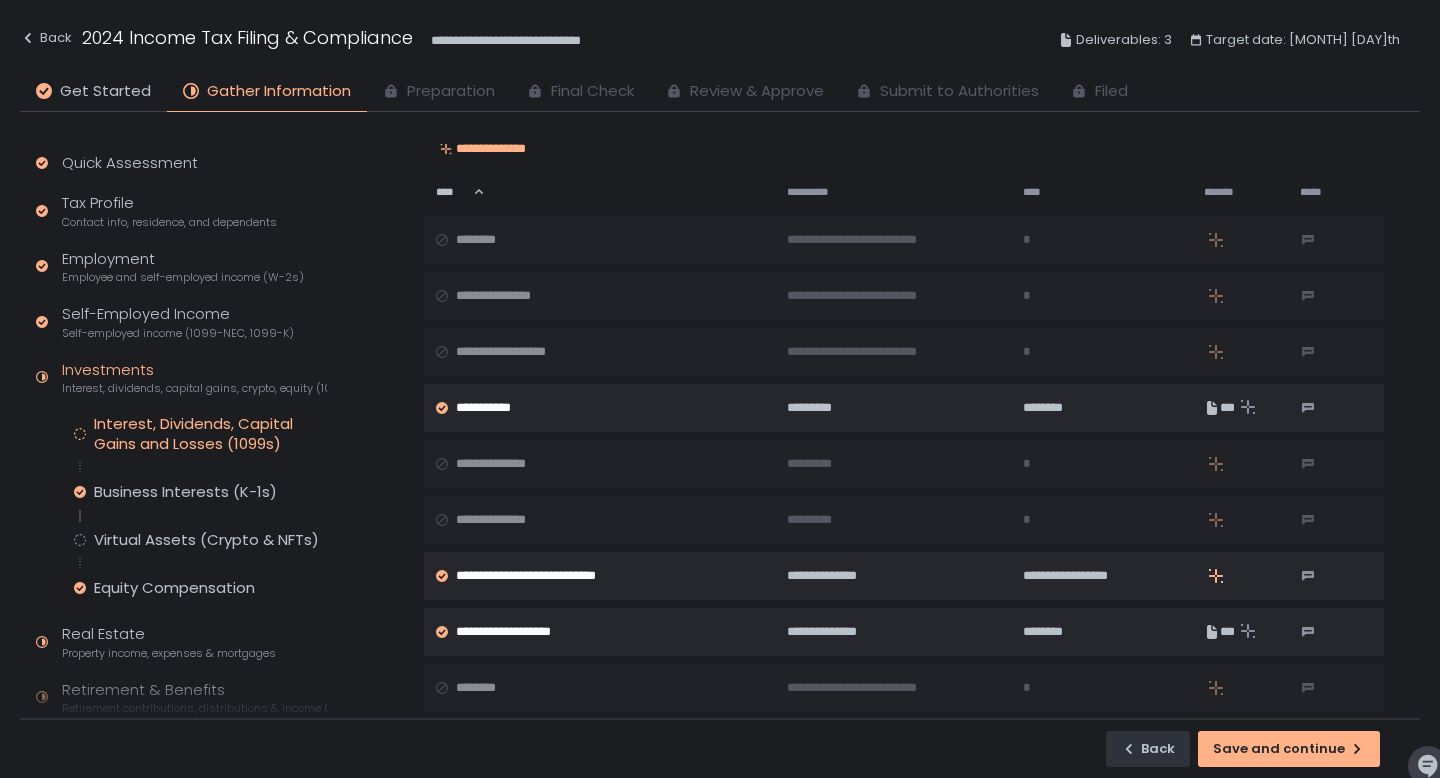 click on "**********" at bounding box center (904, 976) 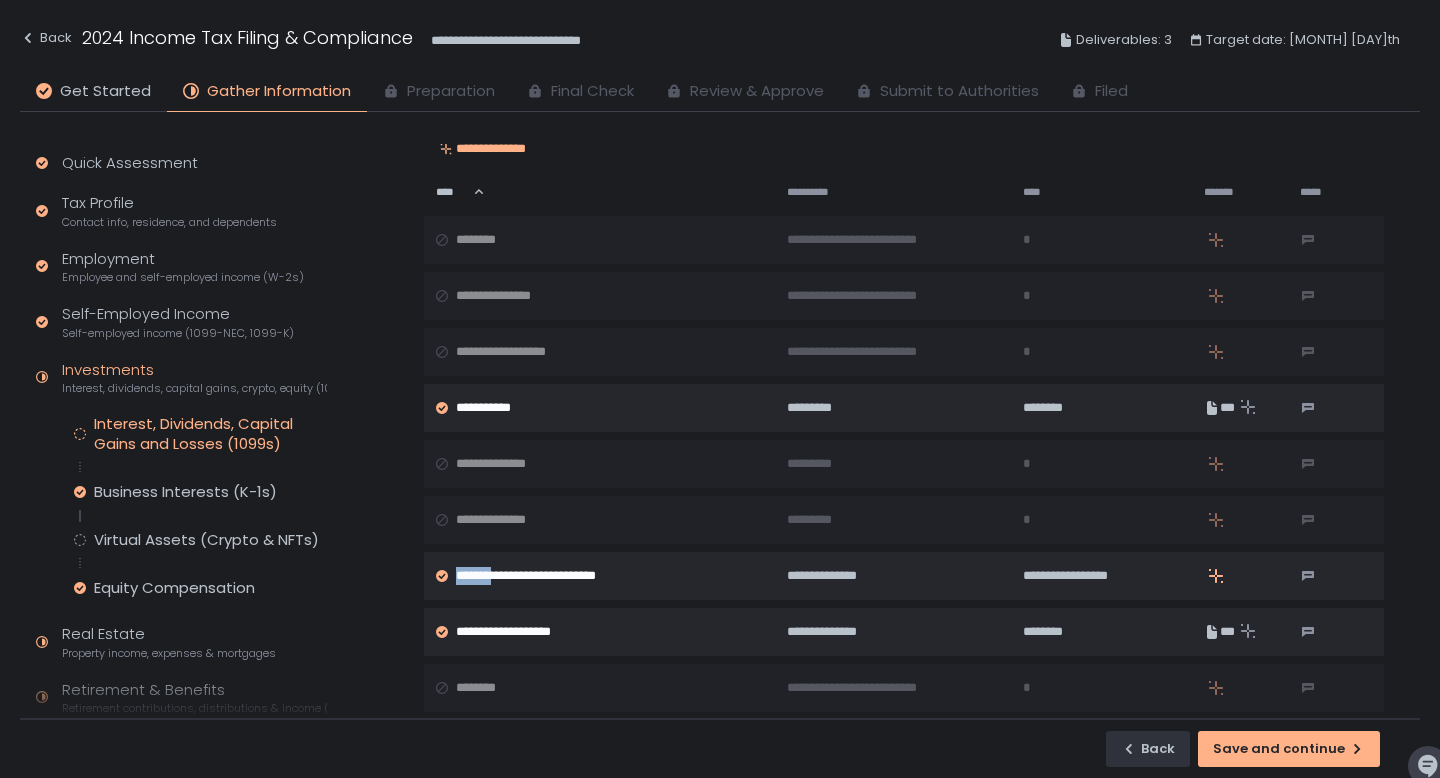 click on "**********" at bounding box center (904, 976) 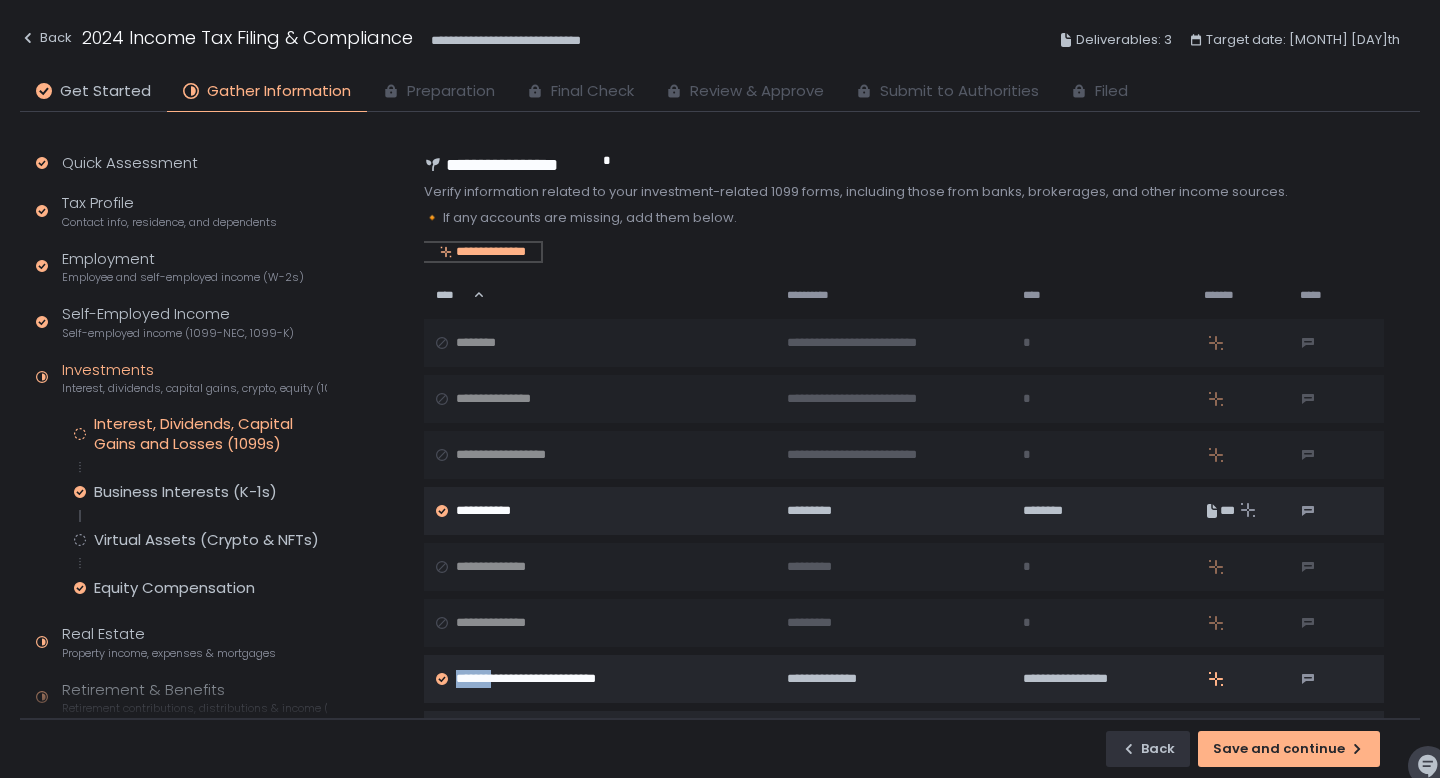 click on "**********" 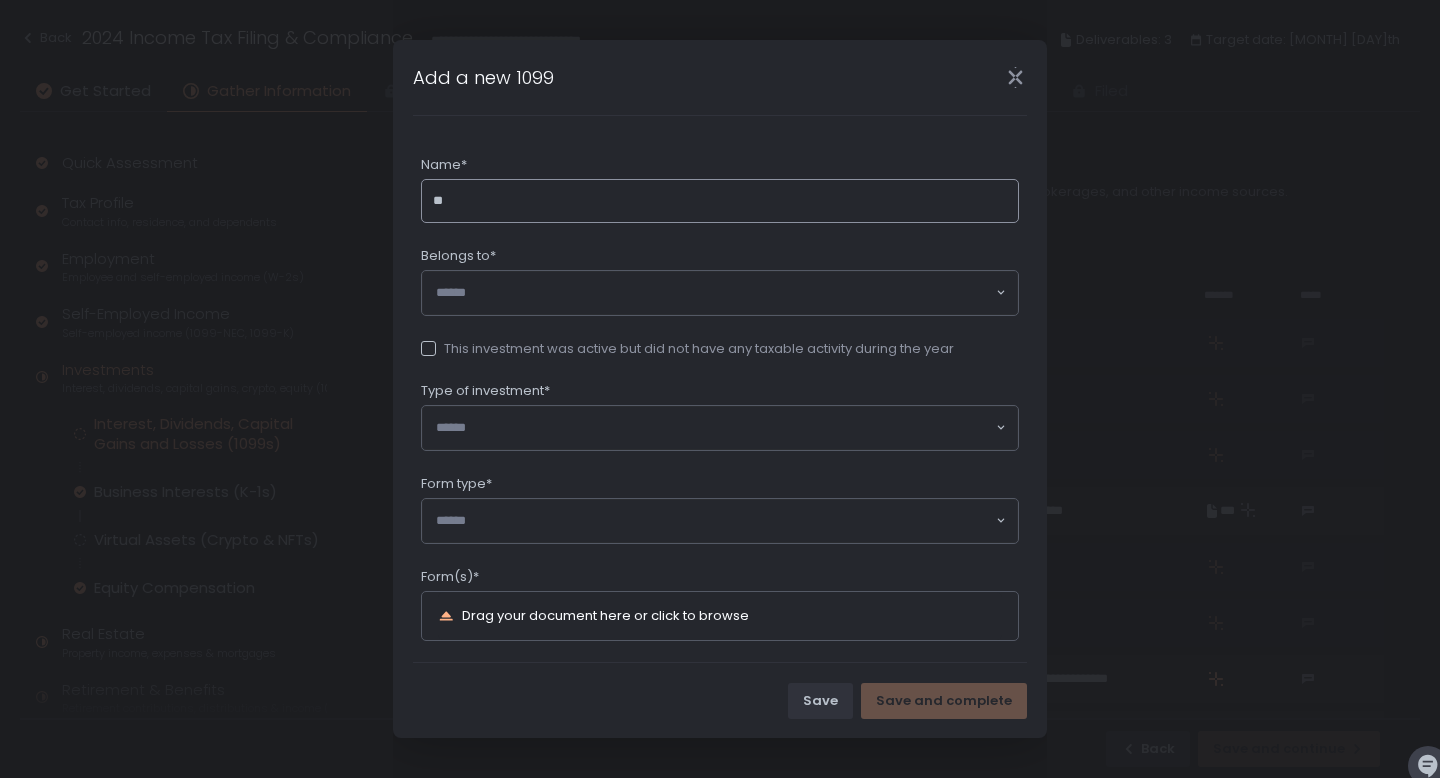 type on "*" 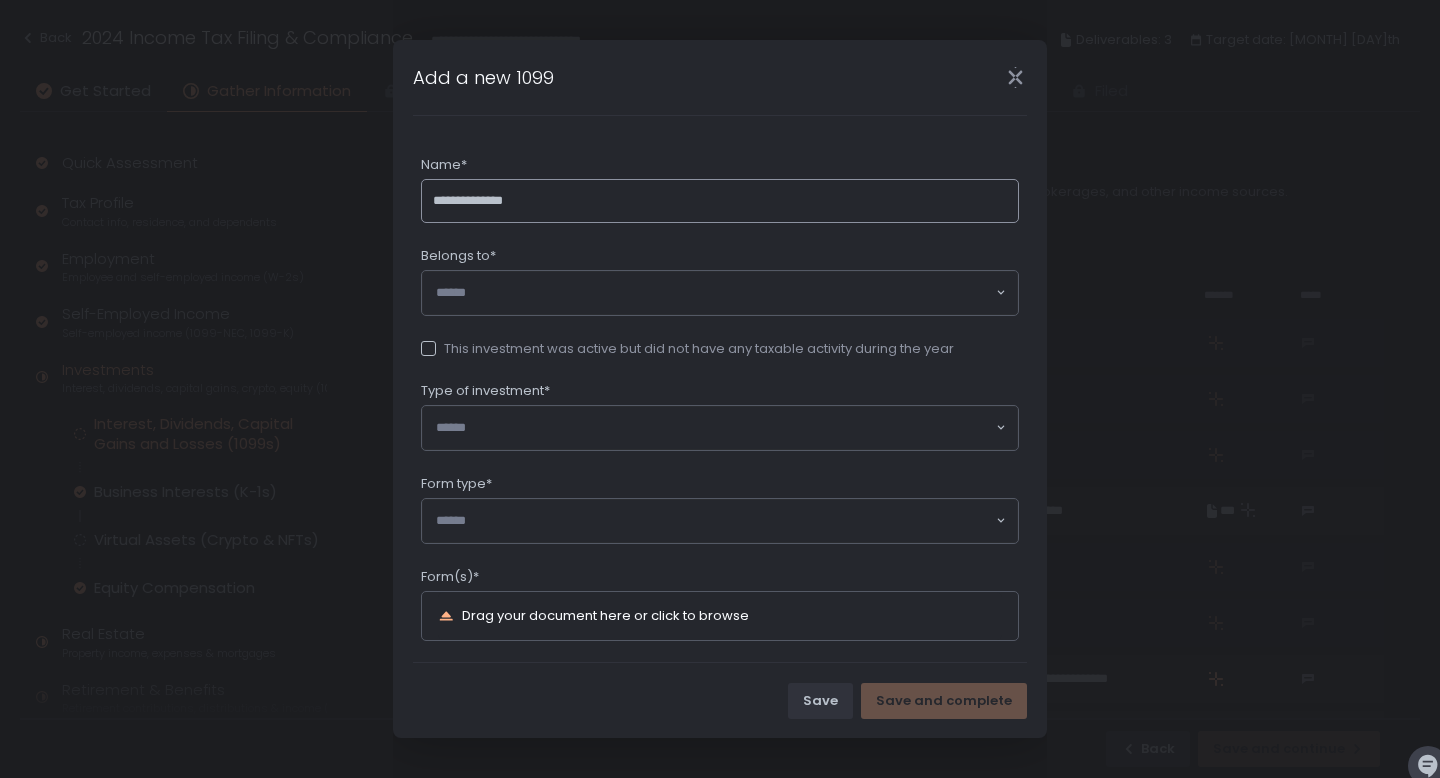 type on "**********" 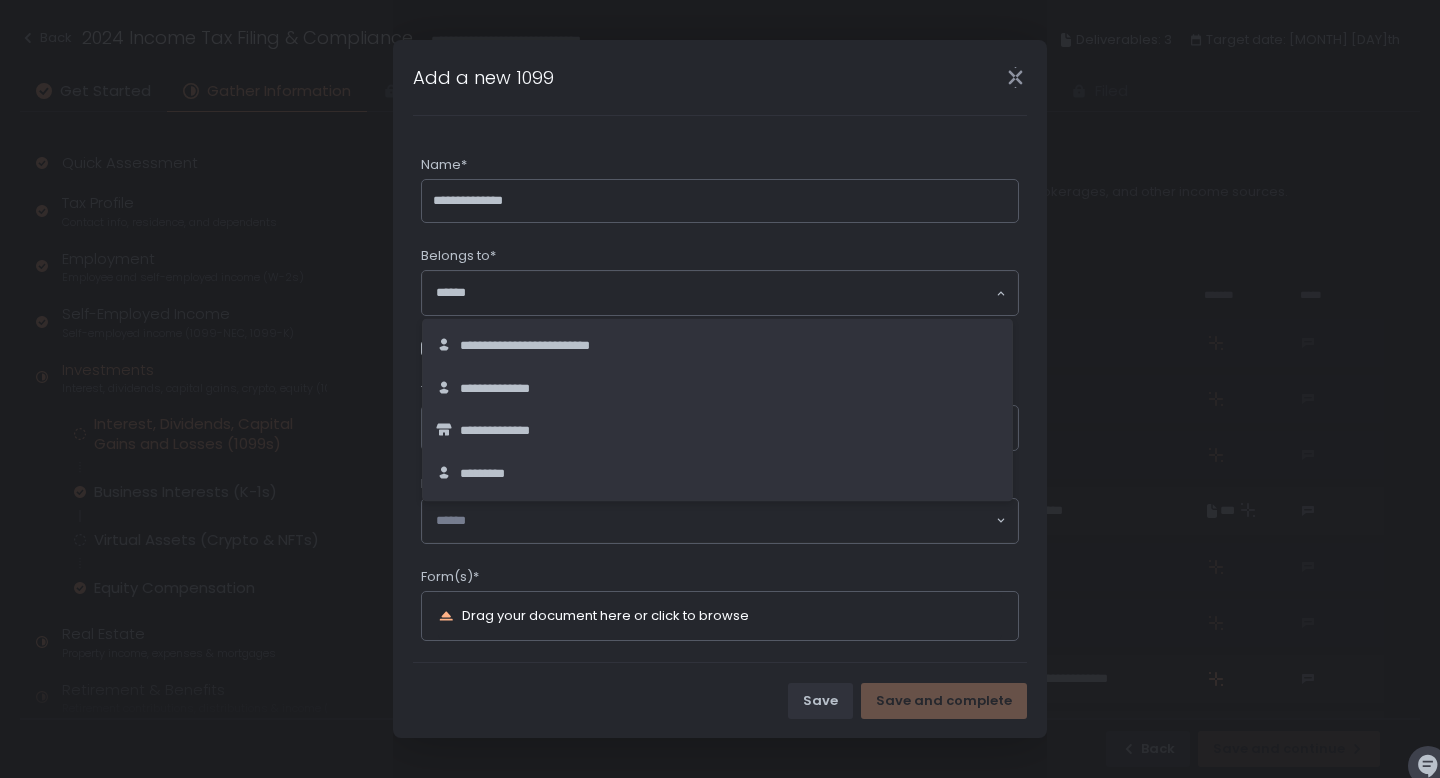 click on "Loading..." 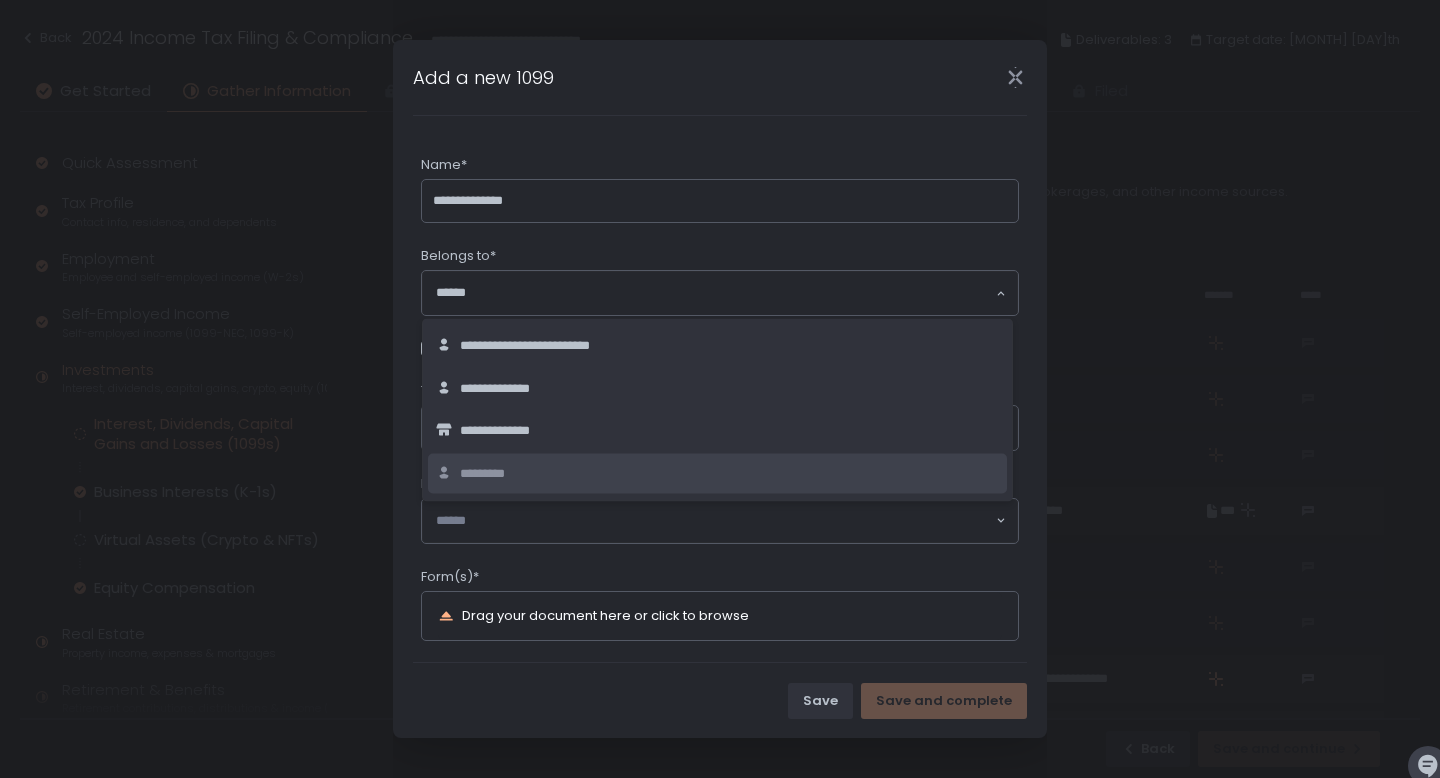 click on "*********" at bounding box center [486, 473] 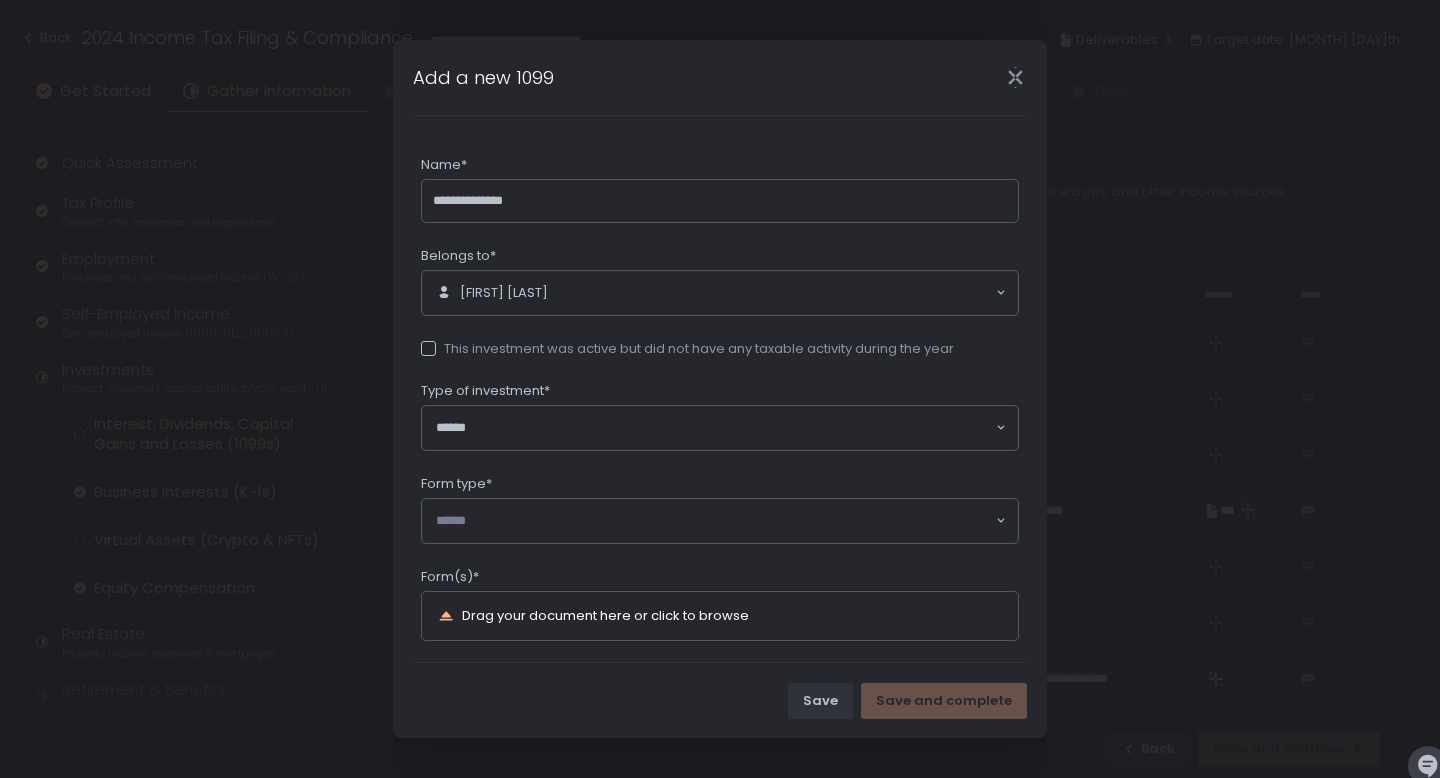 click on "Loading..." 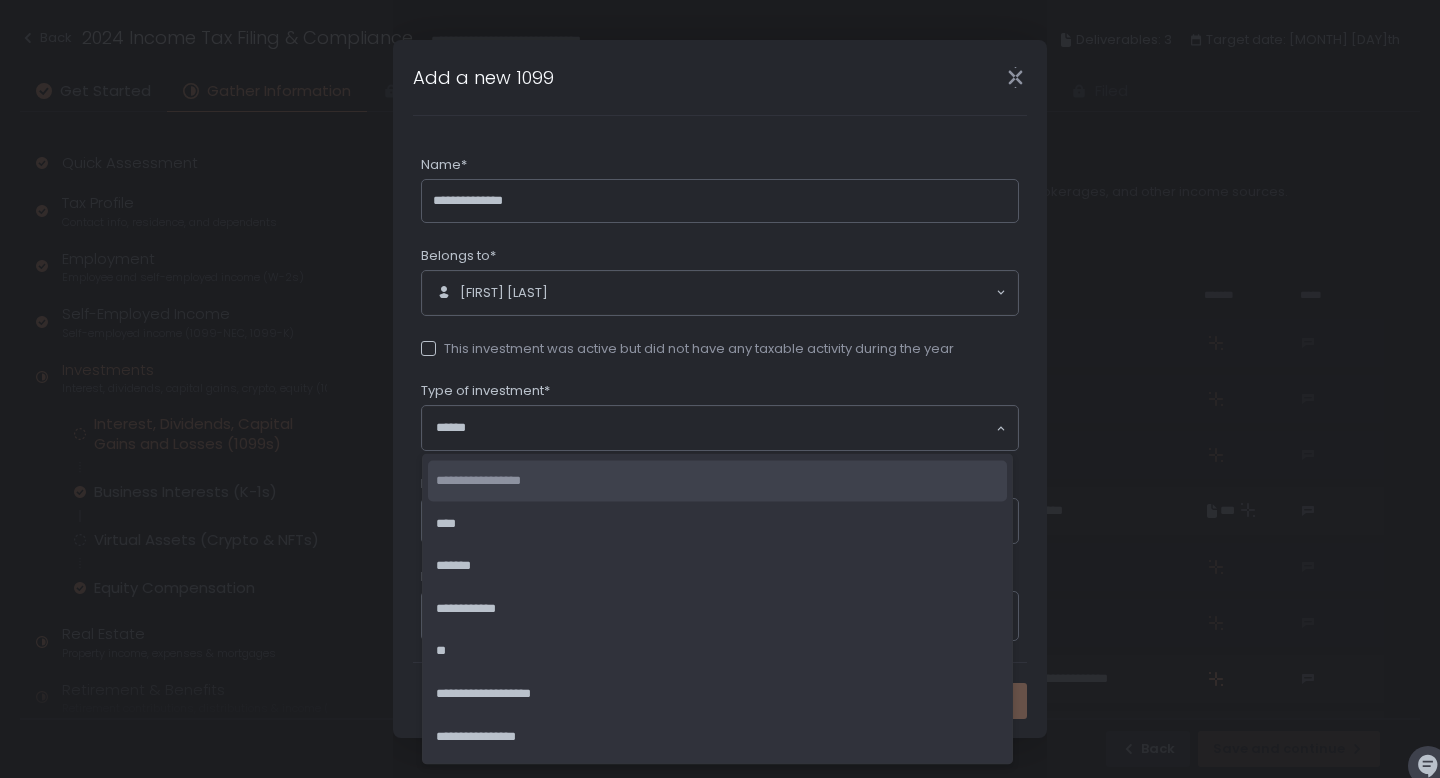 click on "**********" 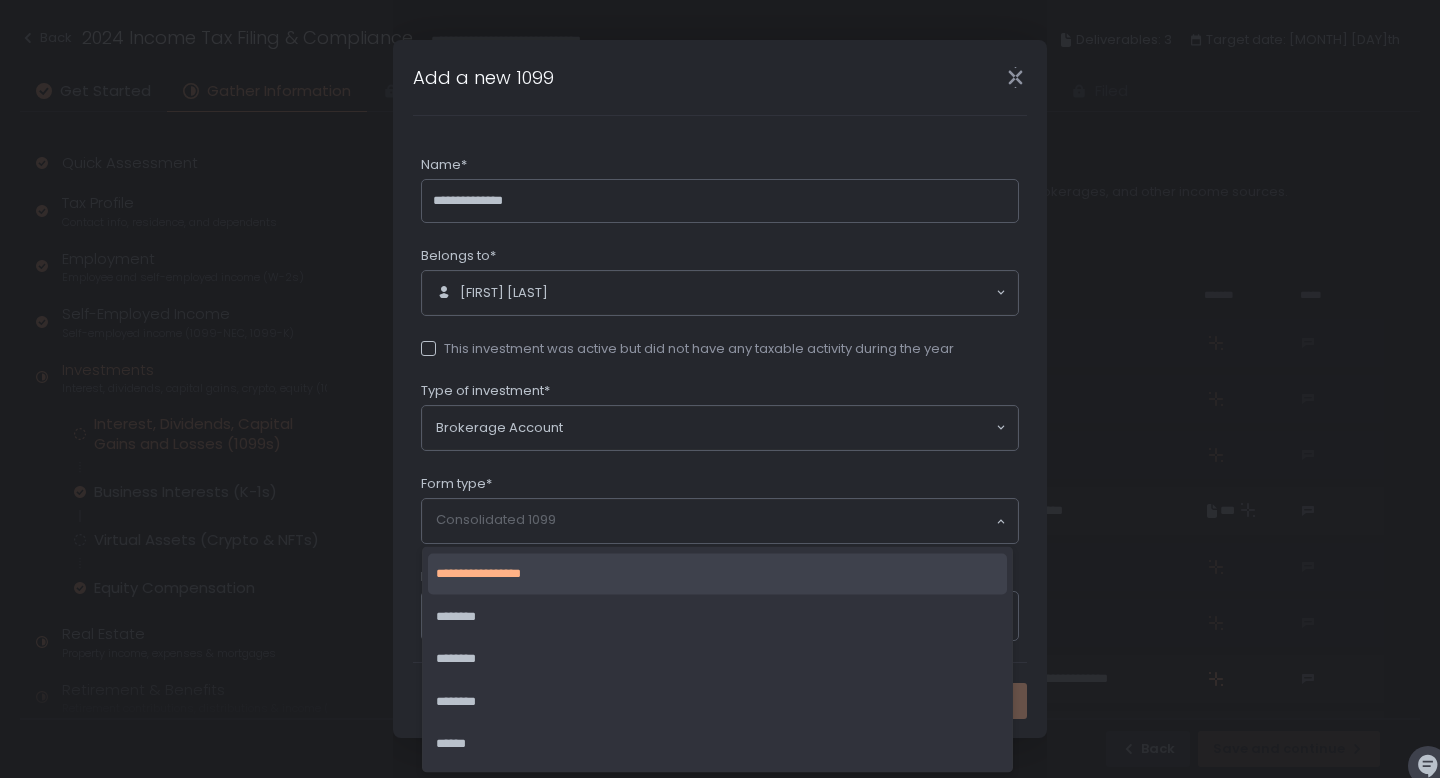 click on "Consolidated 1099" at bounding box center (715, 521) 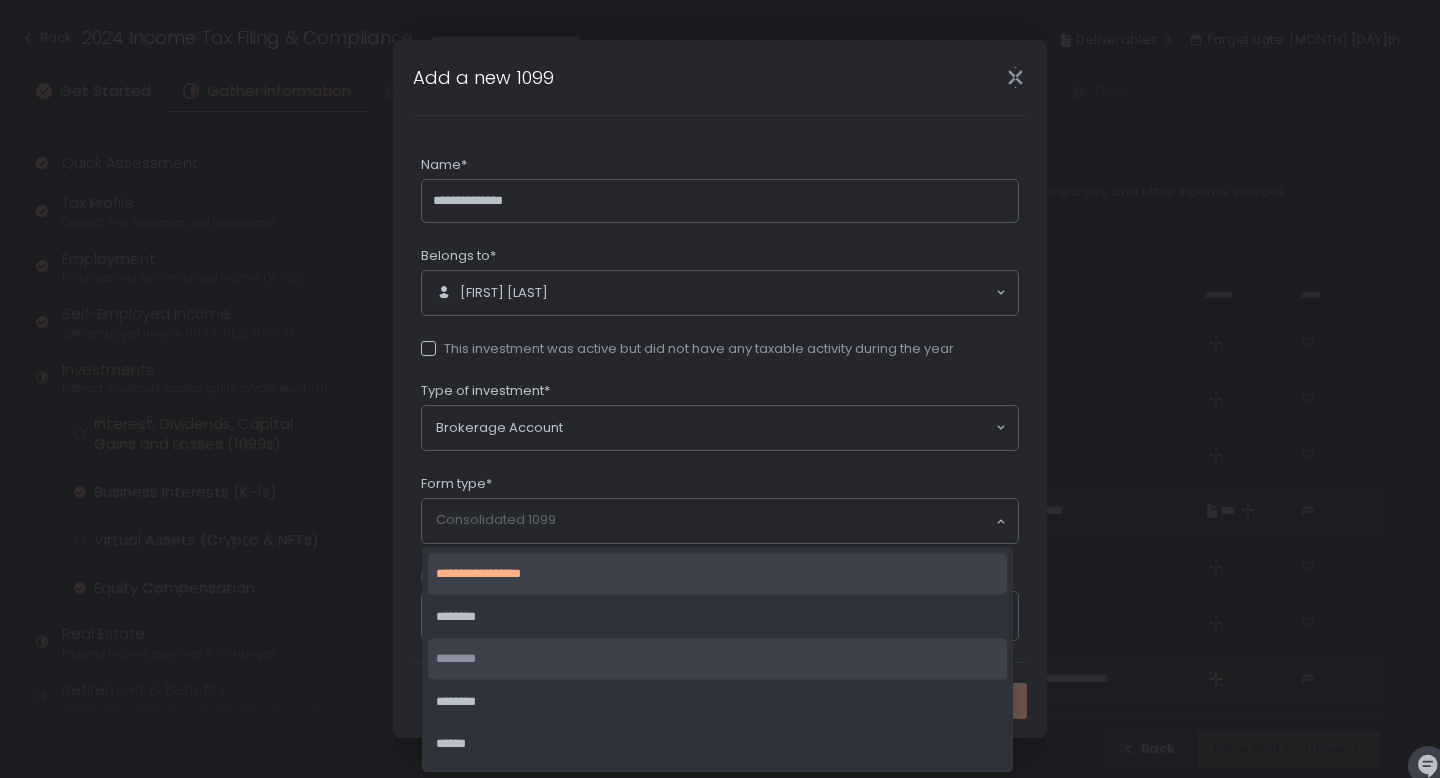 click on "********" 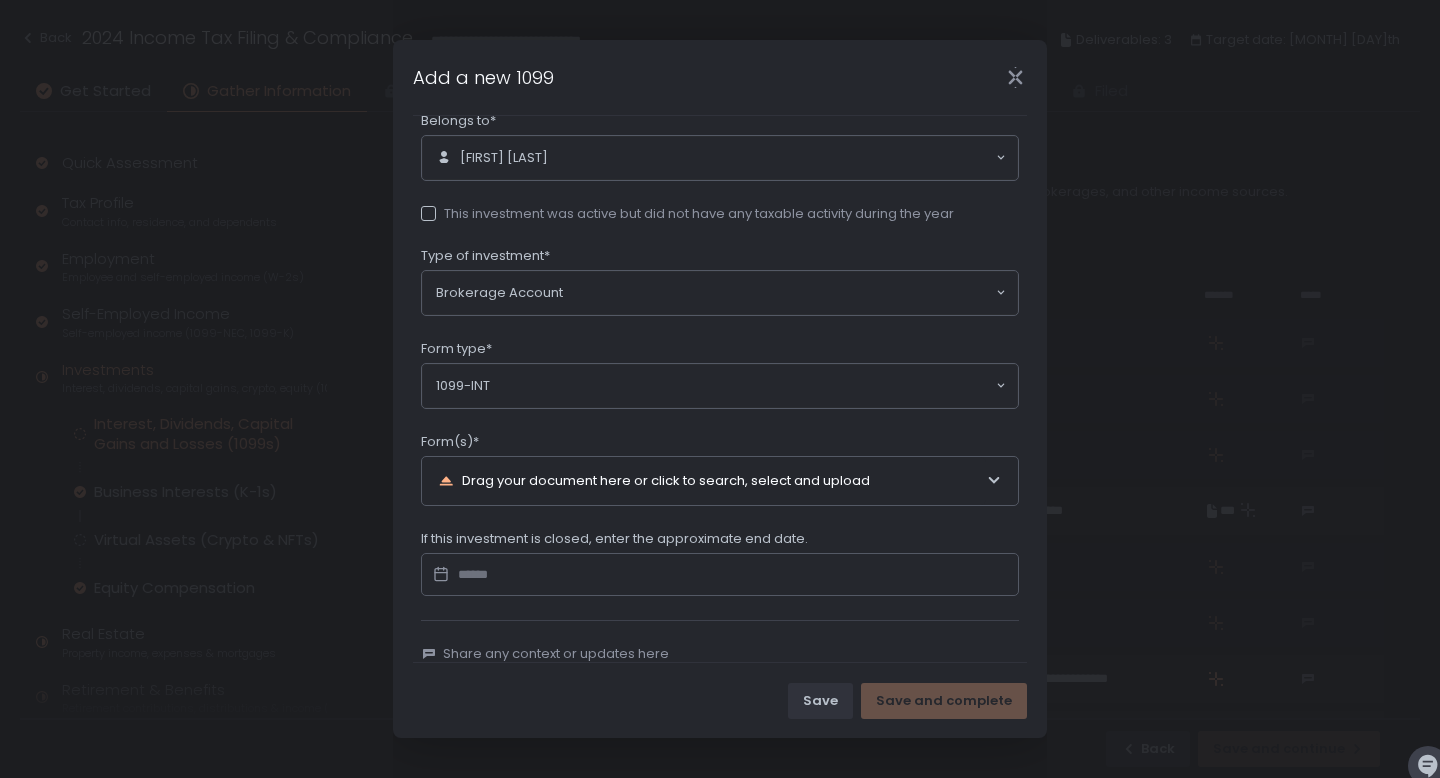 scroll, scrollTop: 158, scrollLeft: 0, axis: vertical 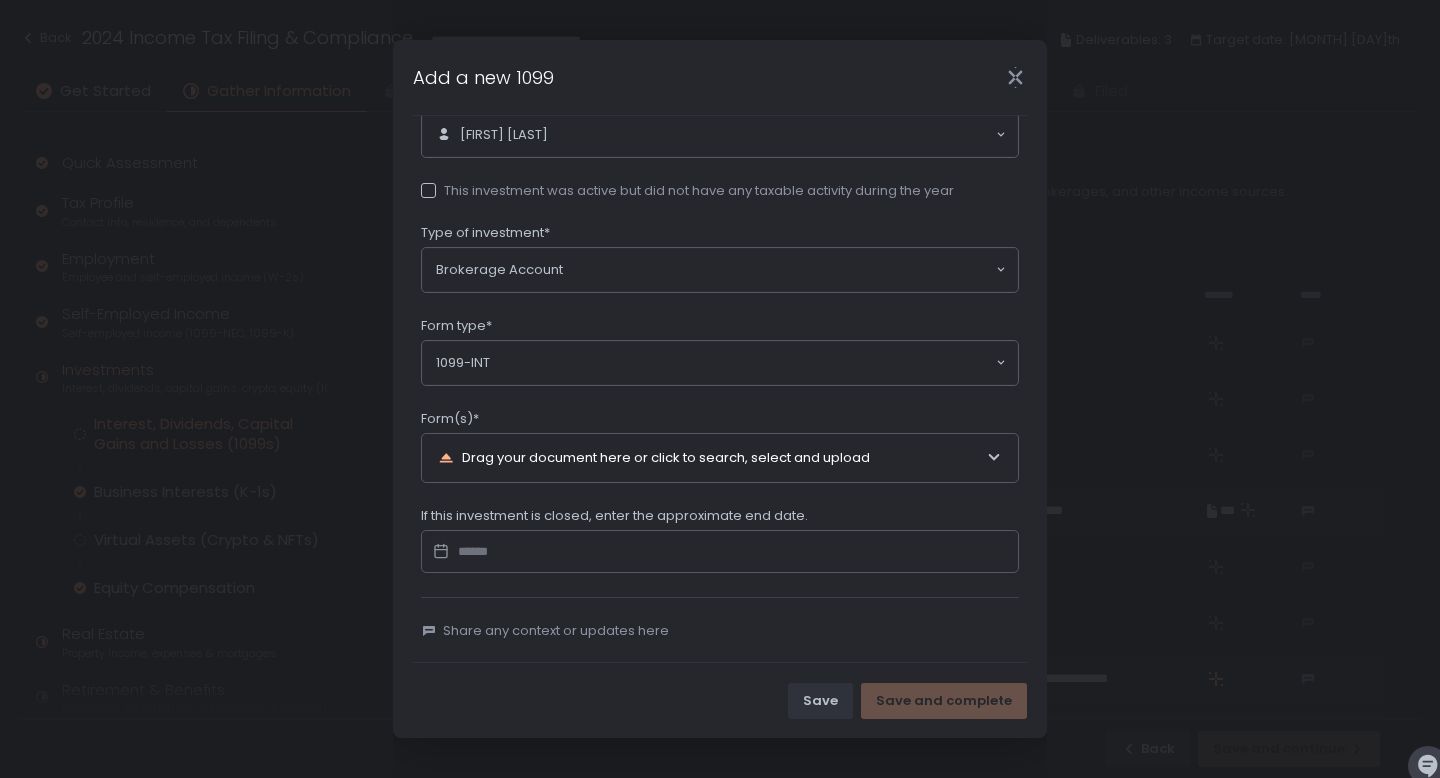 click on "Drag your document here or click to search, select and upload" at bounding box center [712, 458] 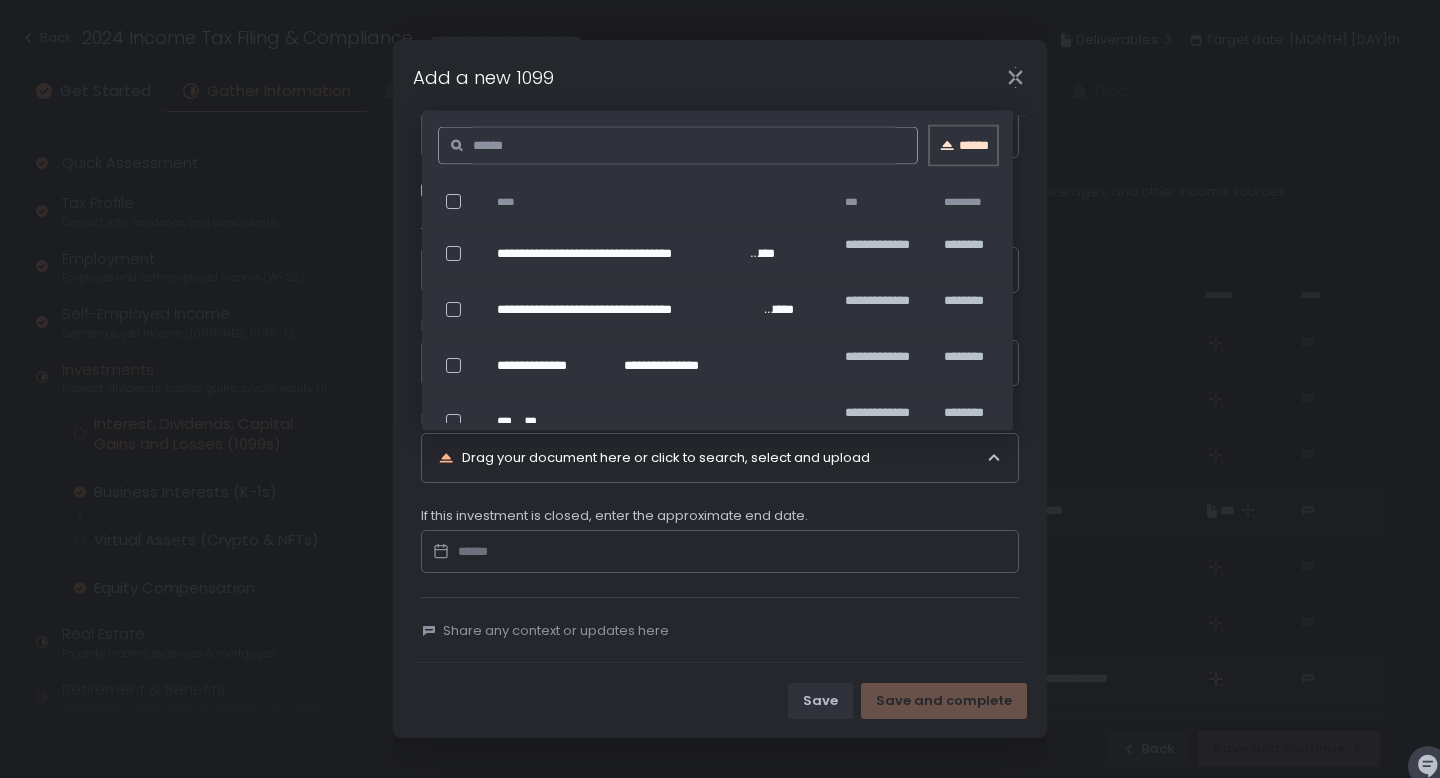 click on "******" 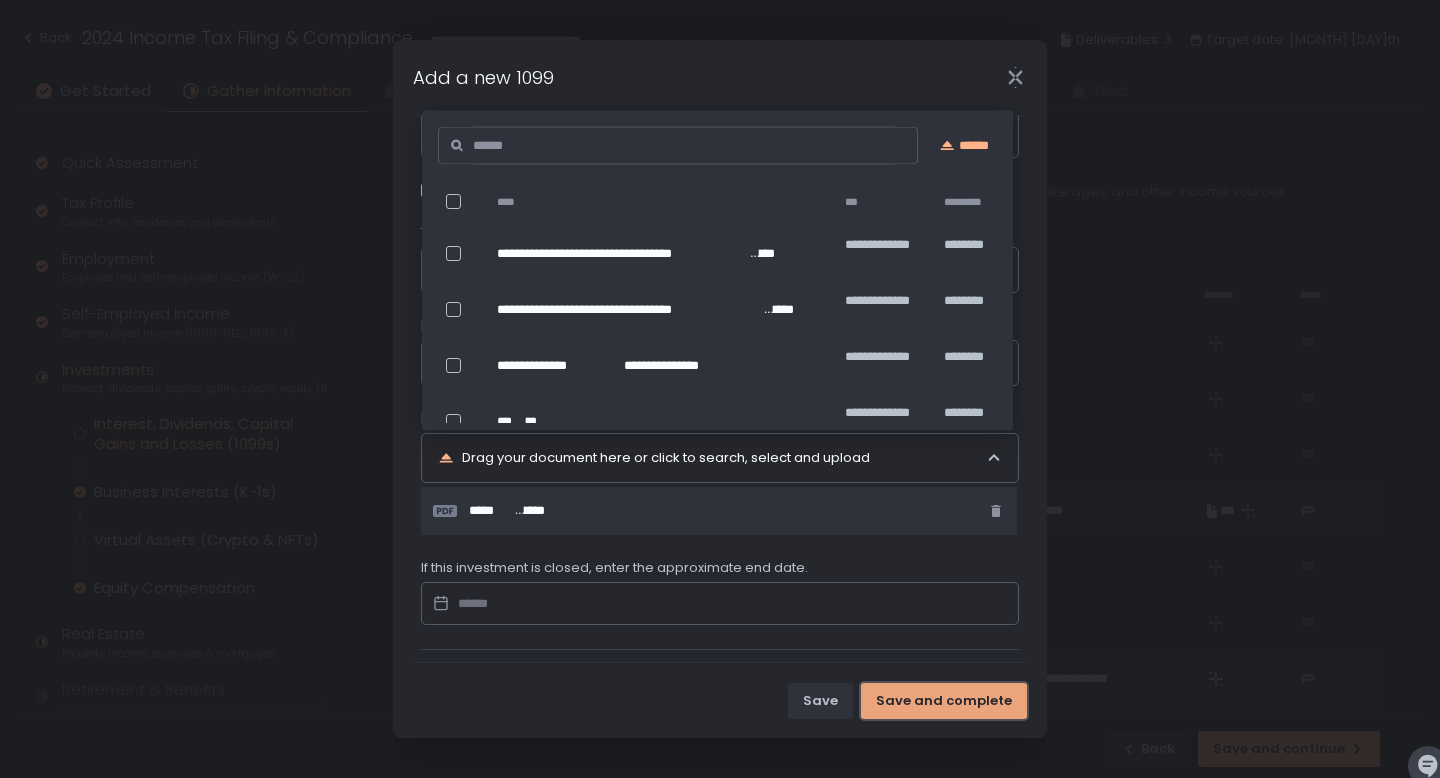click on "Save and complete" at bounding box center (944, 701) 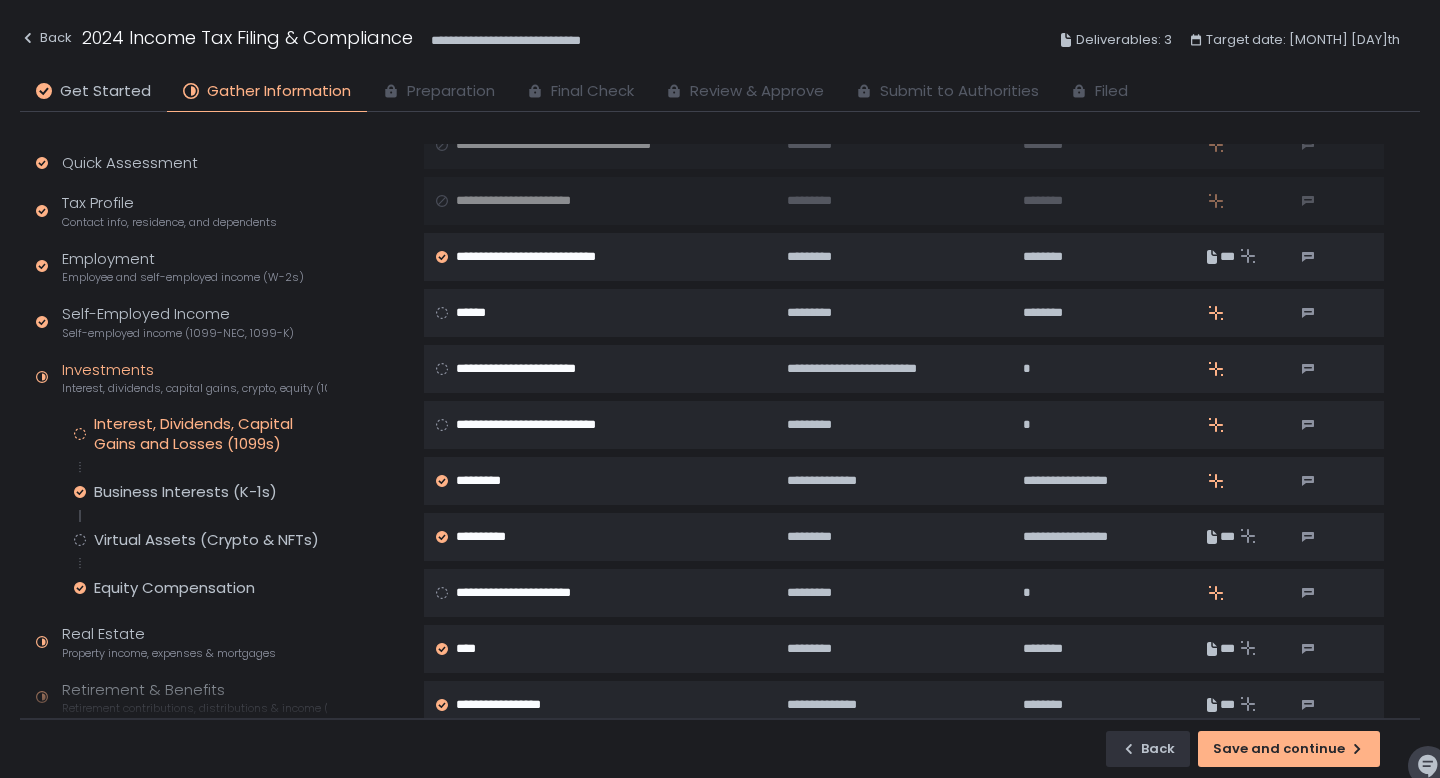 scroll, scrollTop: 874, scrollLeft: 0, axis: vertical 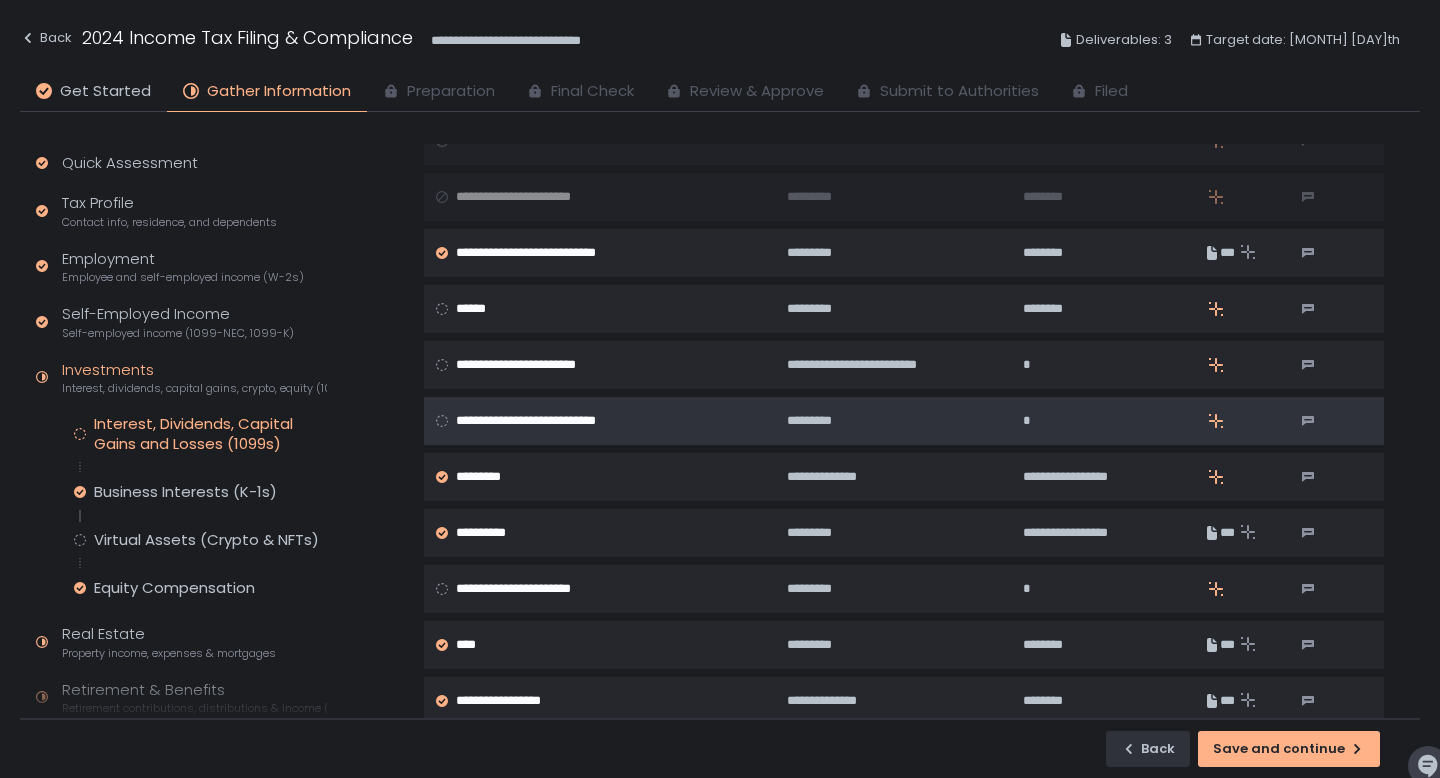 click on "**********" at bounding box center (598, 421) 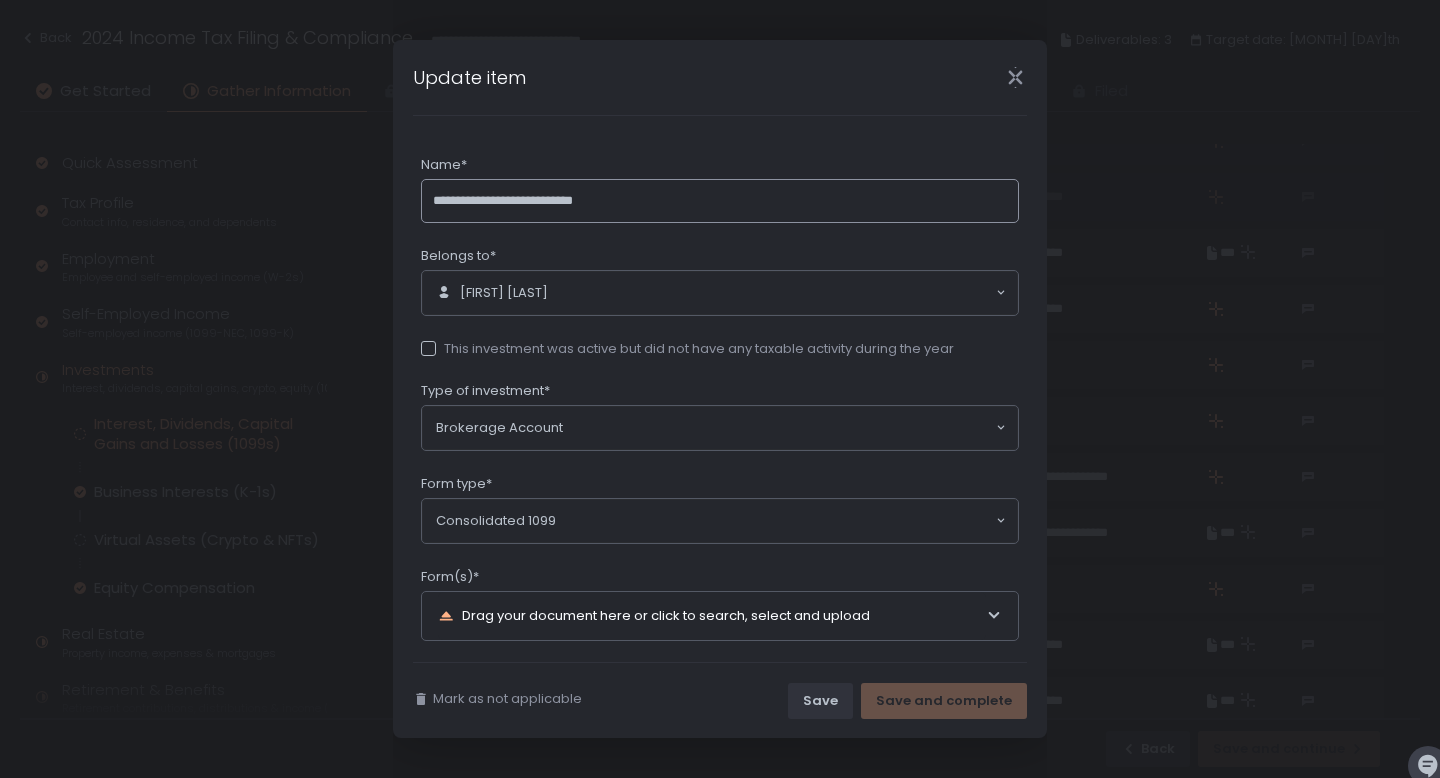 scroll, scrollTop: 176, scrollLeft: 0, axis: vertical 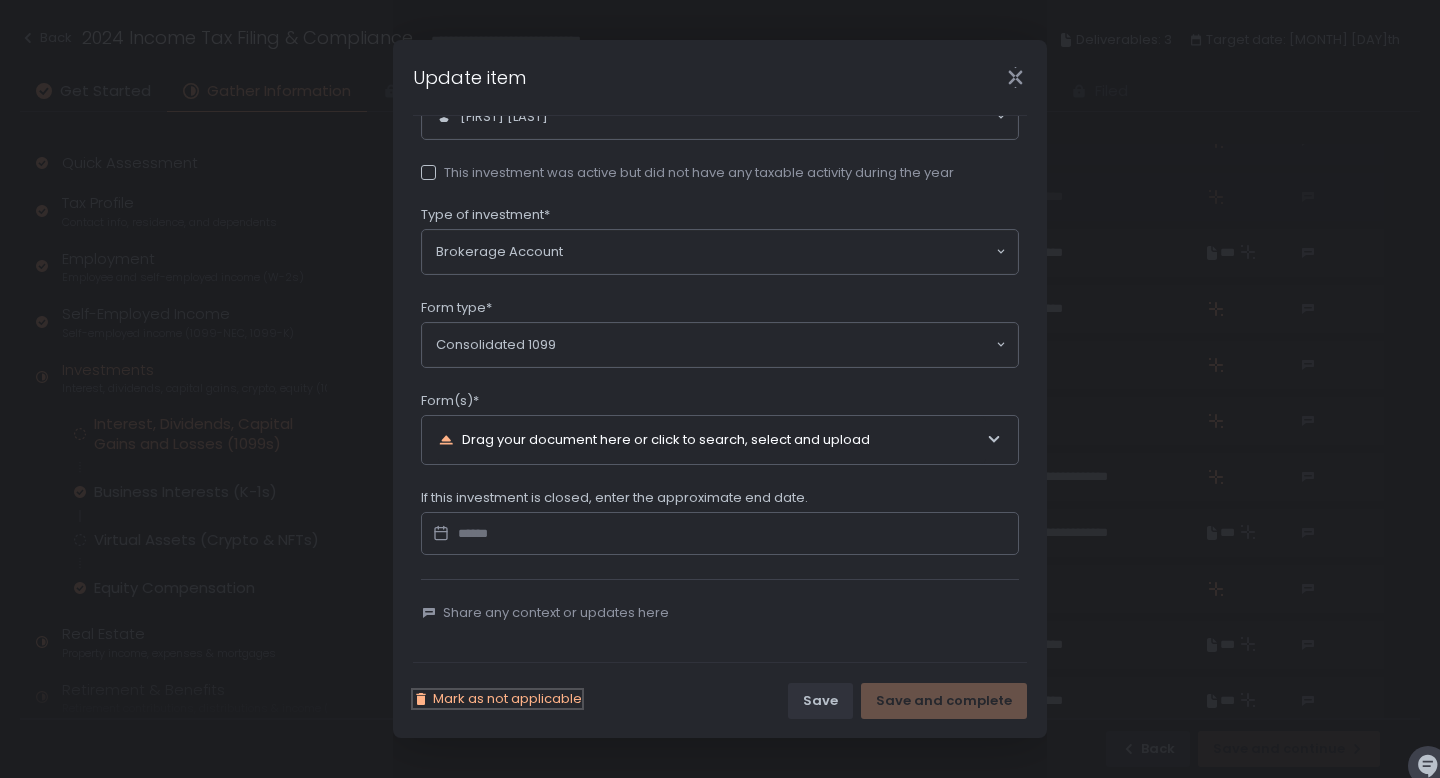 click on "Mark as not applicable" 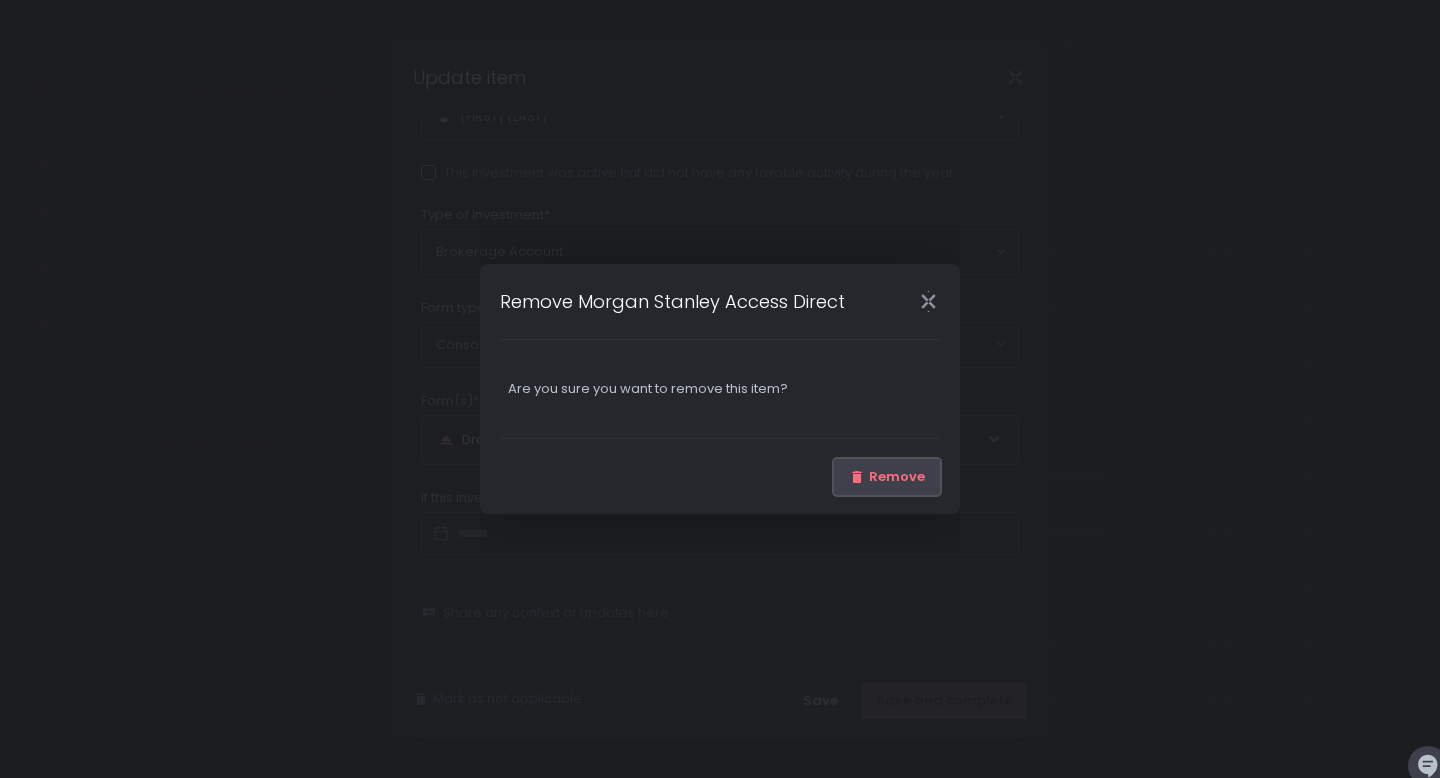 click on "Remove" 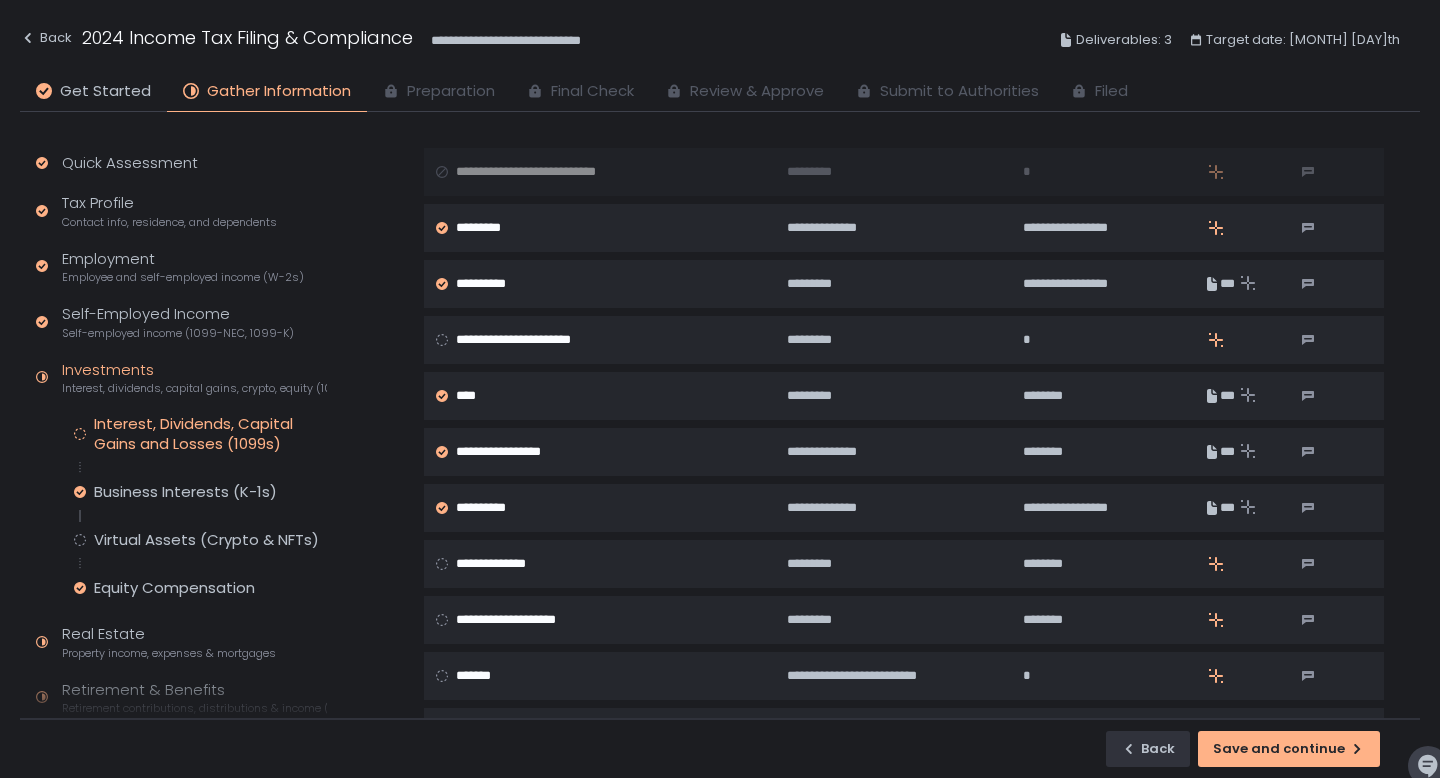 scroll, scrollTop: 1129, scrollLeft: 0, axis: vertical 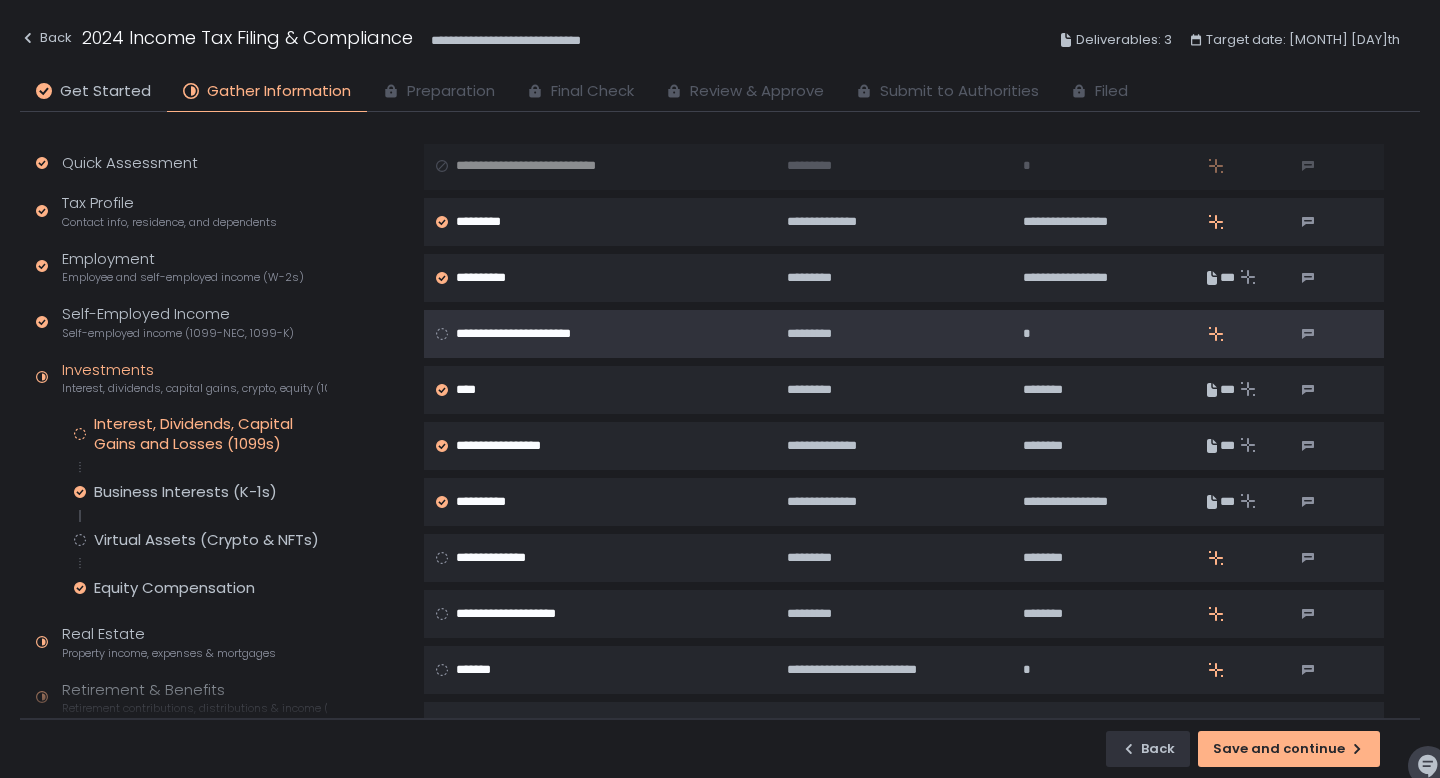 click on "**********" 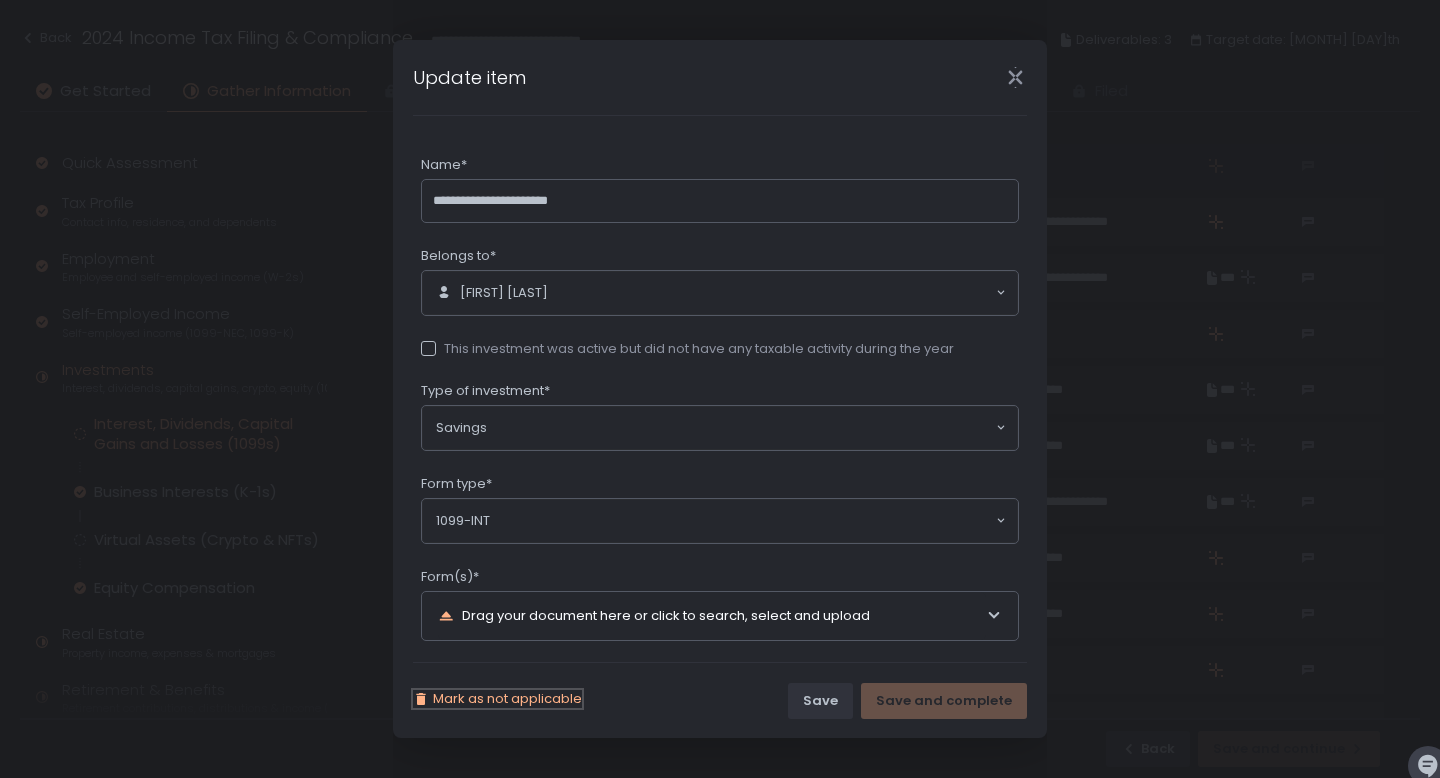 click on "Mark as not applicable" 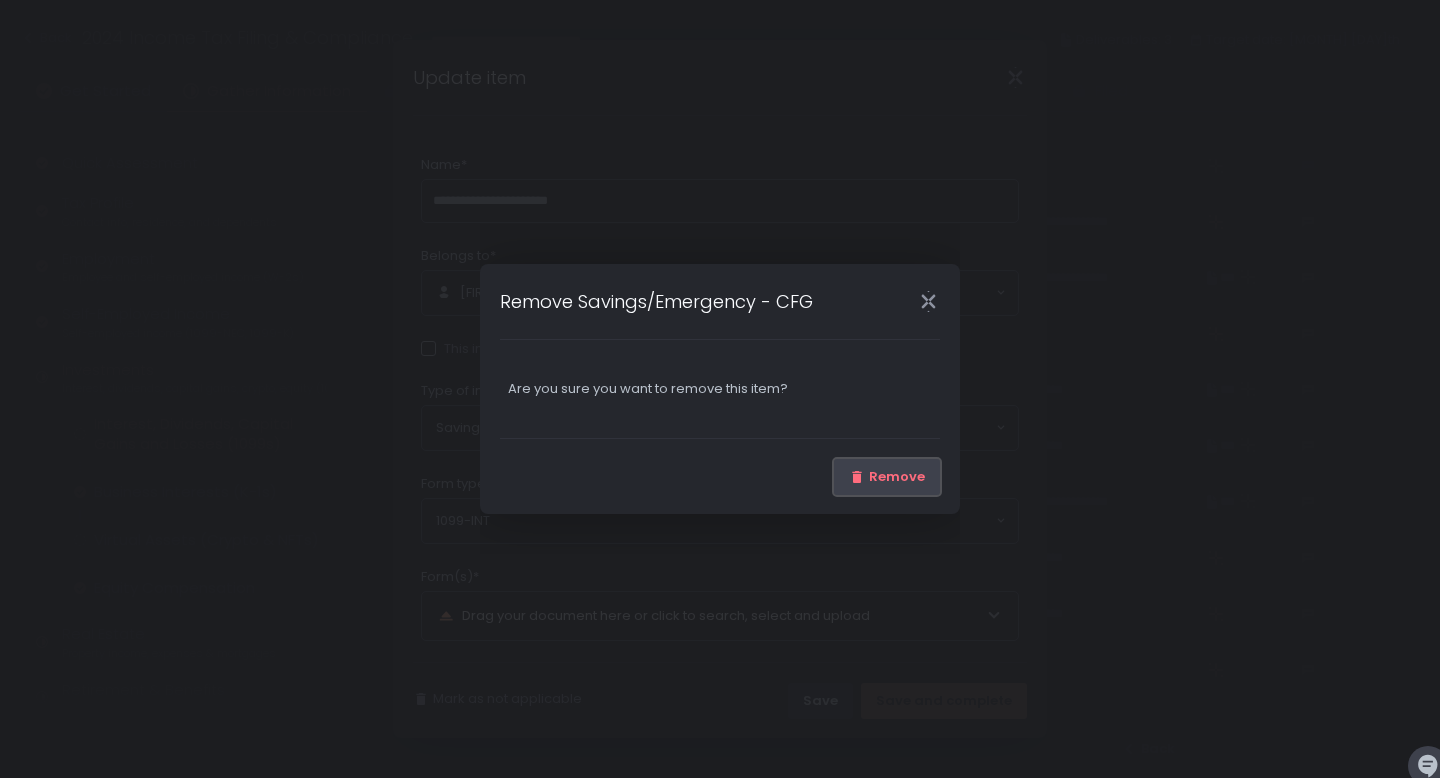 click on "Remove" 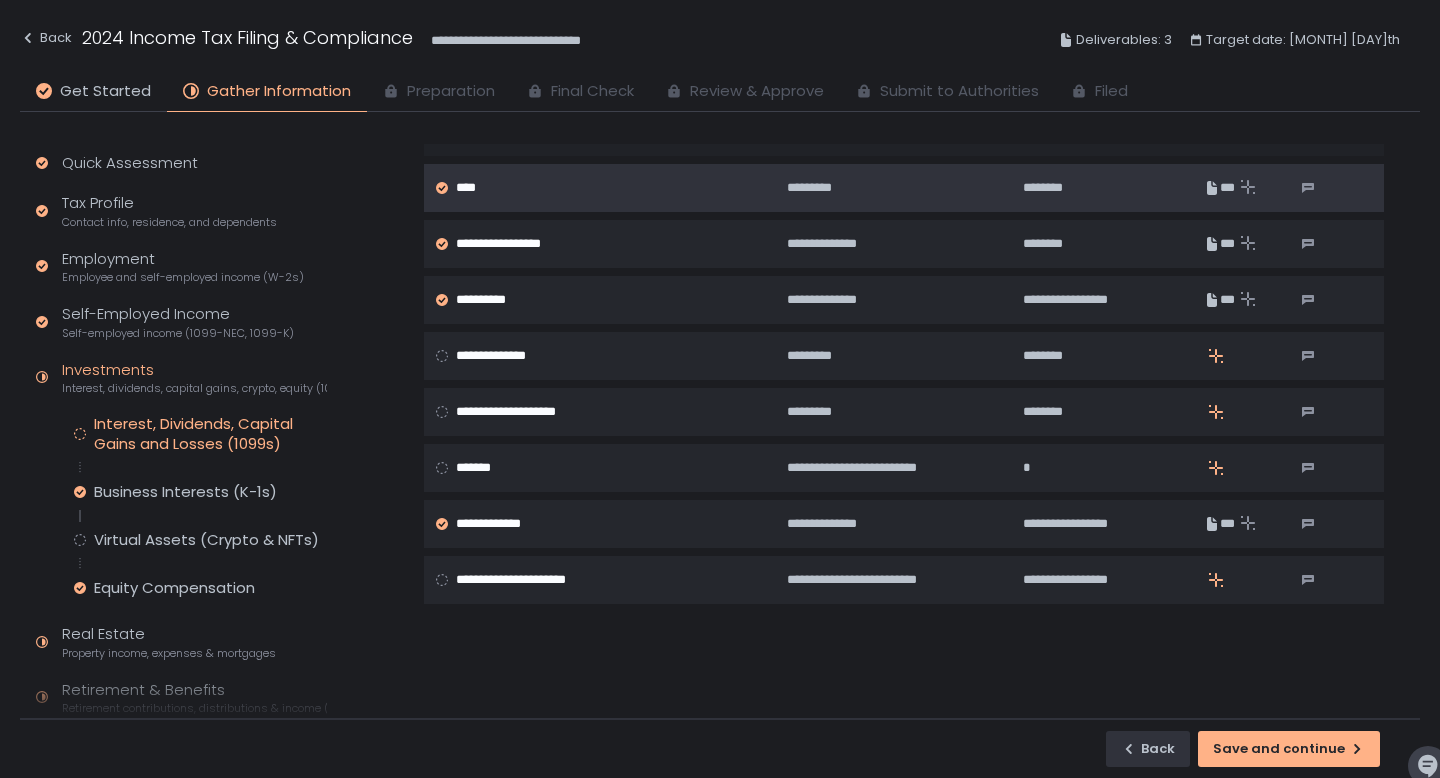 scroll, scrollTop: 1332, scrollLeft: 0, axis: vertical 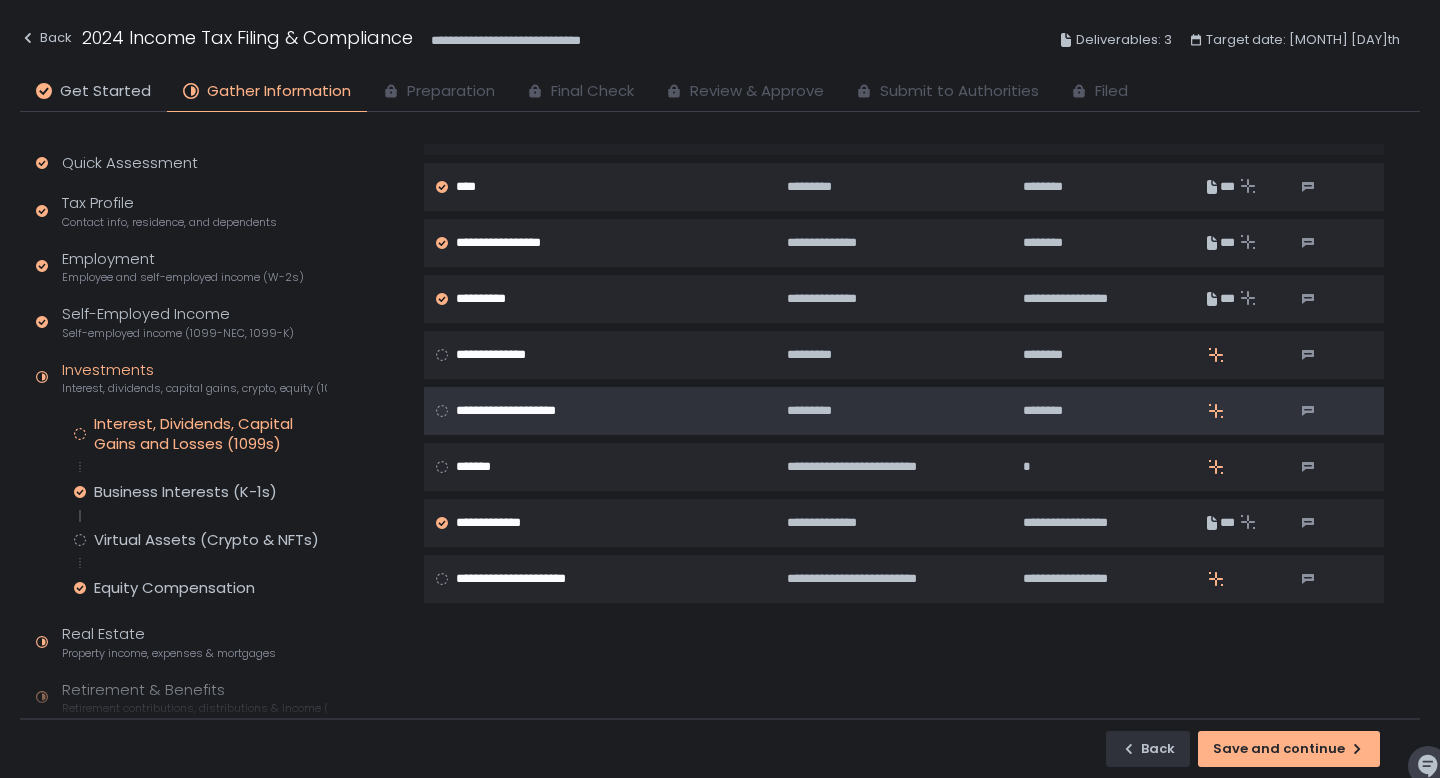click on "**********" at bounding box center [532, 411] 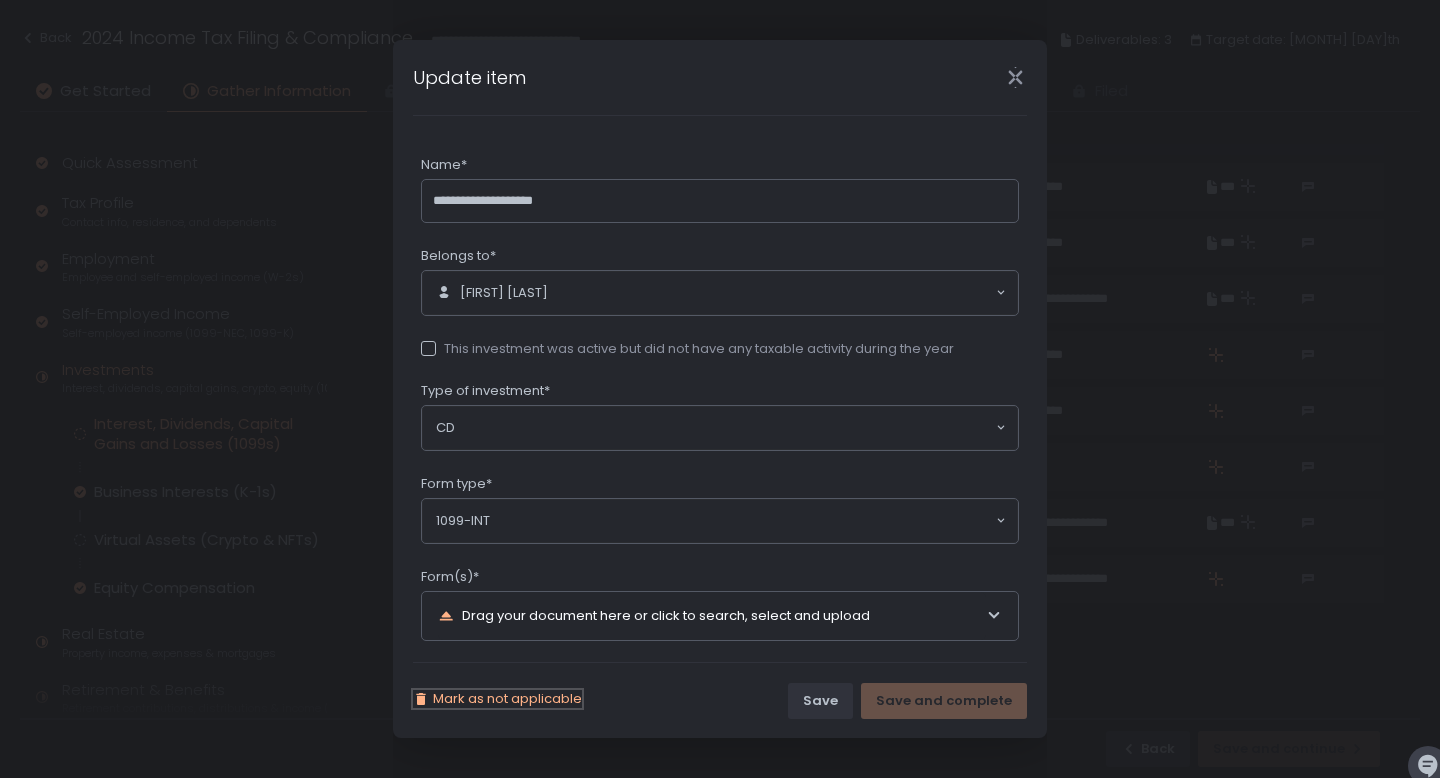 click on "Mark as not applicable" 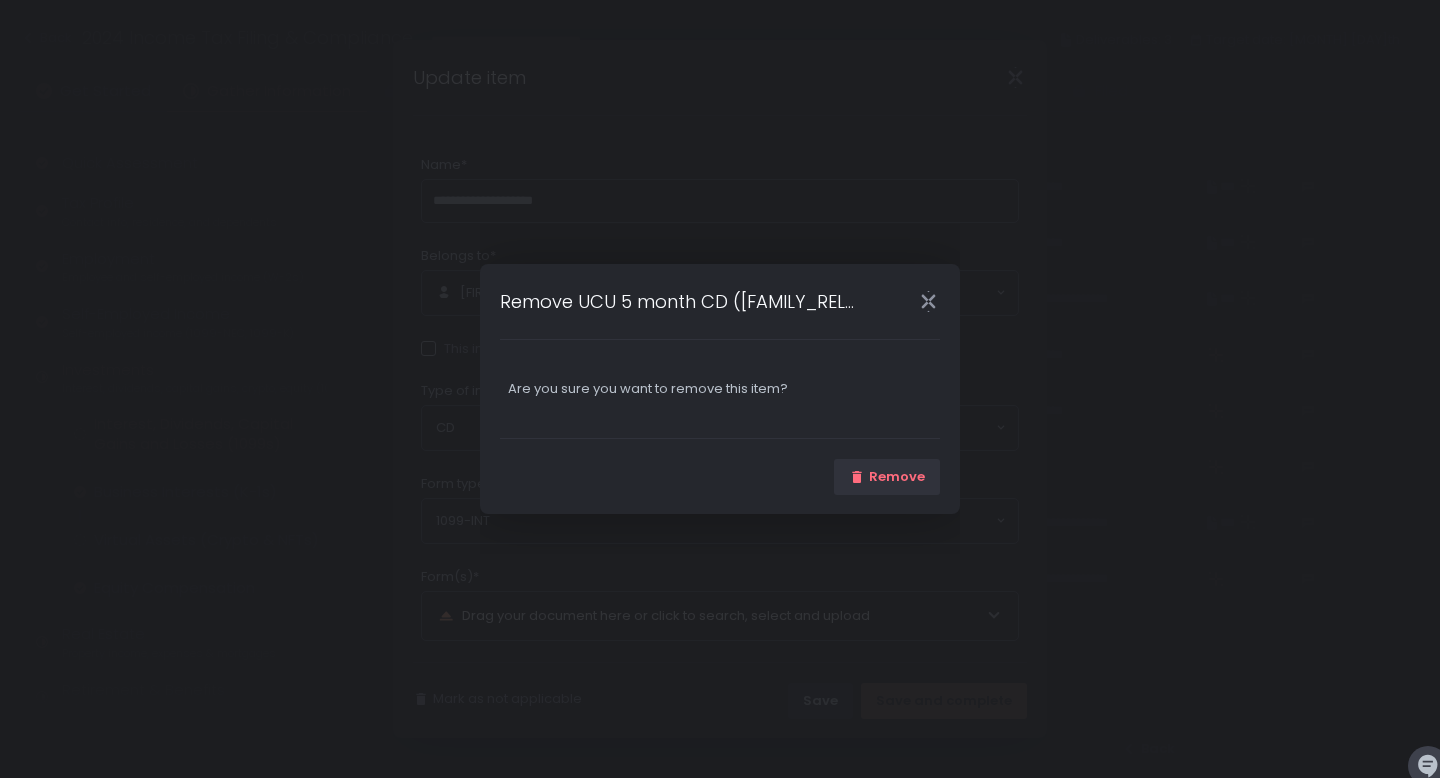click on "Remove" at bounding box center (720, 476) 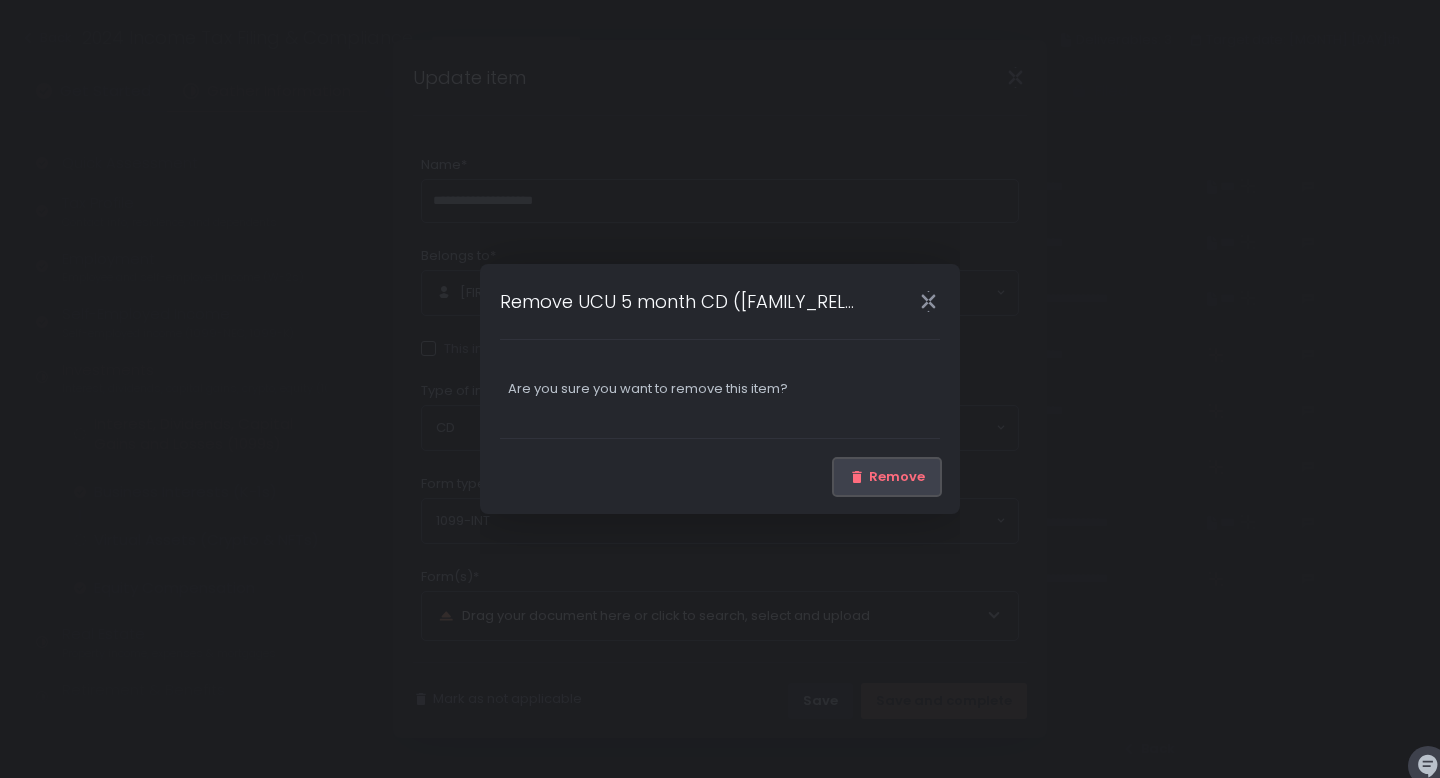 click on "Remove" 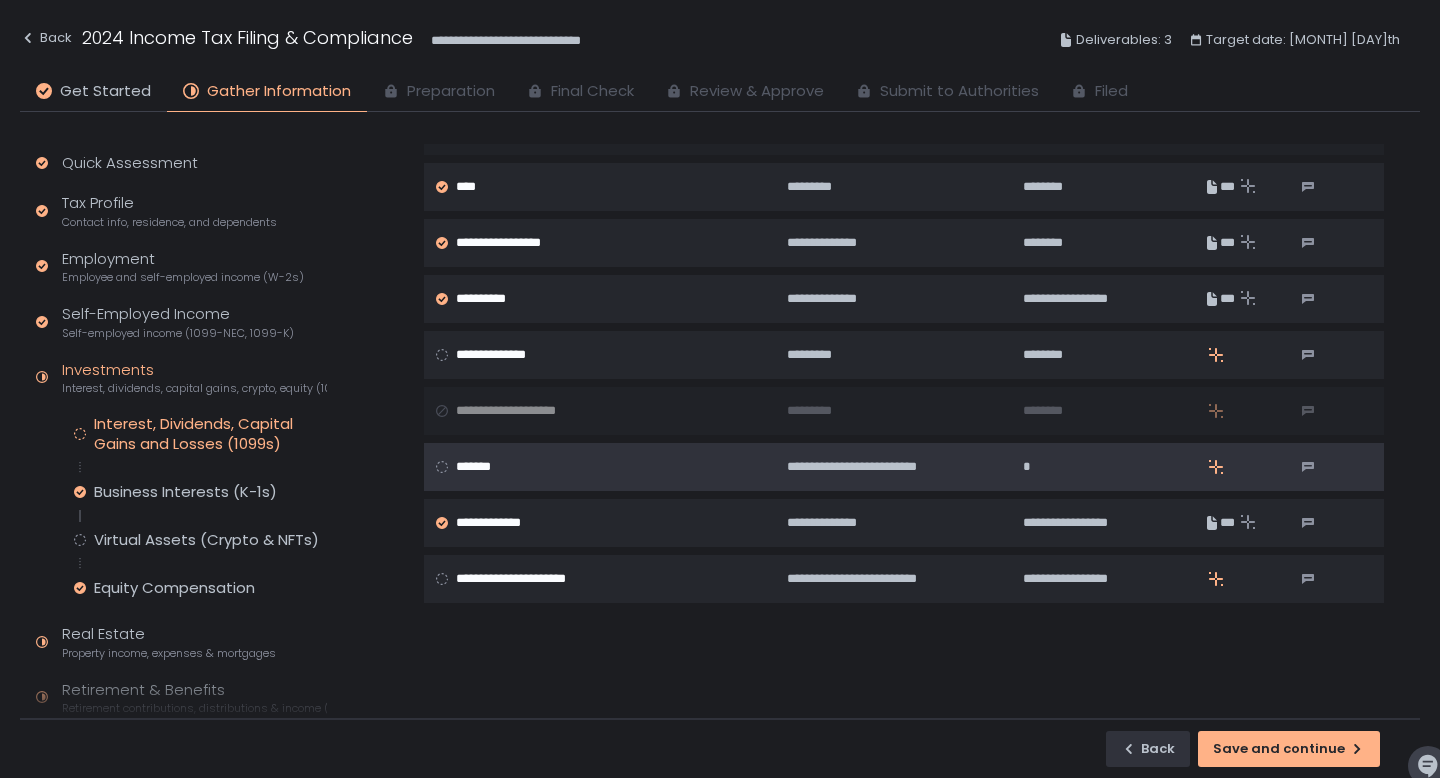 click on "*******" at bounding box center [598, 467] 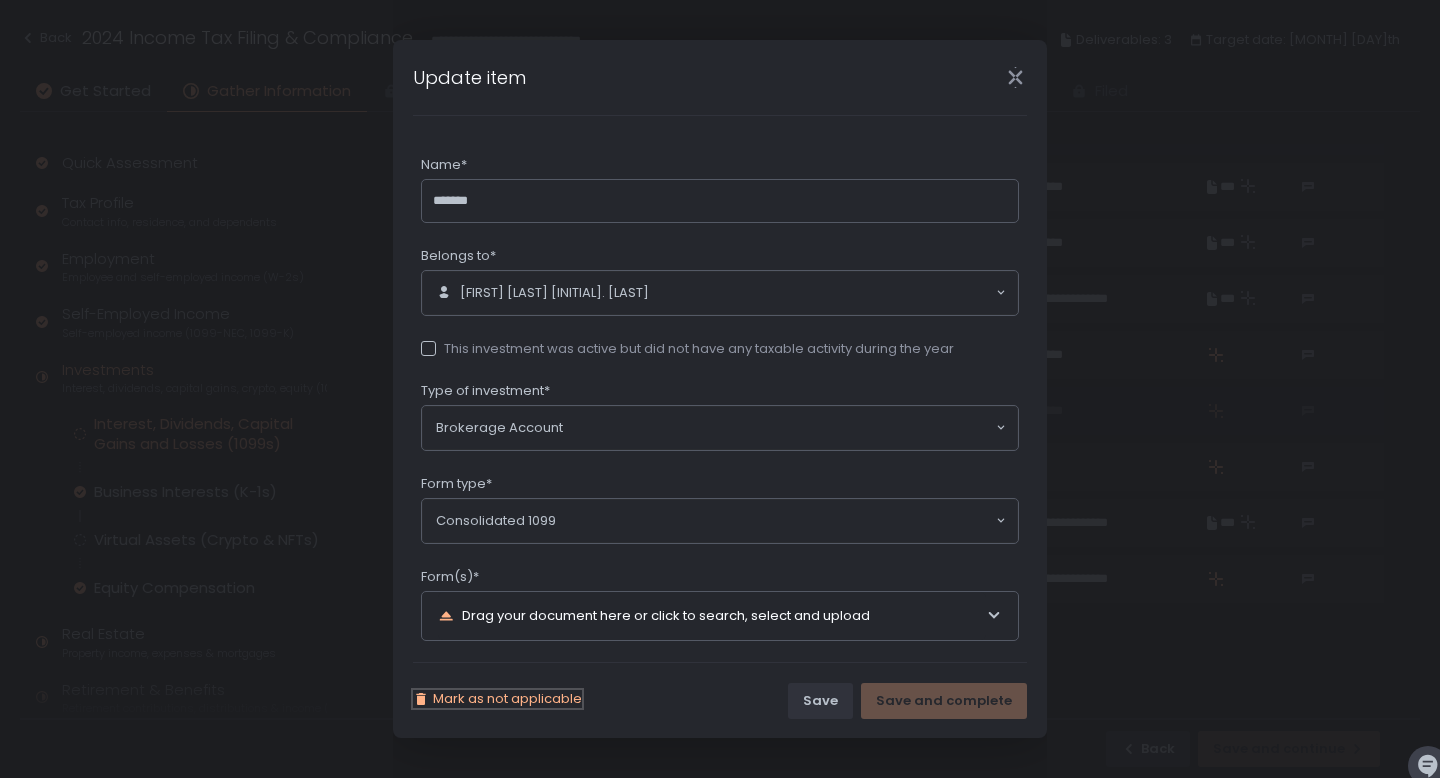 click on "Mark as not applicable" 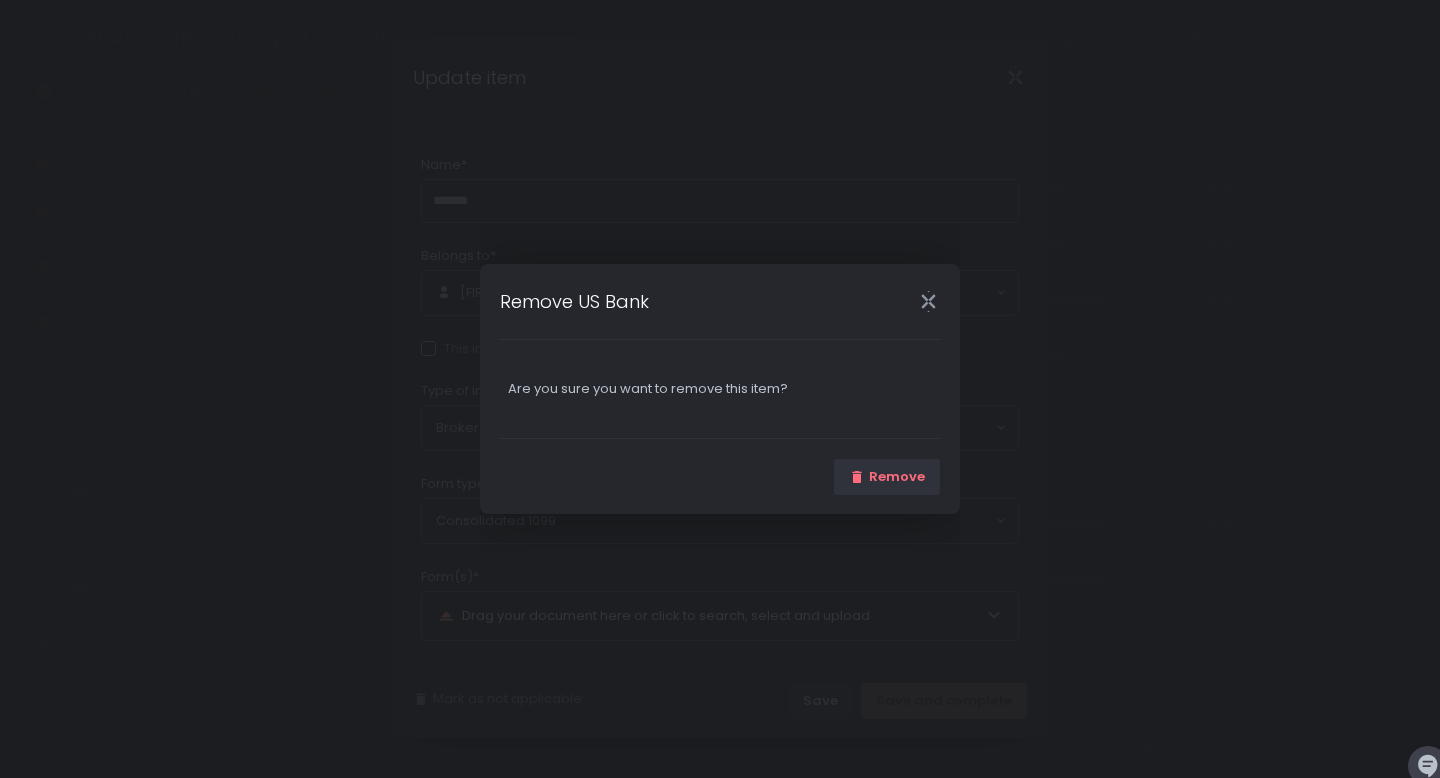 click 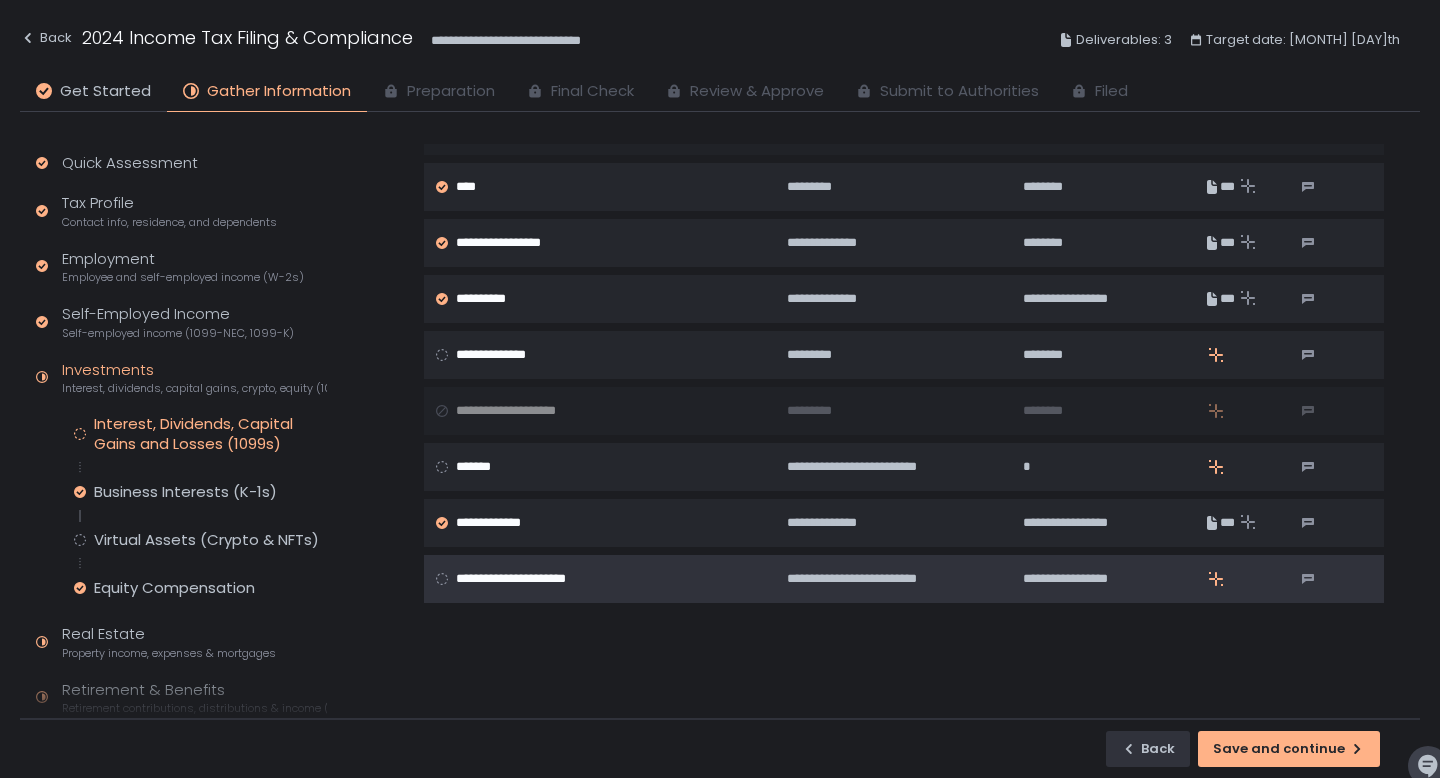 click on "**********" at bounding box center (598, 579) 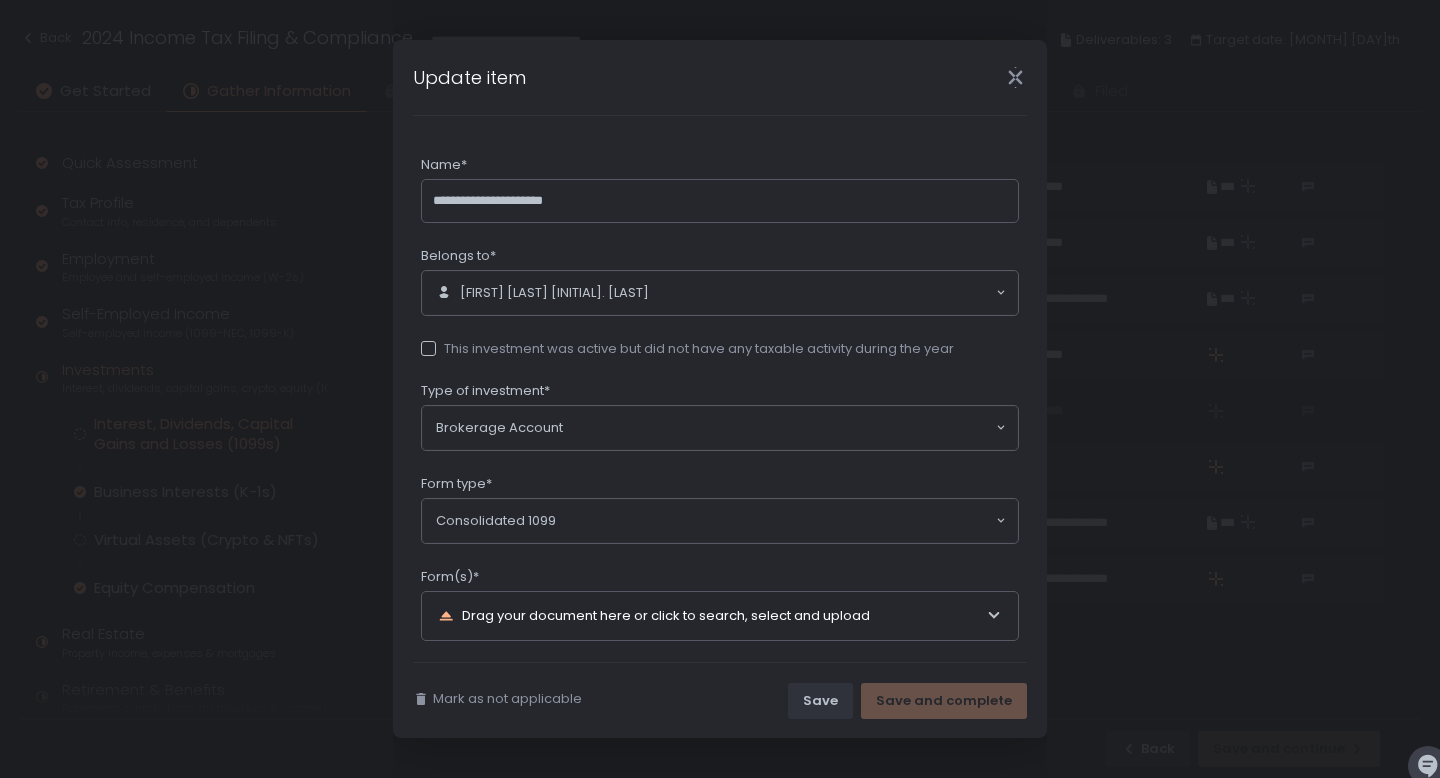 click 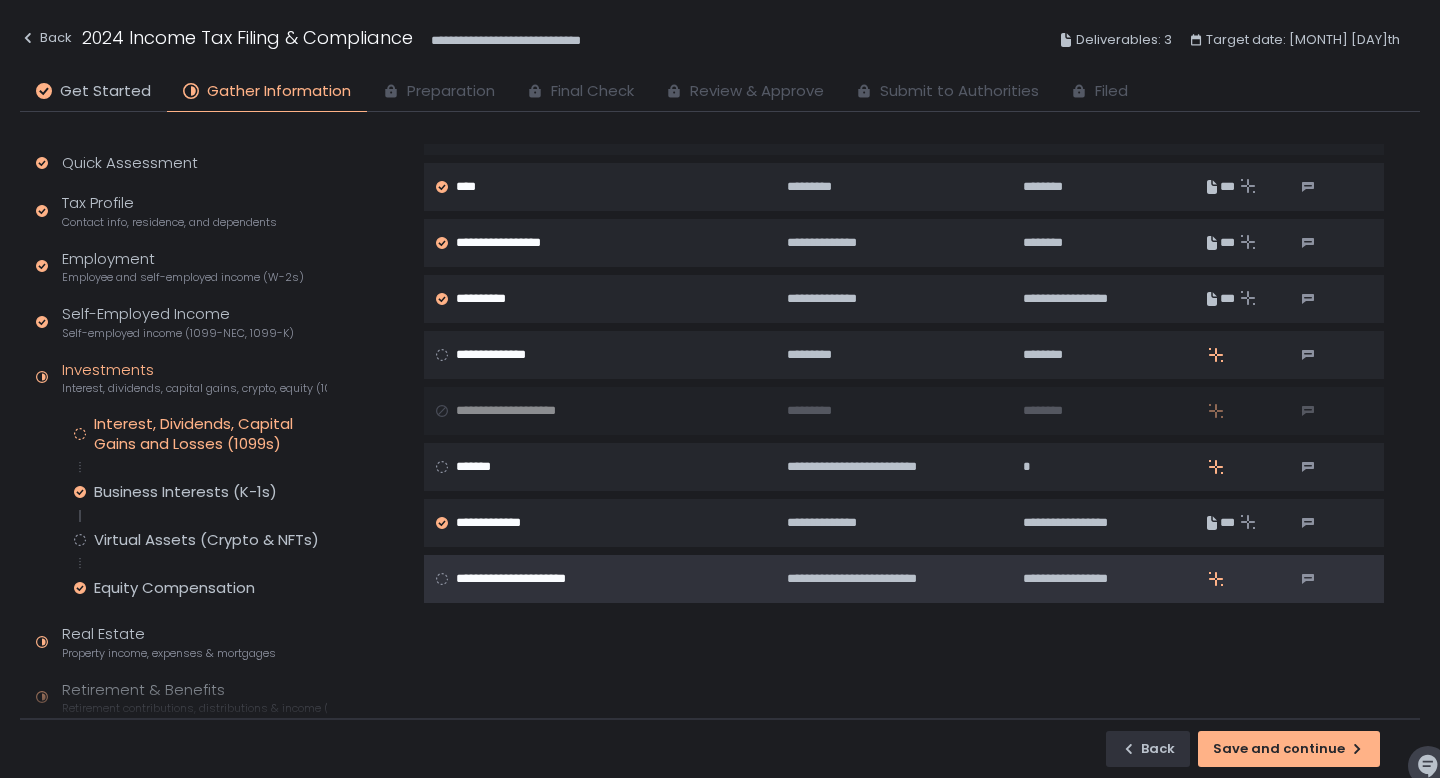 click on "**********" at bounding box center [527, 579] 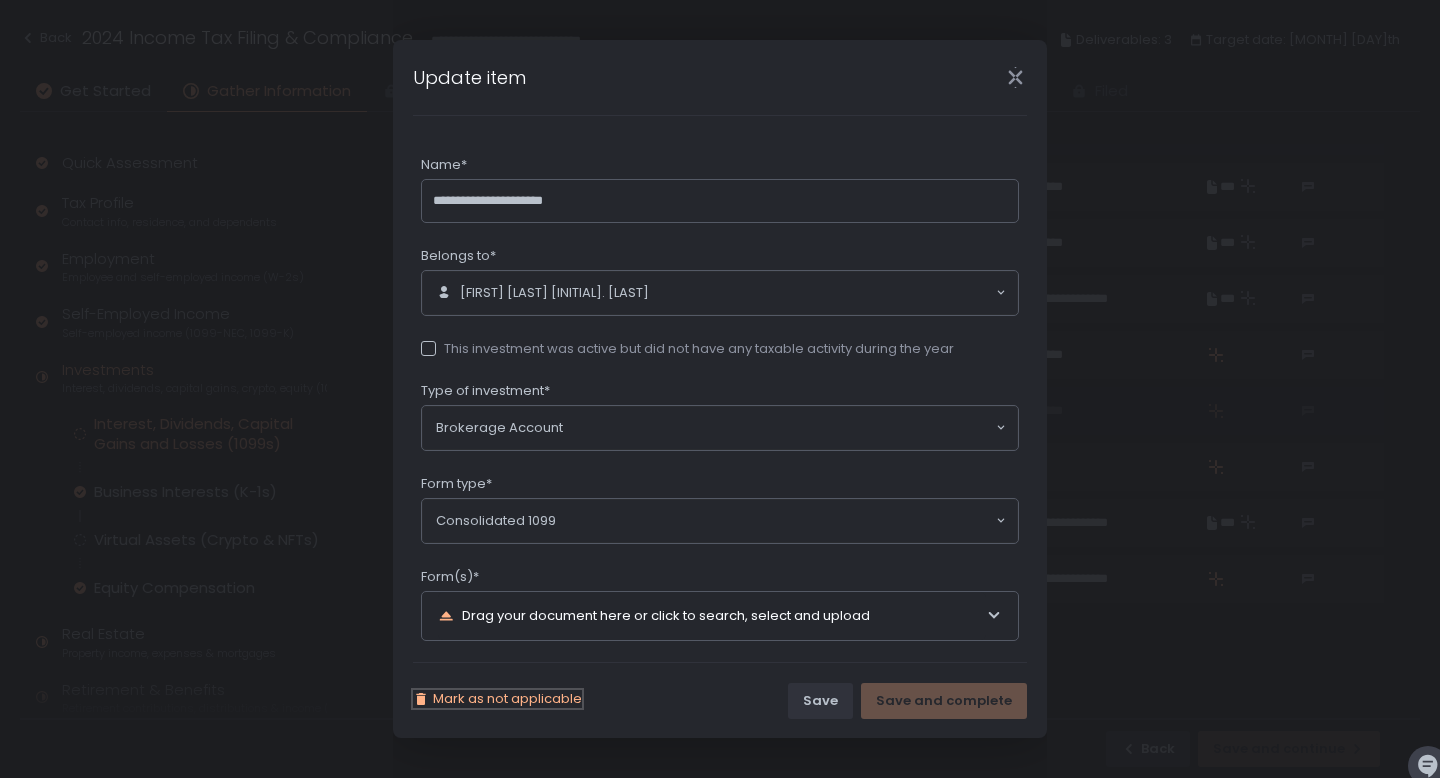 click on "Mark as not applicable" 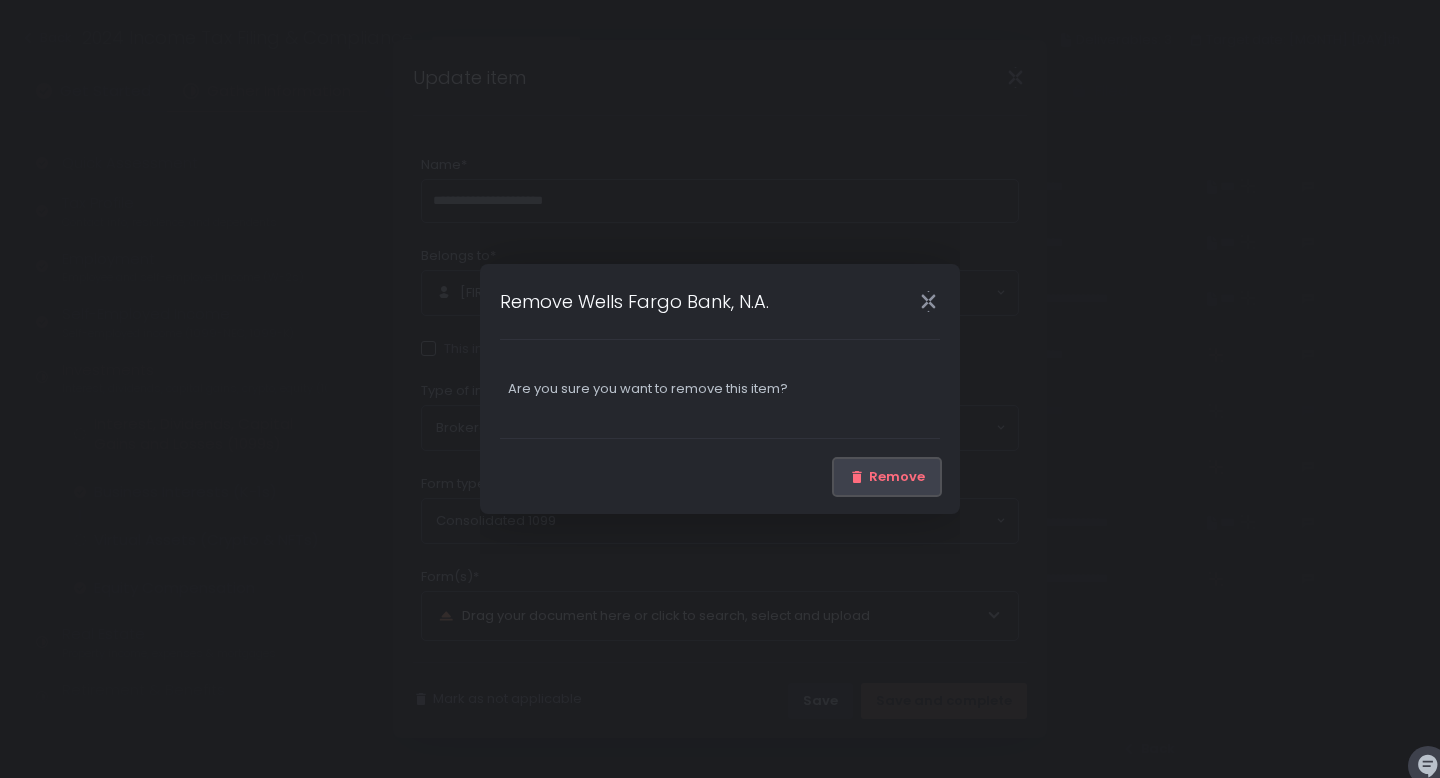 click on "Remove" 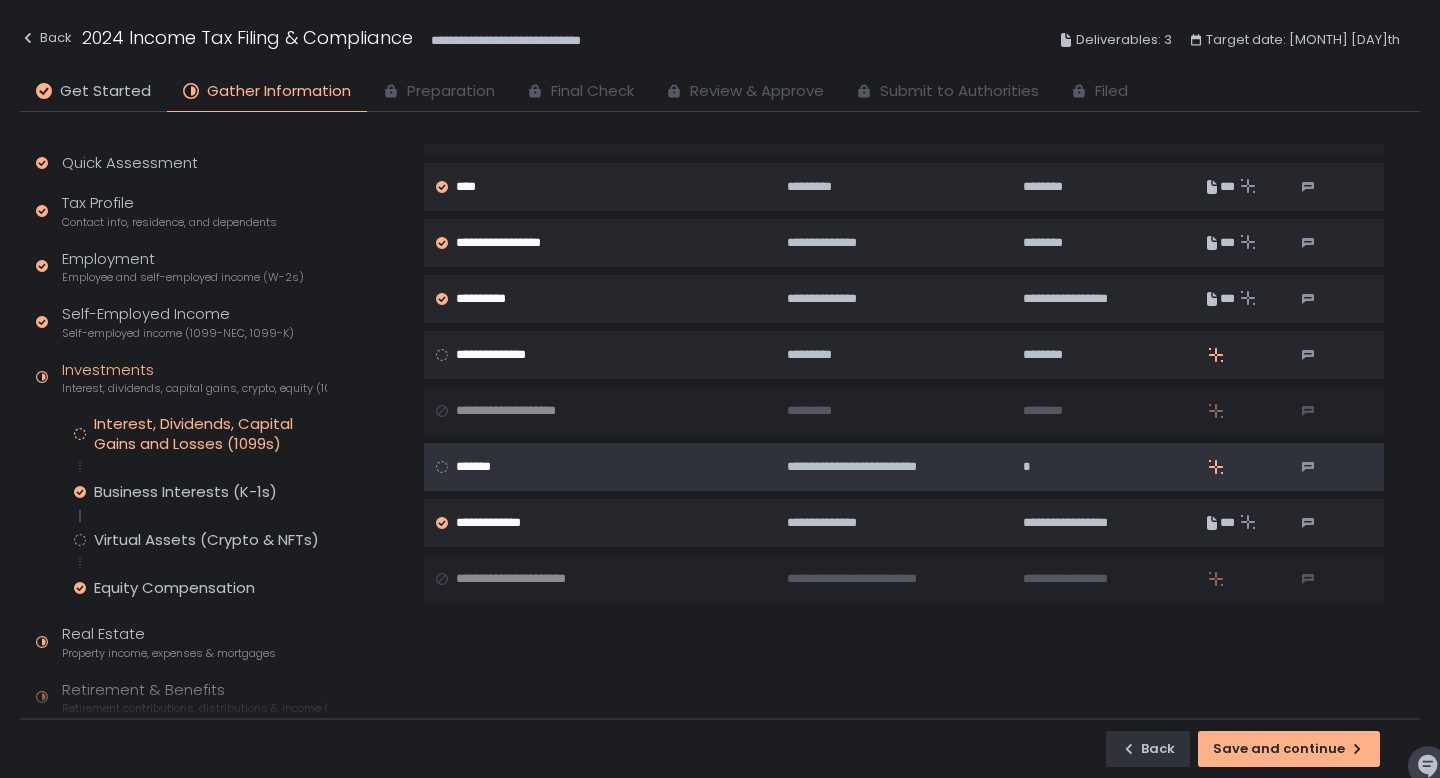 click on "*******" at bounding box center (598, 467) 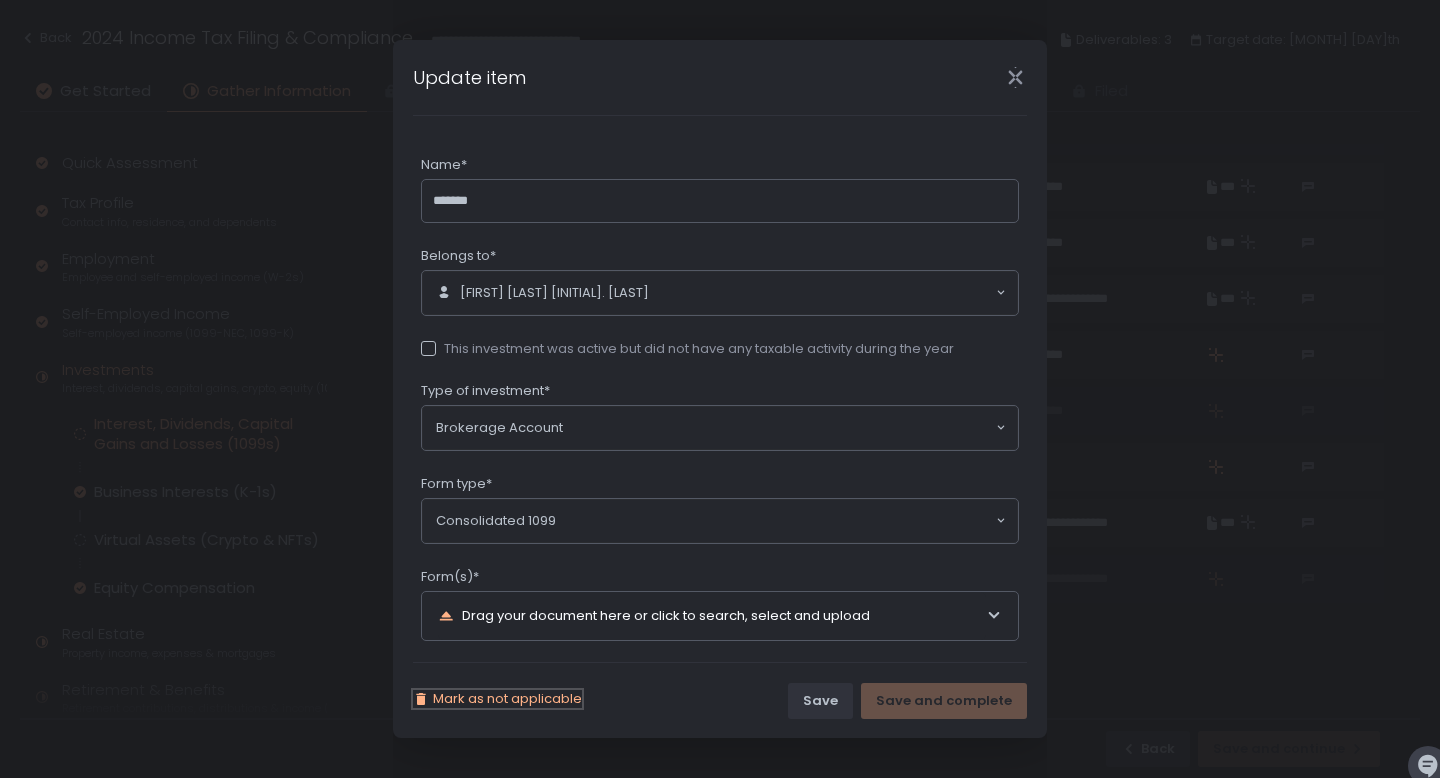 click on "Mark as not applicable" 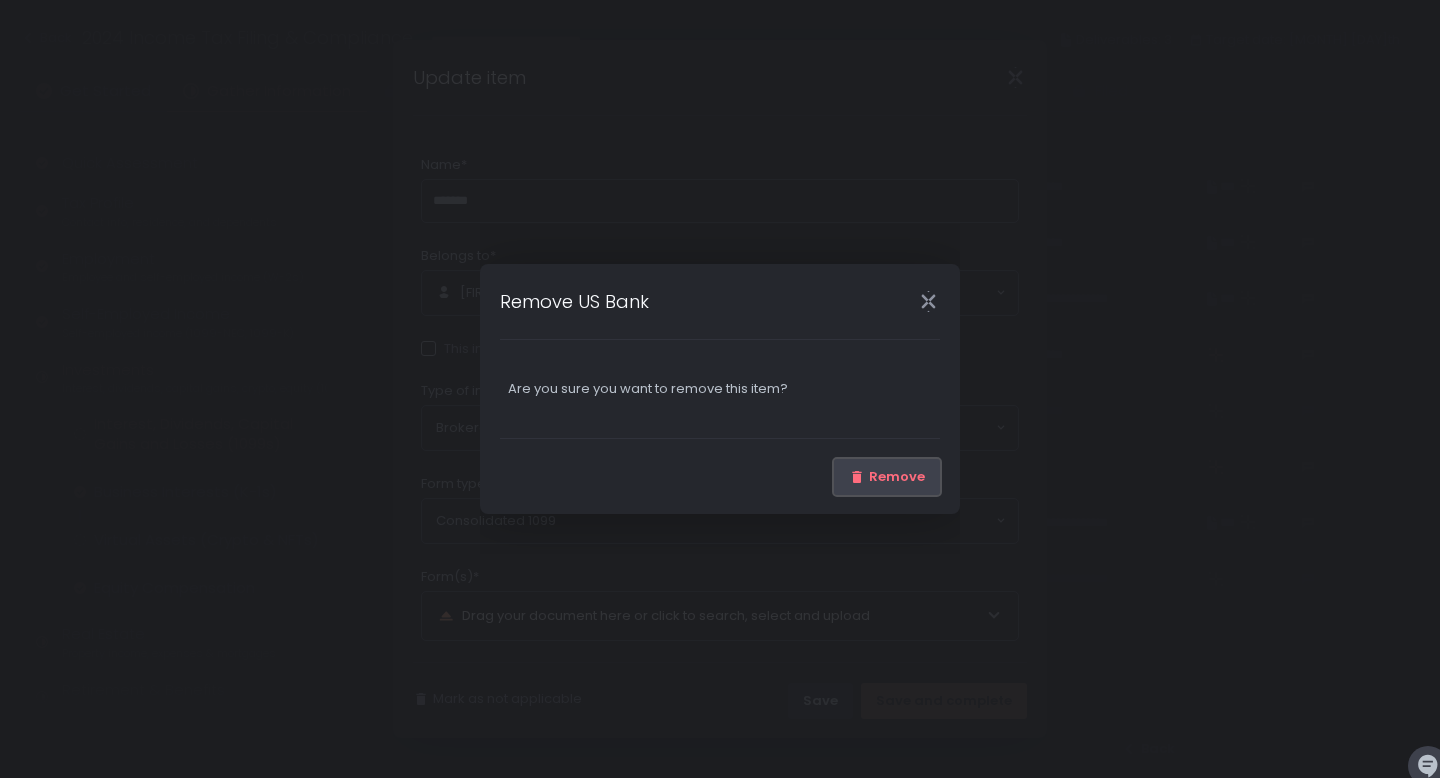 click on "Remove" 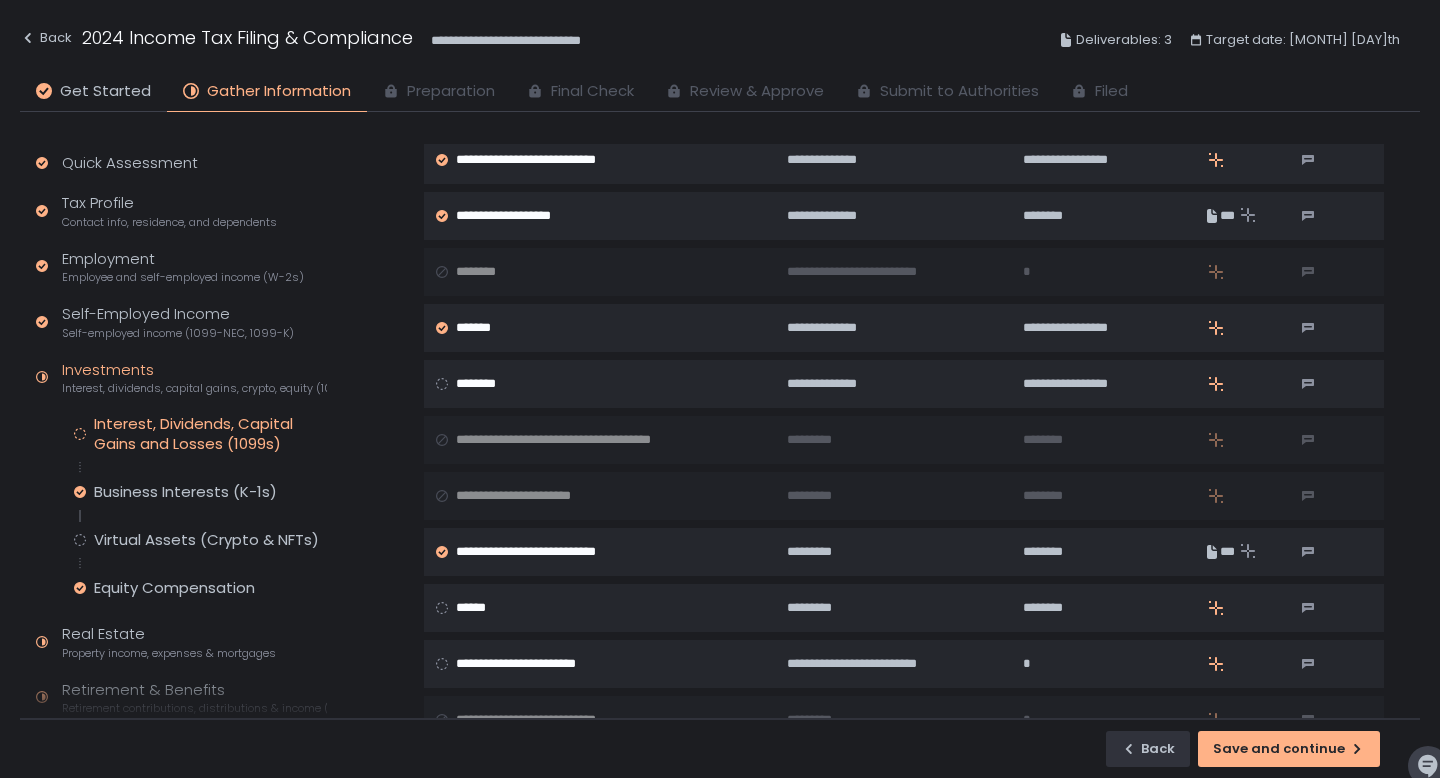 scroll, scrollTop: 568, scrollLeft: 0, axis: vertical 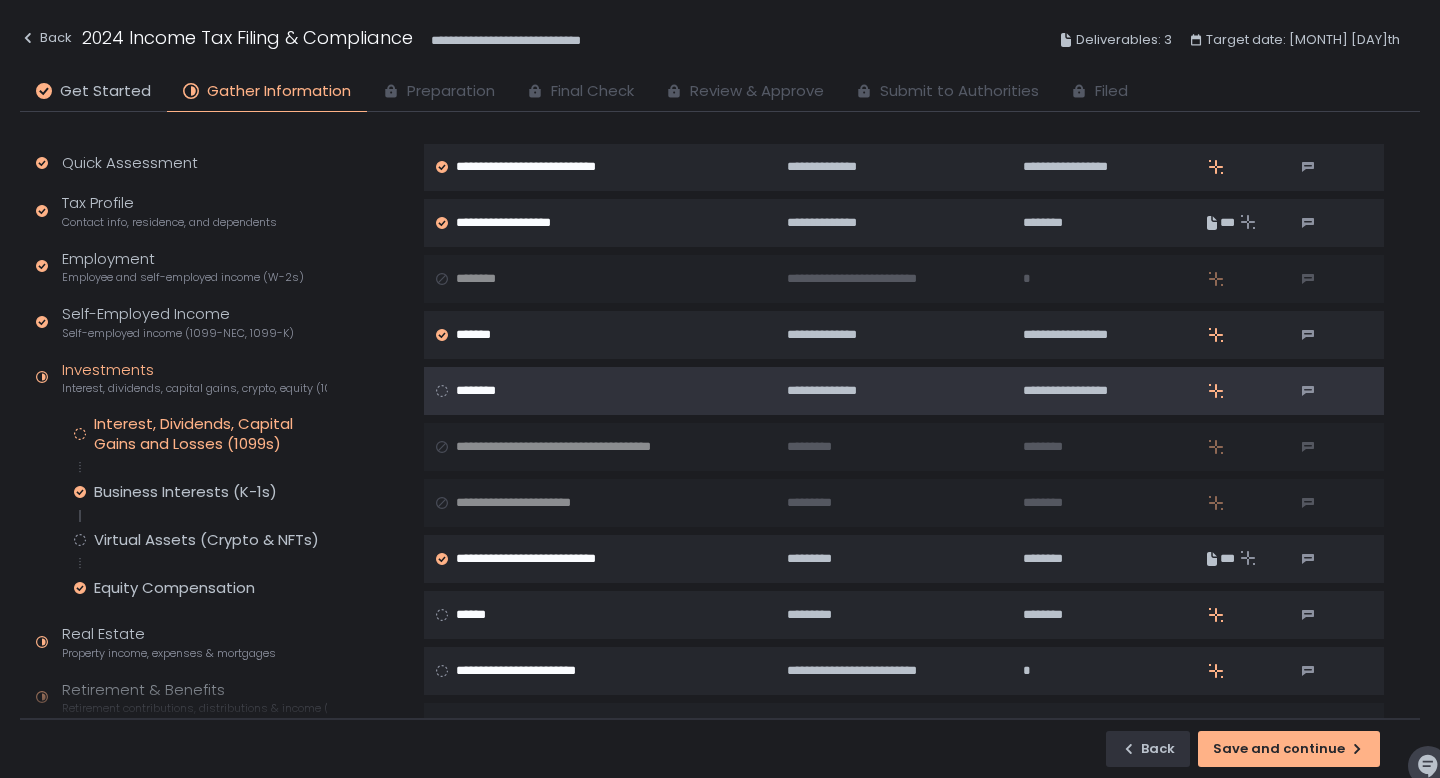click on "********" at bounding box center [479, 391] 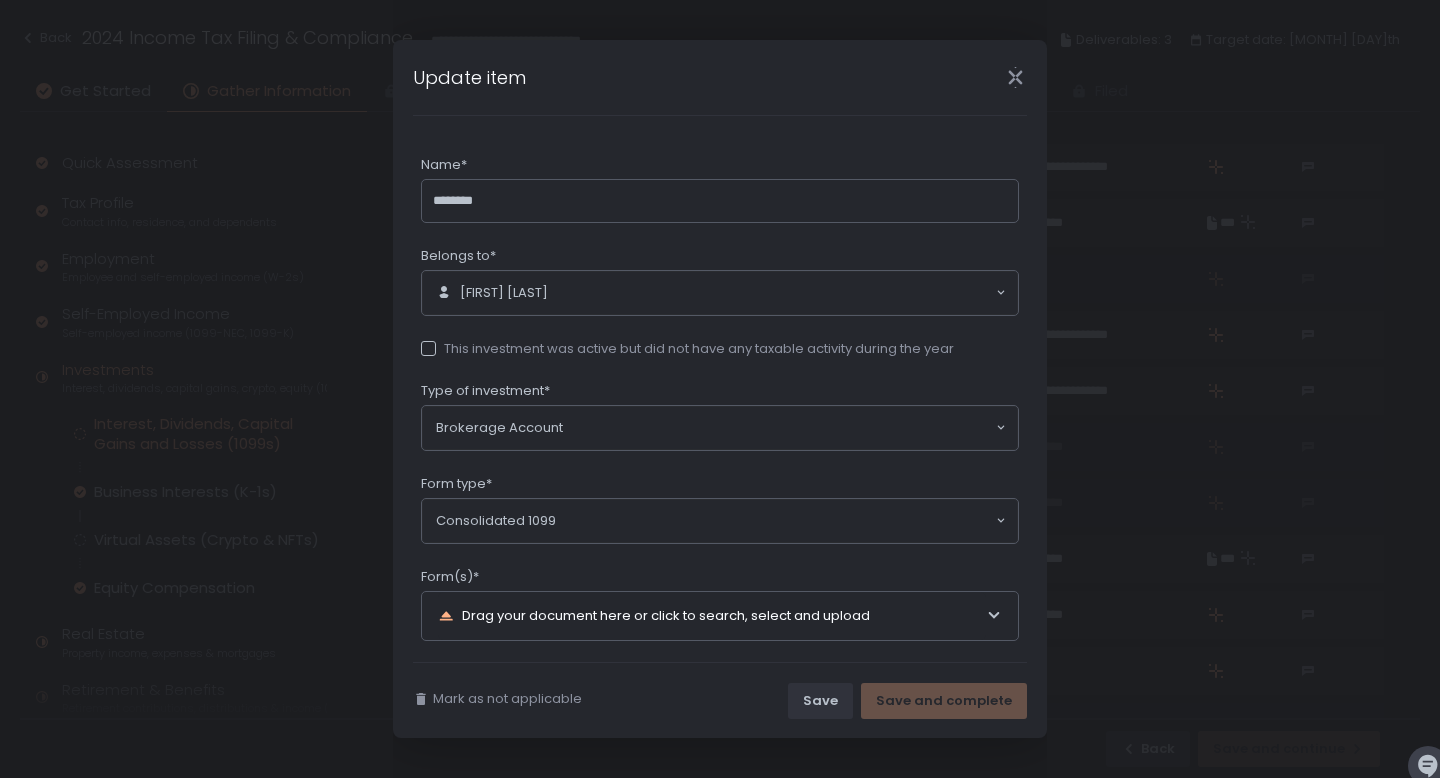 click on "[FIRST] [LAST] Loading..." 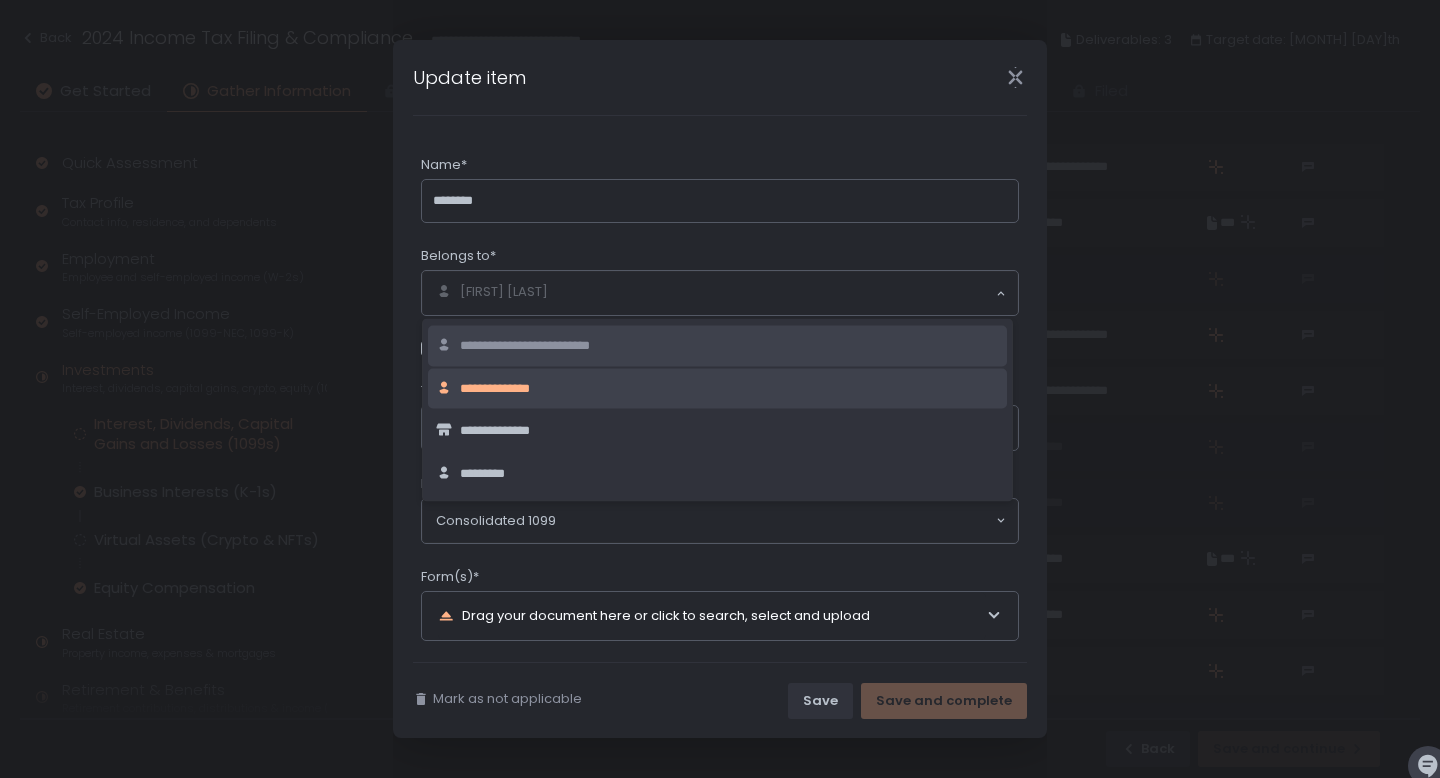 click on "**********" 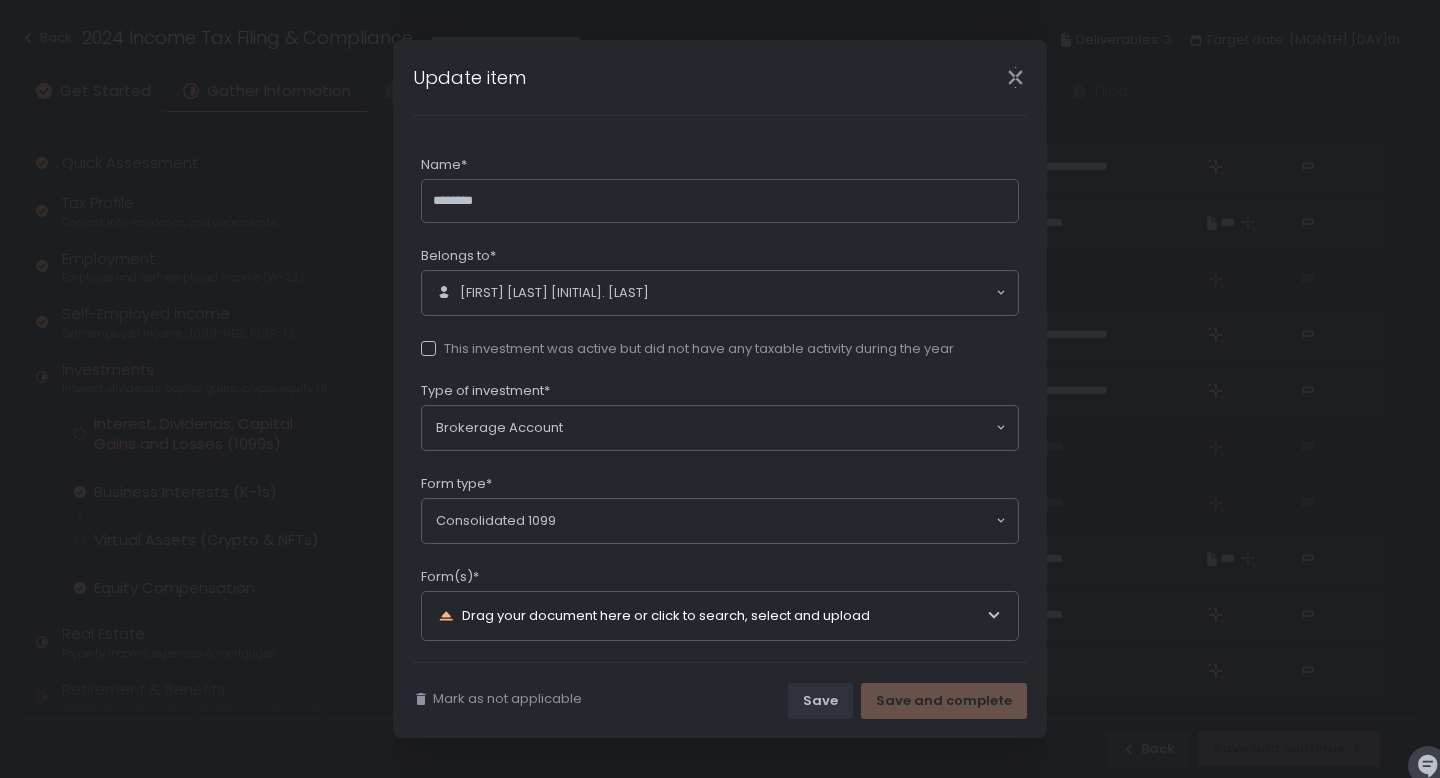 click on "Brokerage Account Loading..." 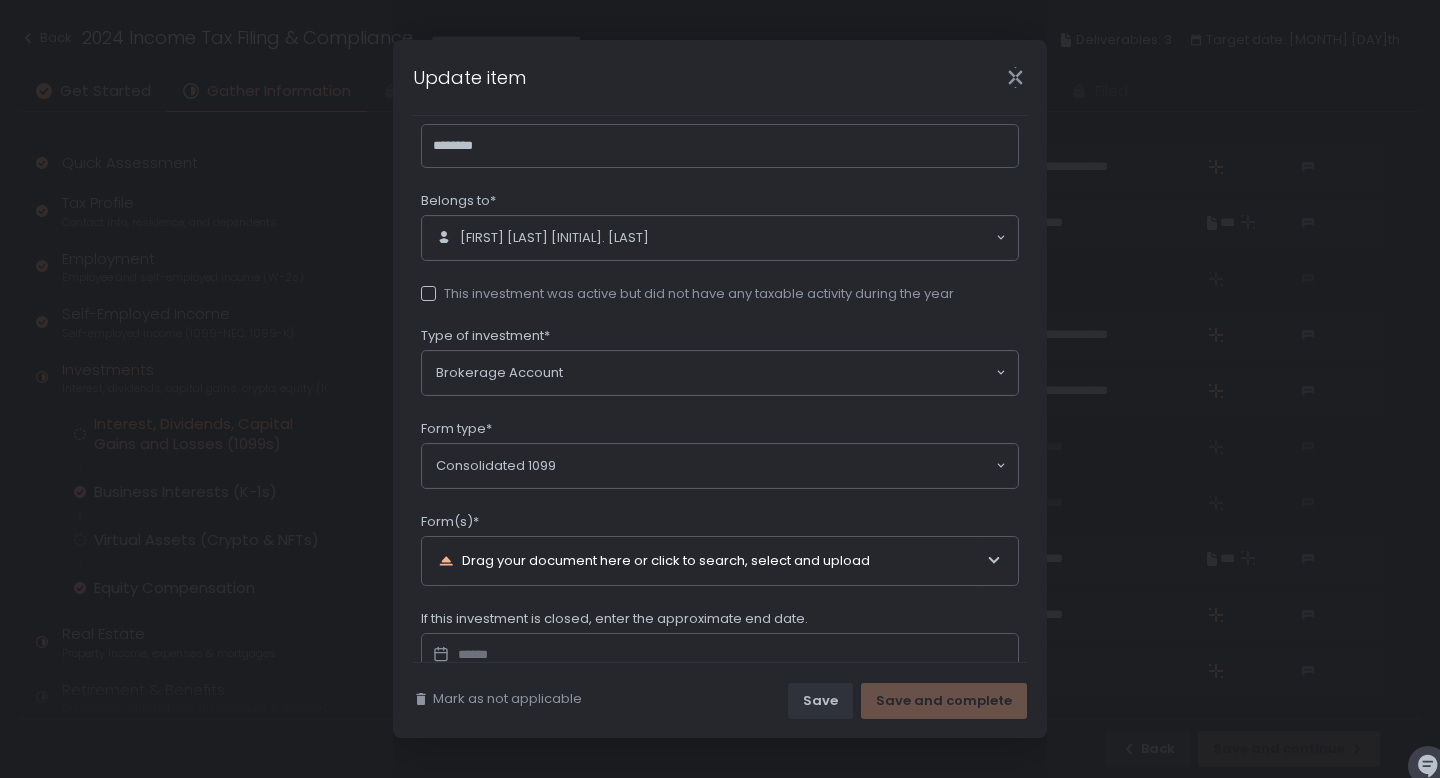 scroll, scrollTop: 123, scrollLeft: 0, axis: vertical 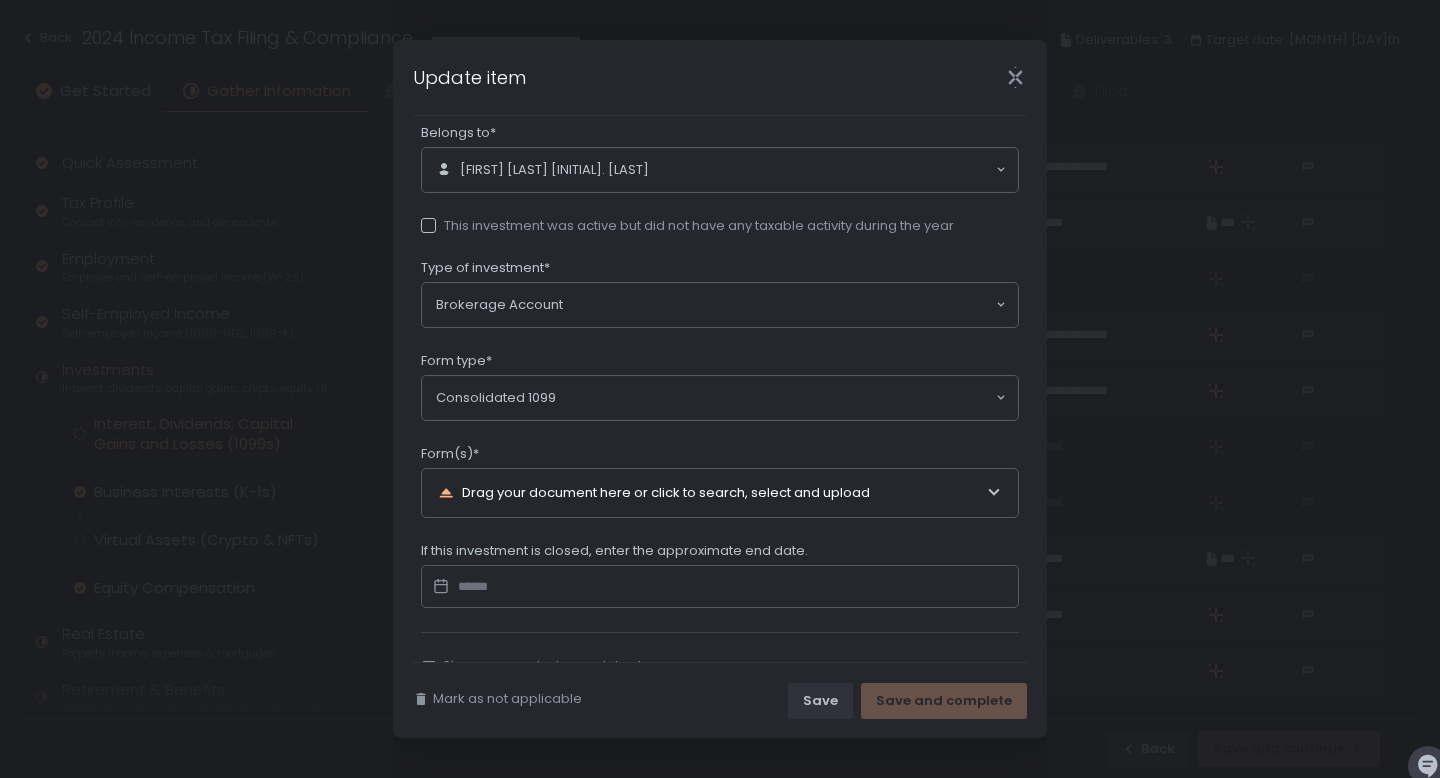 click on "Drag your document here or click to search, select and upload" at bounding box center [712, 493] 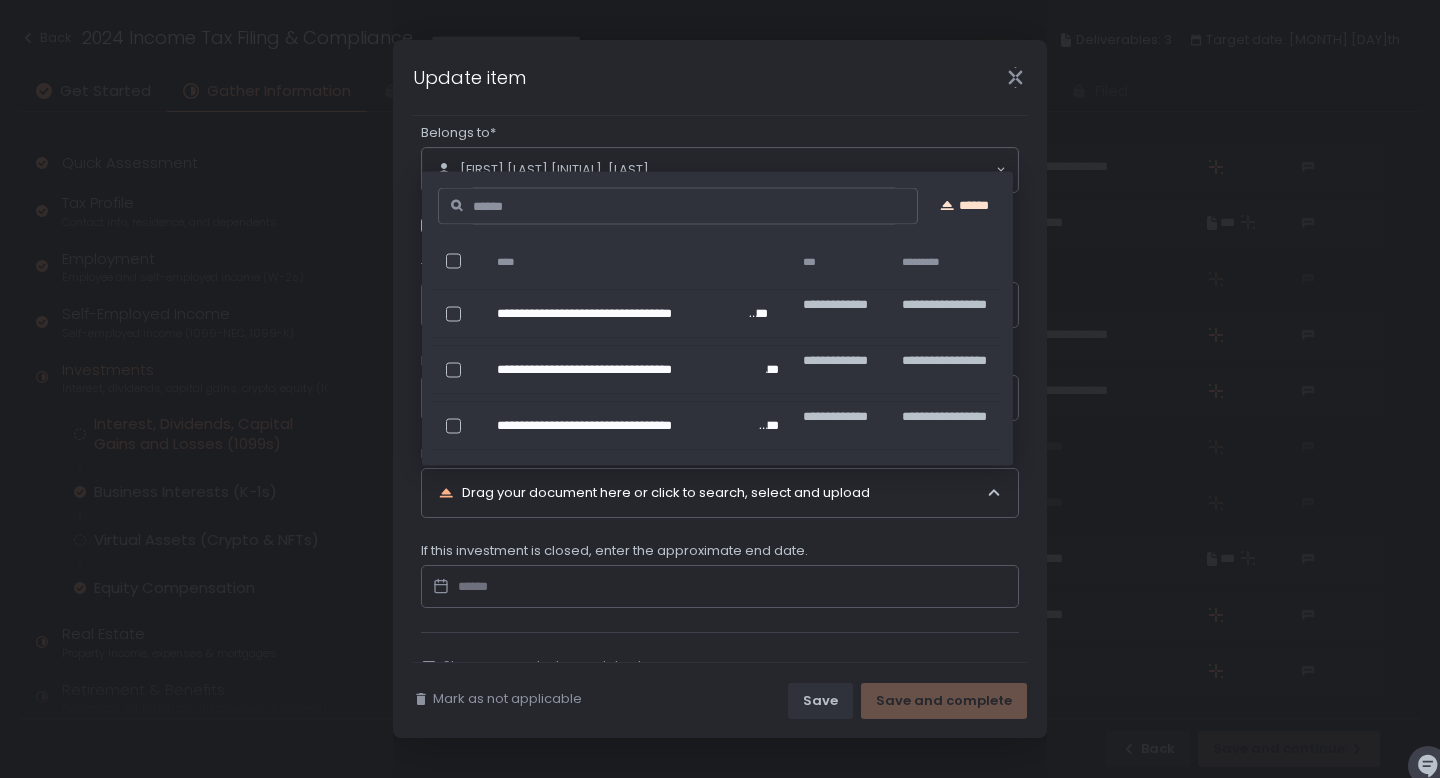 click 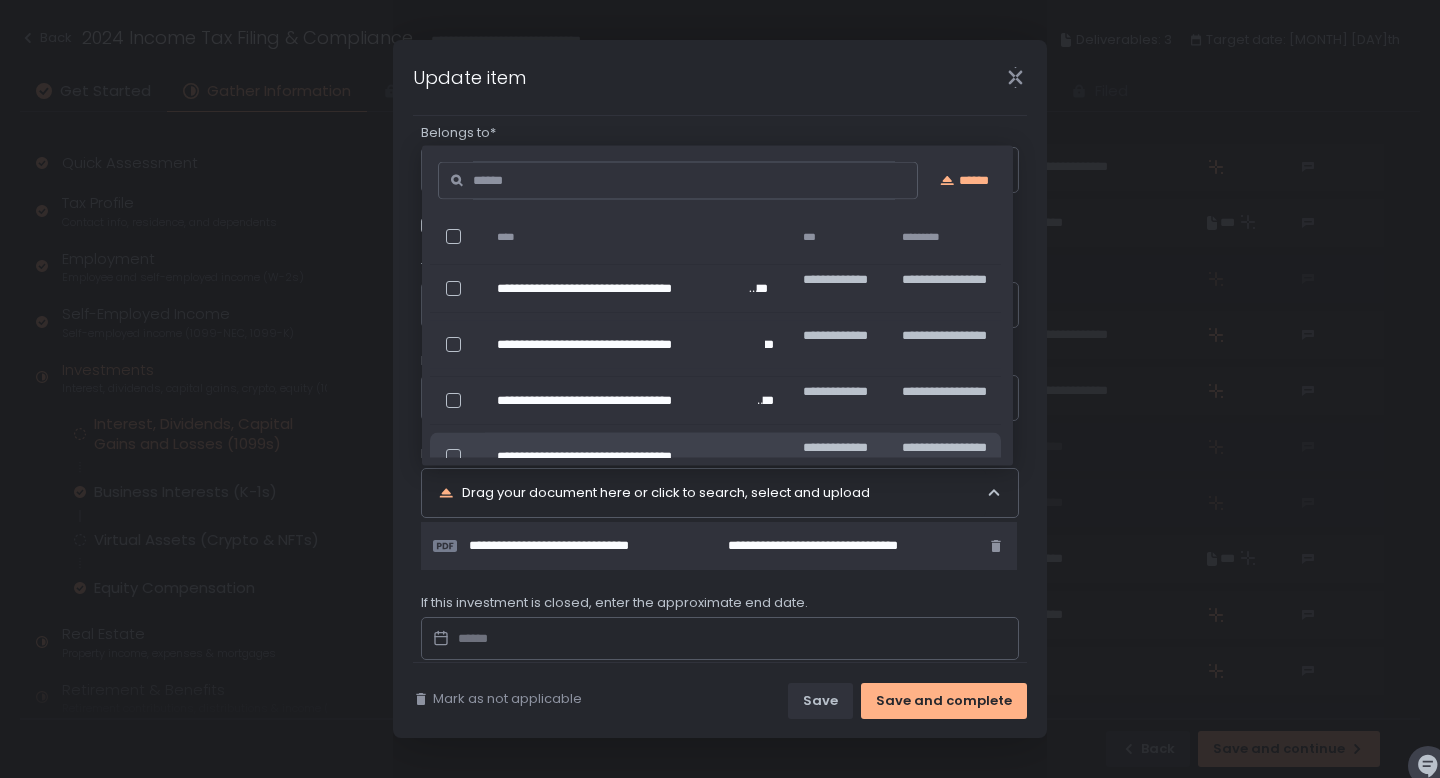 scroll, scrollTop: 30, scrollLeft: 0, axis: vertical 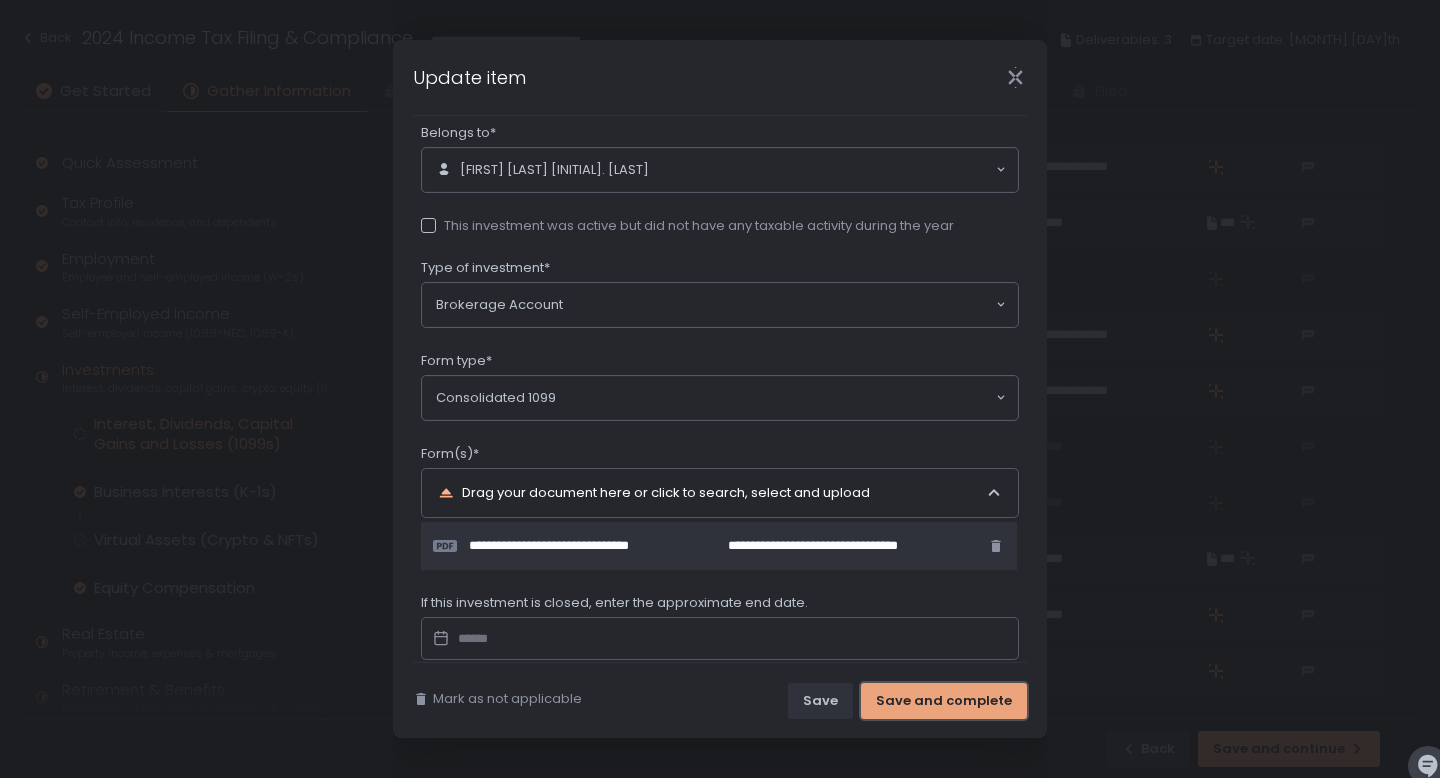 click on "Save and complete" at bounding box center (944, 701) 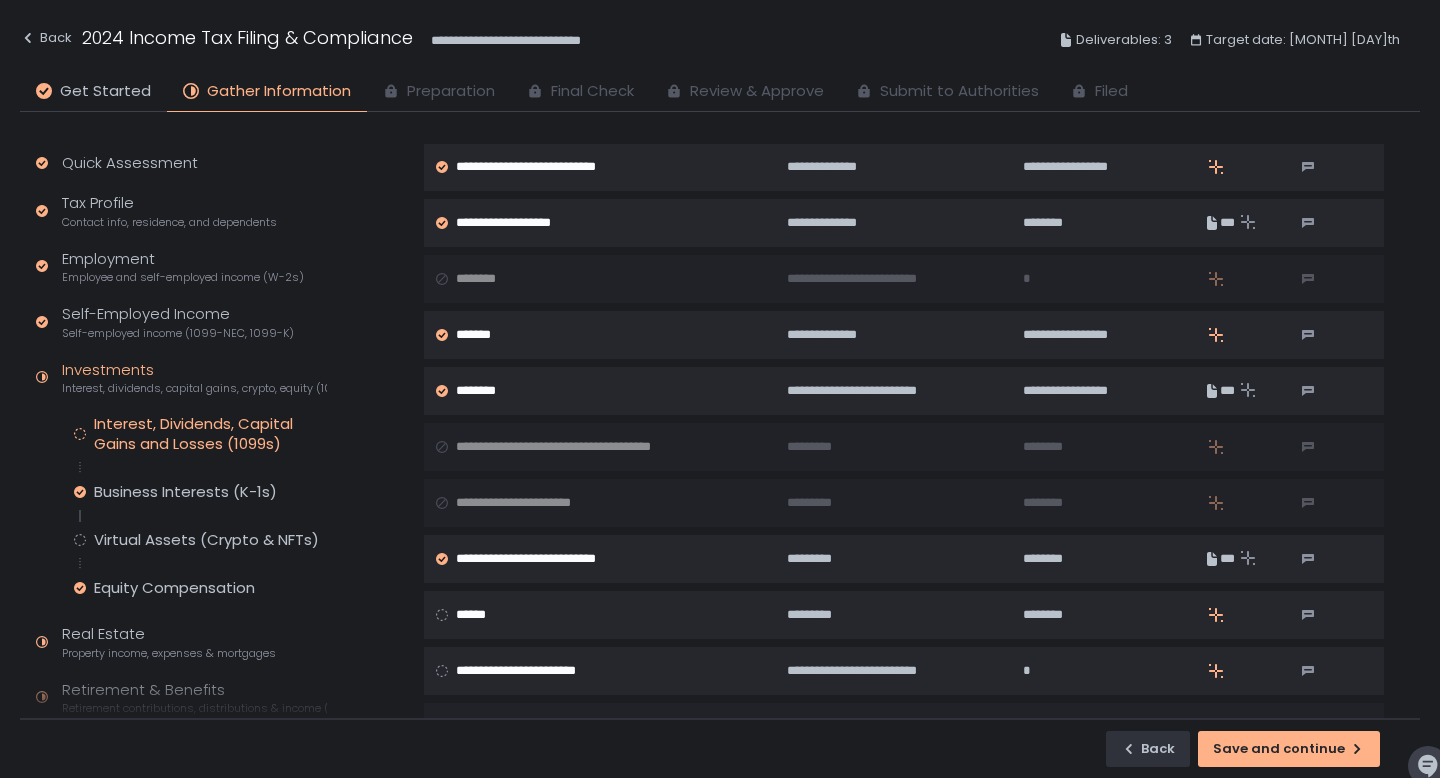 scroll, scrollTop: 0, scrollLeft: 0, axis: both 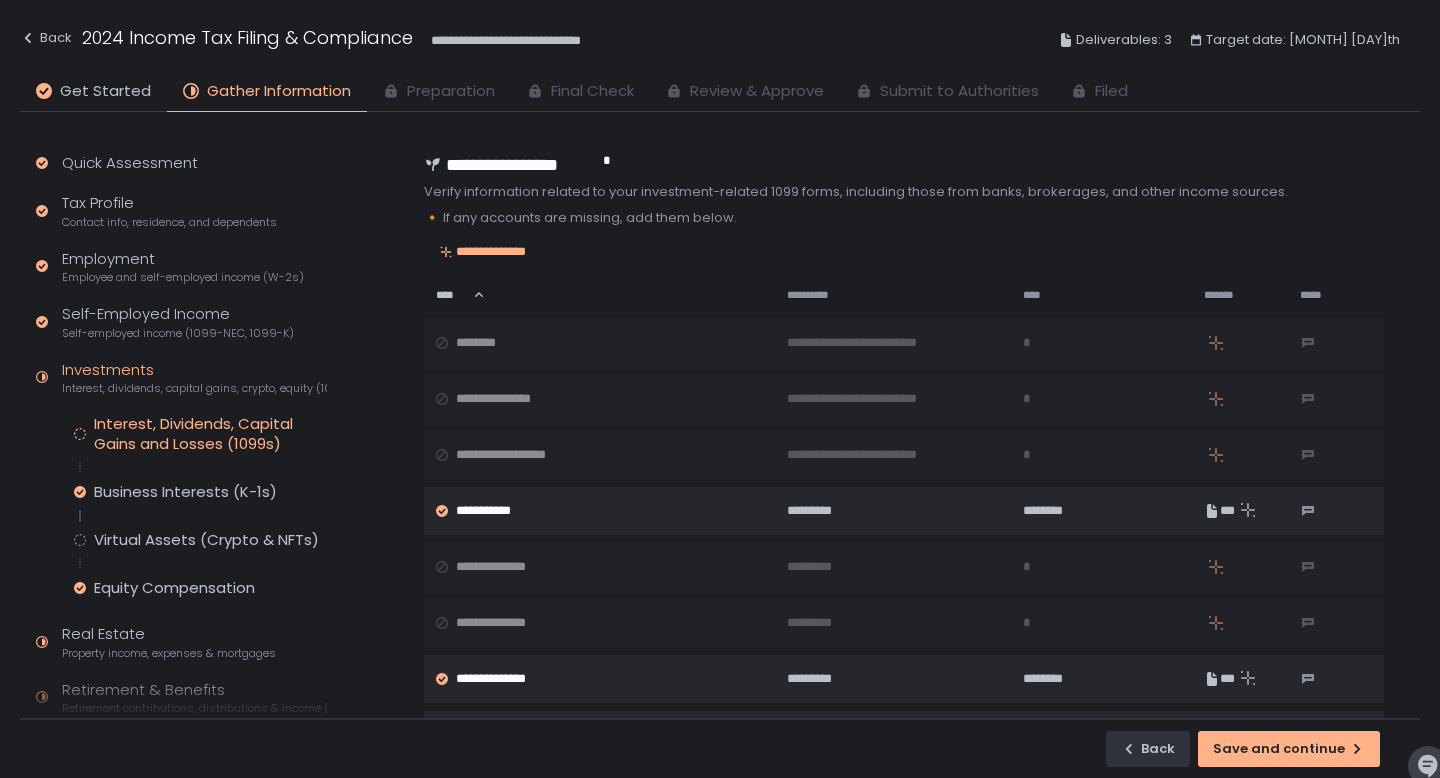 click on "**********" 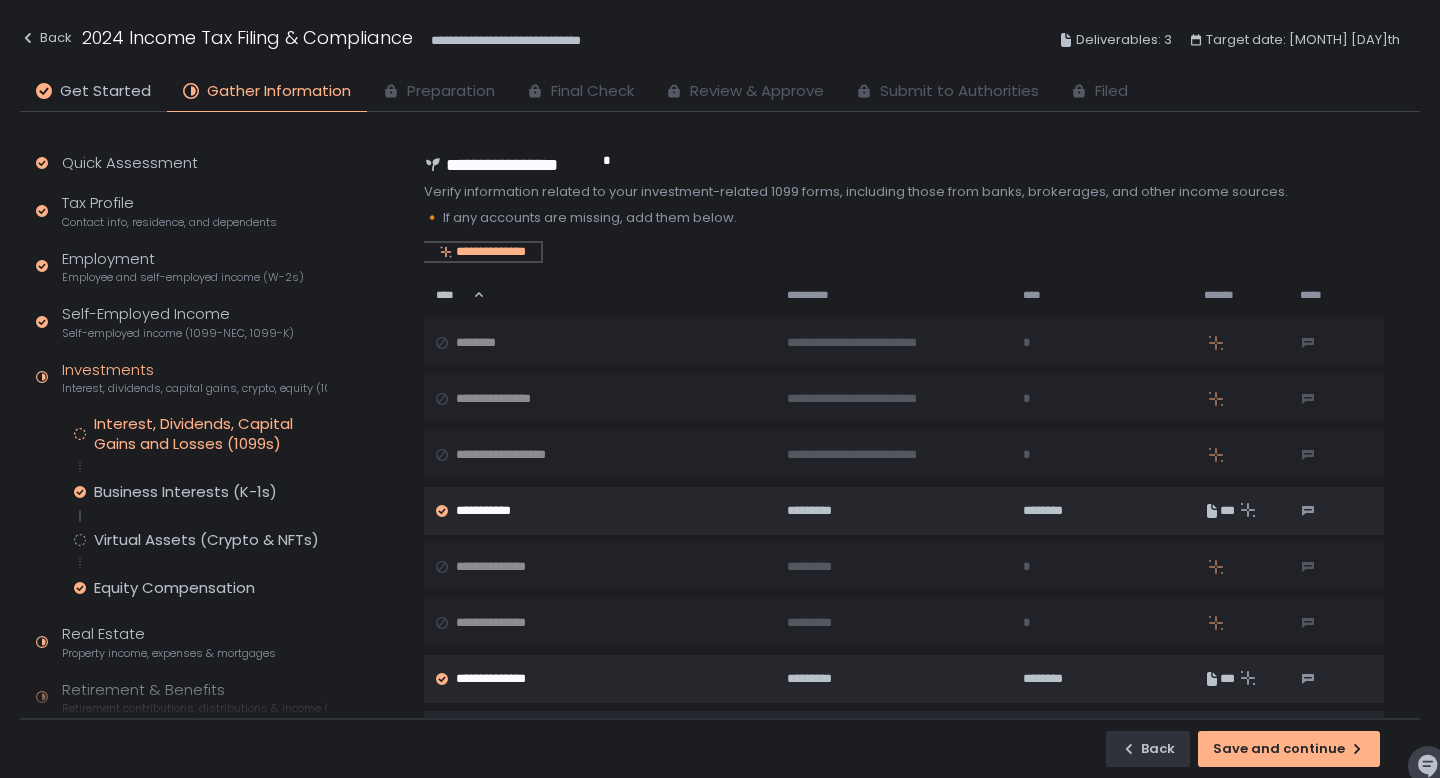 click on "**********" 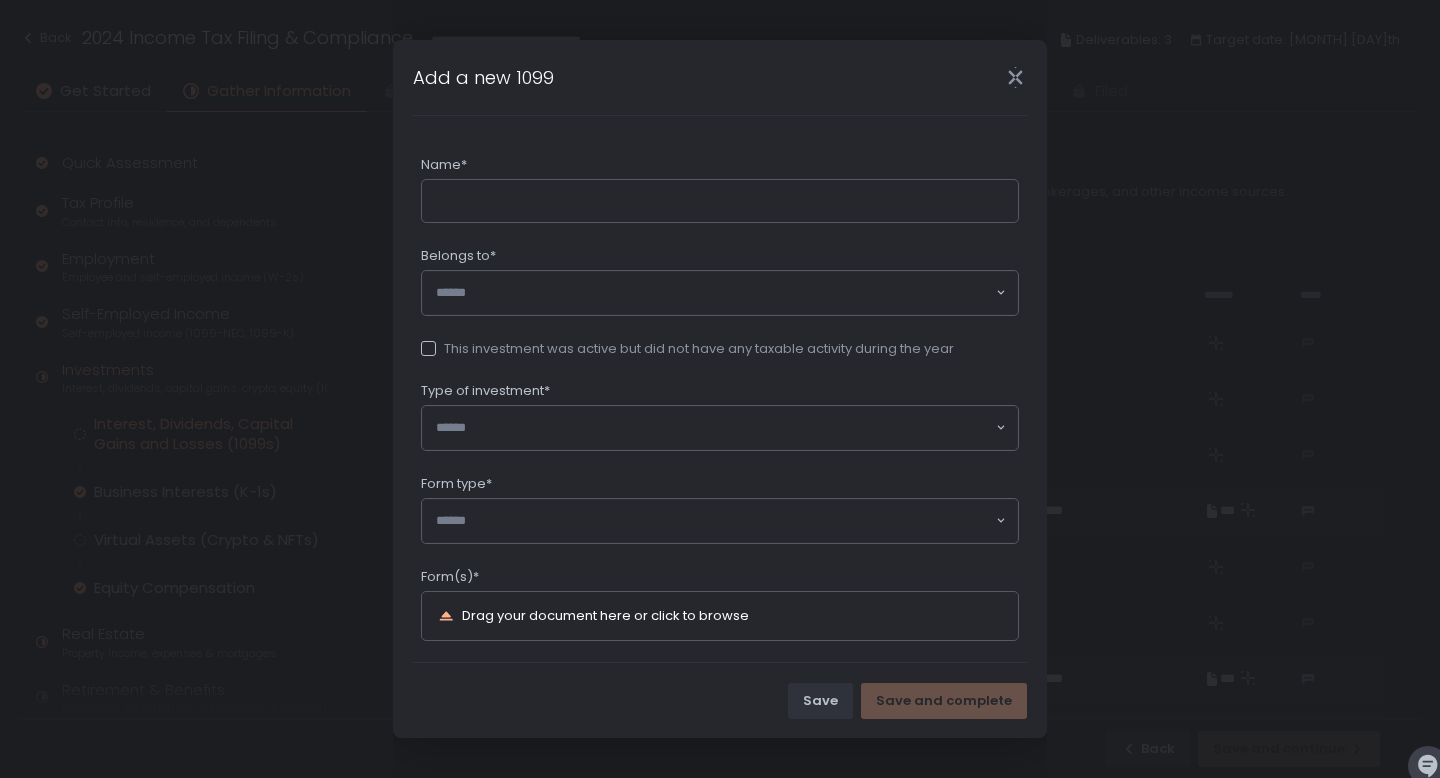 type 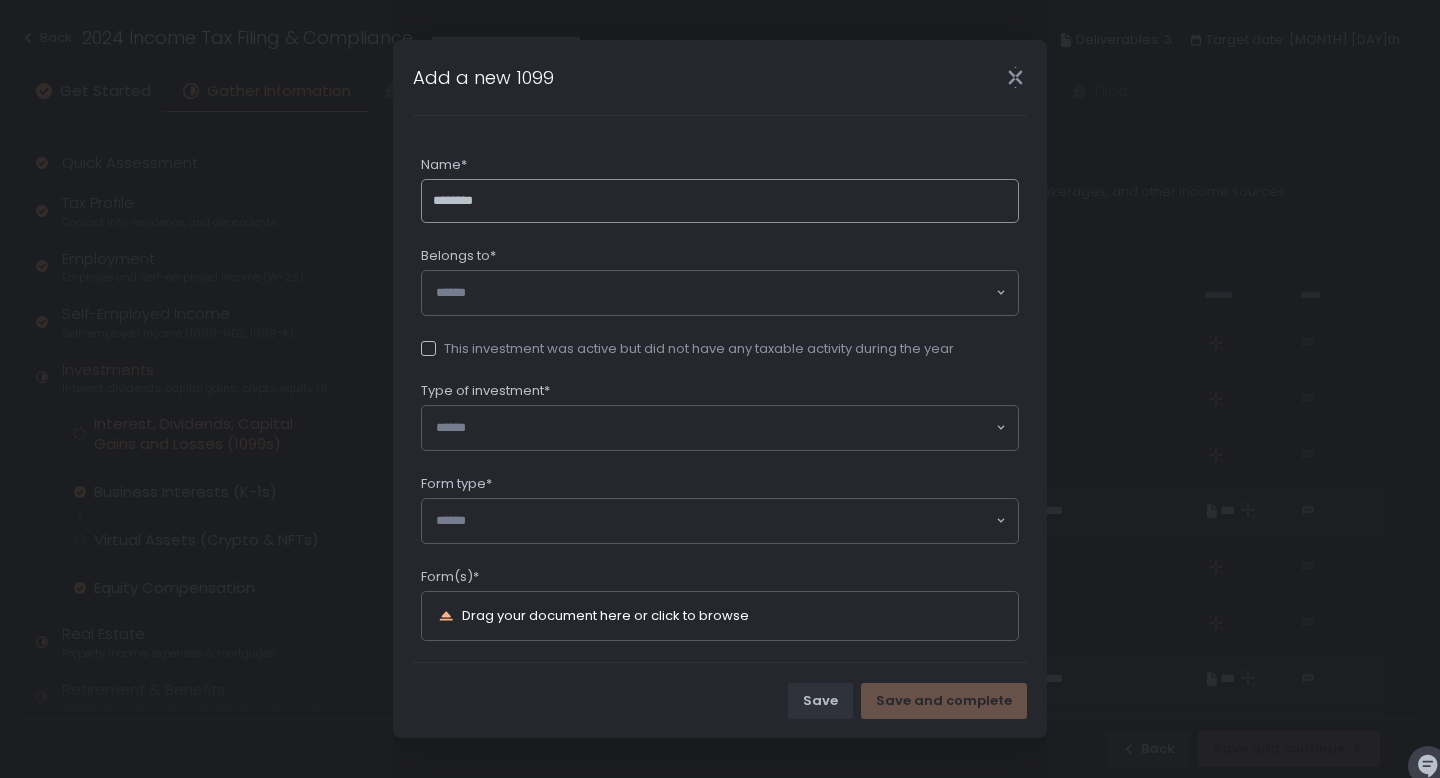 type on "********" 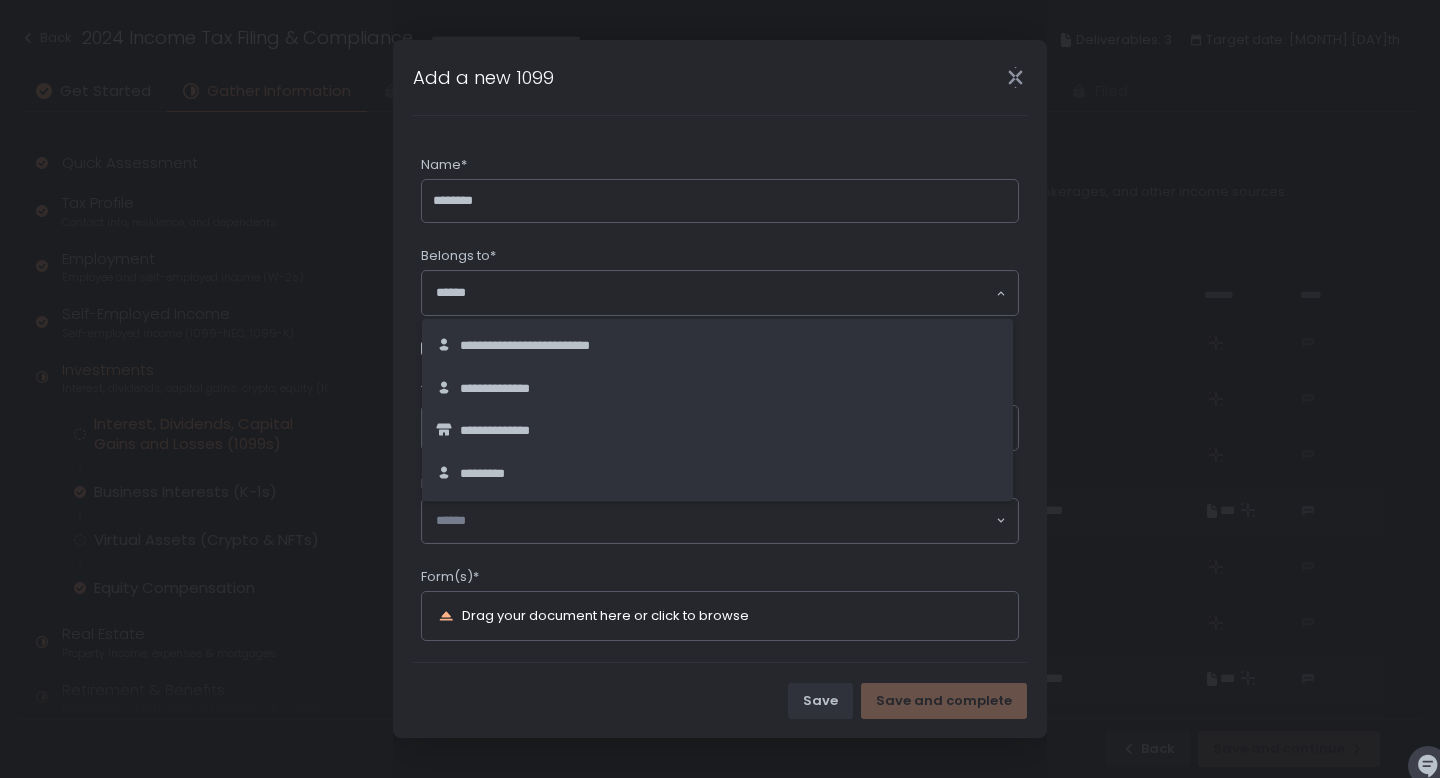 click 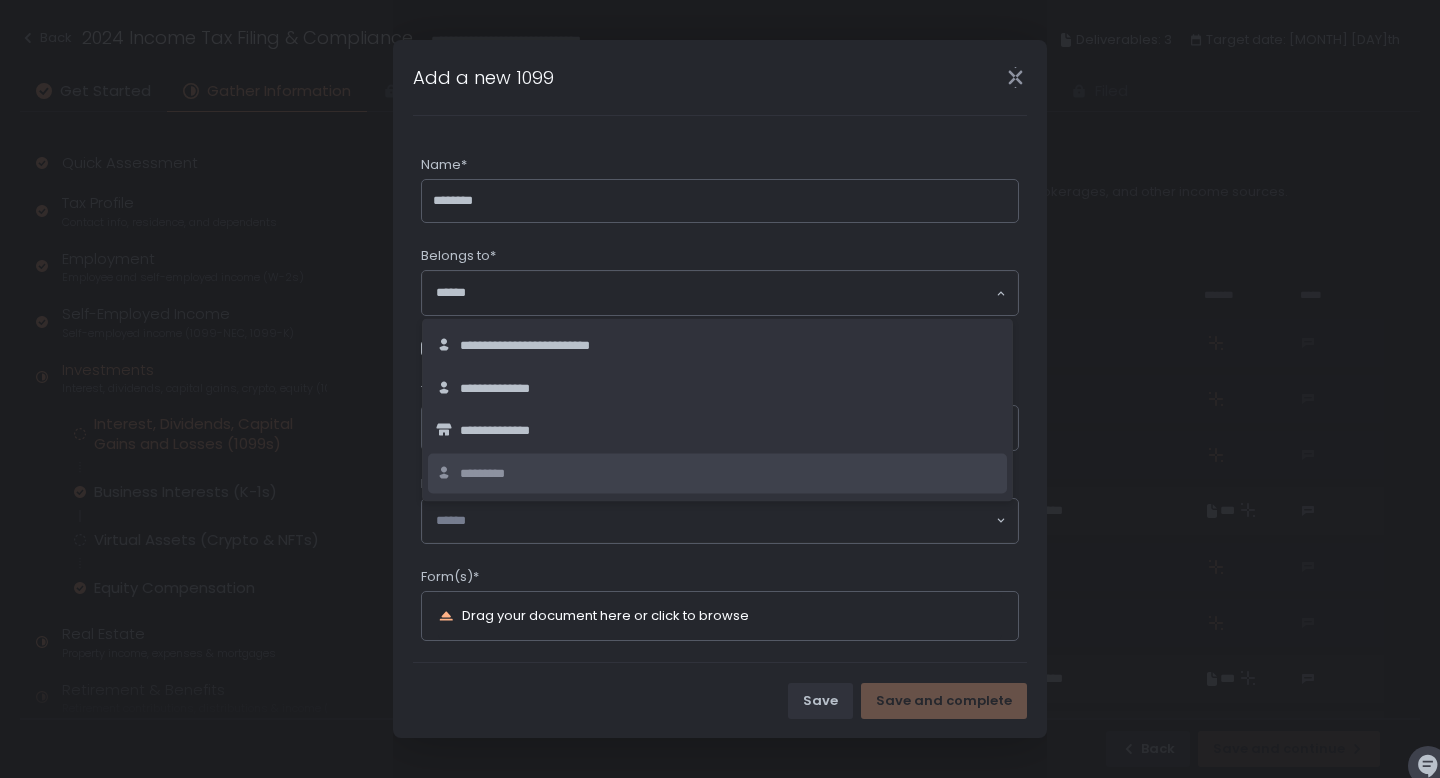 click on "*********" at bounding box center (486, 473) 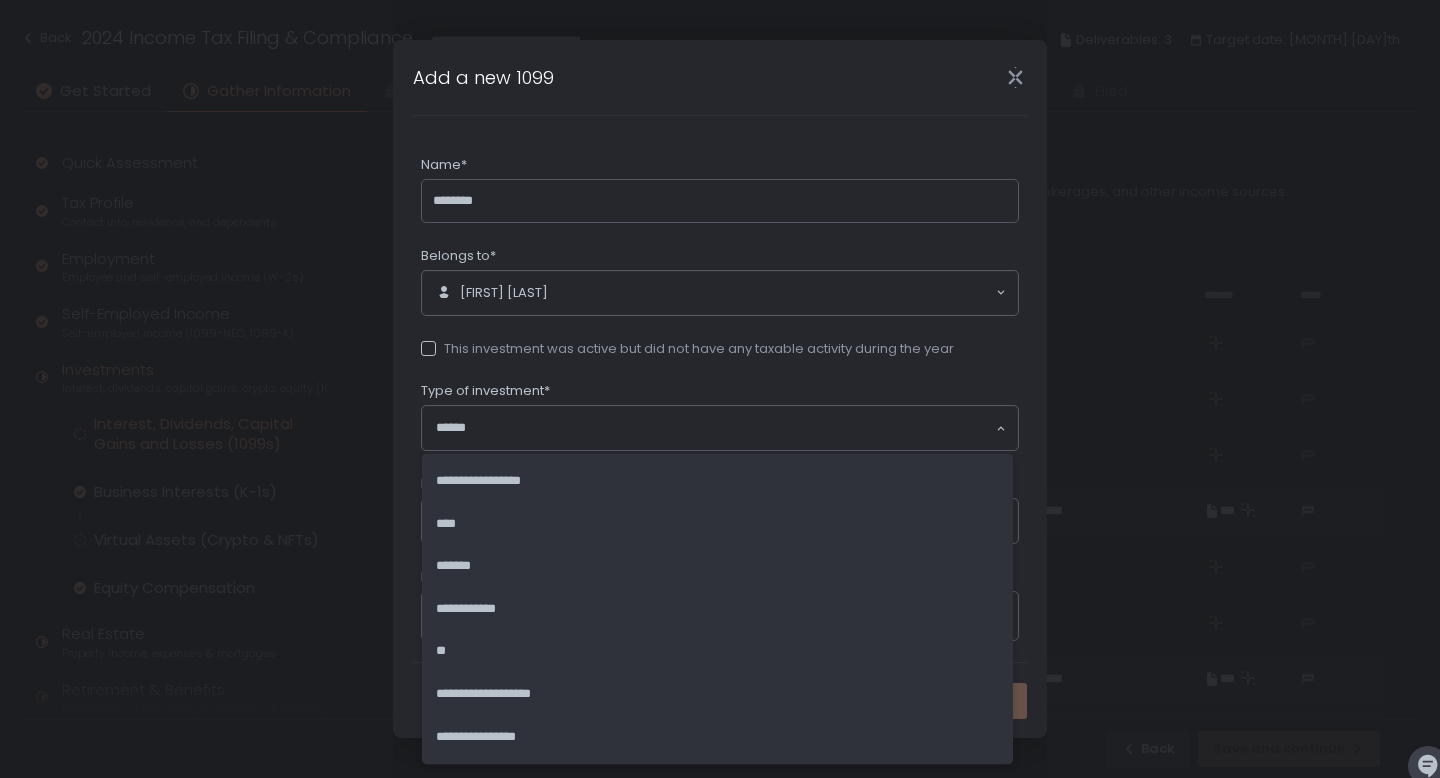 click 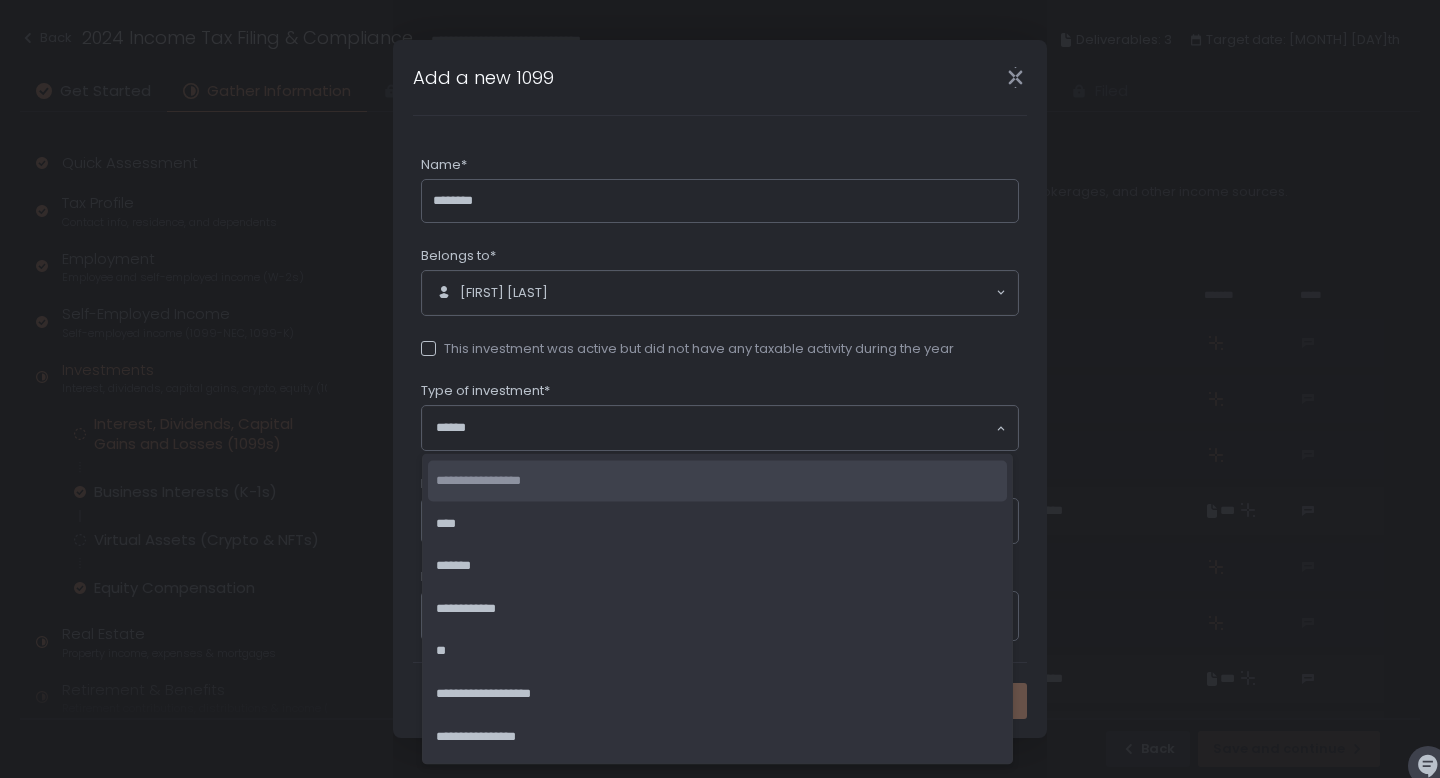click on "**********" 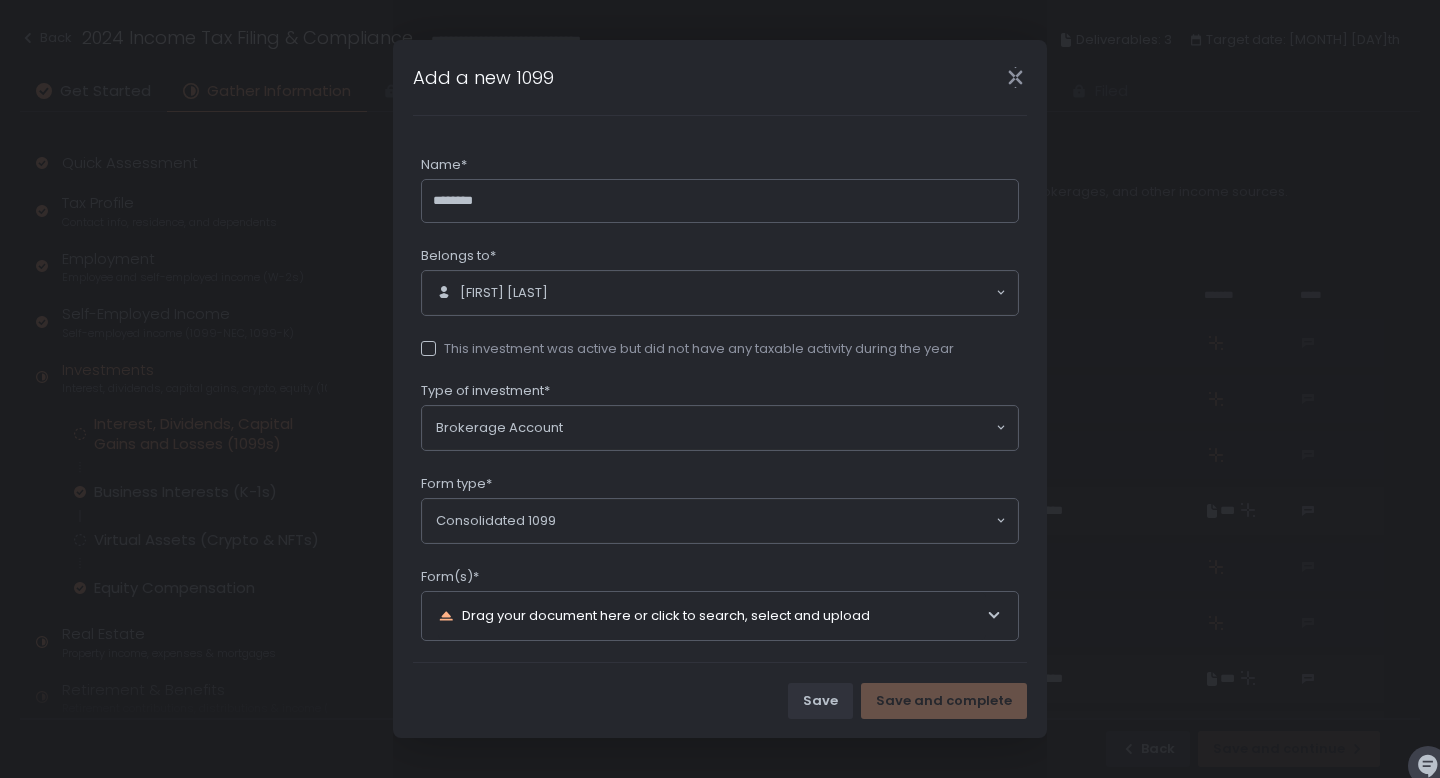 click on "Consolidated 1099" at bounding box center (715, 521) 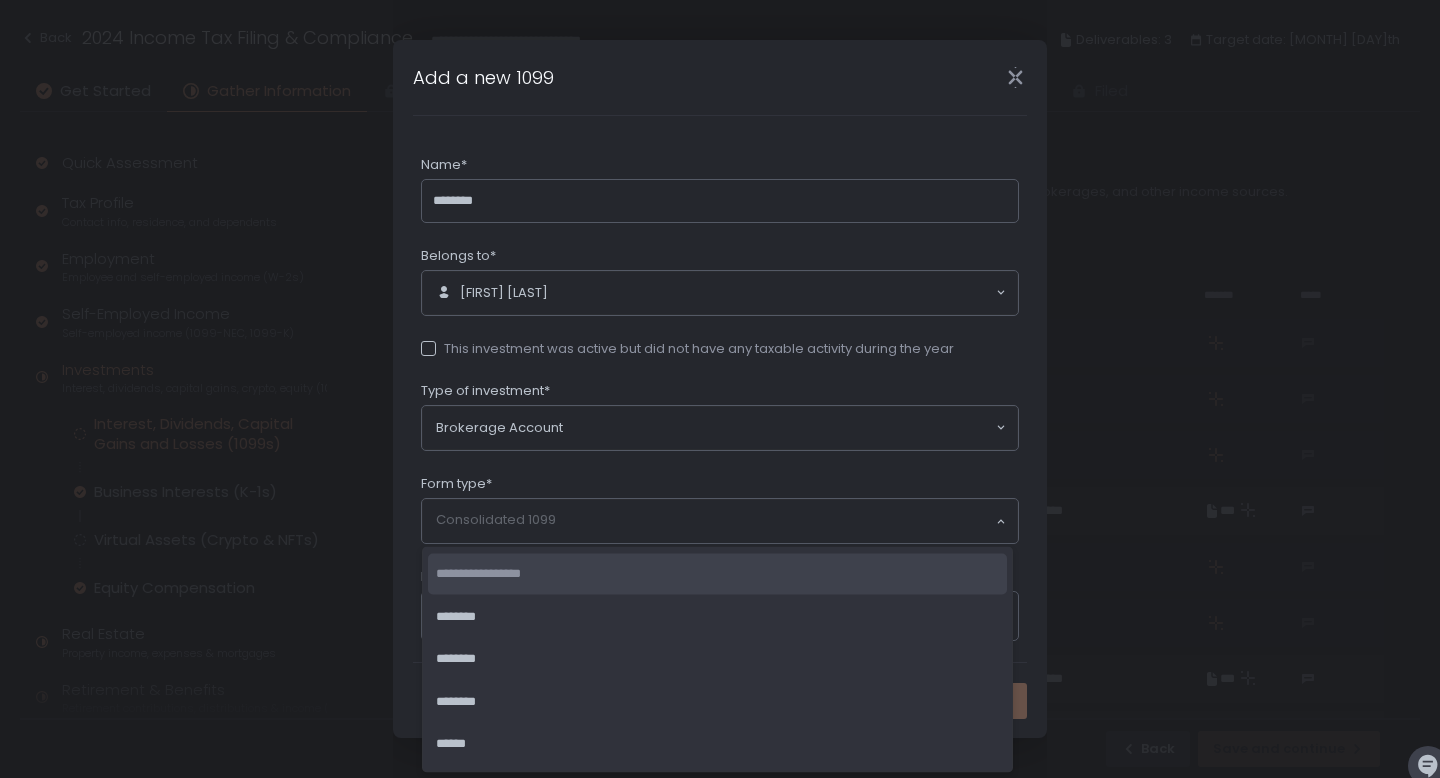 click on "Form type*" at bounding box center (720, 486) 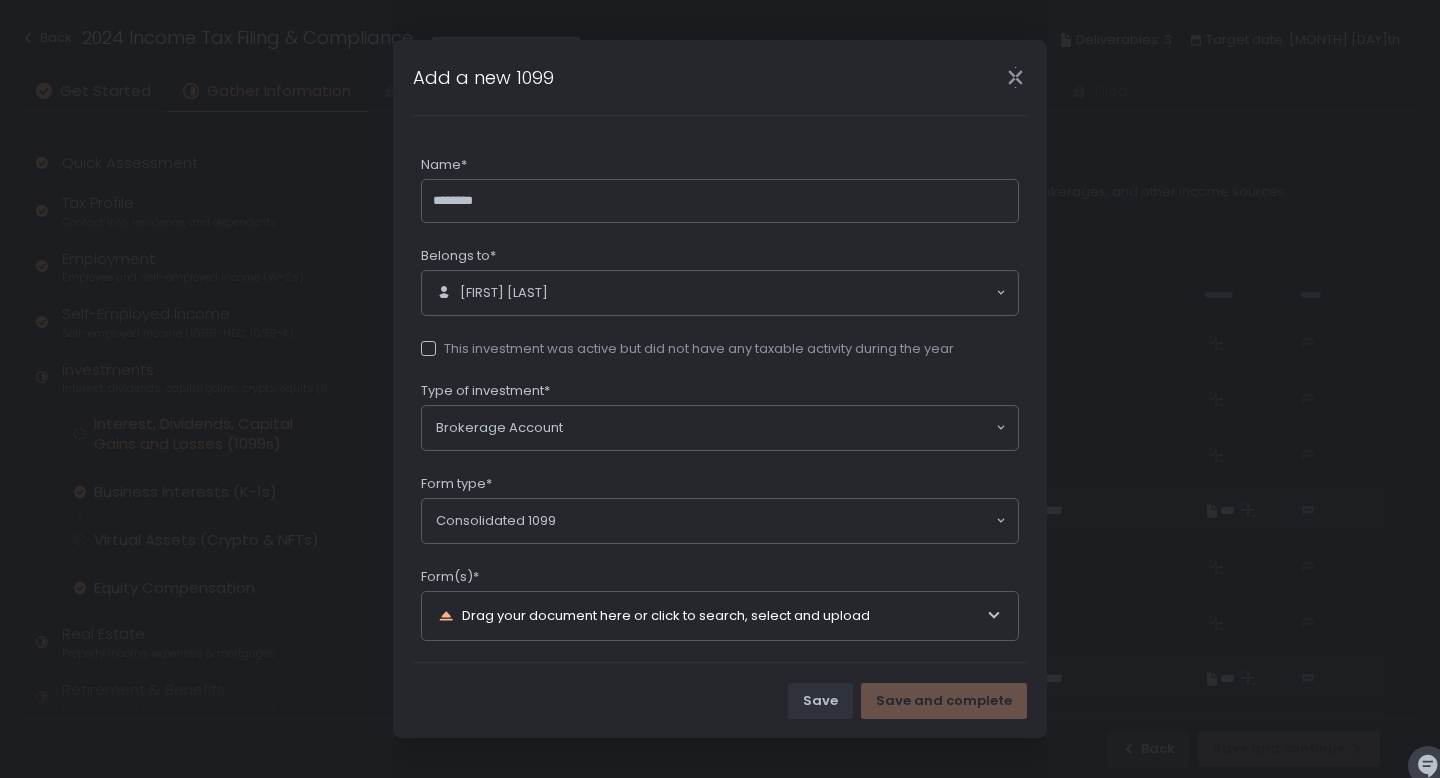 scroll, scrollTop: 103, scrollLeft: 0, axis: vertical 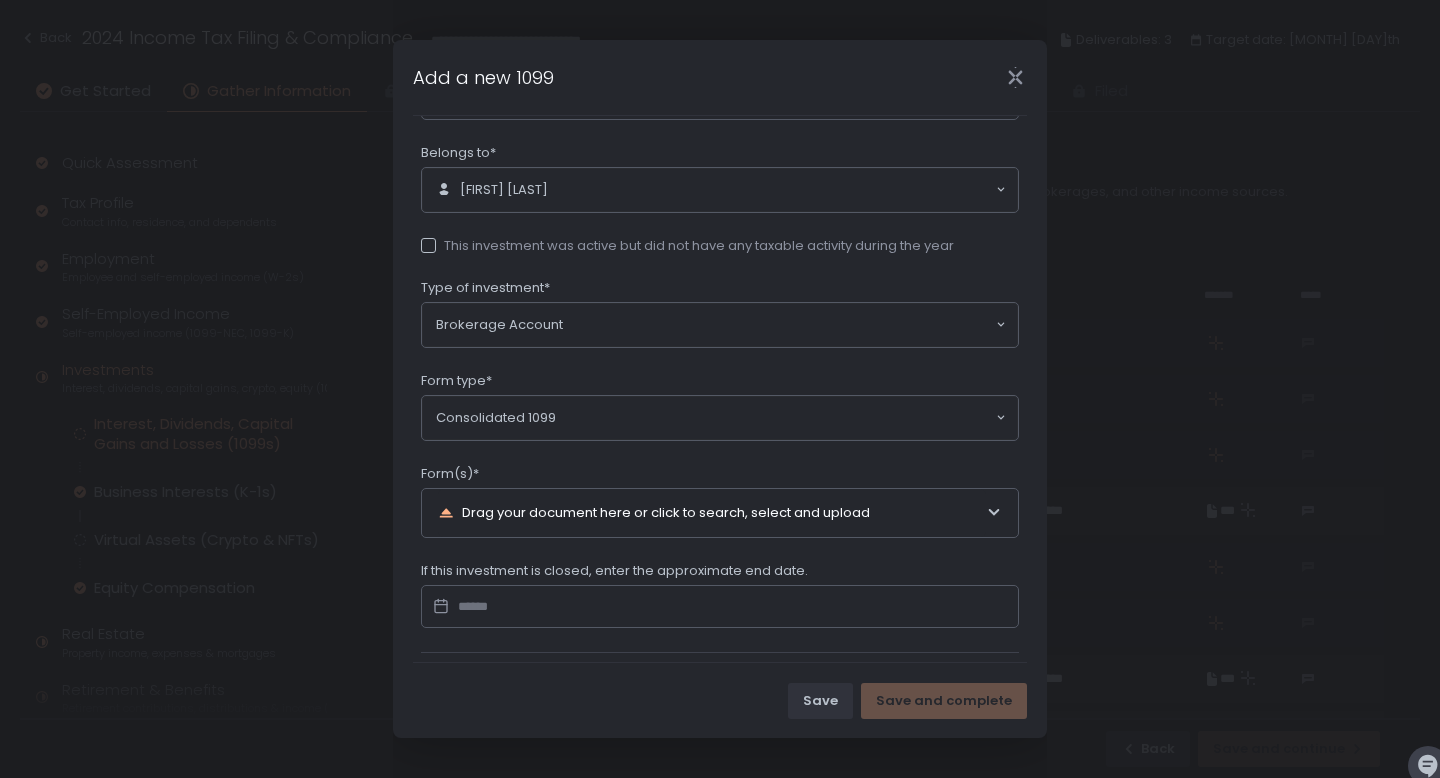 click on "Drag your document here or click to search, select and upload" at bounding box center [712, 513] 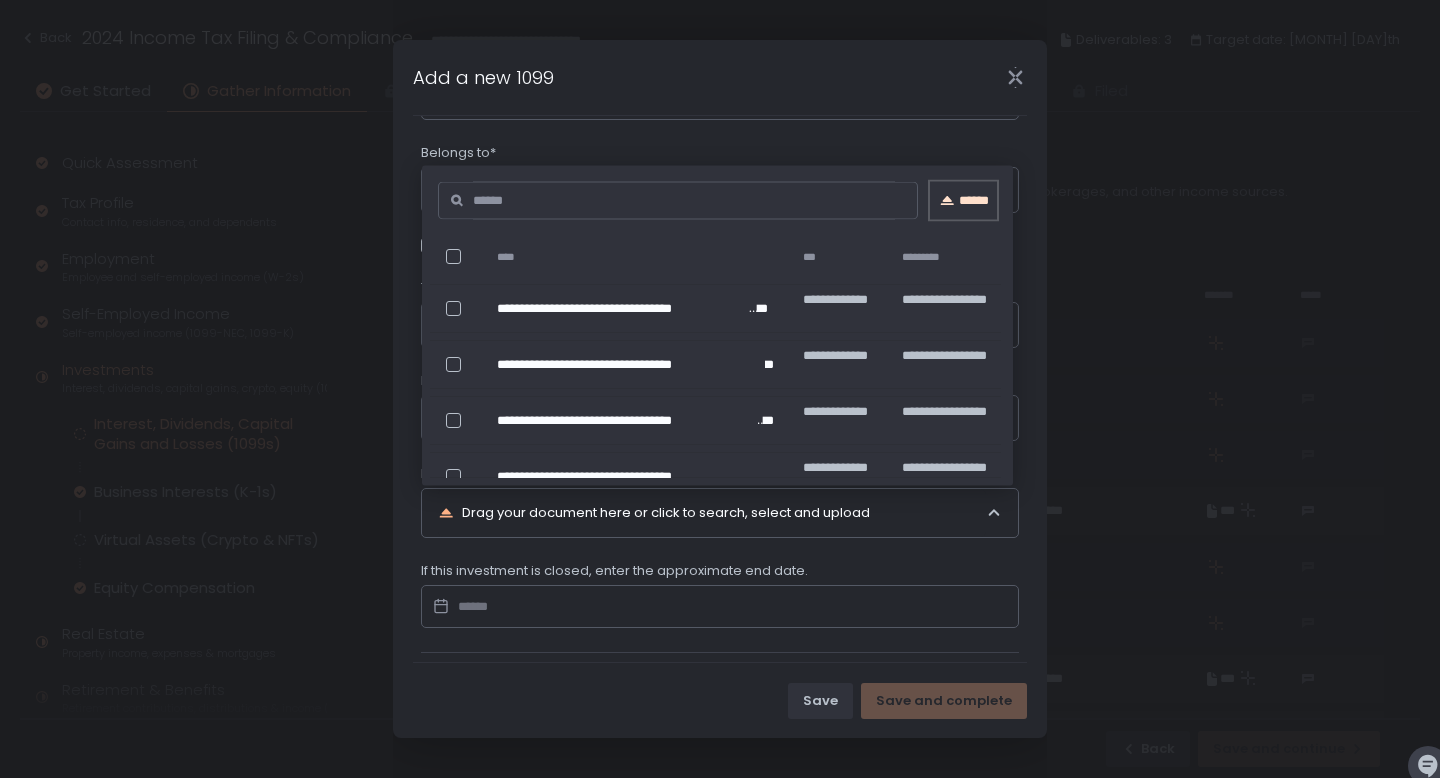 click on "******" 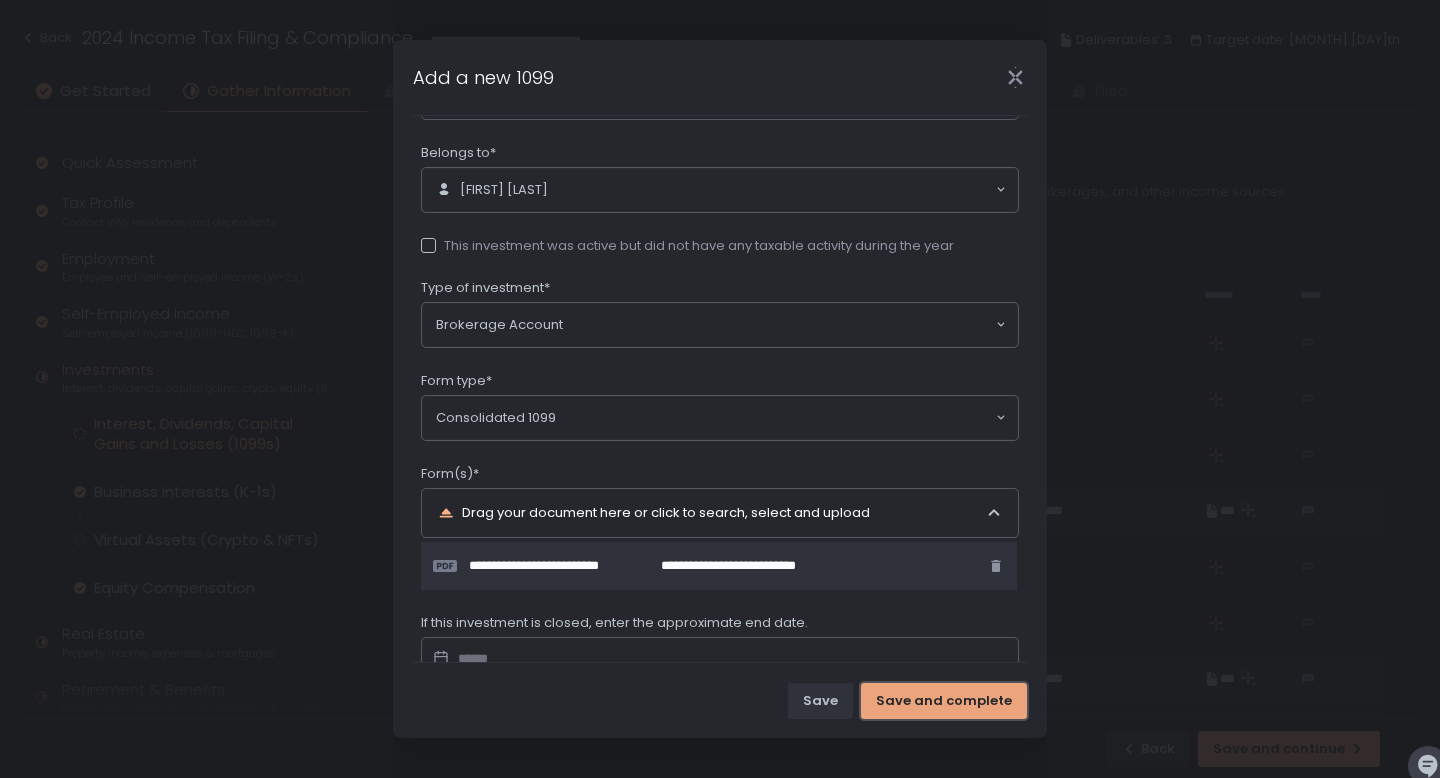 click on "Save and complete" at bounding box center [944, 701] 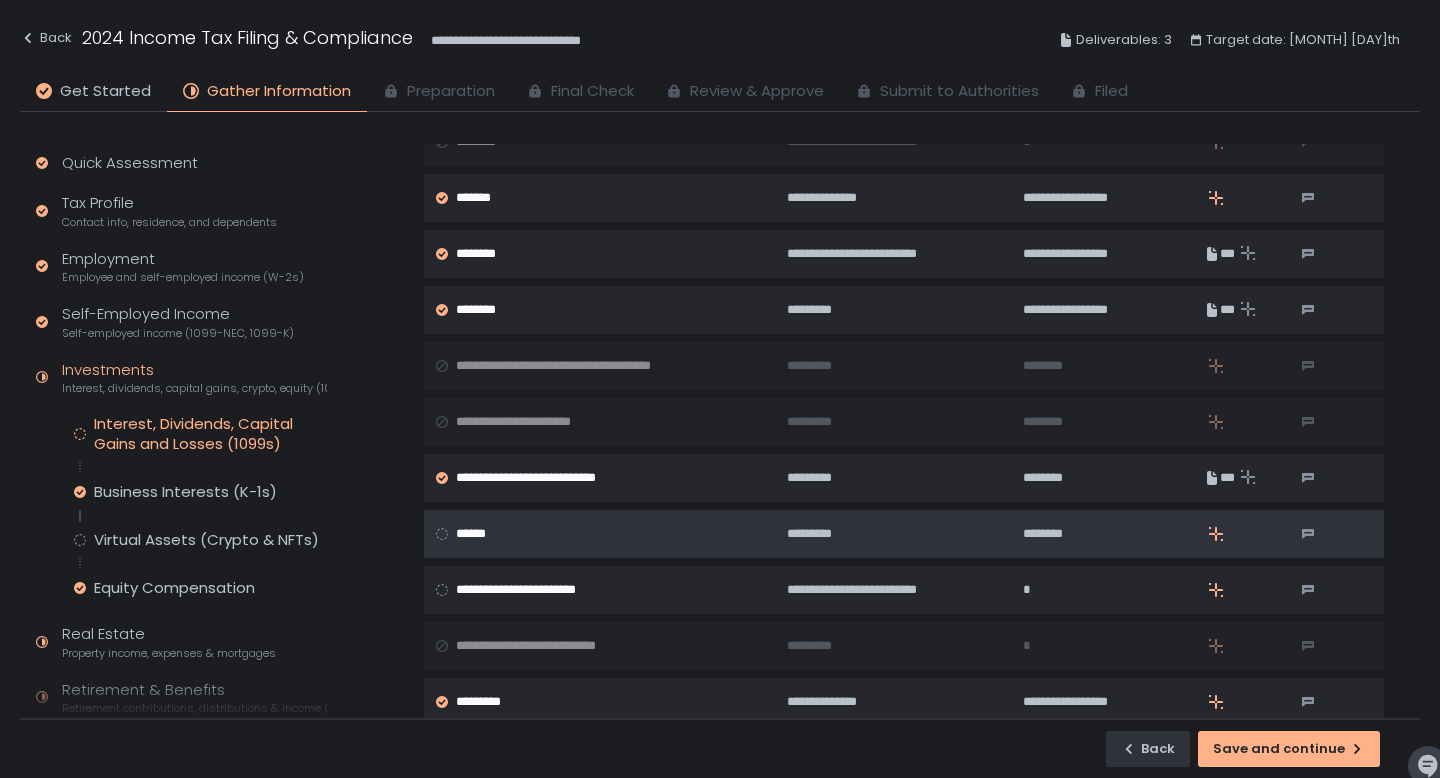 scroll, scrollTop: 761, scrollLeft: 0, axis: vertical 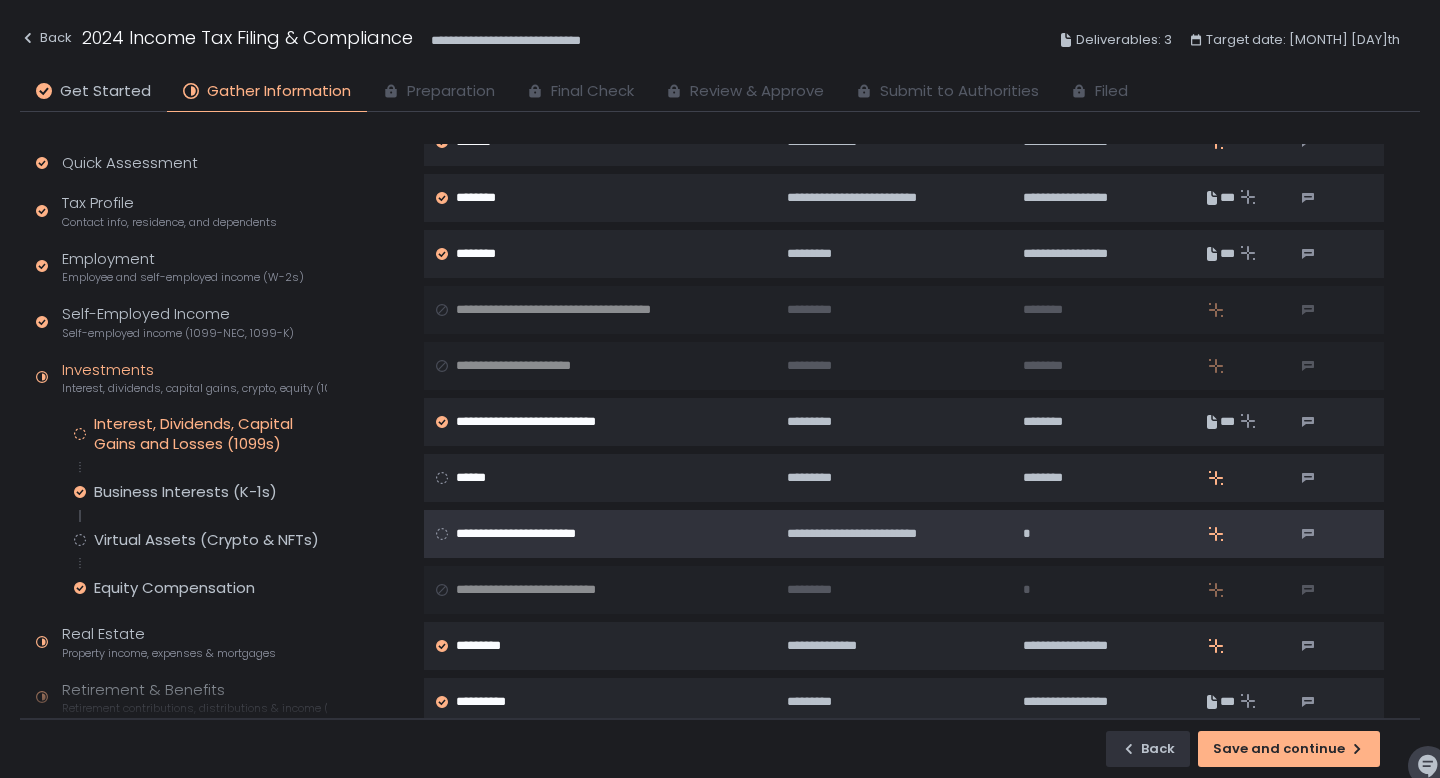 click on "**********" at bounding box center [544, 534] 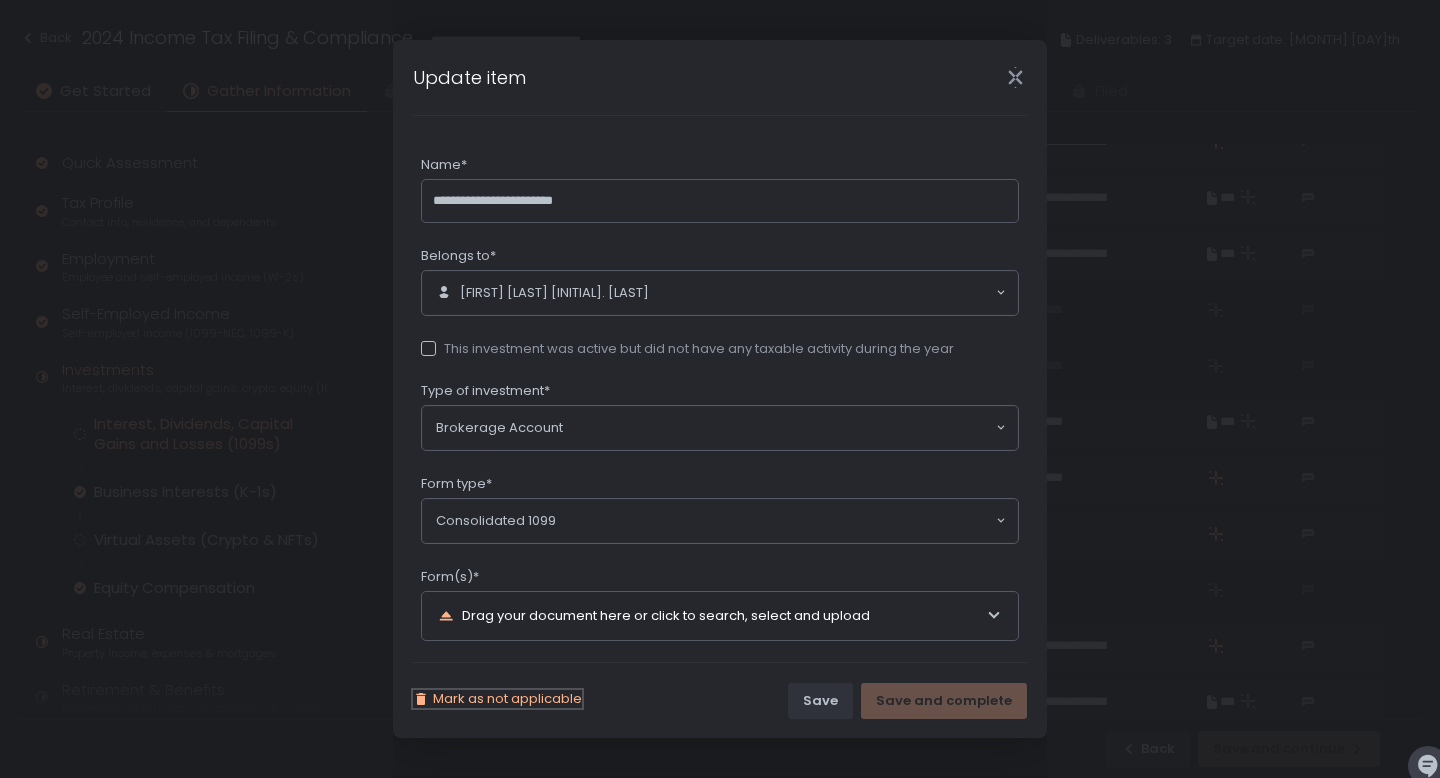 click on "Mark as not applicable" 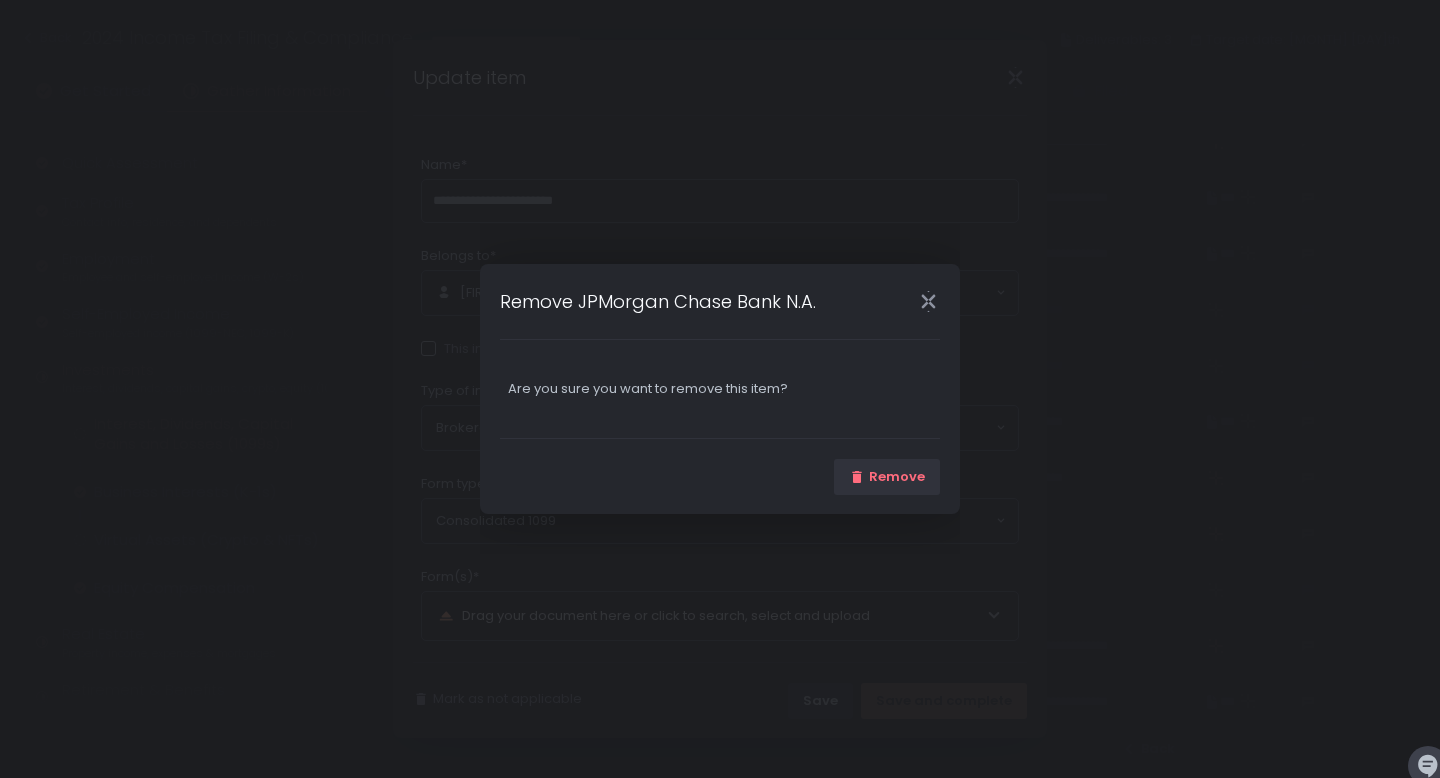 click 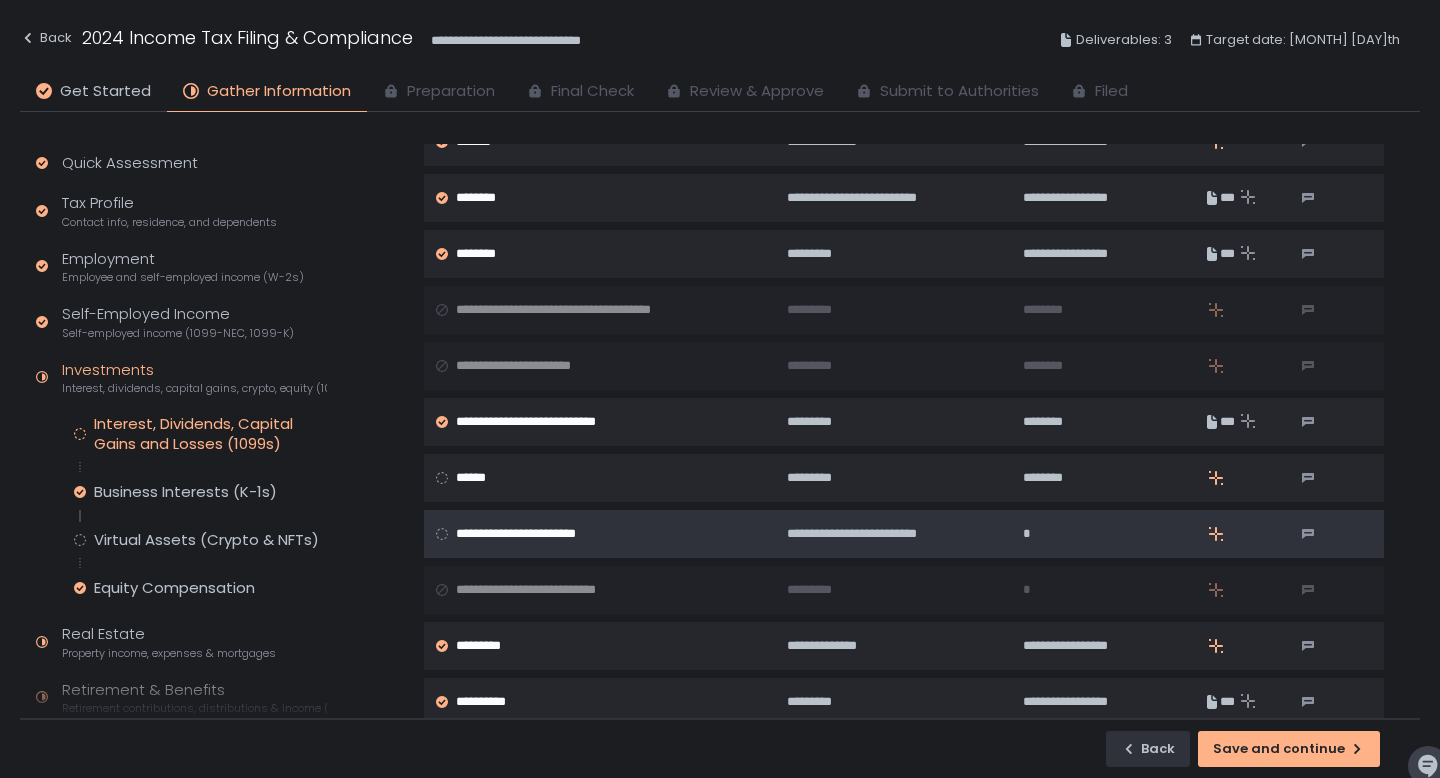 click on "**********" 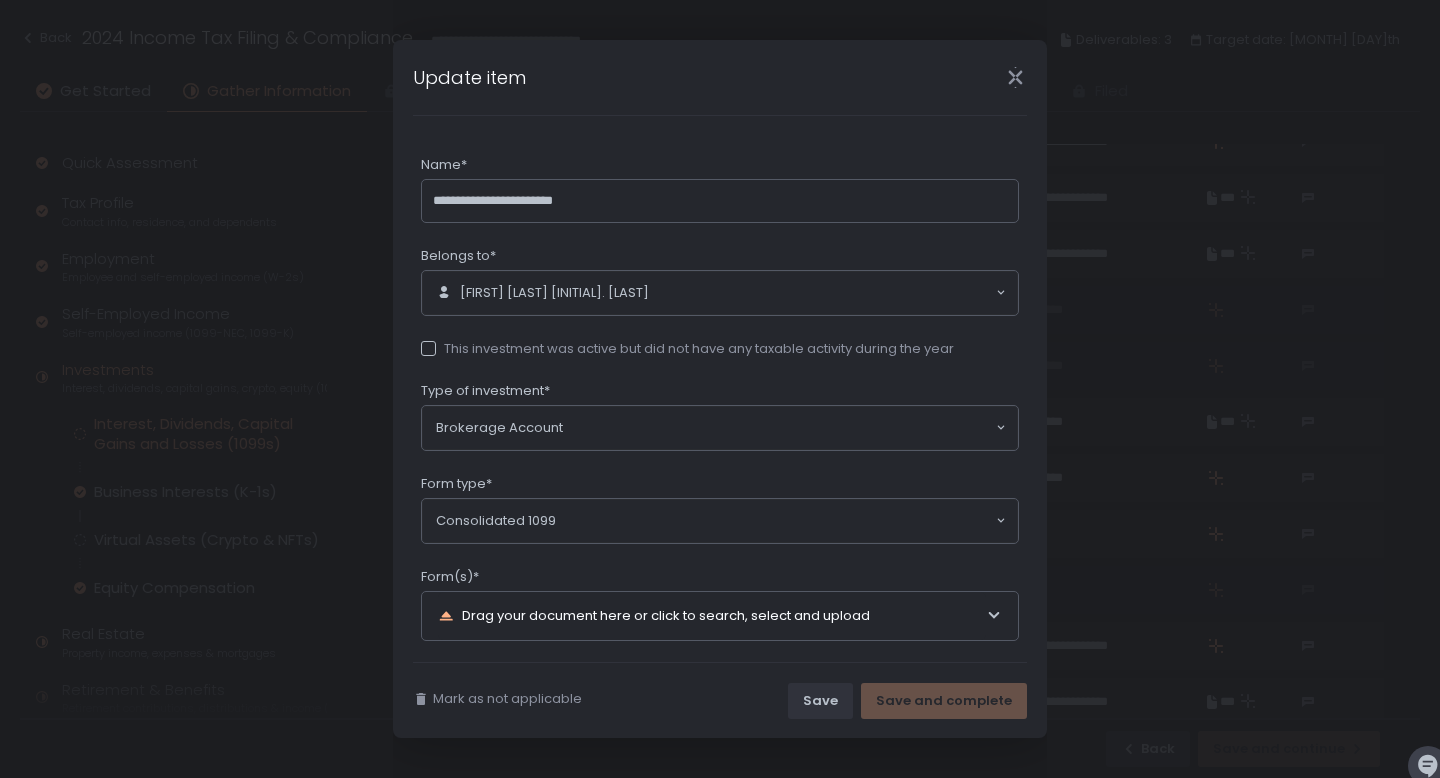 click on "Mark as not applicable Save Save and complete" at bounding box center [720, 700] 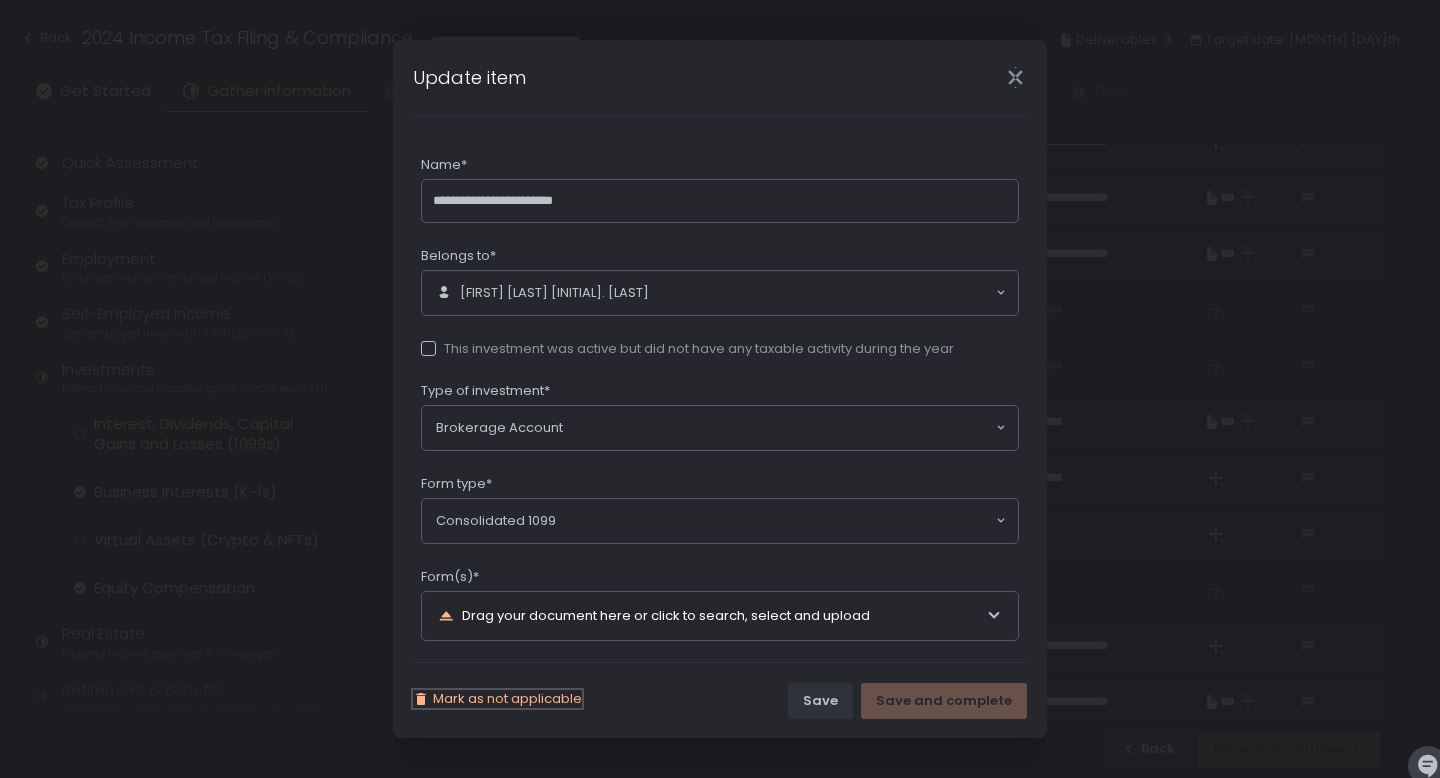 click on "Mark as not applicable" 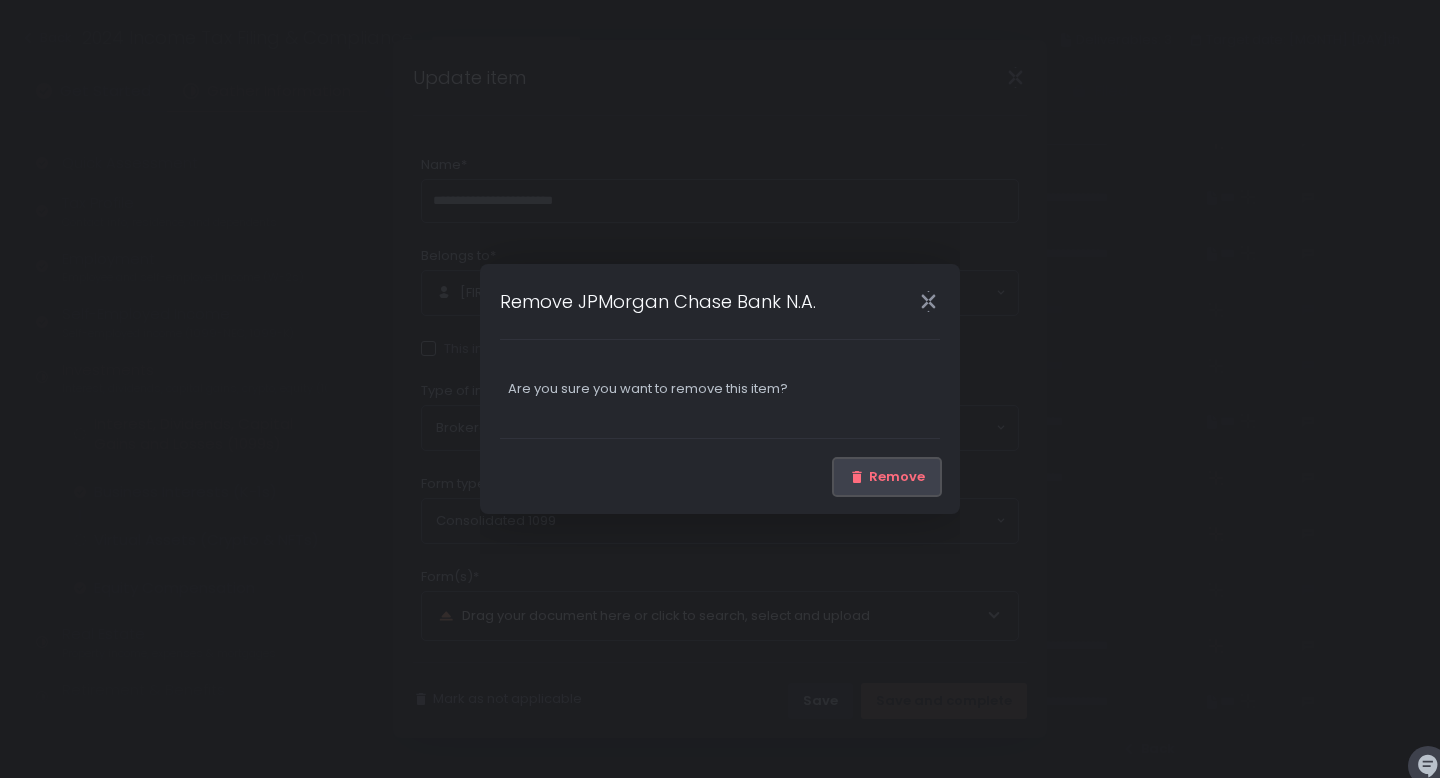 click on "Remove" 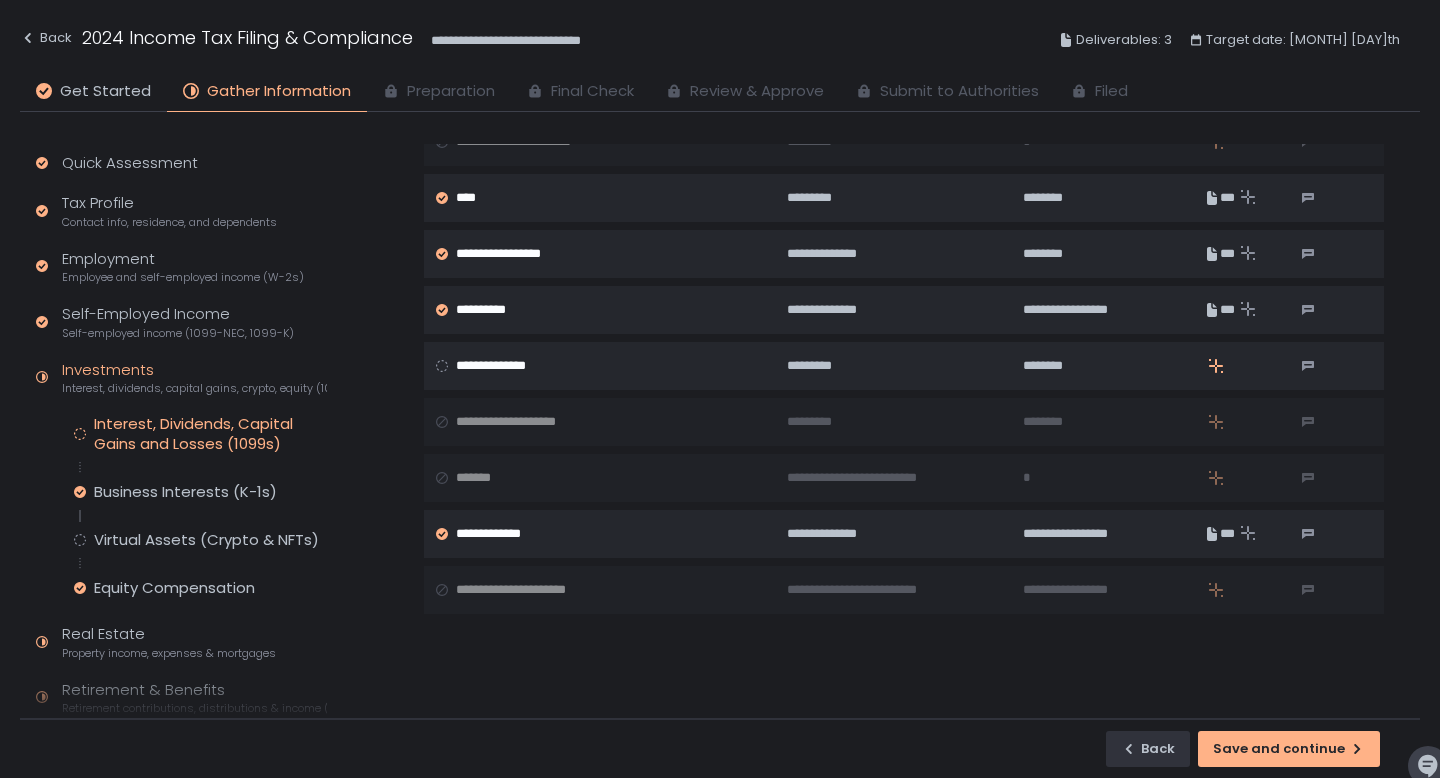 scroll, scrollTop: 1480, scrollLeft: 0, axis: vertical 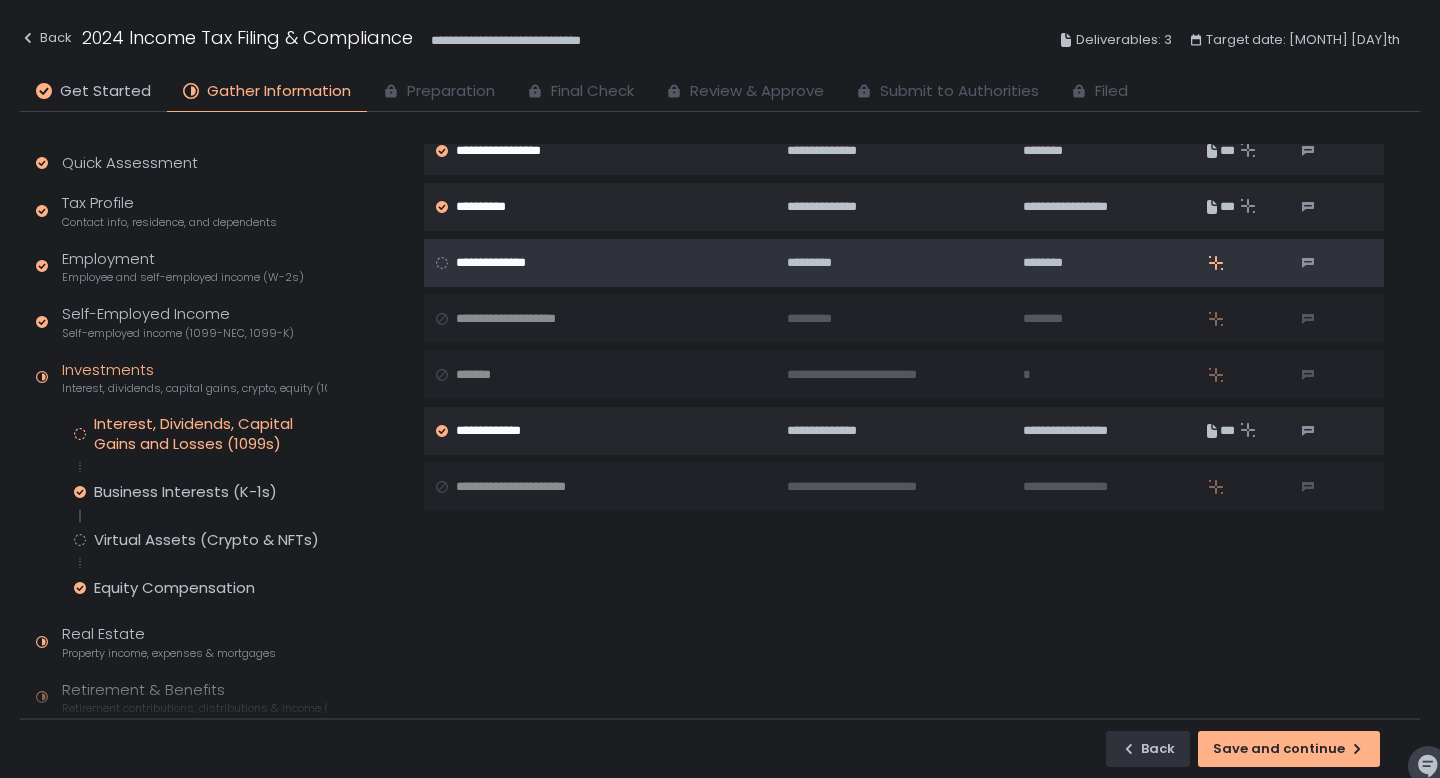 click on "**********" at bounding box center (598, 263) 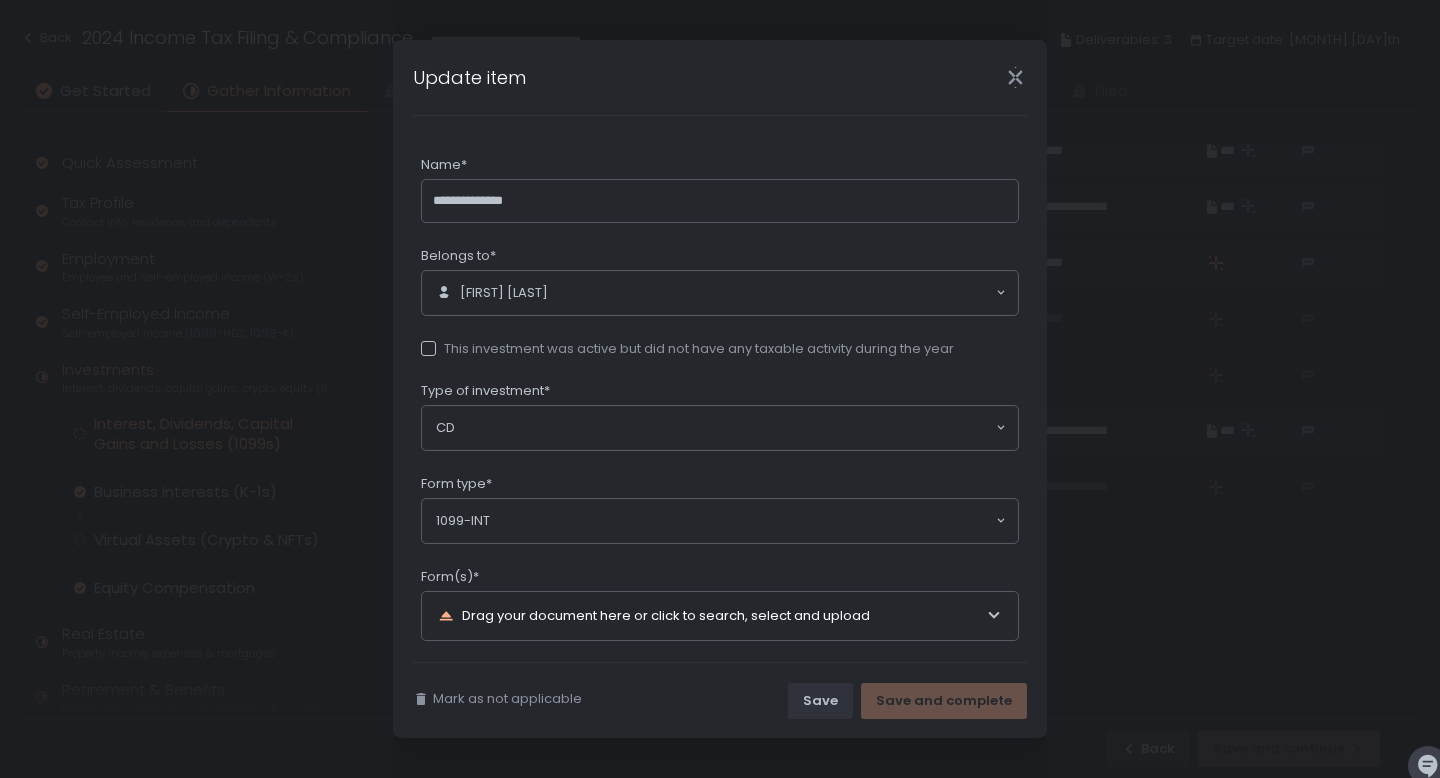 click on "Mark as not applicable Save Save and complete" at bounding box center (720, 700) 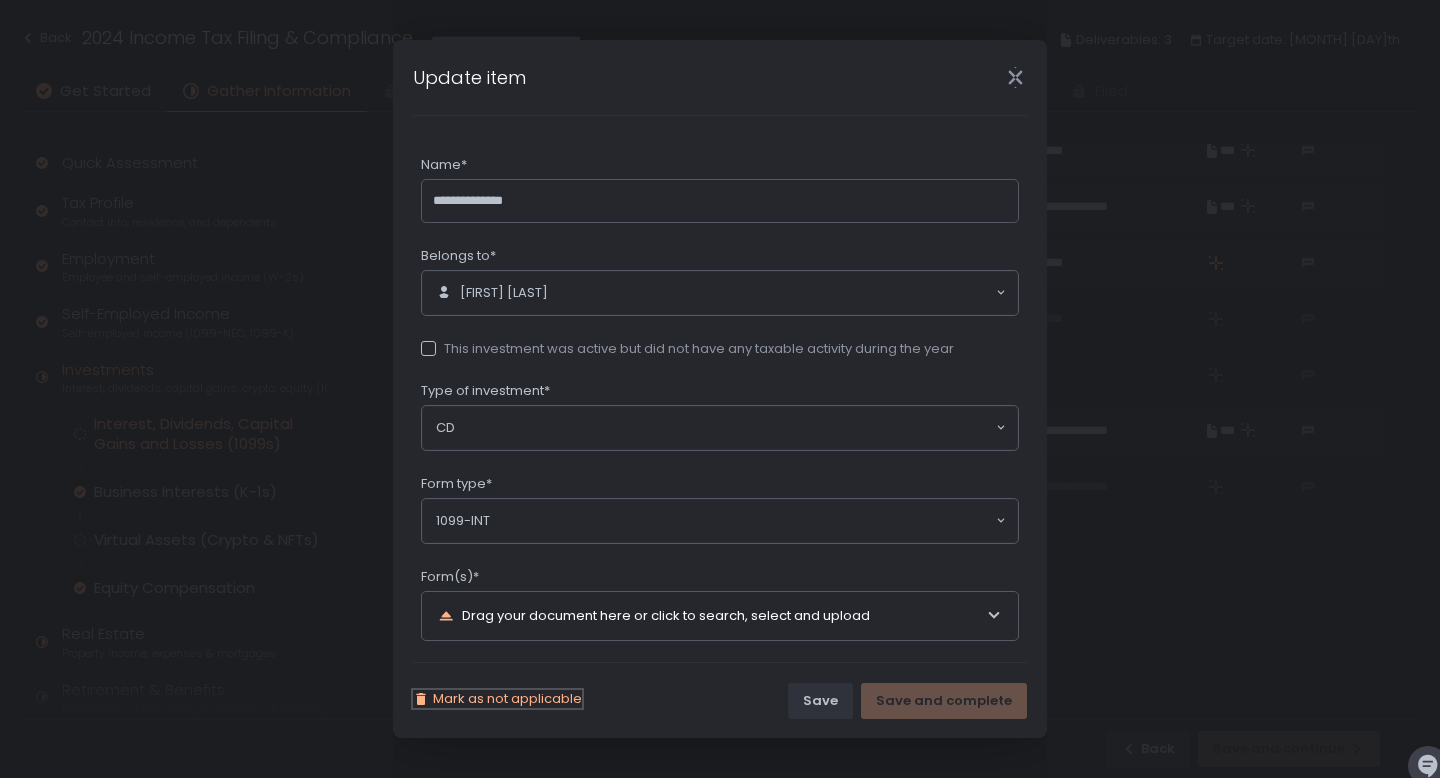 click on "Mark as not applicable" 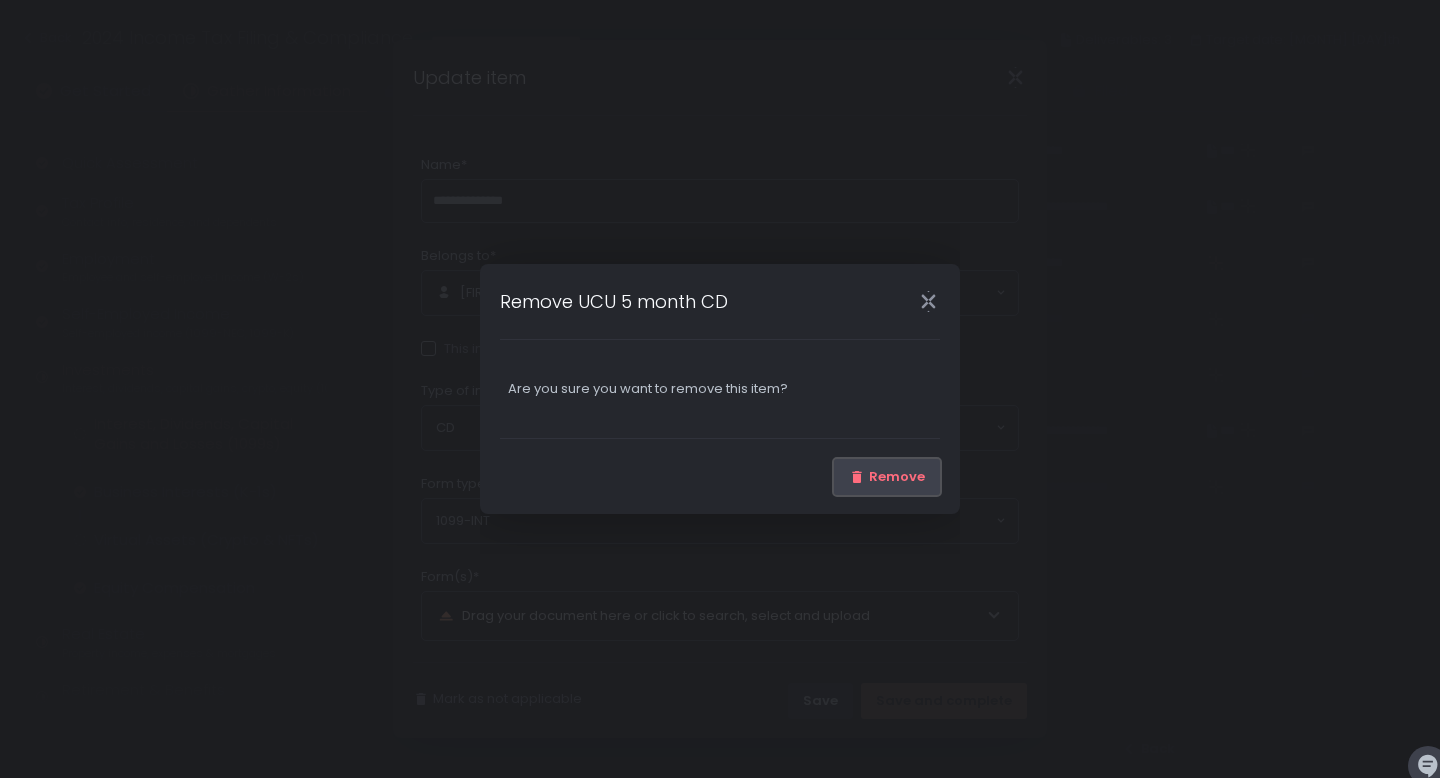 click on "Remove" 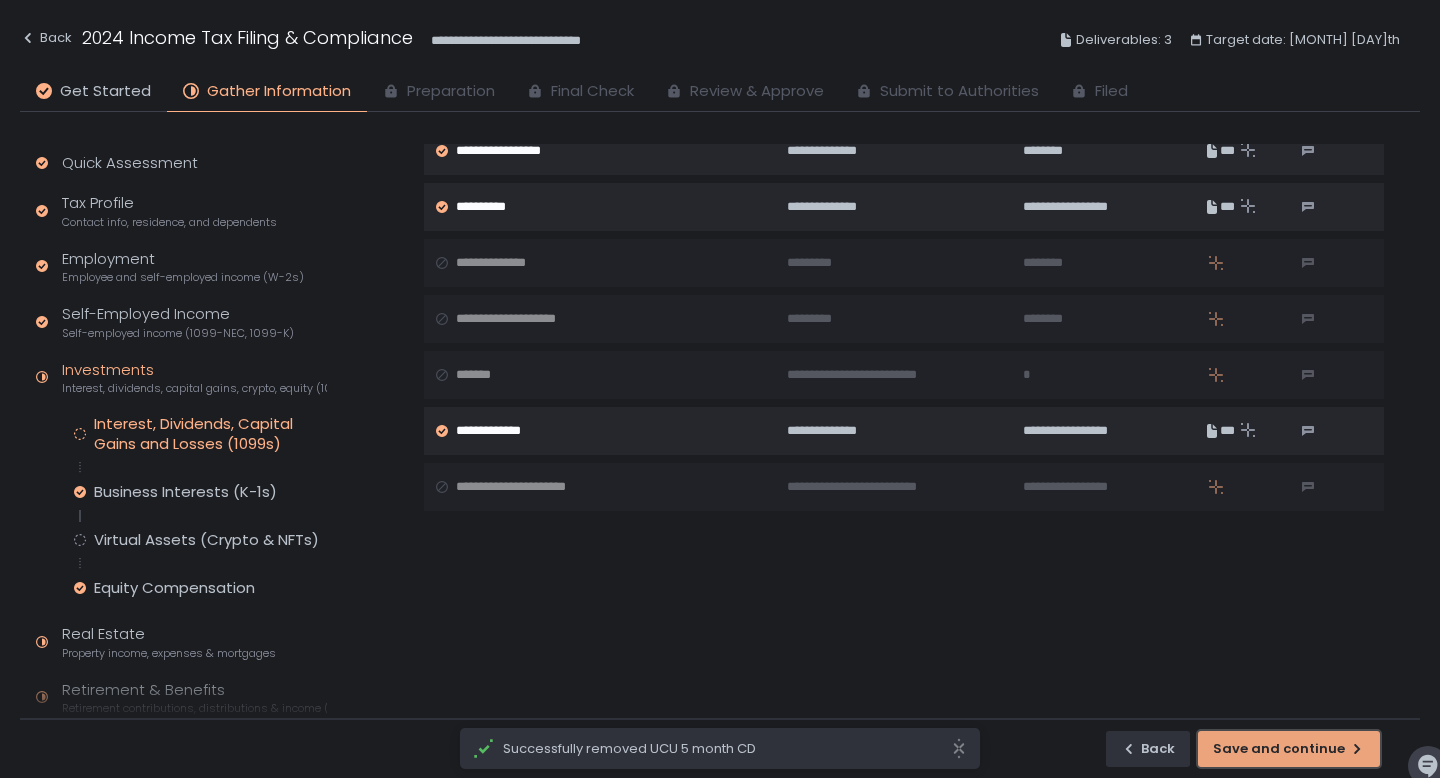 click on "Save and continue" at bounding box center (1289, 749) 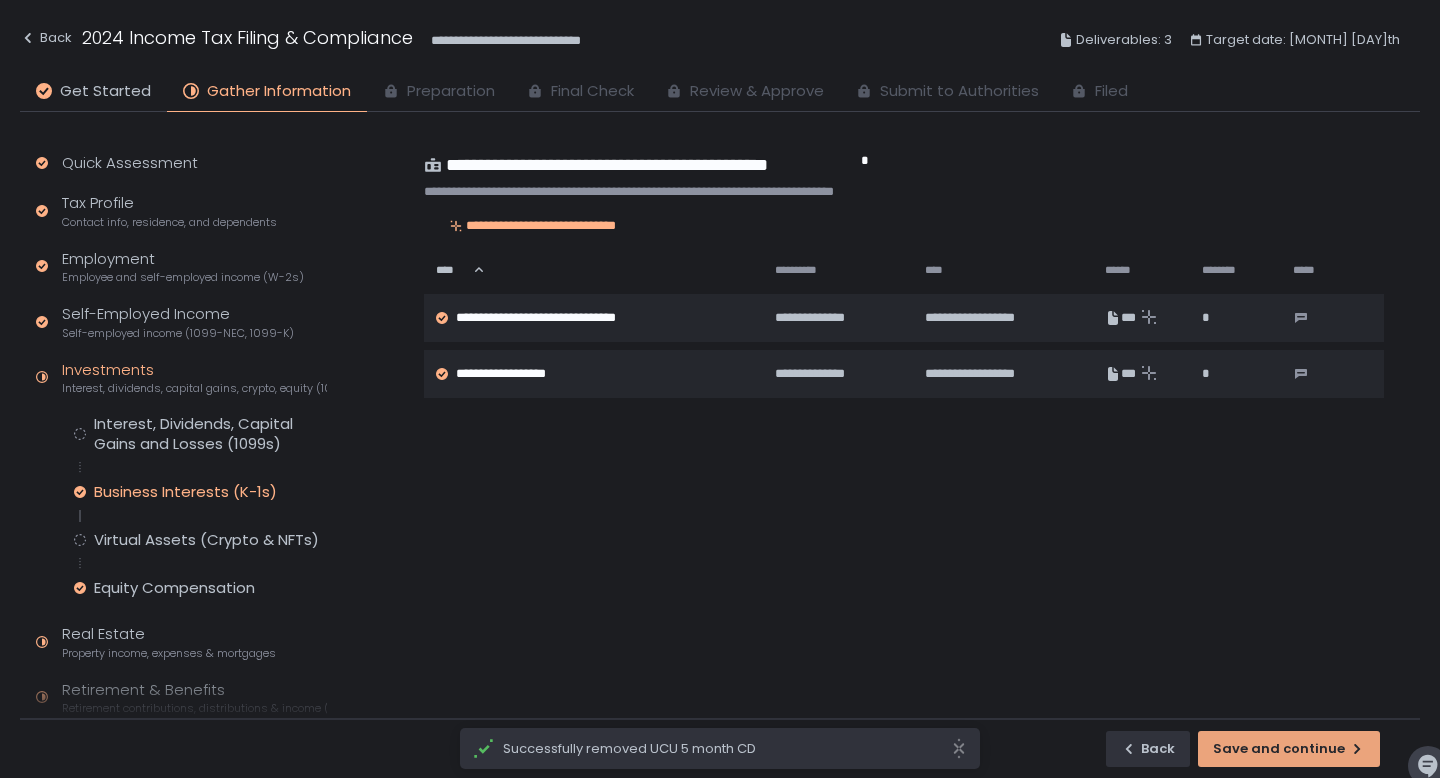 scroll, scrollTop: 0, scrollLeft: 0, axis: both 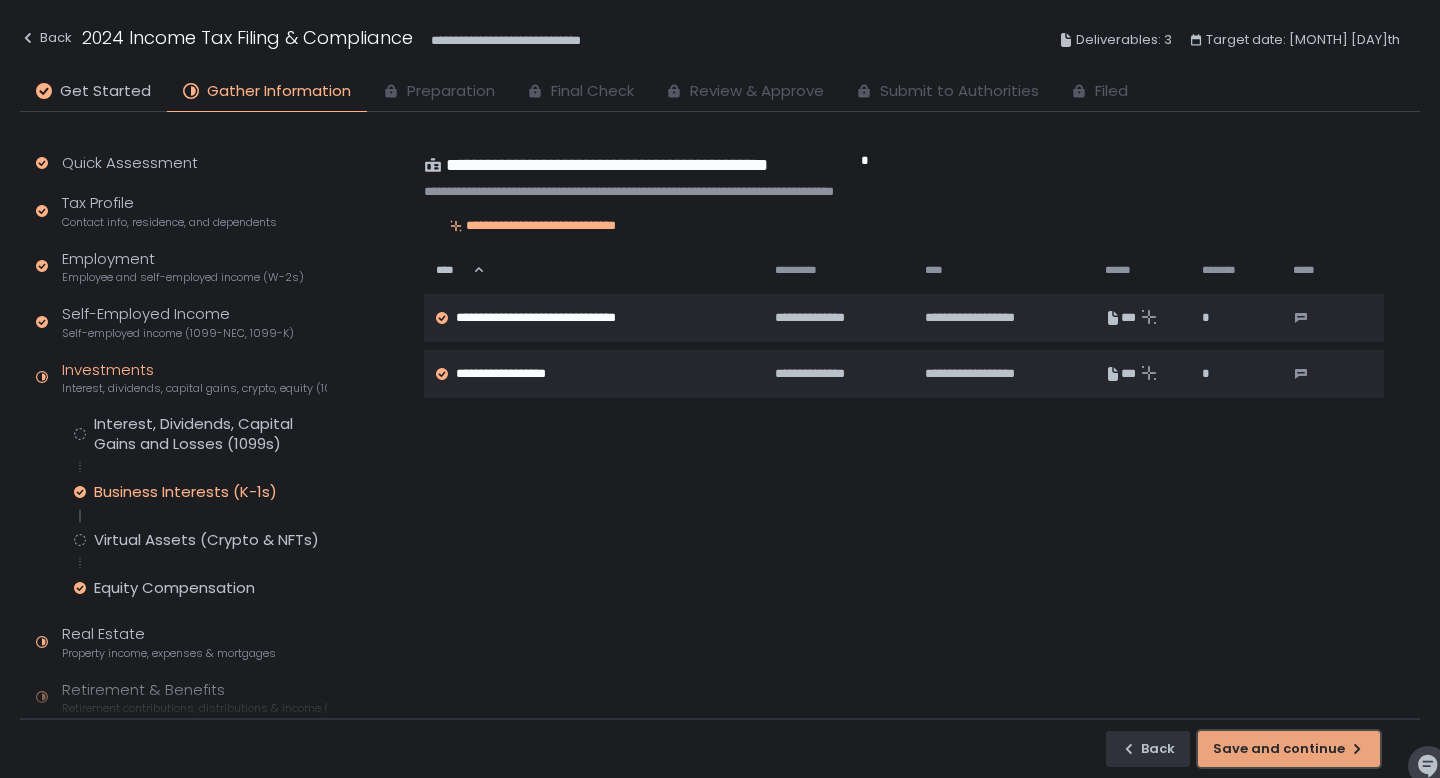 click on "Save and continue" at bounding box center [1289, 749] 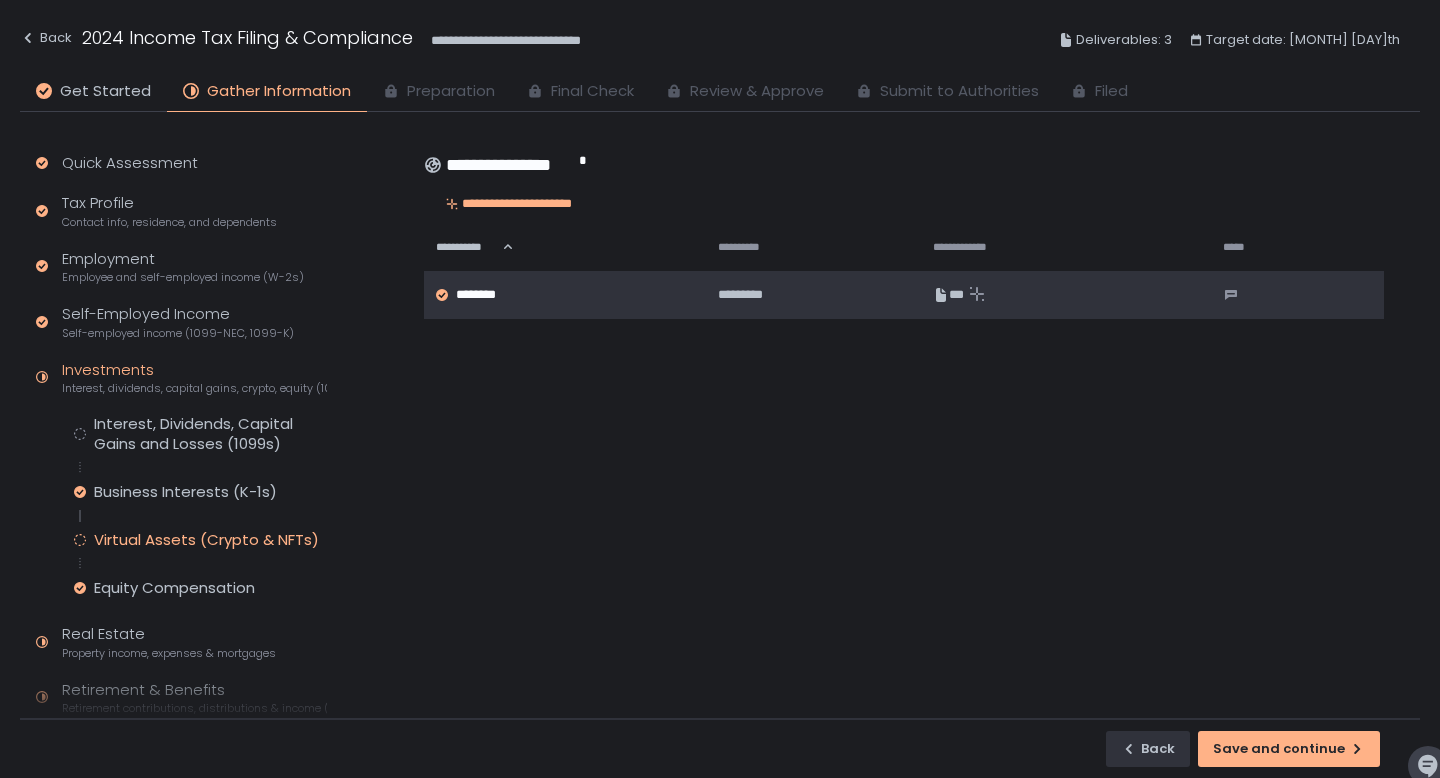click on "*********" at bounding box center [809, 295] 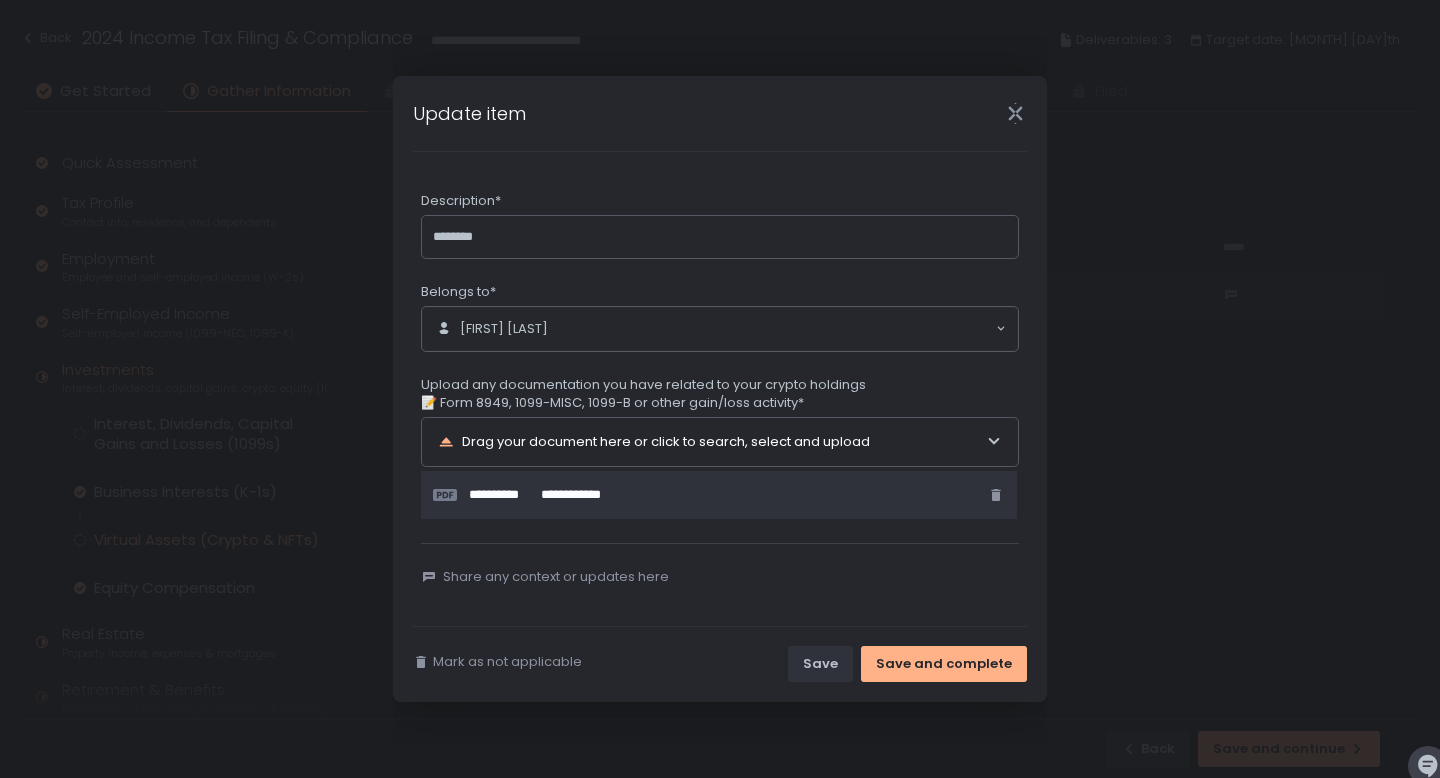 click 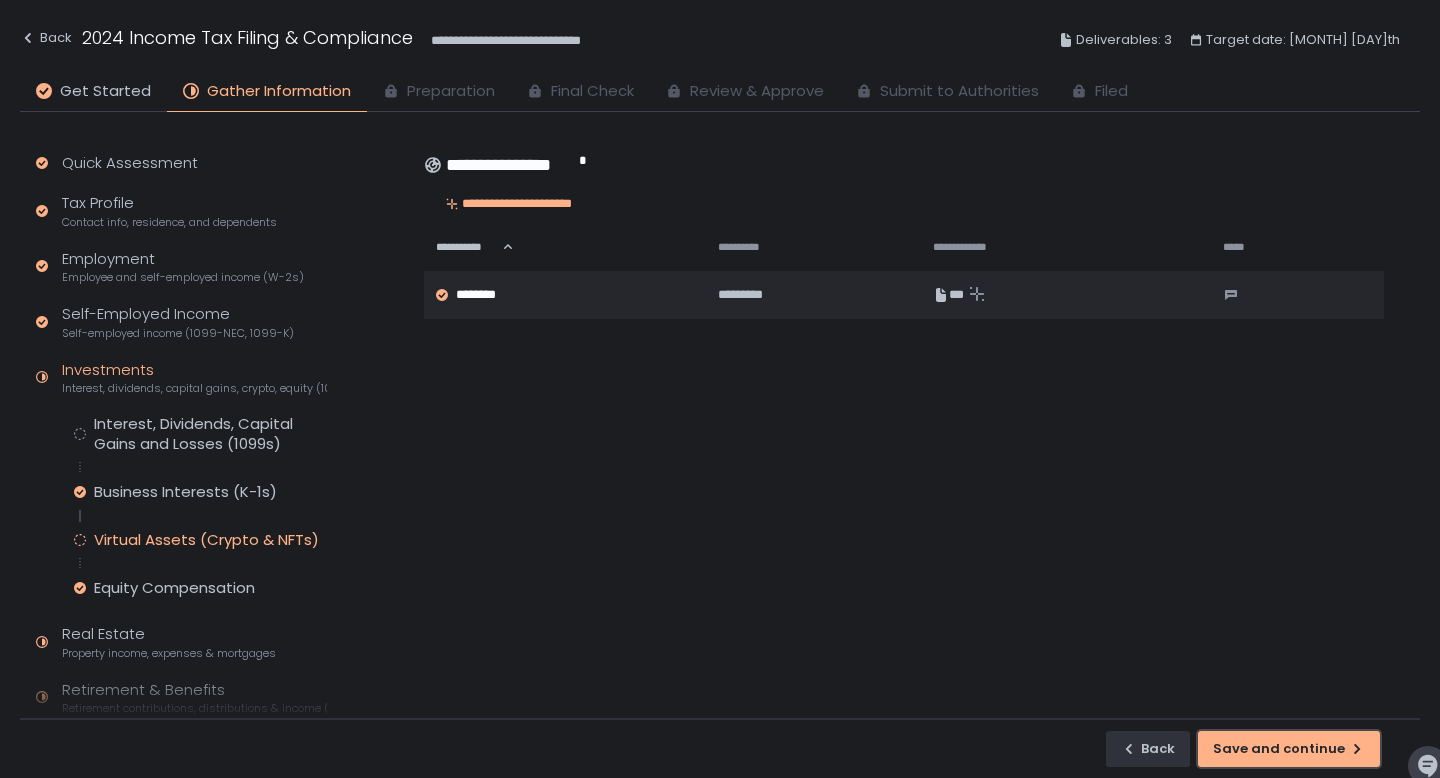 click on "Save and continue" at bounding box center [1289, 749] 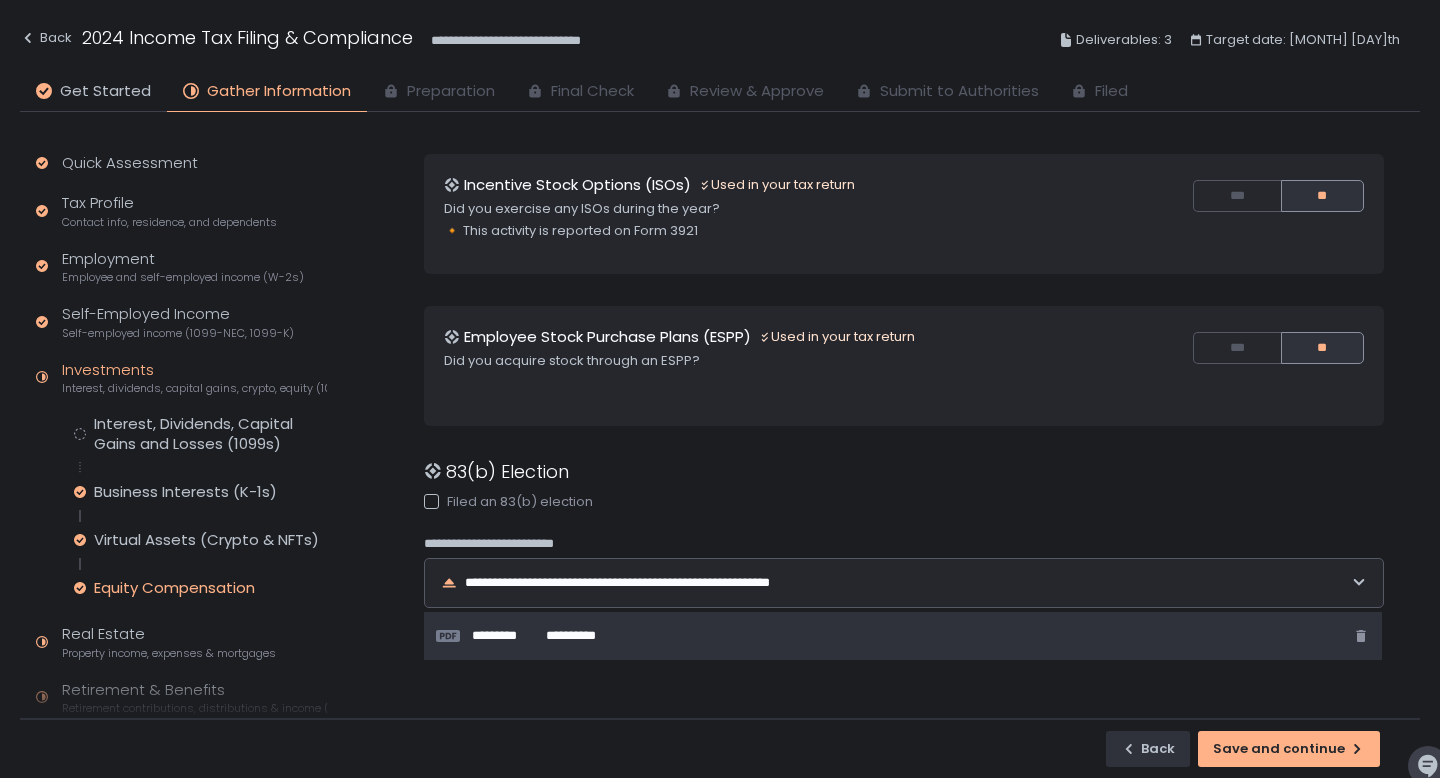 scroll, scrollTop: 701, scrollLeft: 0, axis: vertical 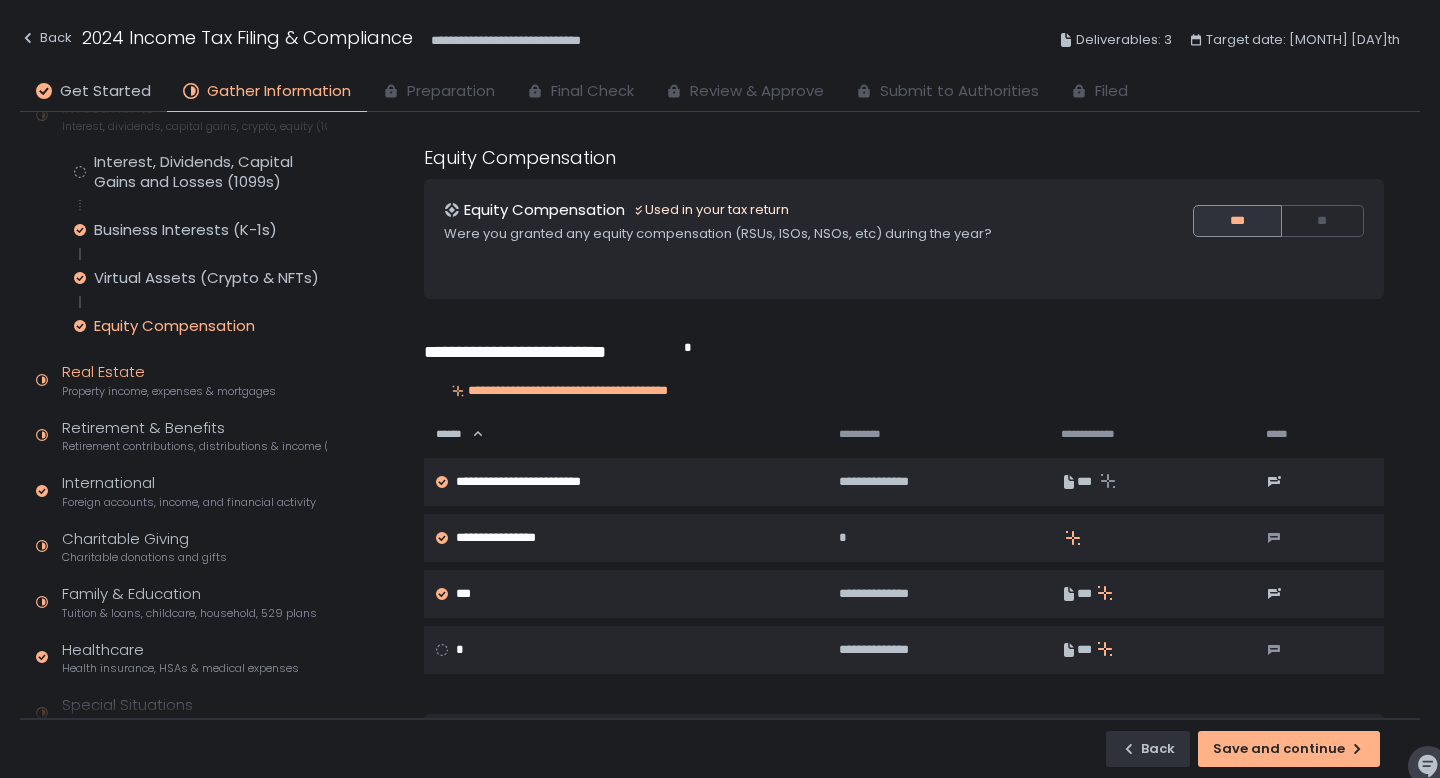 click on "Property income, expenses & mortgages" 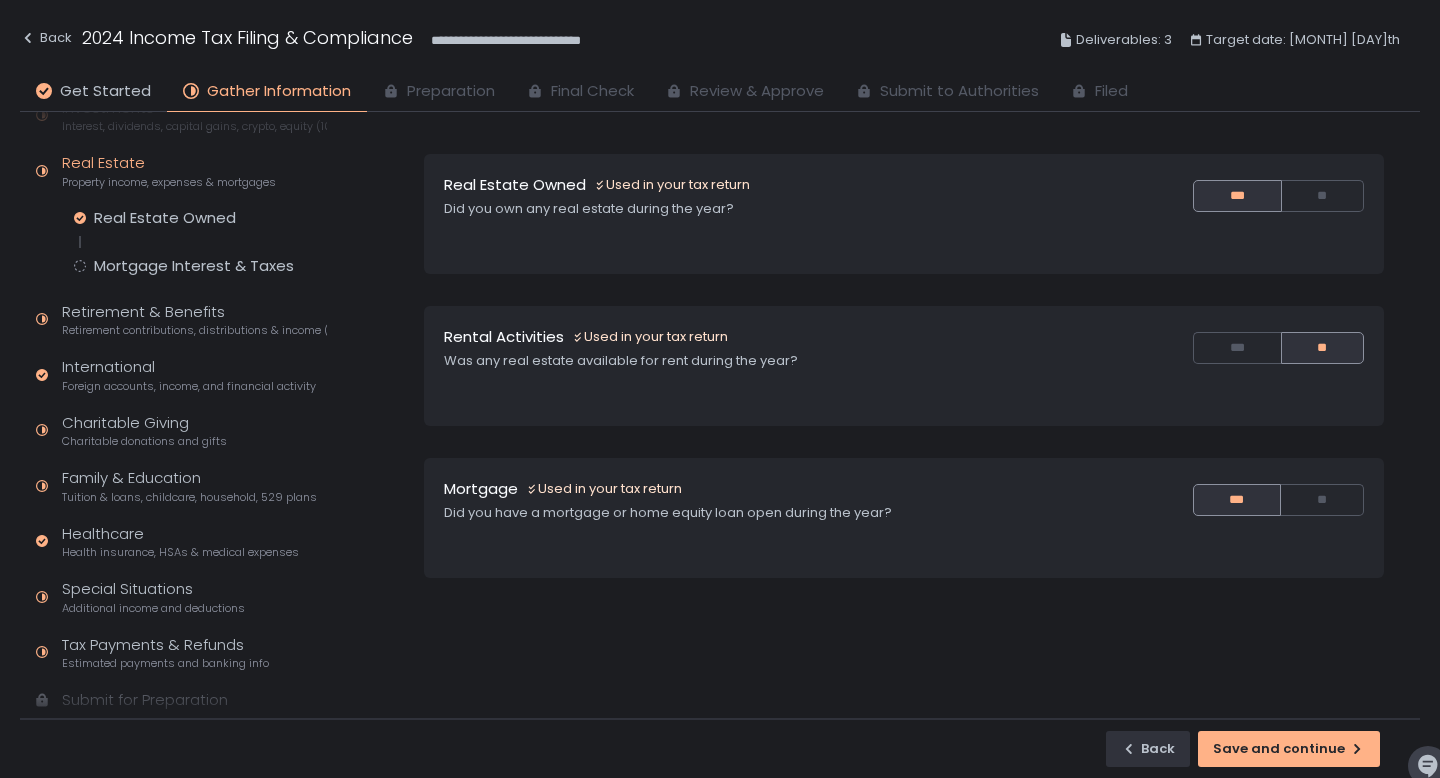 scroll, scrollTop: 106, scrollLeft: 0, axis: vertical 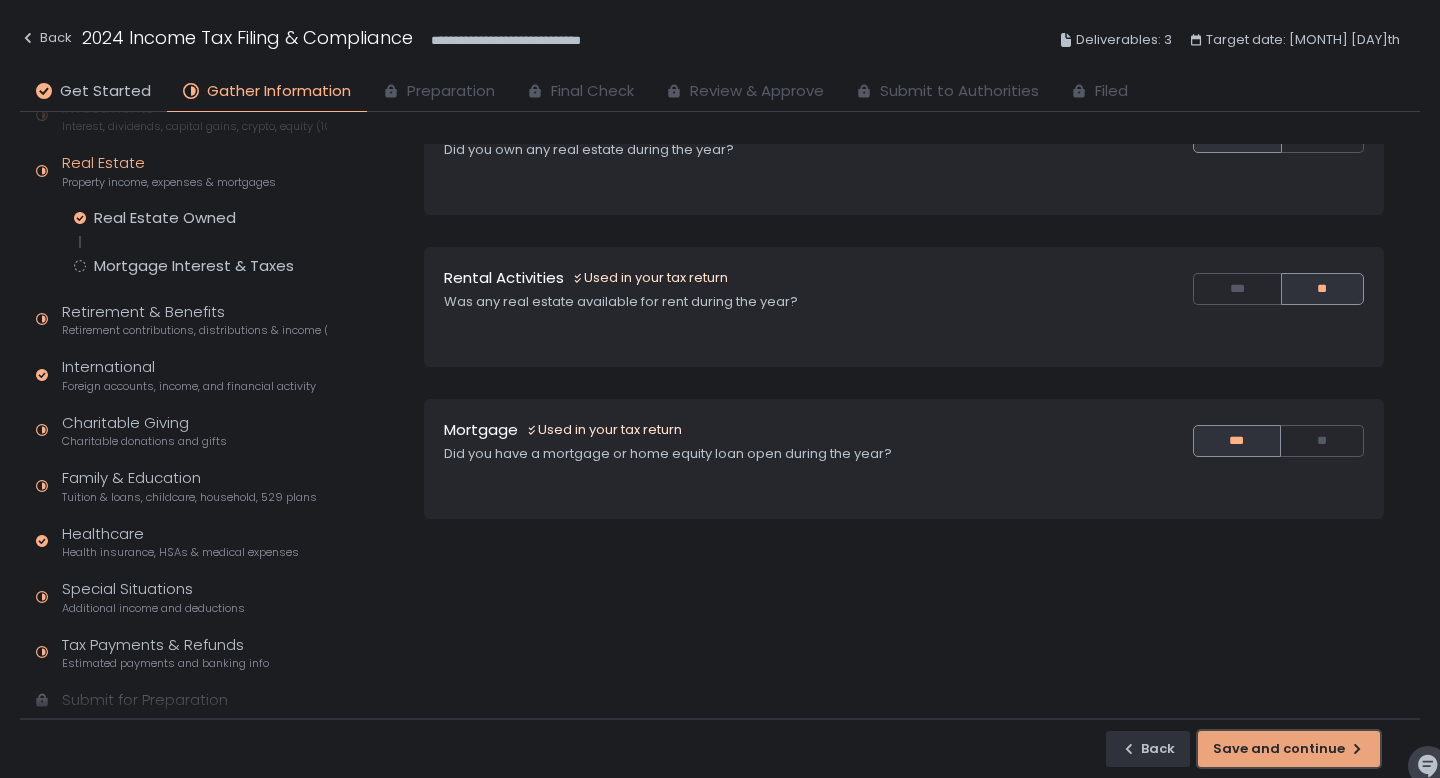 click on "Save and continue" 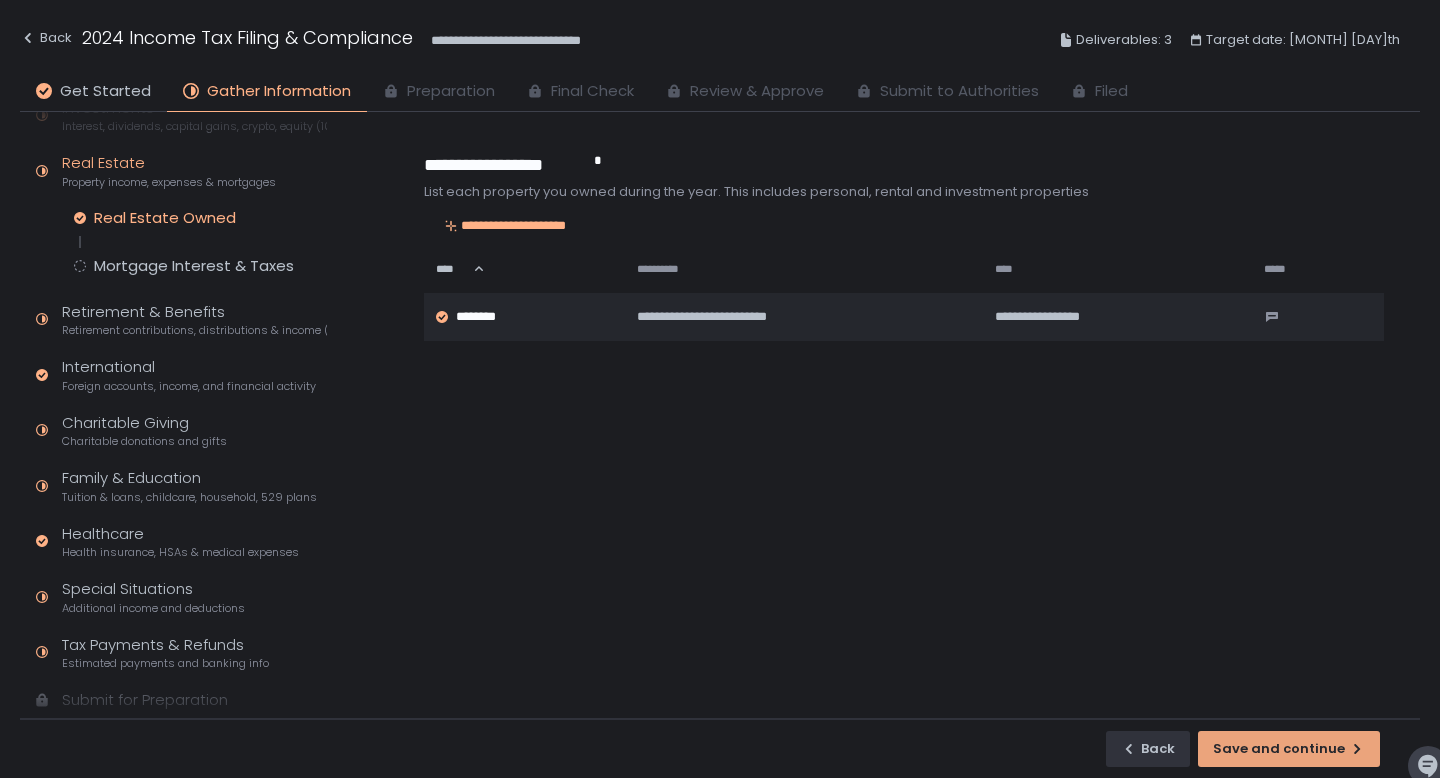 scroll, scrollTop: 0, scrollLeft: 0, axis: both 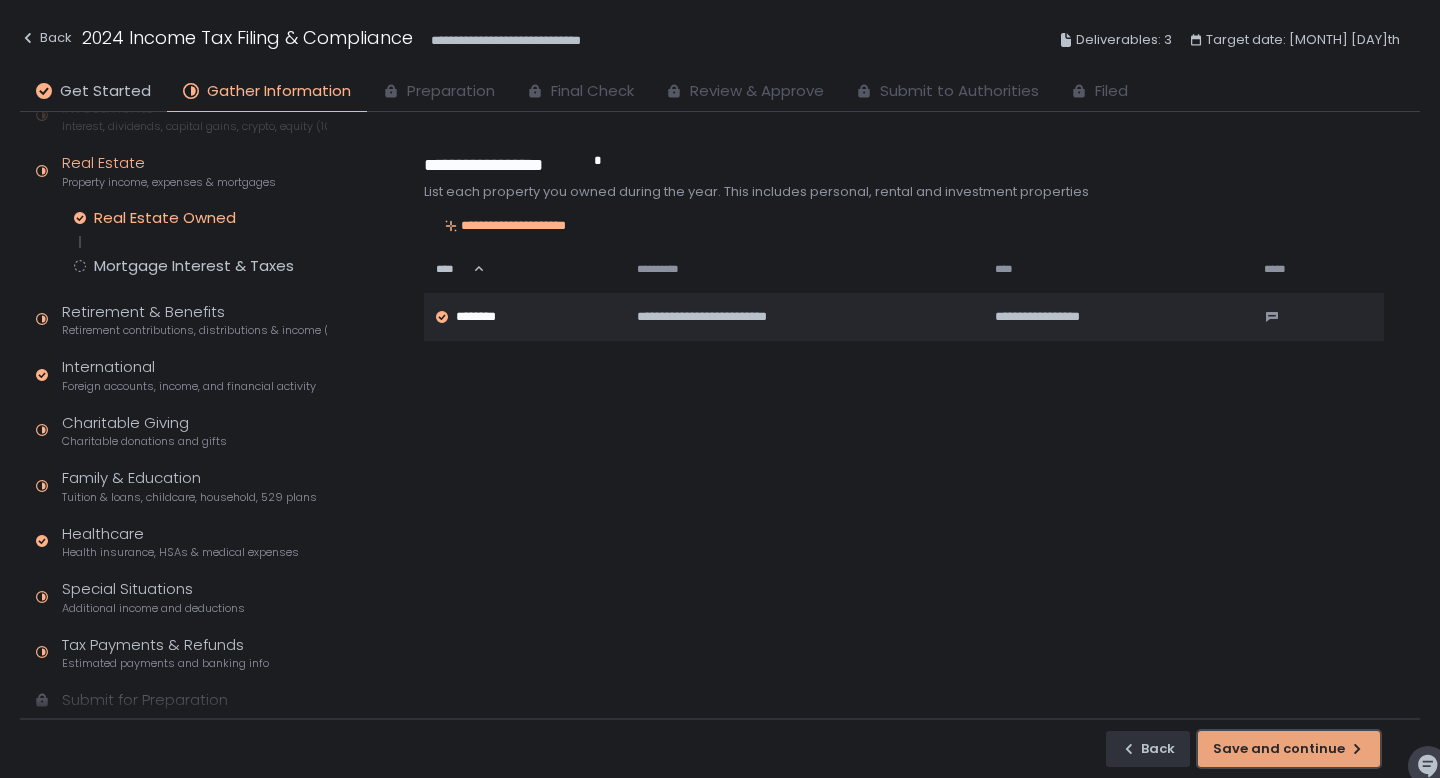 click on "Save and continue" 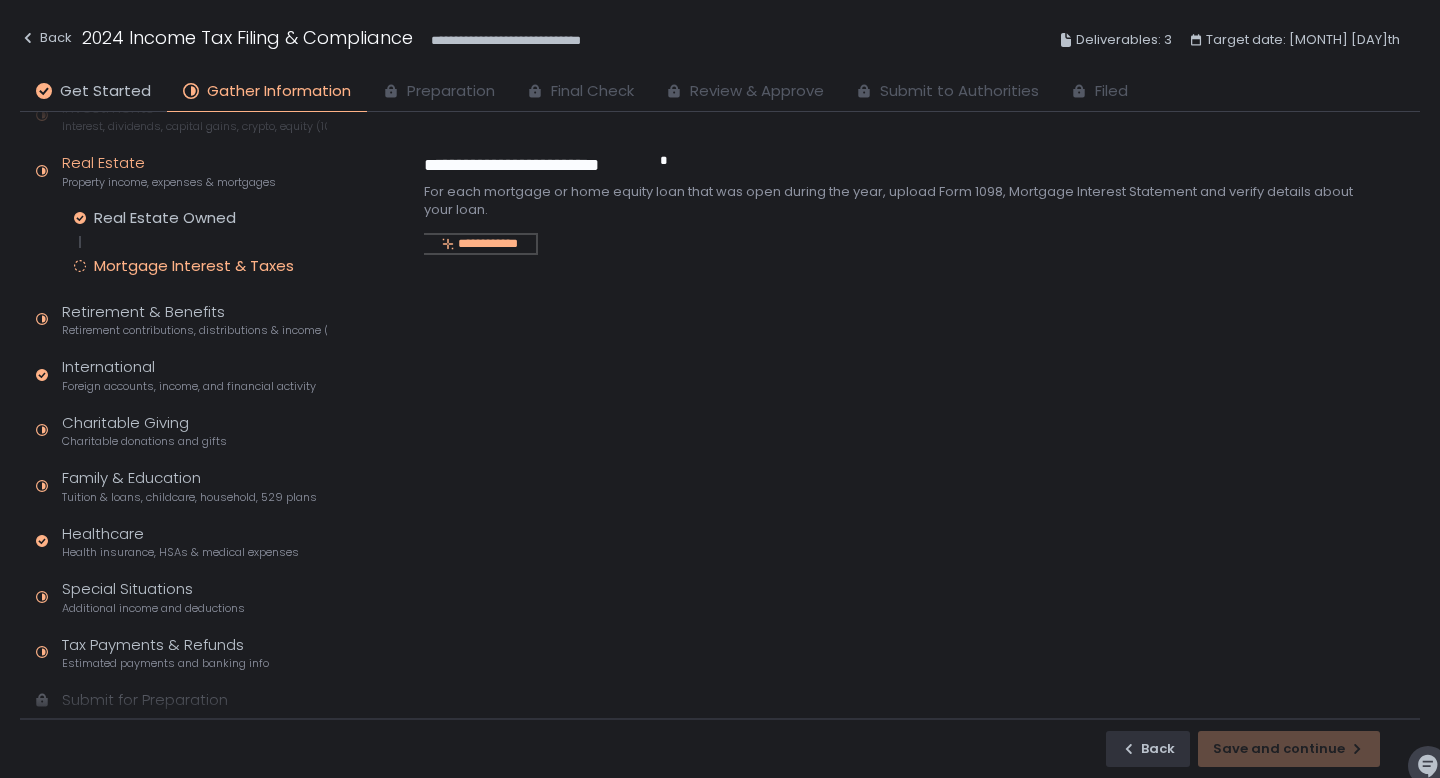 click on "**********" 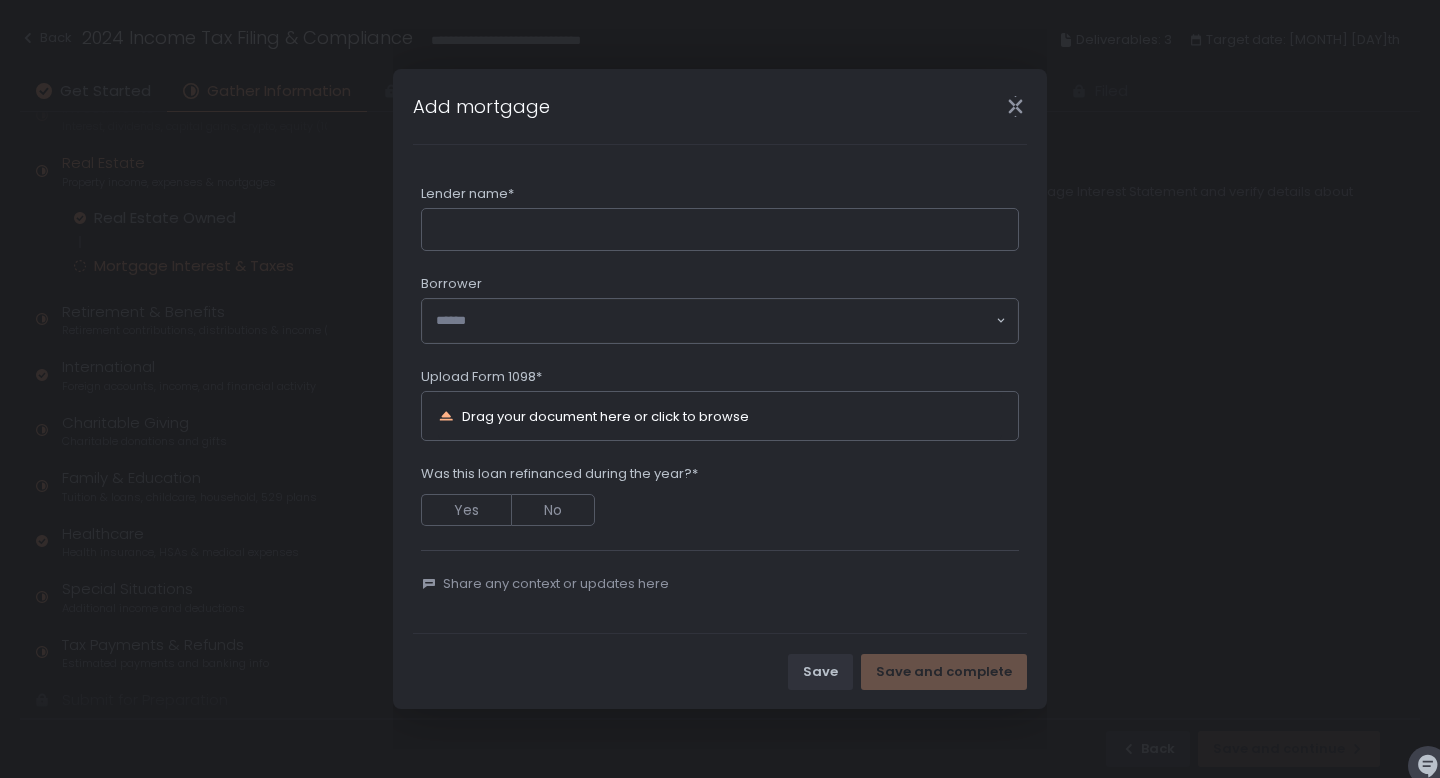 click on "Add mortgage" at bounding box center (720, 106) 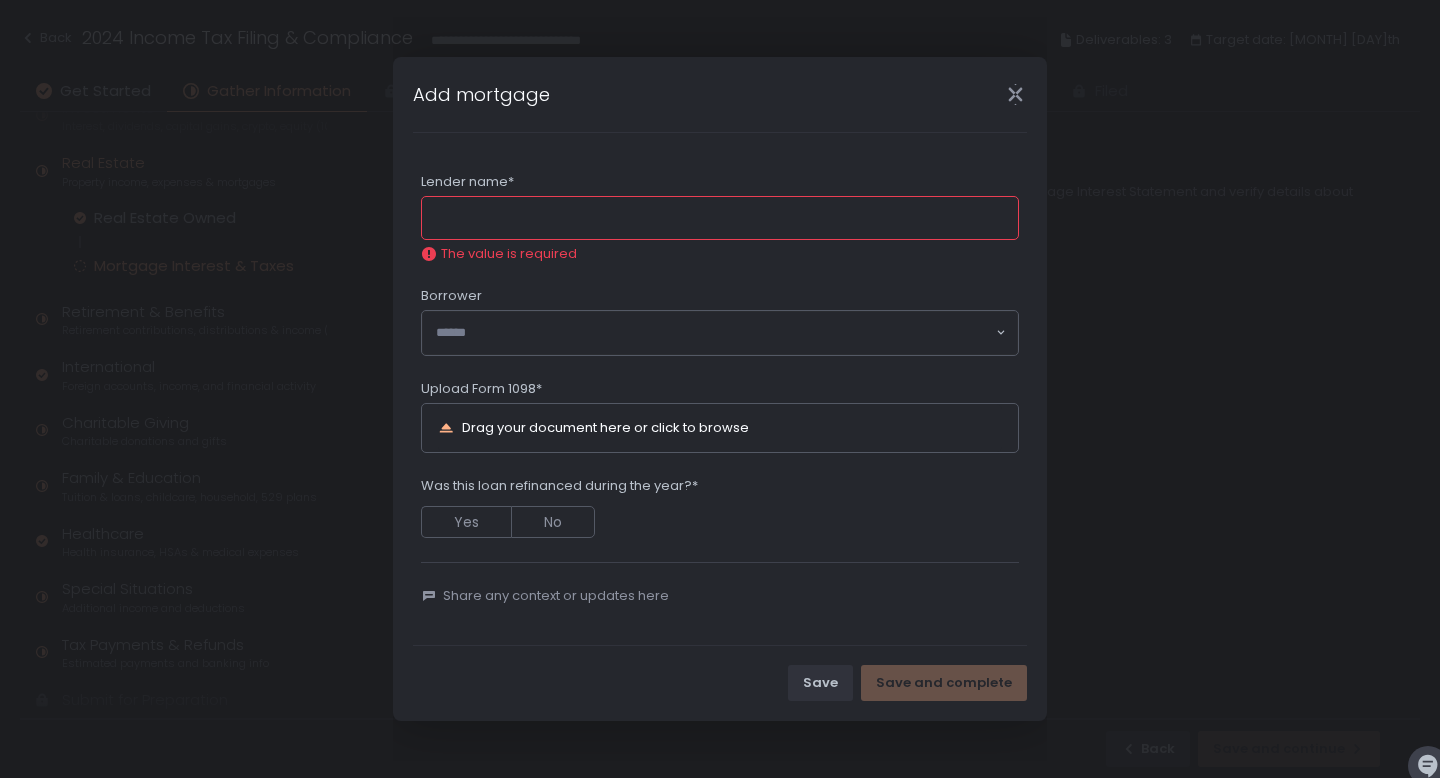 click 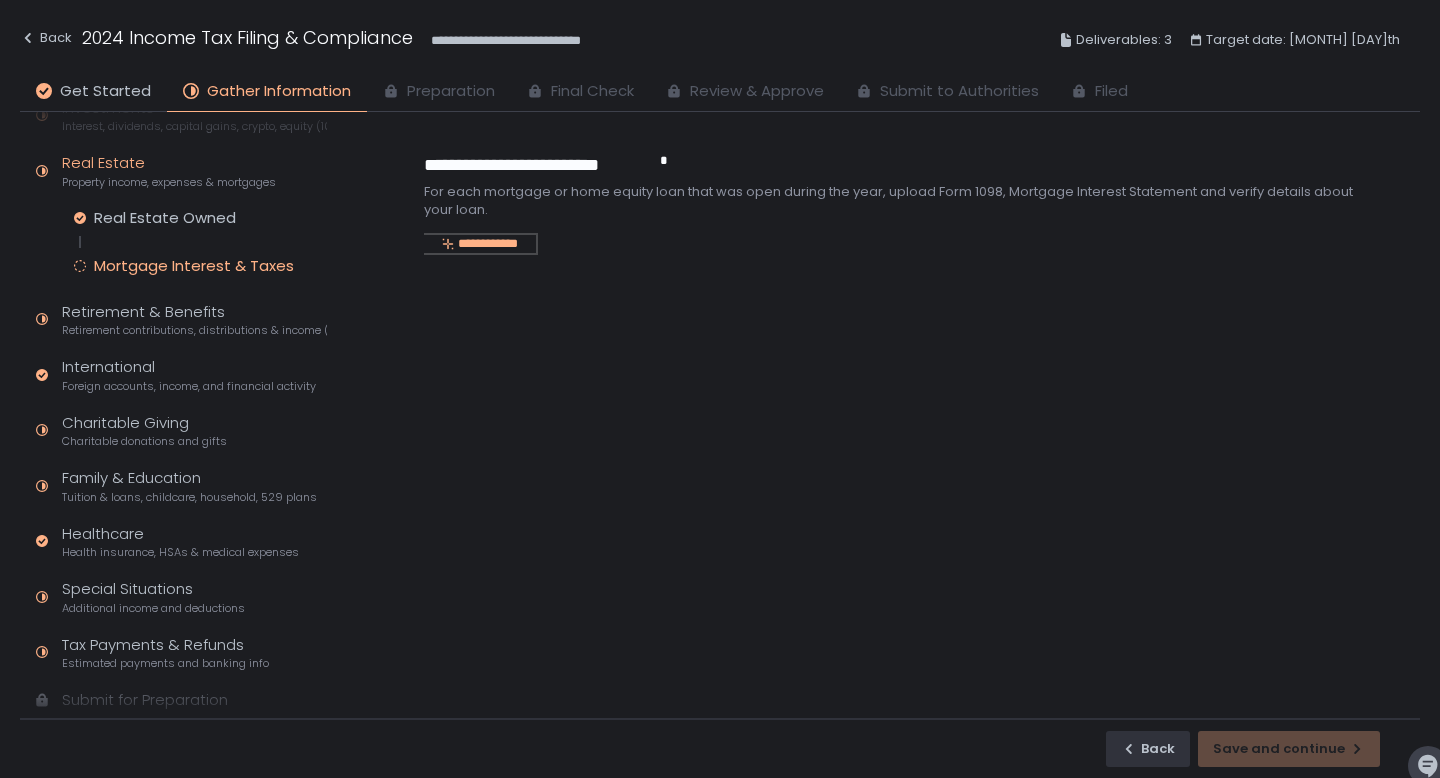 click on "**********" 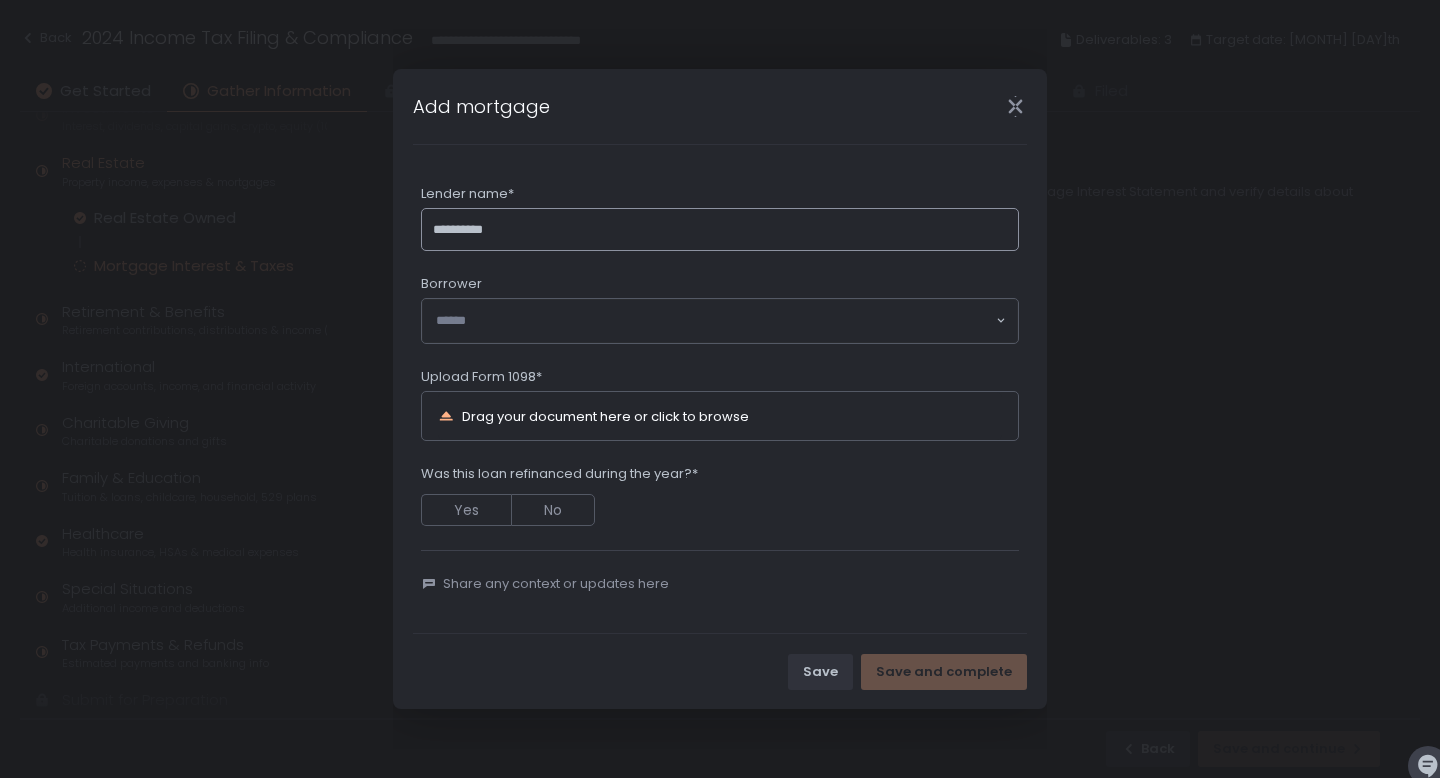 type on "**********" 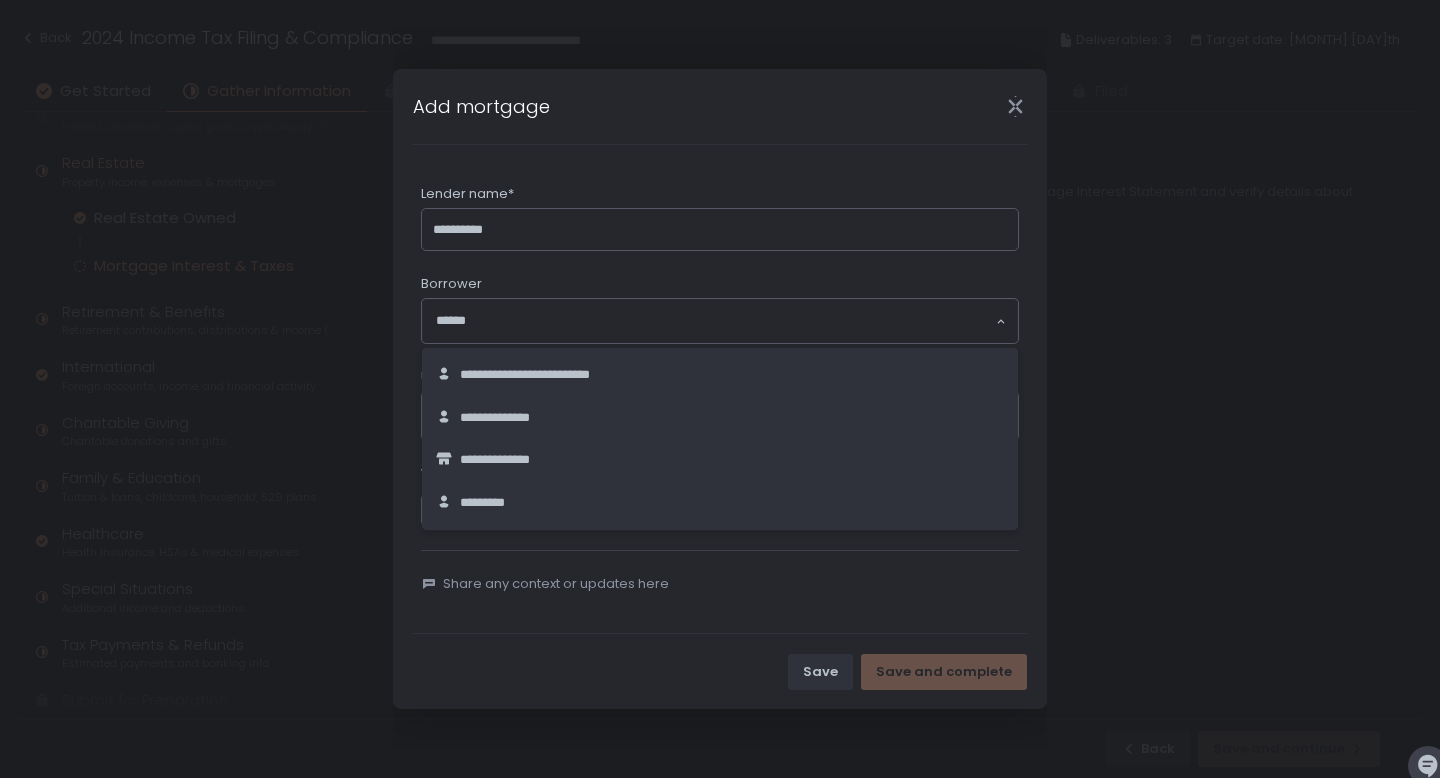 click on "Loading..." 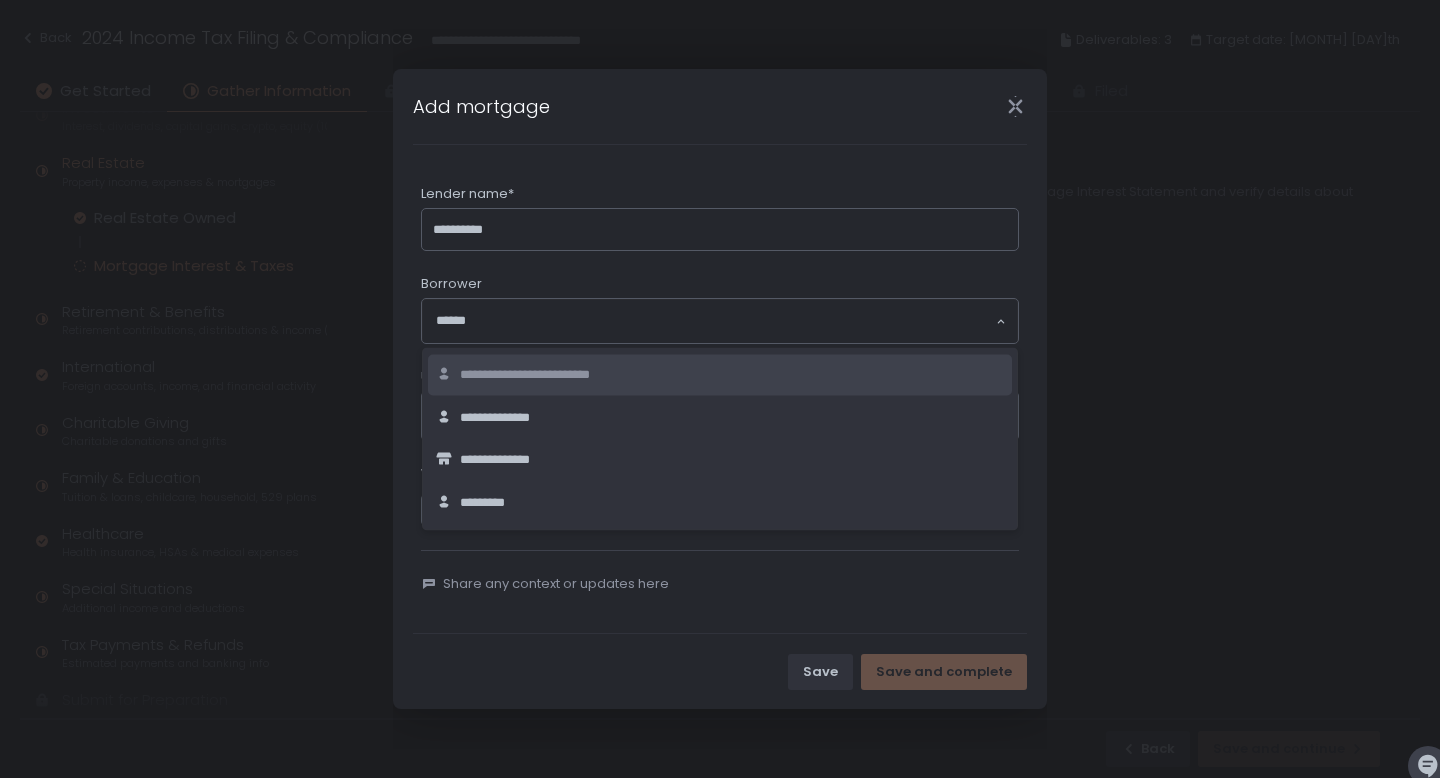 click on "**********" 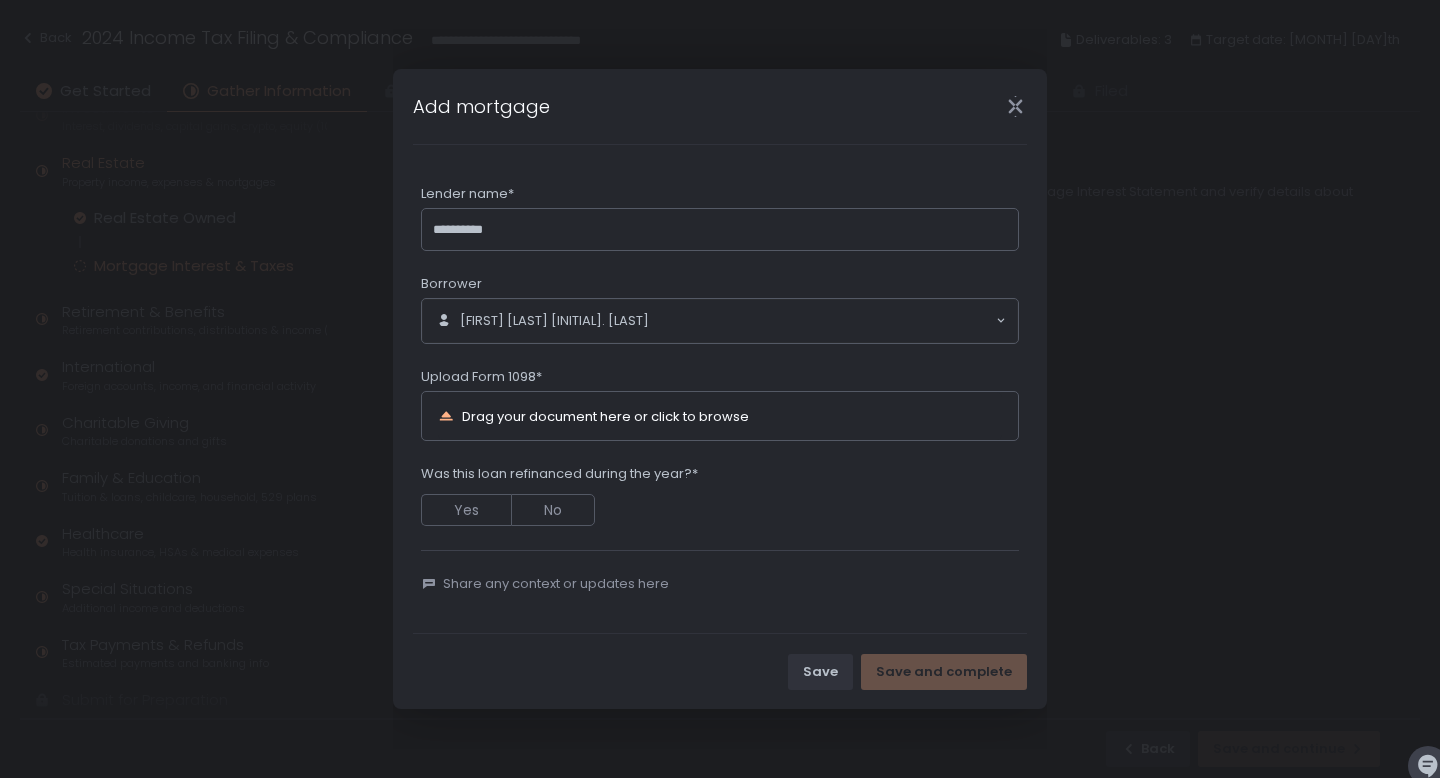 click on "Drag your document here or click to browse" at bounding box center [605, 416] 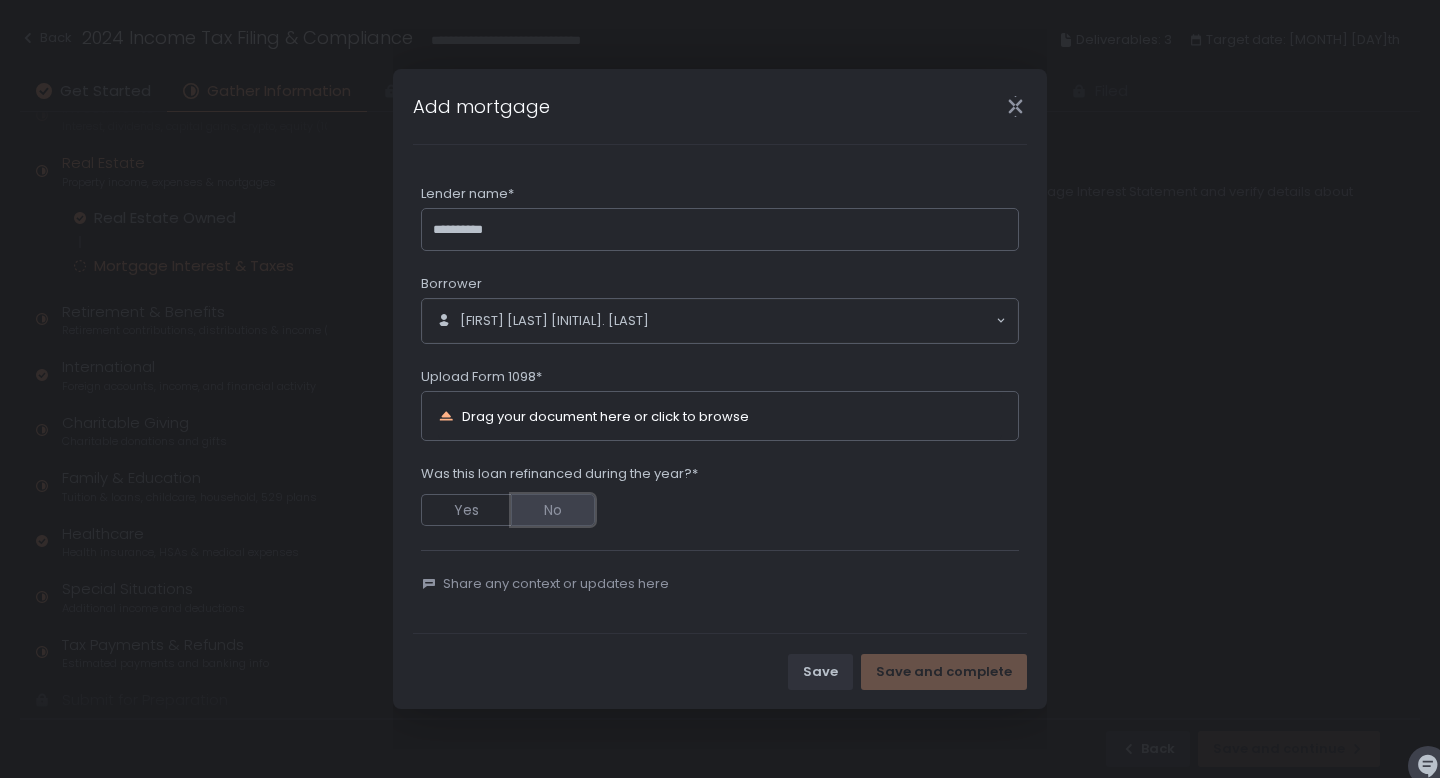 click on "No" at bounding box center [553, 510] 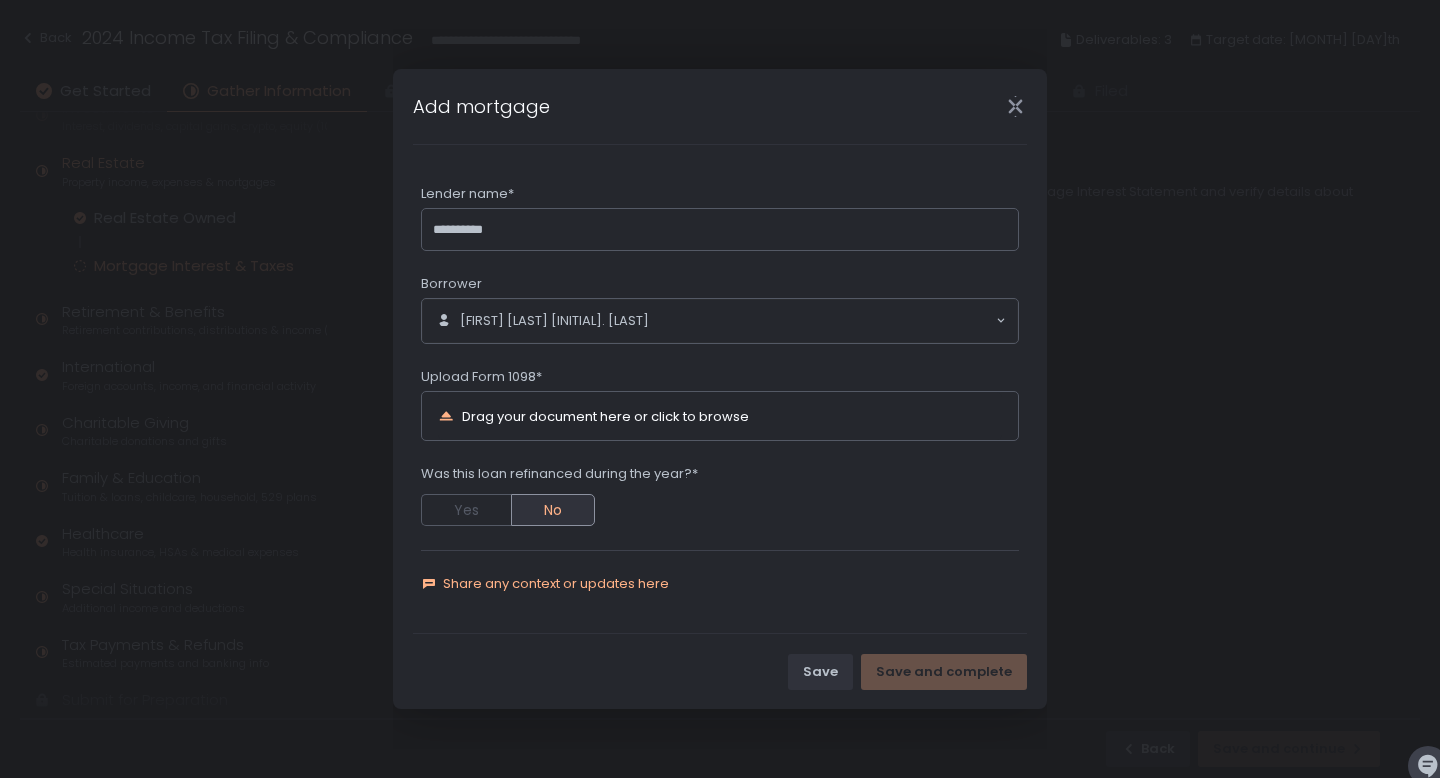 click on "Share any context or updates here" 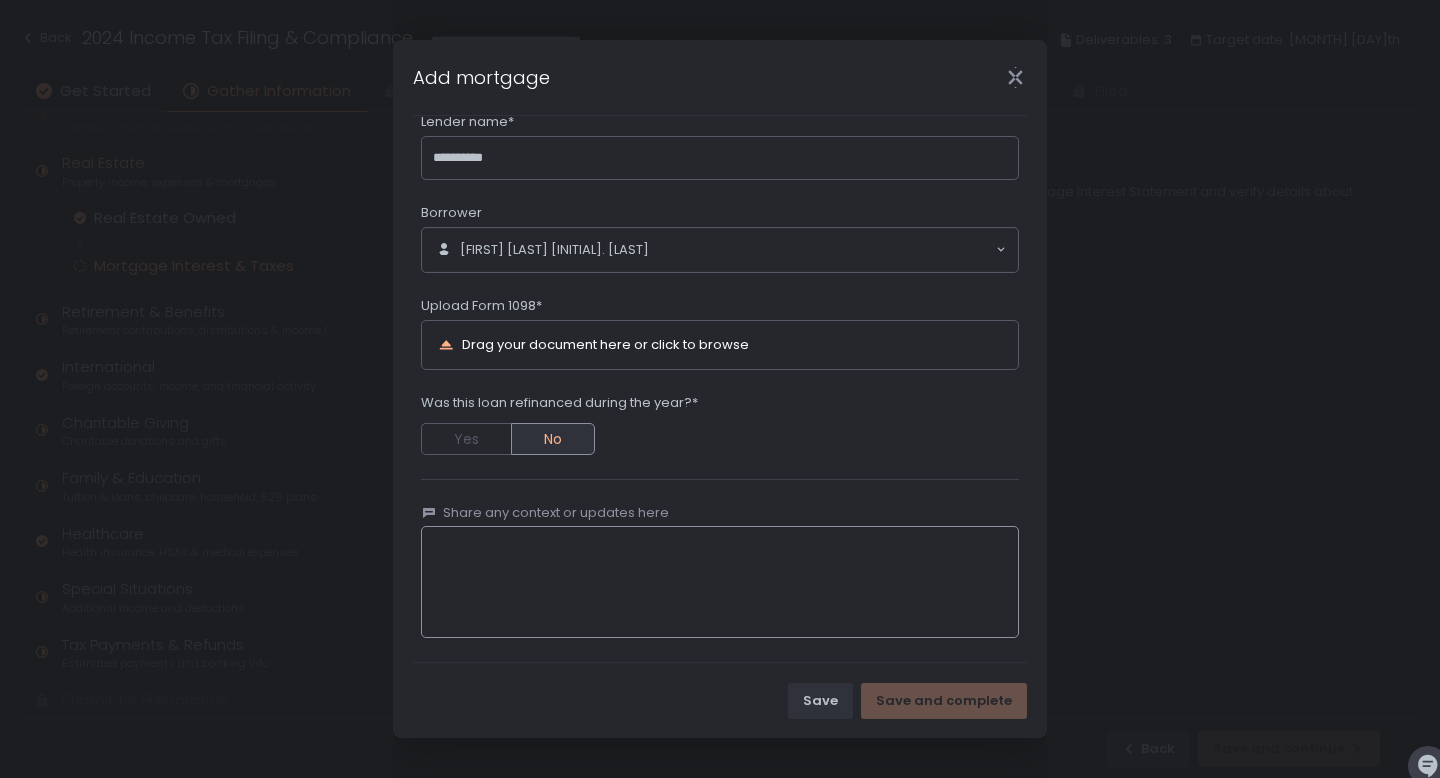 scroll, scrollTop: 58, scrollLeft: 0, axis: vertical 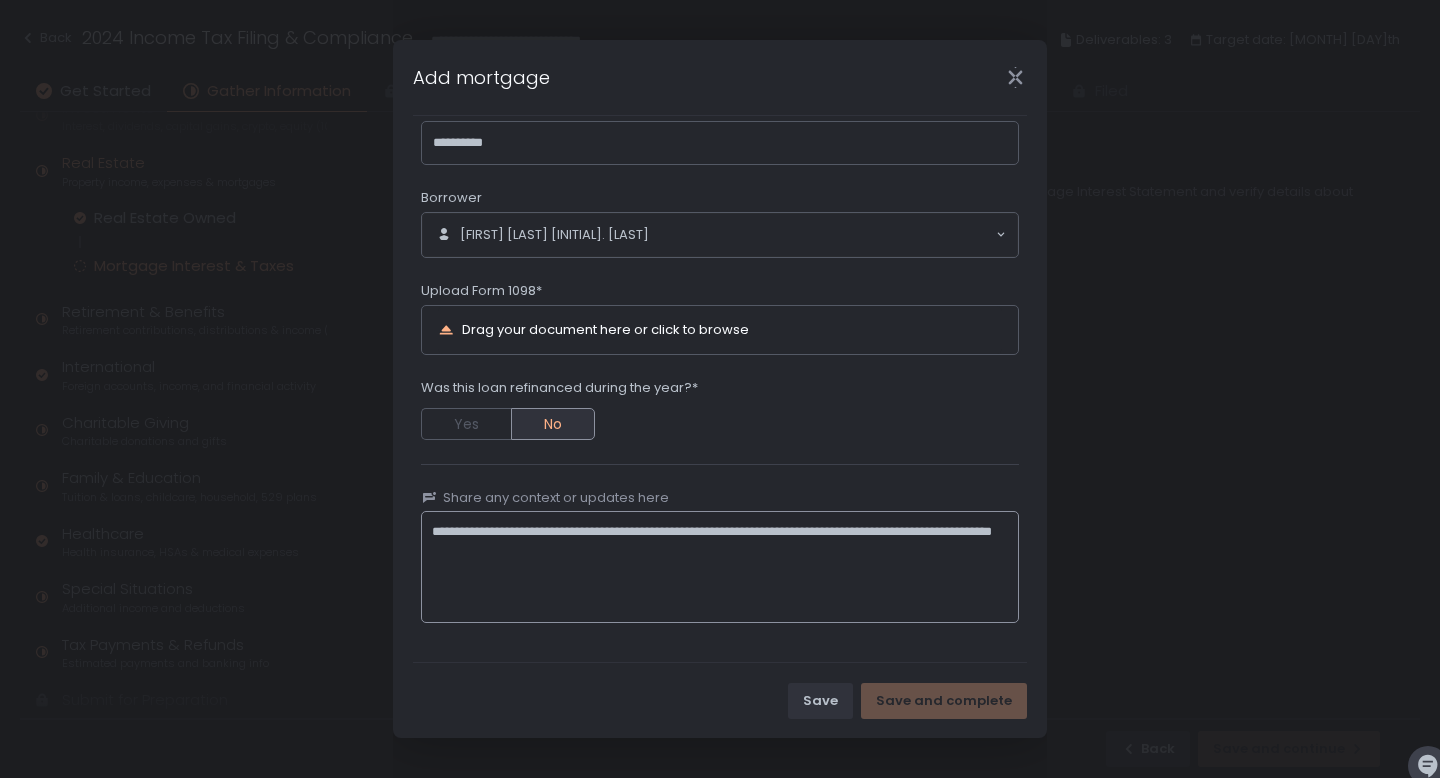 type on "**********" 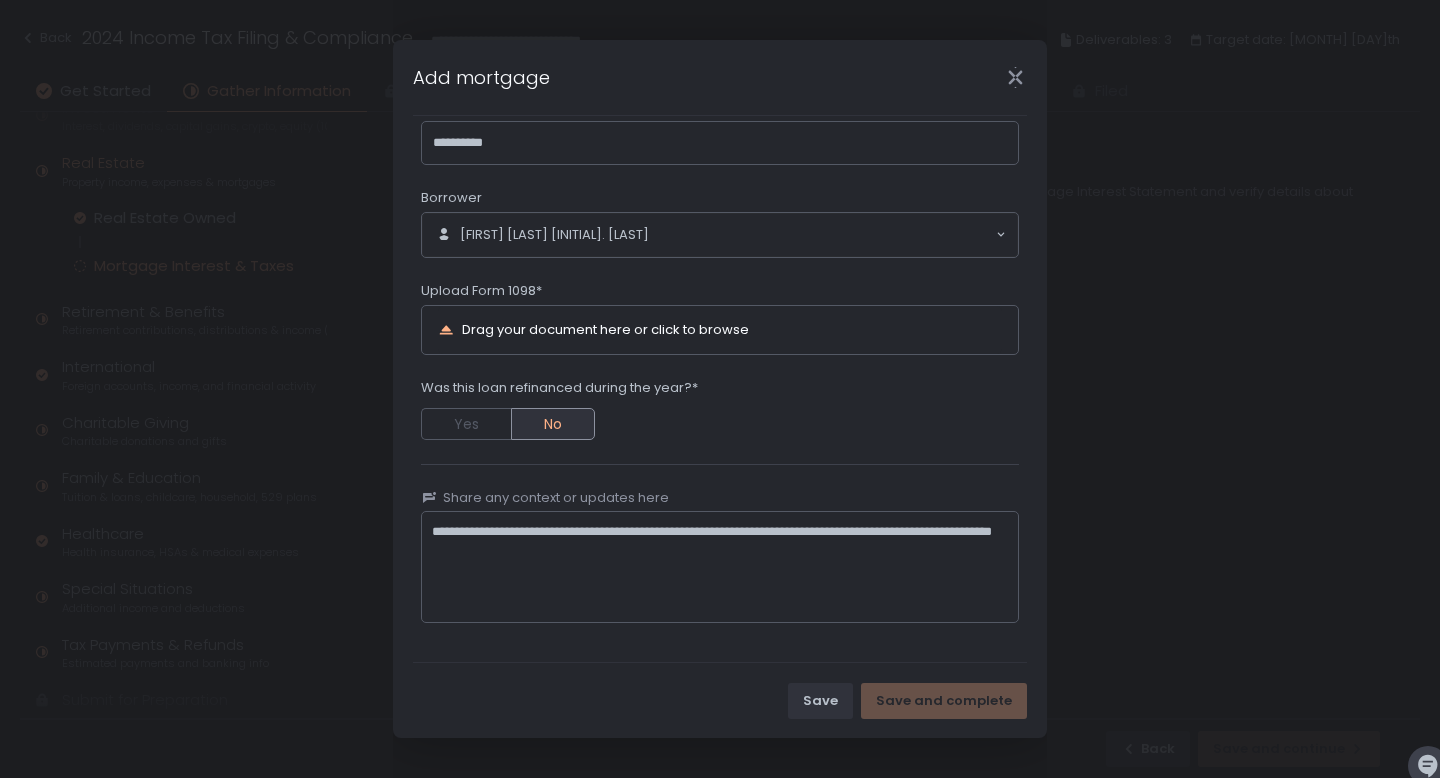click on "Upload Form 1098*" at bounding box center [720, 293] 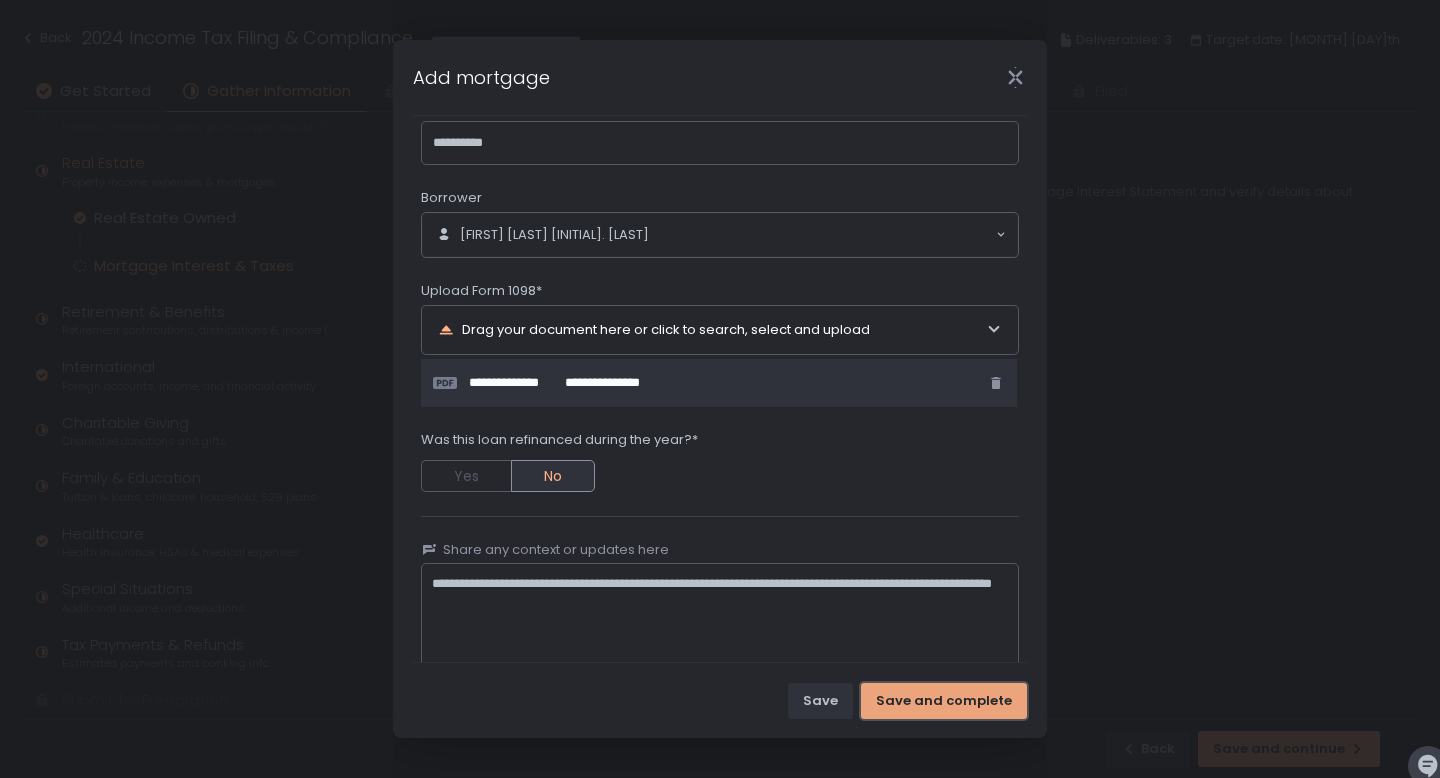 click on "Save and complete" at bounding box center [944, 701] 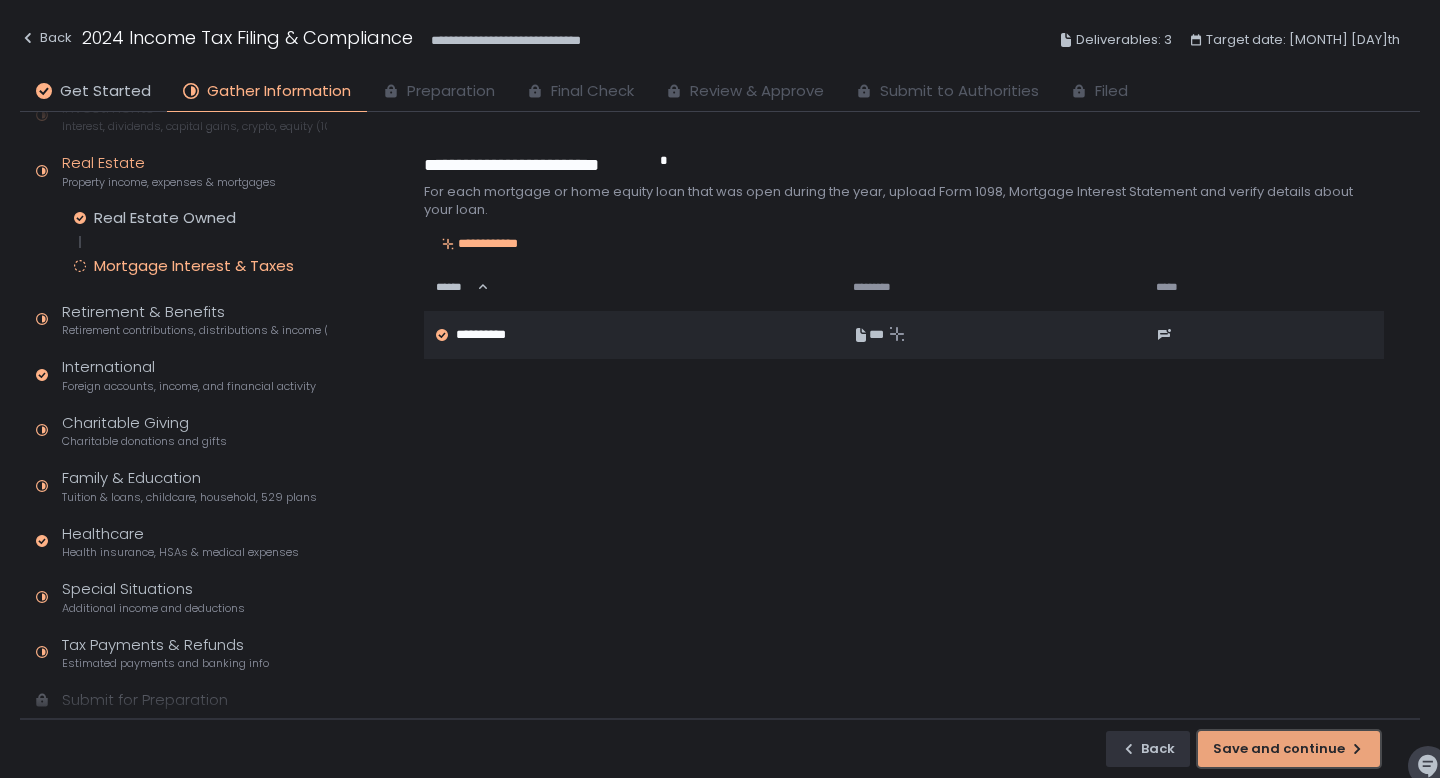 click on "Save and continue" 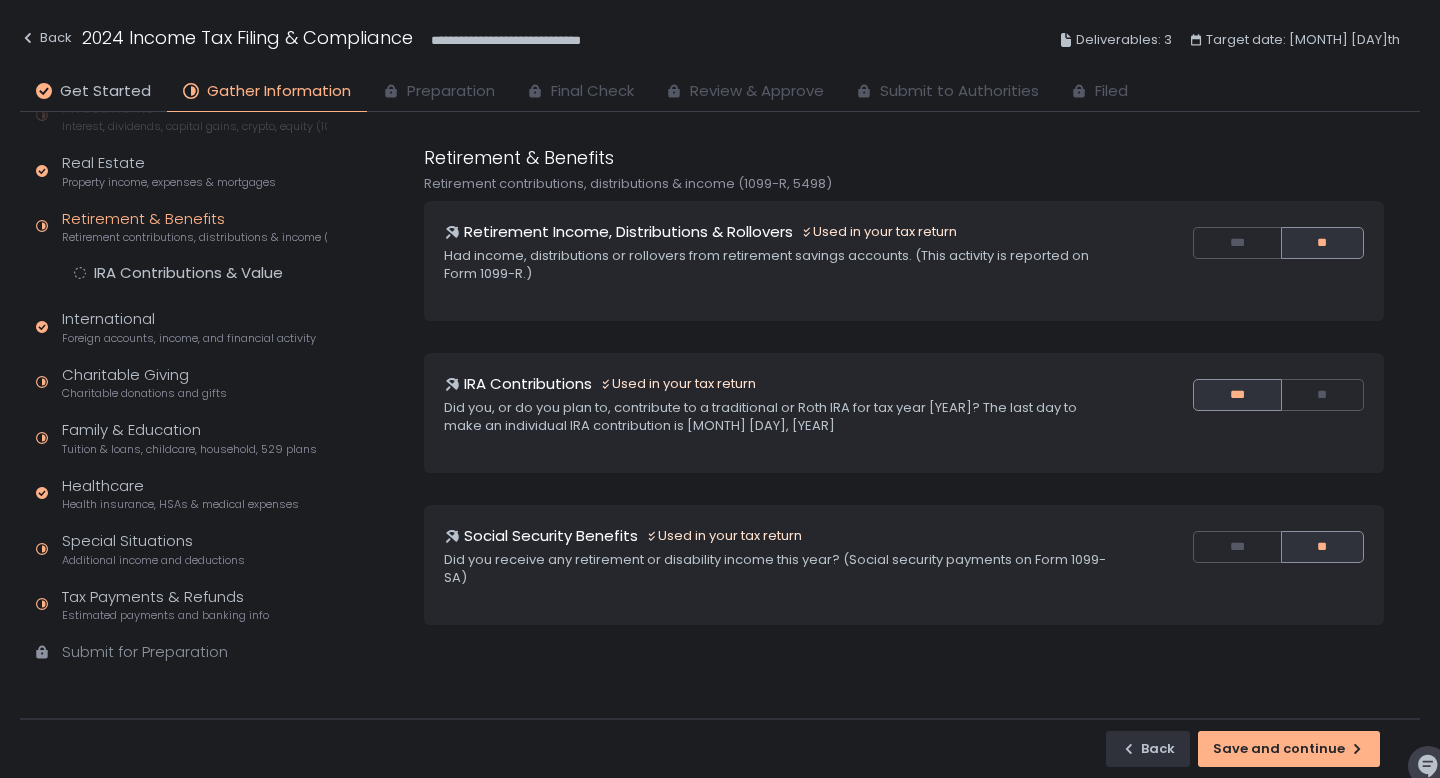 scroll, scrollTop: 83, scrollLeft: 0, axis: vertical 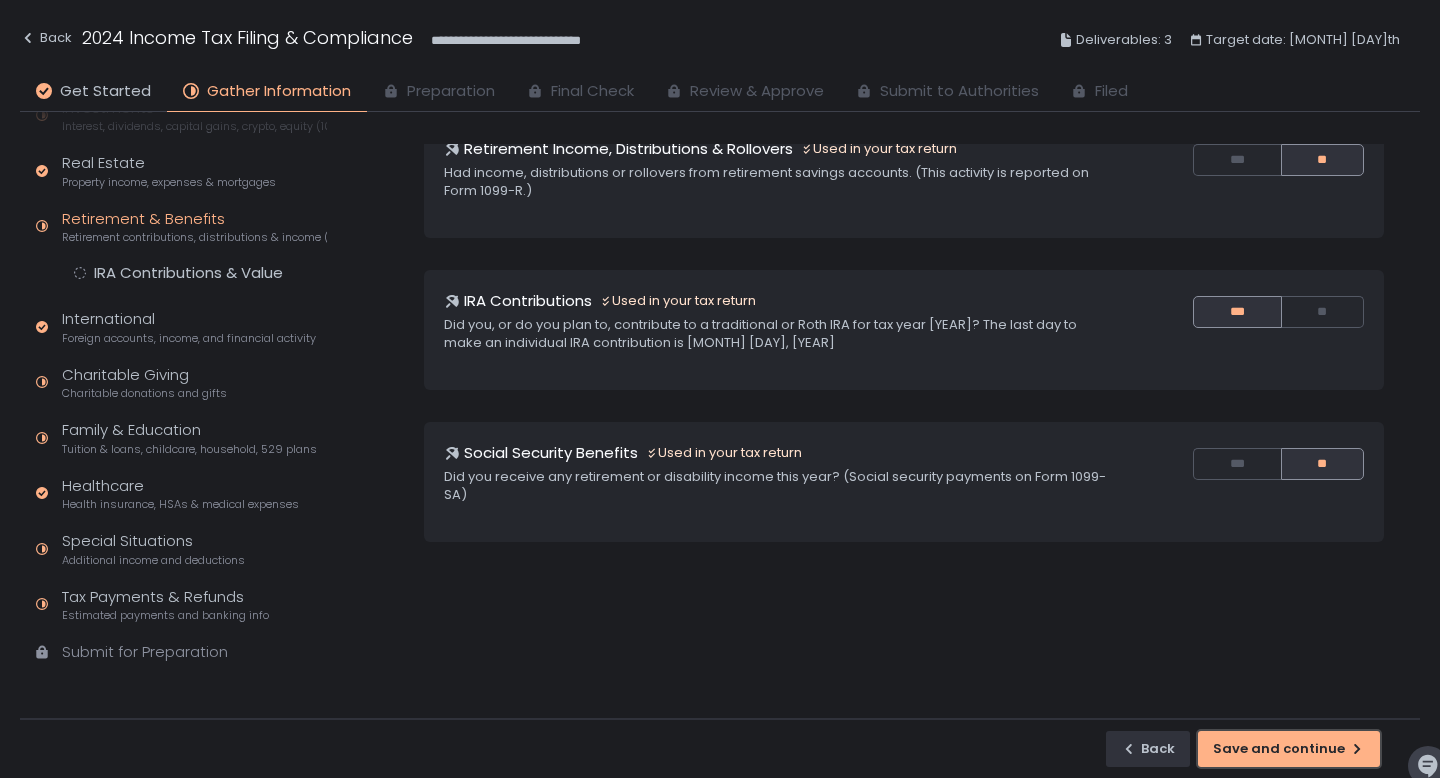 drag, startPoint x: 1265, startPoint y: 749, endPoint x: 1198, endPoint y: 596, distance: 167.02695 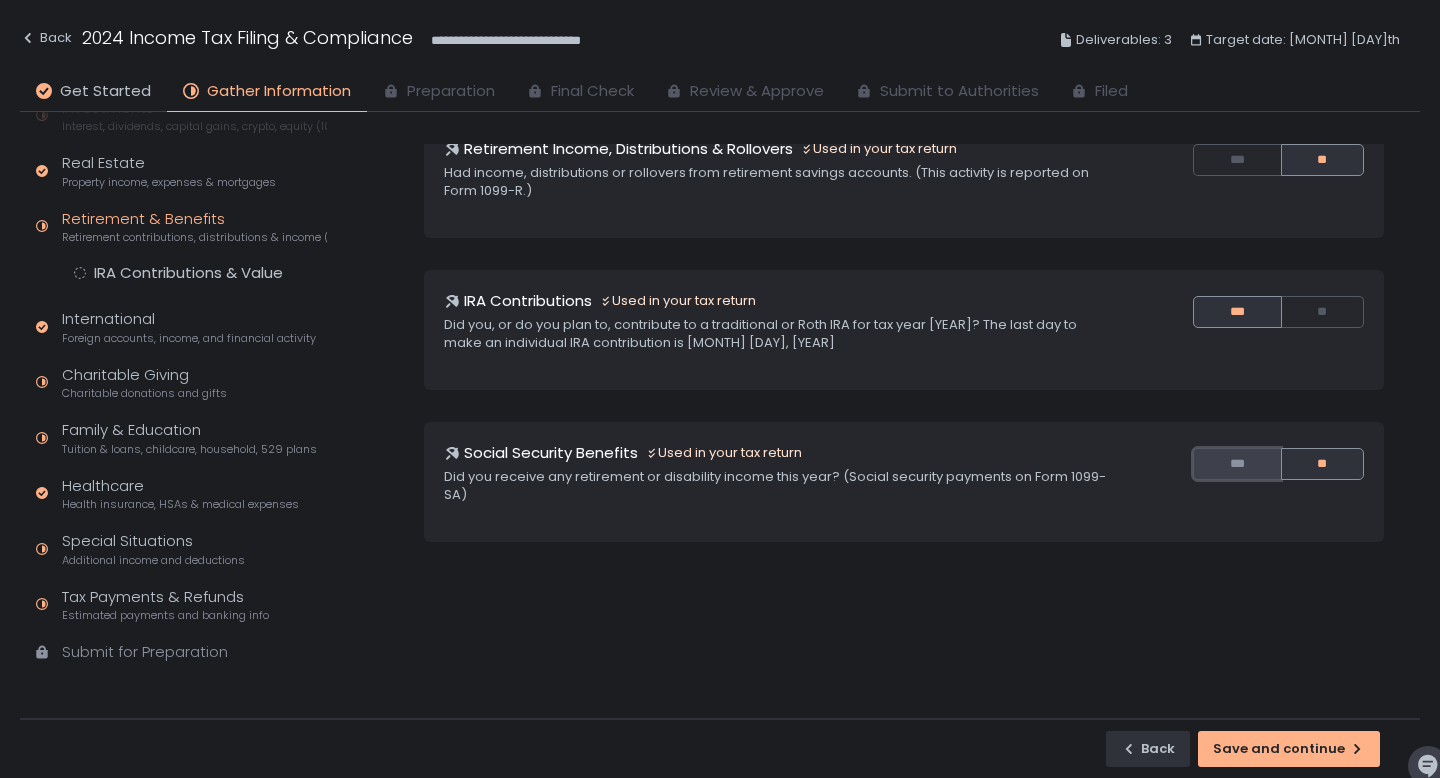 click on "***" at bounding box center (1236, 464) 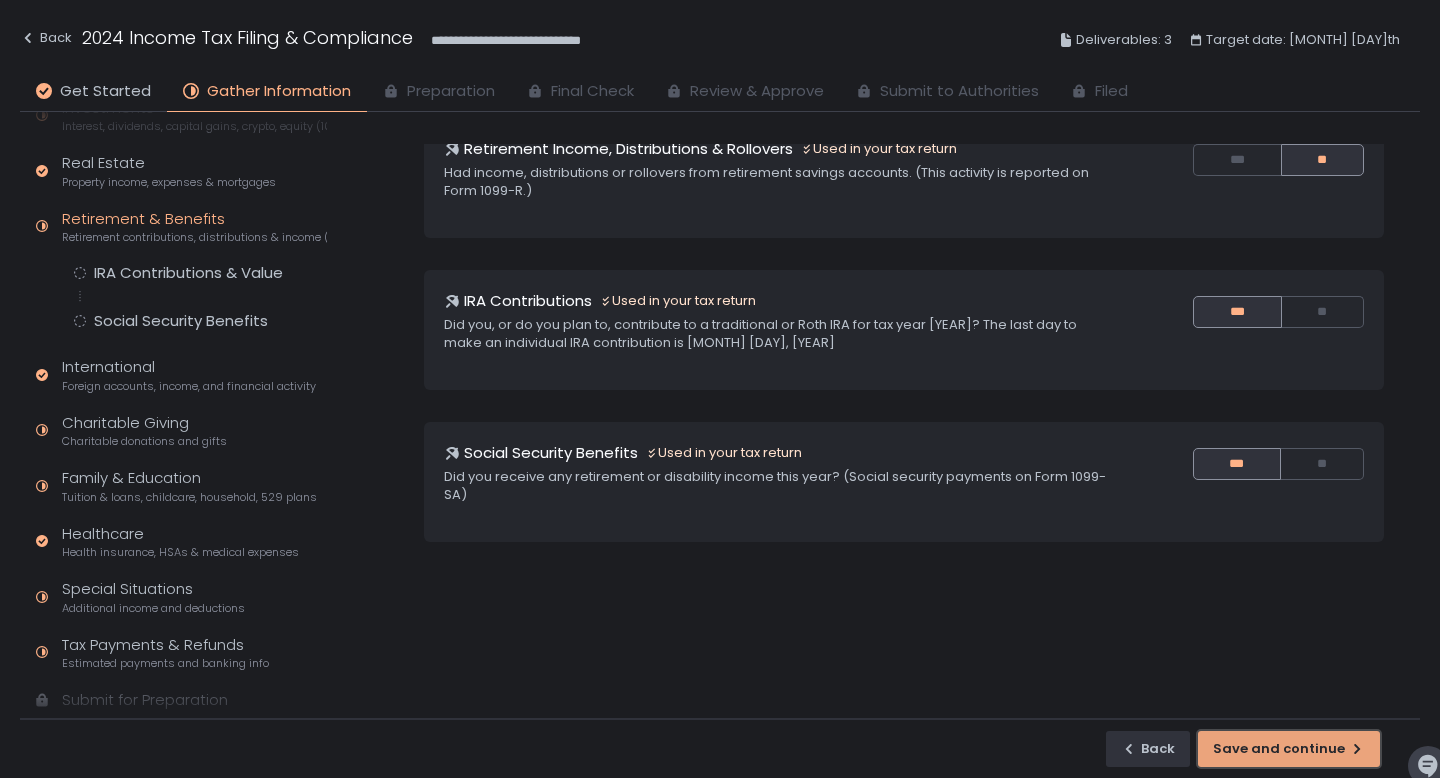click on "Save and continue" 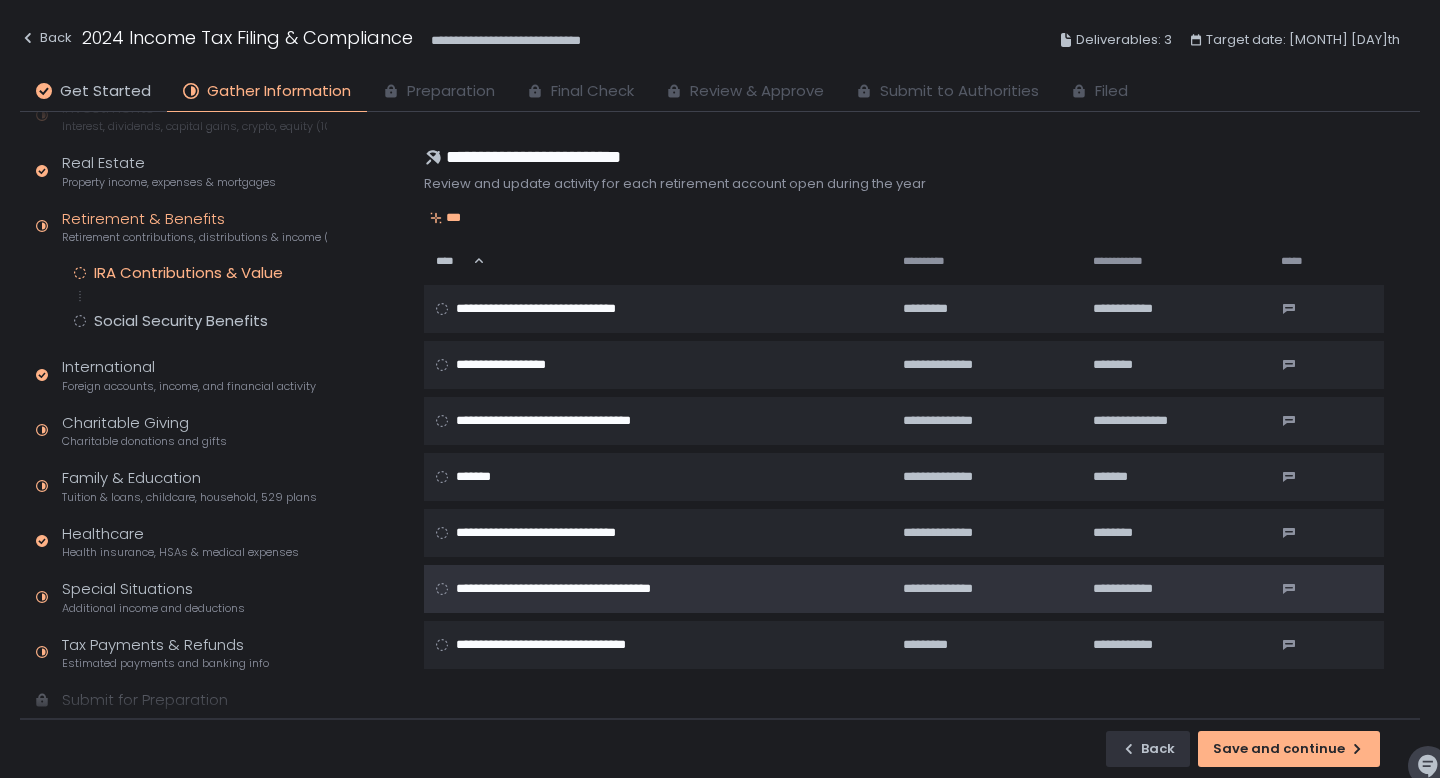 scroll, scrollTop: 0, scrollLeft: 0, axis: both 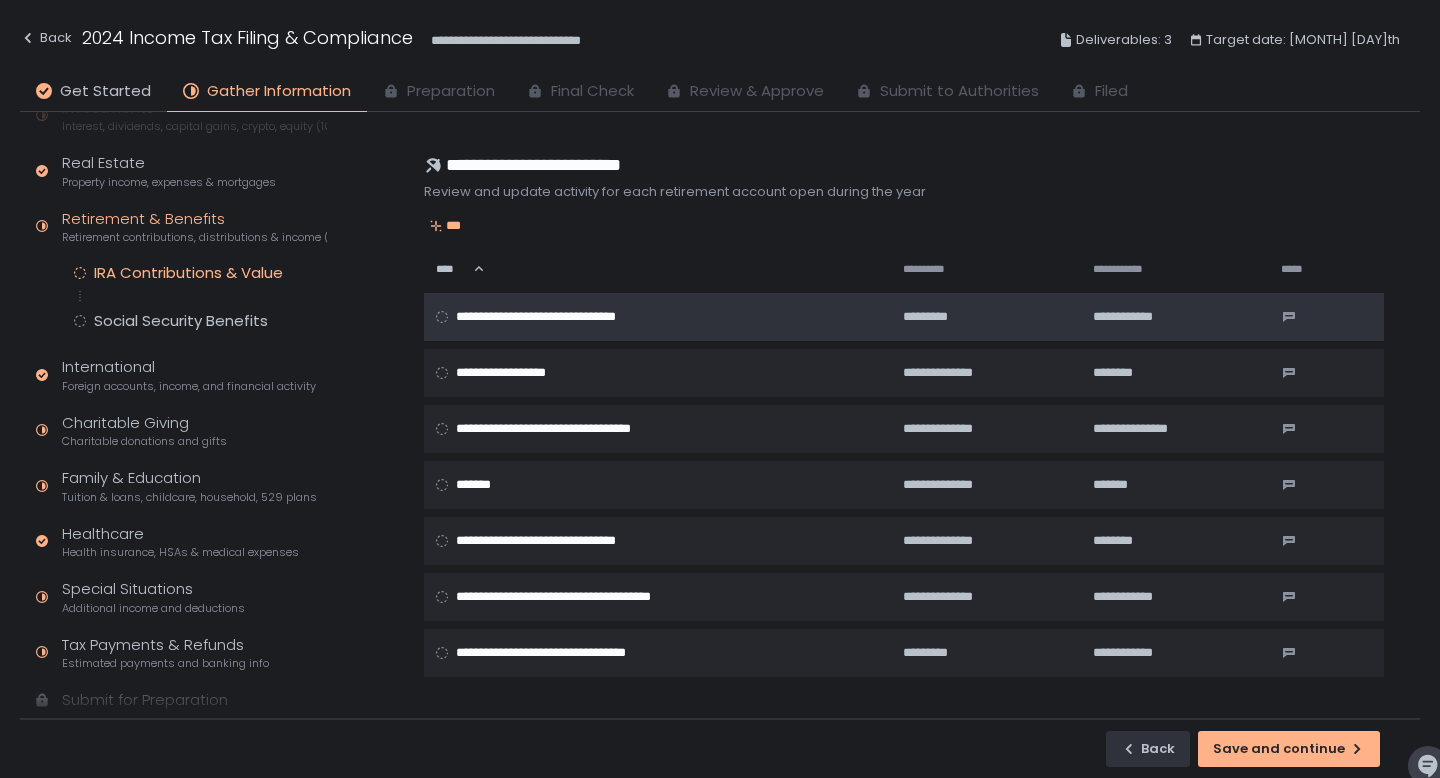 click on "**********" at bounding box center (654, 317) 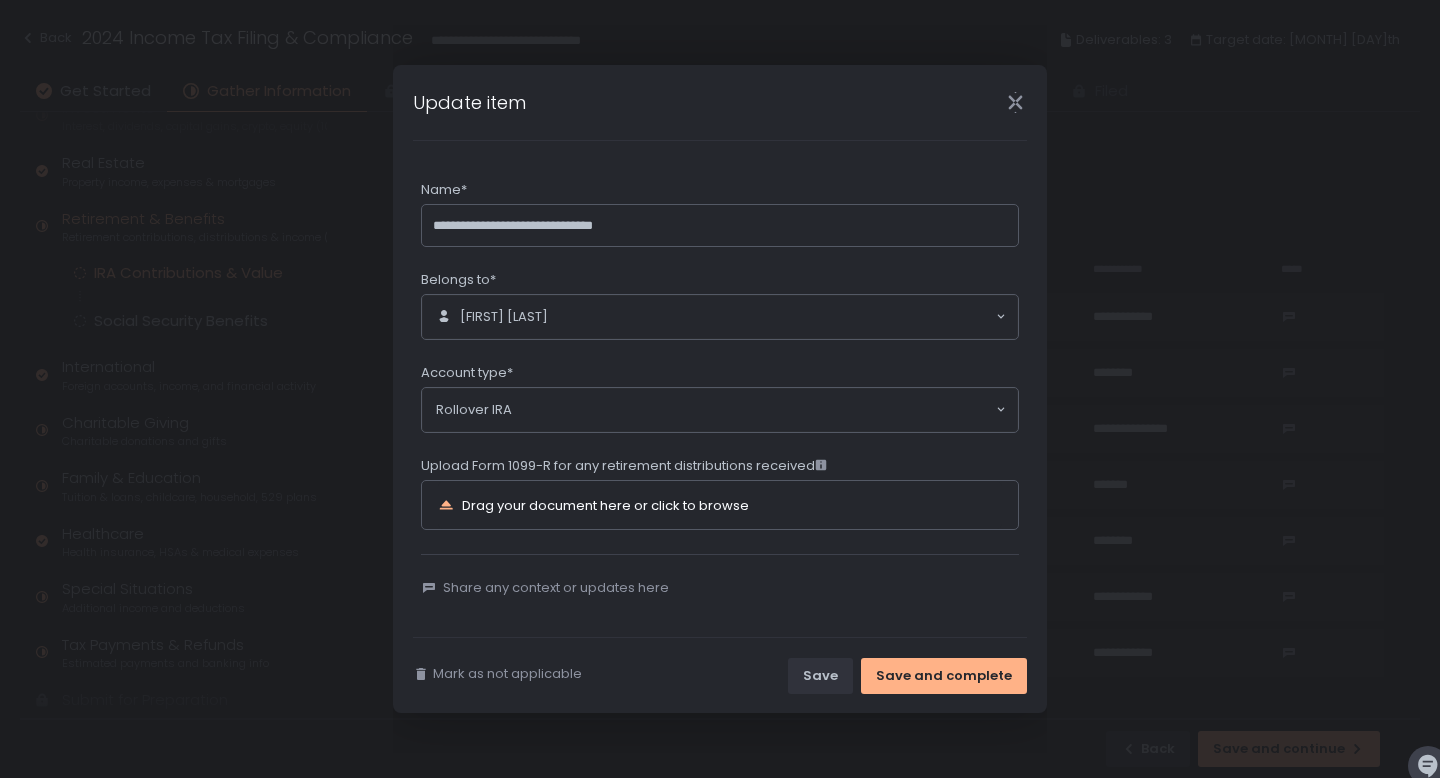 click on "Drag your document here or click to browse" 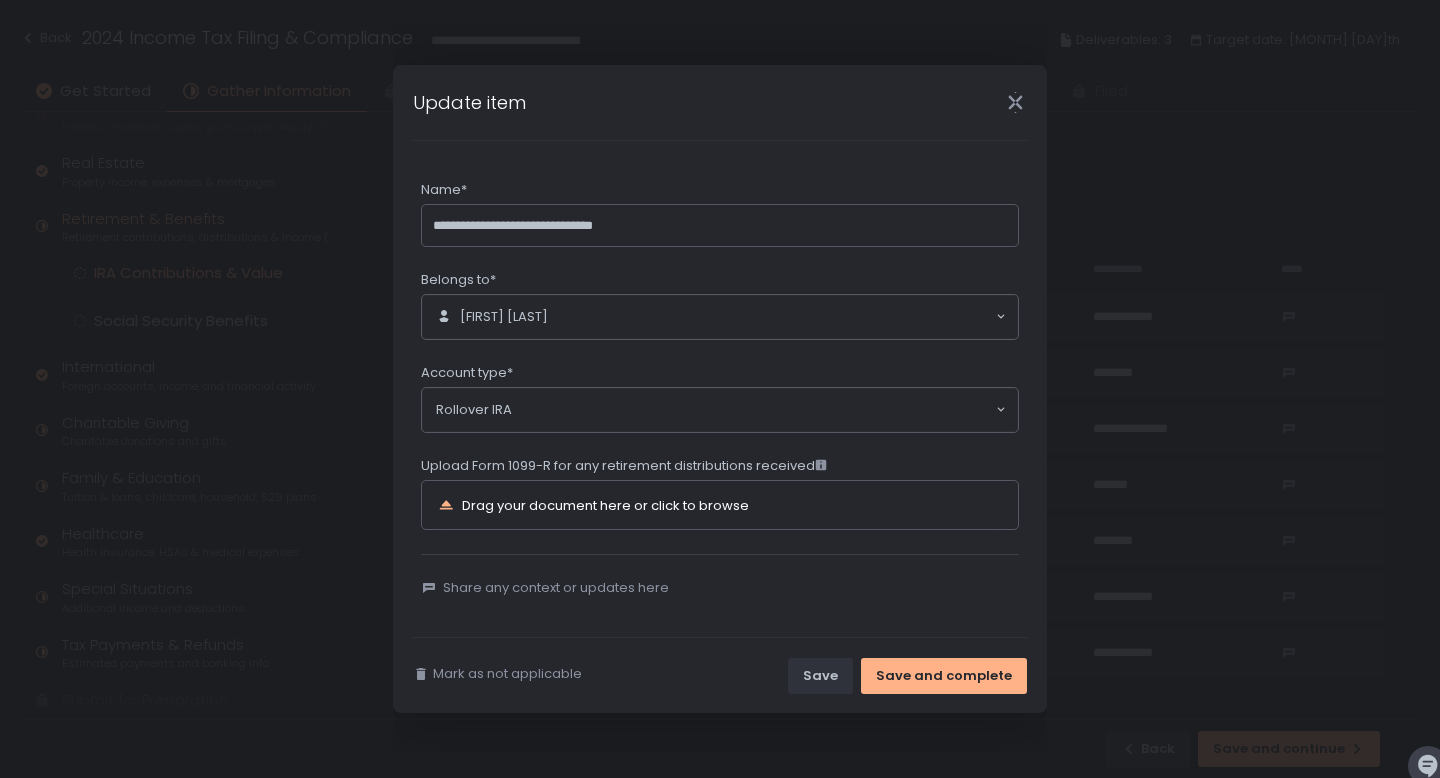 click 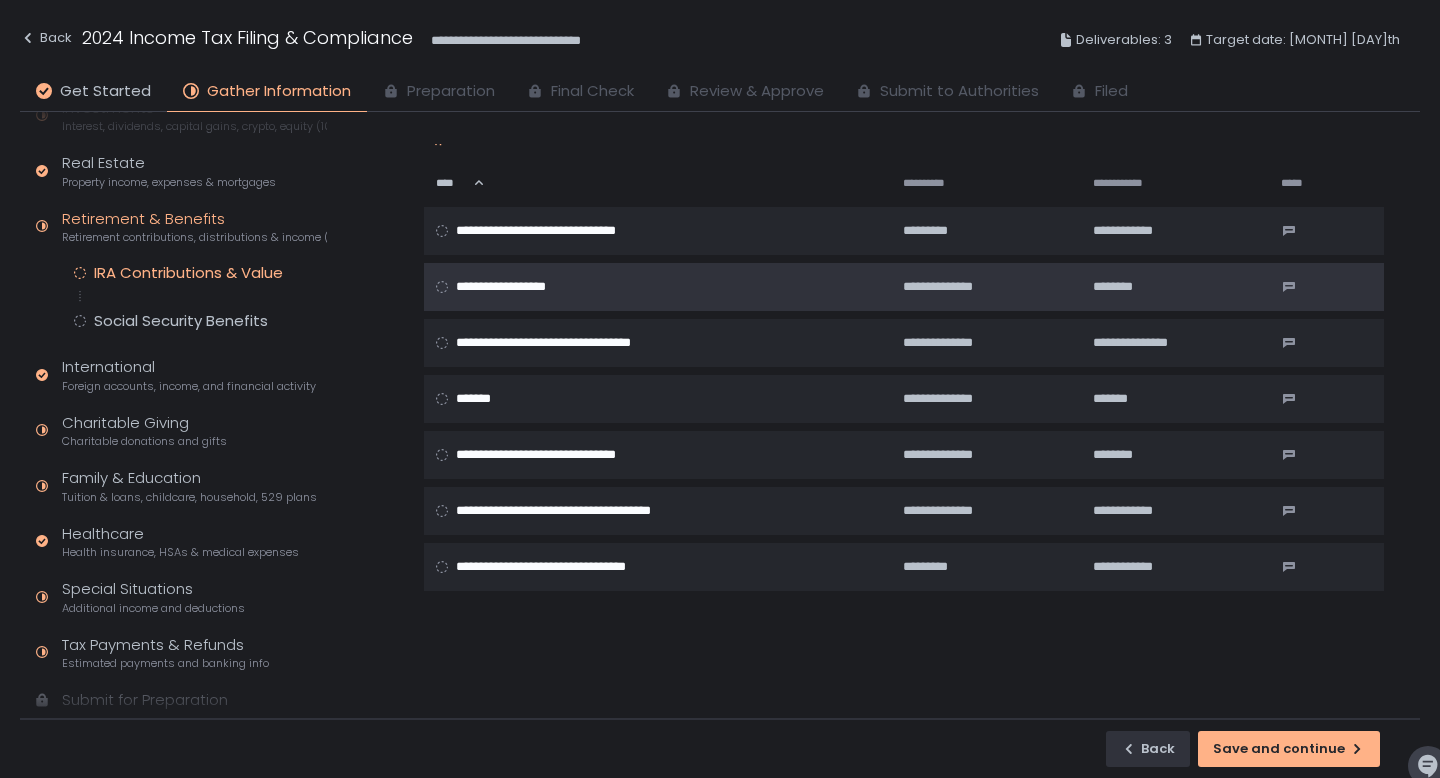 scroll, scrollTop: 92, scrollLeft: 0, axis: vertical 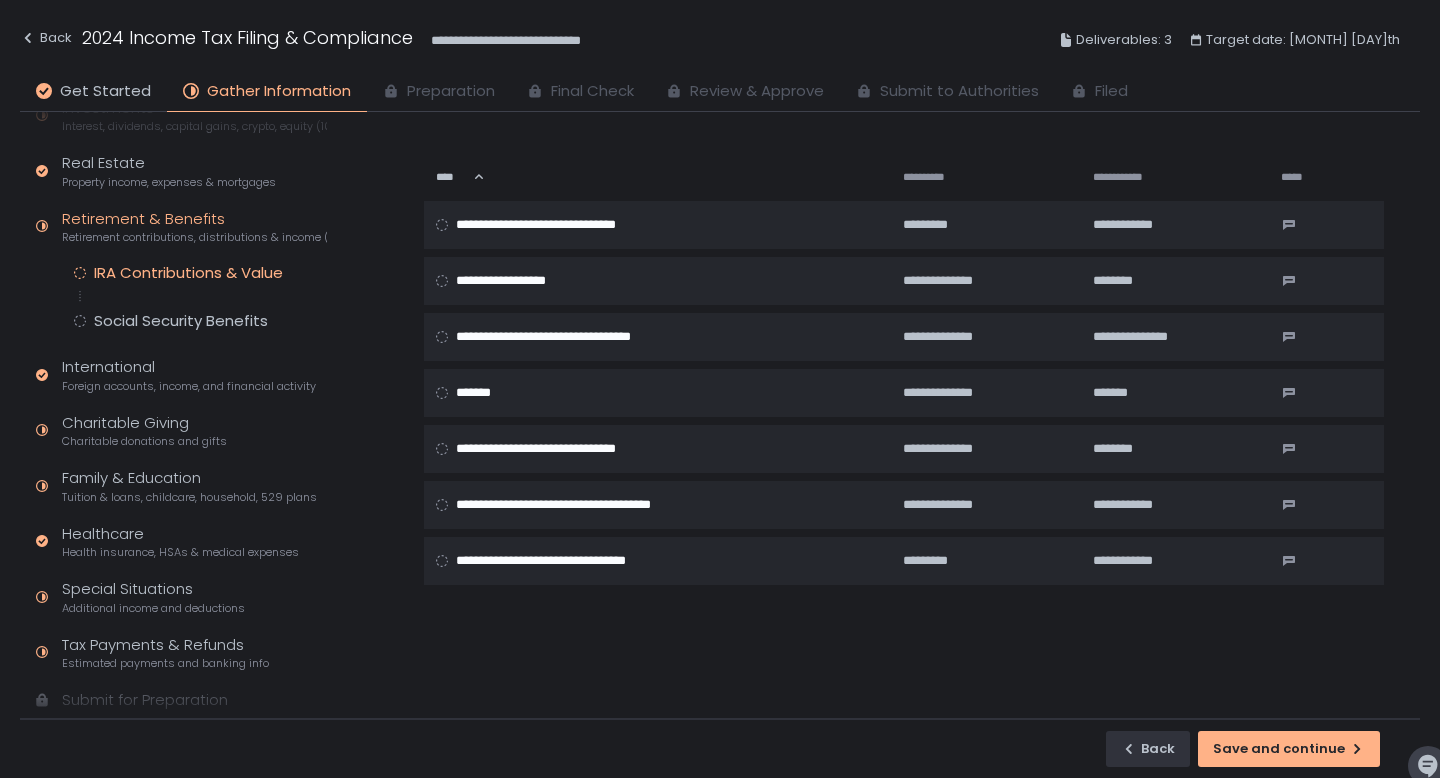click on "IRA Contributions & Value Social Security Benefits" at bounding box center (200, 297) 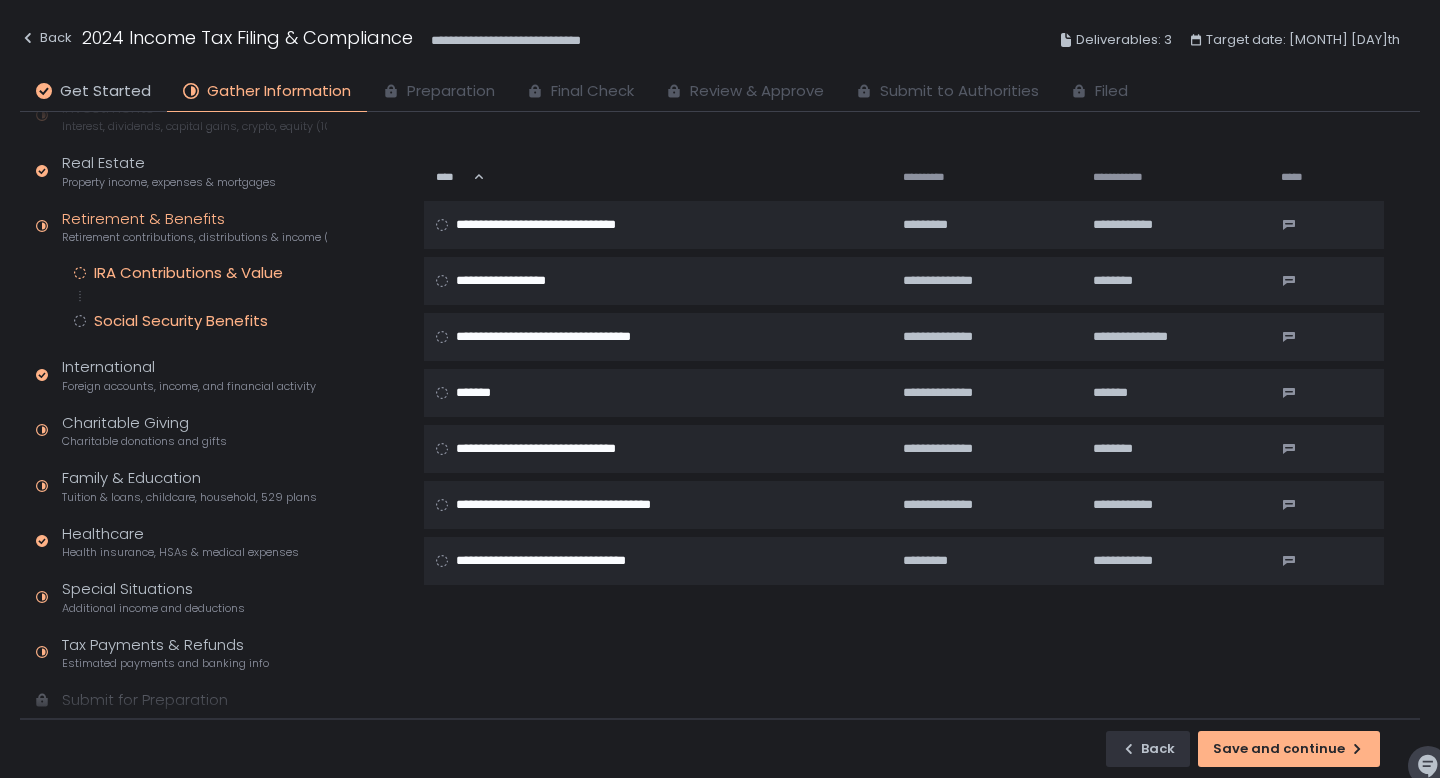 click on "Social Security Benefits" 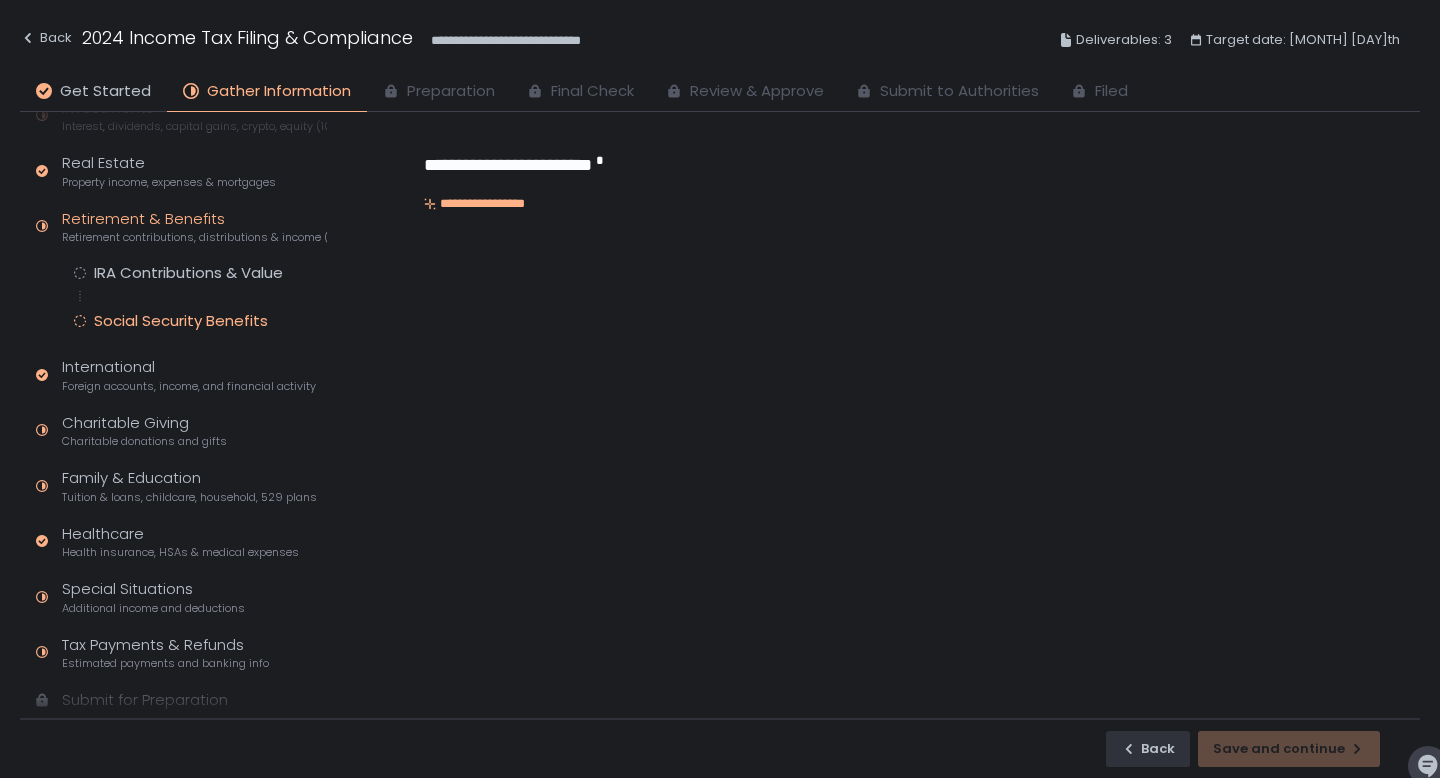 scroll, scrollTop: 0, scrollLeft: 0, axis: both 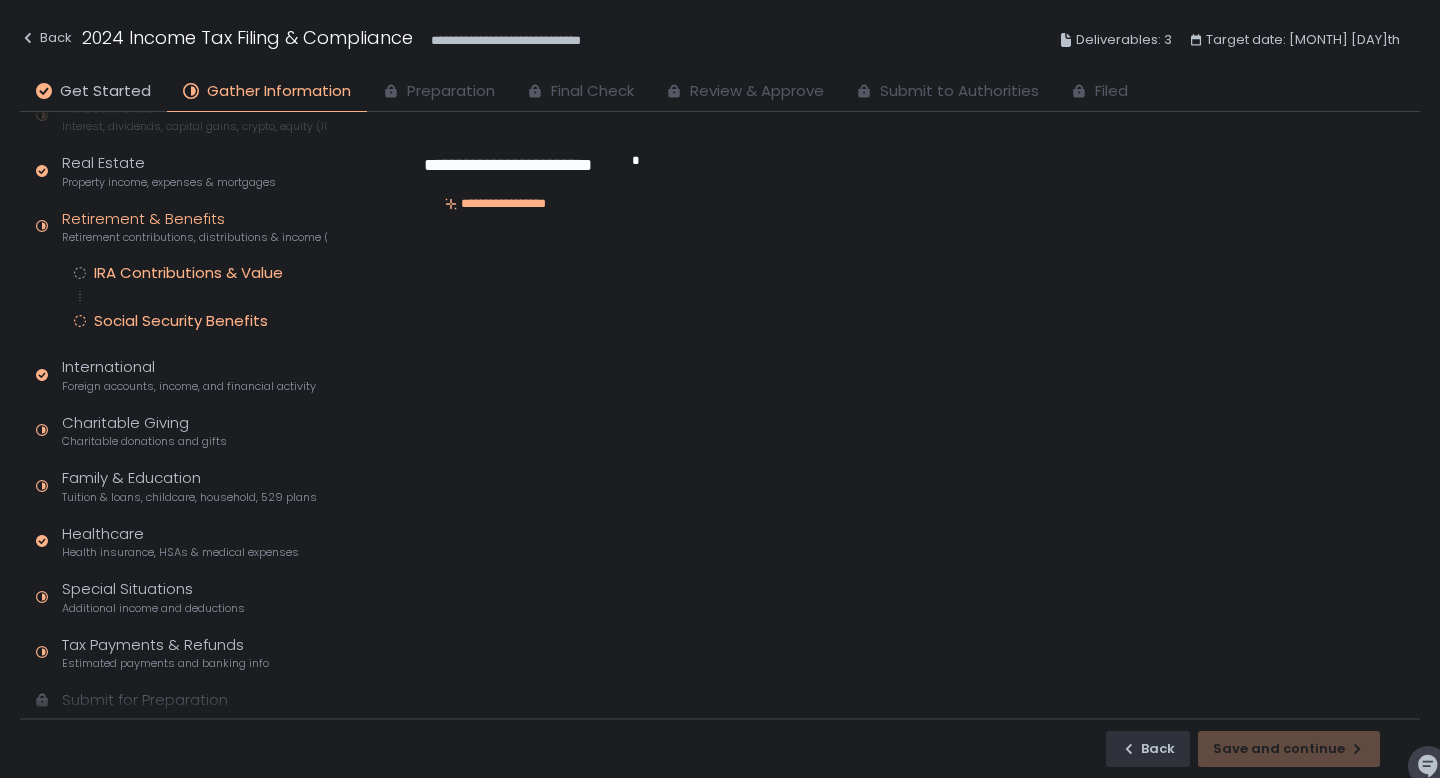 click on "IRA Contributions & Value" 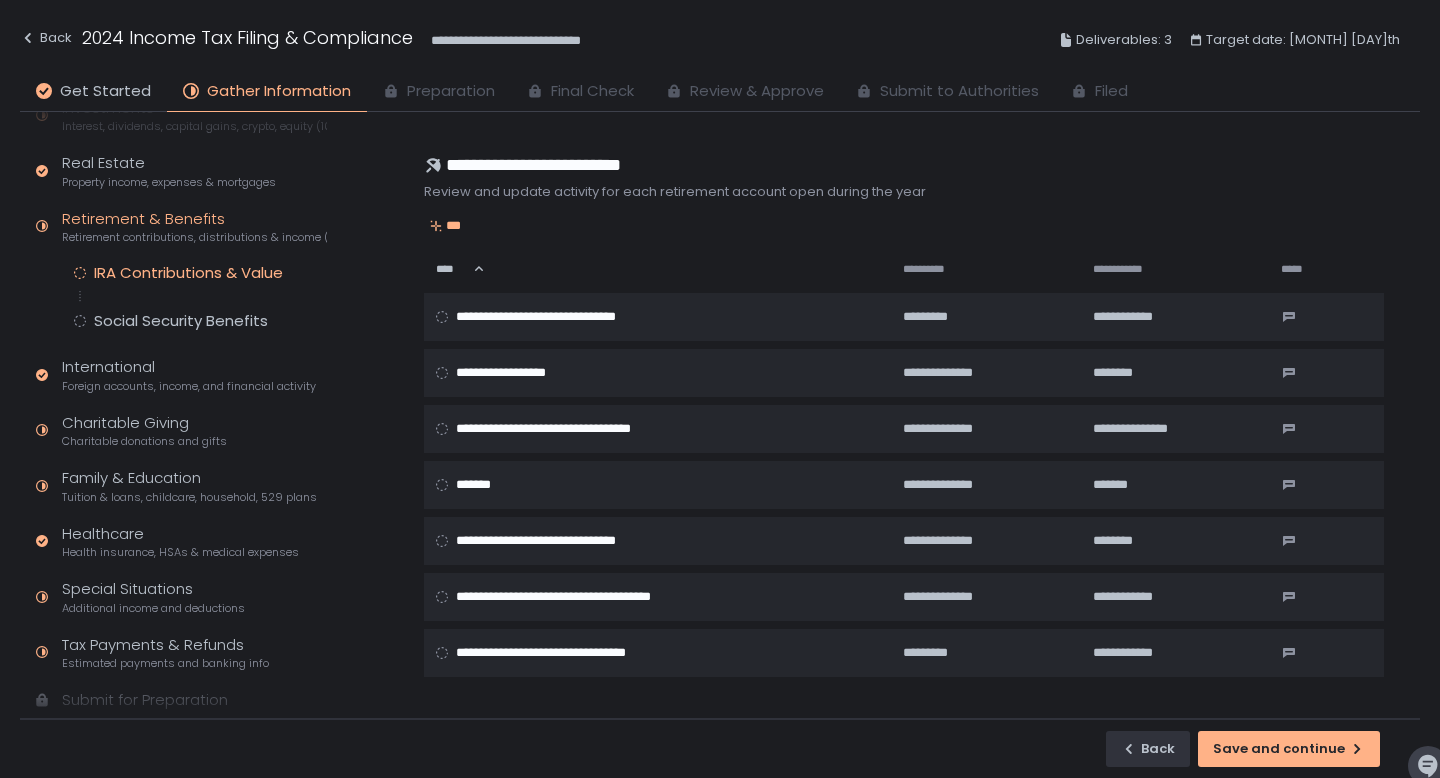 click on "Retirement & Benefits Retirement contributions, distributions & income (1099-R, 5498)" 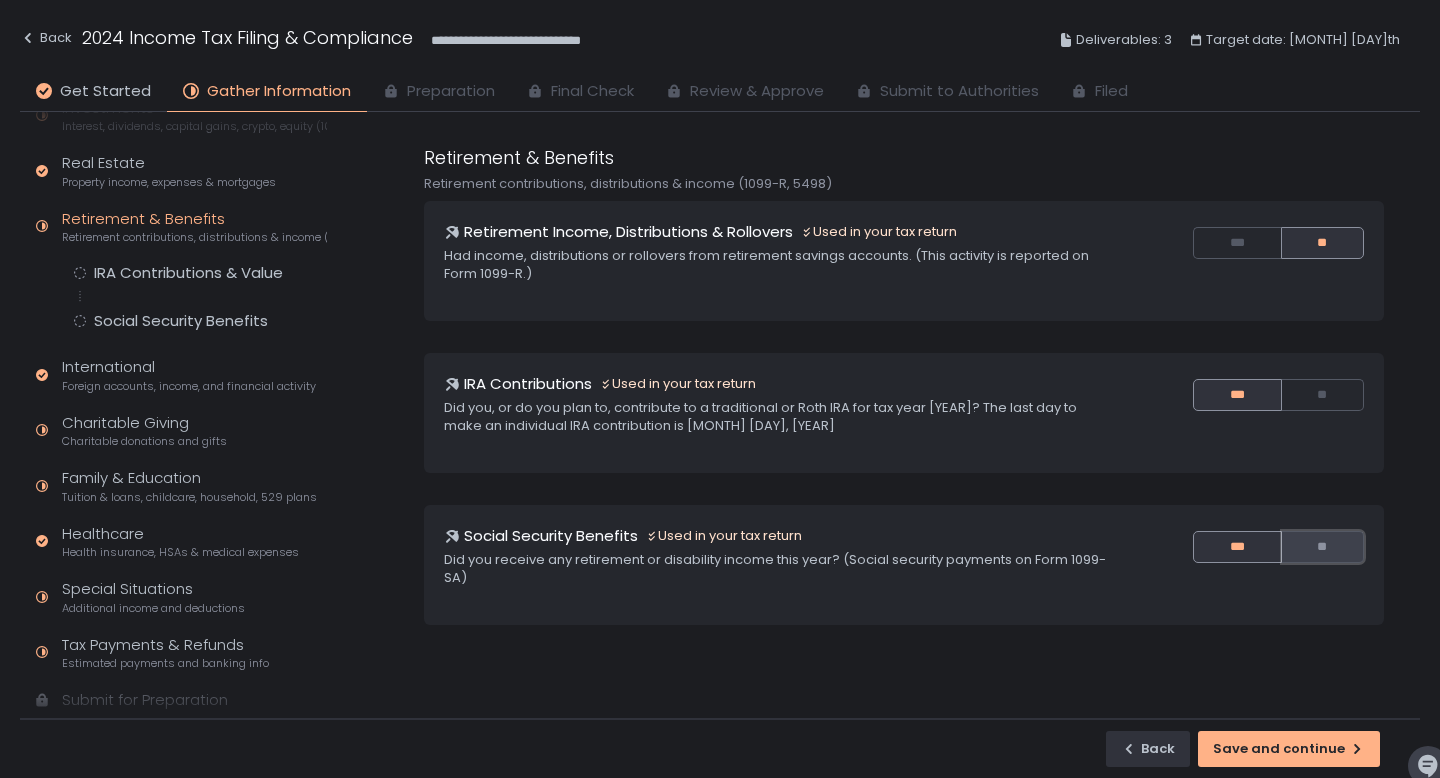 click on "**" at bounding box center [1323, 547] 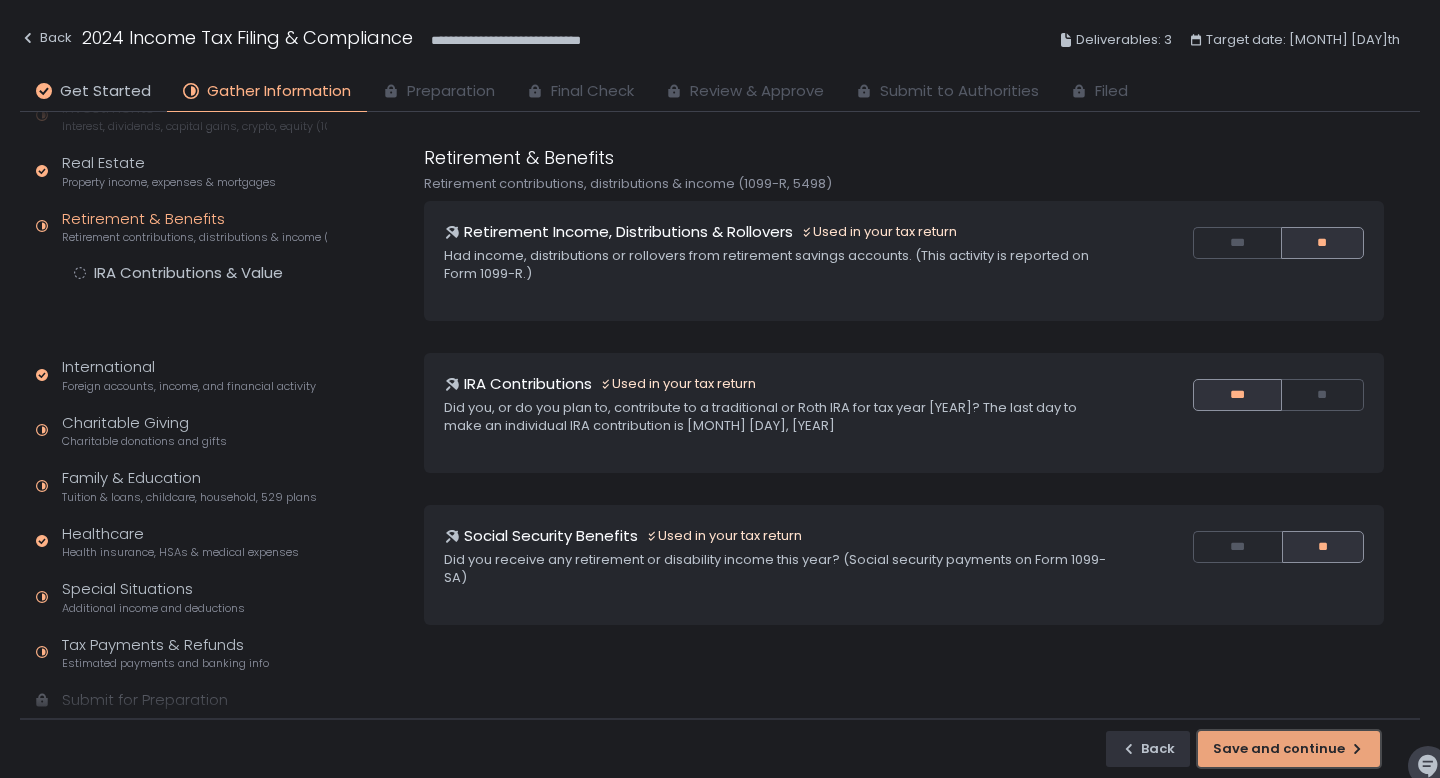click on "Save and continue" 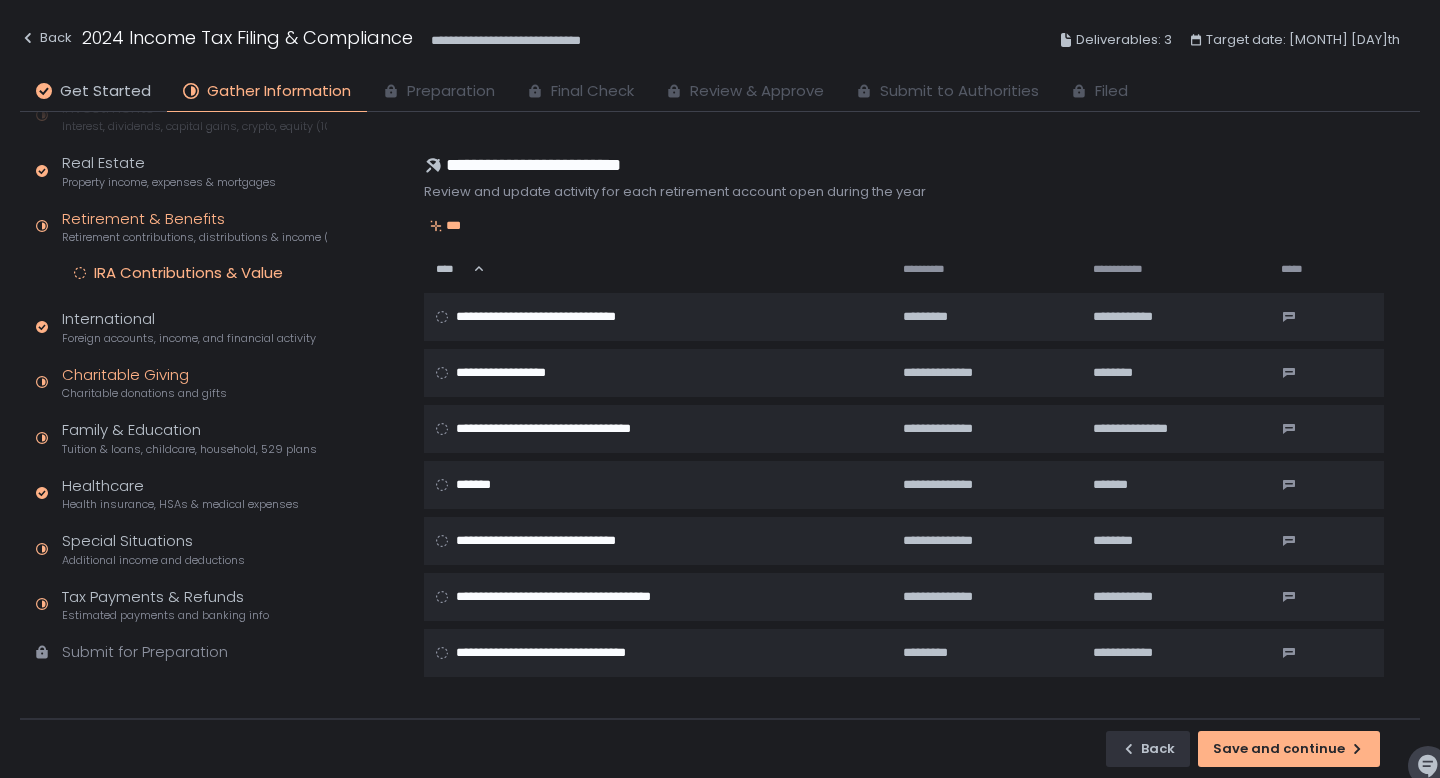 click on "Charitable Giving Charitable donations and gifts" at bounding box center (181, 383) 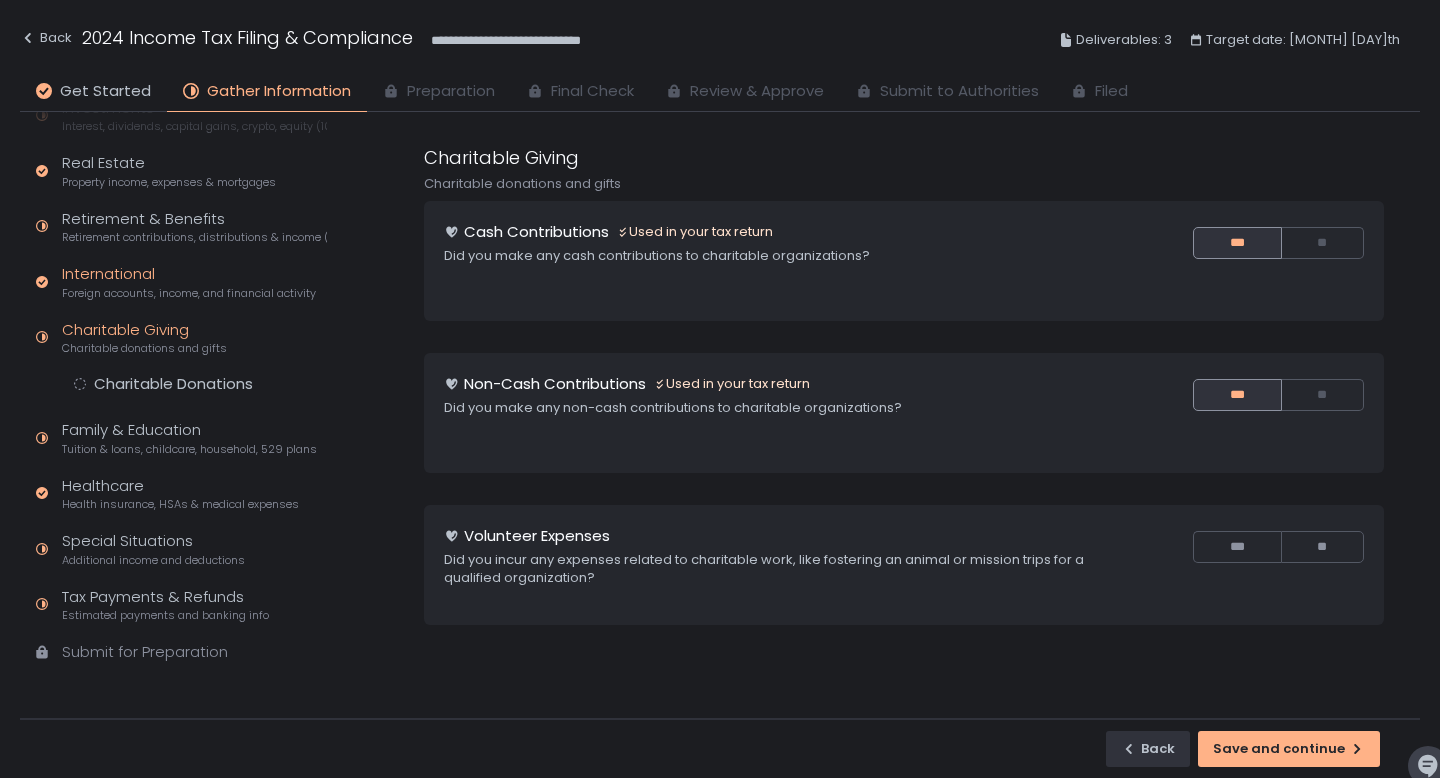 click on "Foreign accounts, income, and financial activity" 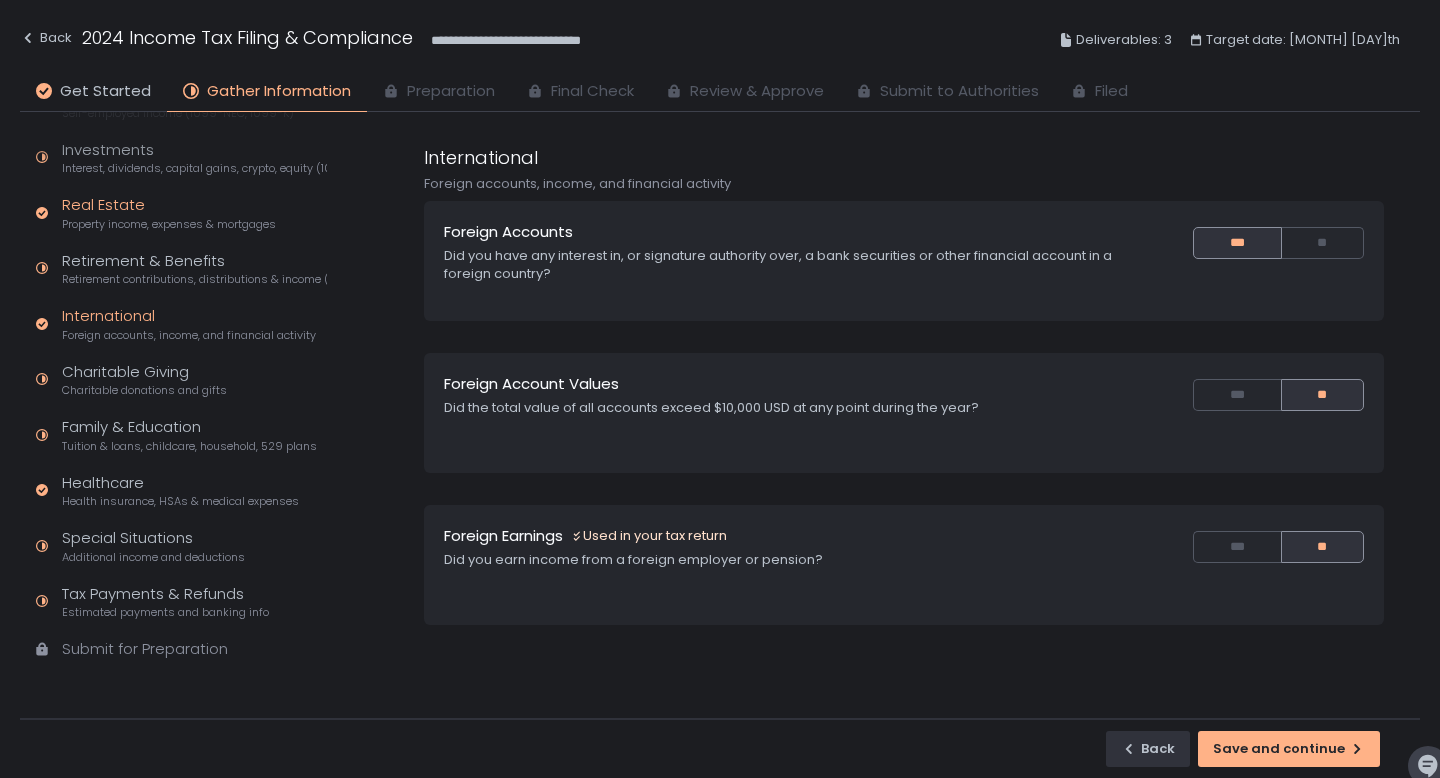 click on "Real Estate Property income, expenses & mortgages" 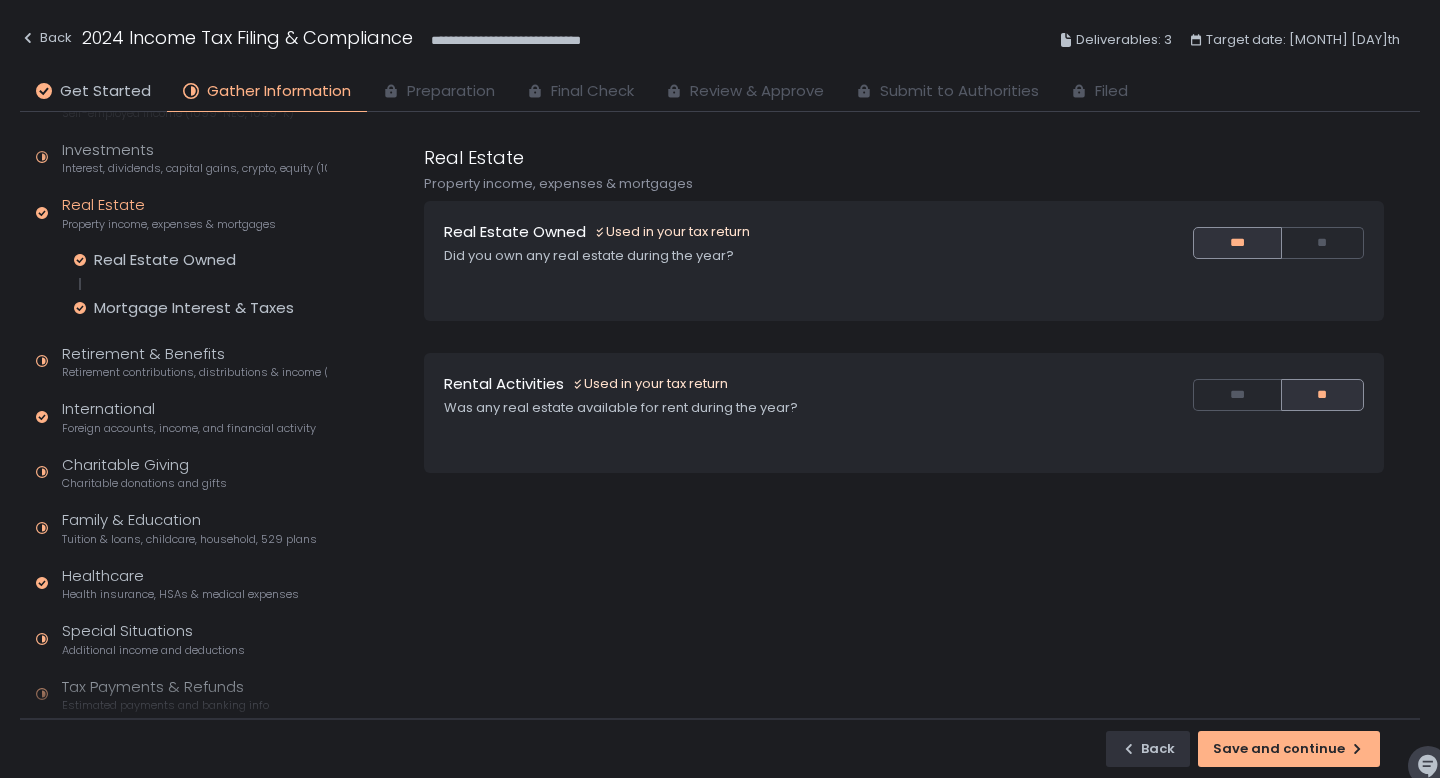 scroll, scrollTop: 262, scrollLeft: 0, axis: vertical 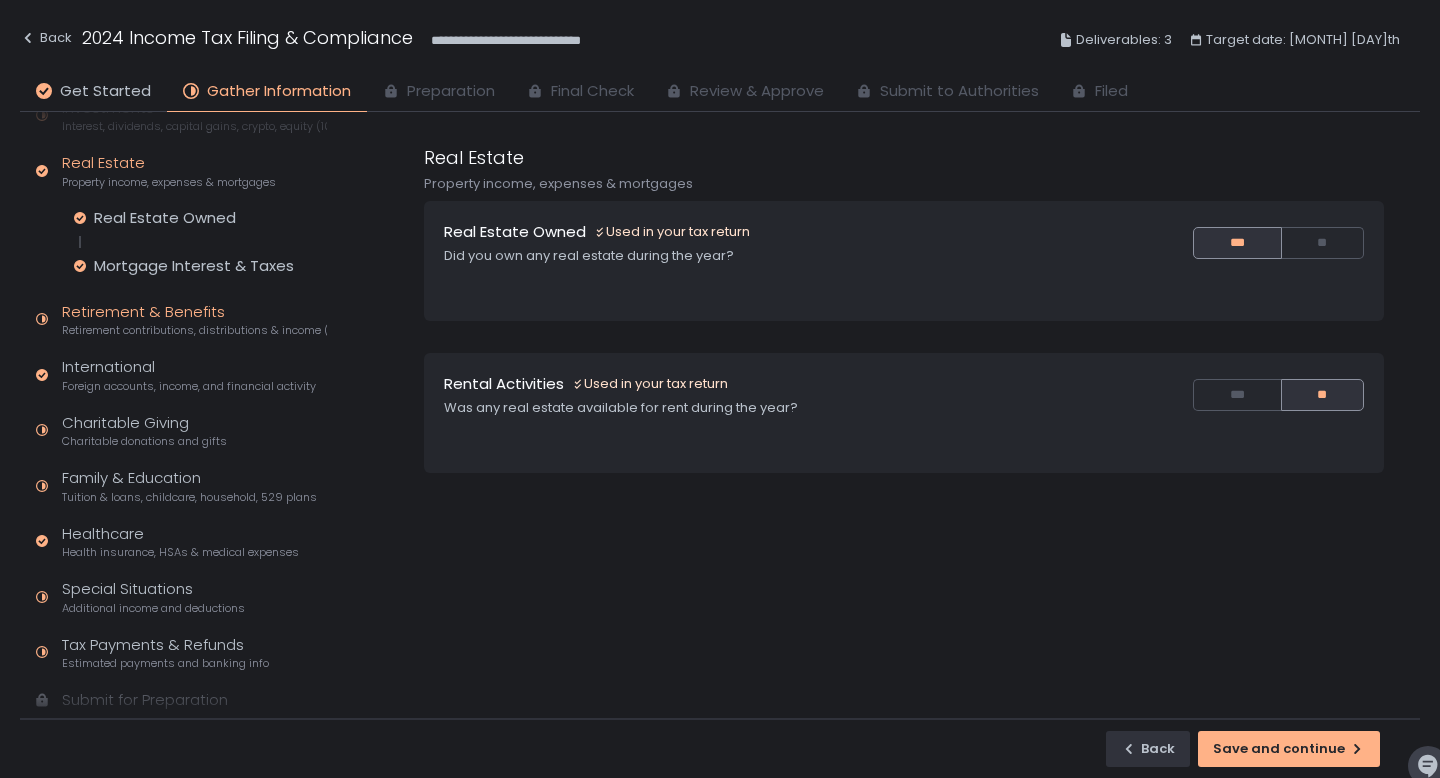 click on "Retirement & Benefits Retirement contributions, distributions & income (1099-R, 5498)" 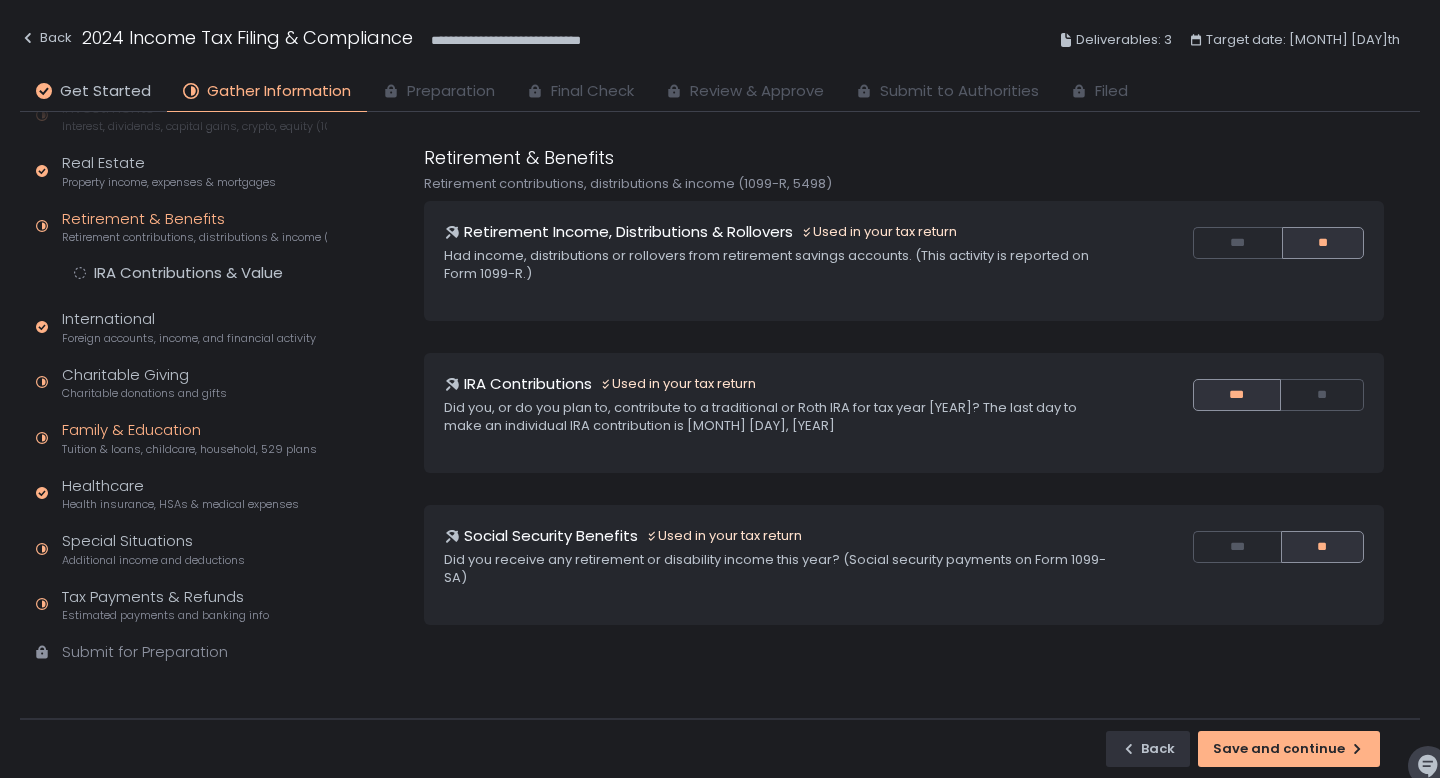 click on "Tuition & loans, childcare, household, 529 plans" 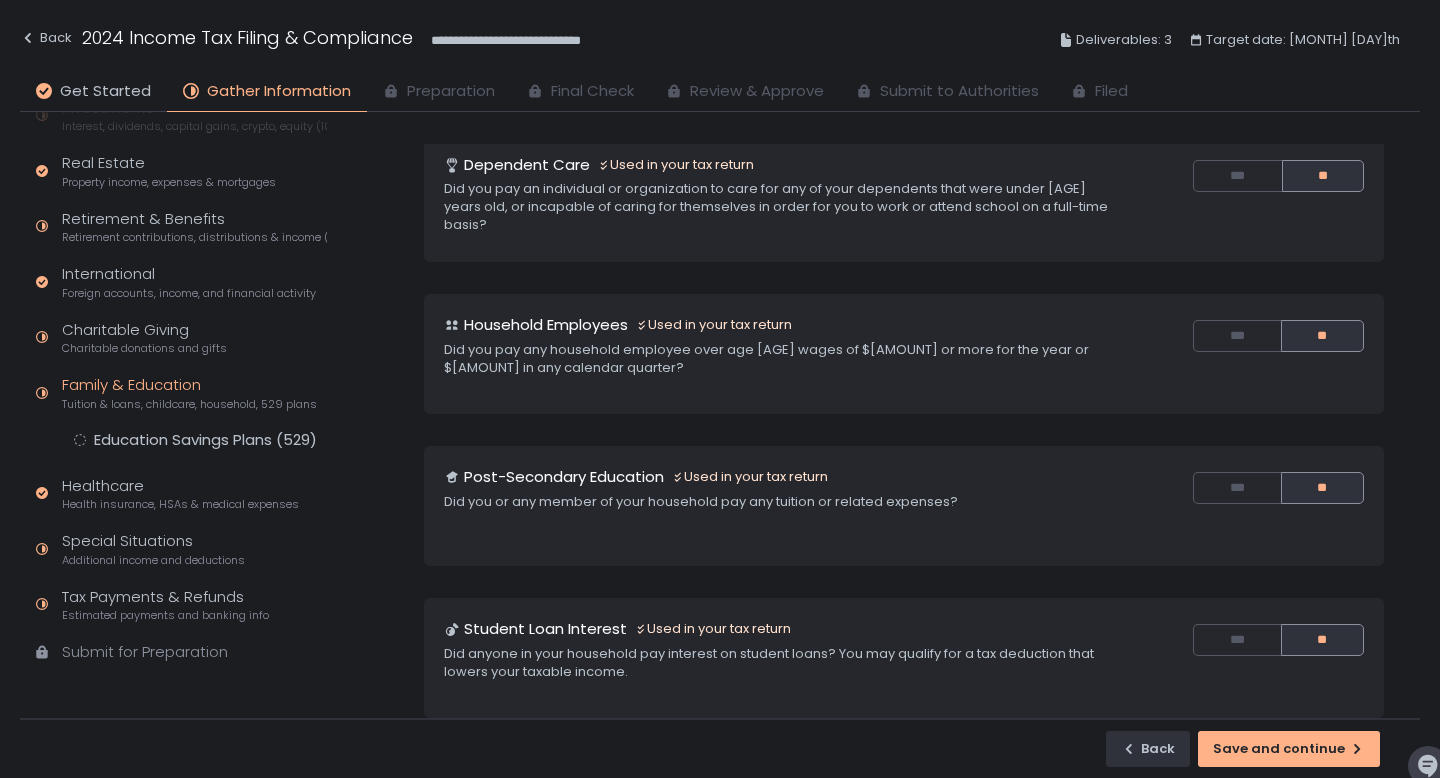scroll, scrollTop: 0, scrollLeft: 0, axis: both 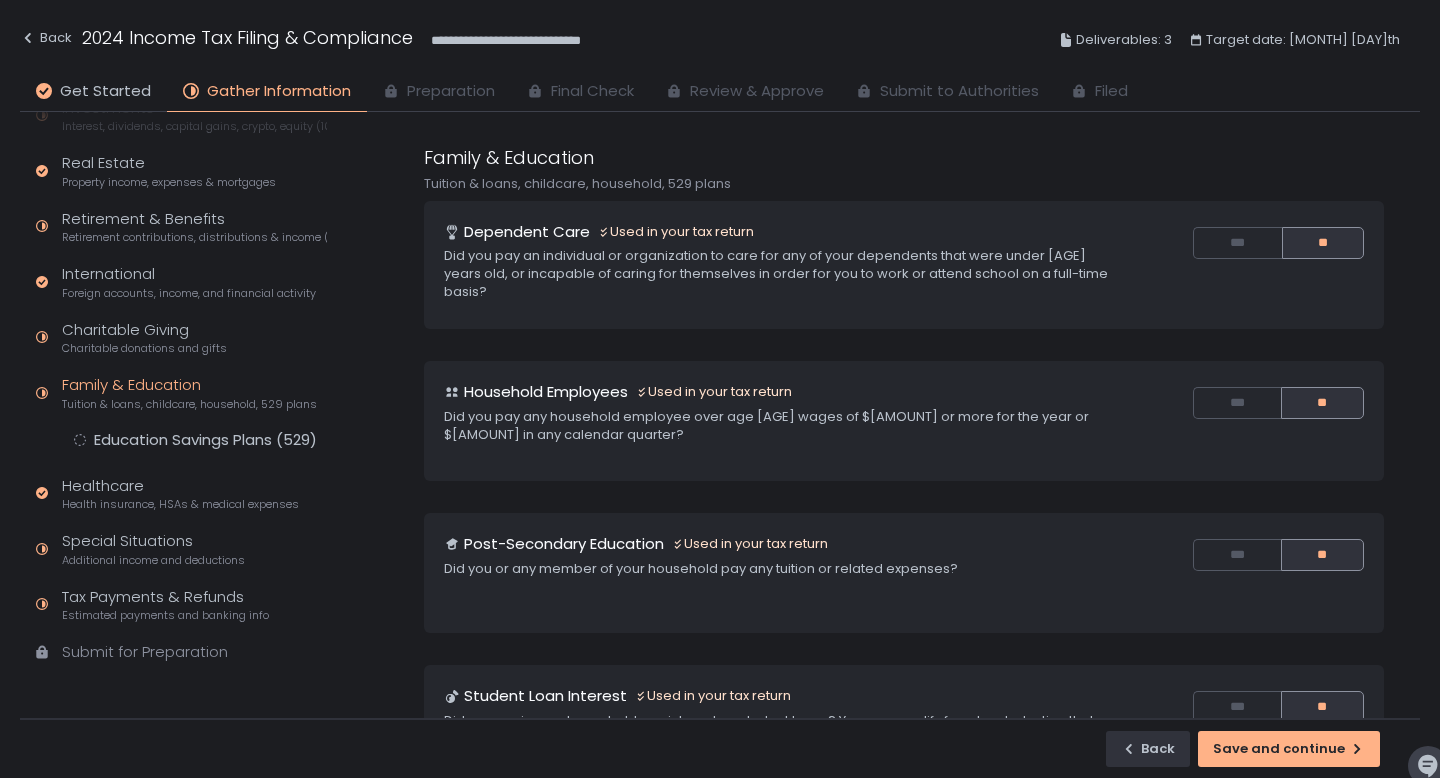 click on "Quick Assessment Tax Profile Contact info, residence, and dependents Employment Employee and self-employed income (W-2s) Self-Employed Income Self-employed income (1099-NEC, 1099-K) Investments Interest, dividends, capital gains, crypto, equity (1099s, K-1s) Real Estate Property income, expenses & mortgages Retirement & Benefits Retirement contributions, distributions & income (1099-R, 5498) International Foreign accounts, income, and financial activity Charitable Giving Charitable donations and gifts Family & Education Tuition & loans, childcare, household, 529 plans Education Savings Plans (529) Healthcare Health insurance, HSAs & medical expenses Special Situations Additional income and deductions Tax Payments & Refunds Estimated payments and banking info Submit for Preparation" 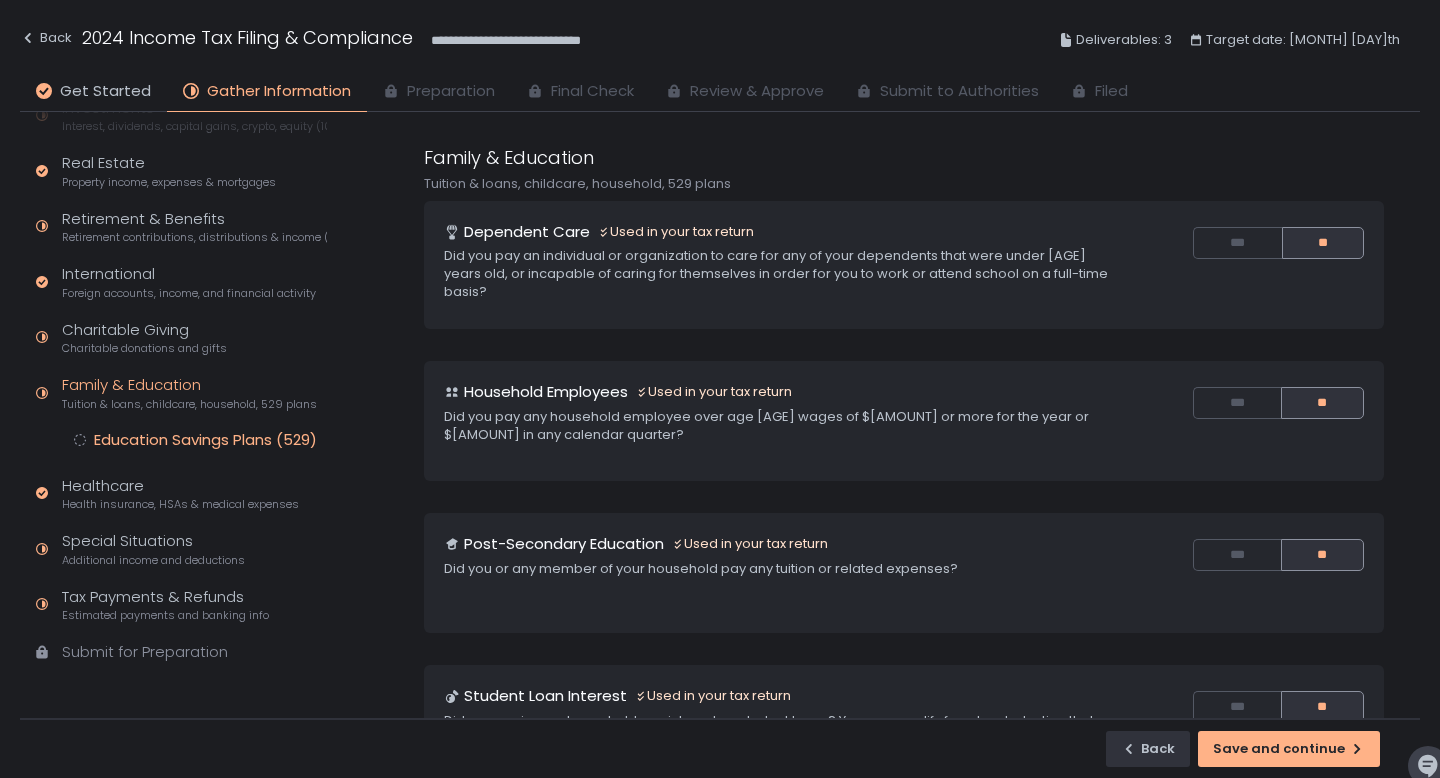 click on "Education Savings Plans (529)" 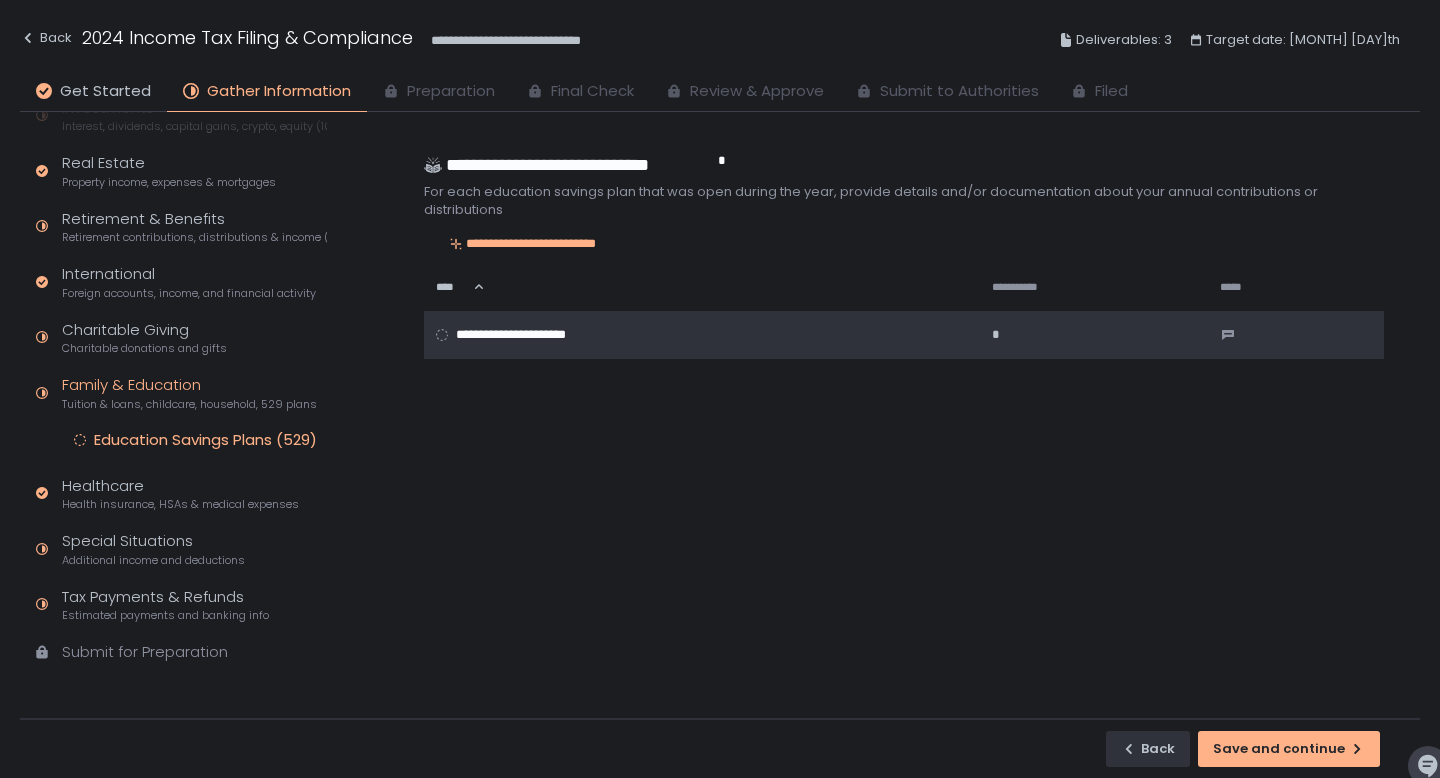click on "**********" 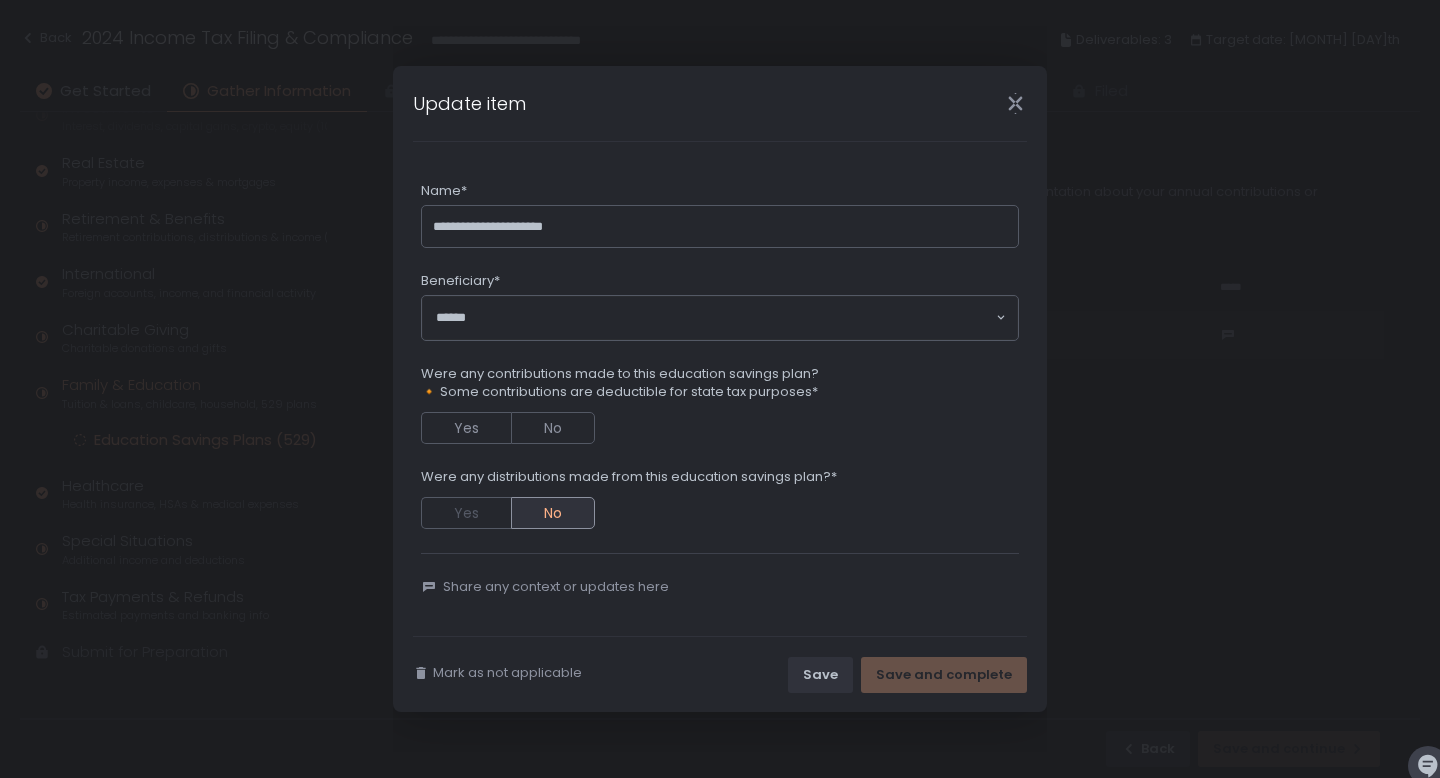 click 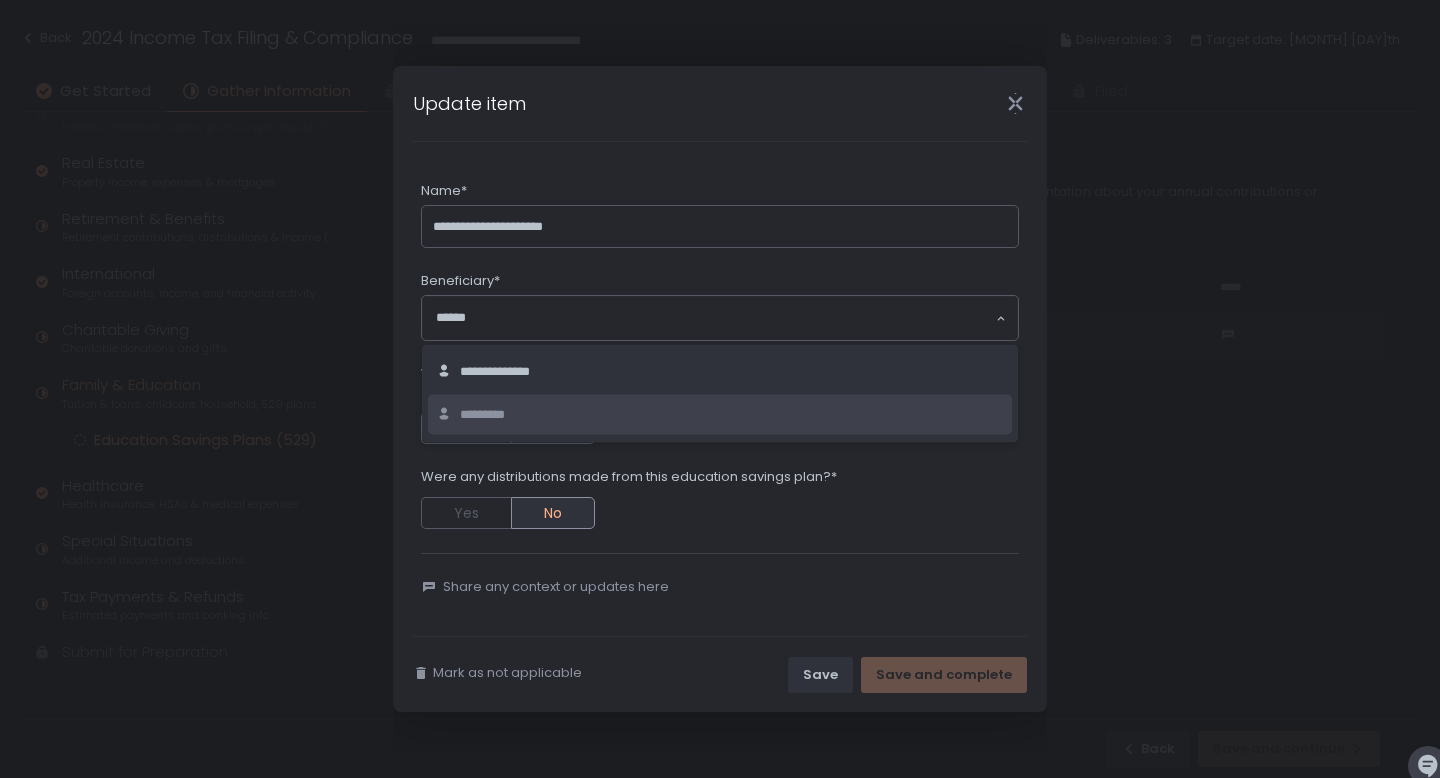 click on "*********" 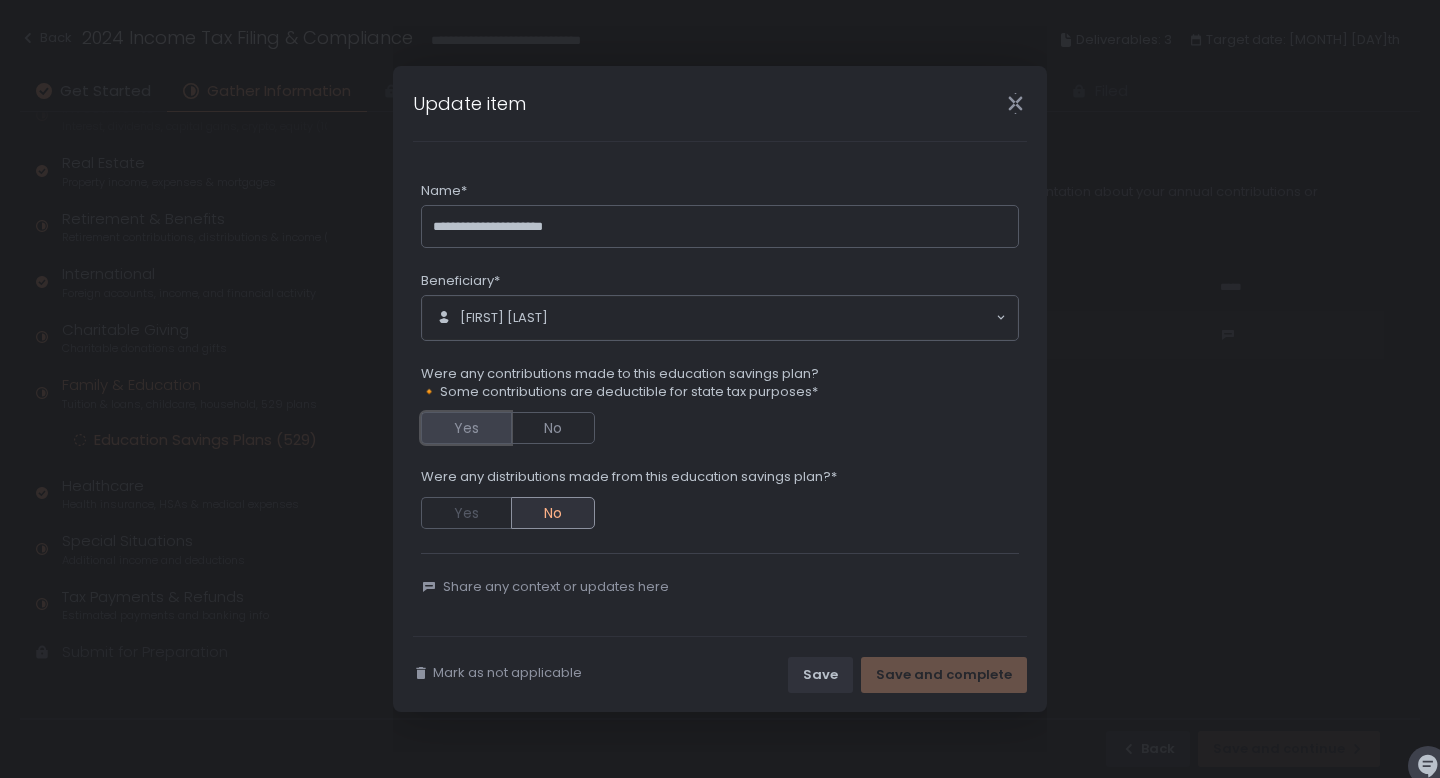 click on "Yes" at bounding box center [466, 428] 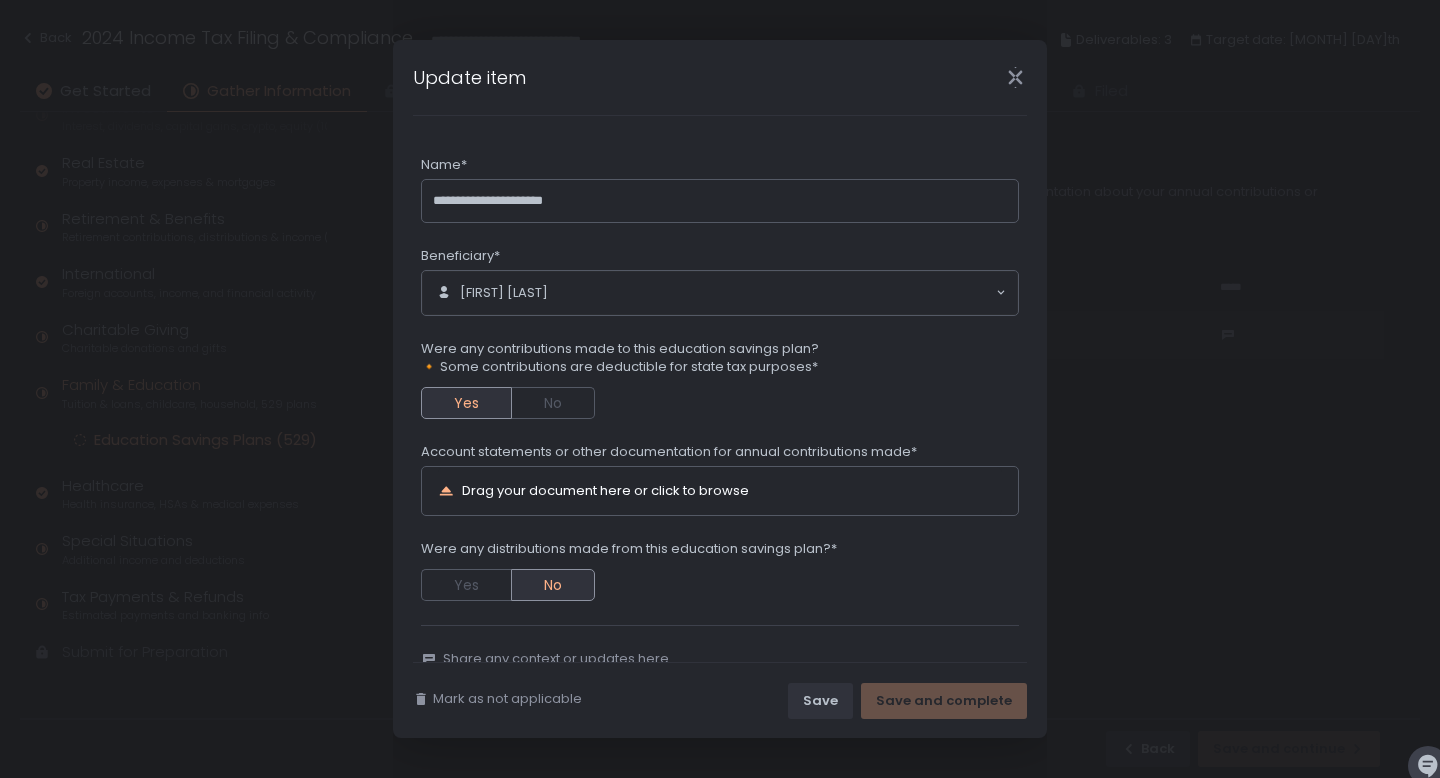 click on "Drag your document here or click to browse" 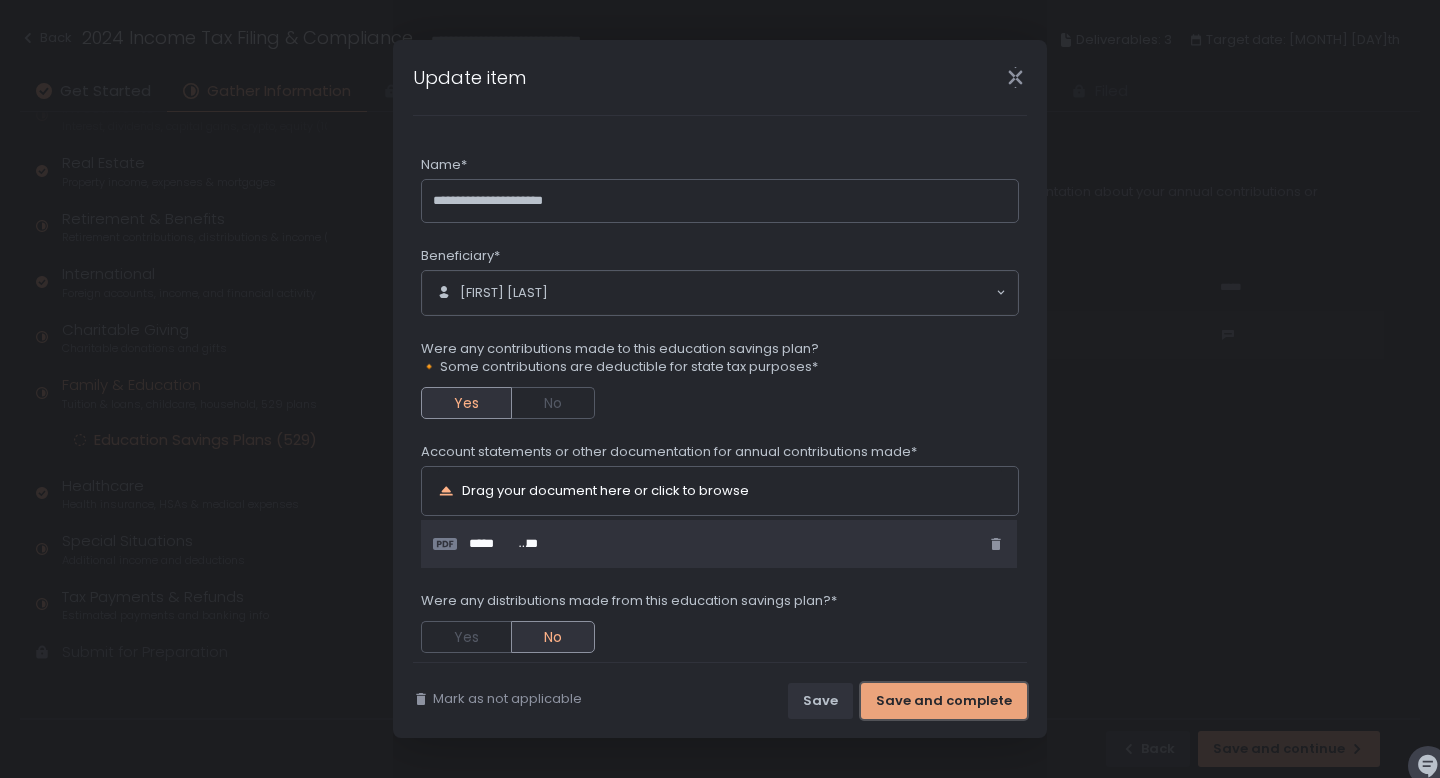 click on "Save and complete" at bounding box center (944, 701) 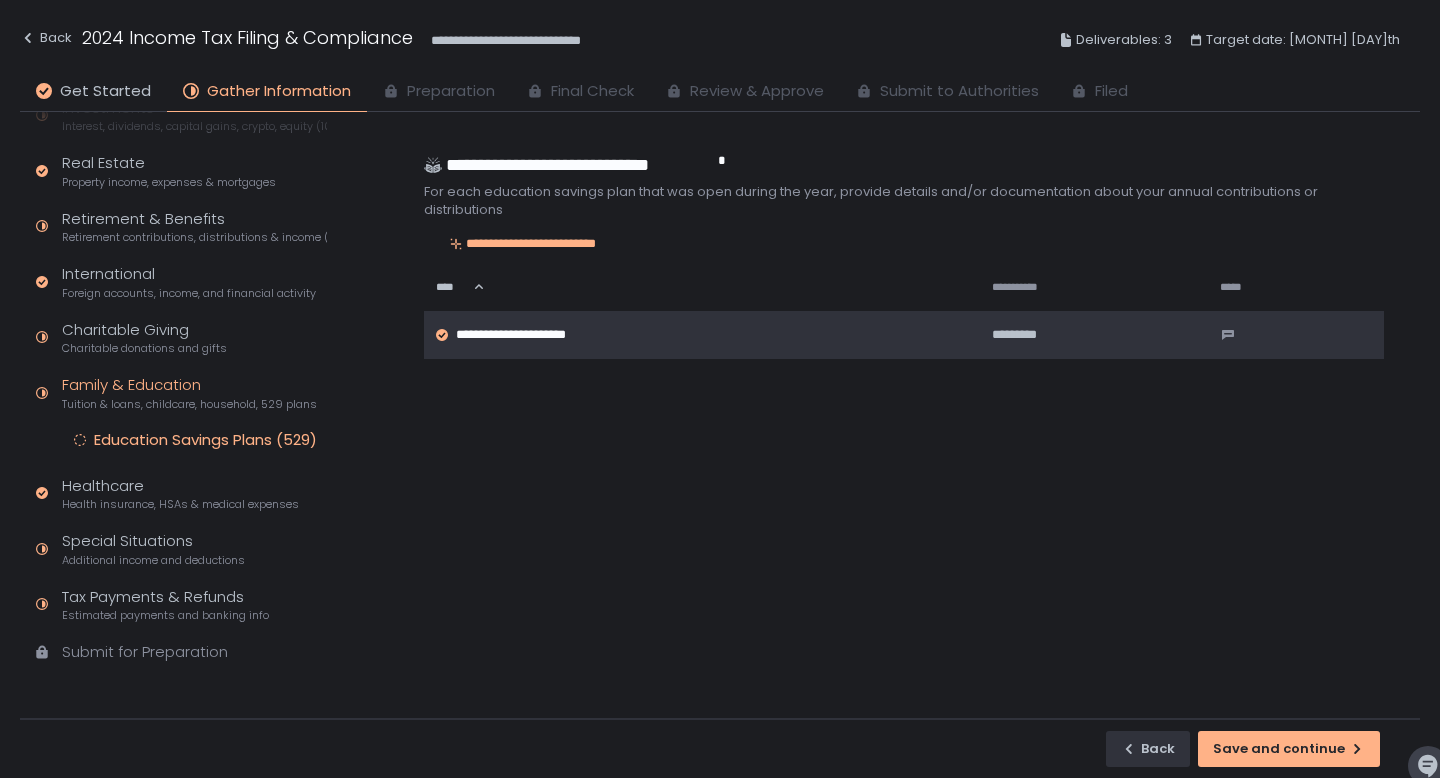 click on "**********" 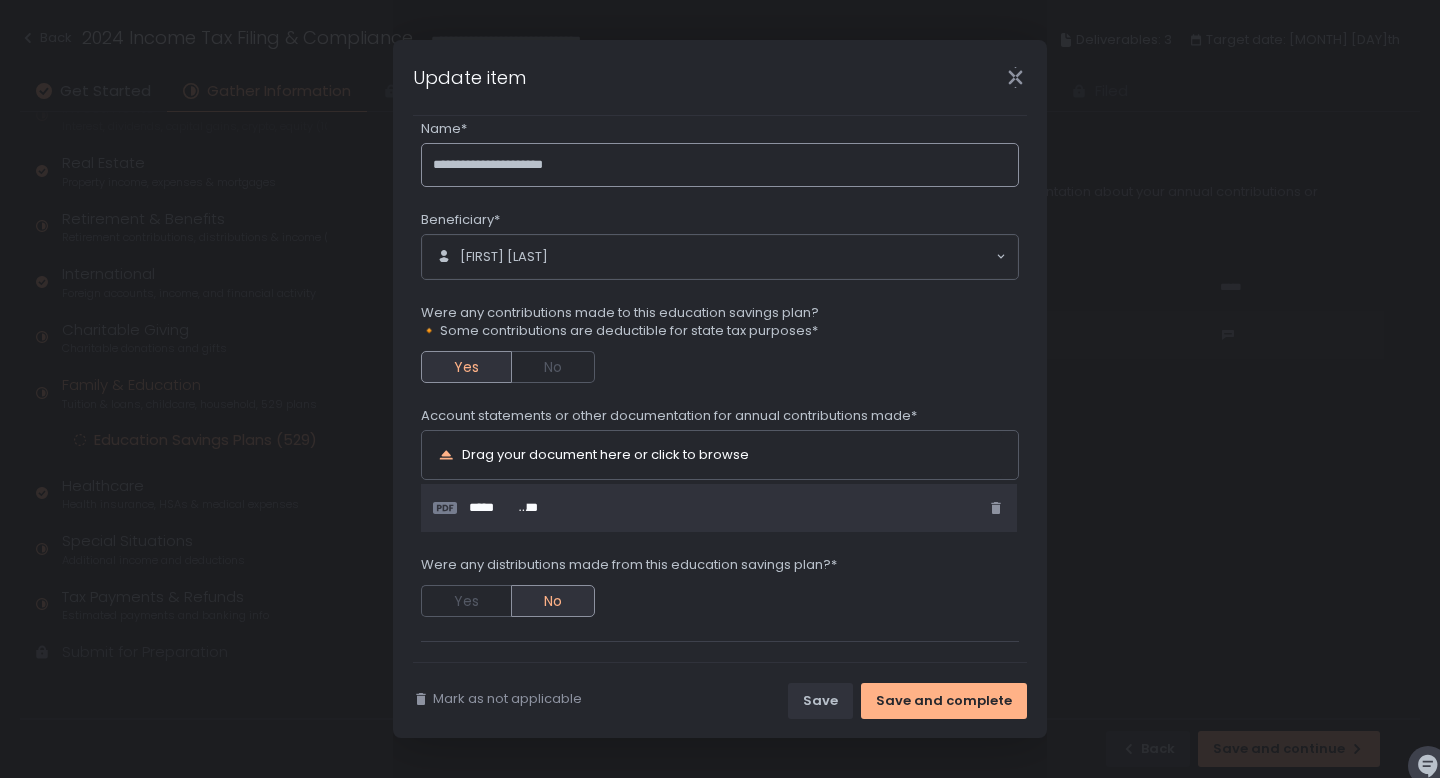 scroll, scrollTop: 97, scrollLeft: 0, axis: vertical 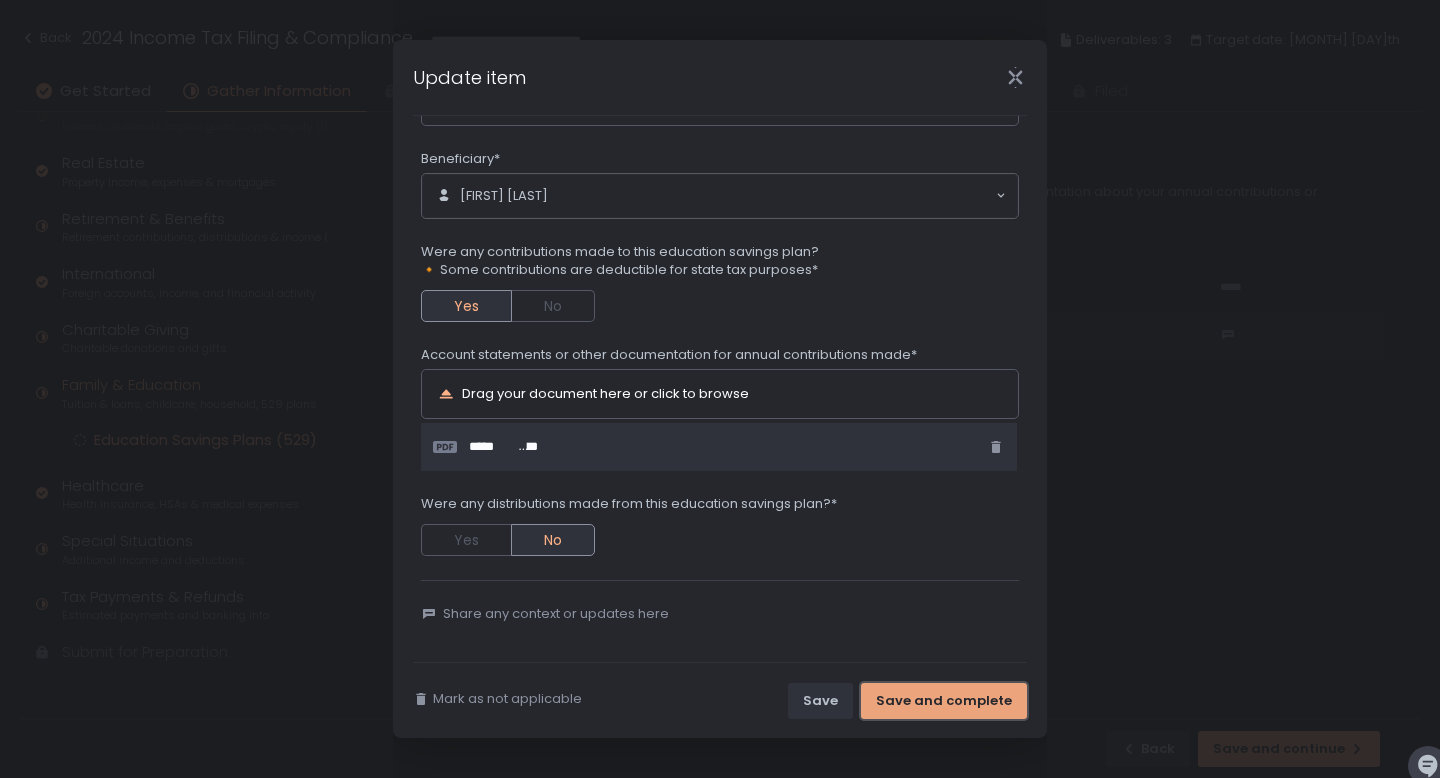 click on "Save and complete" at bounding box center (944, 701) 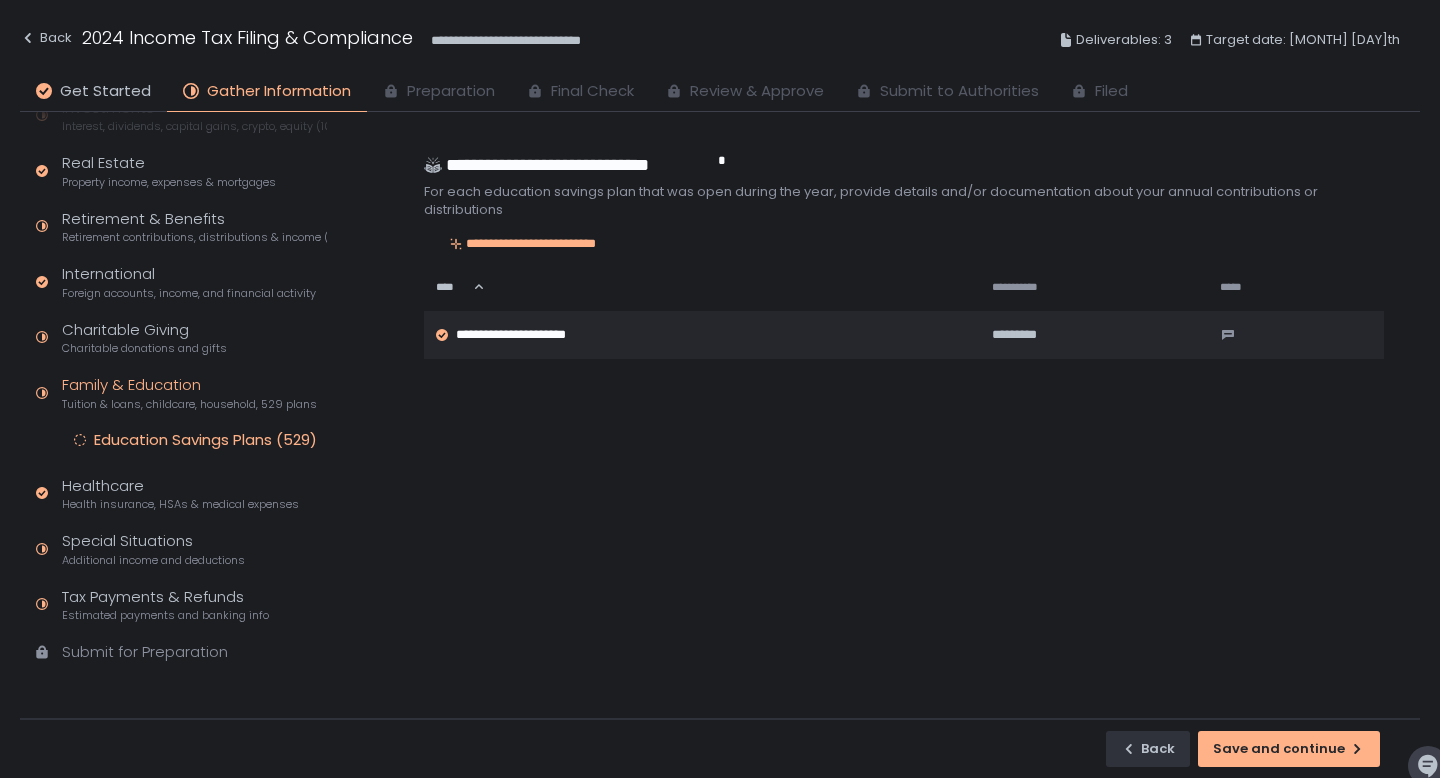 click on "Family & Education Tuition & loans, childcare, household, 529 plans" 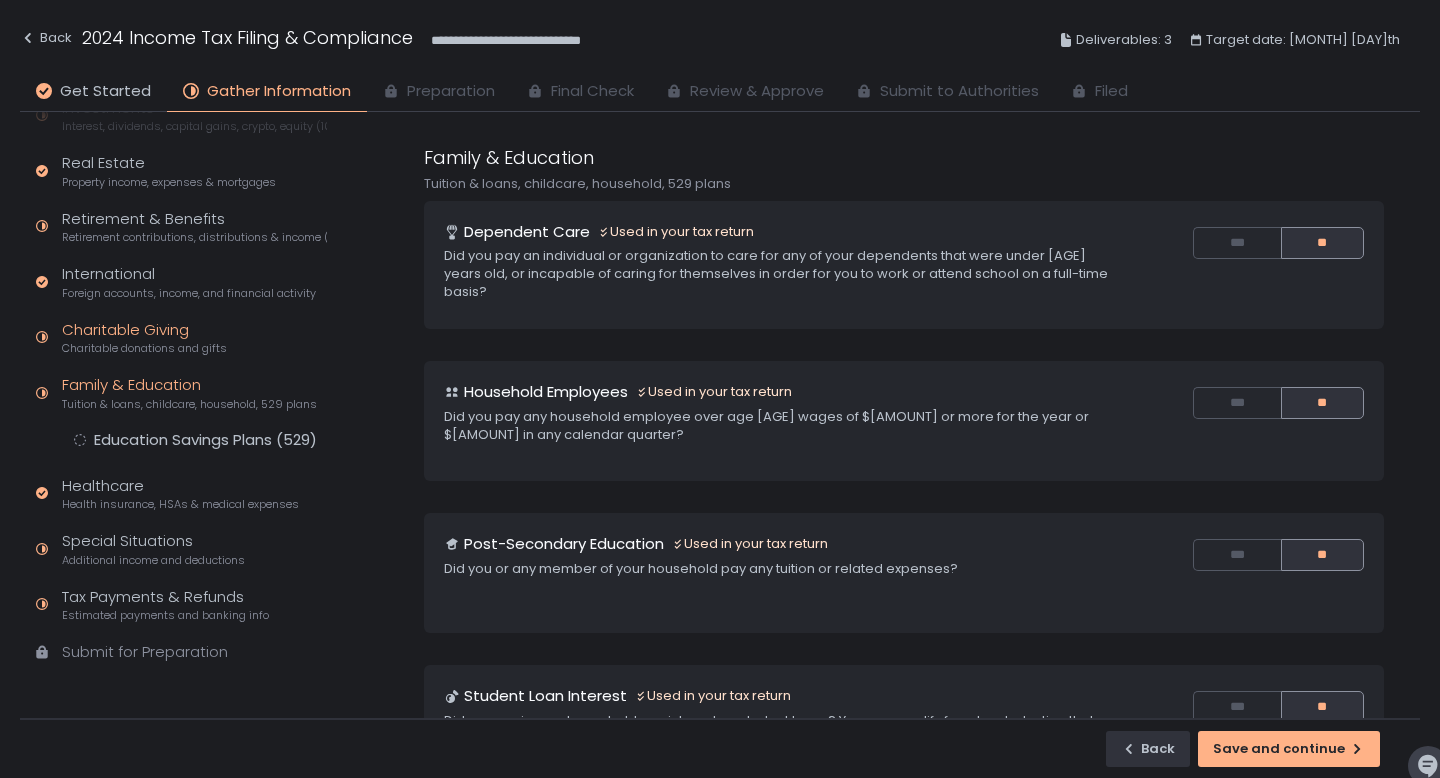 click on "Charitable Giving Charitable donations and gifts" 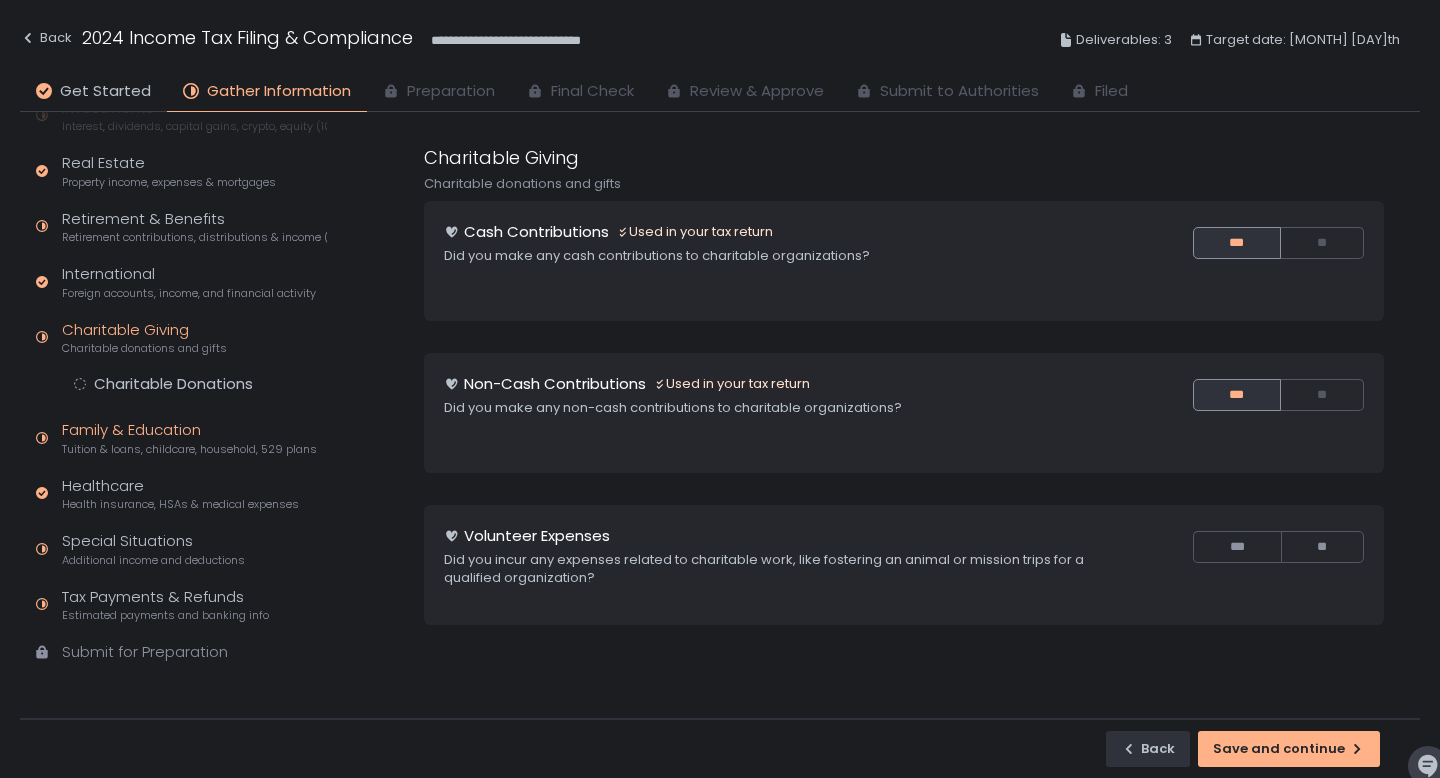 click on "Tuition & loans, childcare, household, 529 plans" 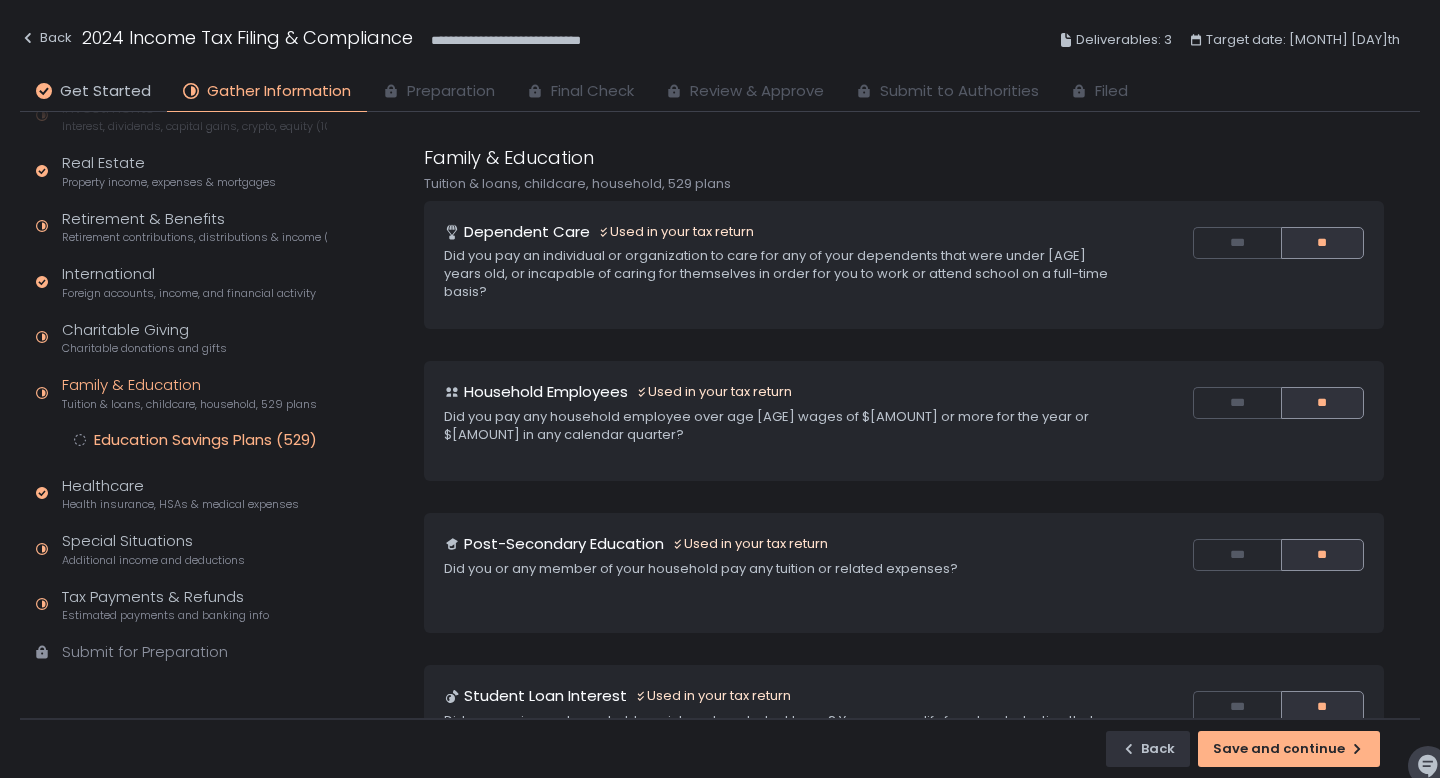 click on "Education Savings Plans (529)" 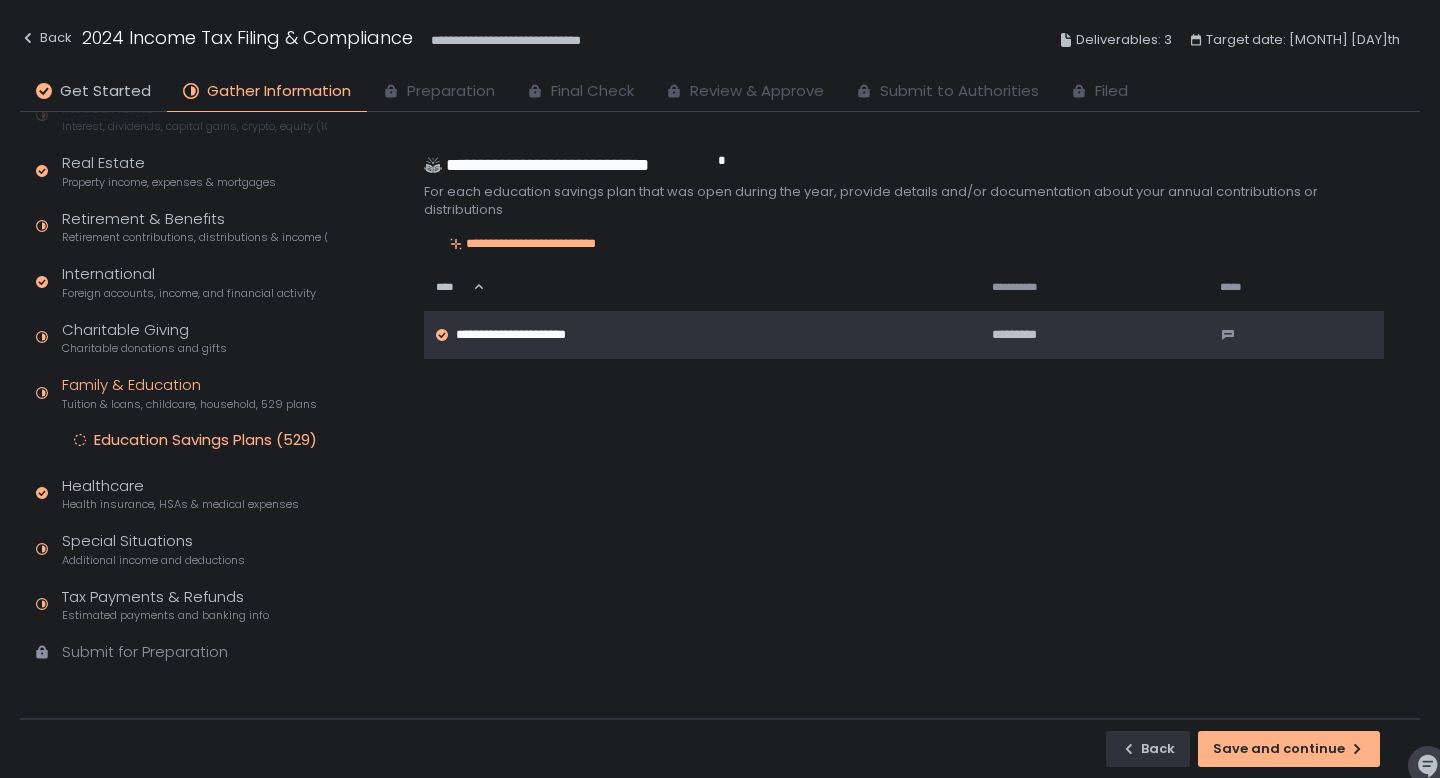 click on "**********" at bounding box center (690, 335) 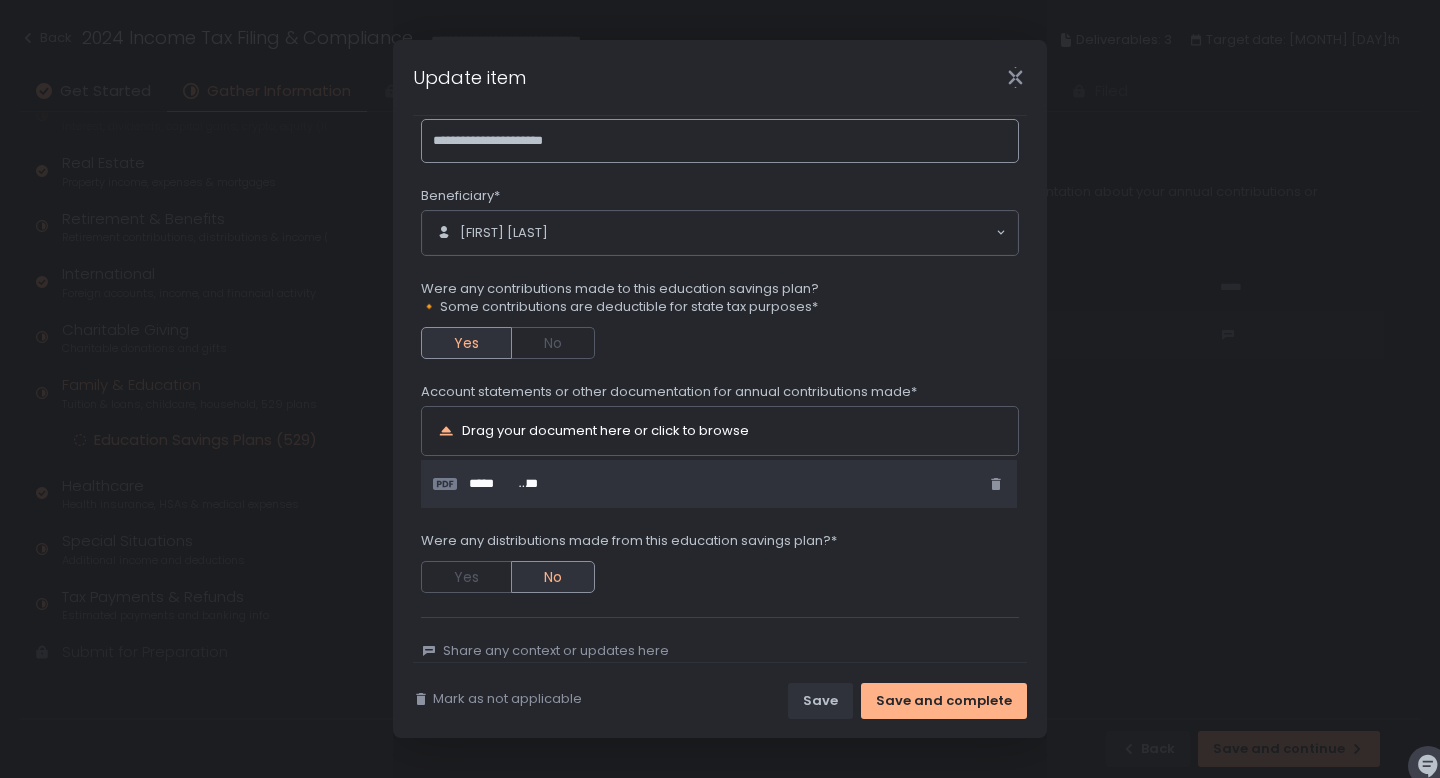scroll, scrollTop: 67, scrollLeft: 0, axis: vertical 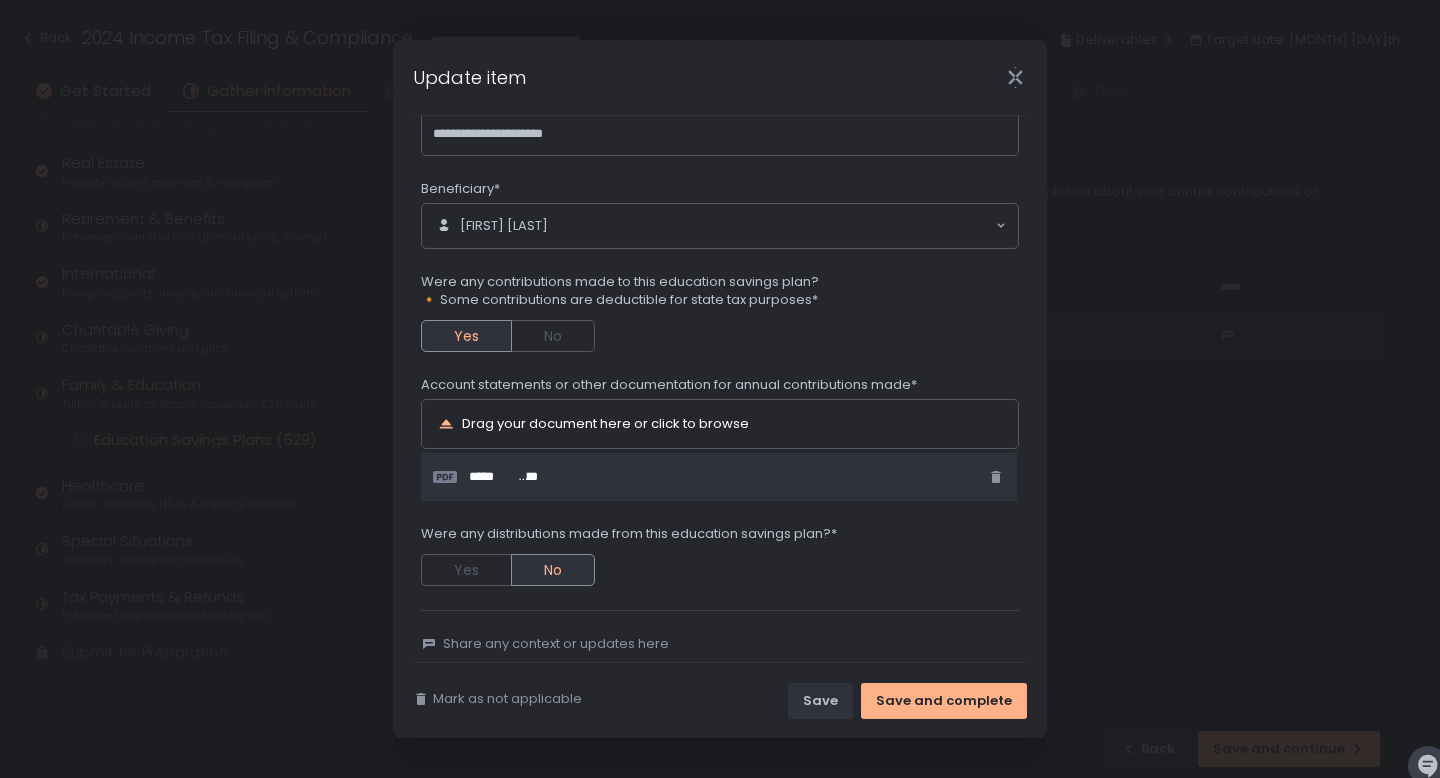 click on "Beneficiary*" at bounding box center (720, 191) 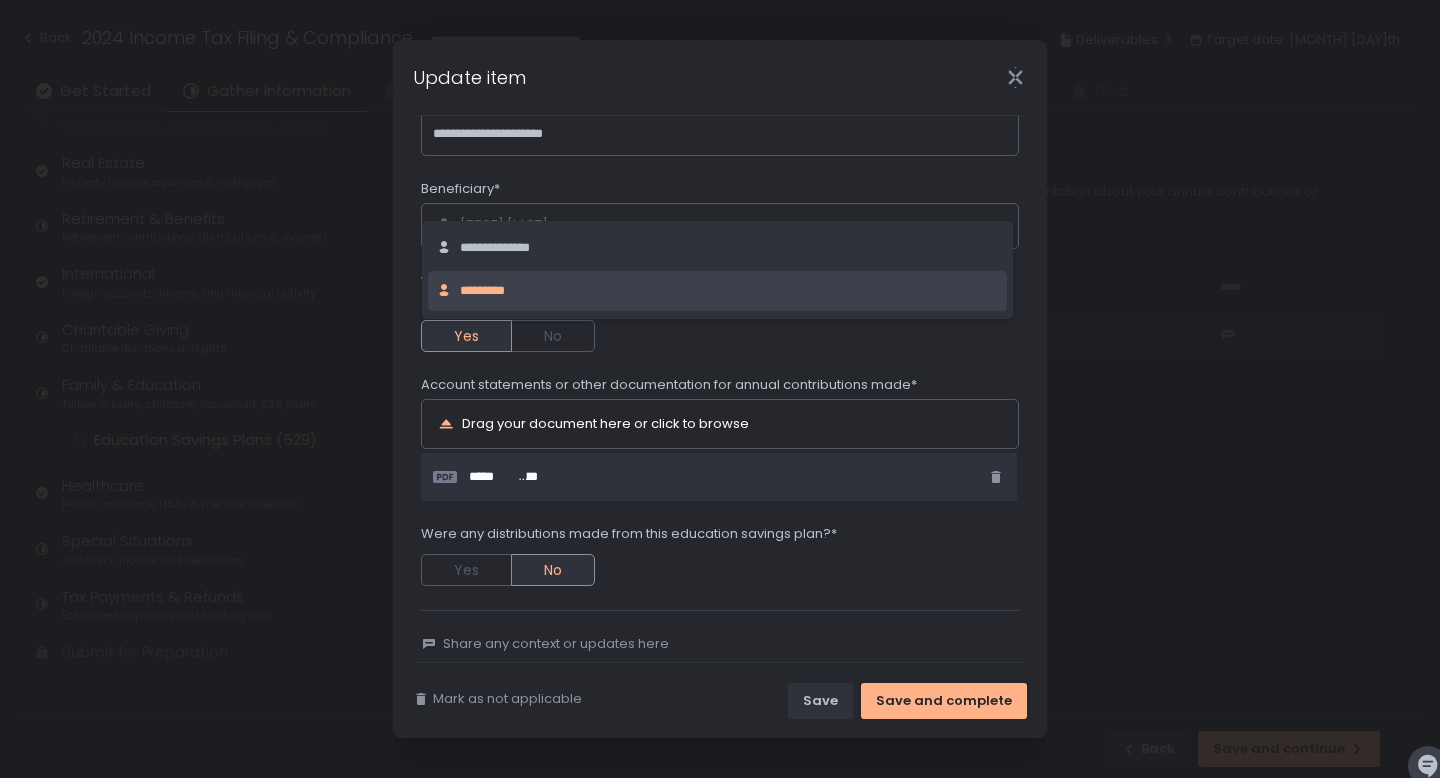 scroll, scrollTop: 97, scrollLeft: 0, axis: vertical 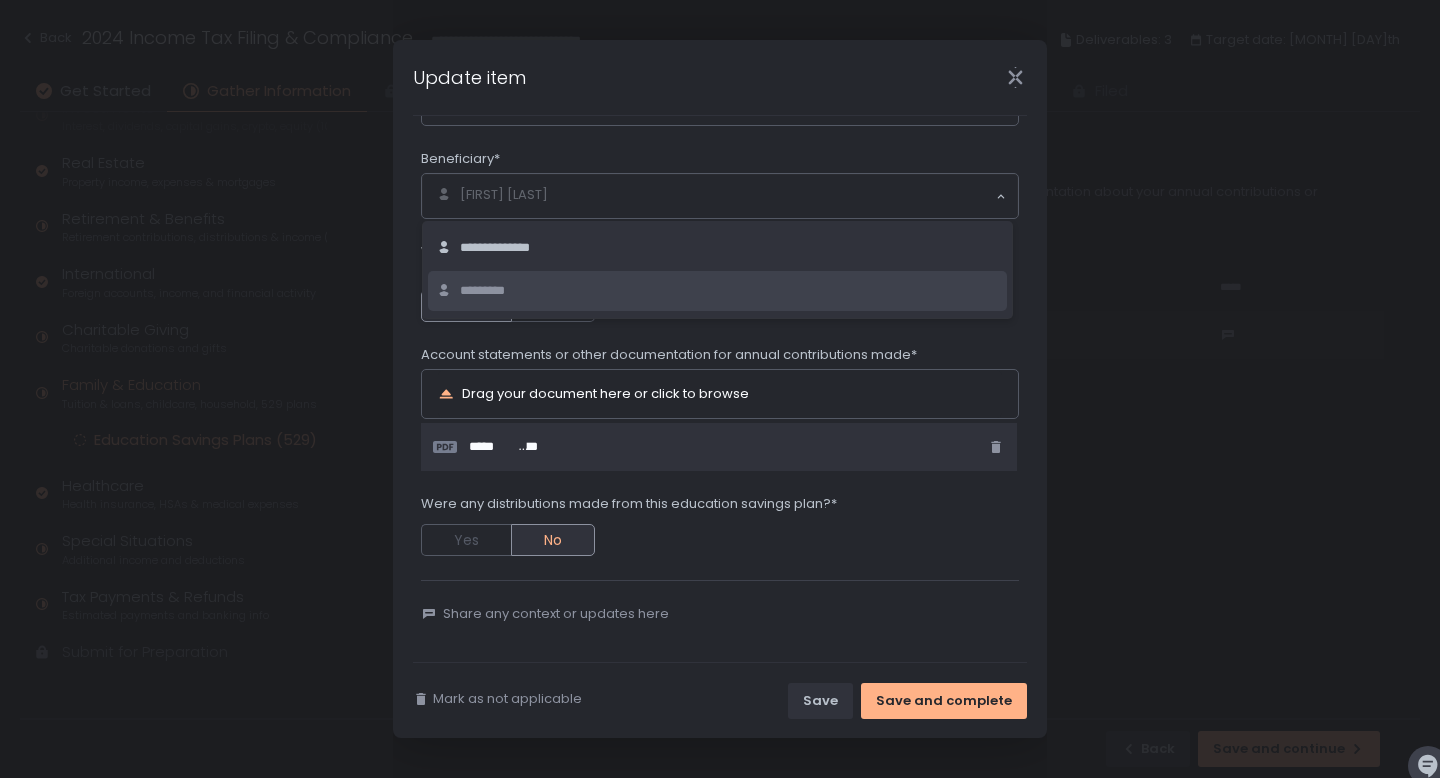 click on "*********" 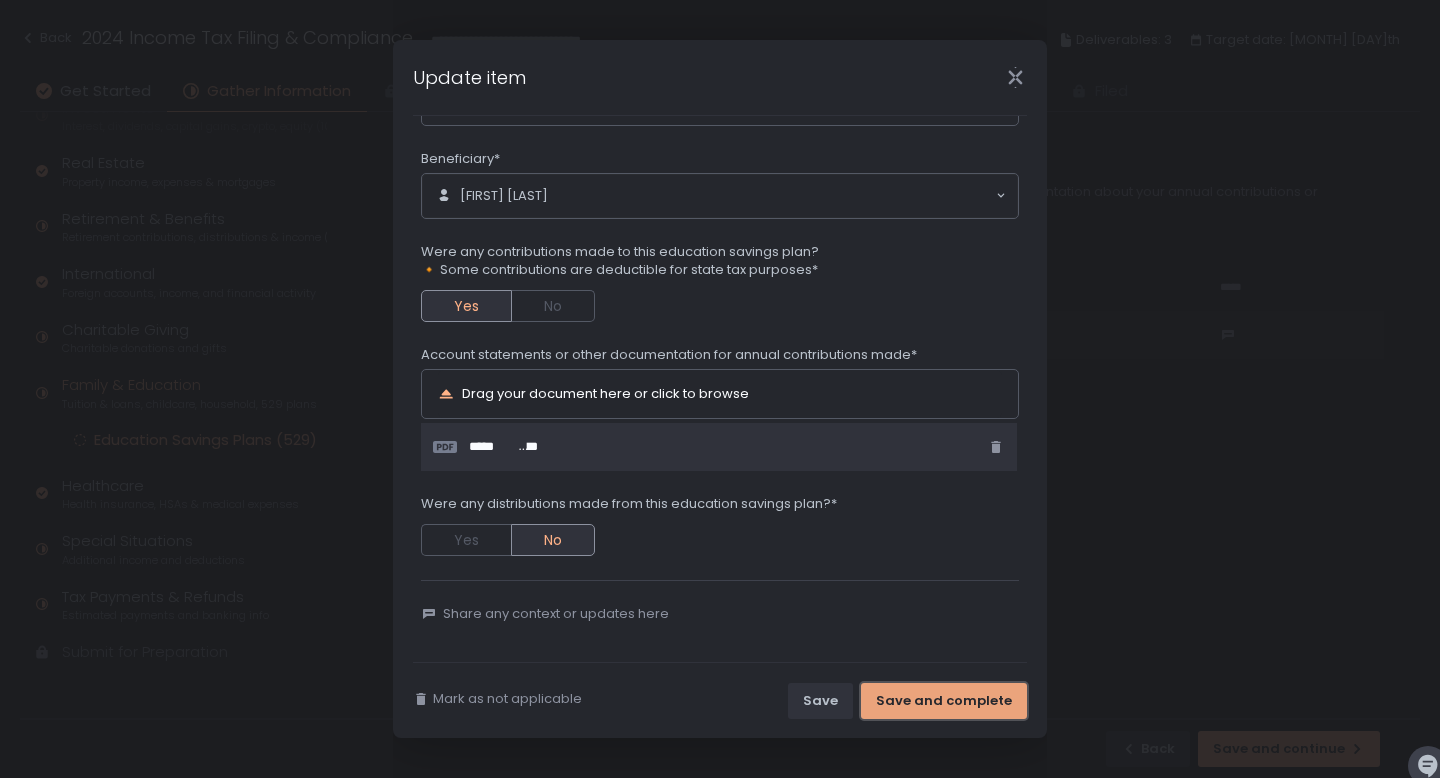click on "Save and complete" at bounding box center [944, 701] 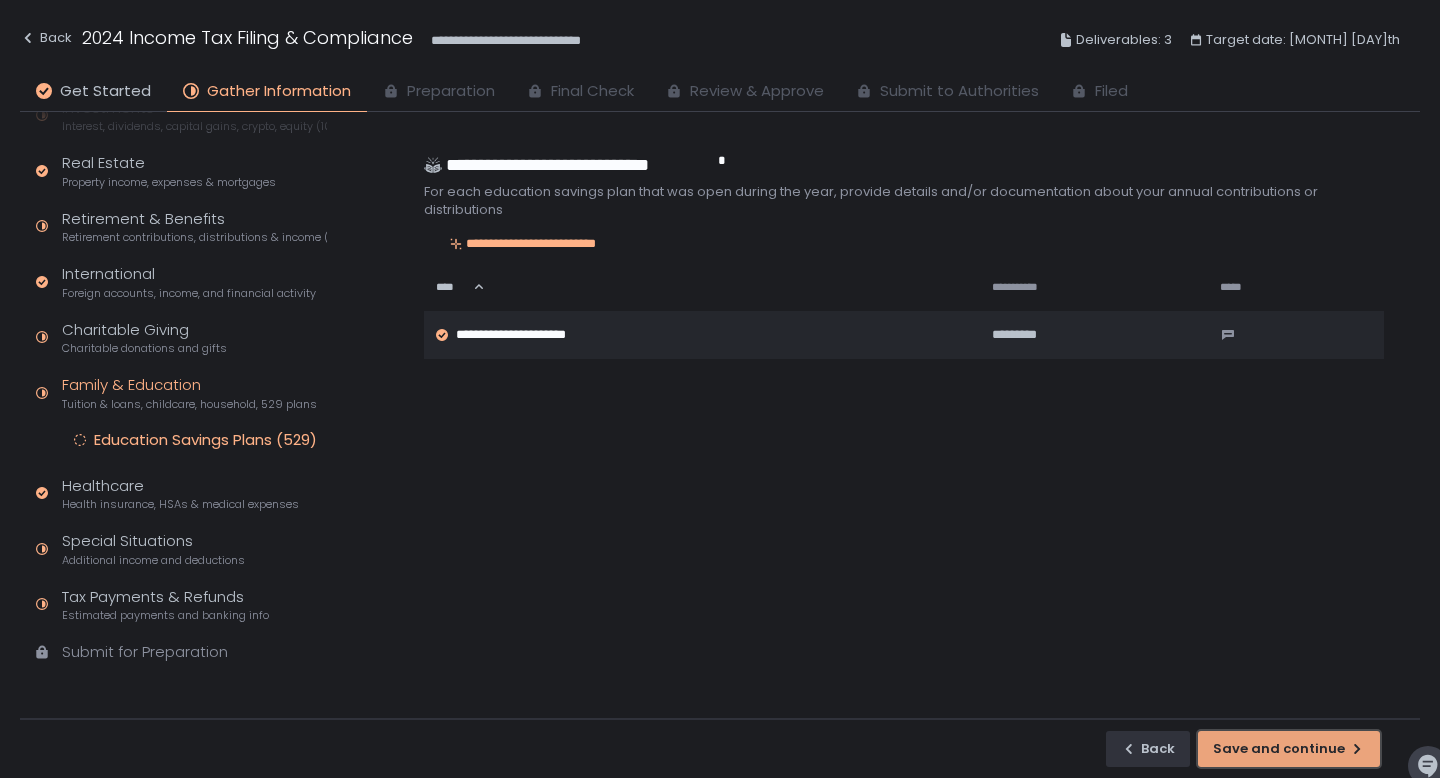 click on "Save and continue" 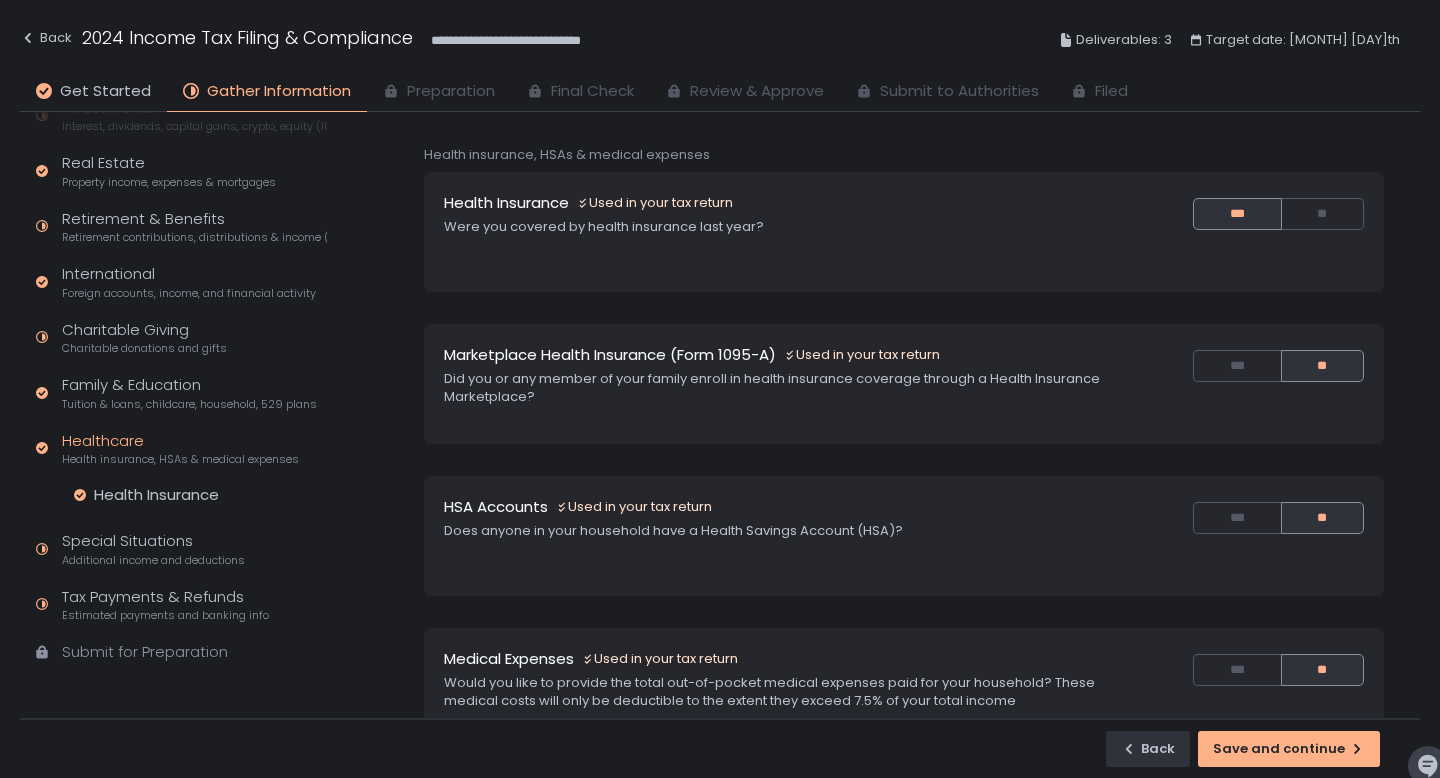 scroll, scrollTop: 0, scrollLeft: 0, axis: both 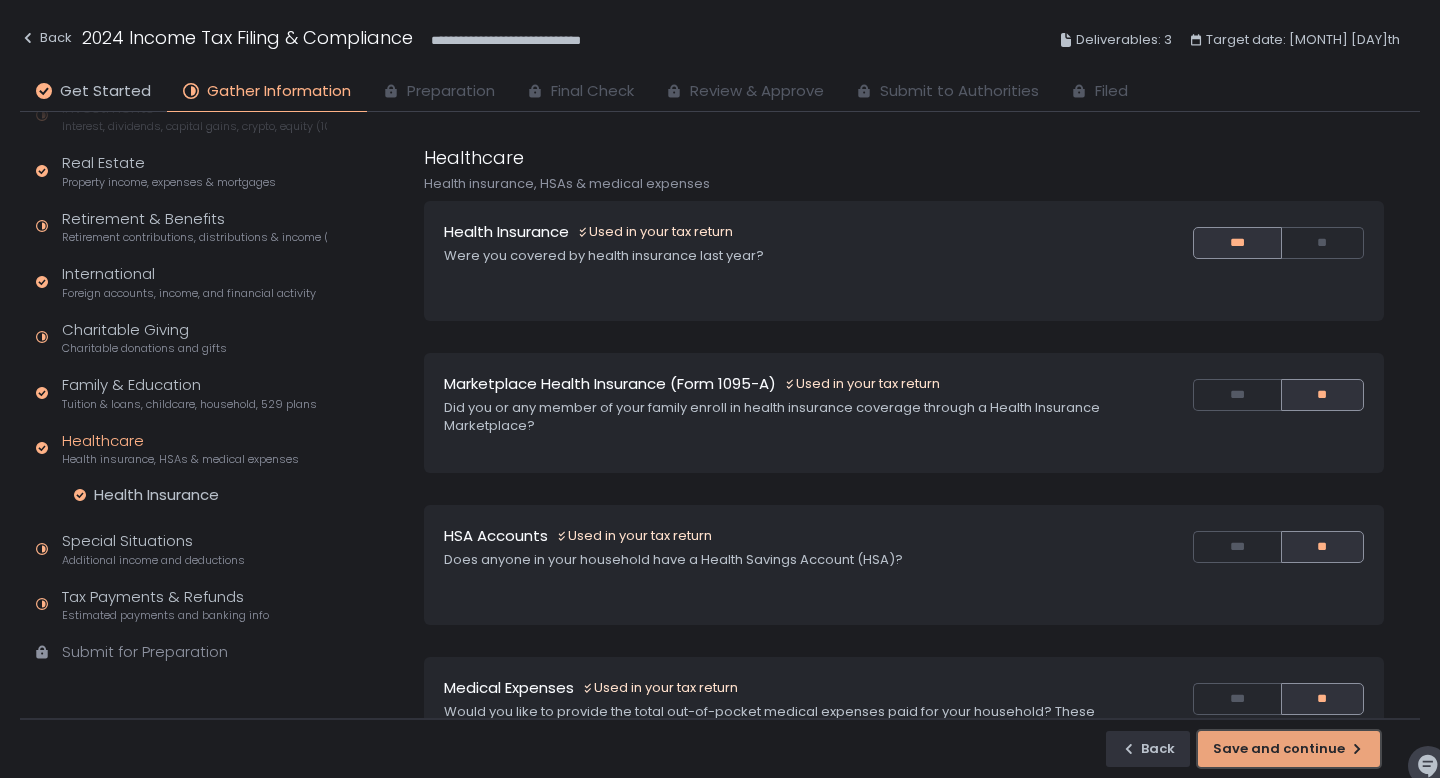click on "Save and continue" at bounding box center (1289, 749) 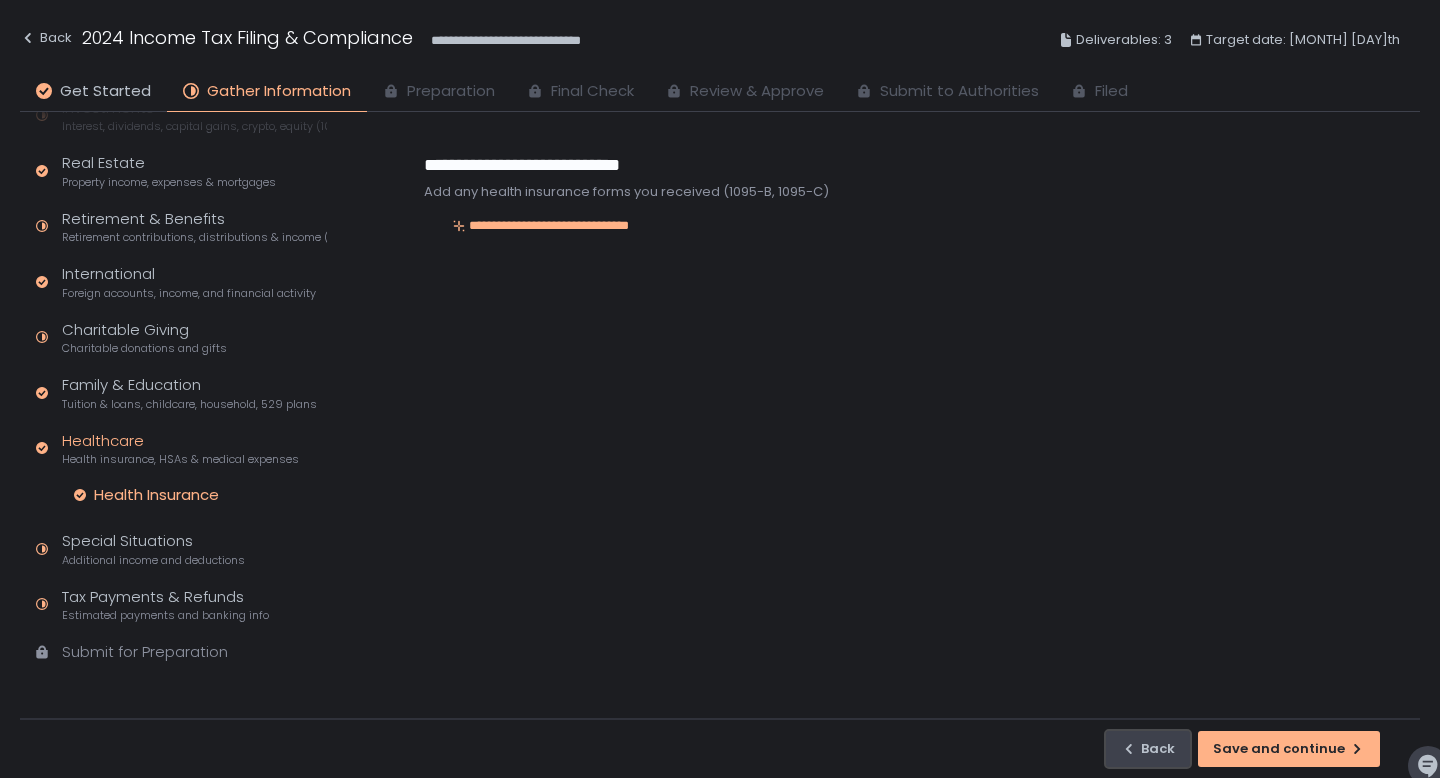 click on "Back" 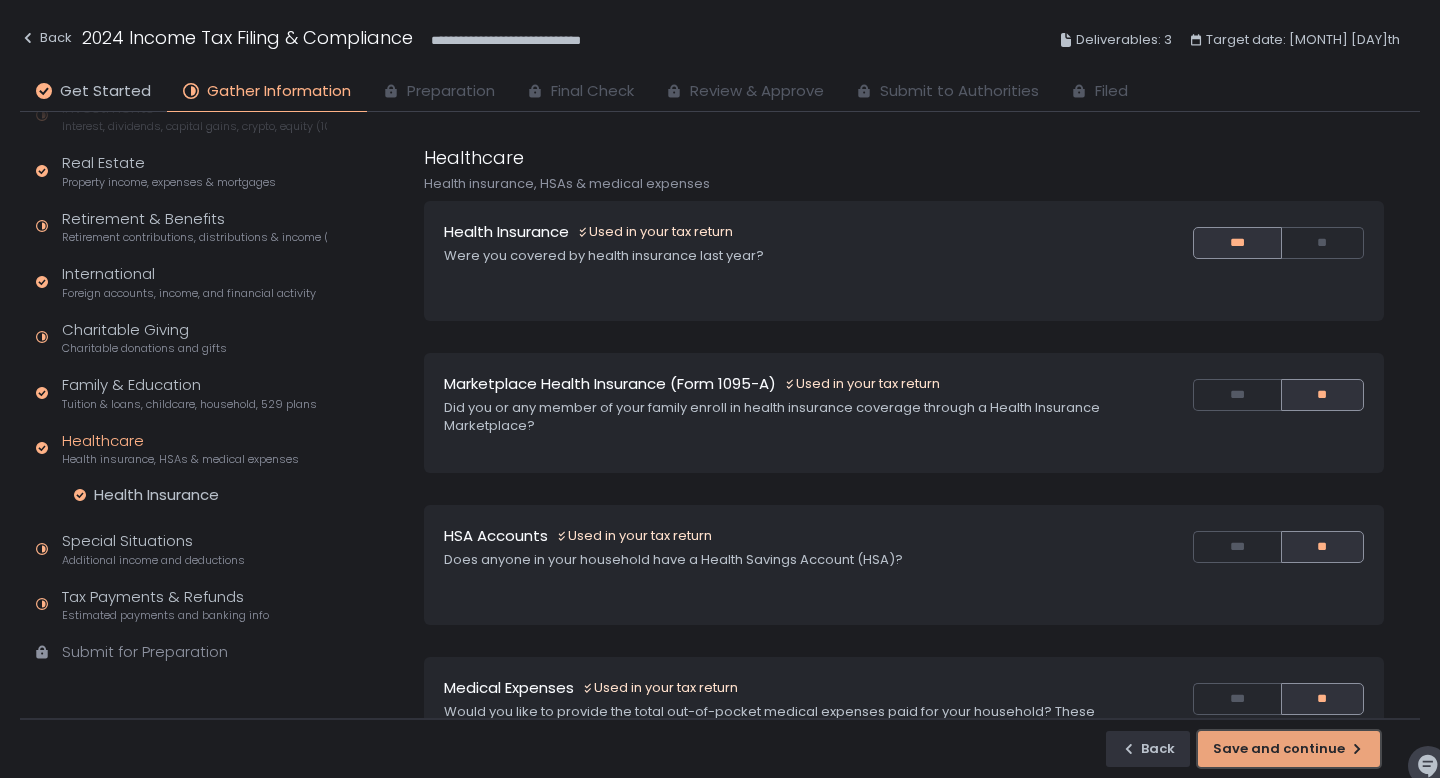 click on "Save and continue" 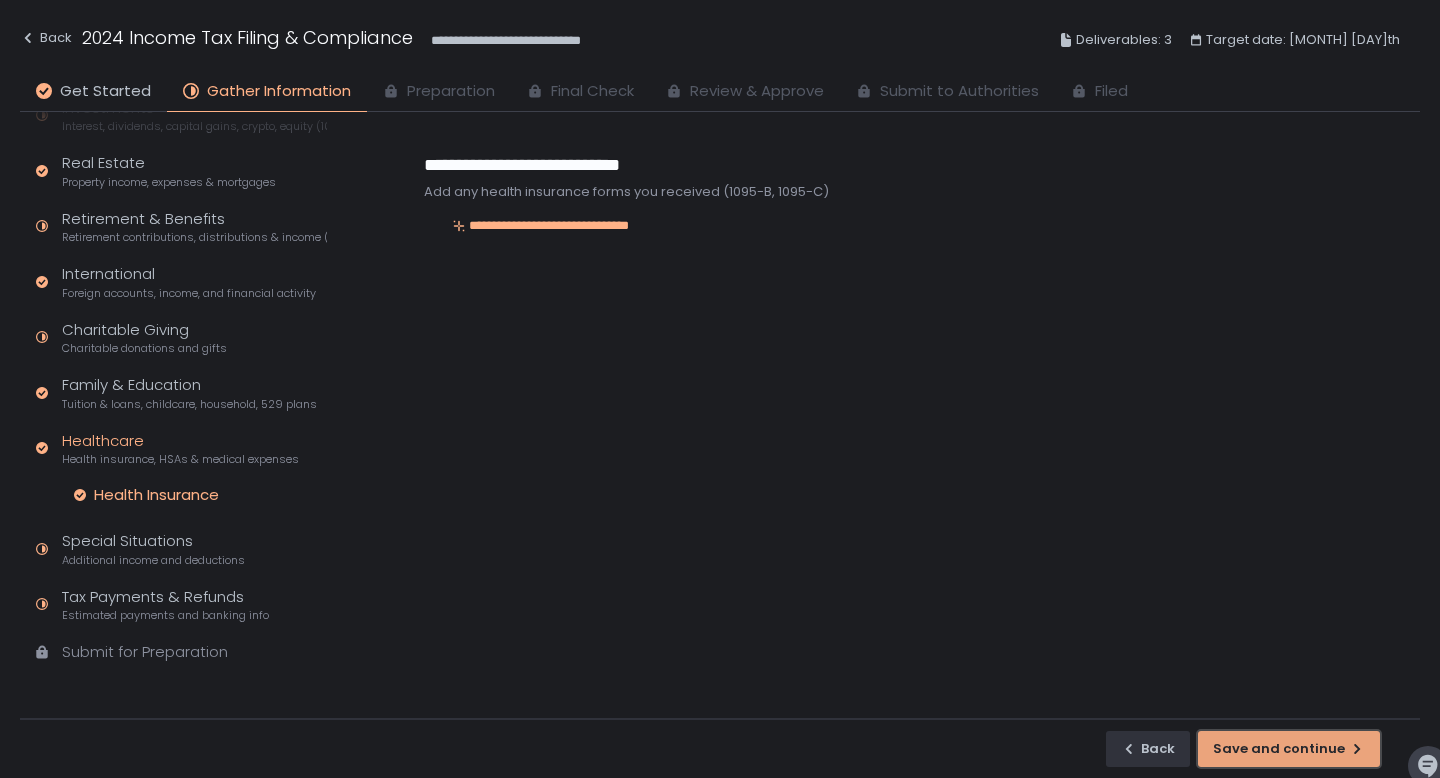click on "Save and continue" 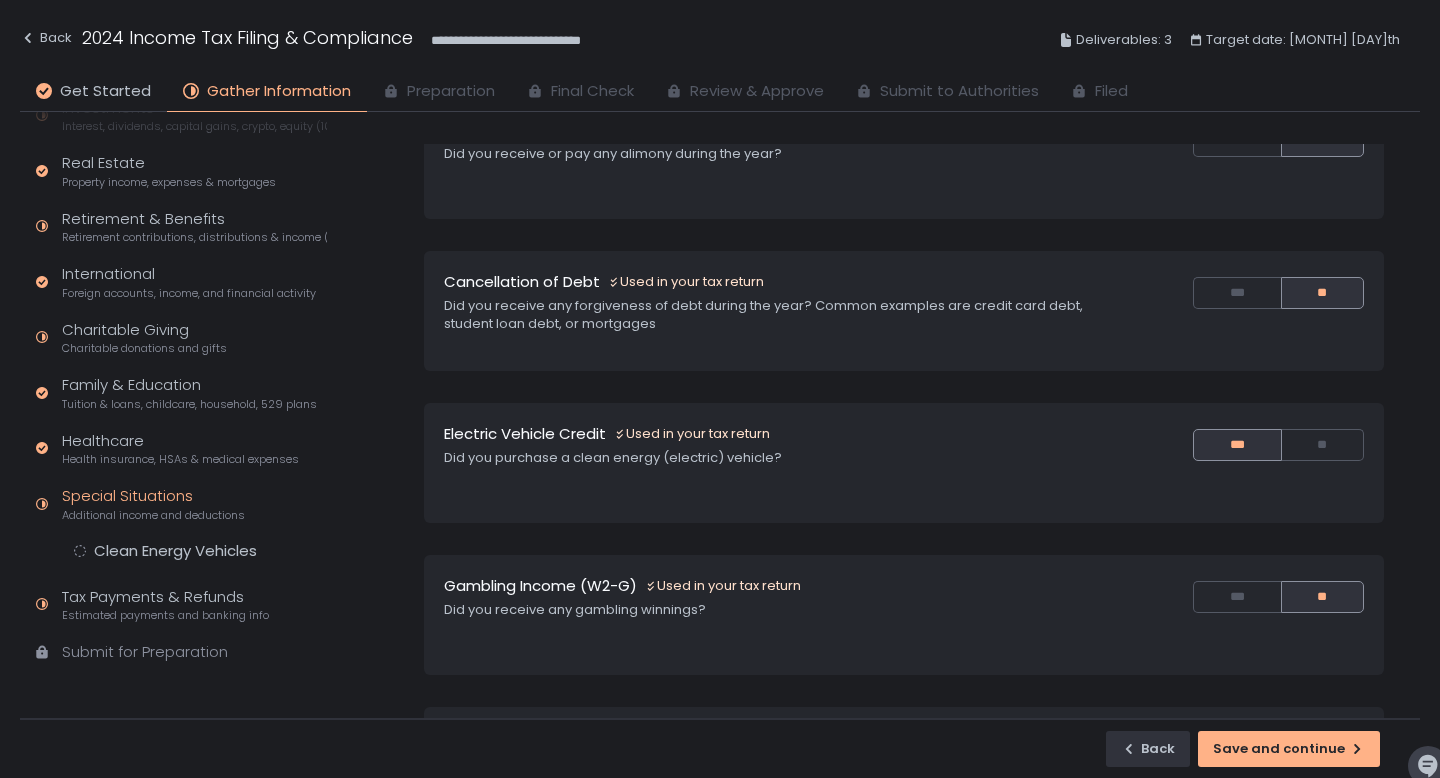 scroll, scrollTop: 104, scrollLeft: 0, axis: vertical 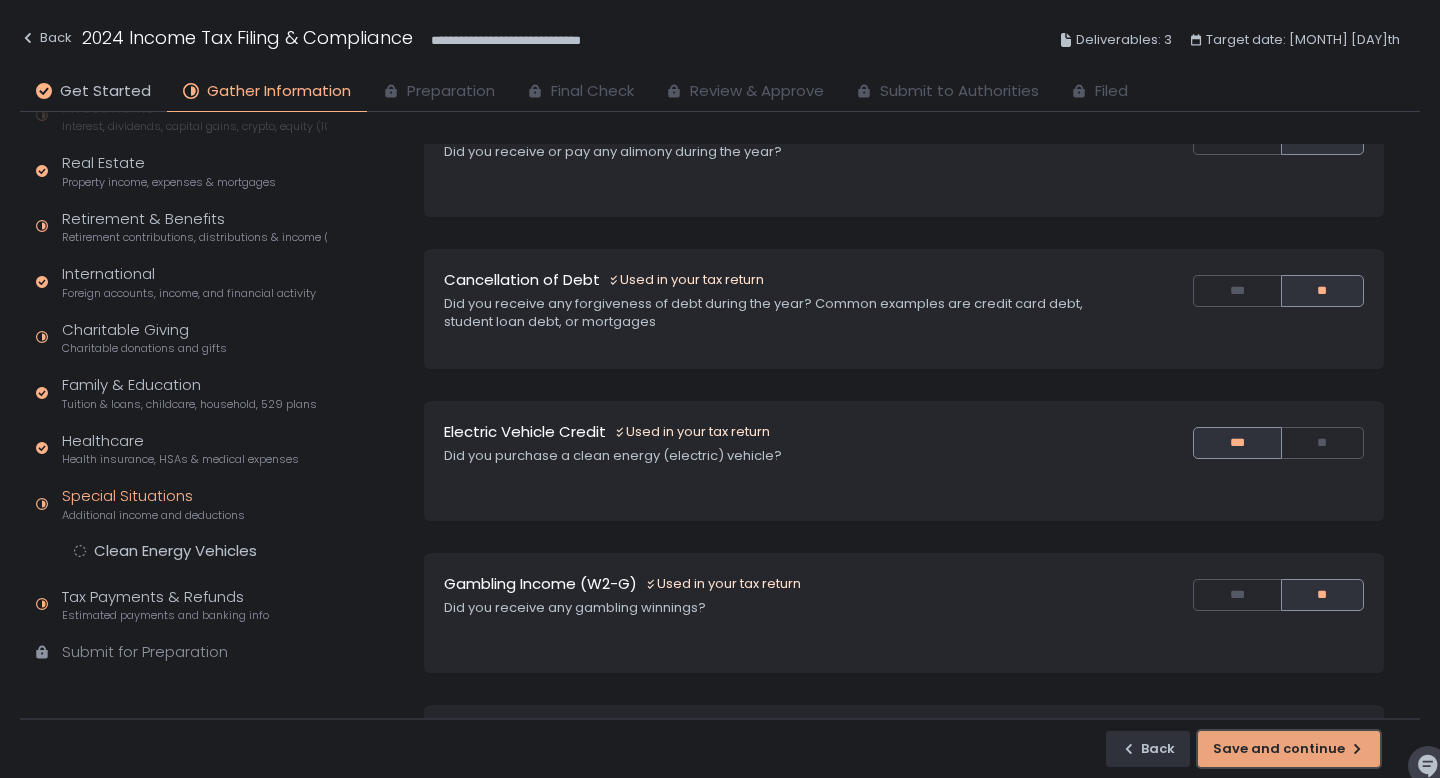 click on "Save and continue" 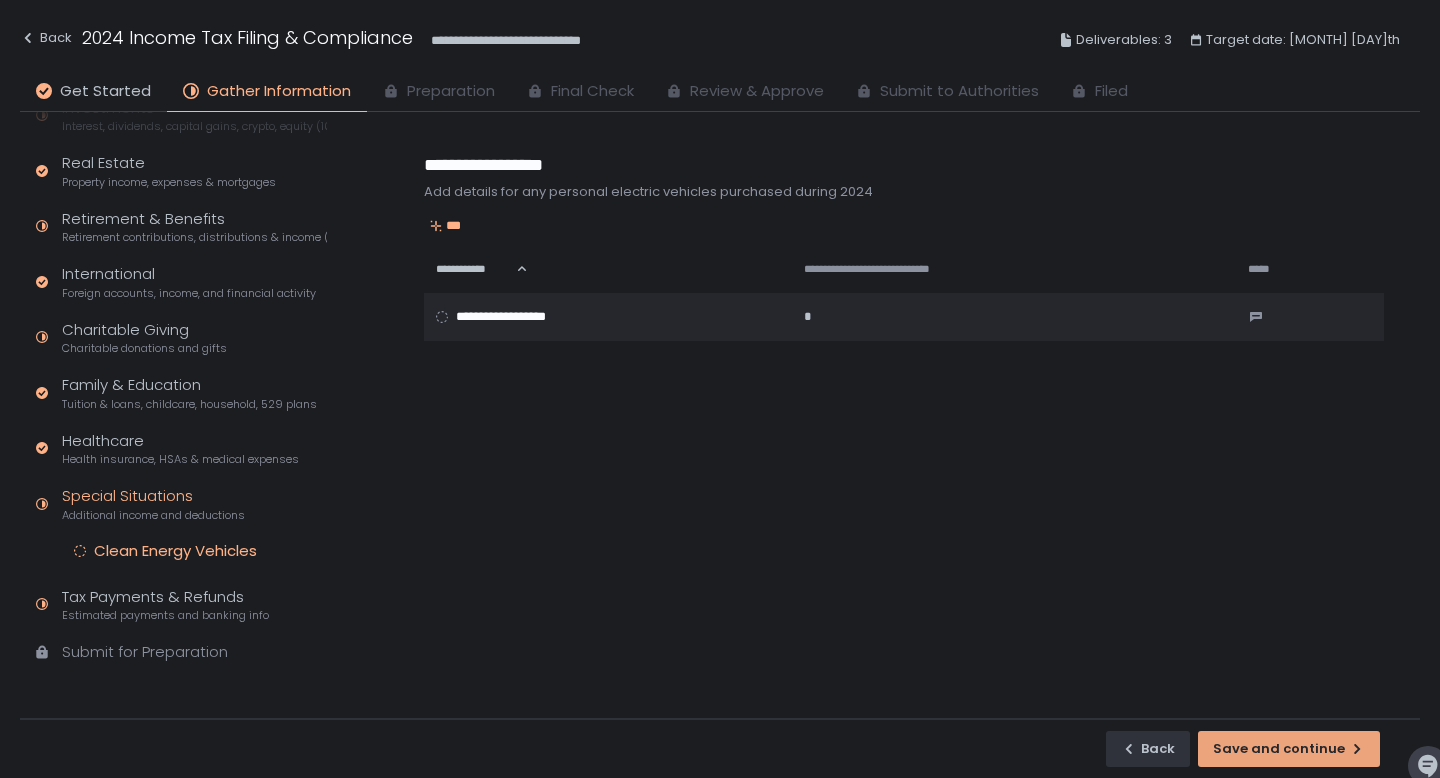 scroll, scrollTop: 0, scrollLeft: 0, axis: both 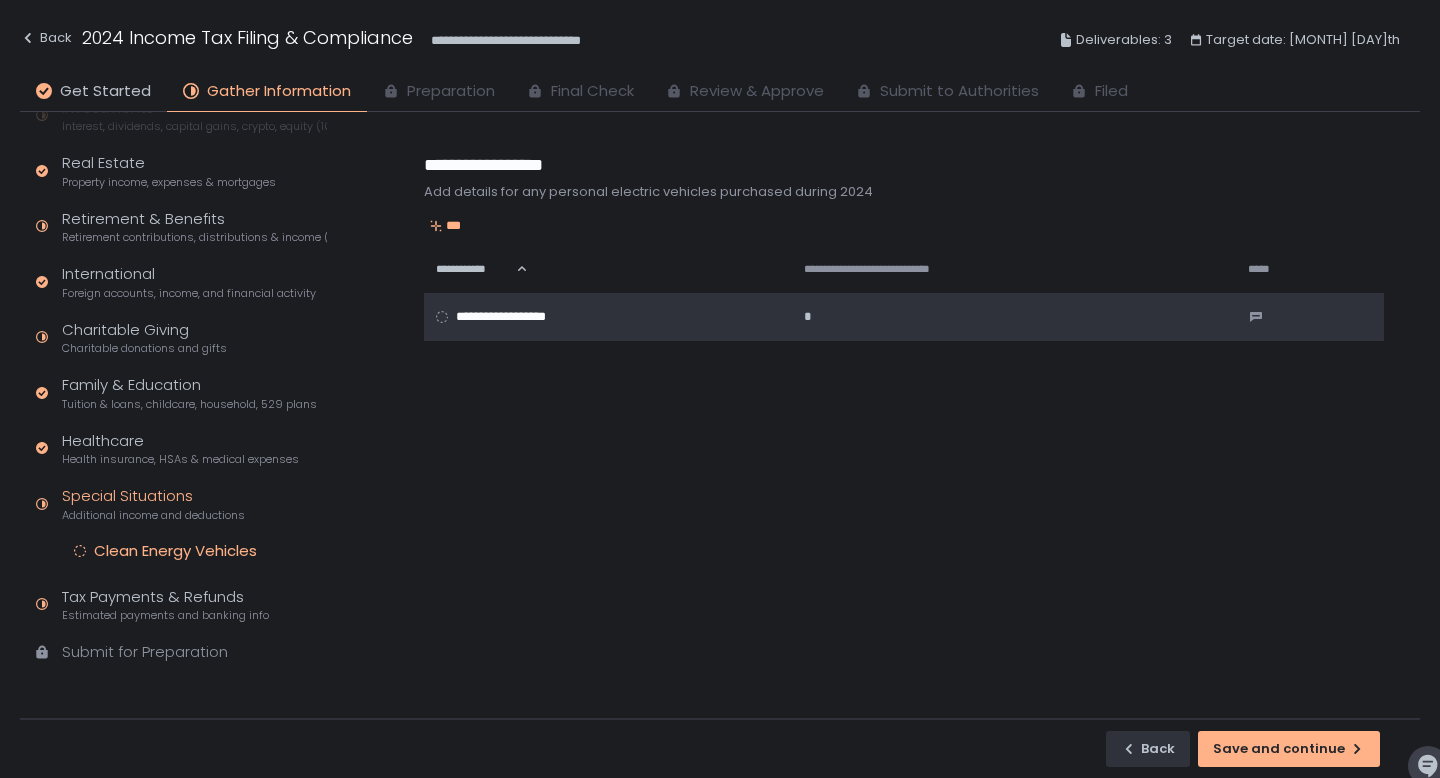 click on "*" 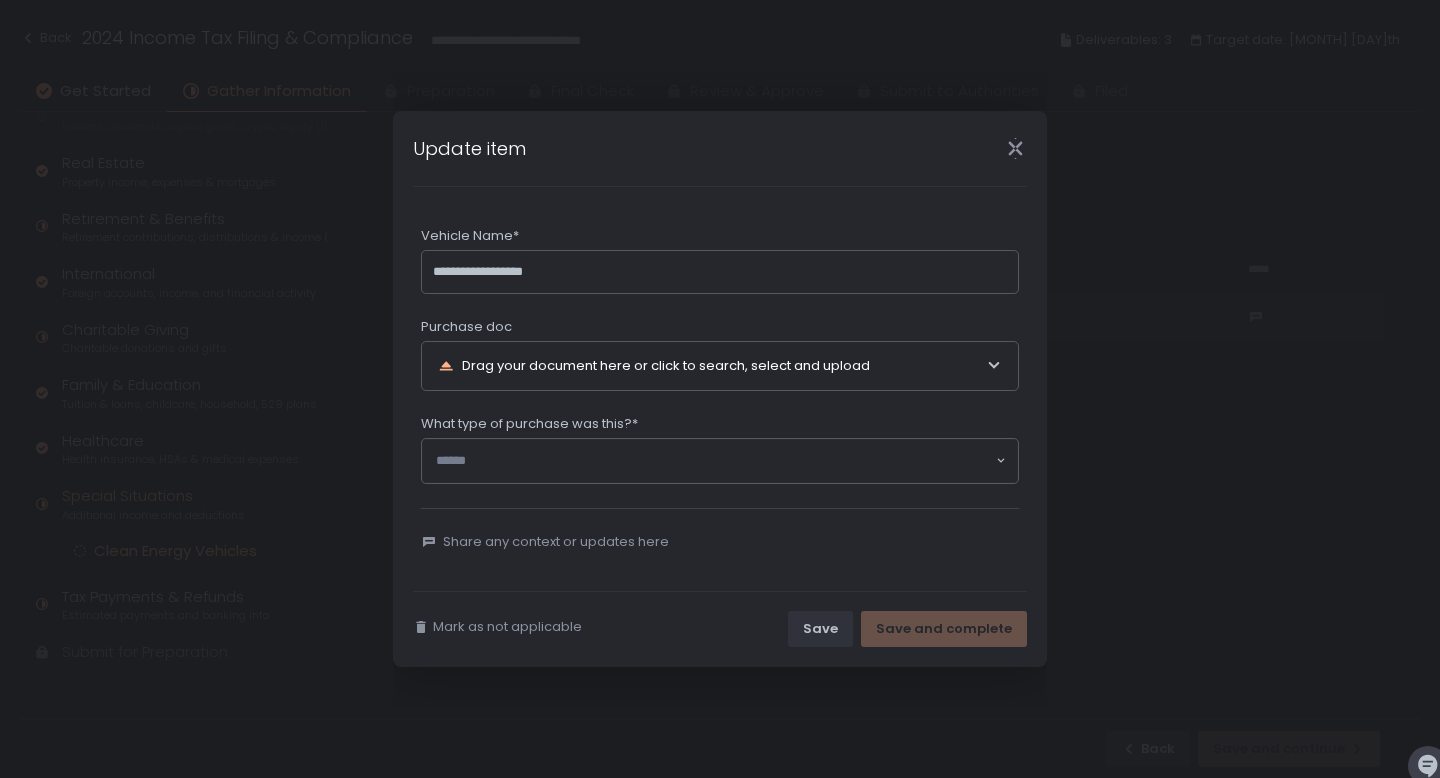 click on "Drag your document here or click to search, select and upload" at bounding box center [712, 366] 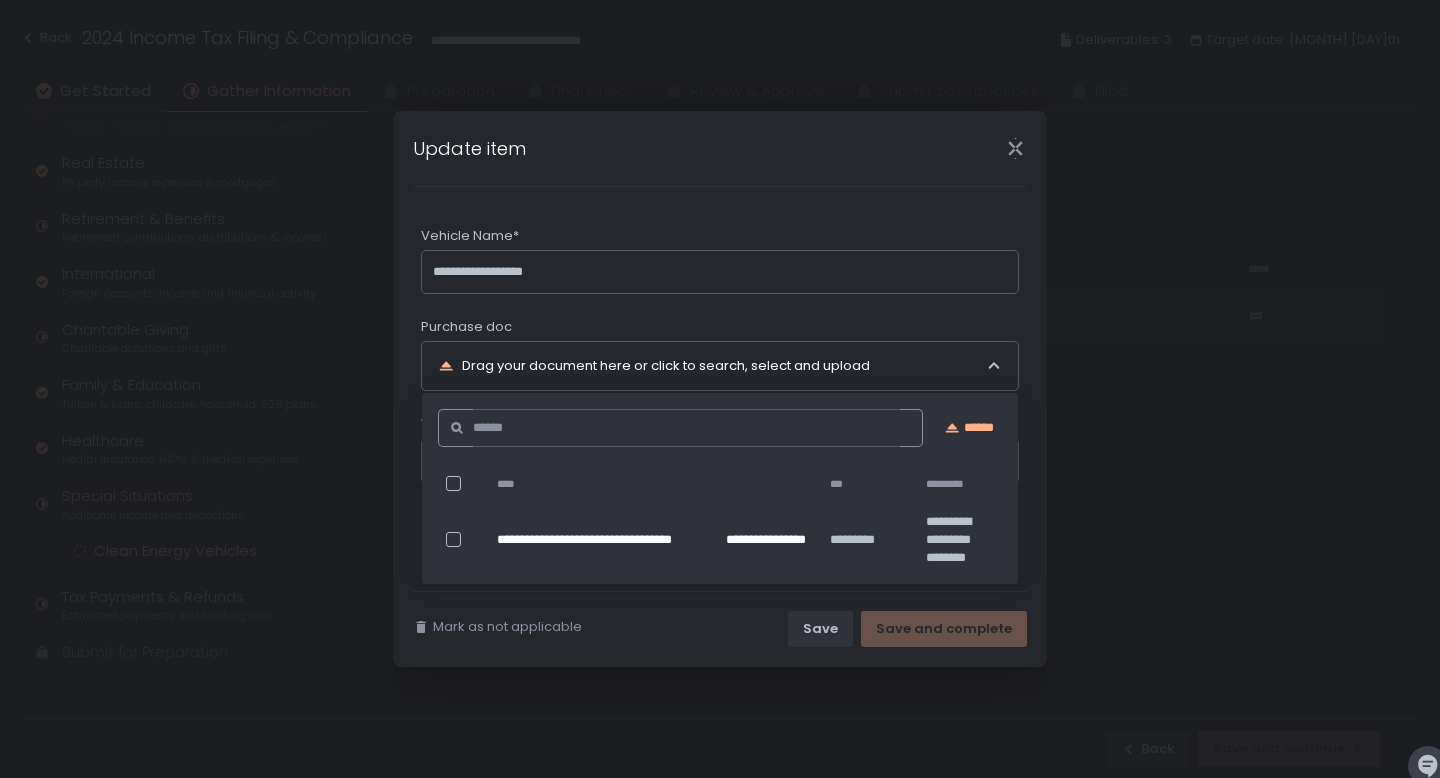 click on "Drag your document here or click to search, select and upload" at bounding box center [712, 366] 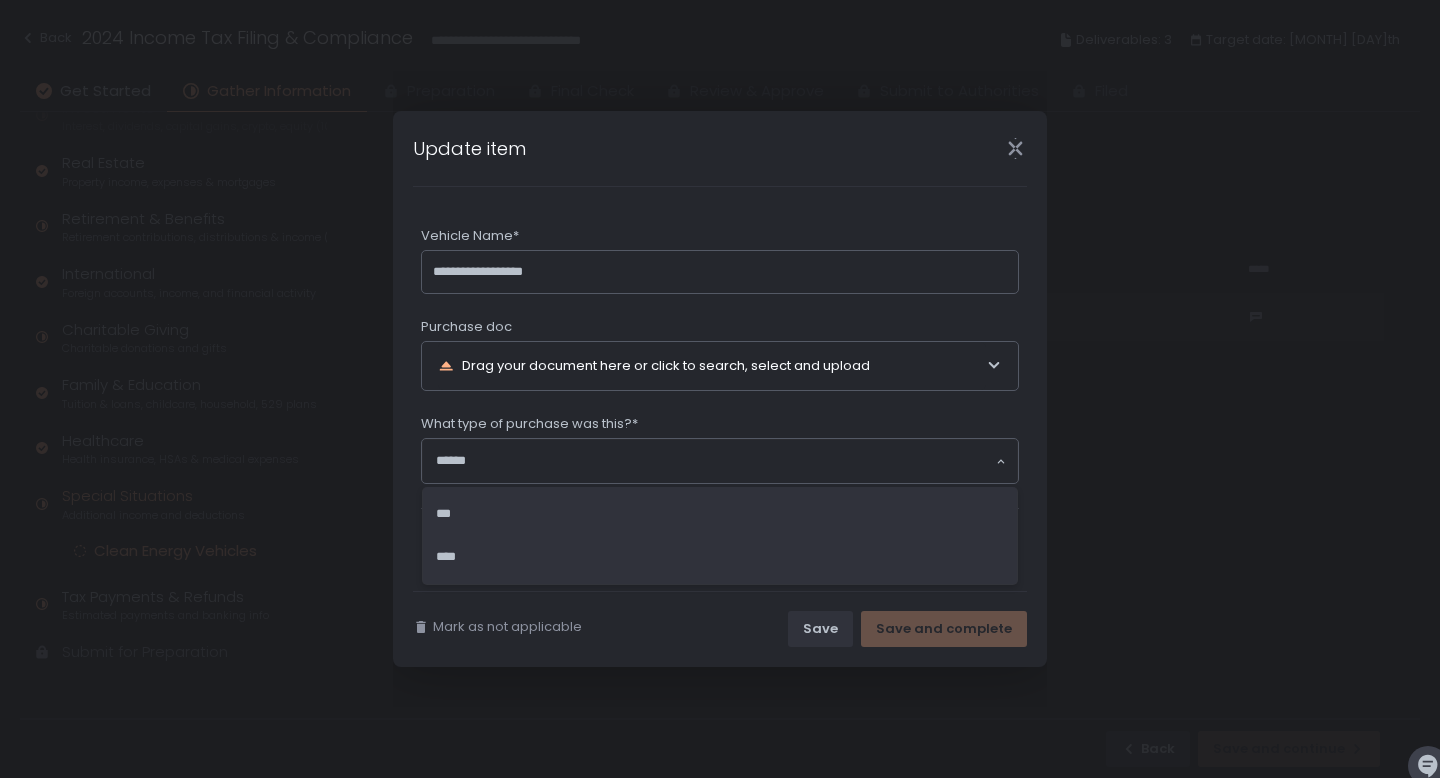 click 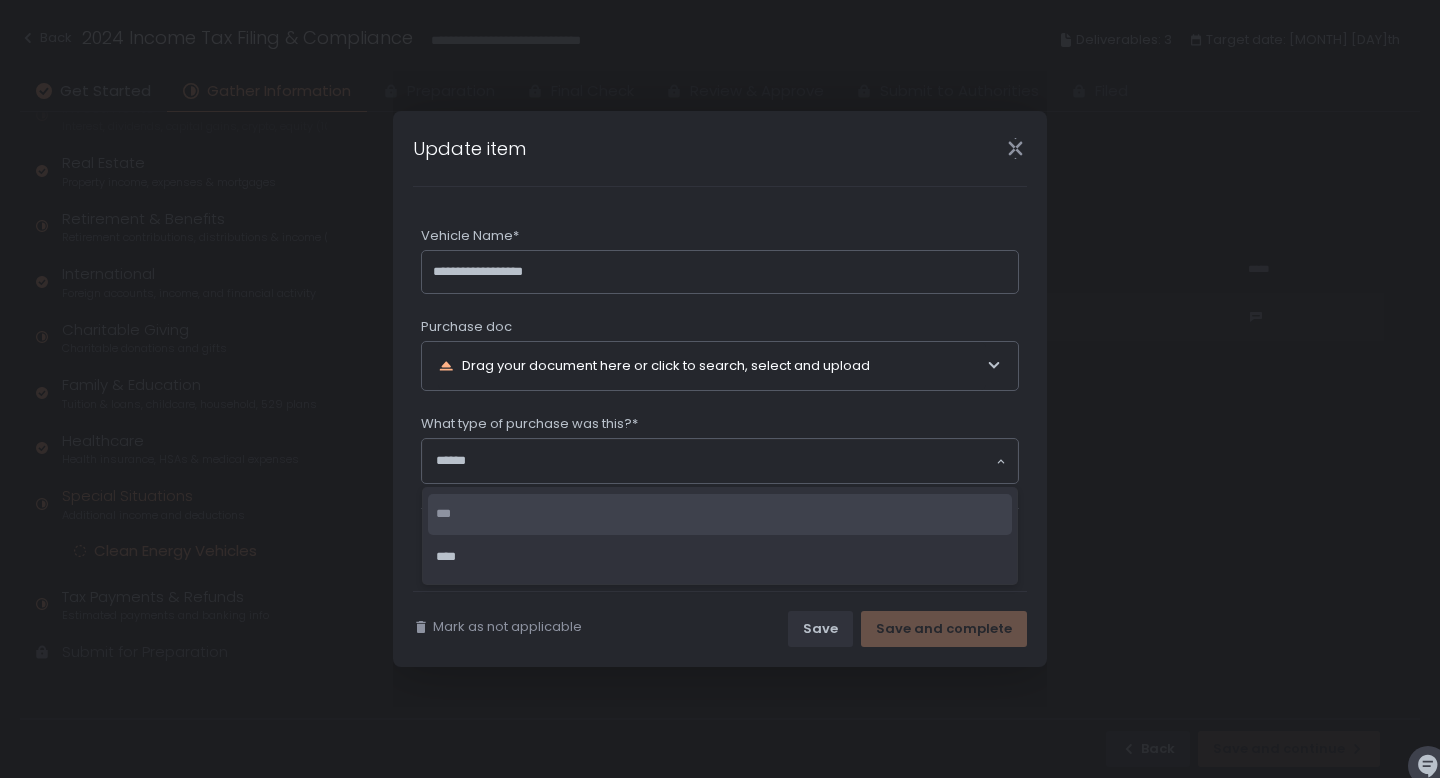 click on "***" 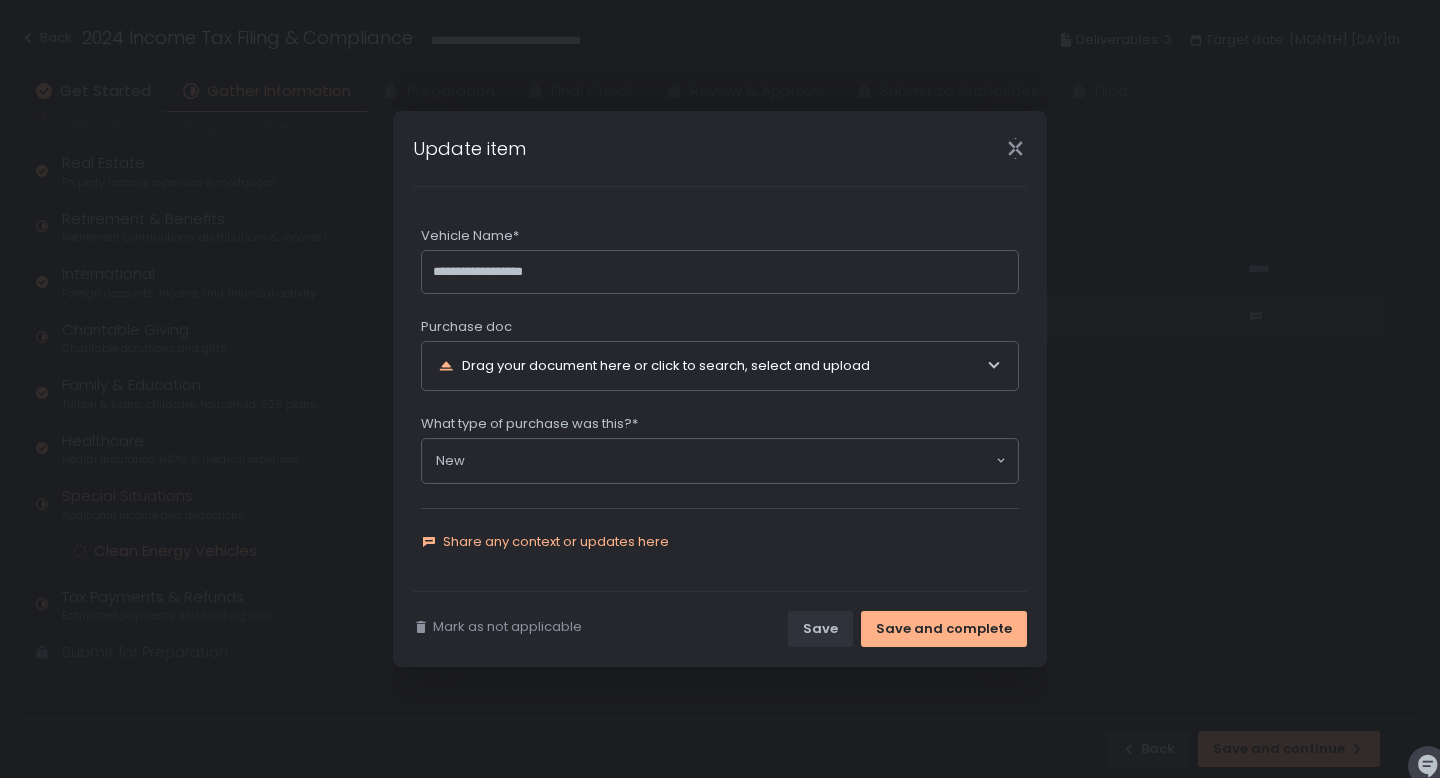 click on "Share any context or updates here" 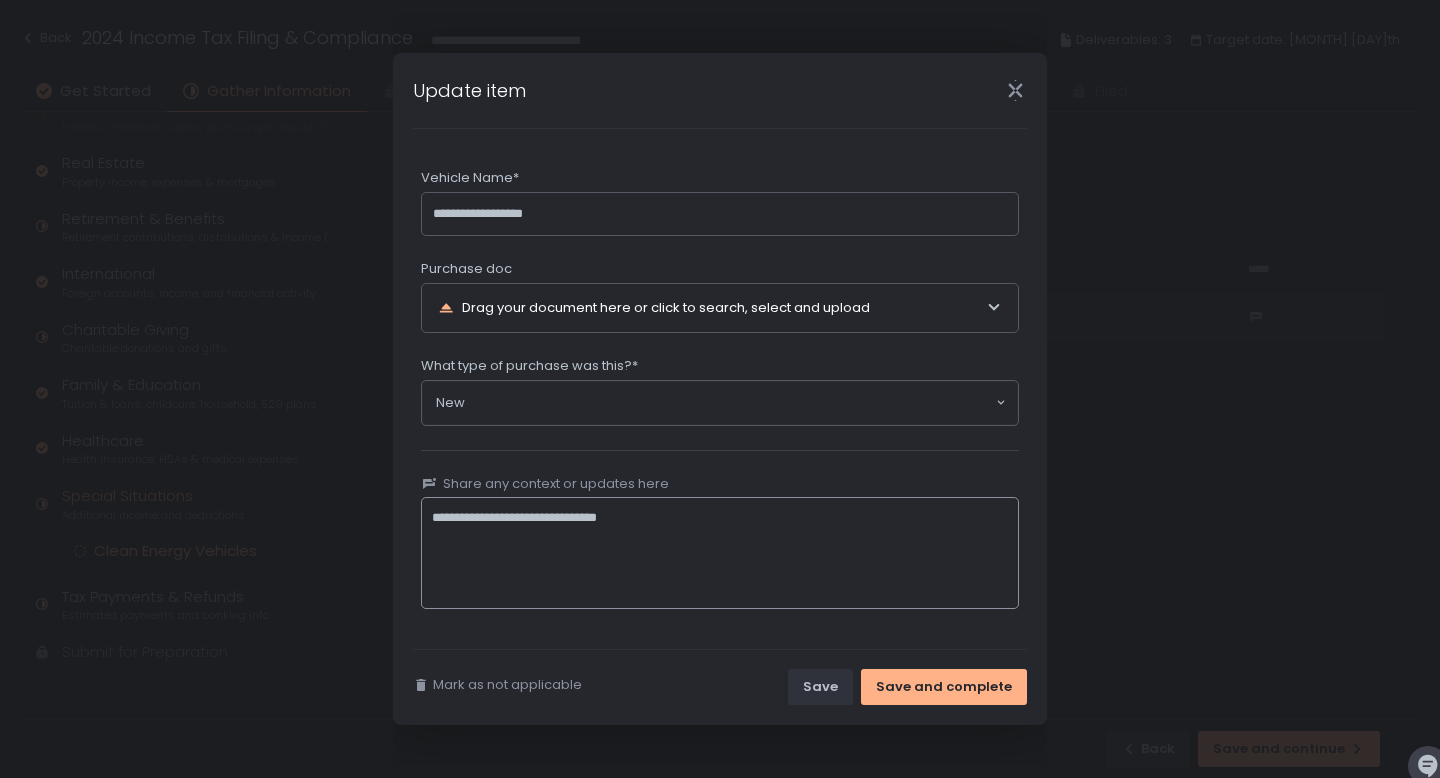 type on "**********" 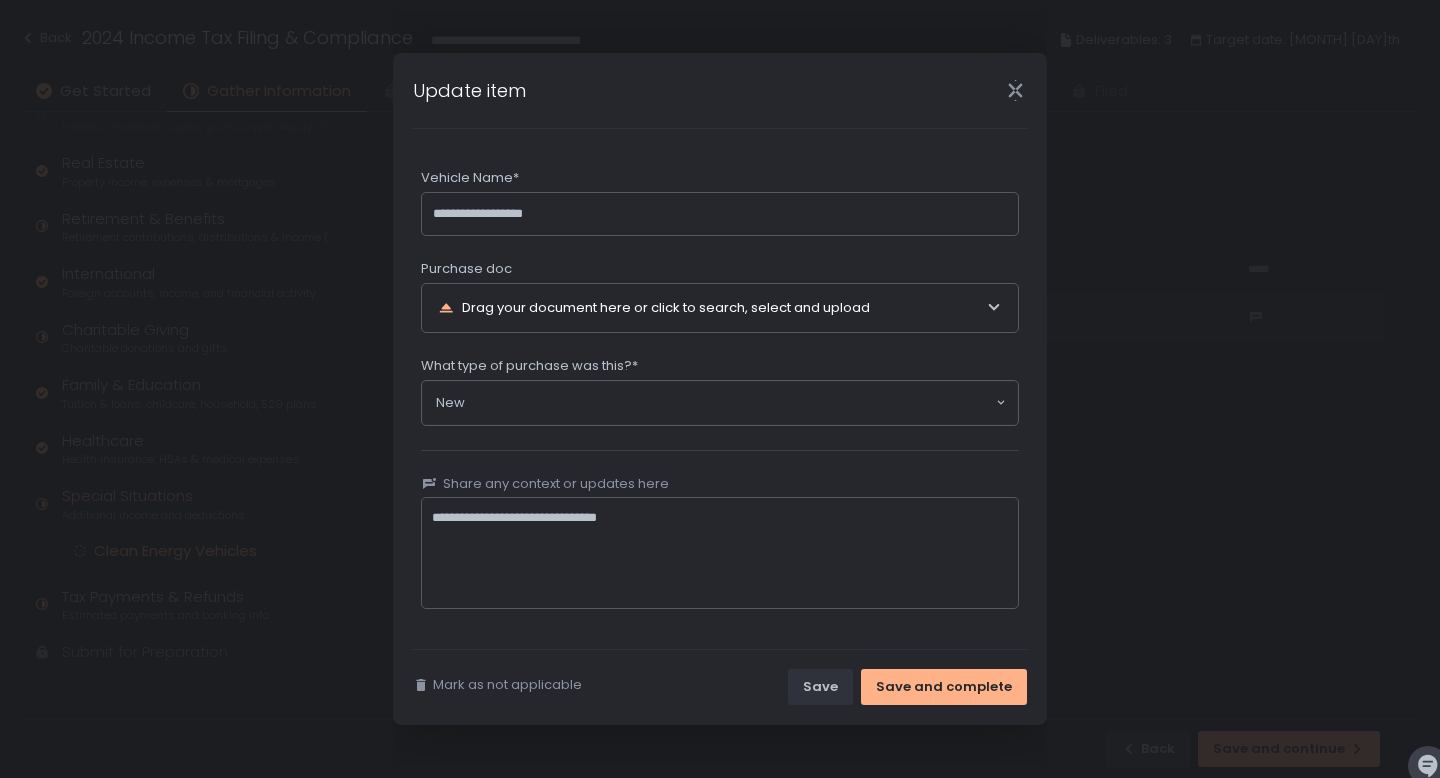 click on "Drag your document here or click to search, select and upload" at bounding box center [712, 308] 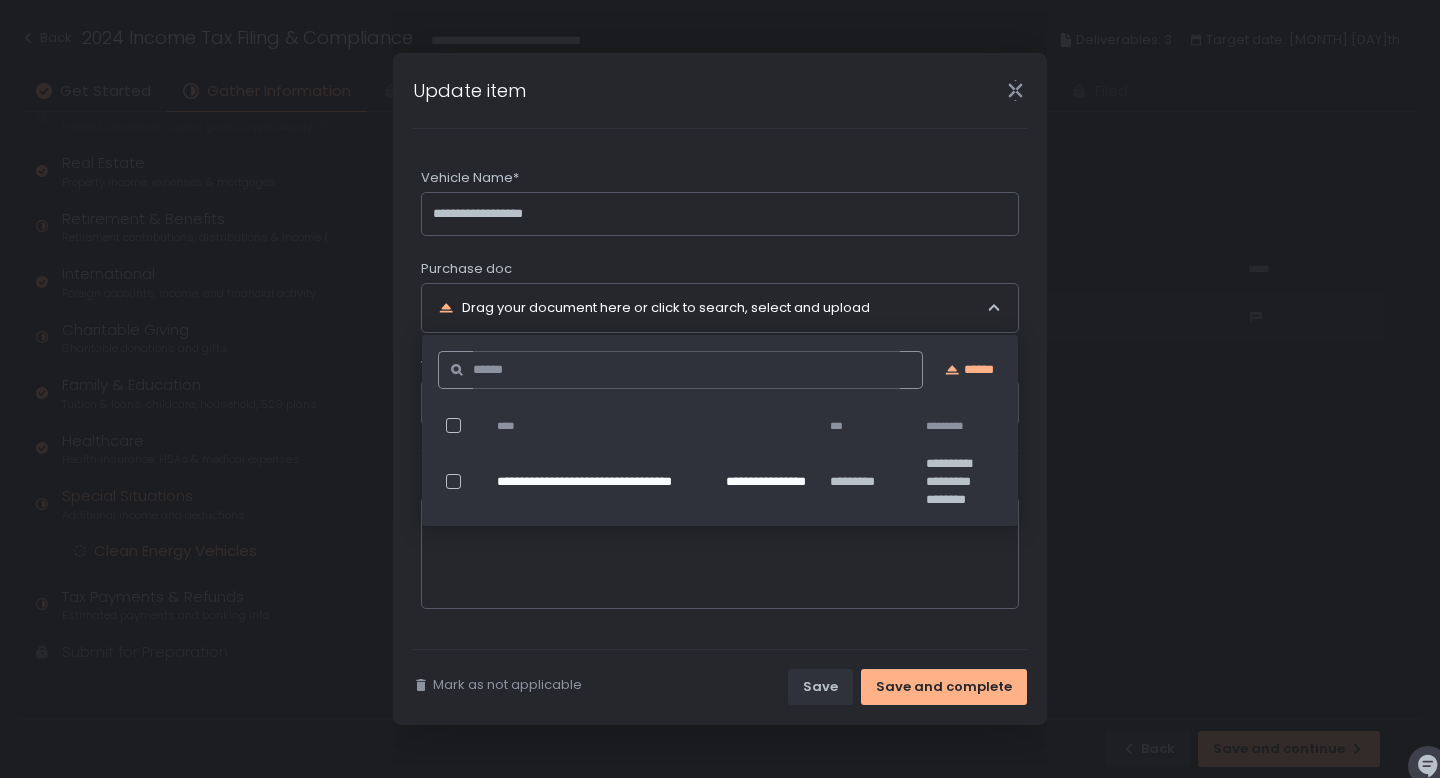 click on "****" 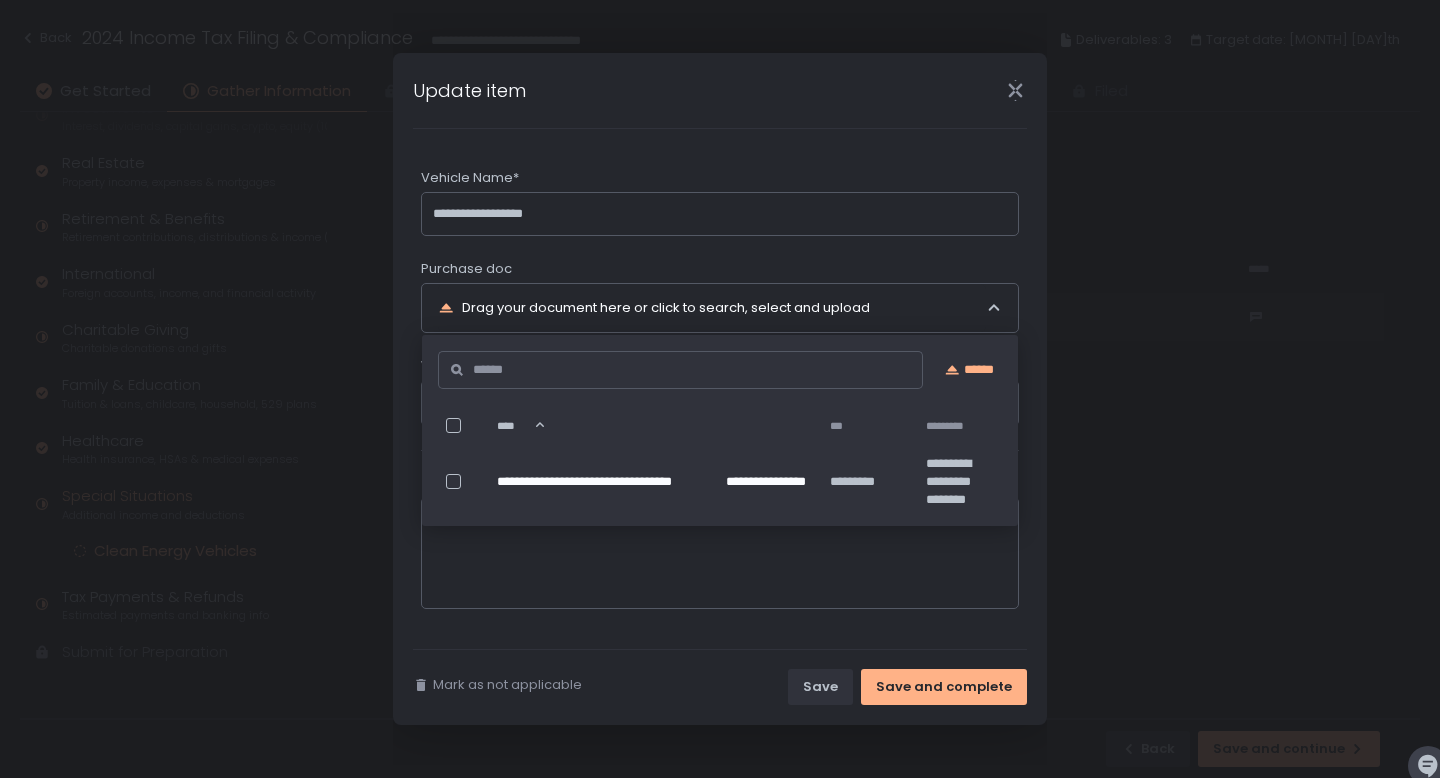 click at bounding box center (453, 425) 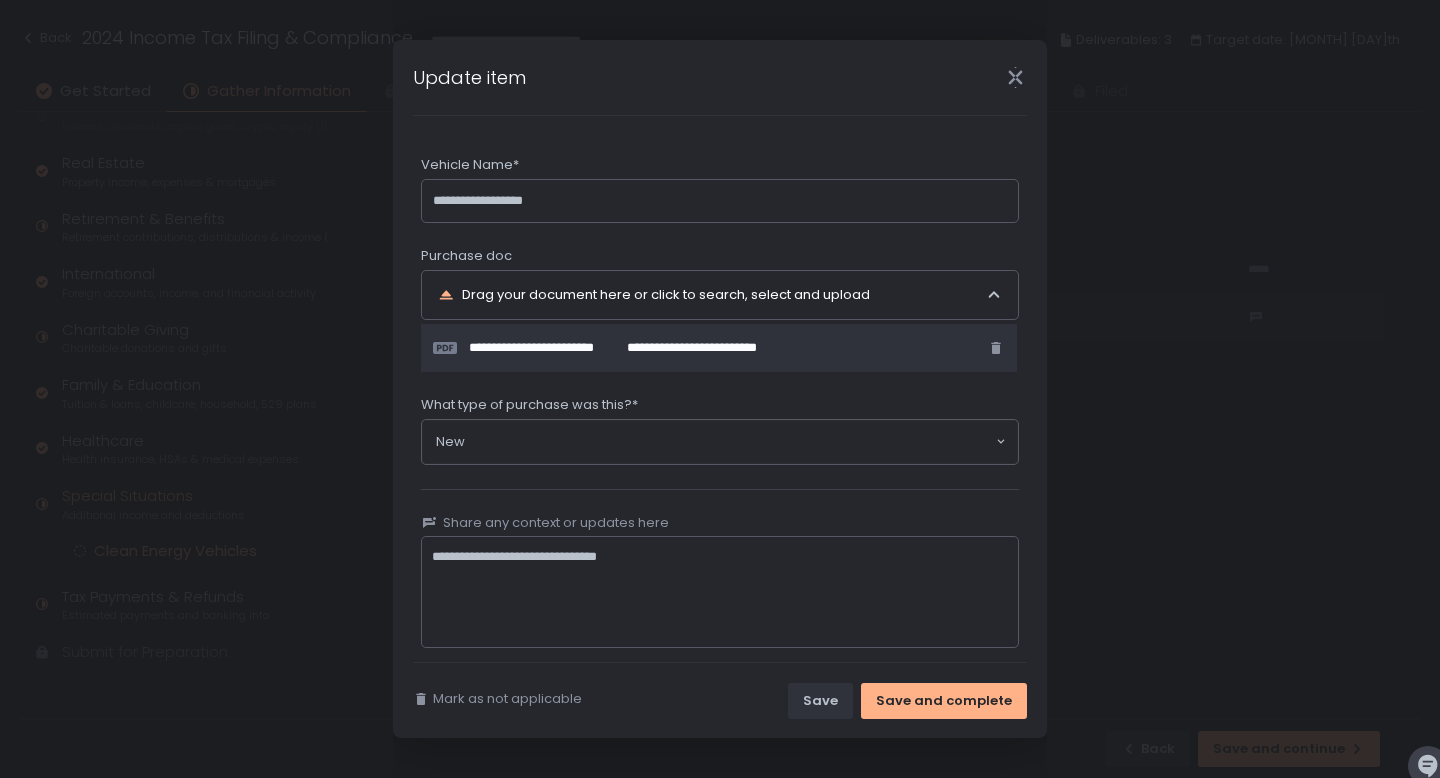 click on "Mark as not applicable Save Save and complete" at bounding box center (720, 700) 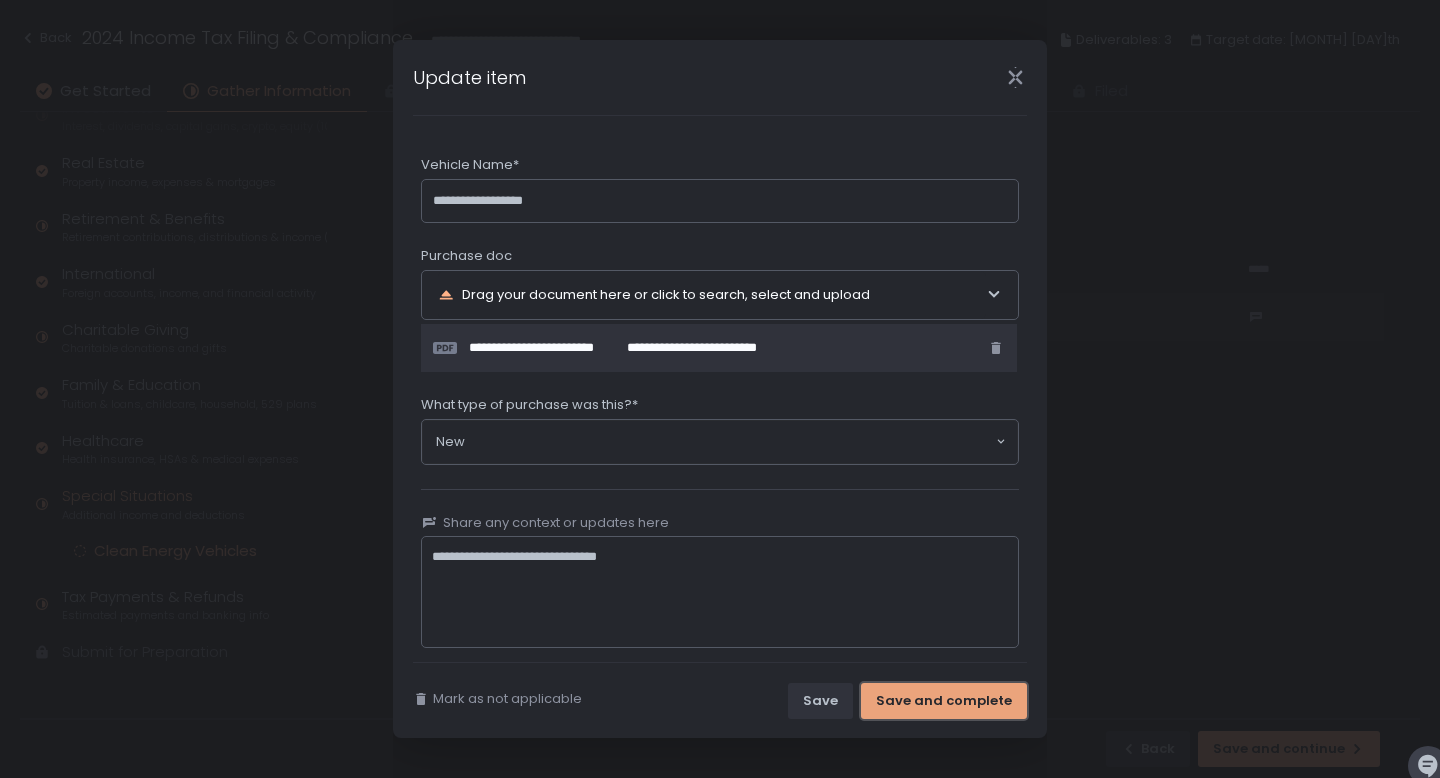 click on "Save and complete" at bounding box center (944, 701) 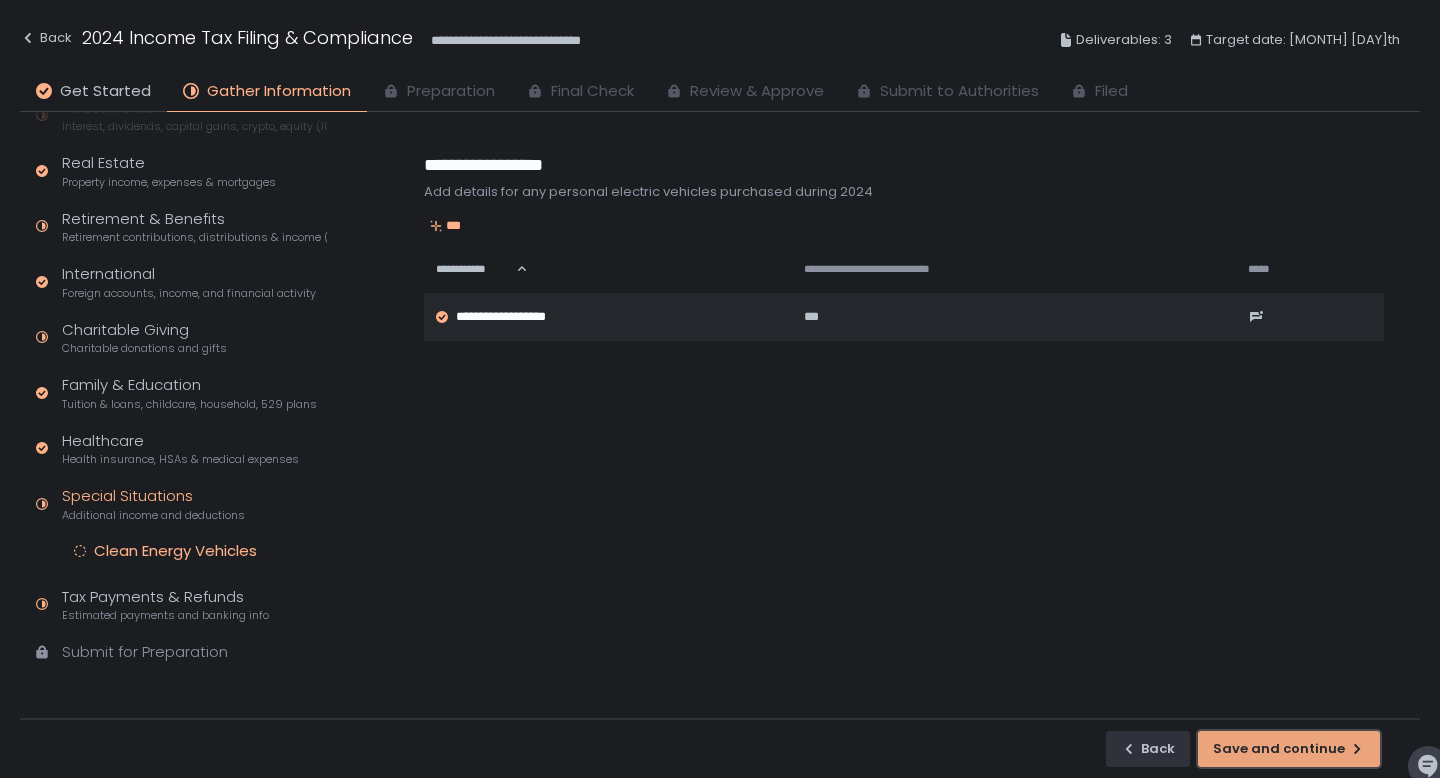 click on "Save and continue" 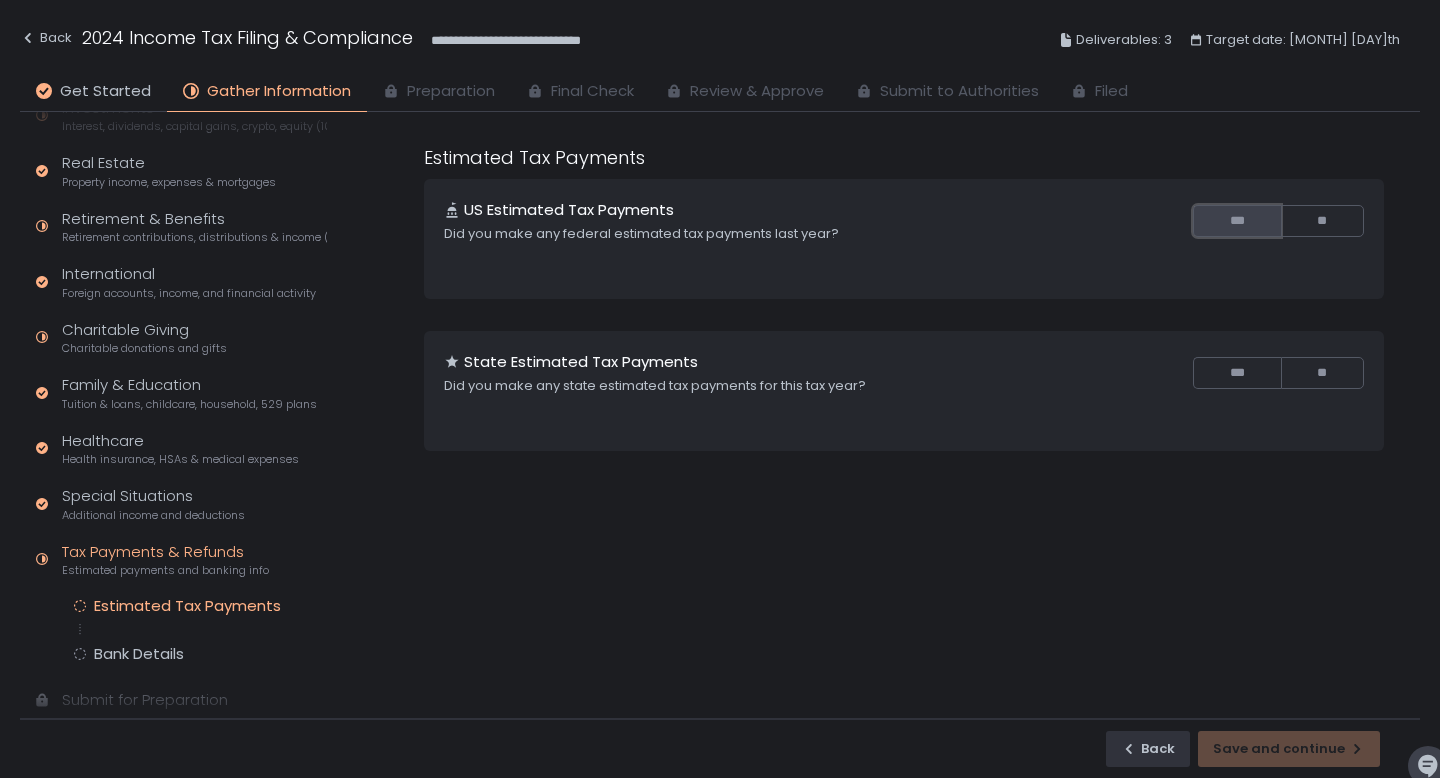 click on "***" at bounding box center (1236, 221) 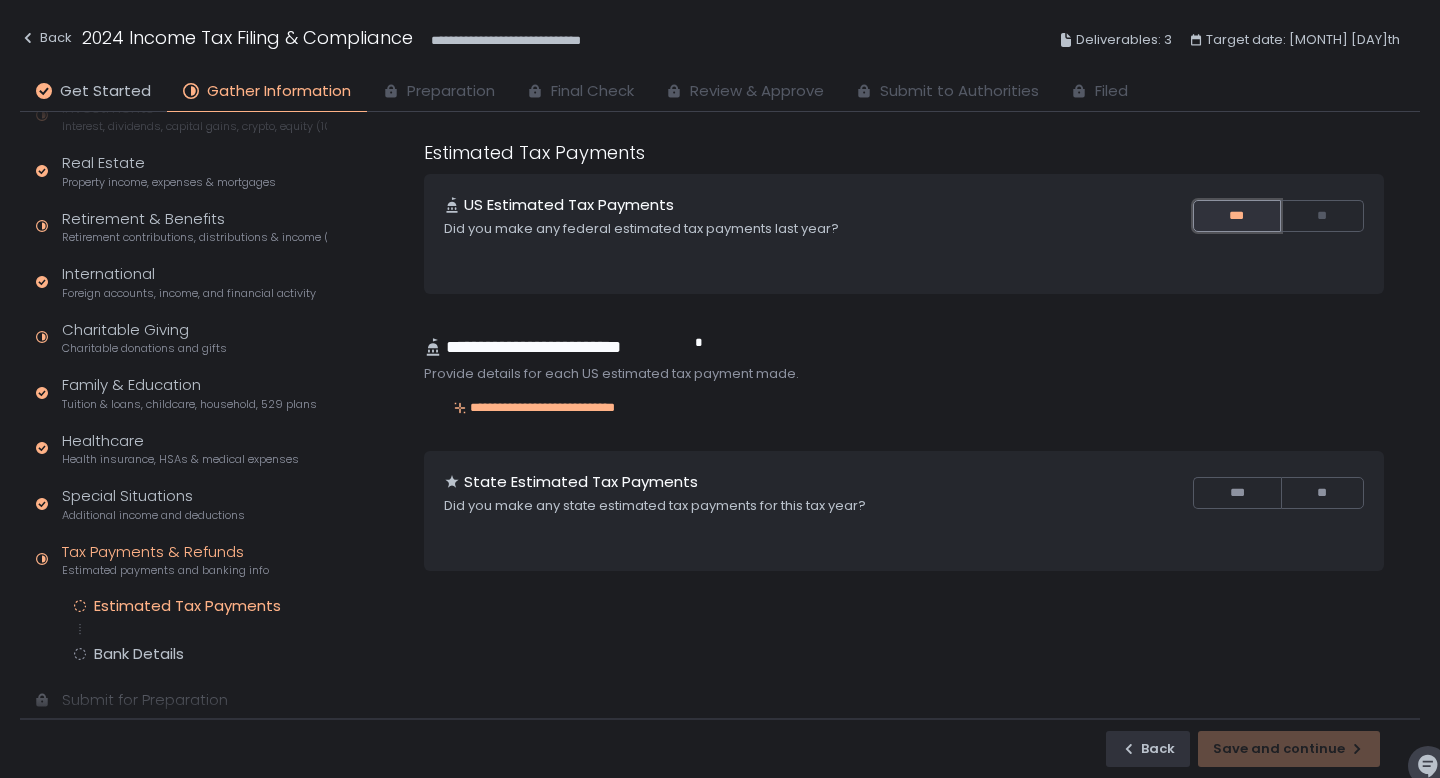 scroll, scrollTop: 0, scrollLeft: 0, axis: both 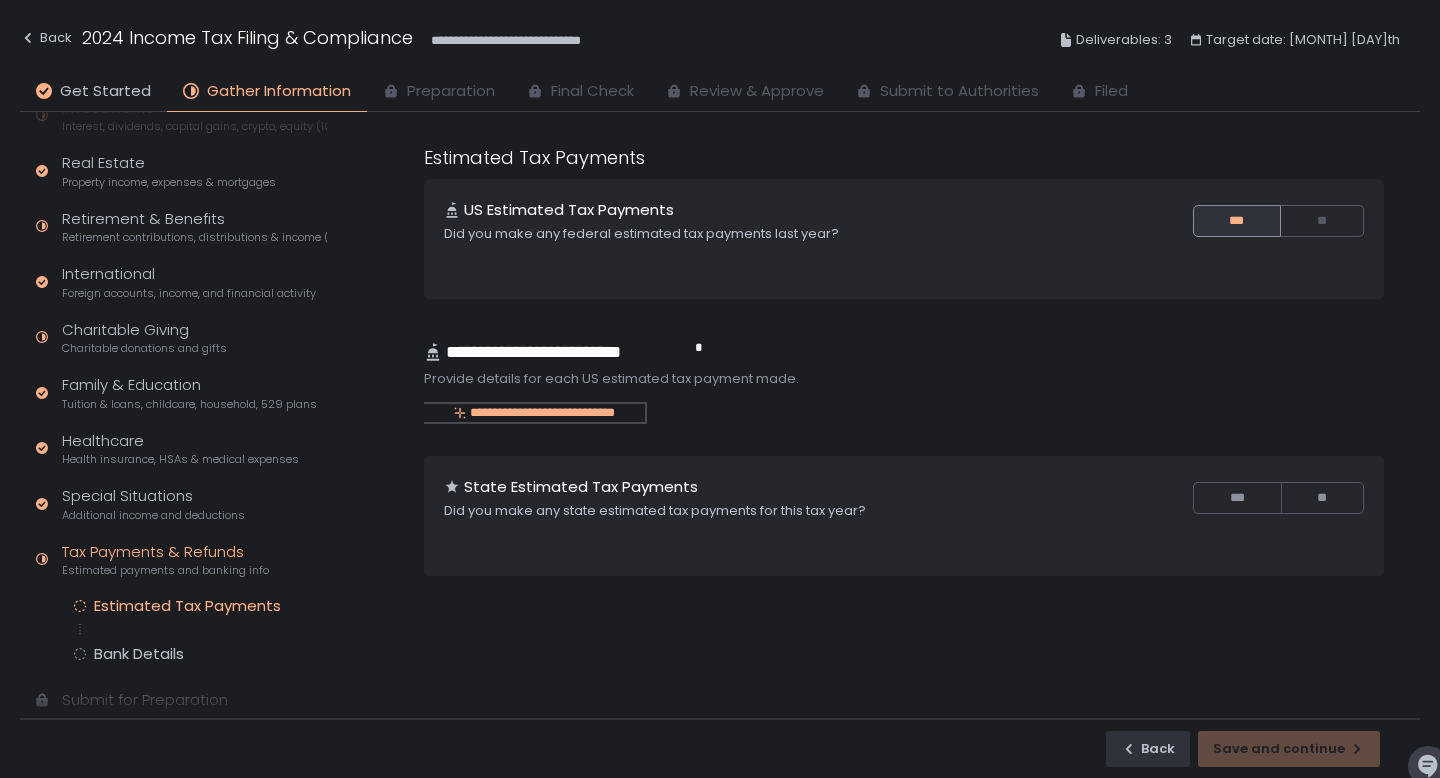 click on "**********" 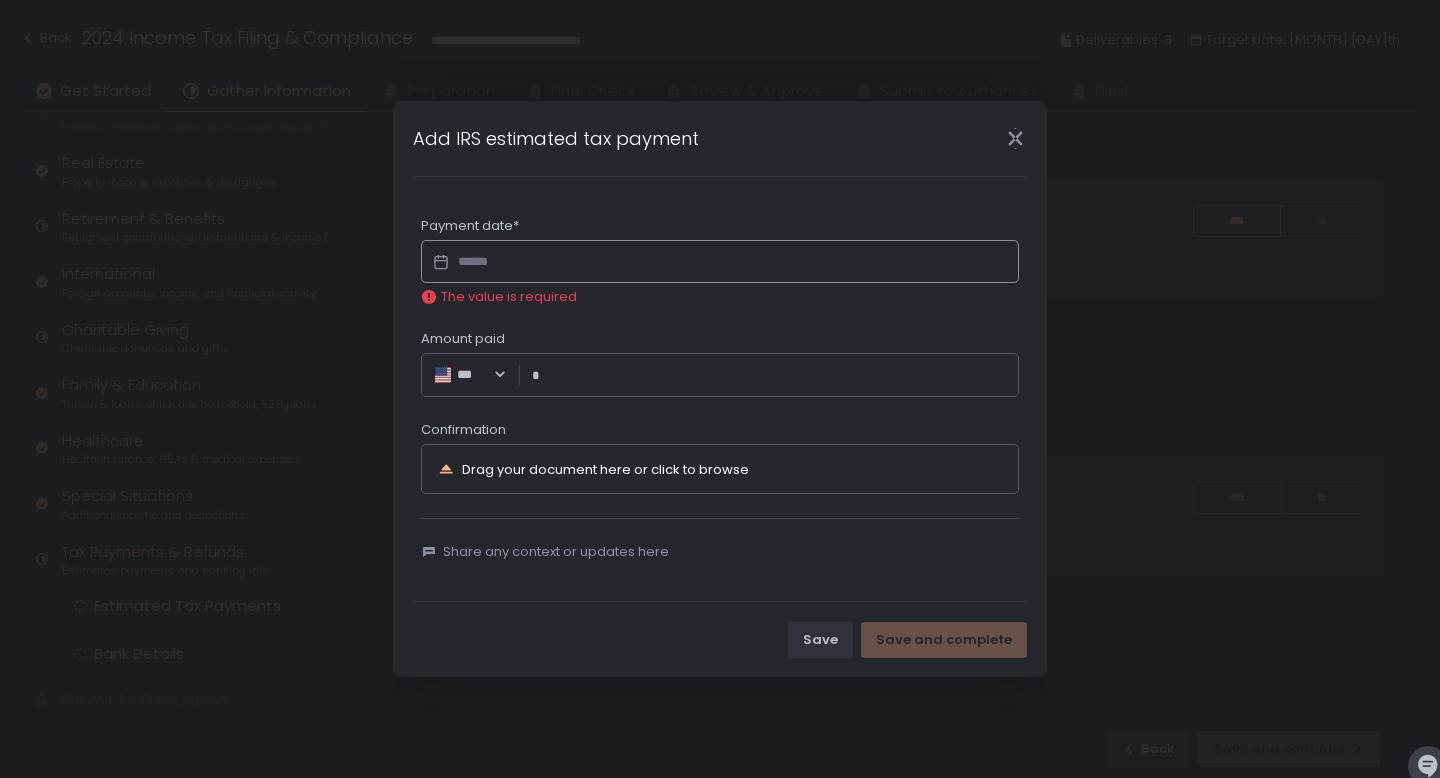 click on "Amount paid" at bounding box center [775, 375] 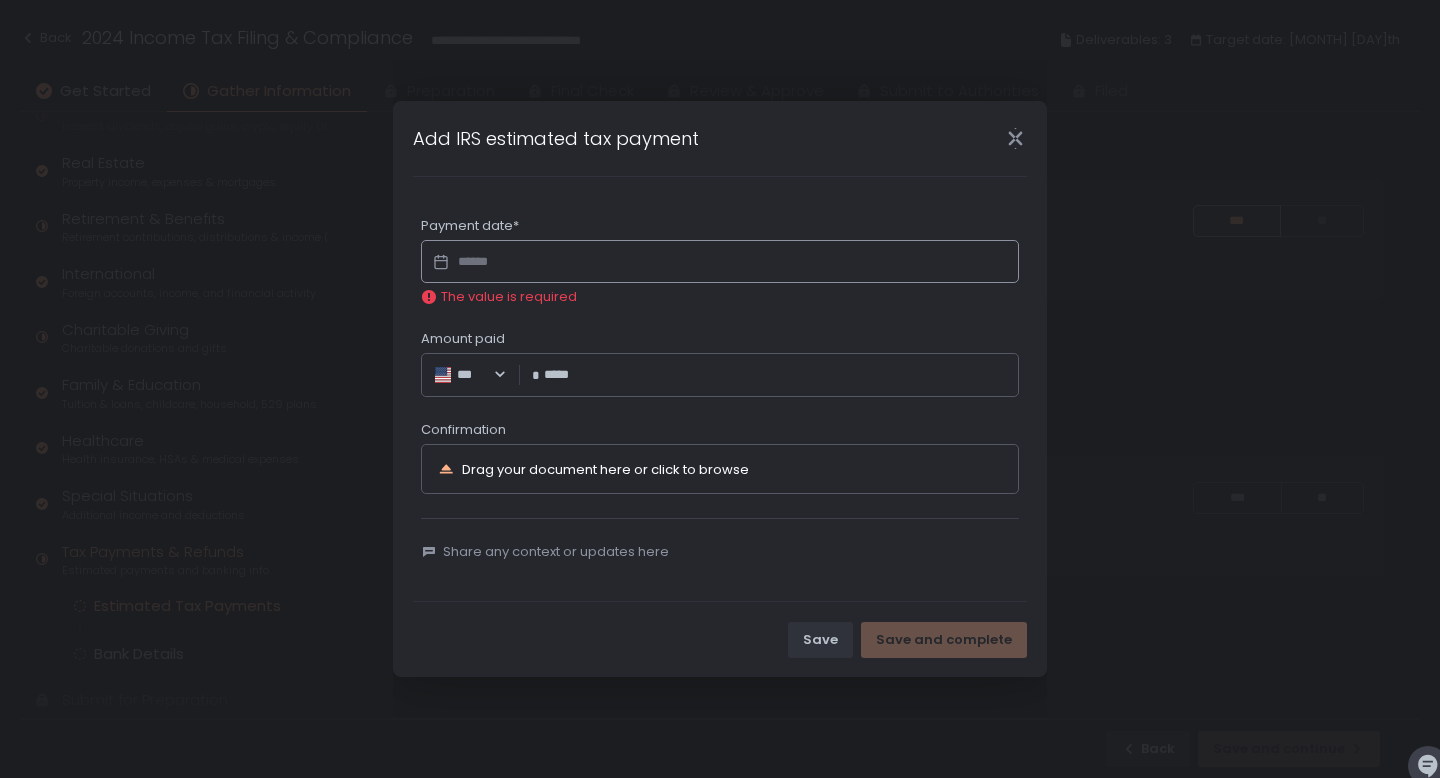 type on "*********" 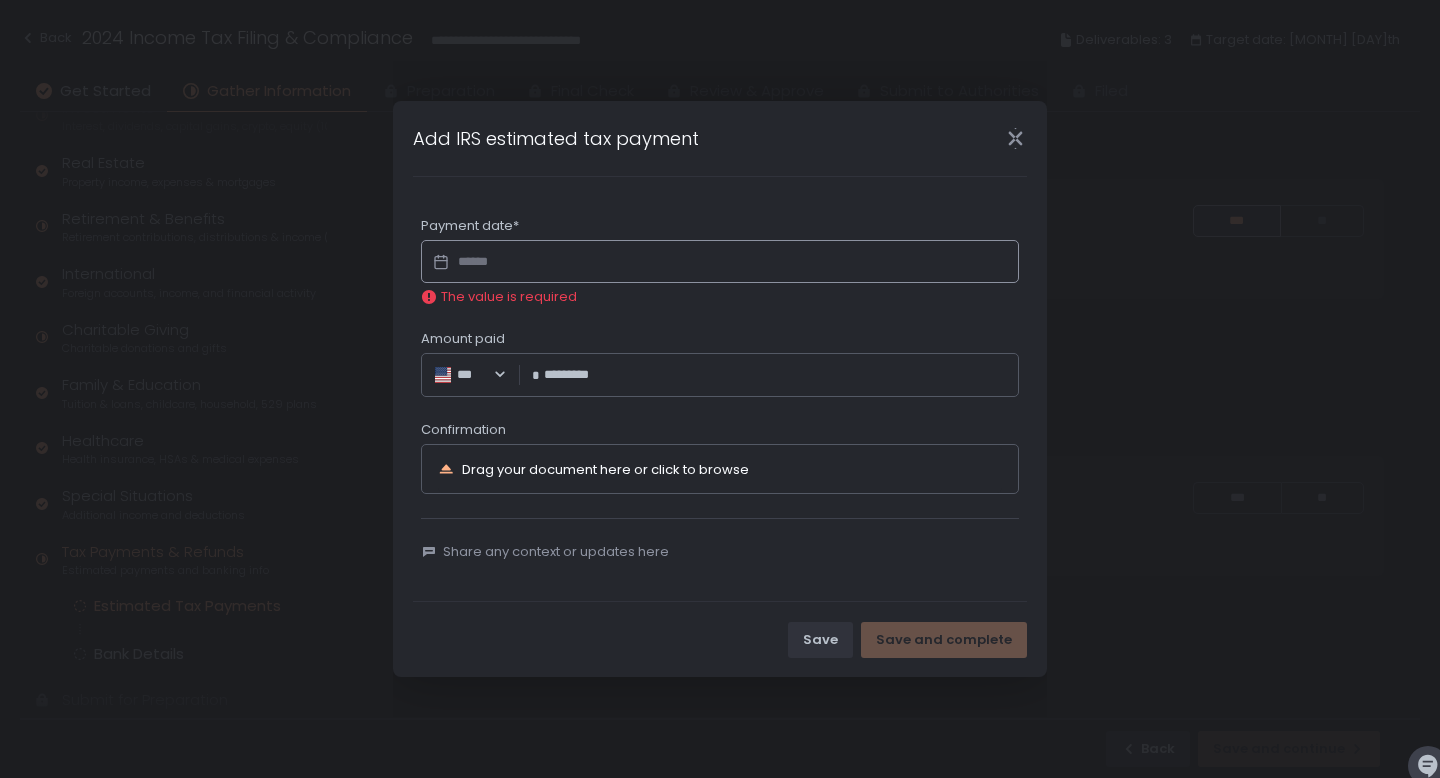 click at bounding box center [720, 262] 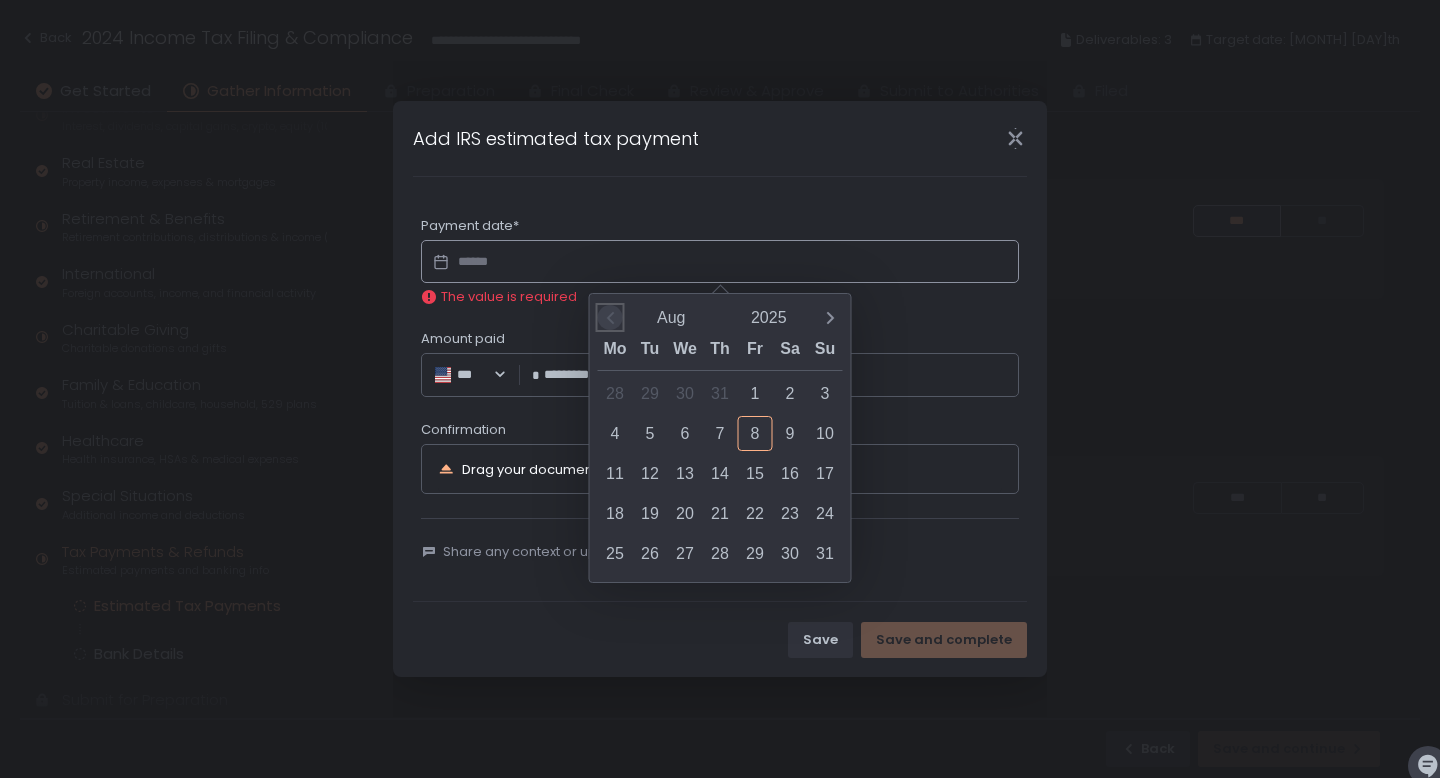 click 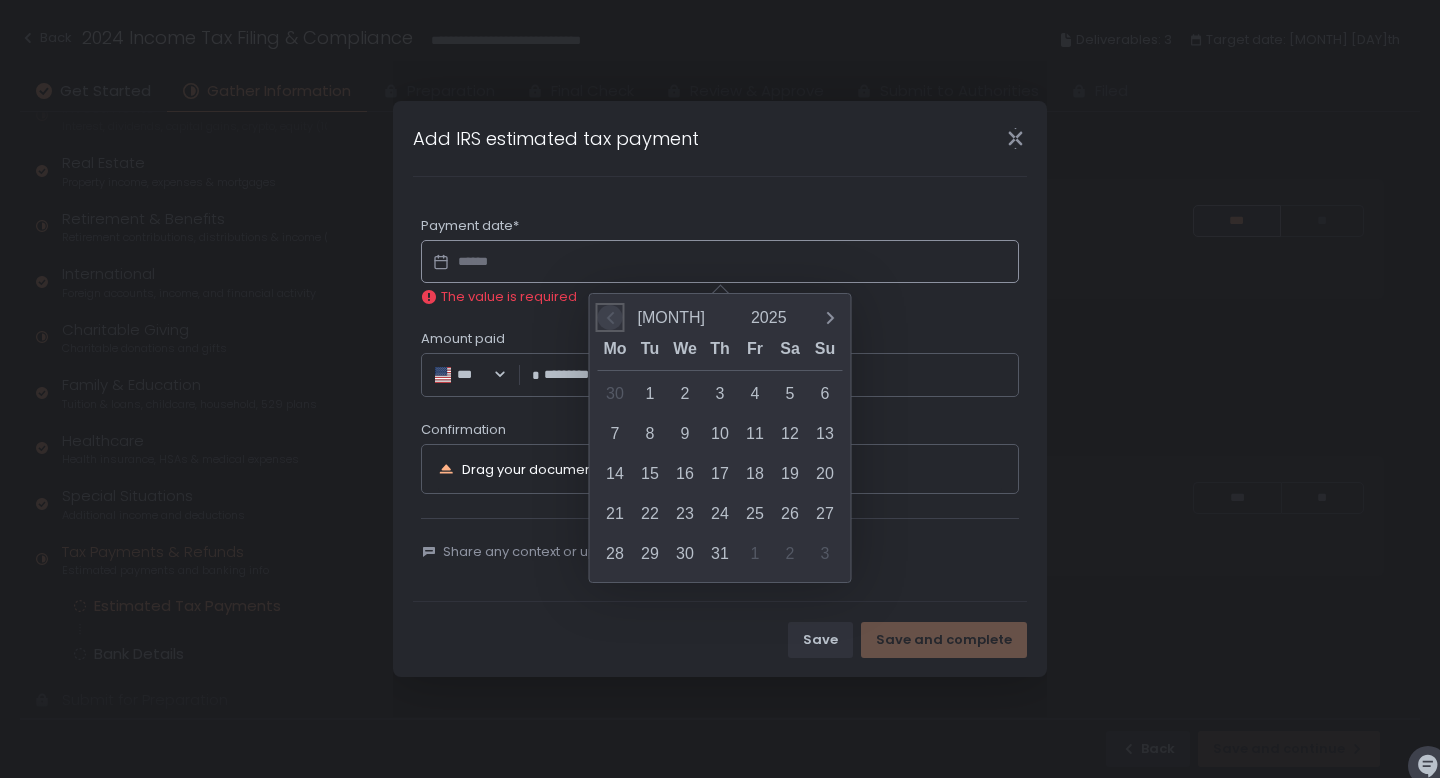click 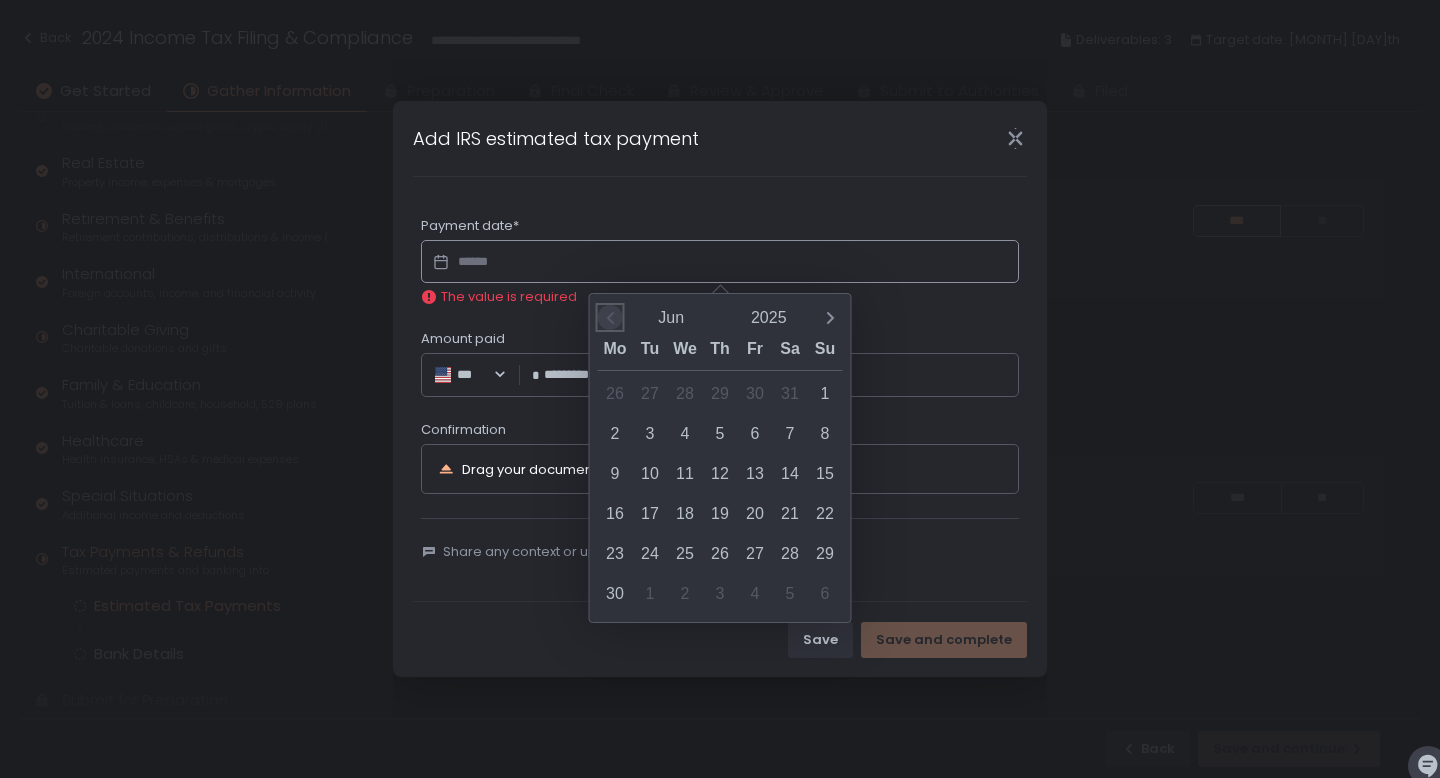 click 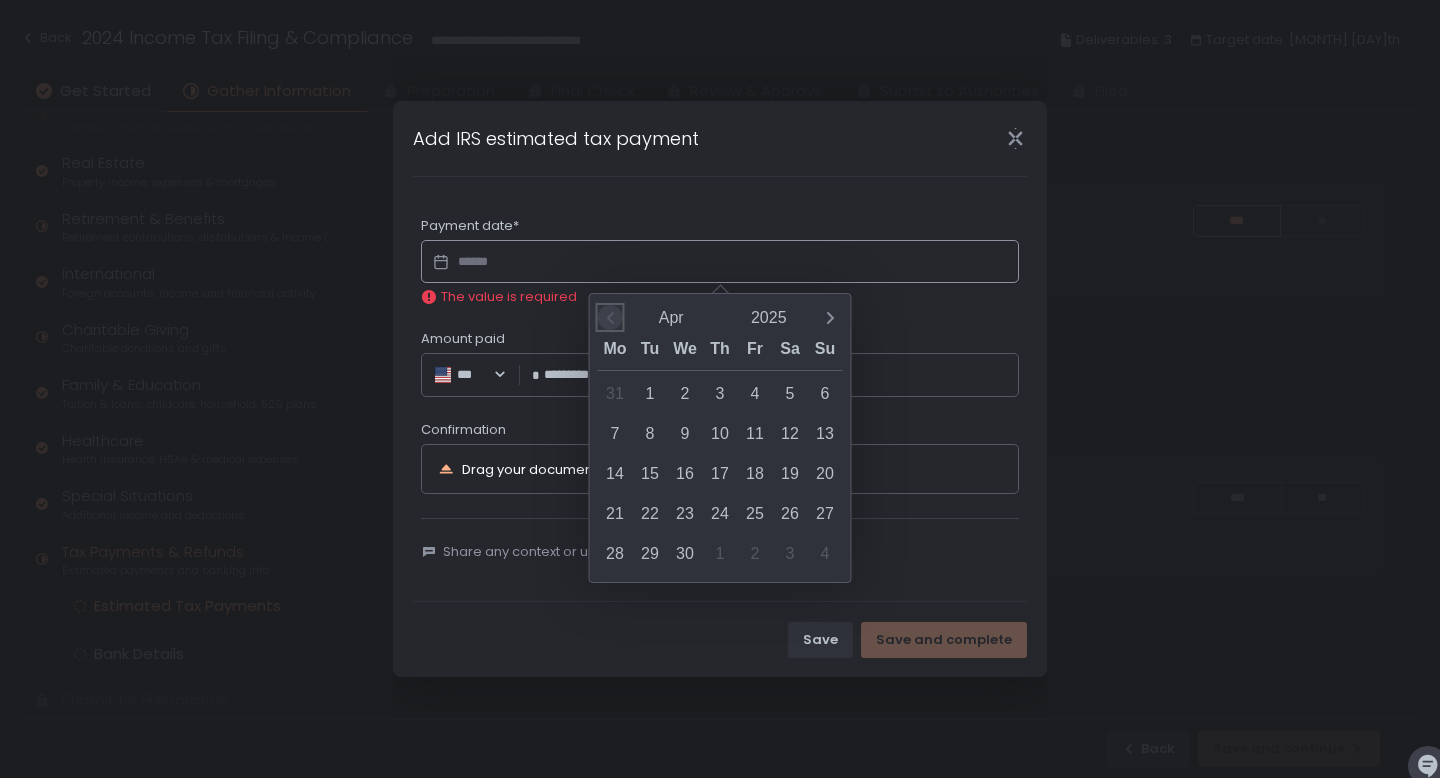 click 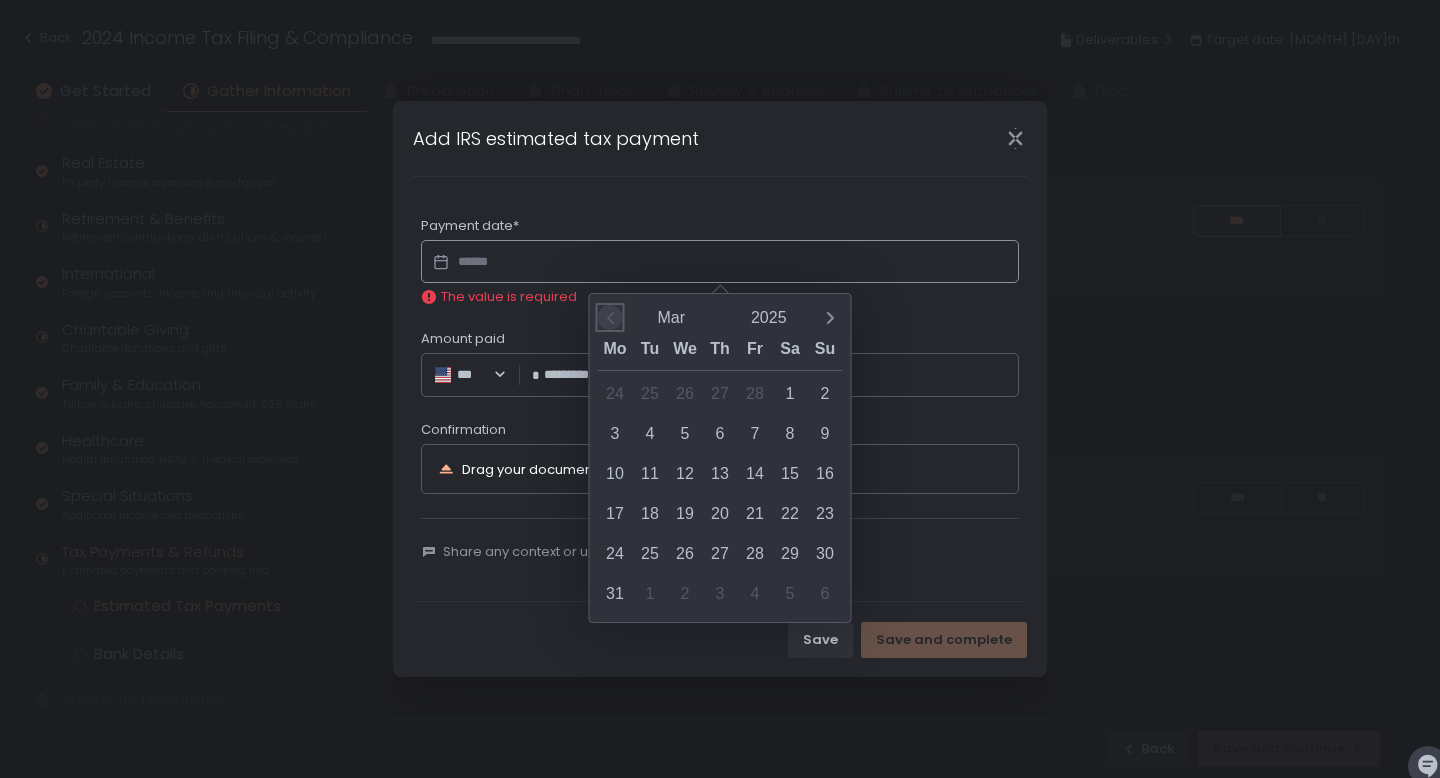 click 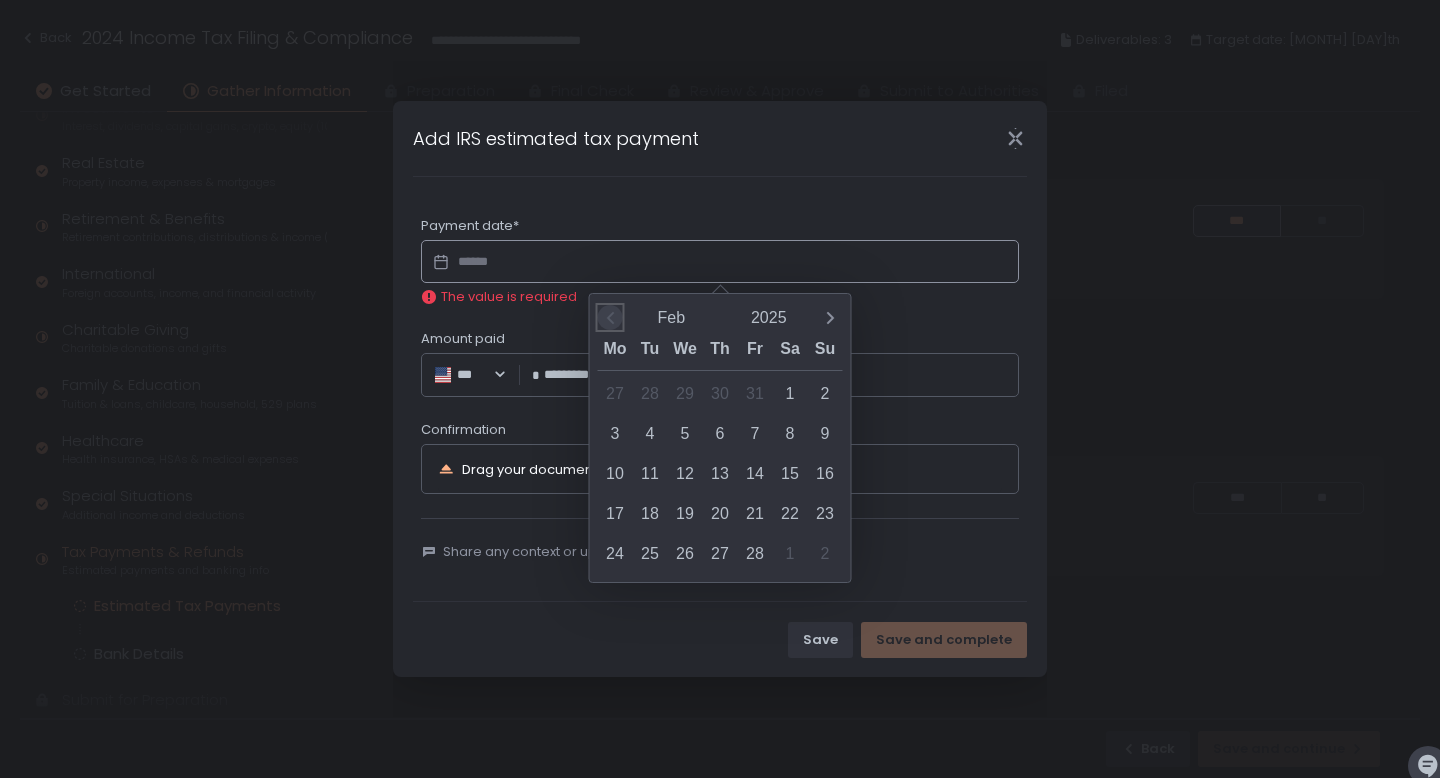 click 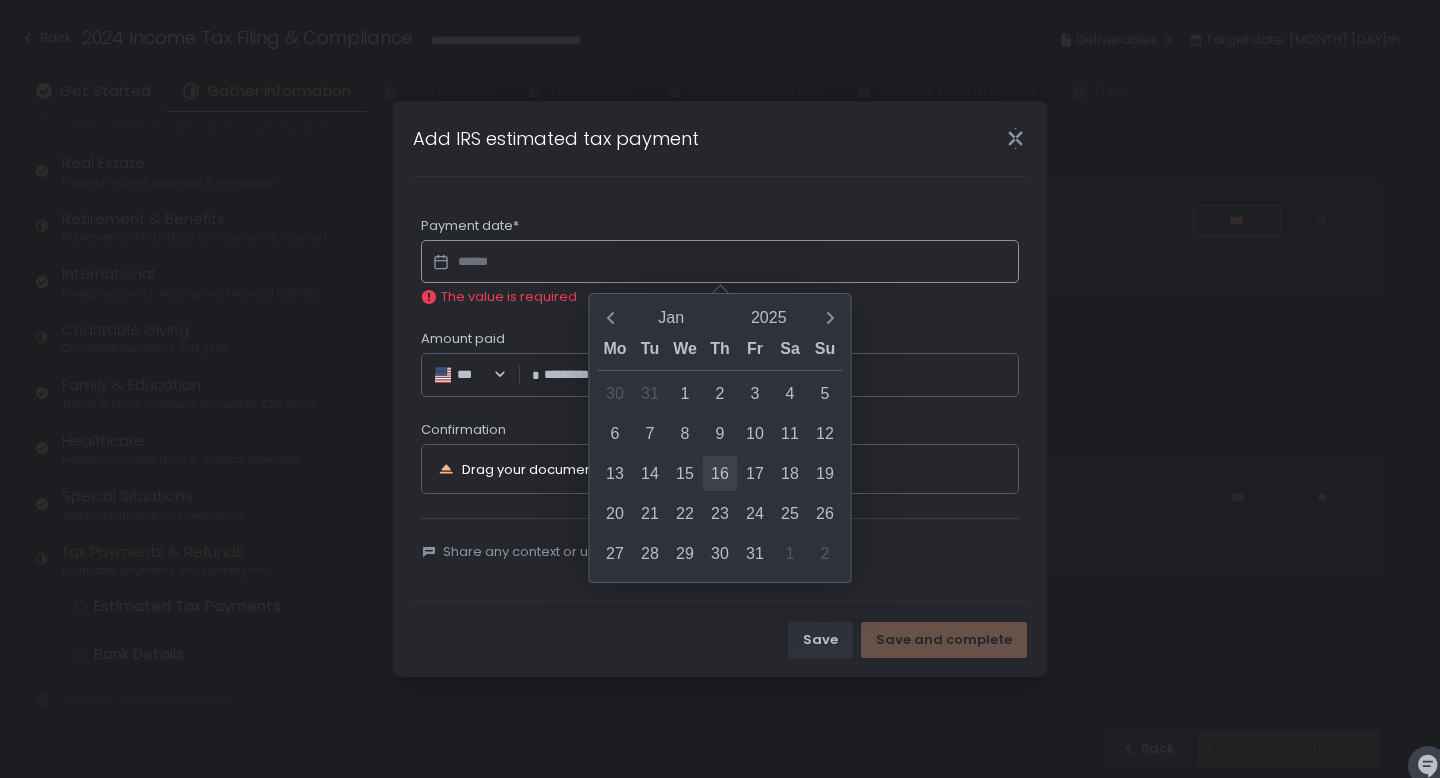 click on "16" at bounding box center (720, 473) 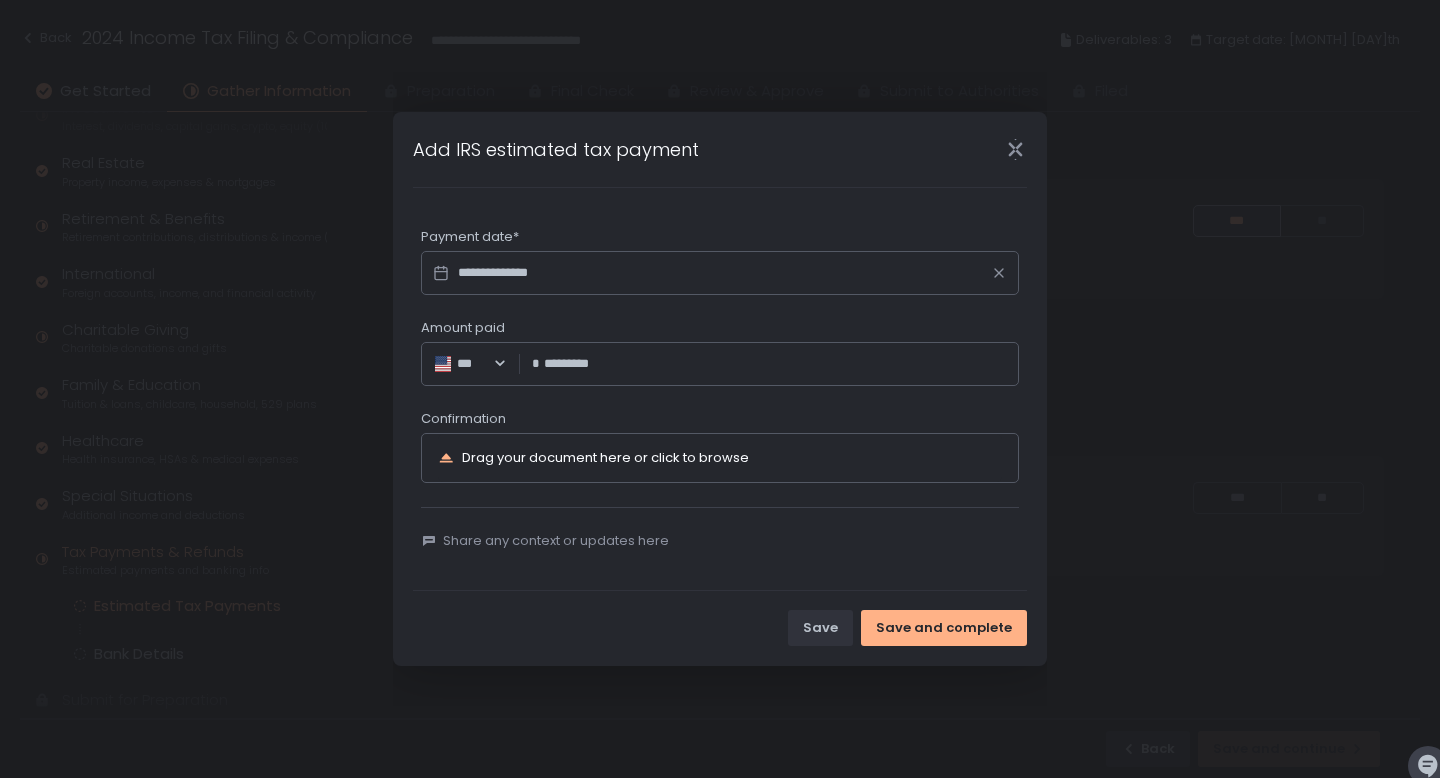 click on "Drag your document here or click to browse" at bounding box center [605, 457] 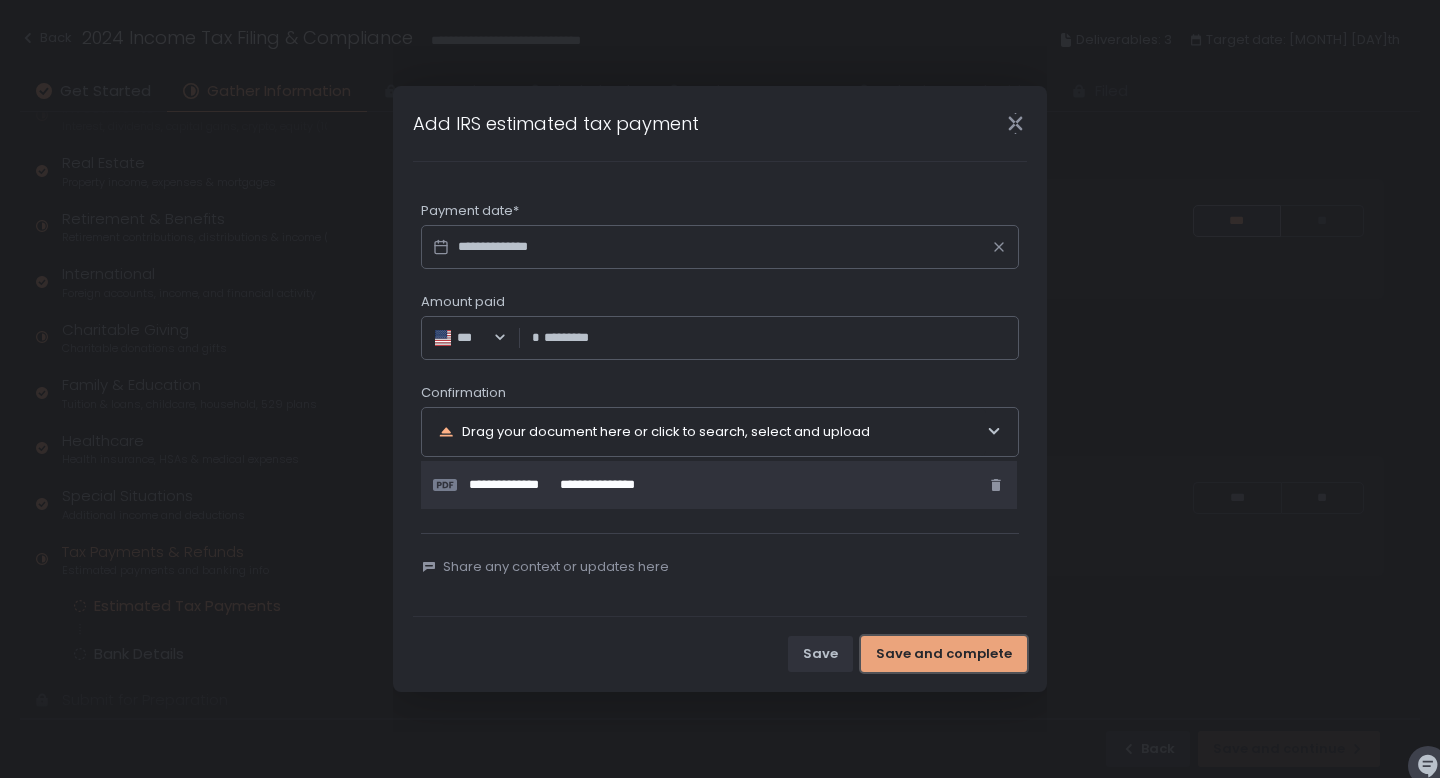 click on "Save and complete" at bounding box center (944, 654) 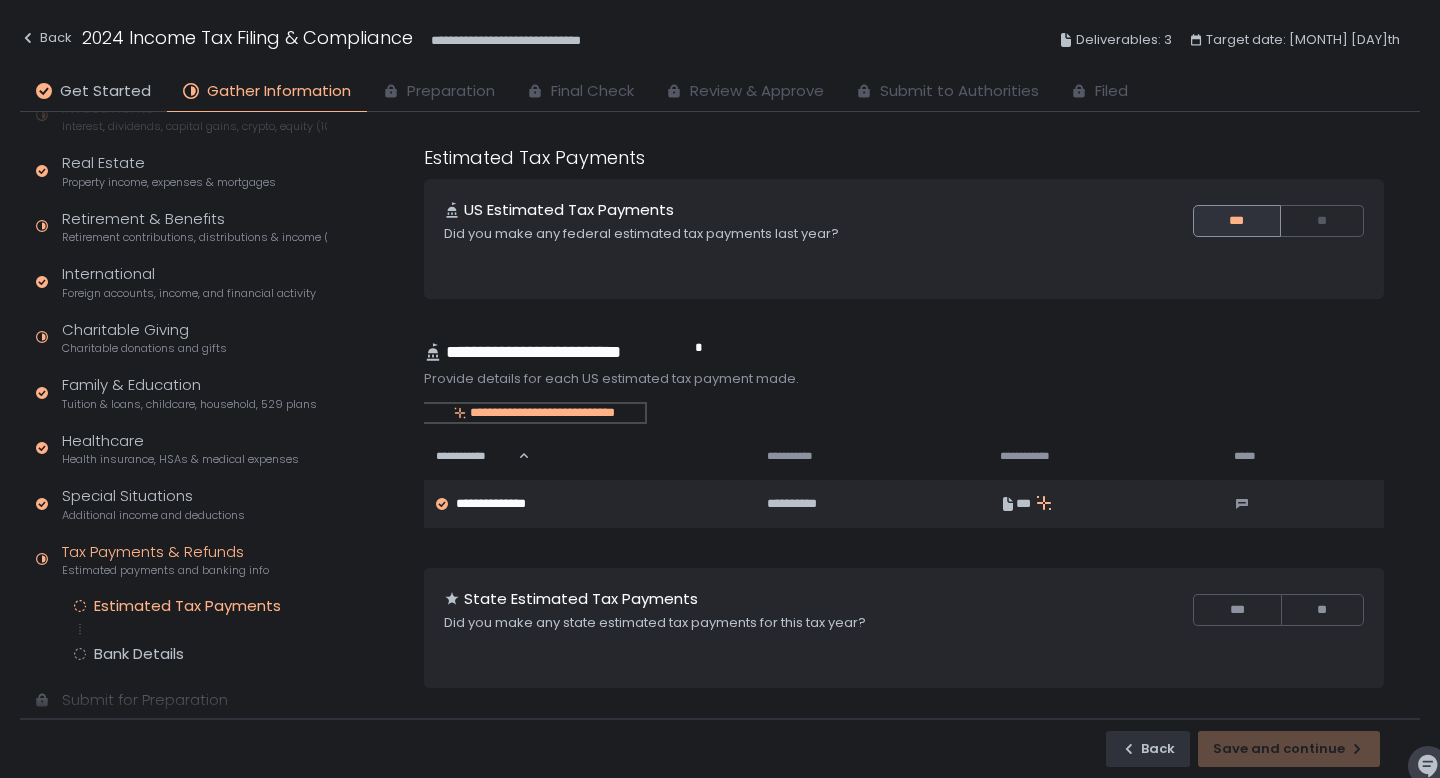 click on "**********" 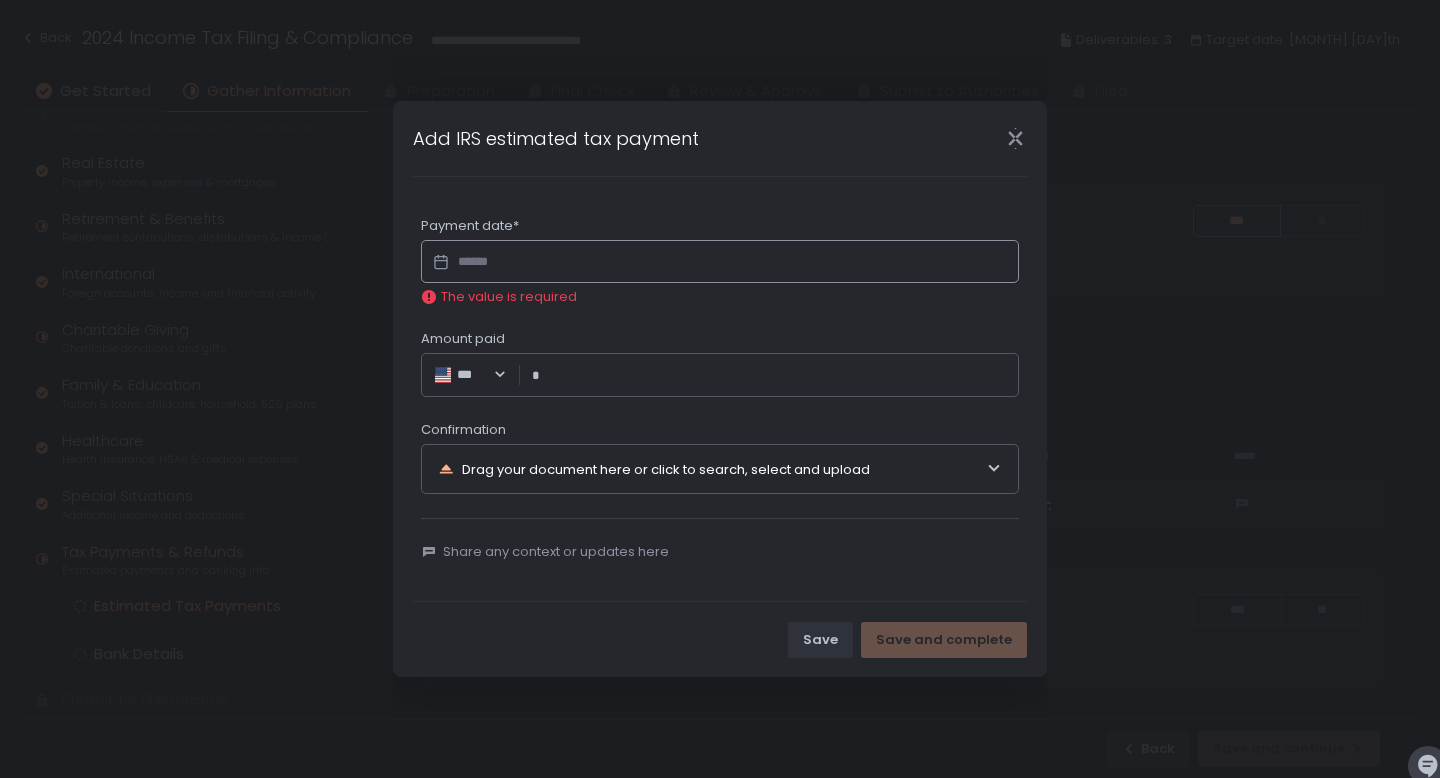click on "Amount paid" at bounding box center [775, 375] 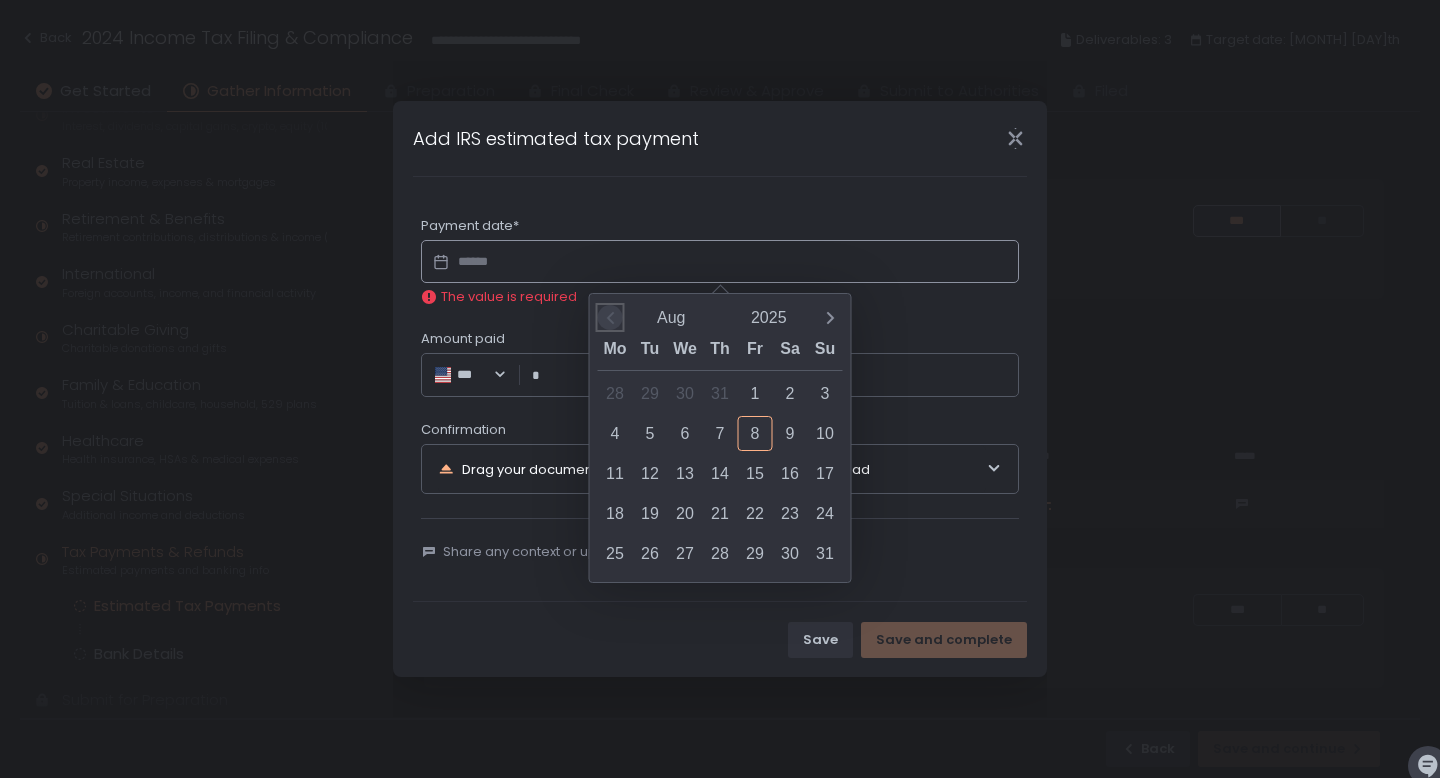 click 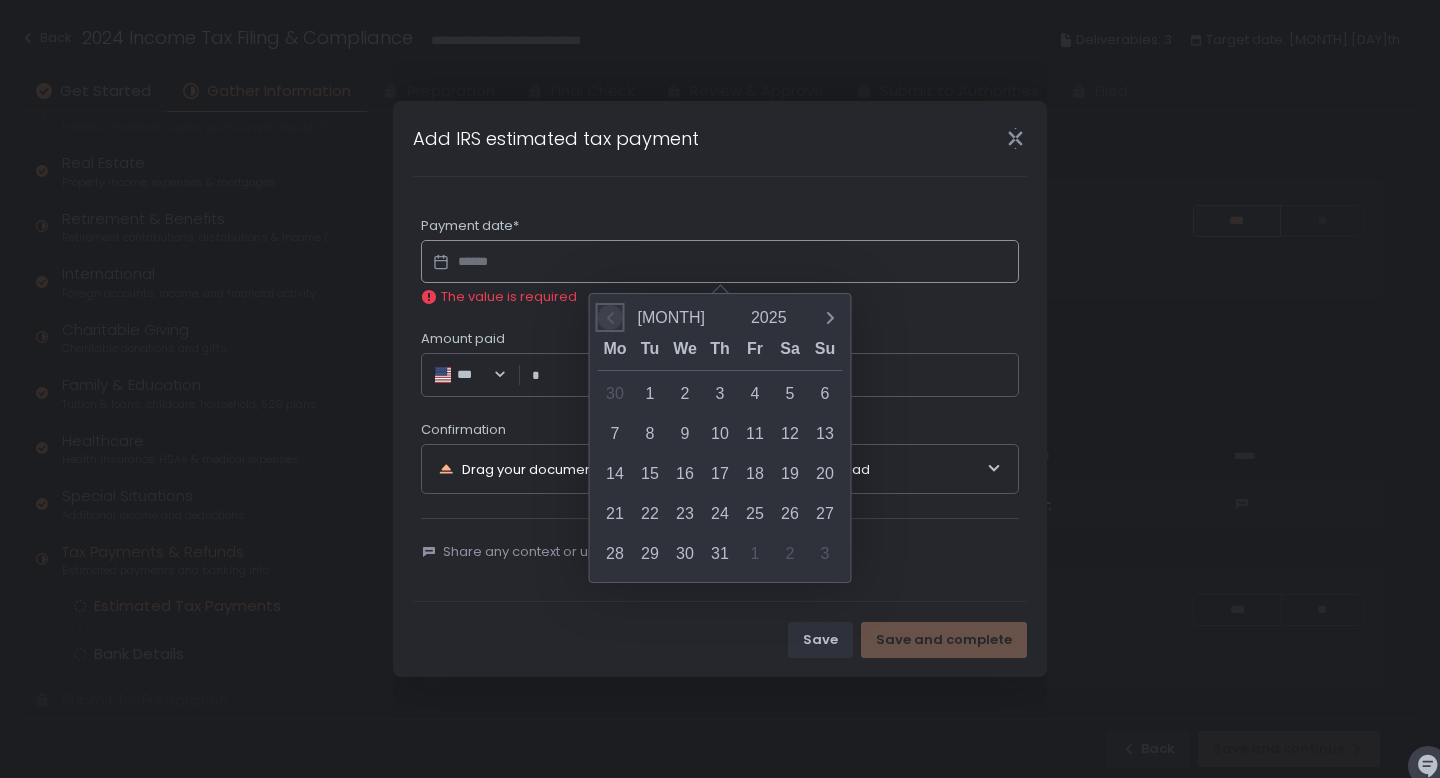 click 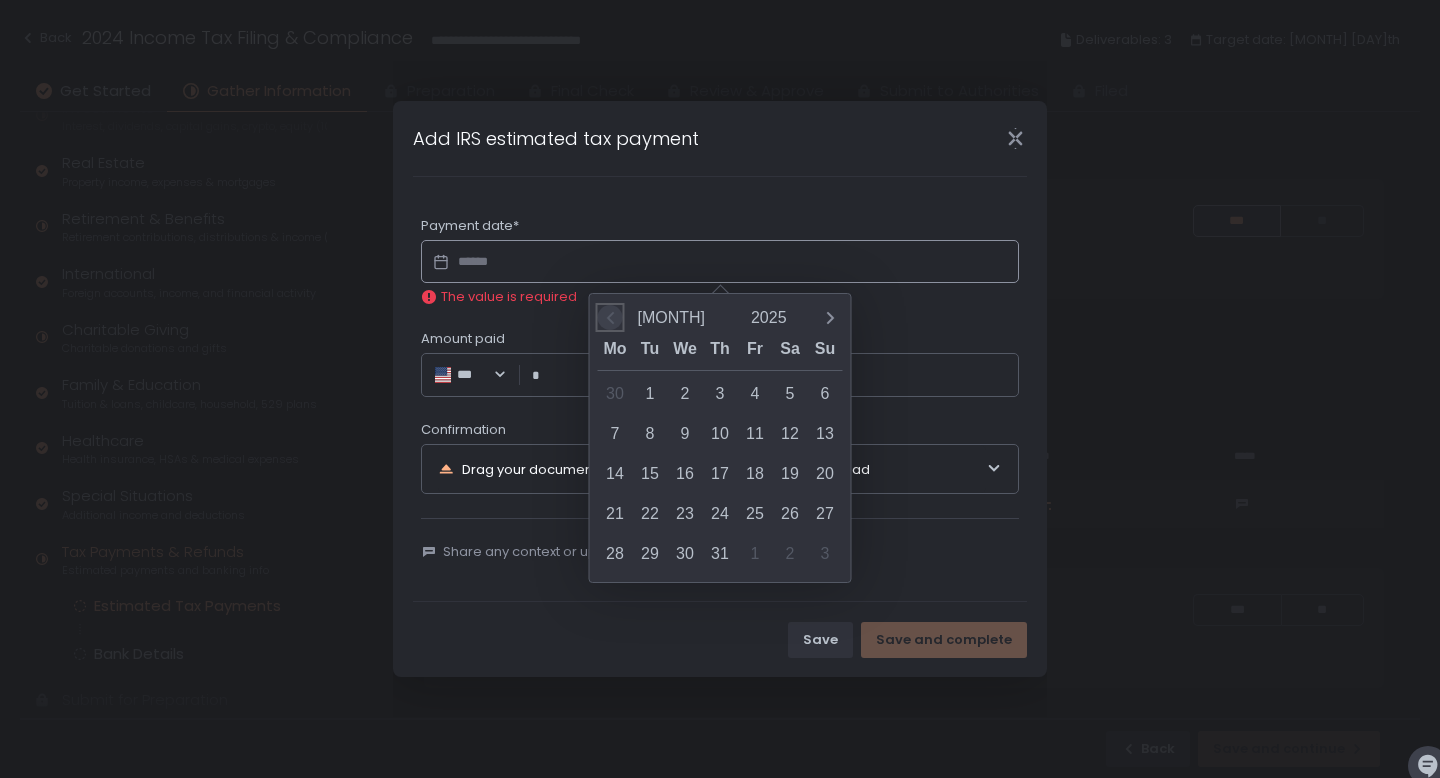click 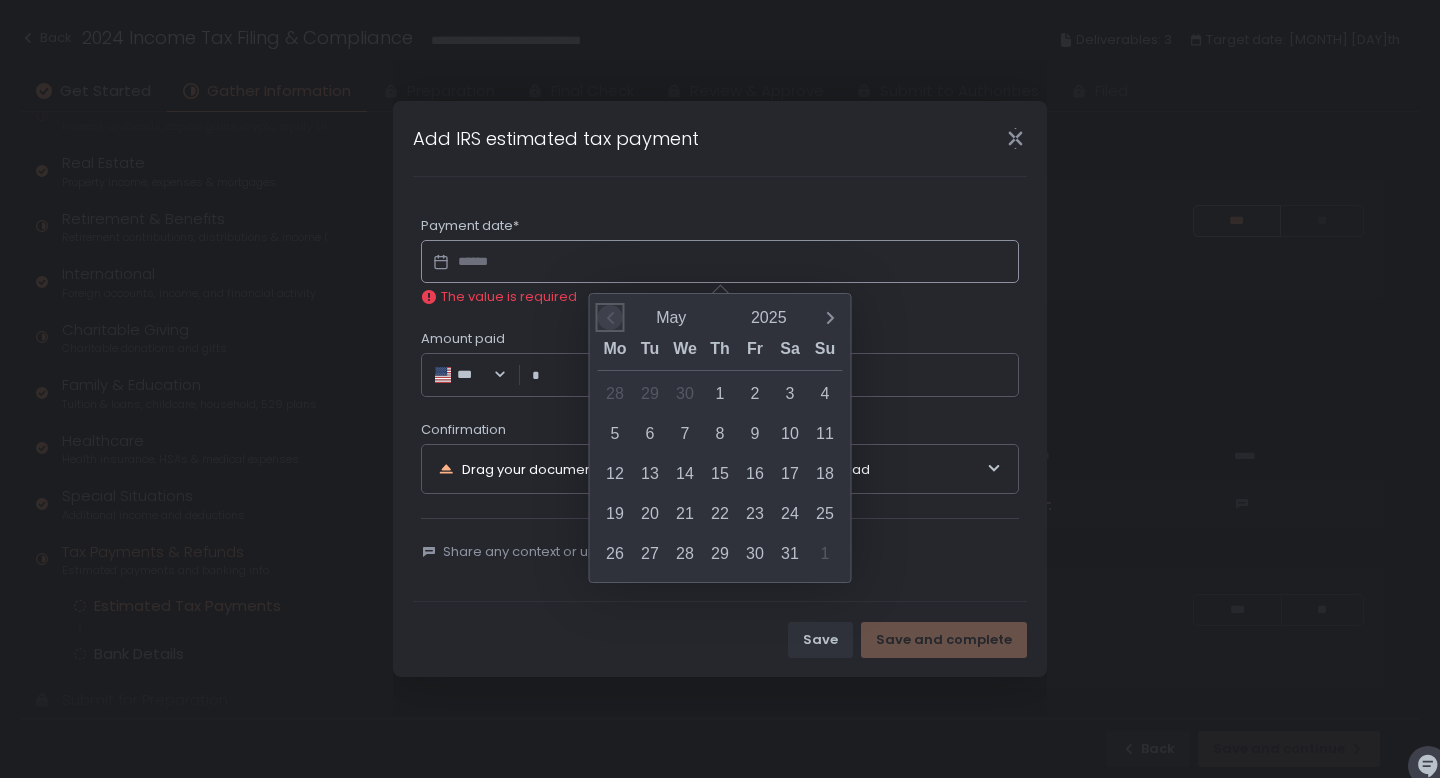 click 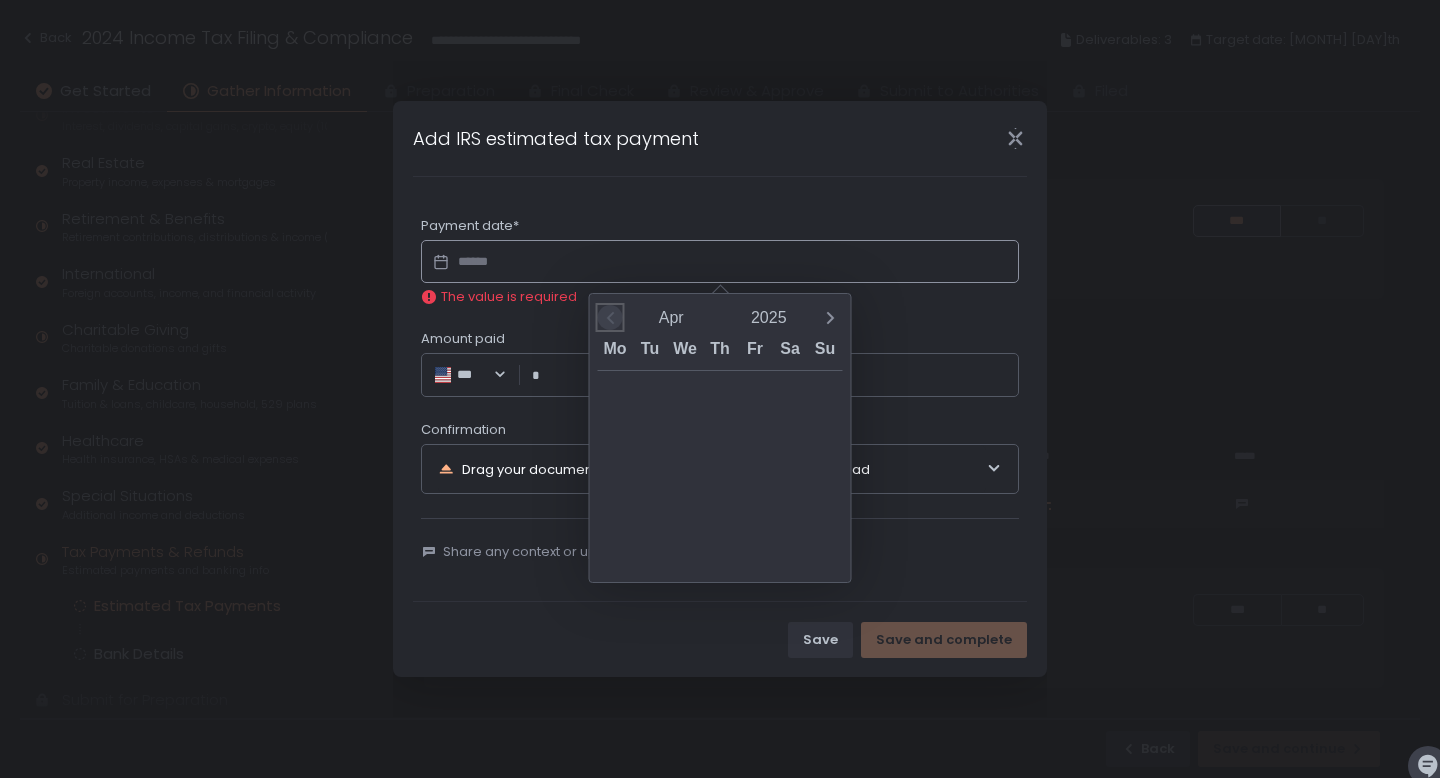 click 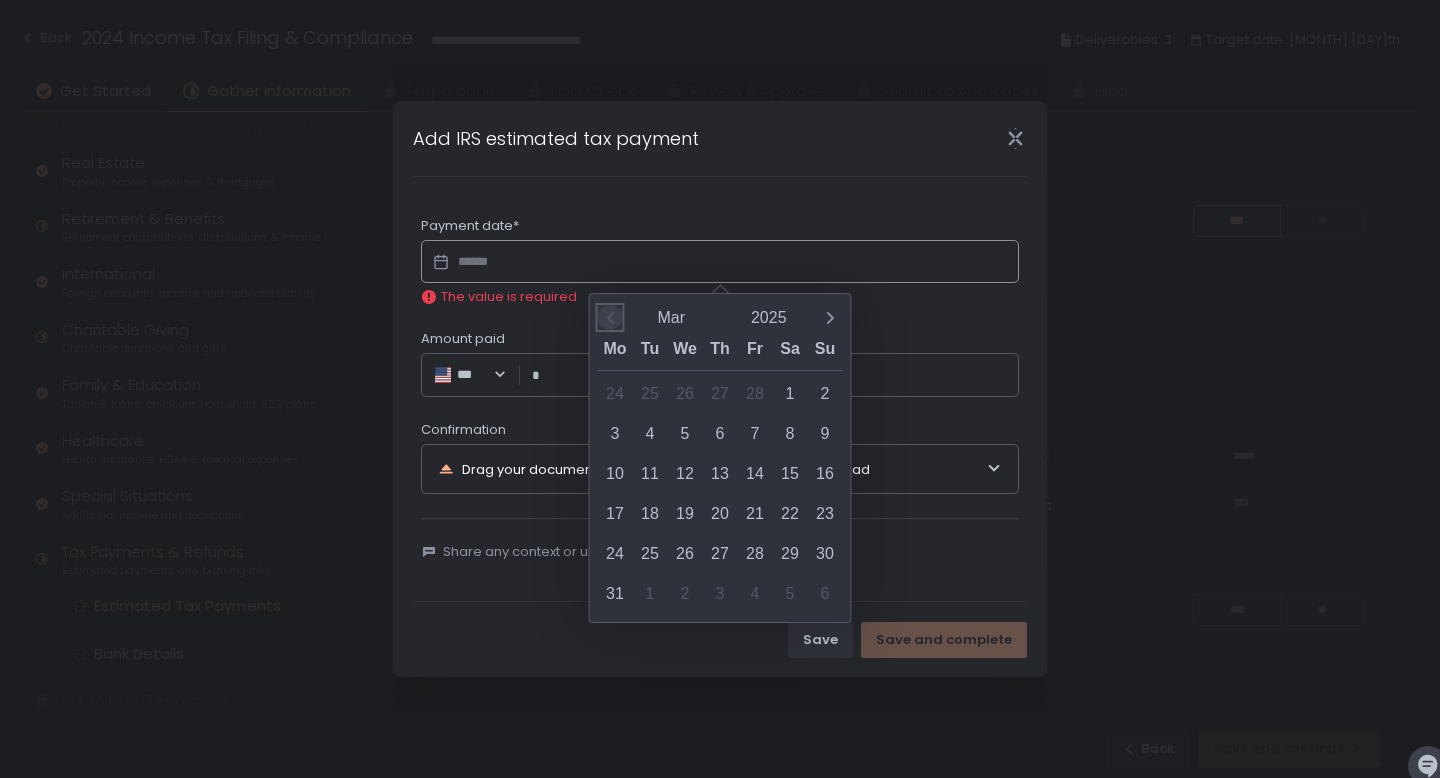 click 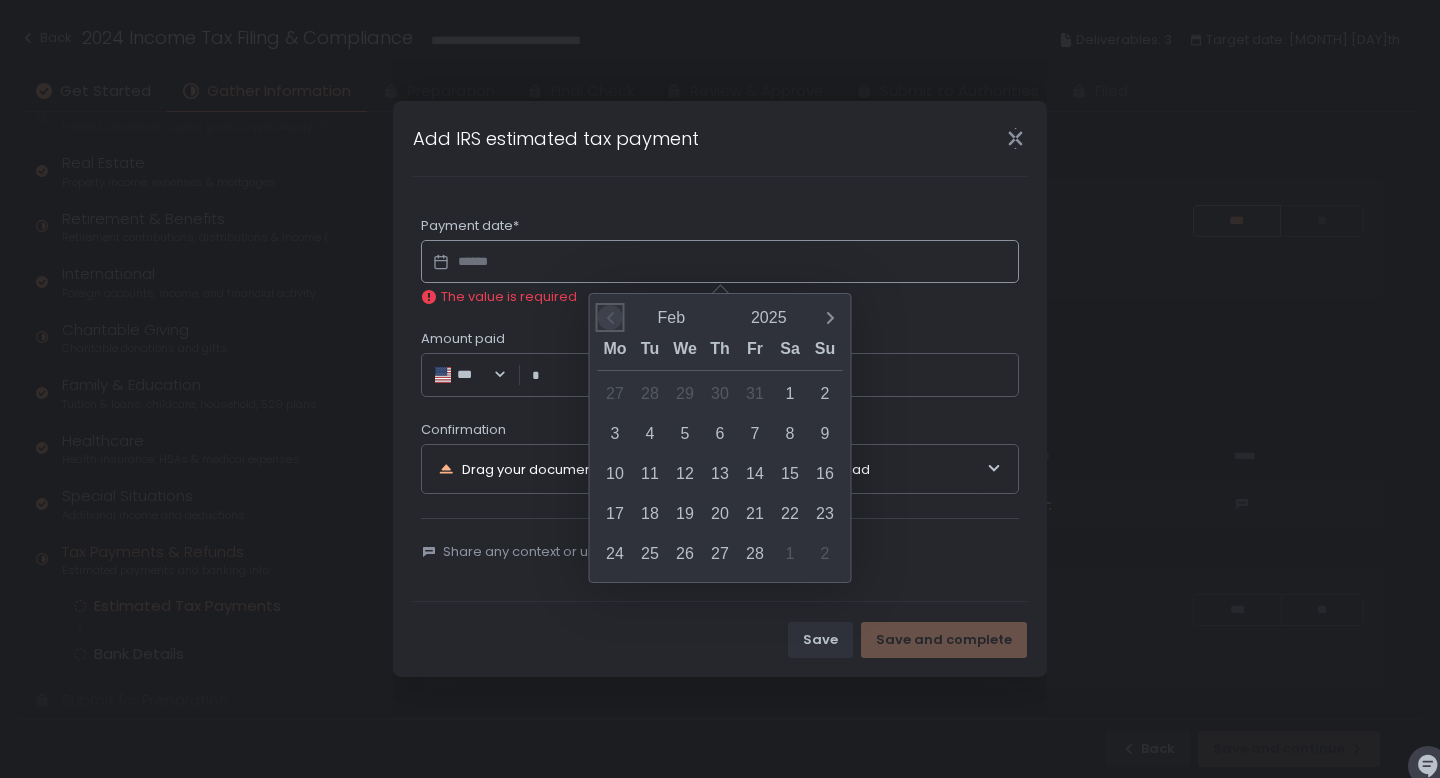 click 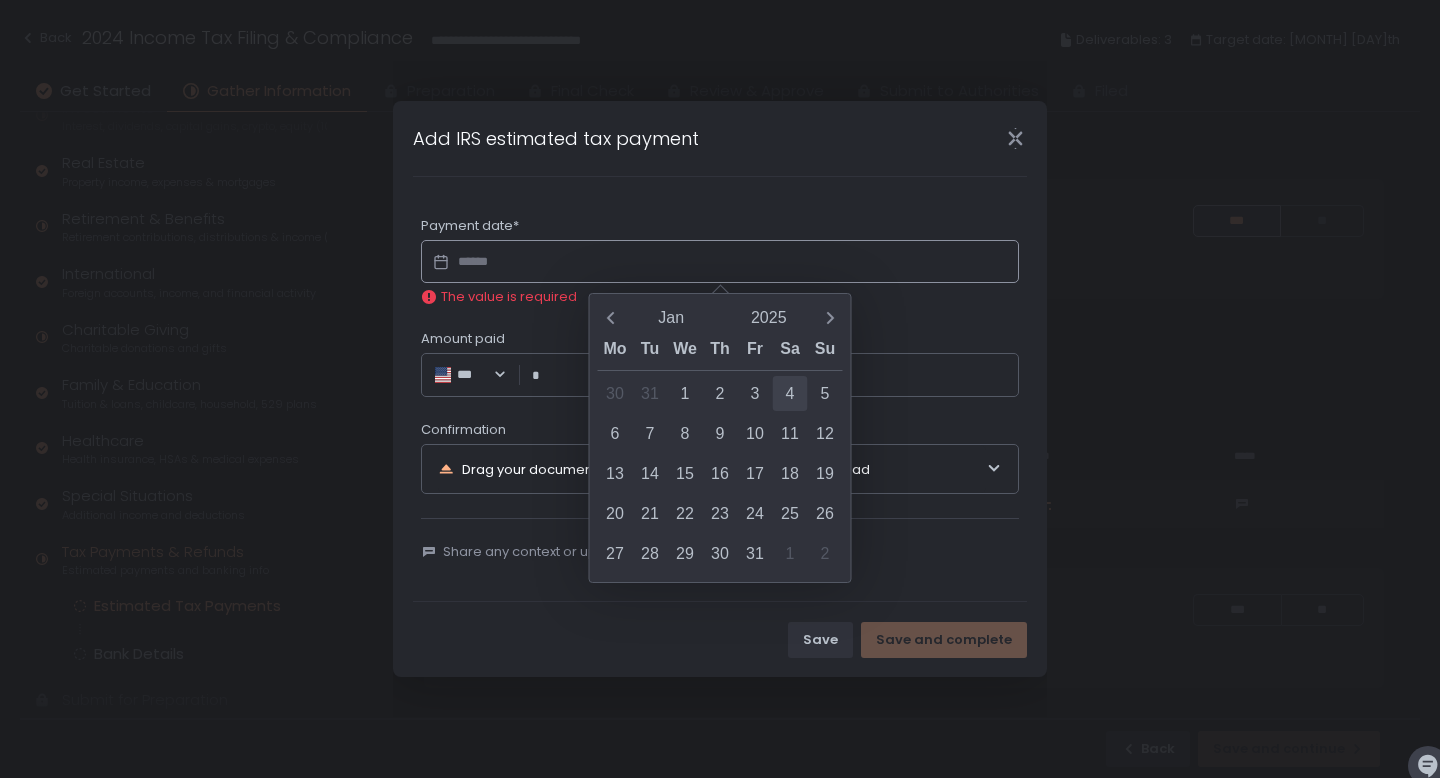 click on "4" at bounding box center (790, 393) 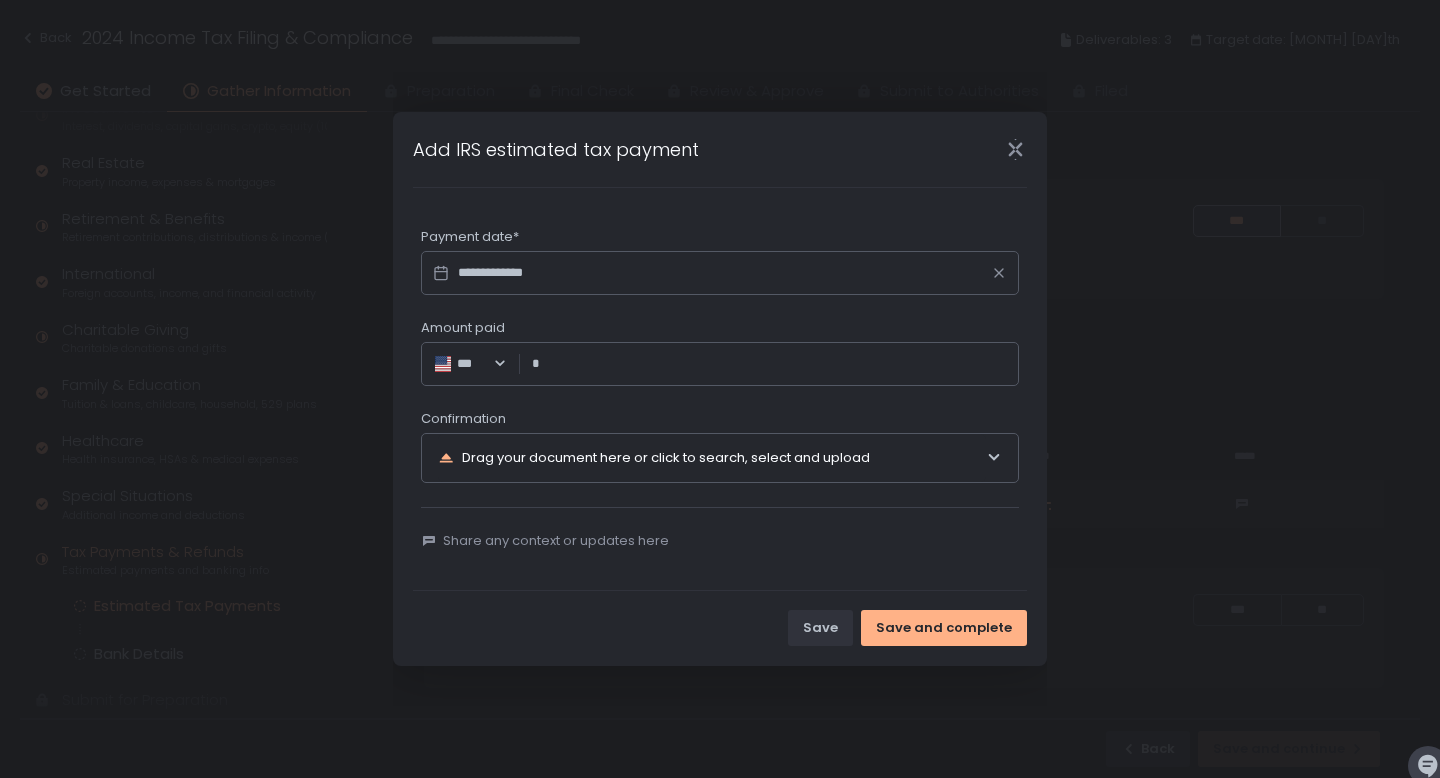 click on "*** Loading... *" 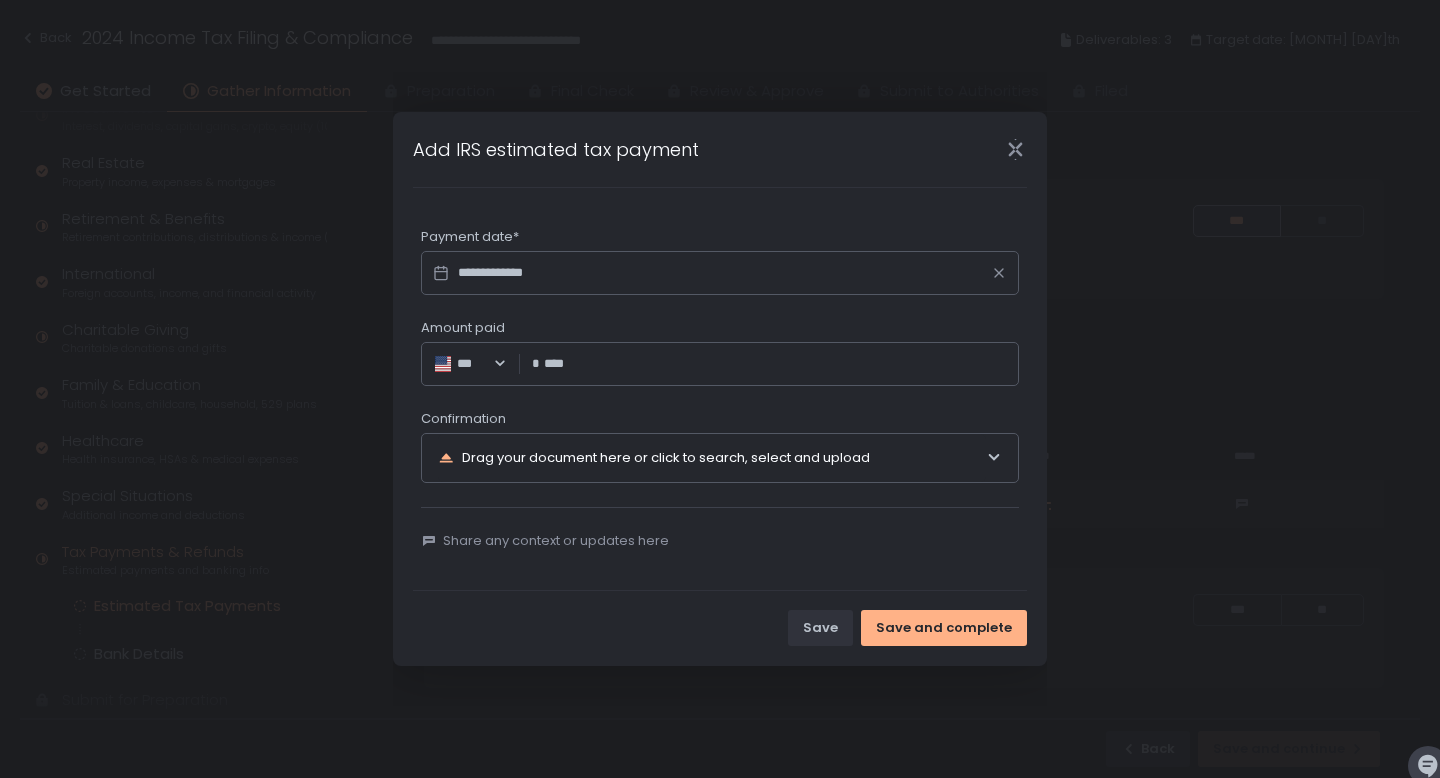 click on "Drag your document here or click to search, select and upload" at bounding box center (712, 458) 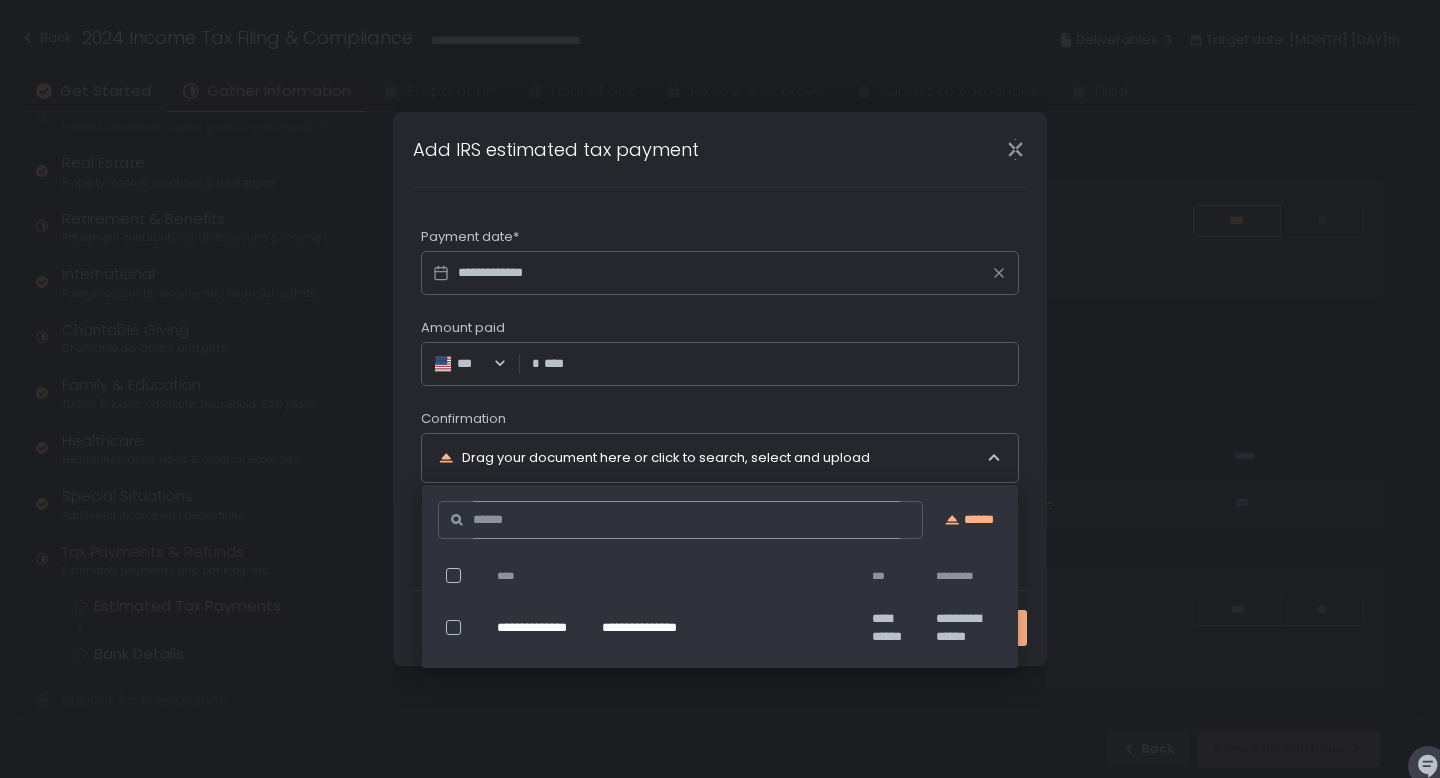type on "********" 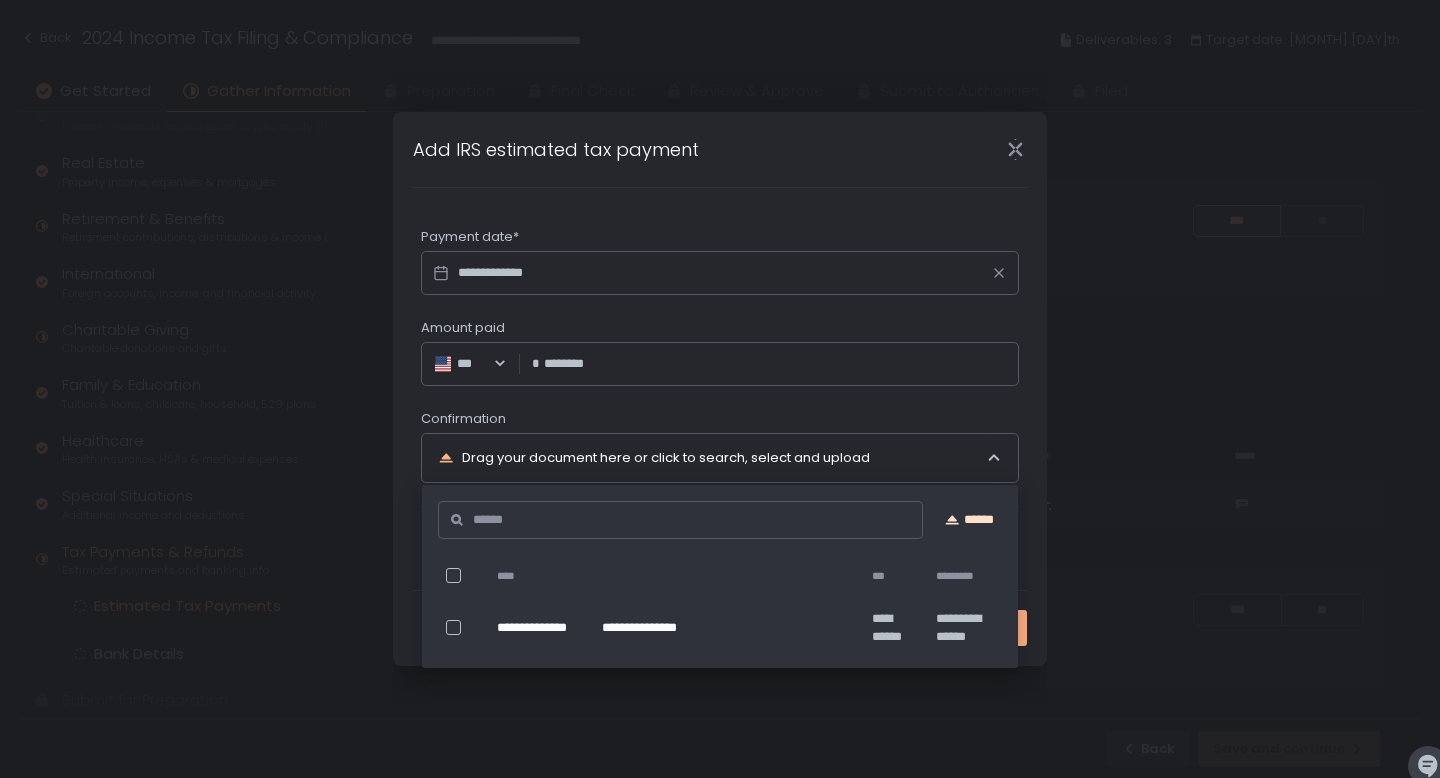 click 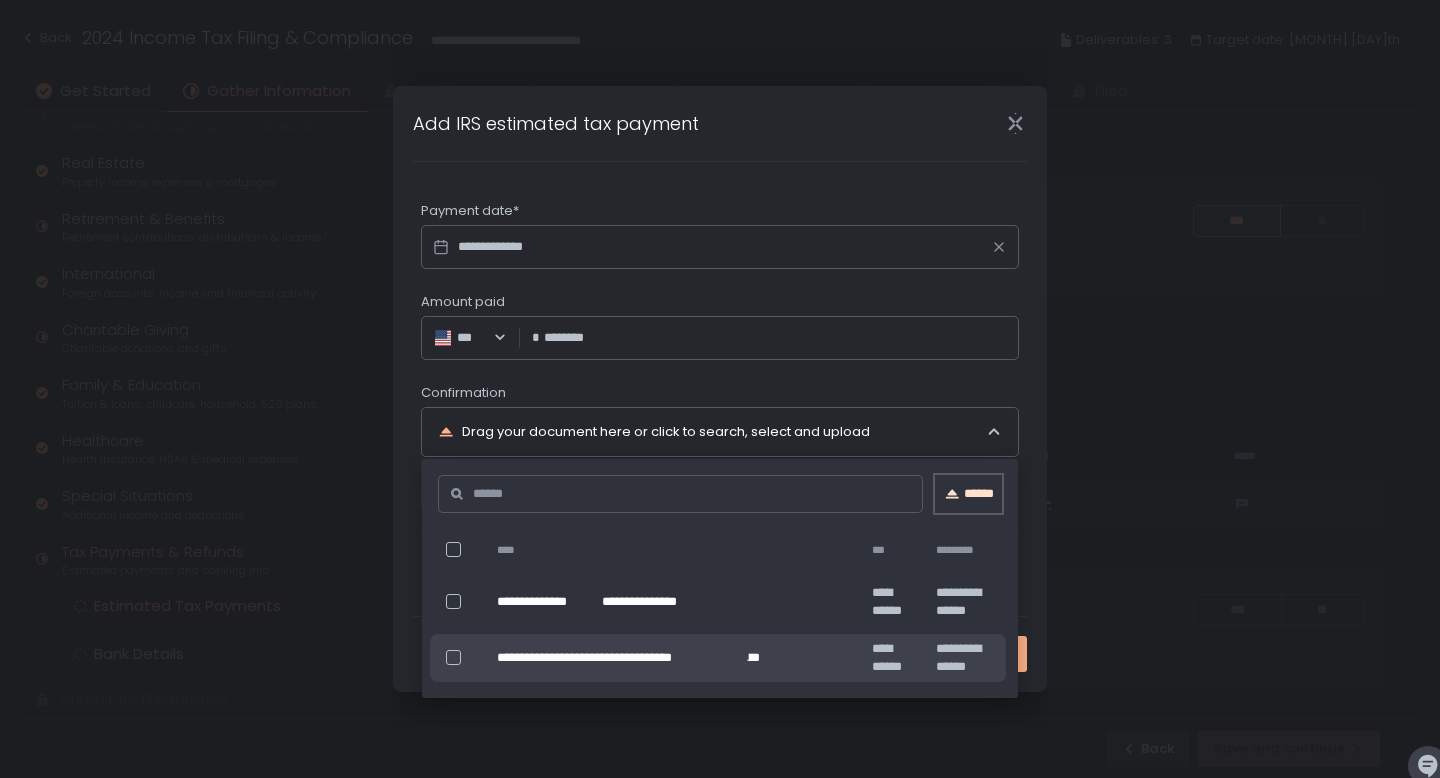 click on "******" 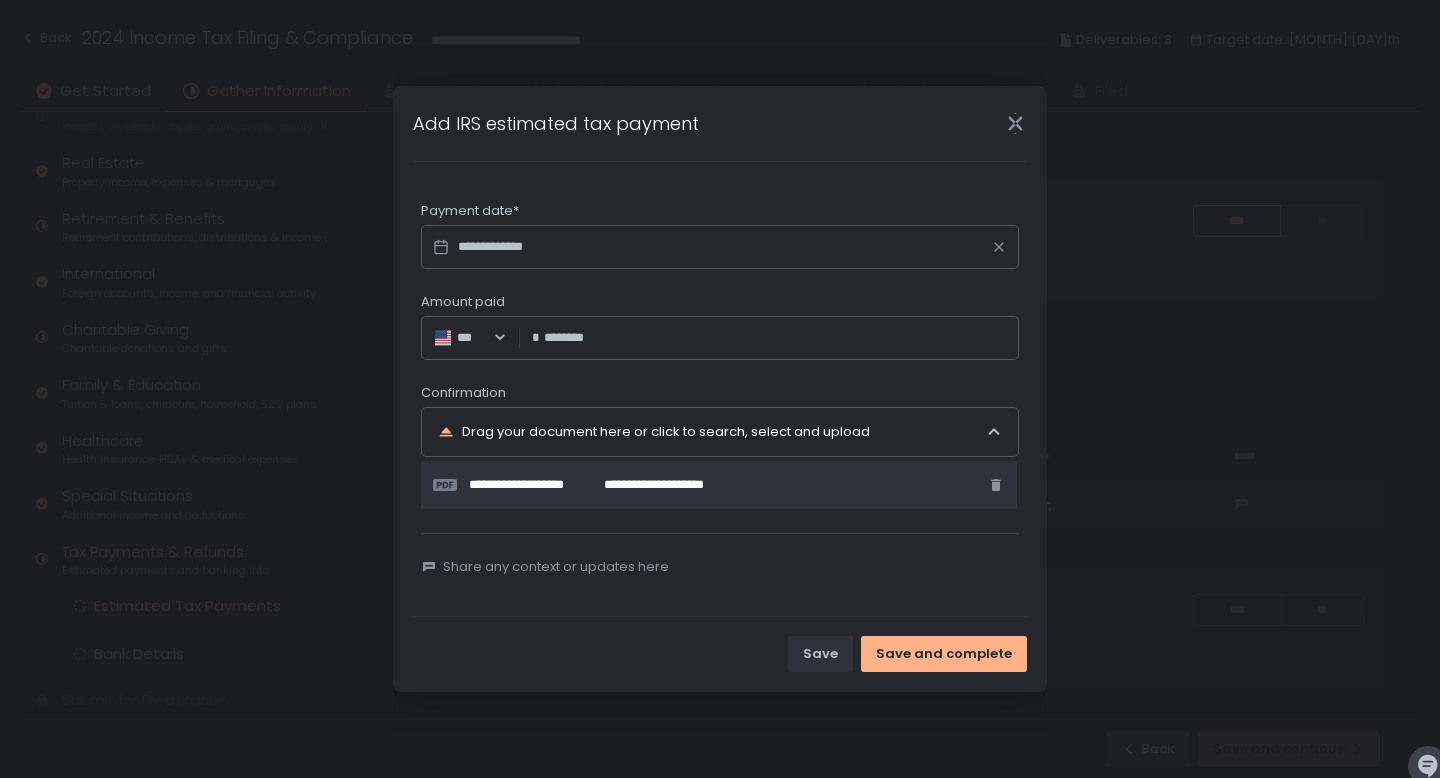 click on "**********" at bounding box center [720, 389] 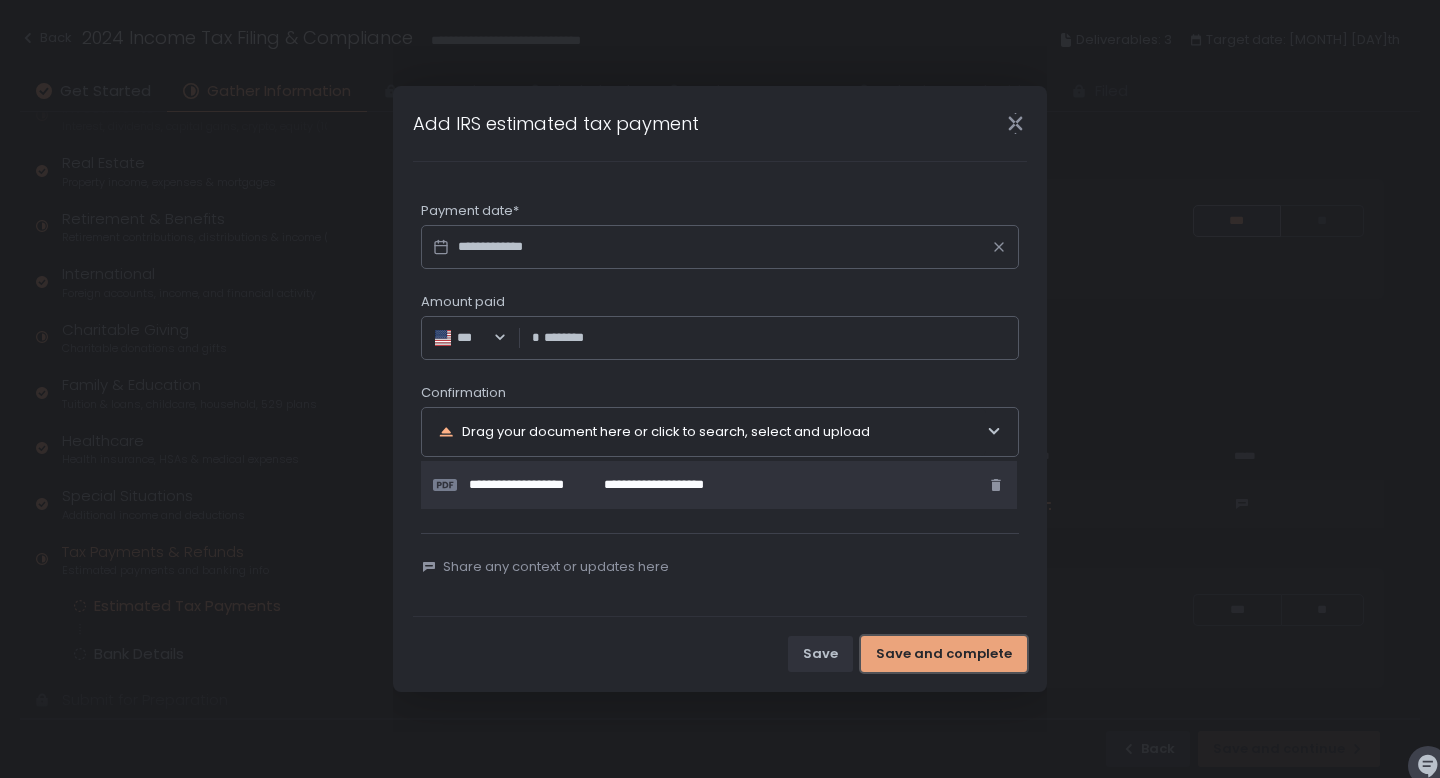 click on "Save and complete" at bounding box center [944, 654] 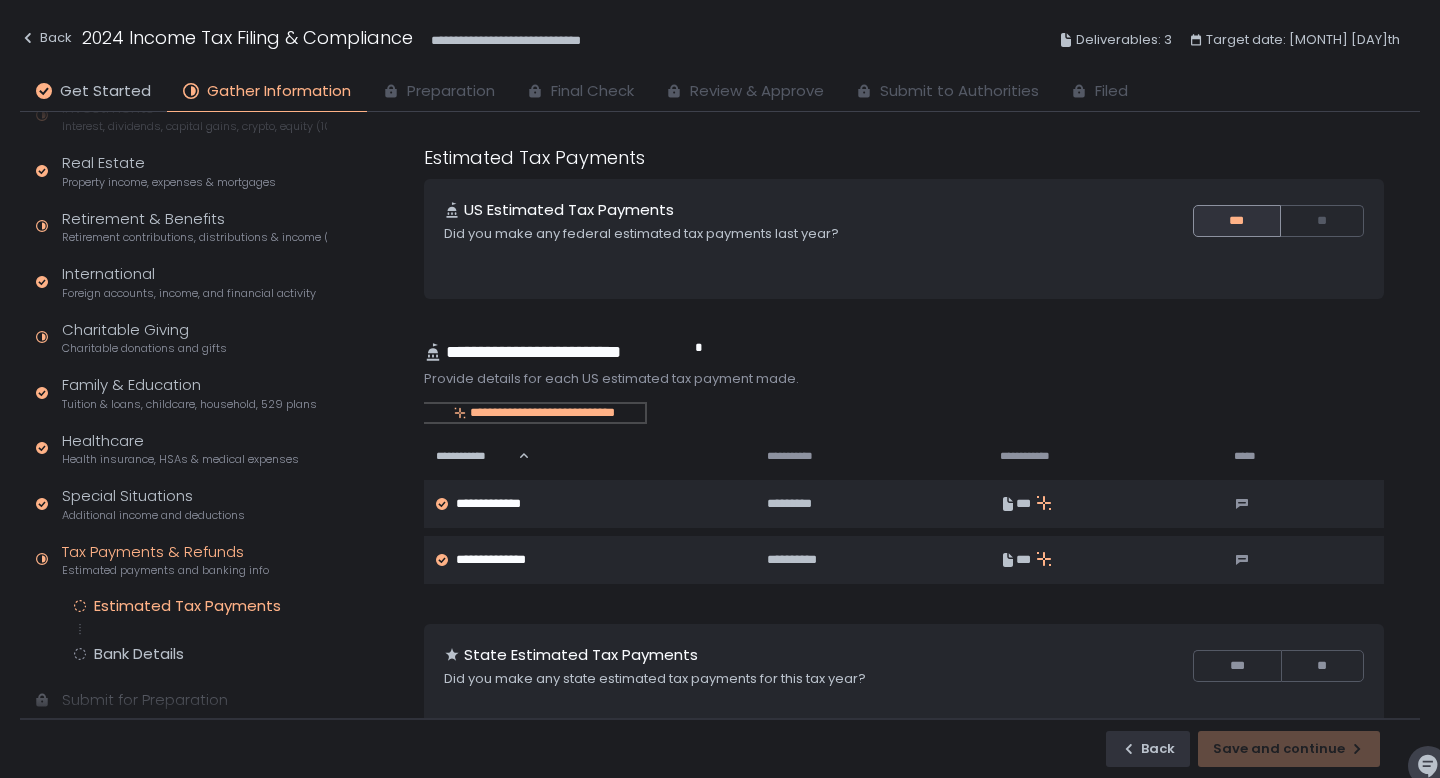 click on "**********" 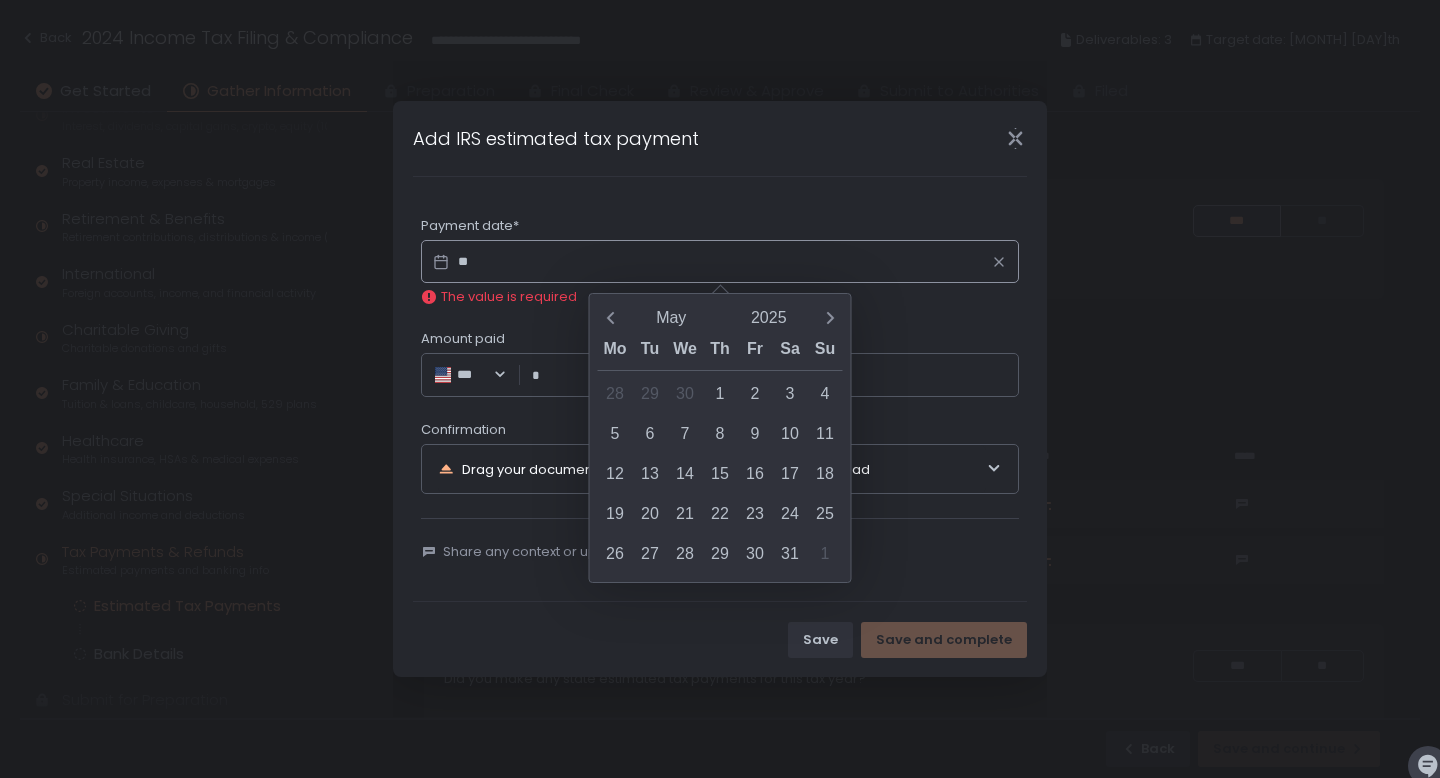 type on "*" 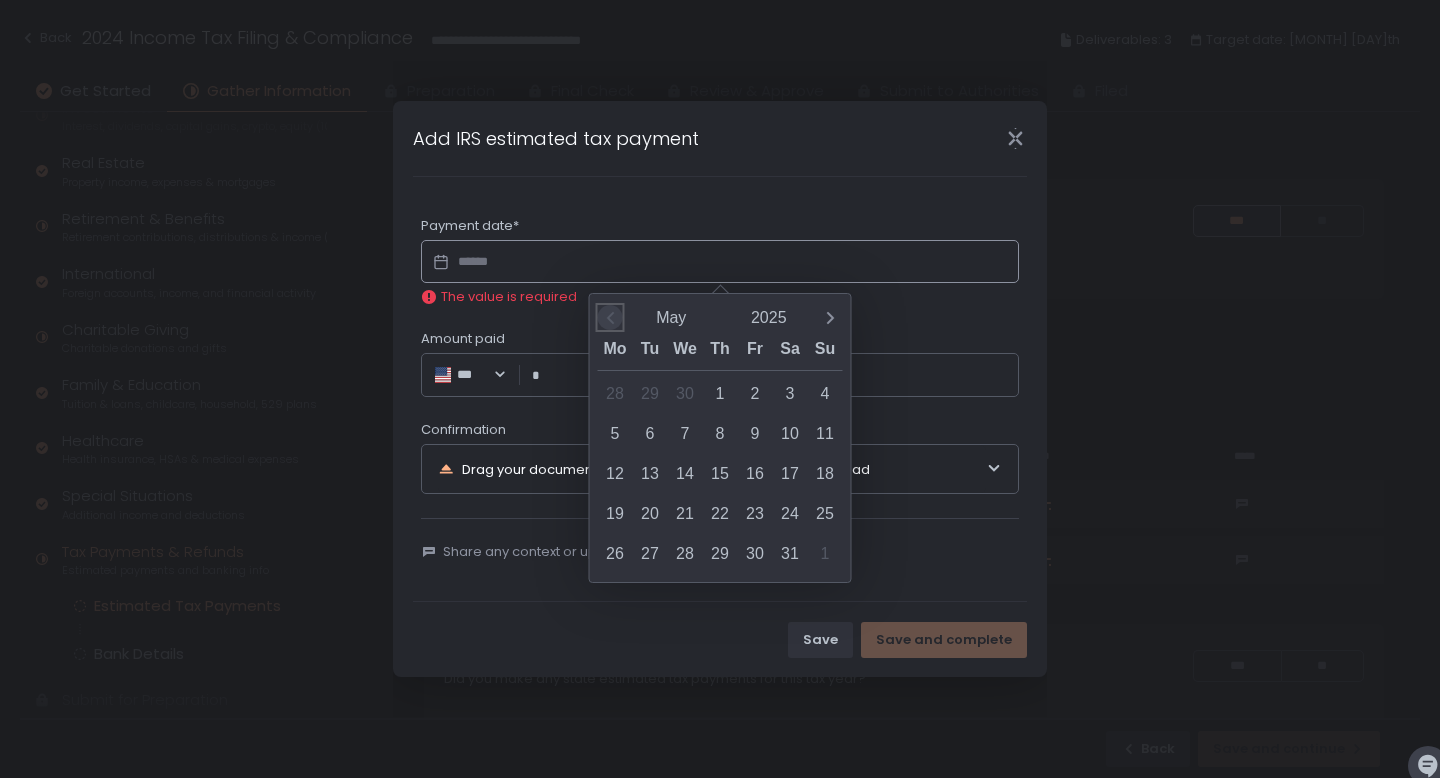 click 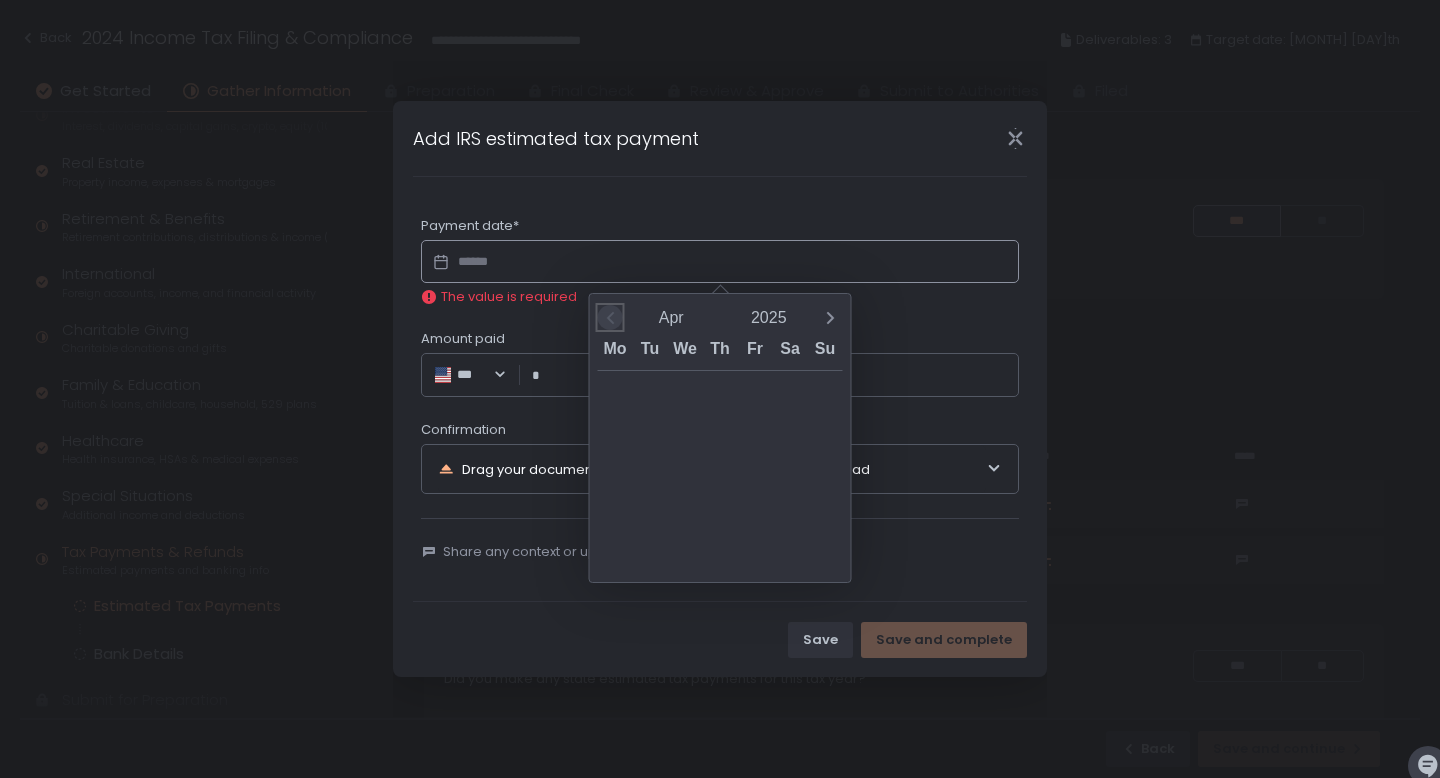 click 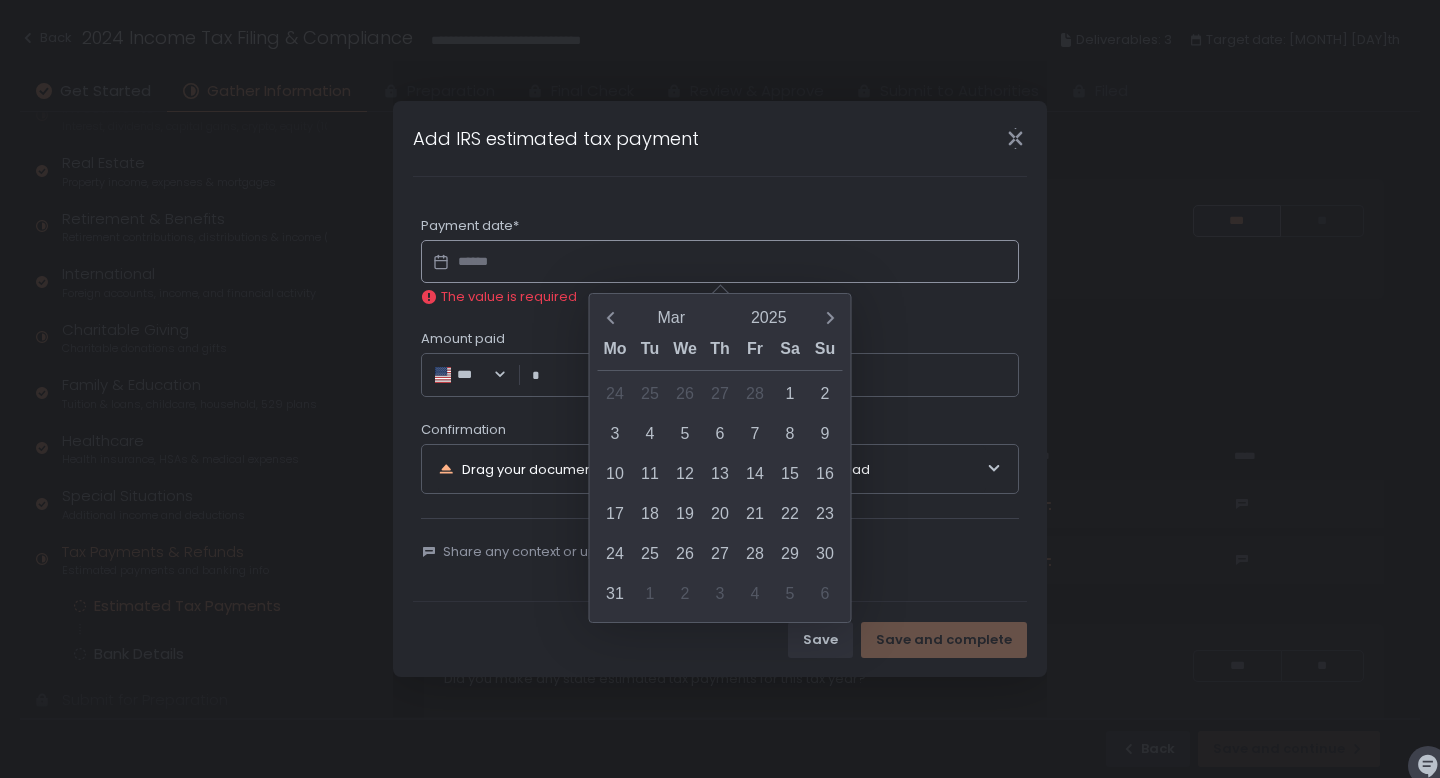 click on "Payment date*  The value is required Amount paid  *** Loading... * Confirmation  Drag your document here or click to search, select and upload" at bounding box center (720, 356) 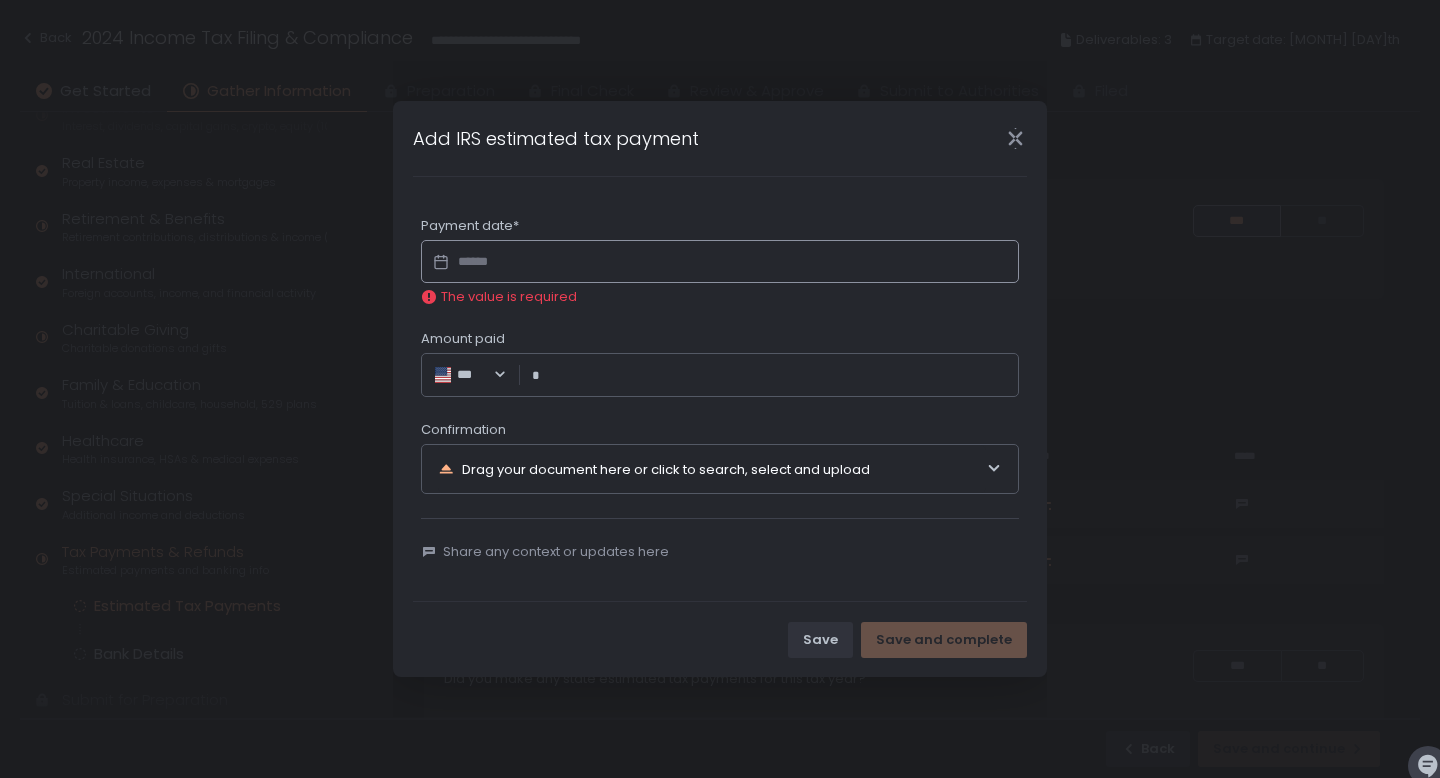 click at bounding box center [720, 262] 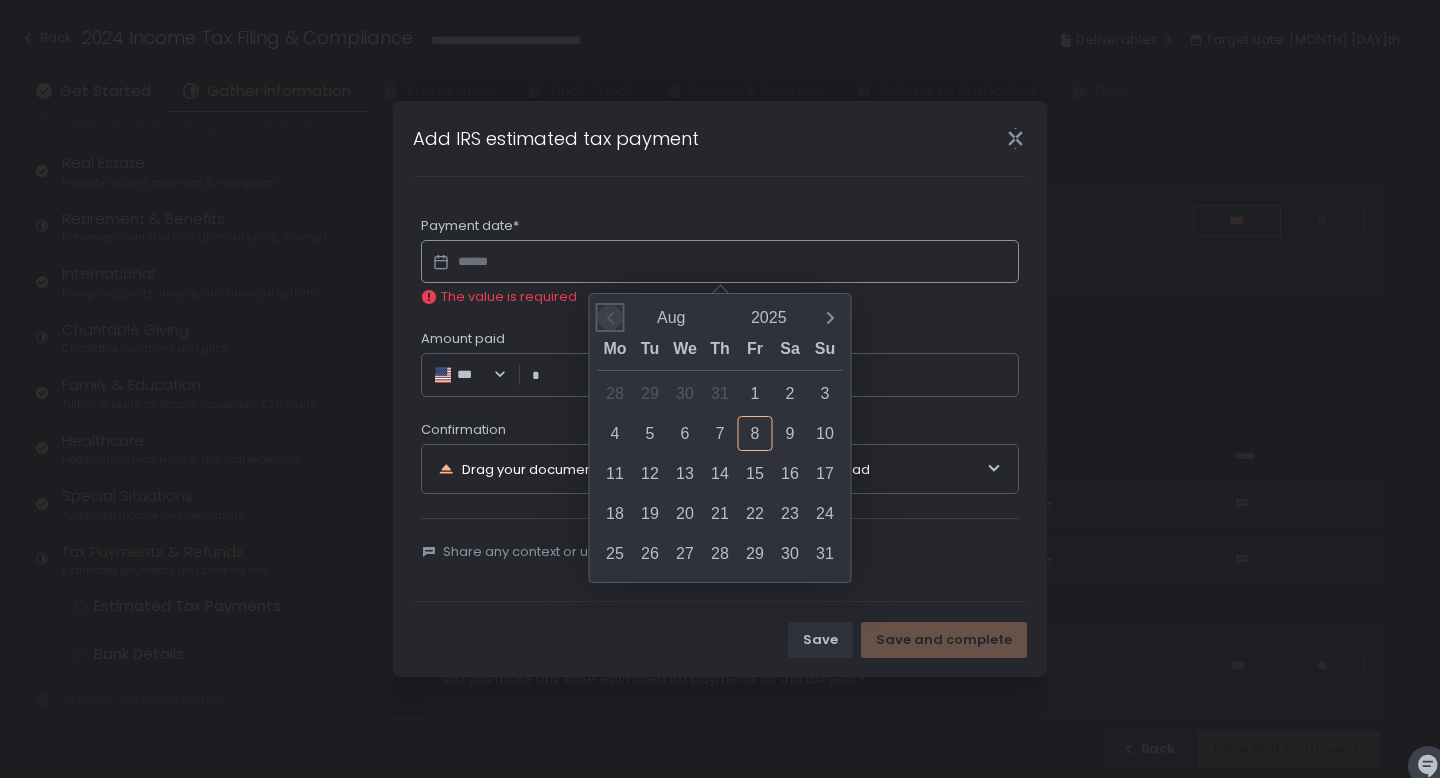 click 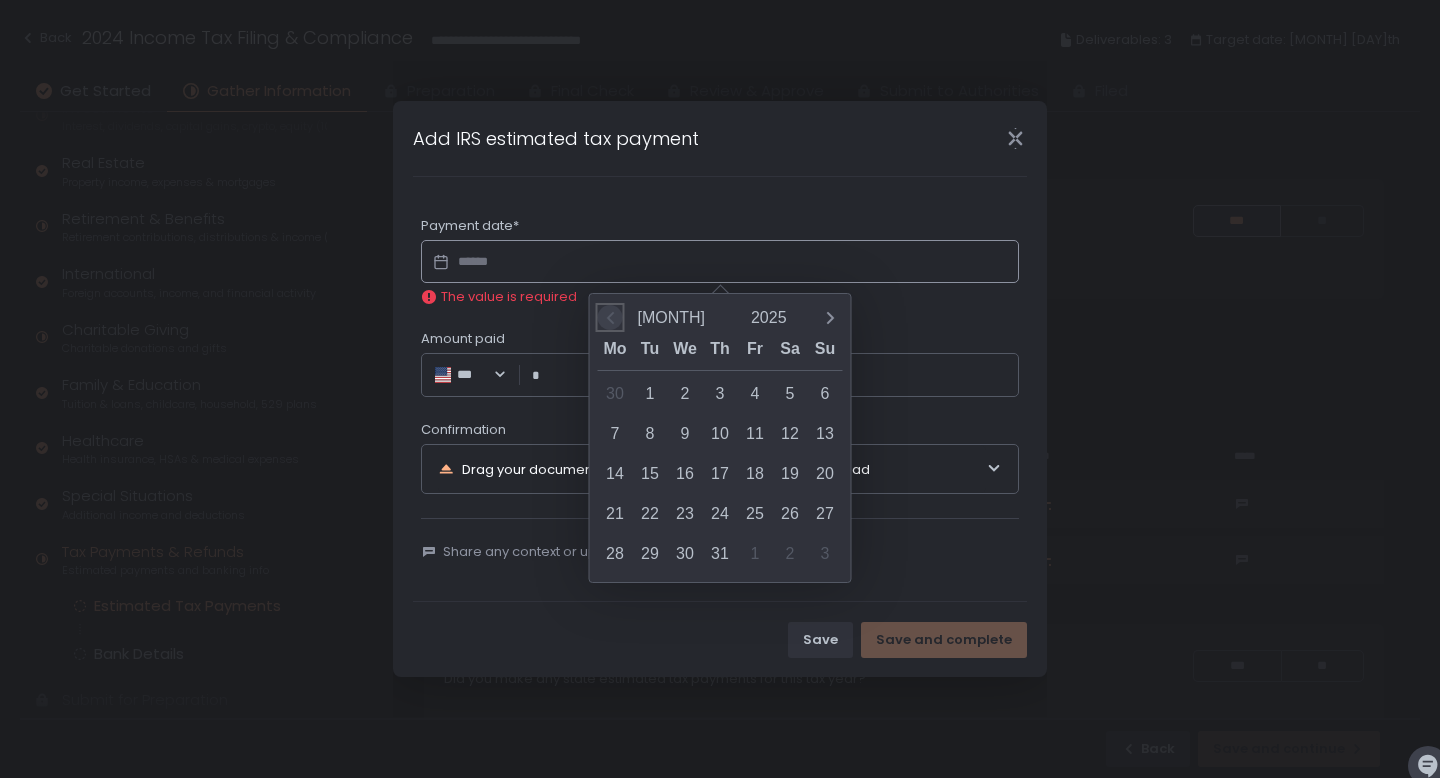click 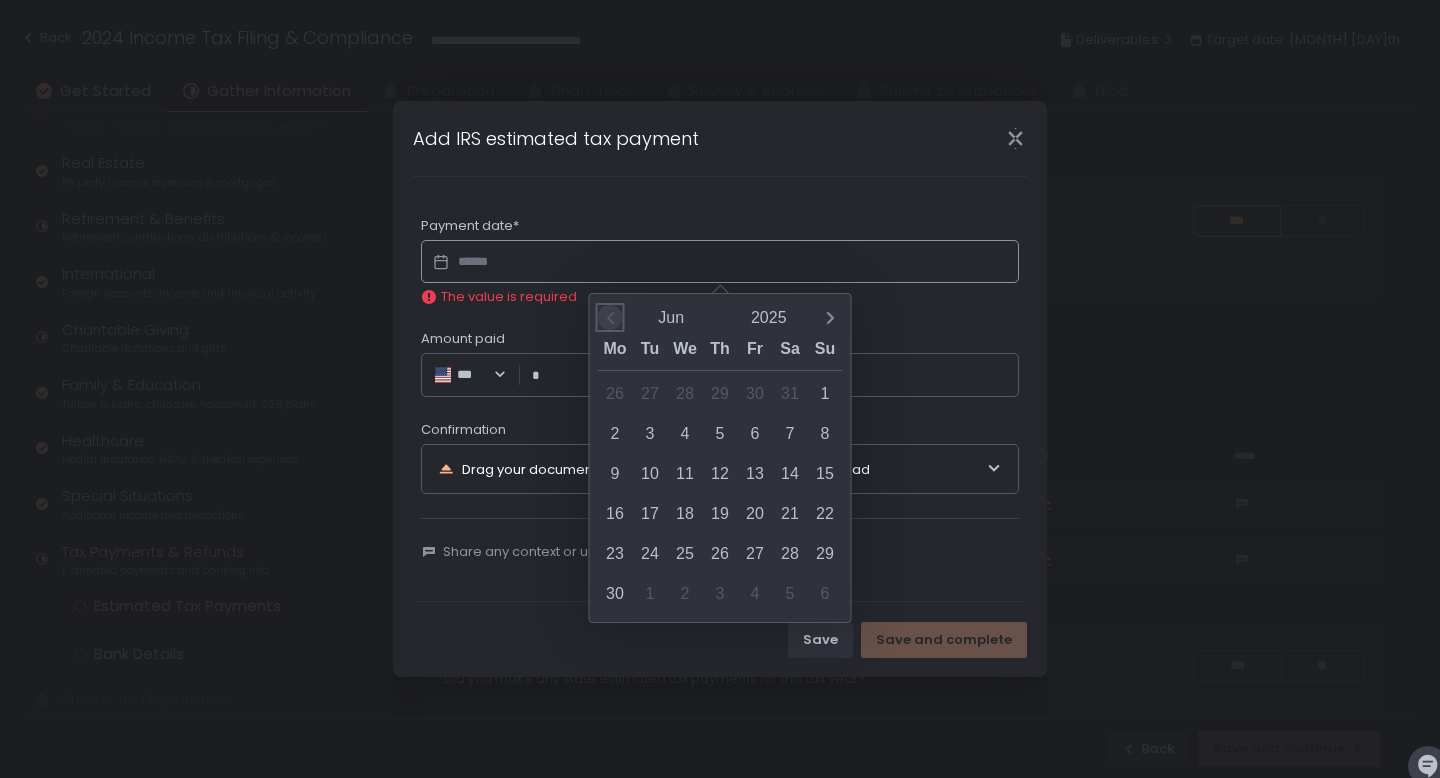 click 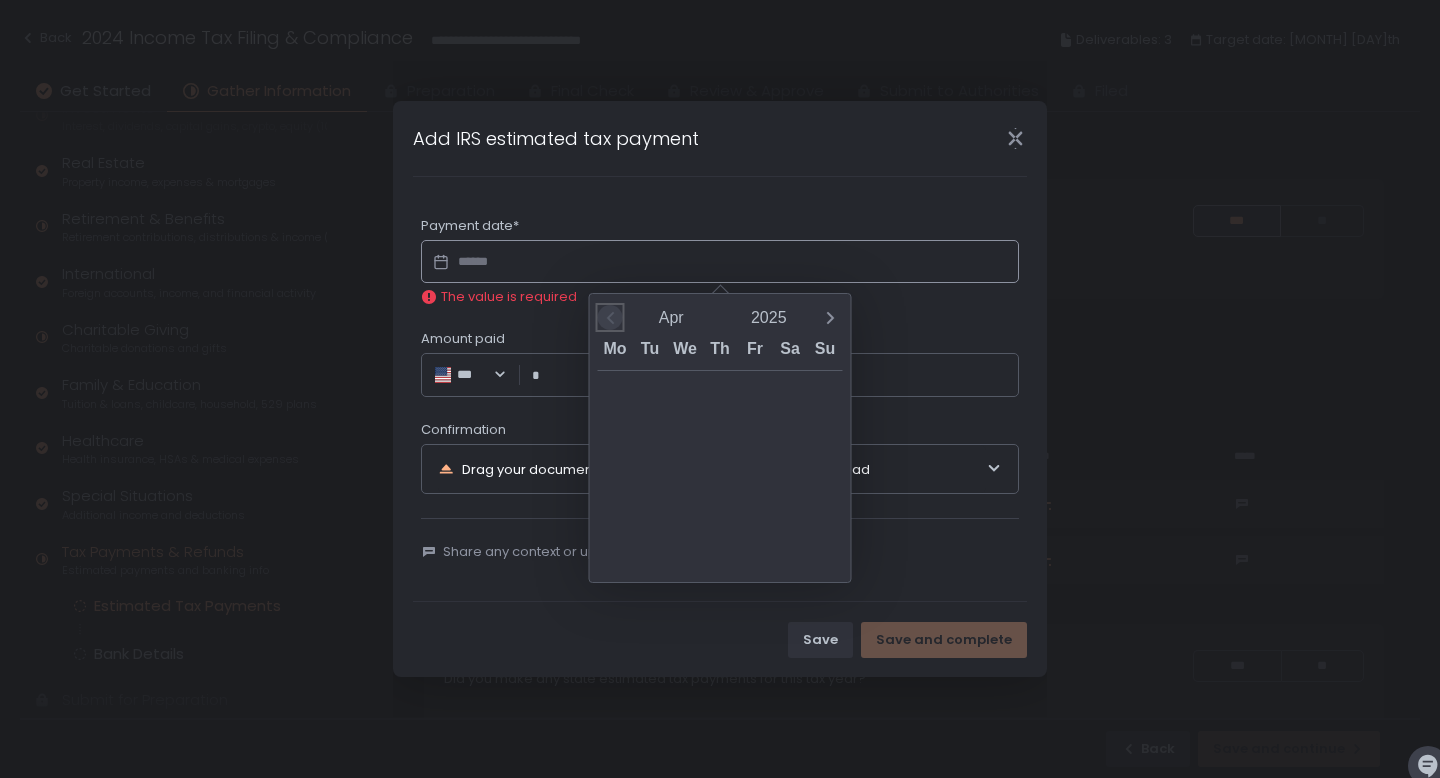click 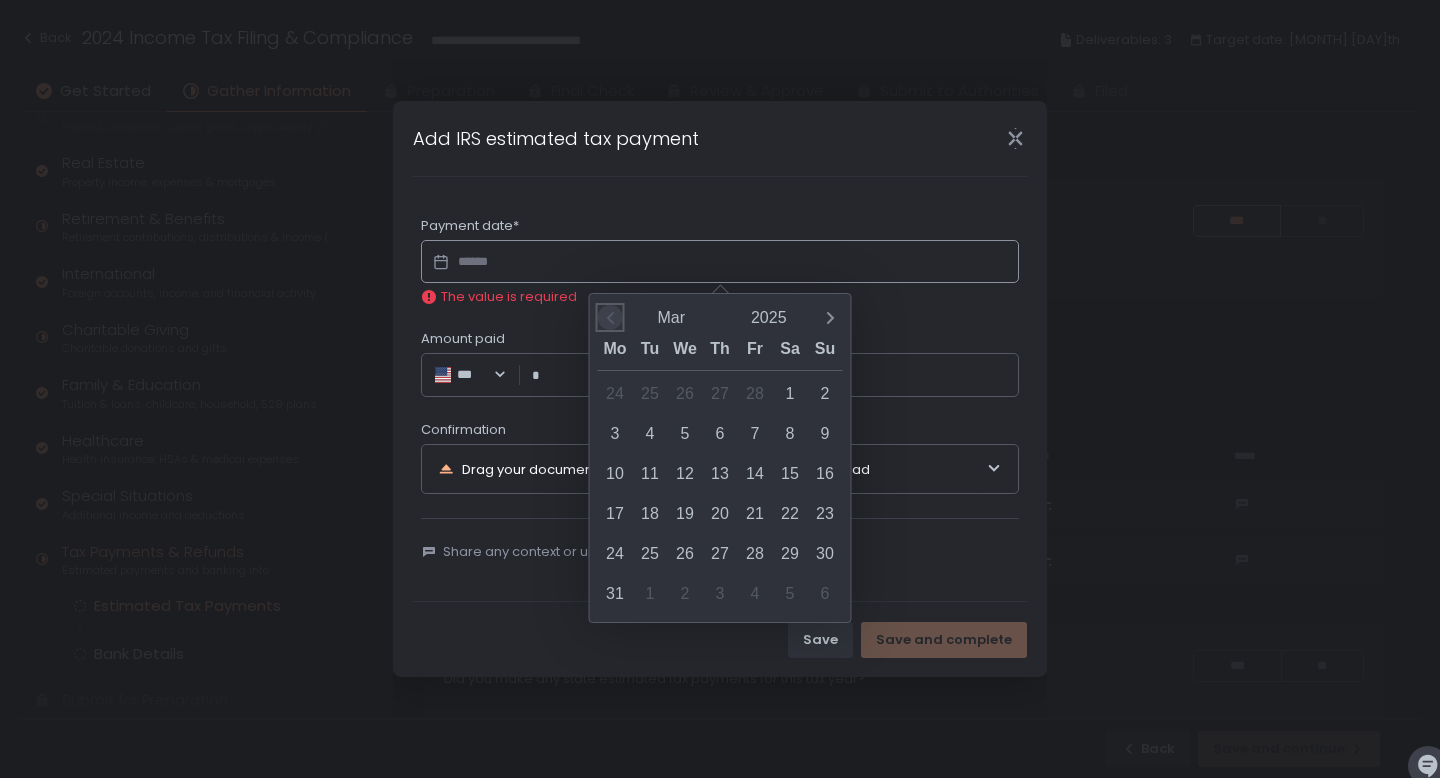 click 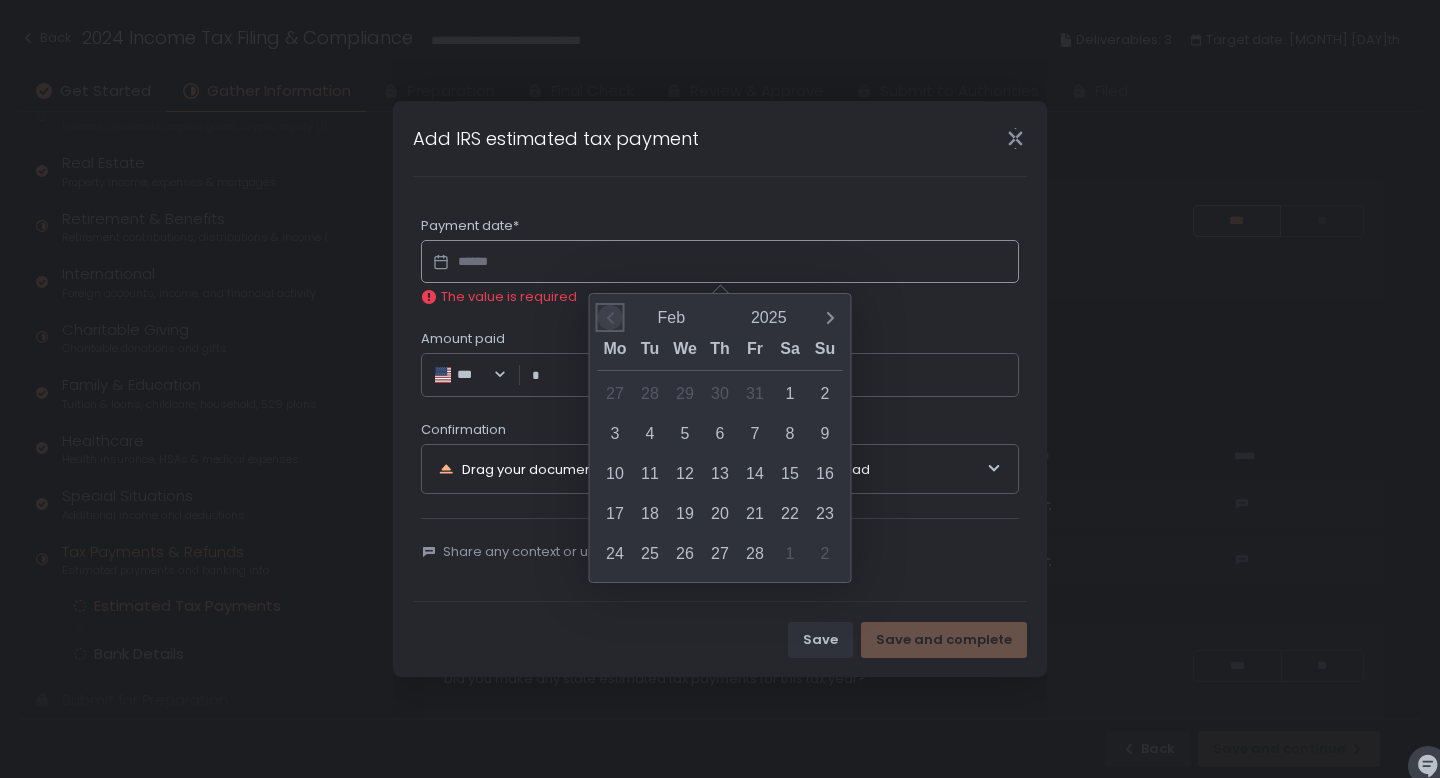 click 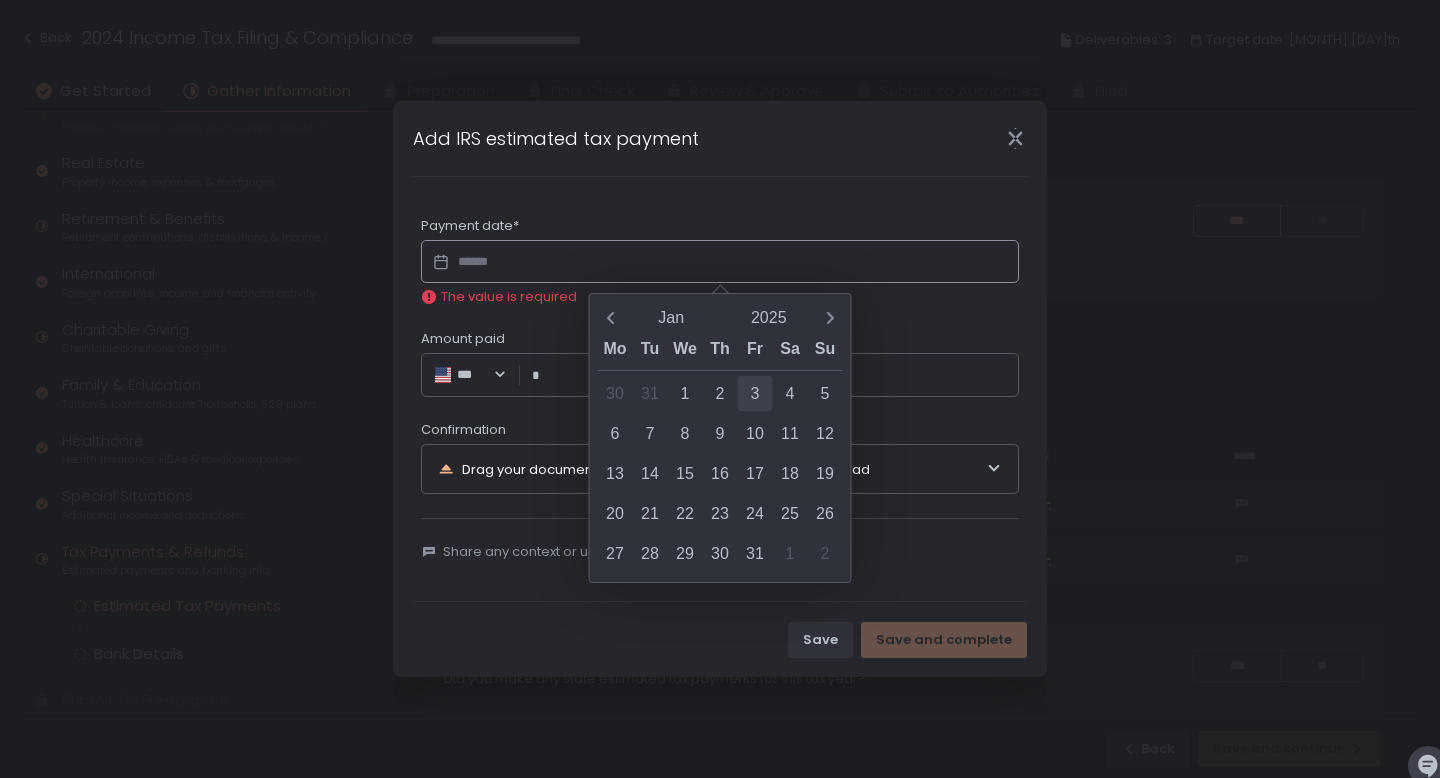 click on "3" at bounding box center [755, 393] 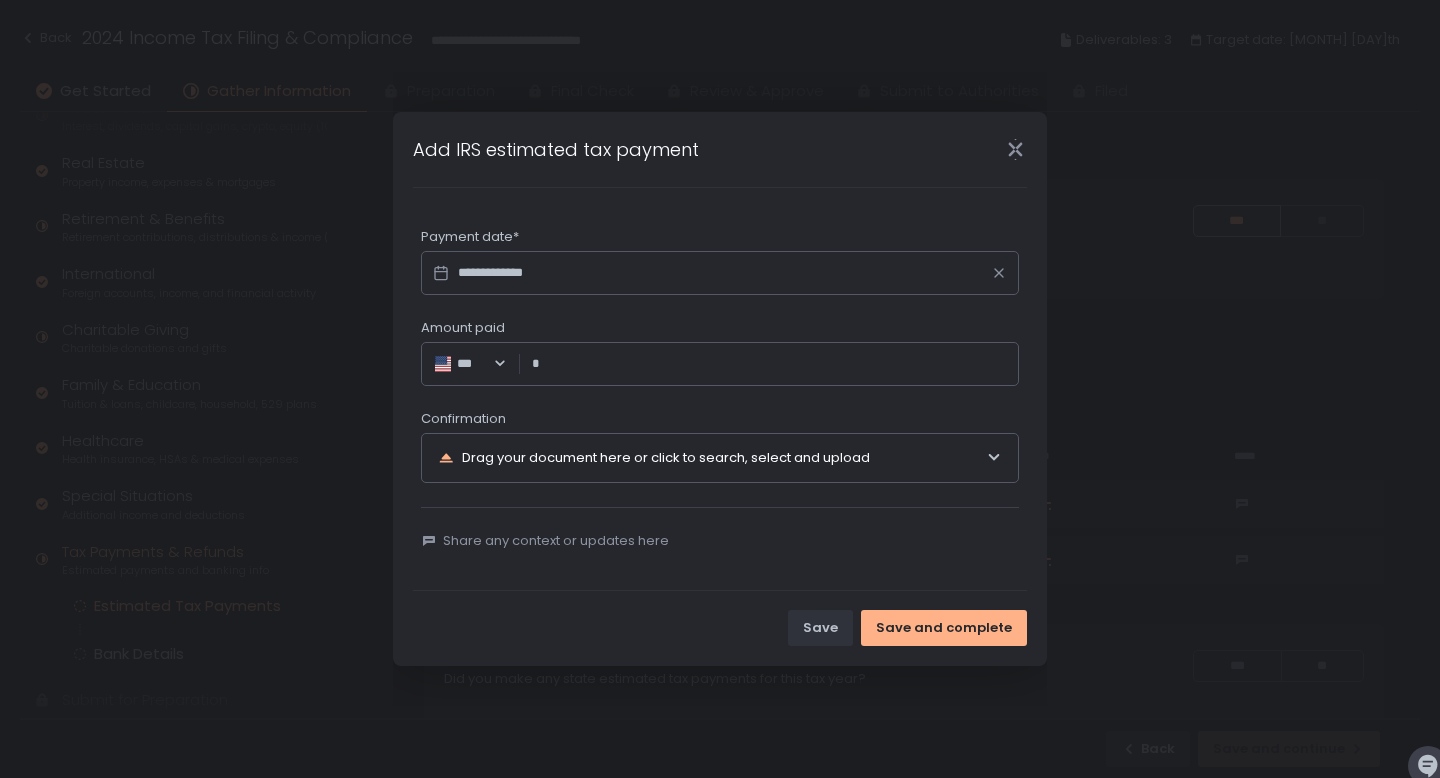 click on "Amount paid" at bounding box center (775, 364) 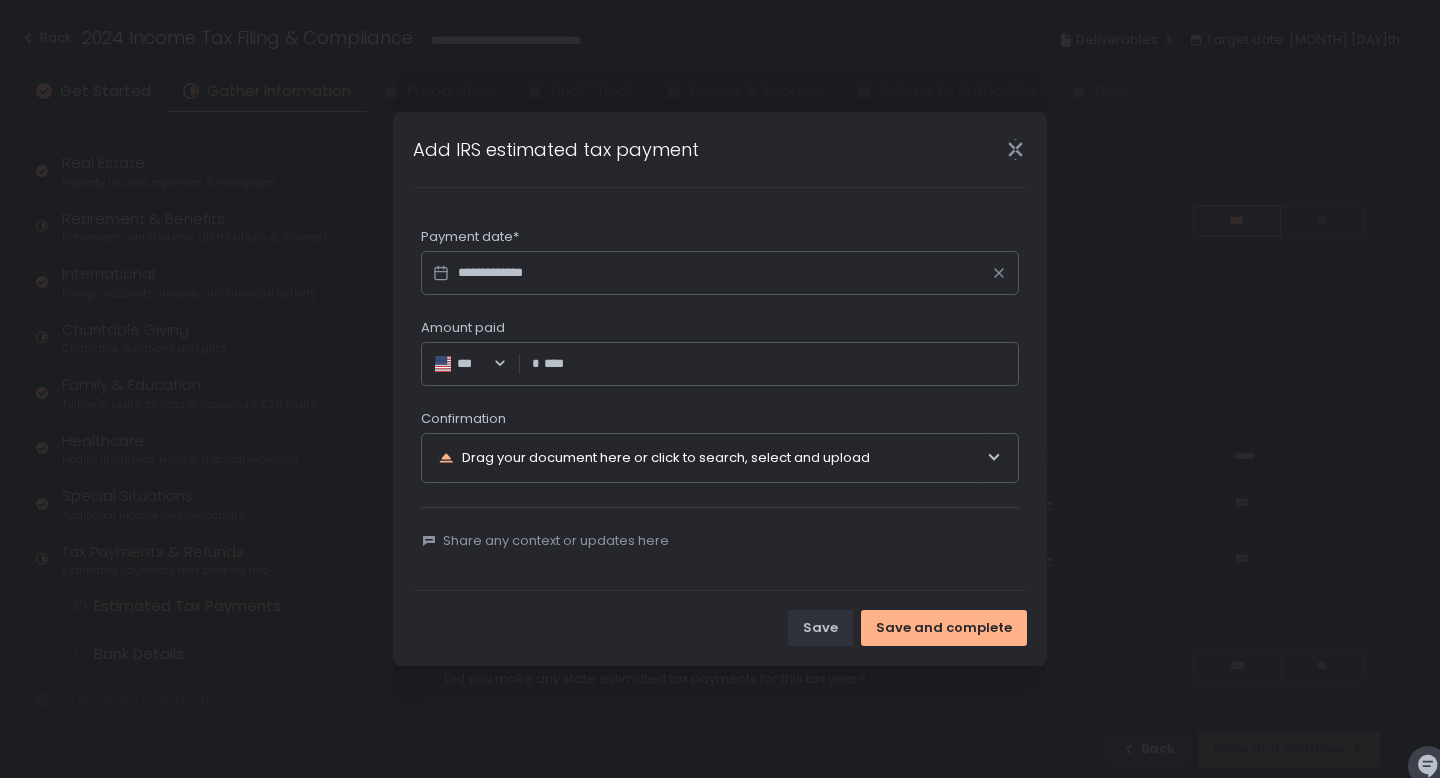 click on "Drag your document here or click to search, select and upload" at bounding box center (712, 458) 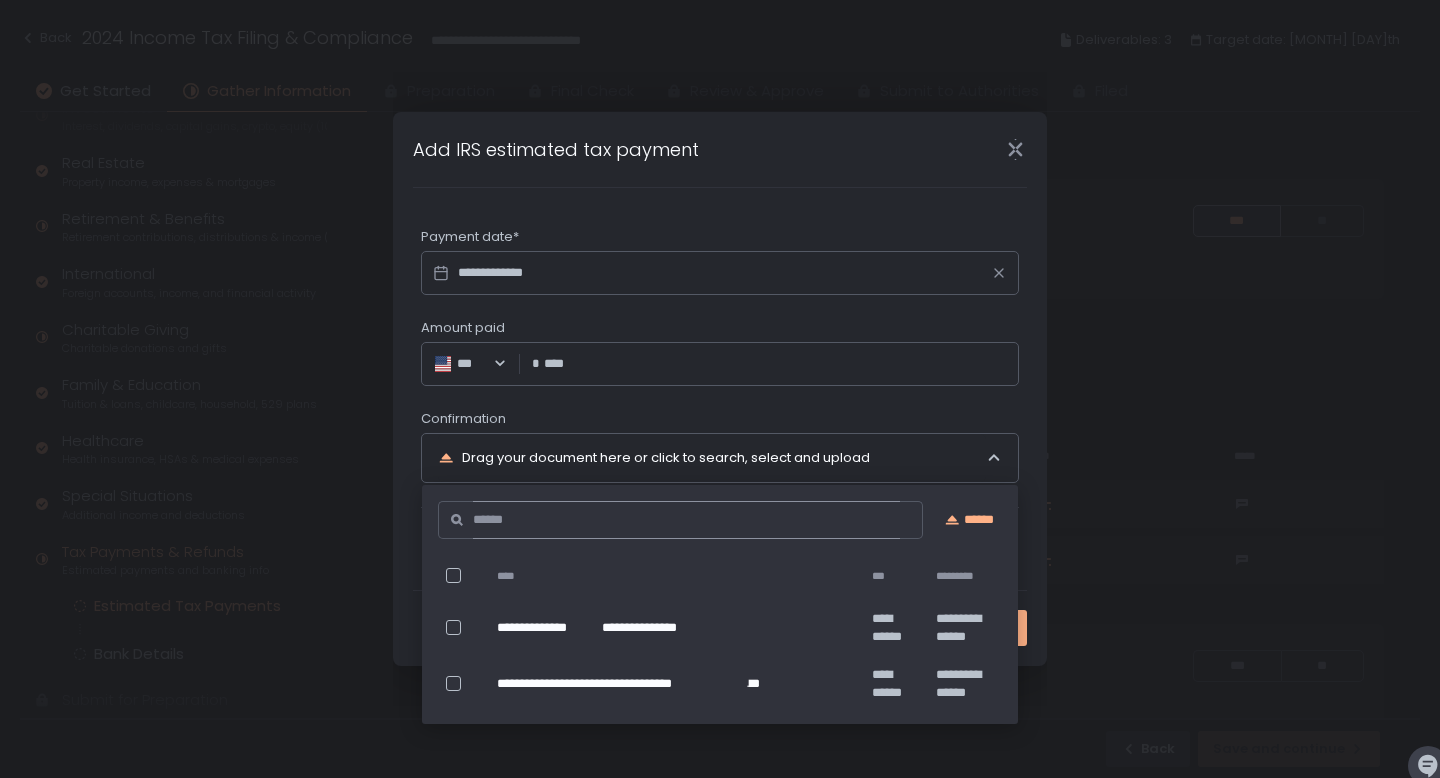 type on "********" 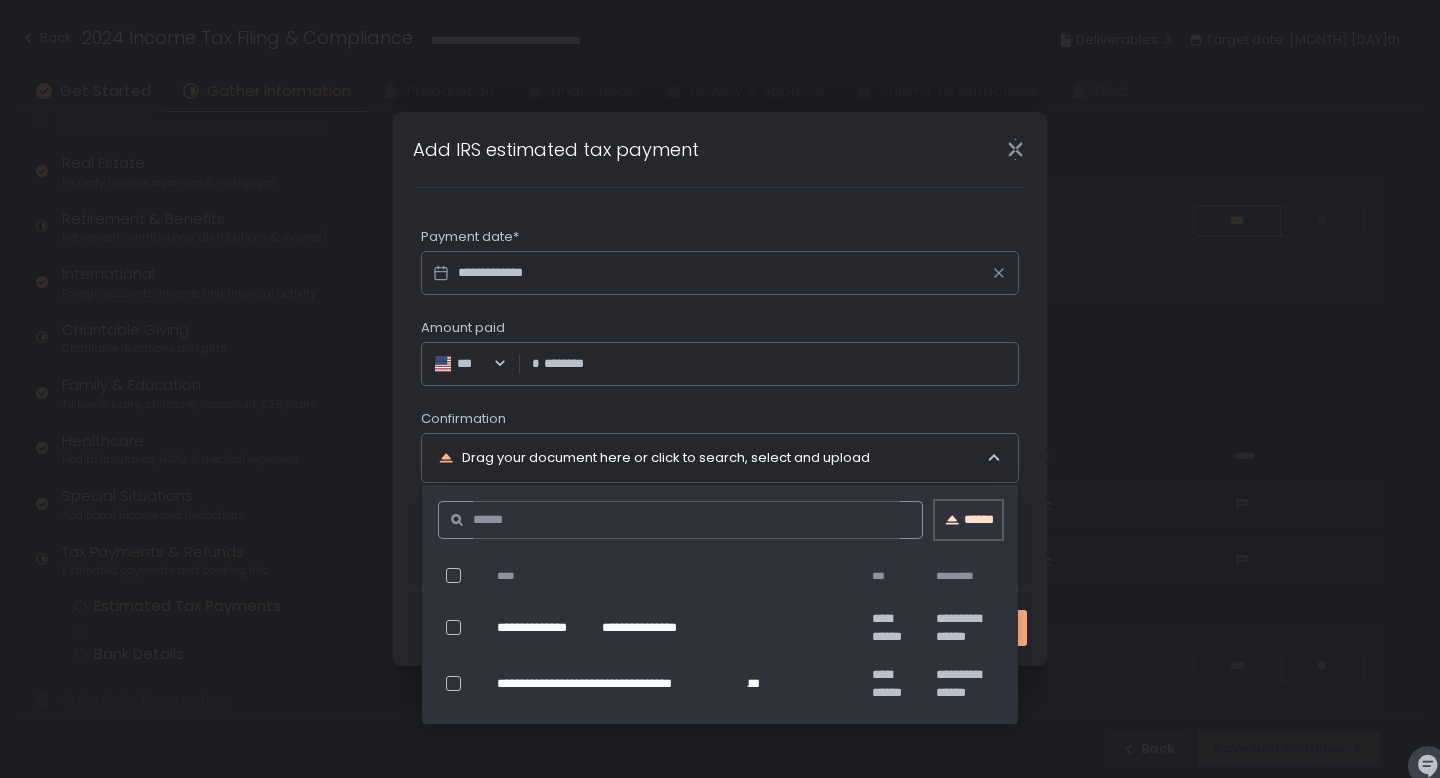 click on "******" 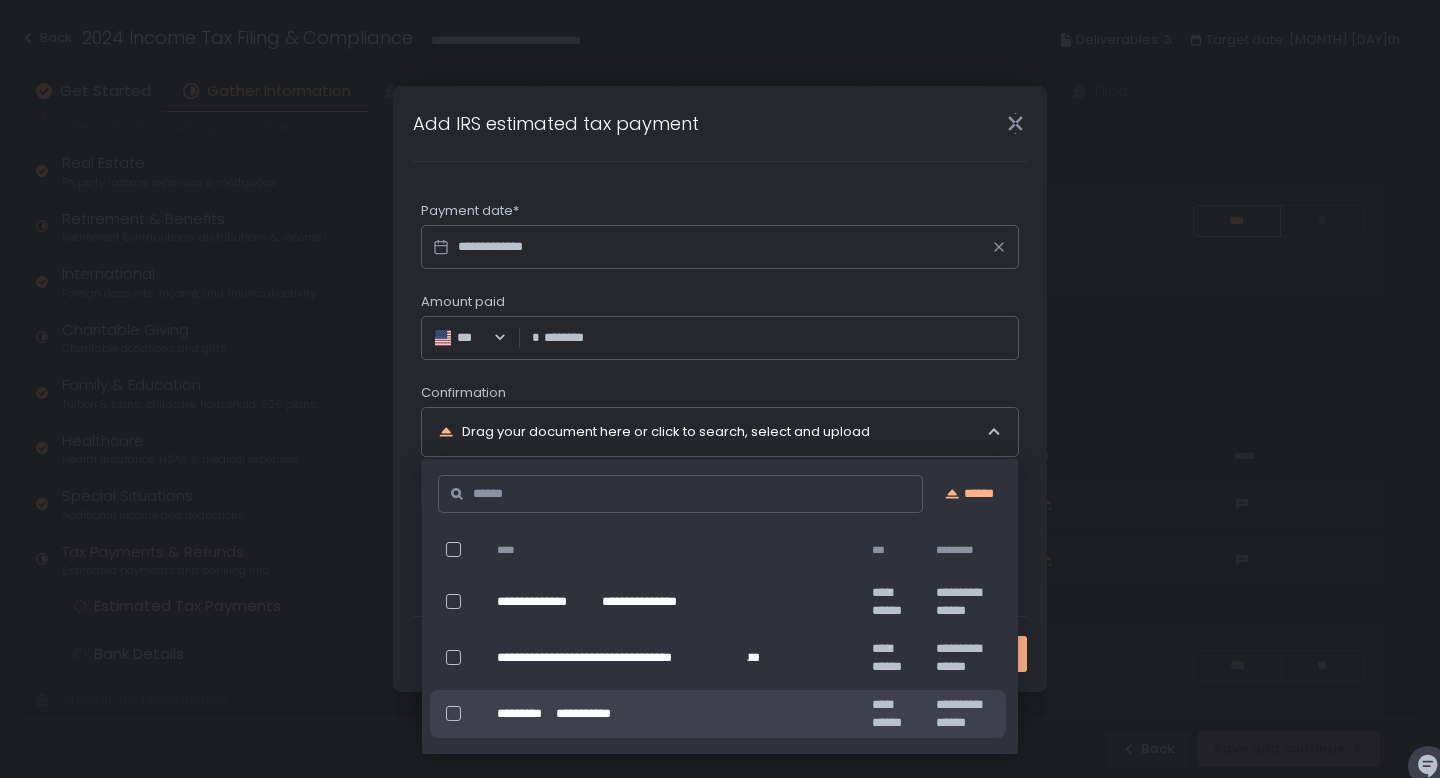 click on "**********" at bounding box center (720, 389) 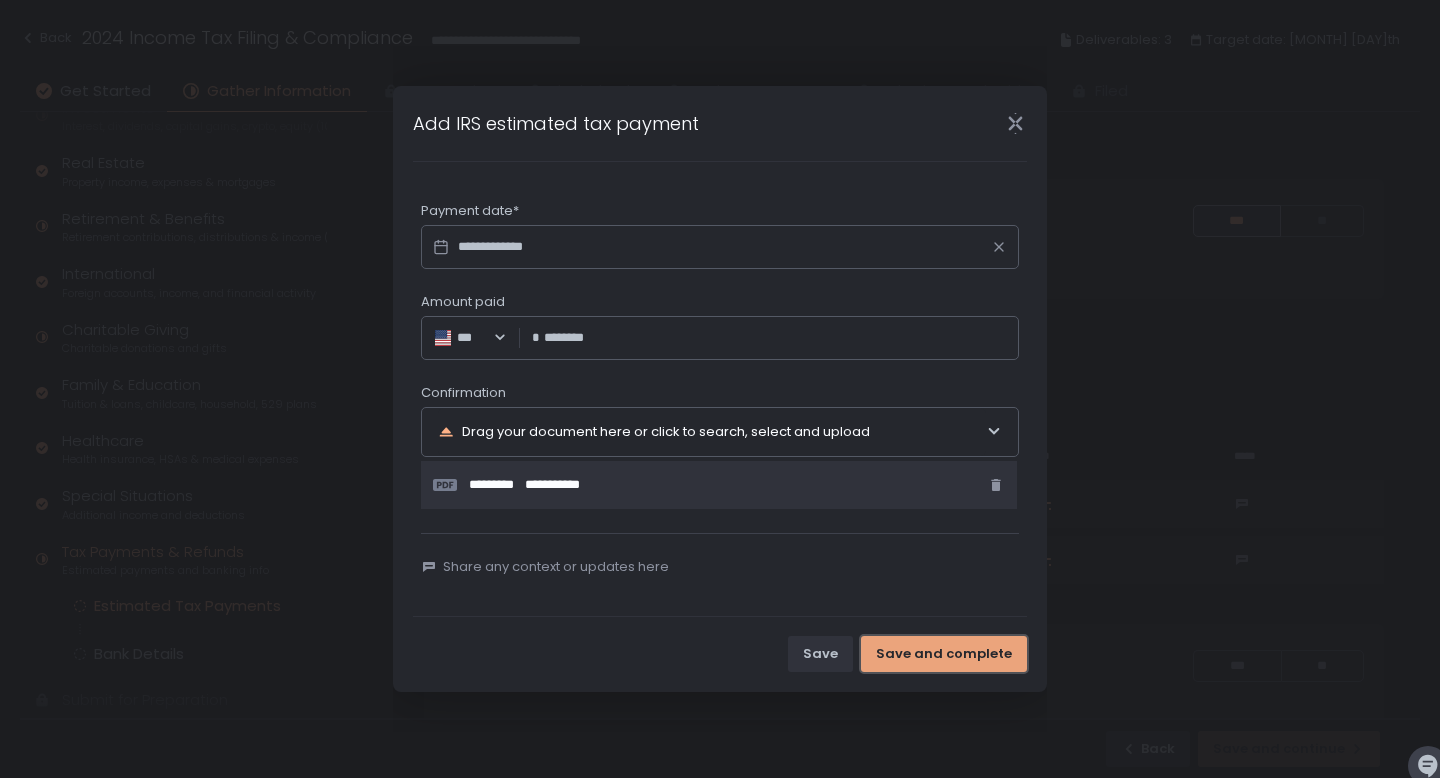 click on "Save and complete" at bounding box center (944, 654) 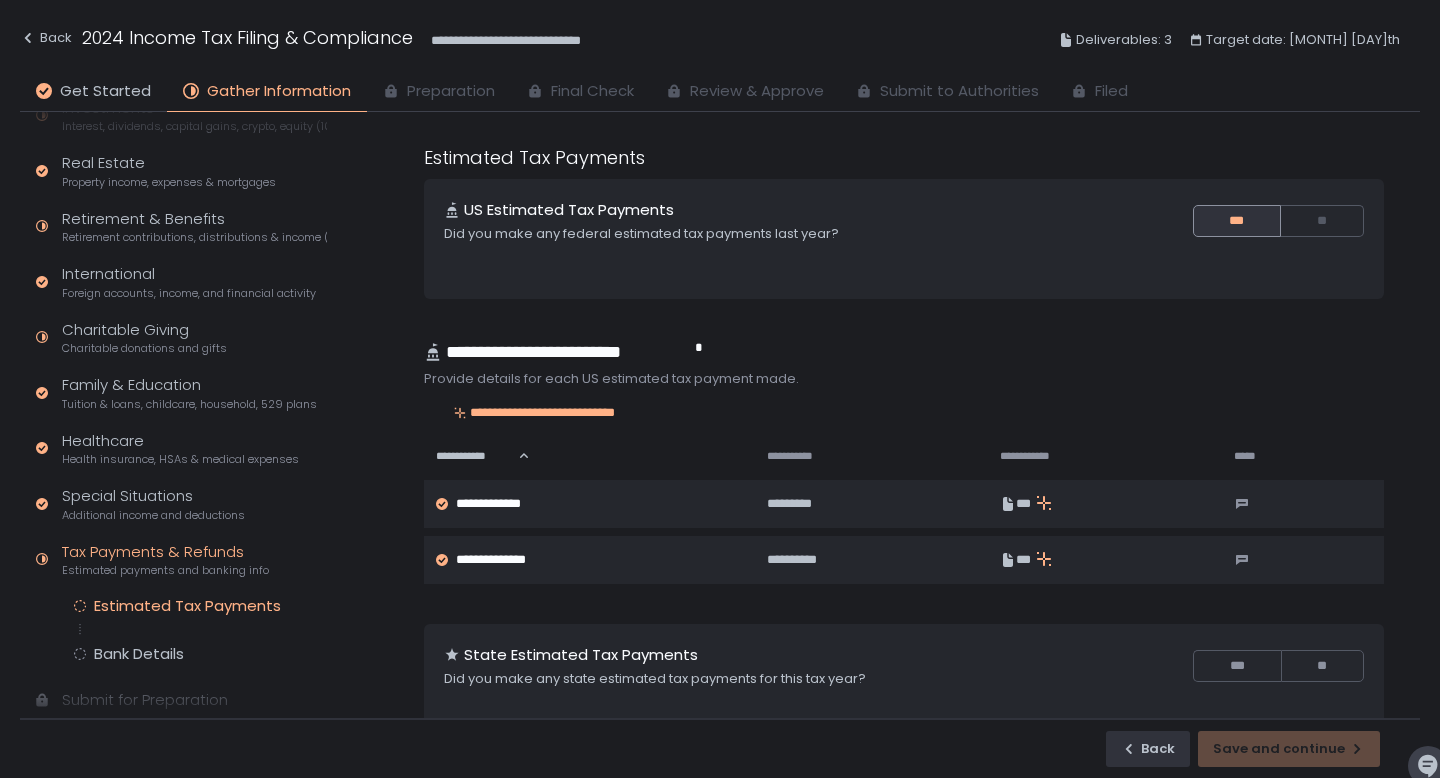 click on "Save and complete" at bounding box center [944, 654] 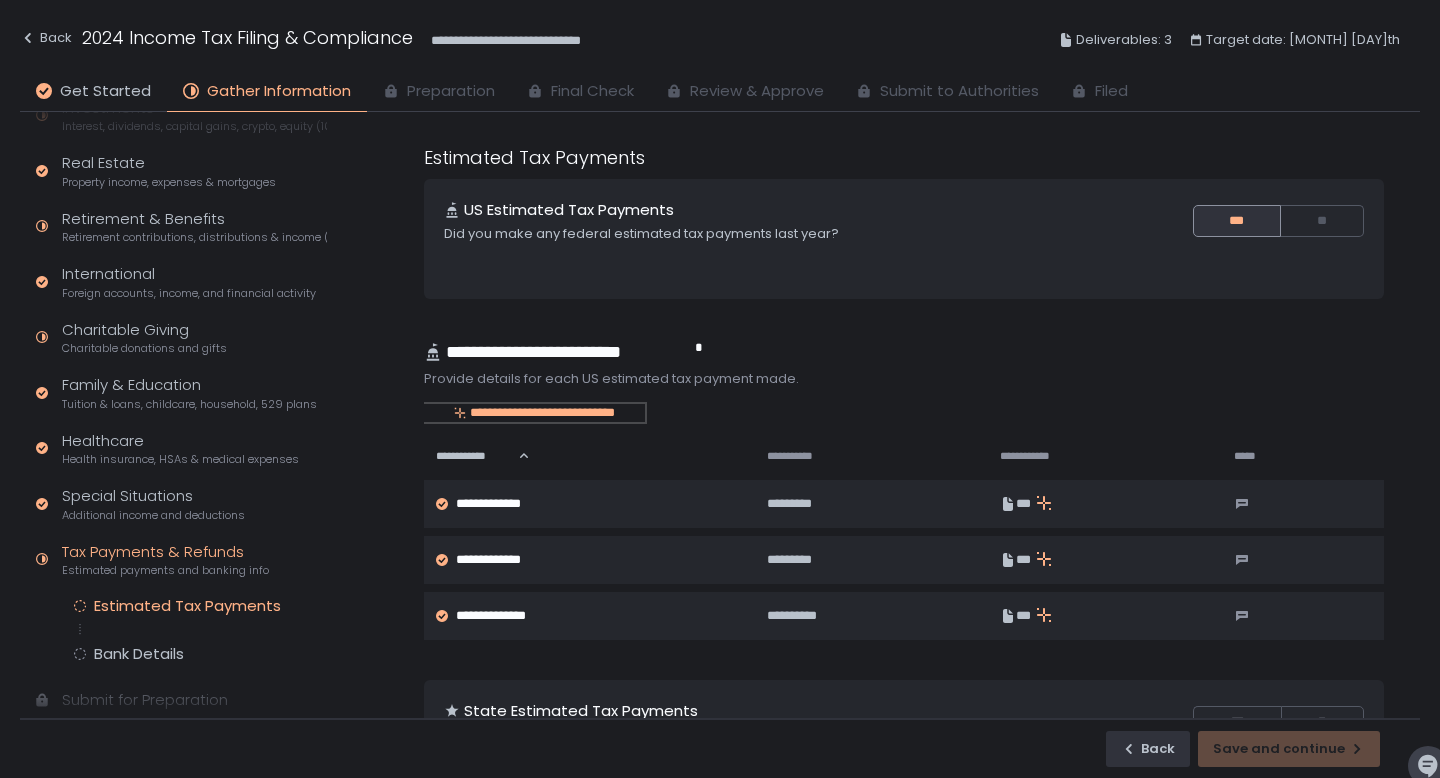 click on "**********" 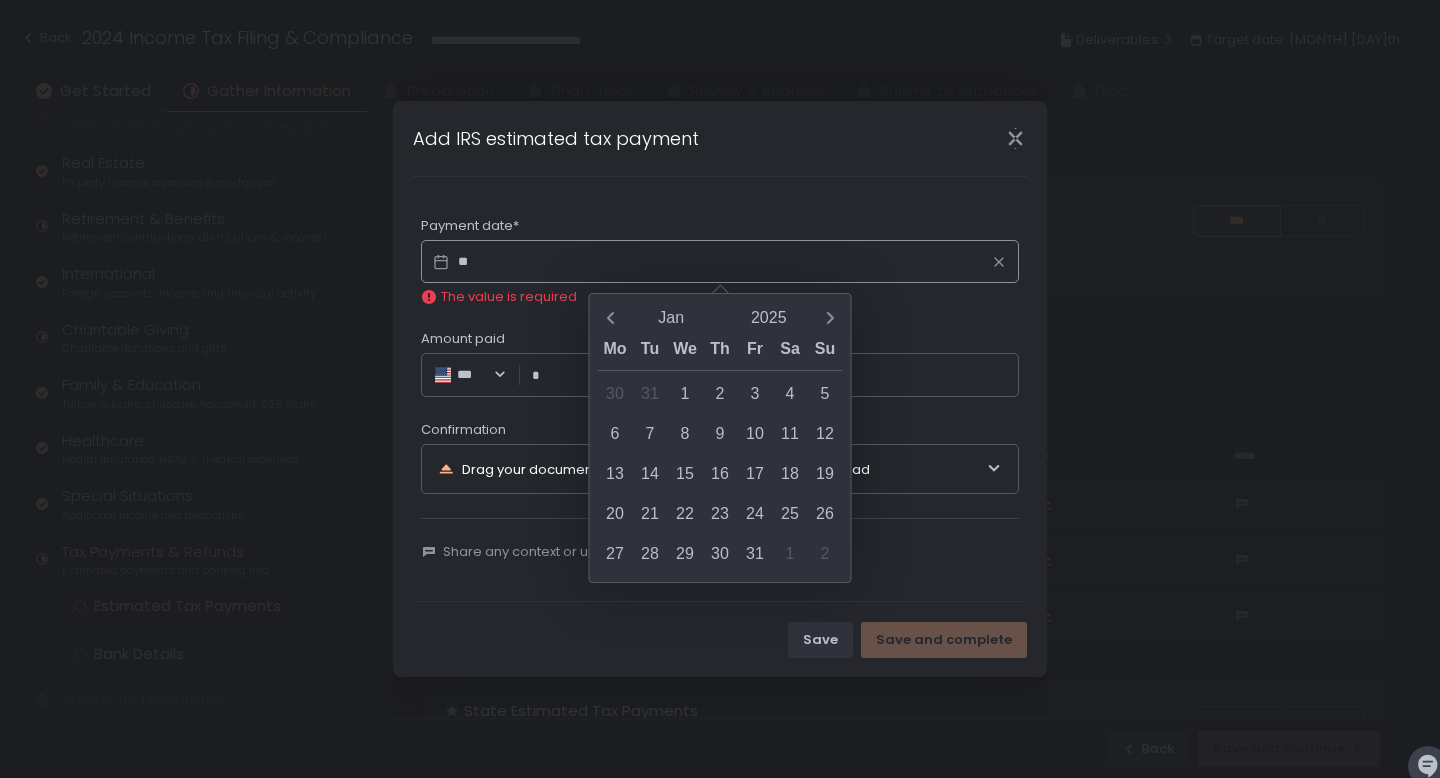type on "*" 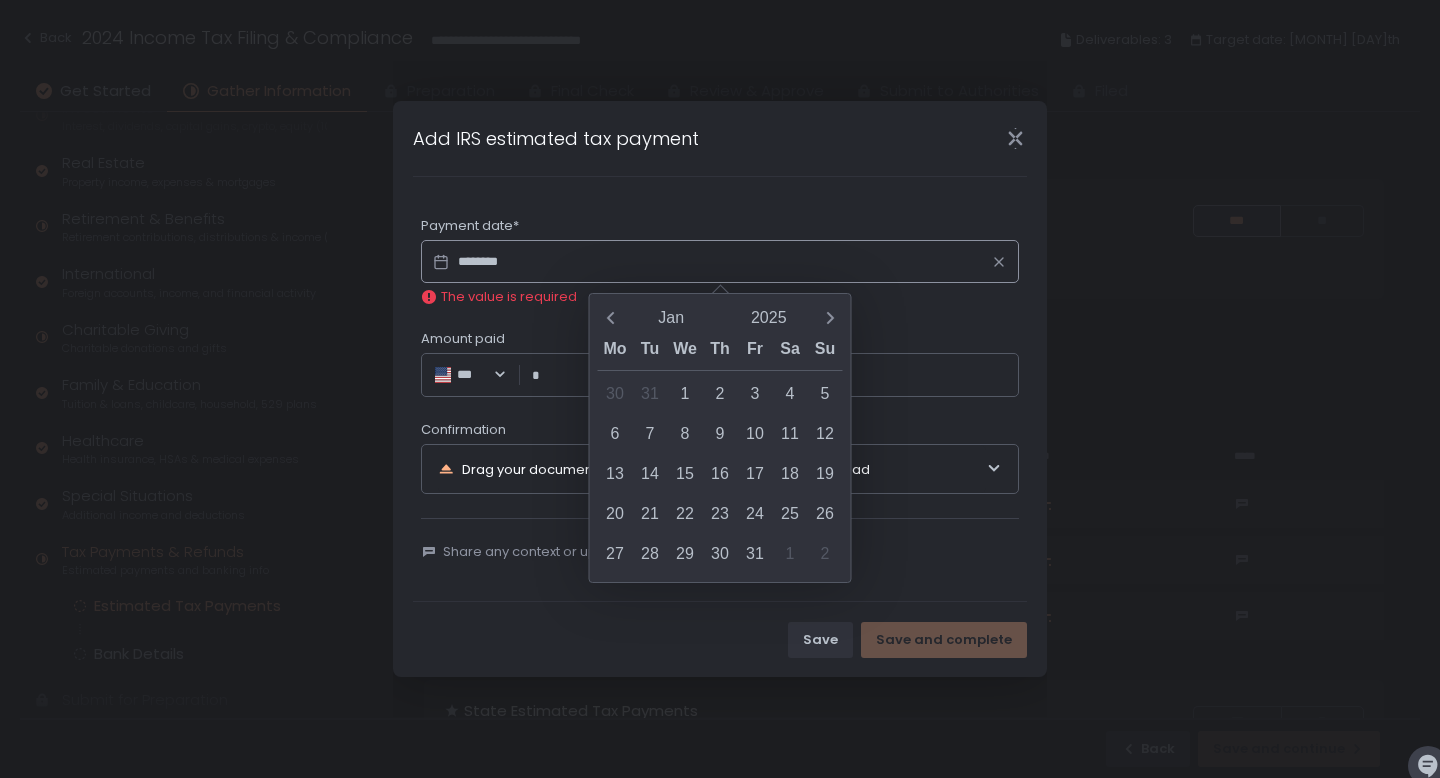 type on "*********" 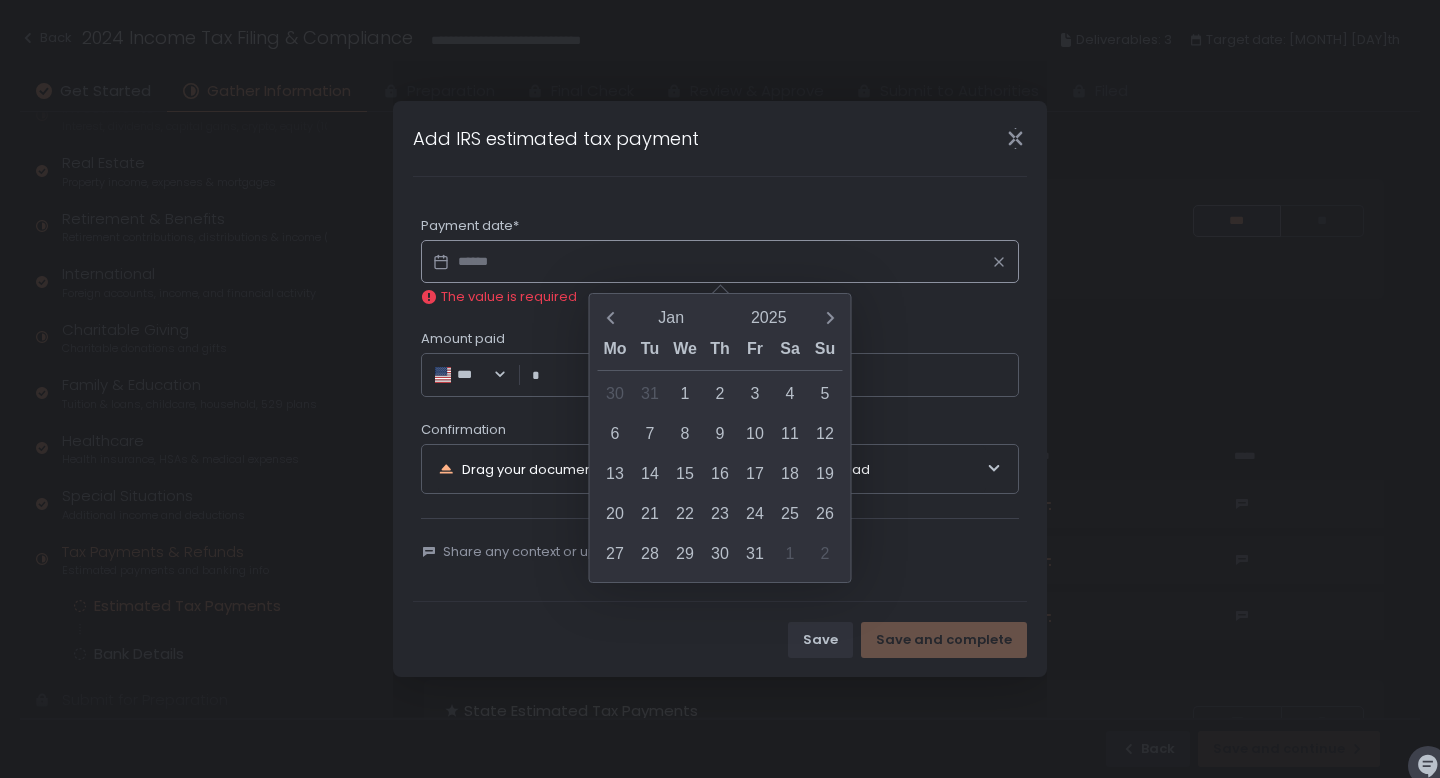 click on "Add IRS estimated tax payment Payment date*  The value is required Amount paid  *** Loading... * Confirmation  Drag your document here or click to search, select and upload Share any context or updates here Save Save and complete" at bounding box center (720, 389) 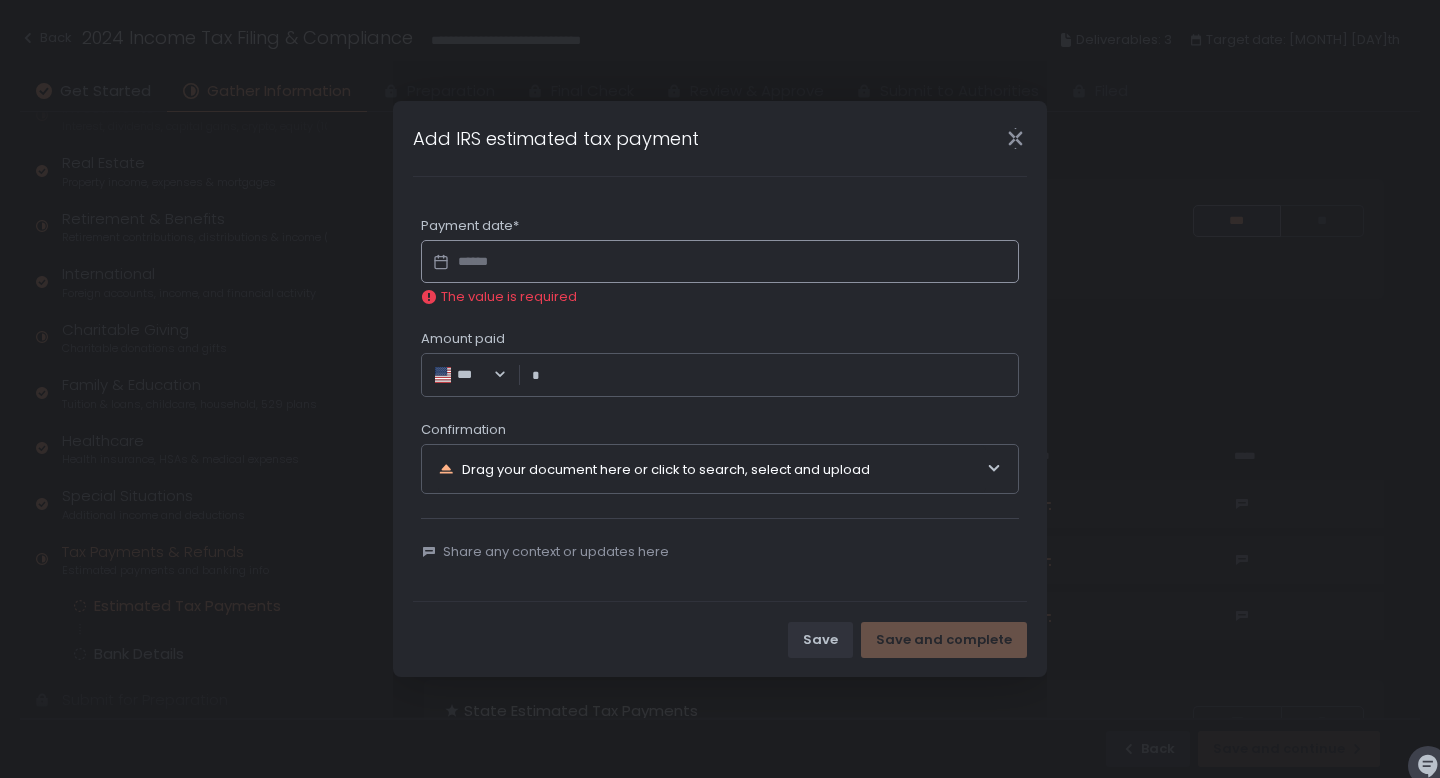 click at bounding box center [720, 262] 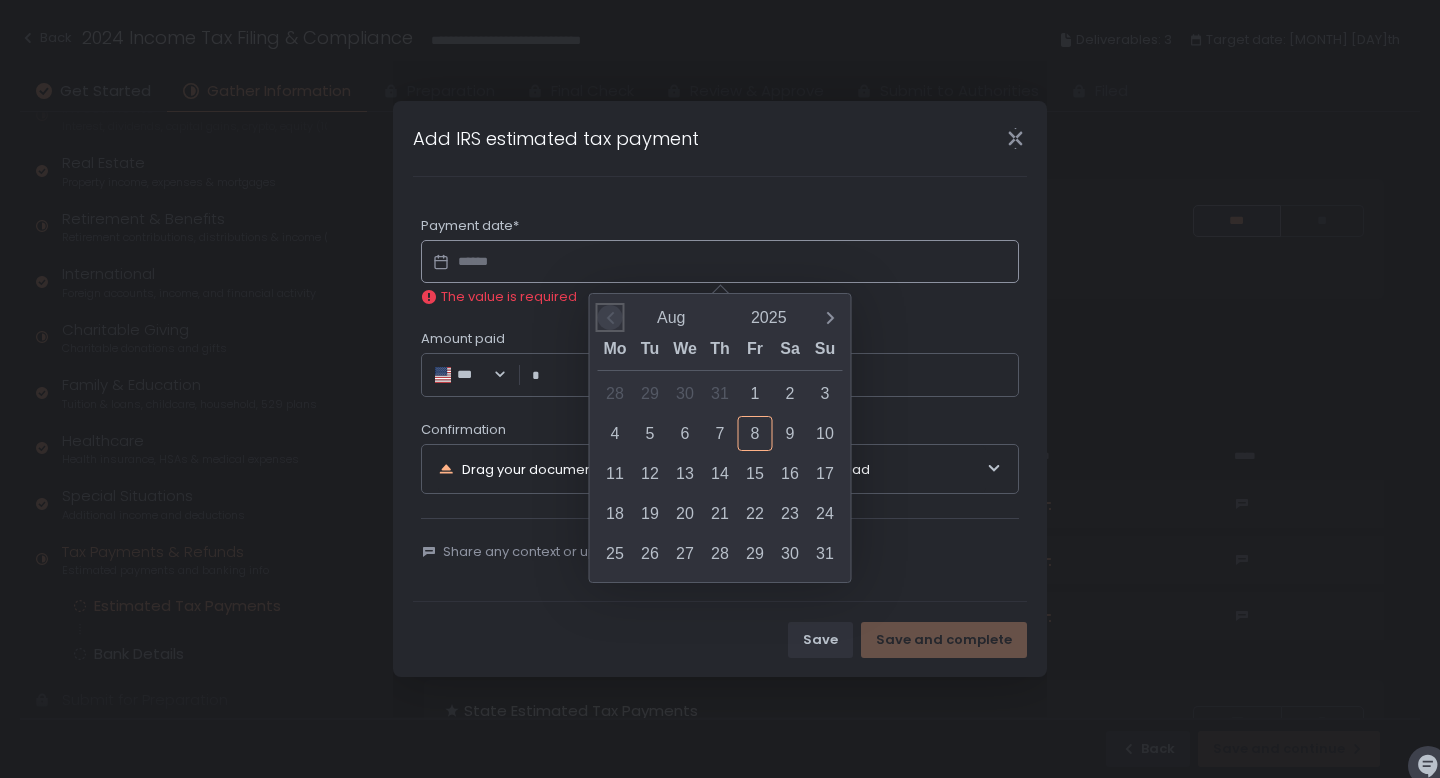 click 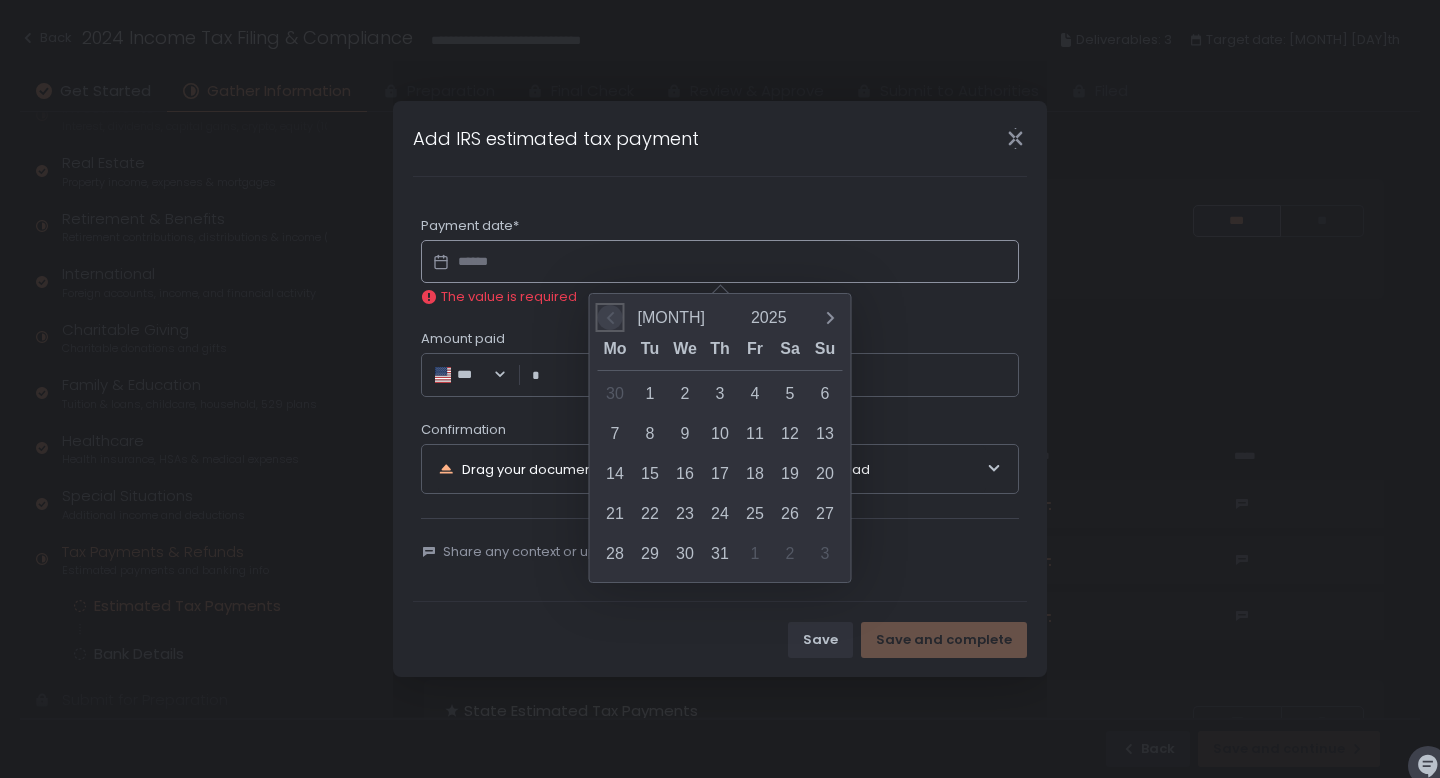 click 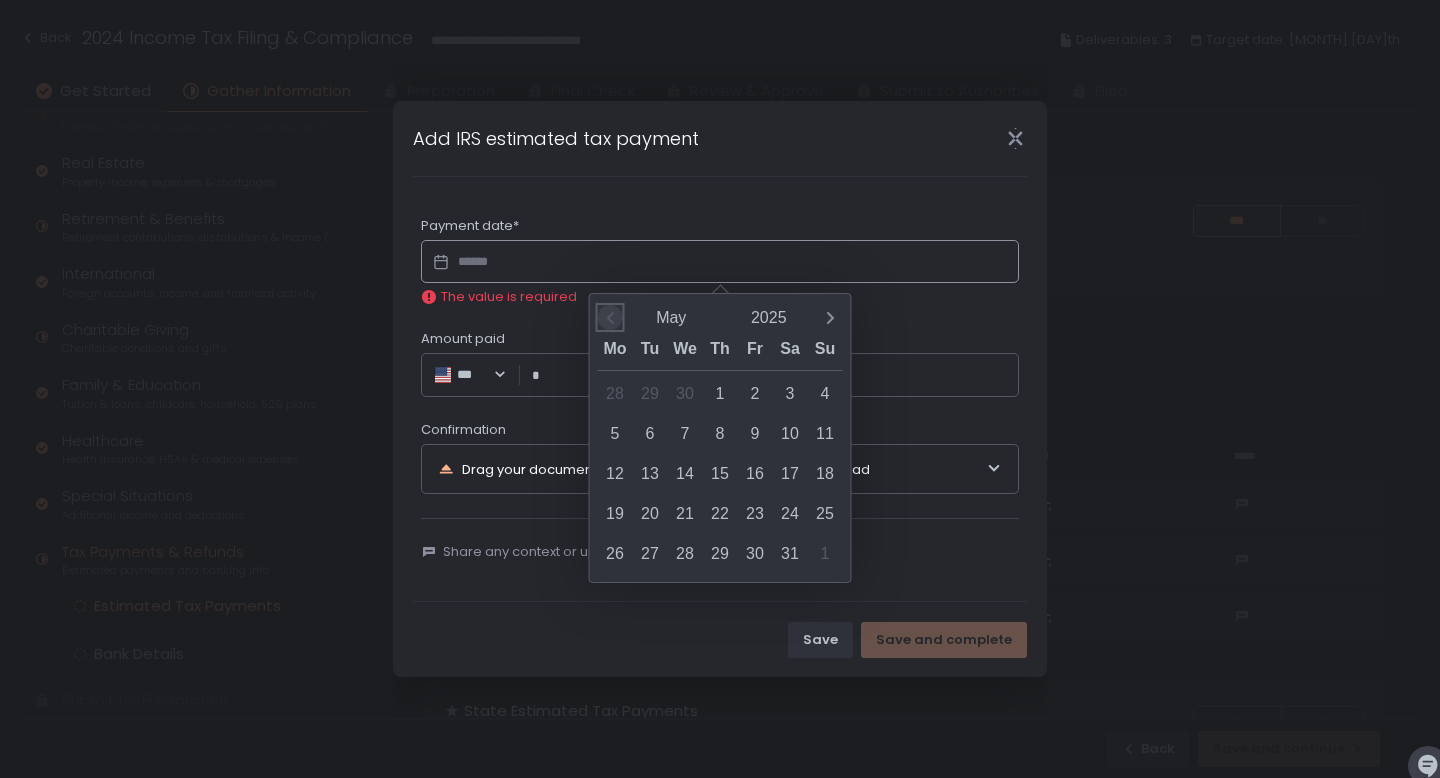 click 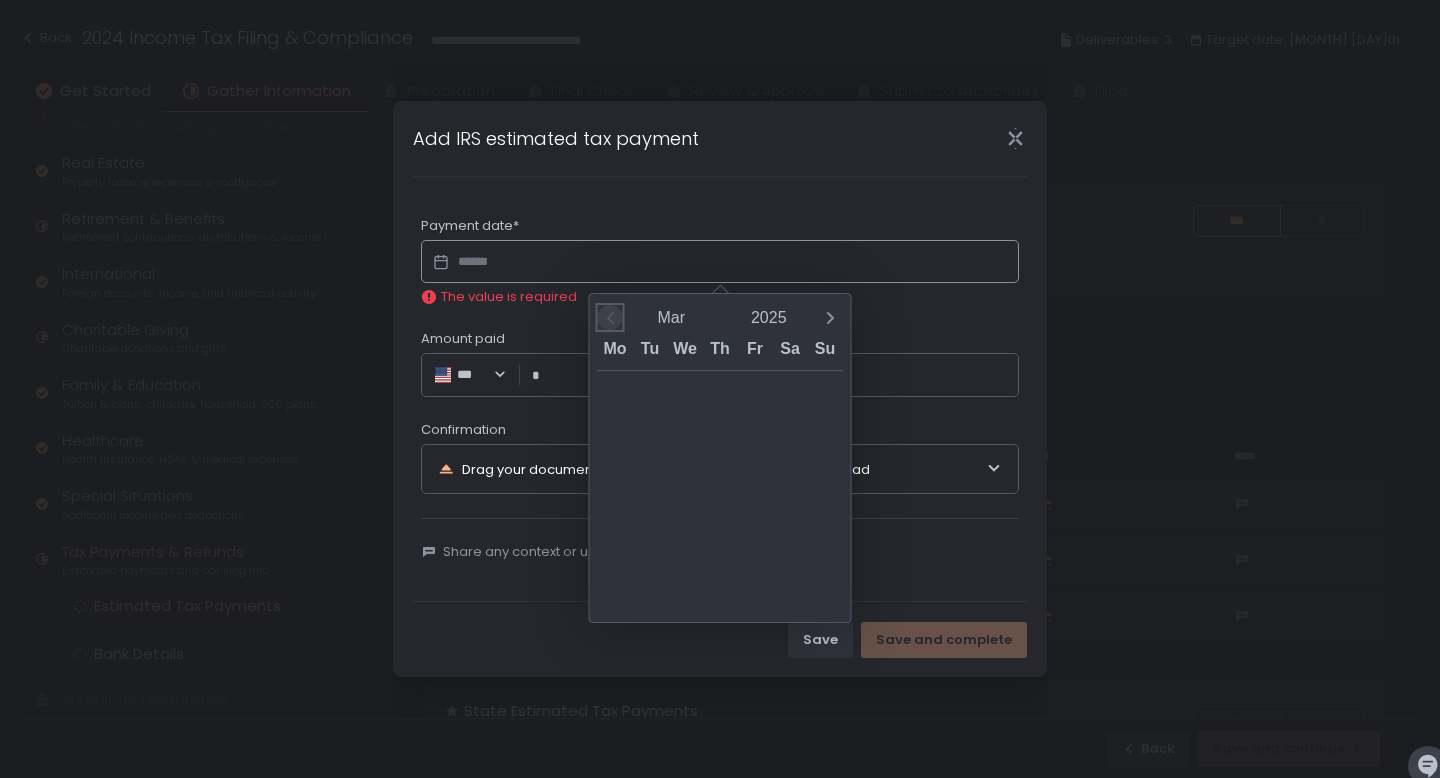 click 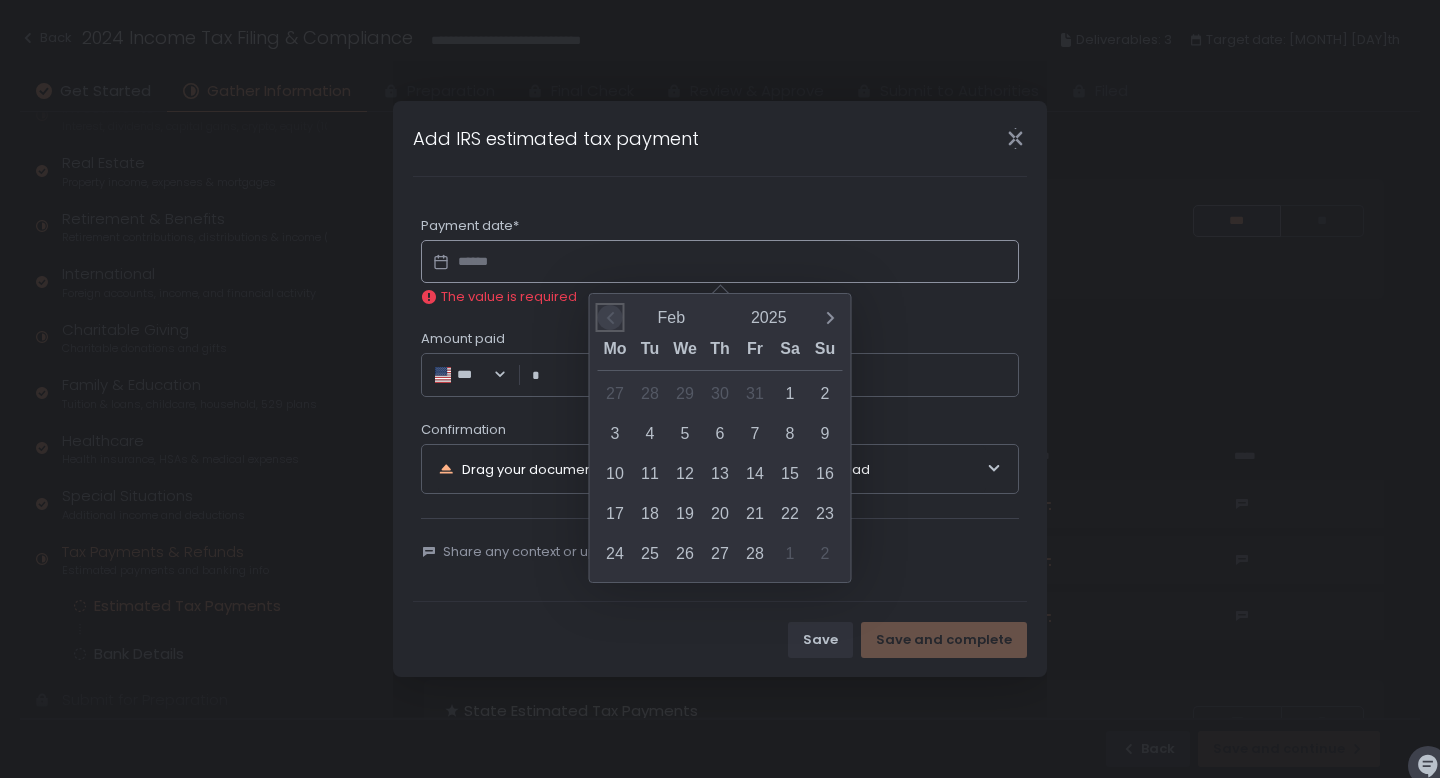 click 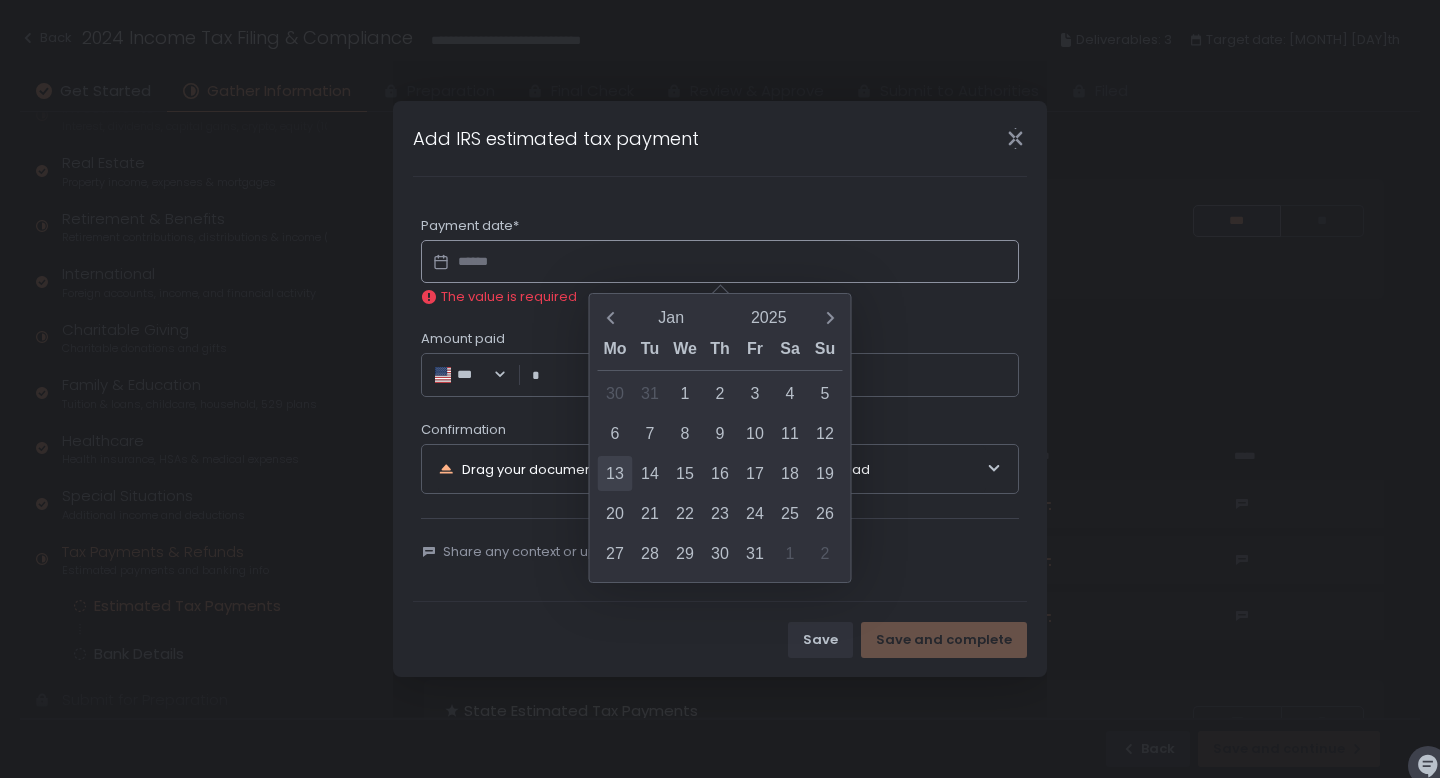click on "13" at bounding box center (615, 473) 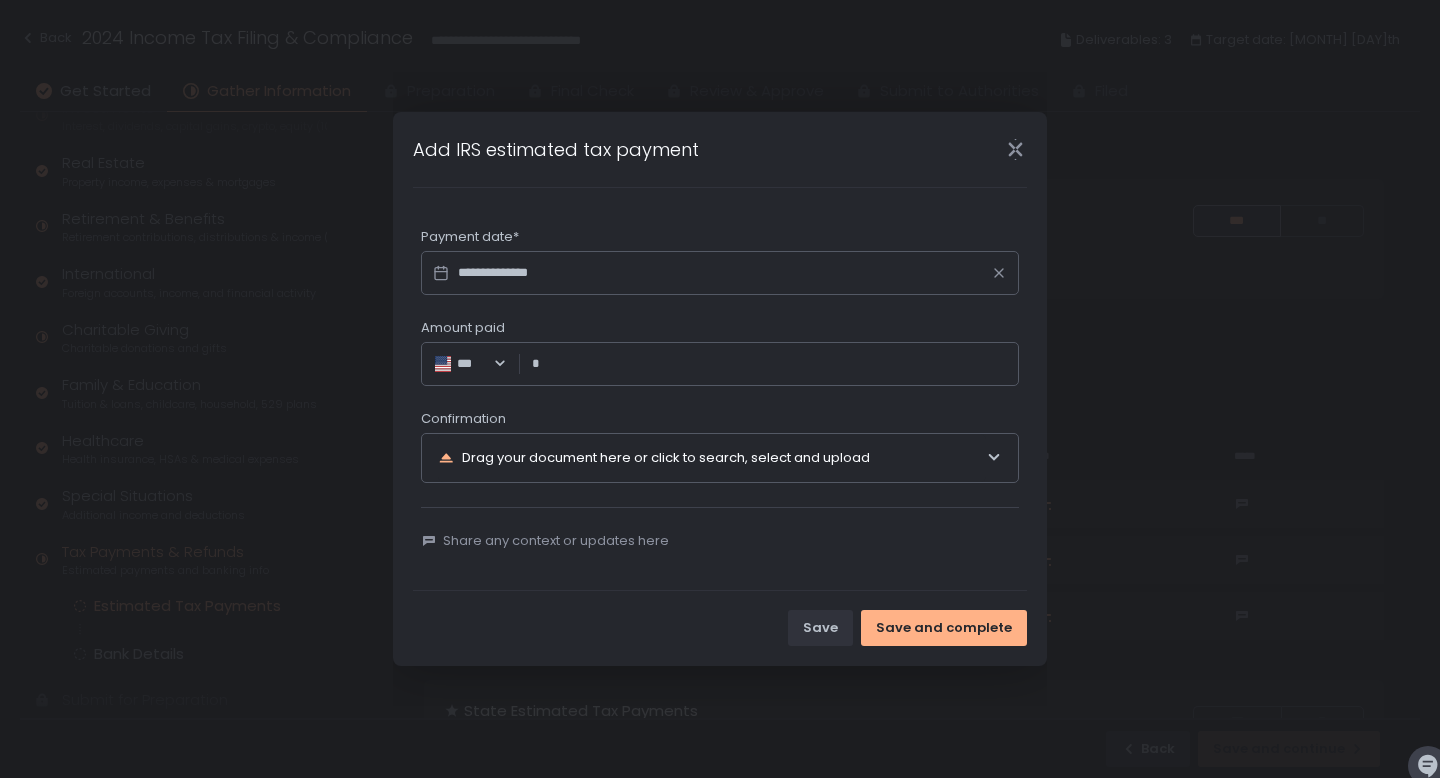 click on "Amount paid" at bounding box center [775, 364] 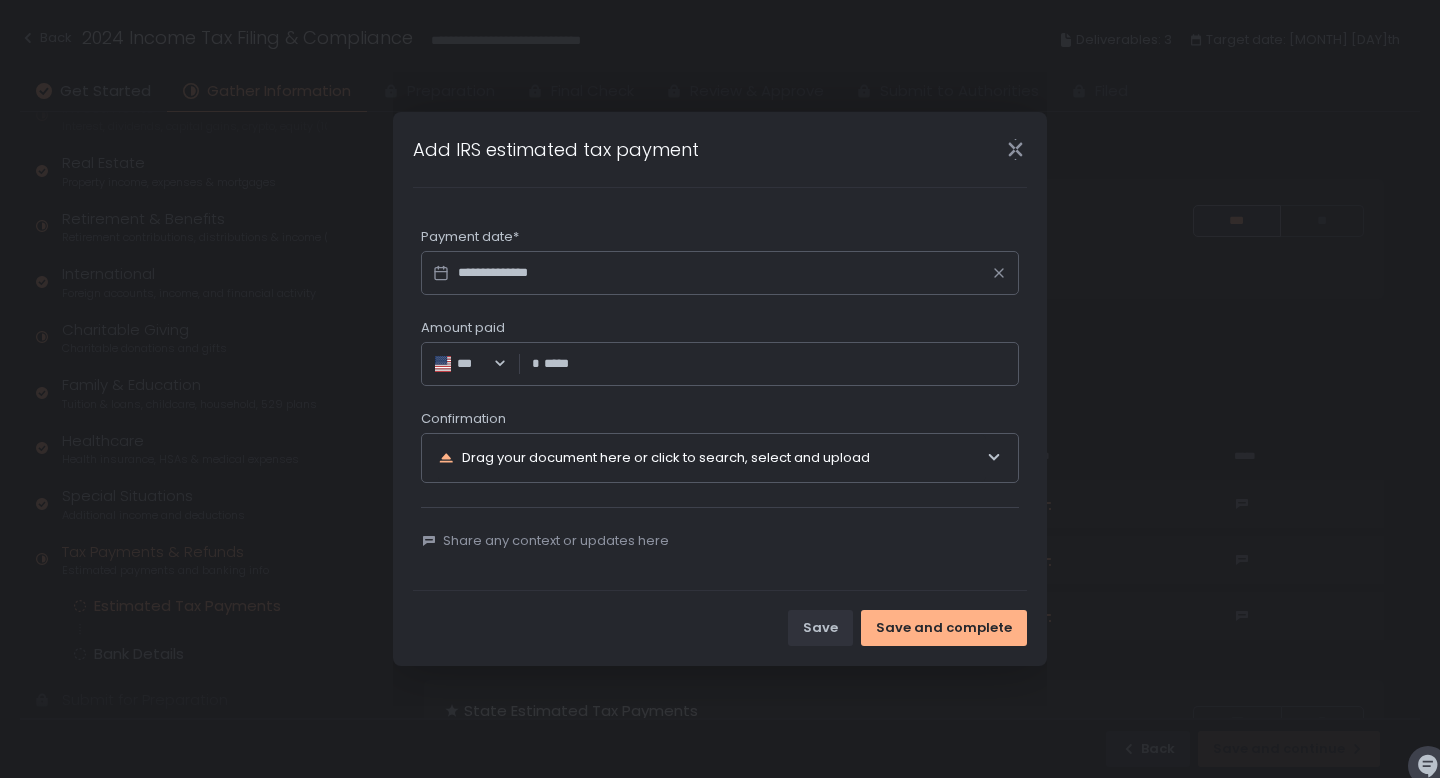 click on "Drag your document here or click to search, select and upload" at bounding box center [720, 458] 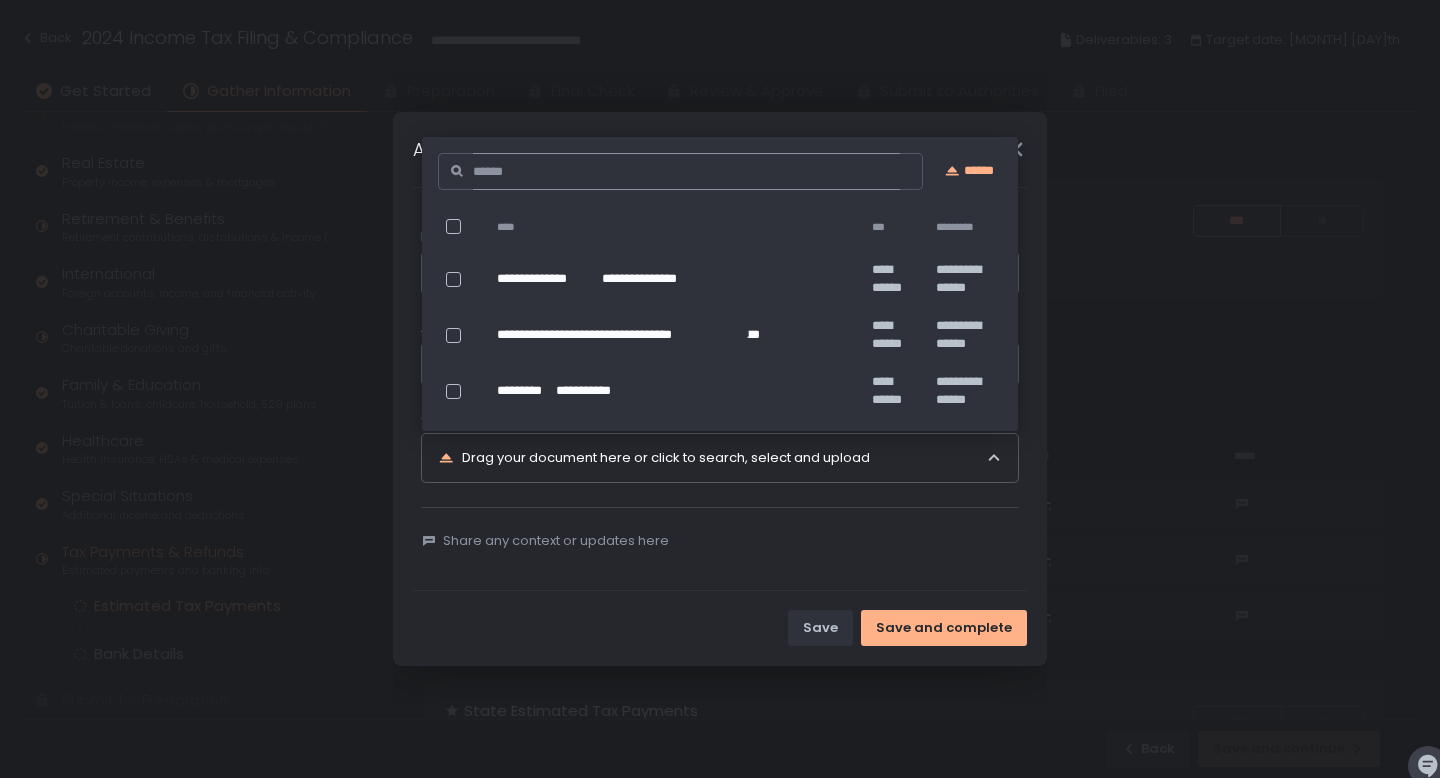 type on "*********" 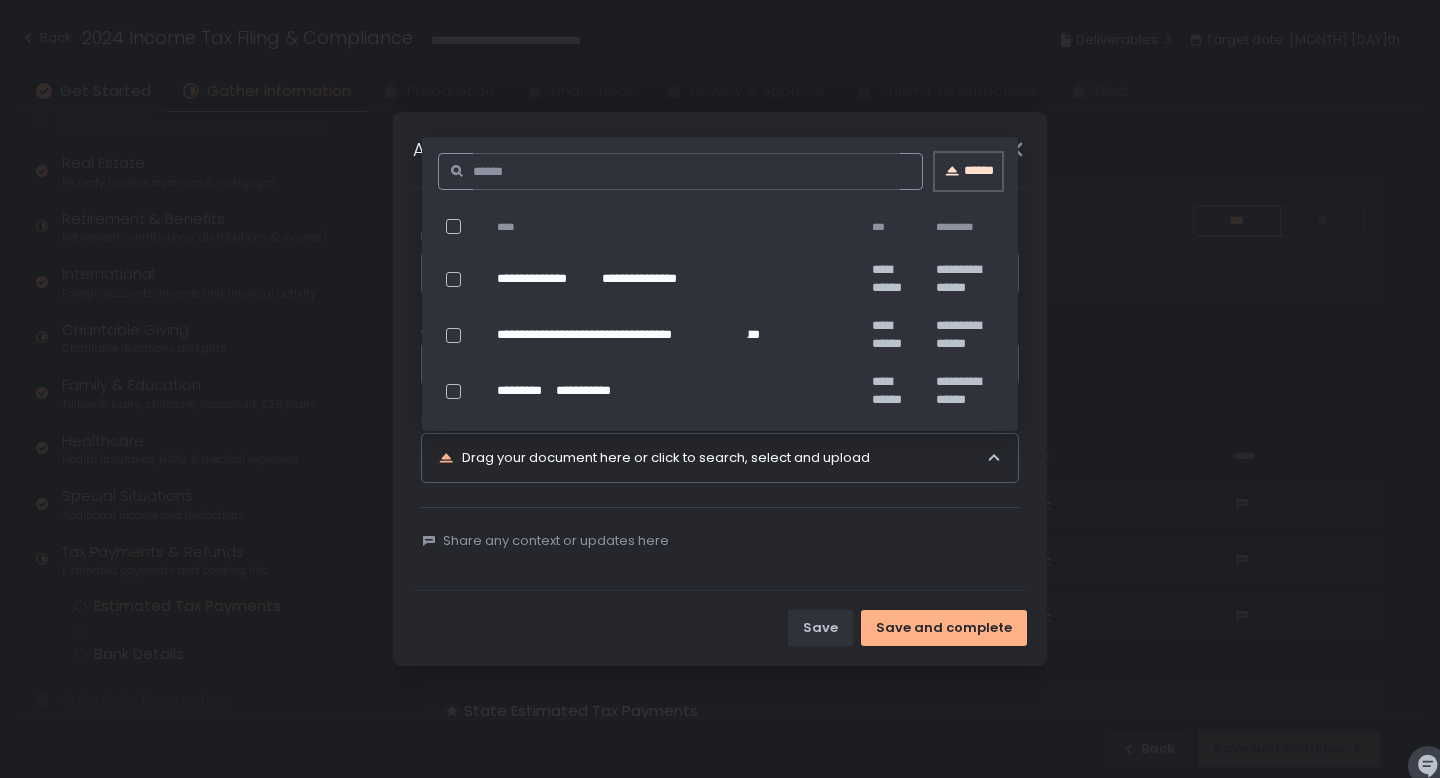click on "******" 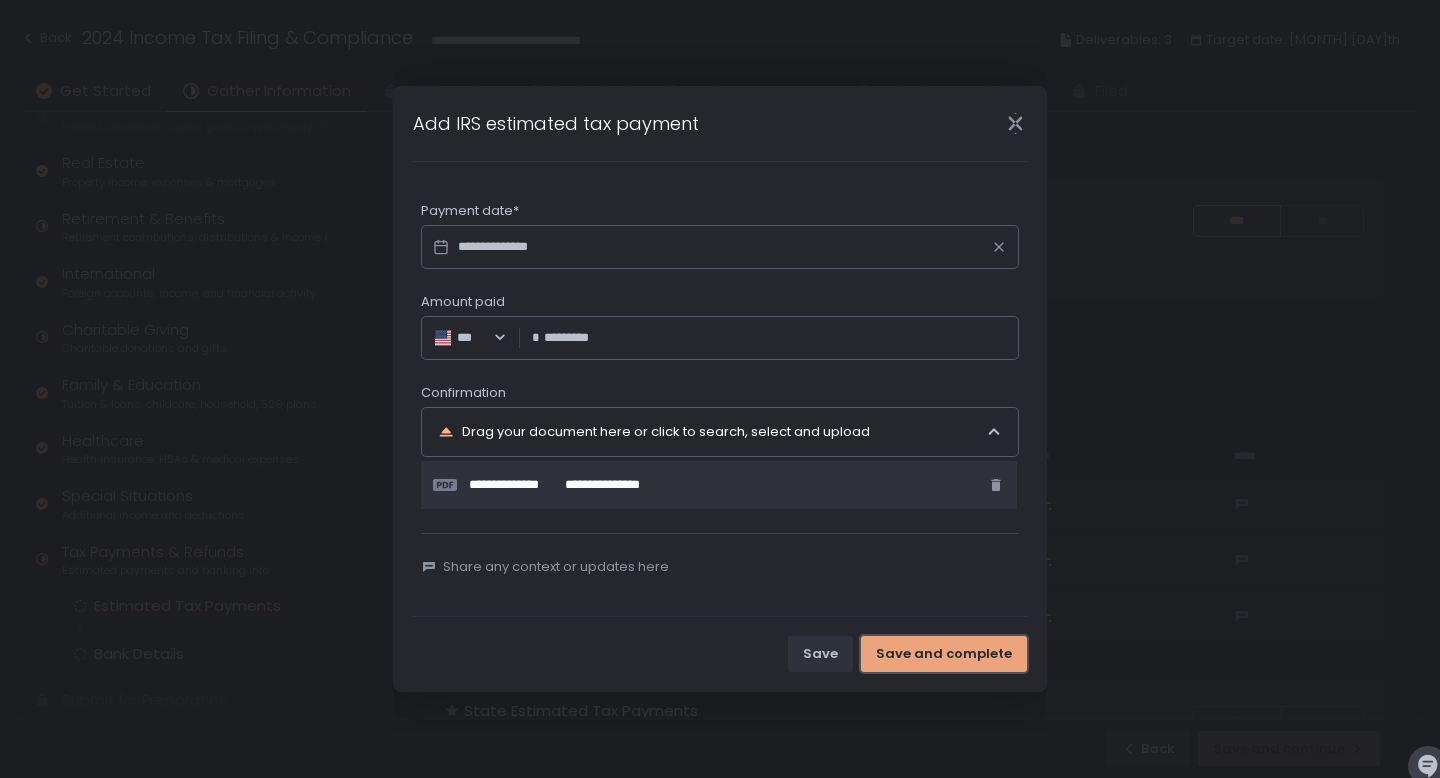 click on "Save and complete" at bounding box center [944, 654] 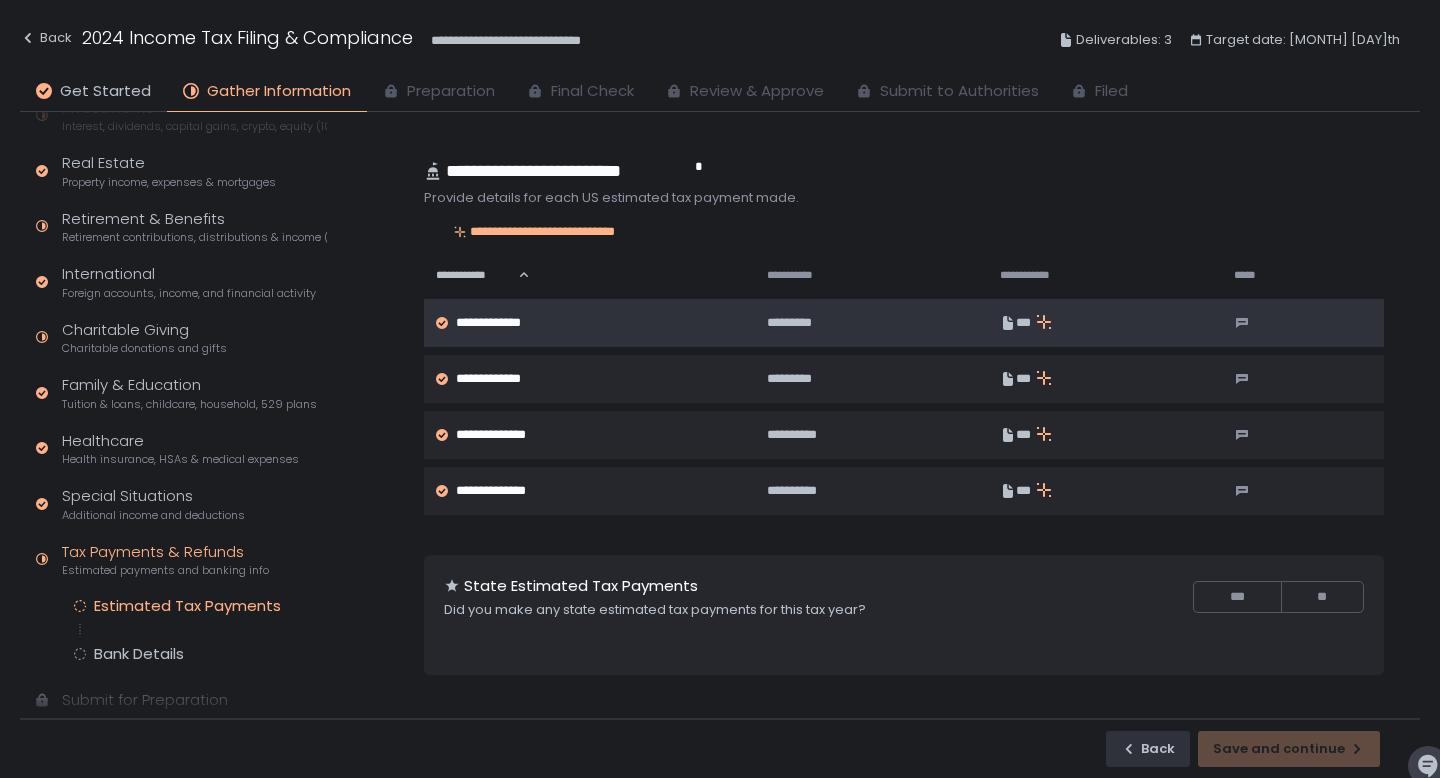 scroll, scrollTop: 0, scrollLeft: 0, axis: both 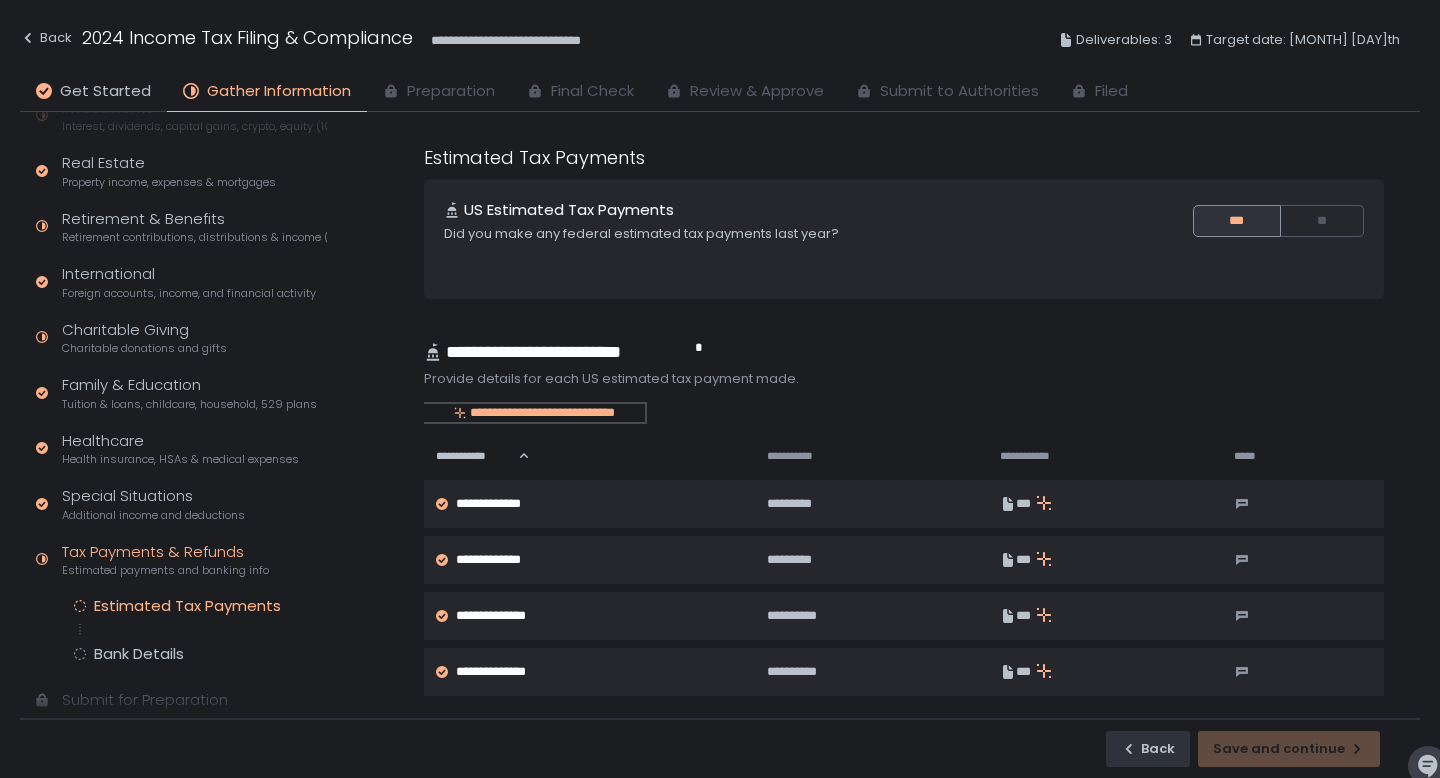 click on "**********" 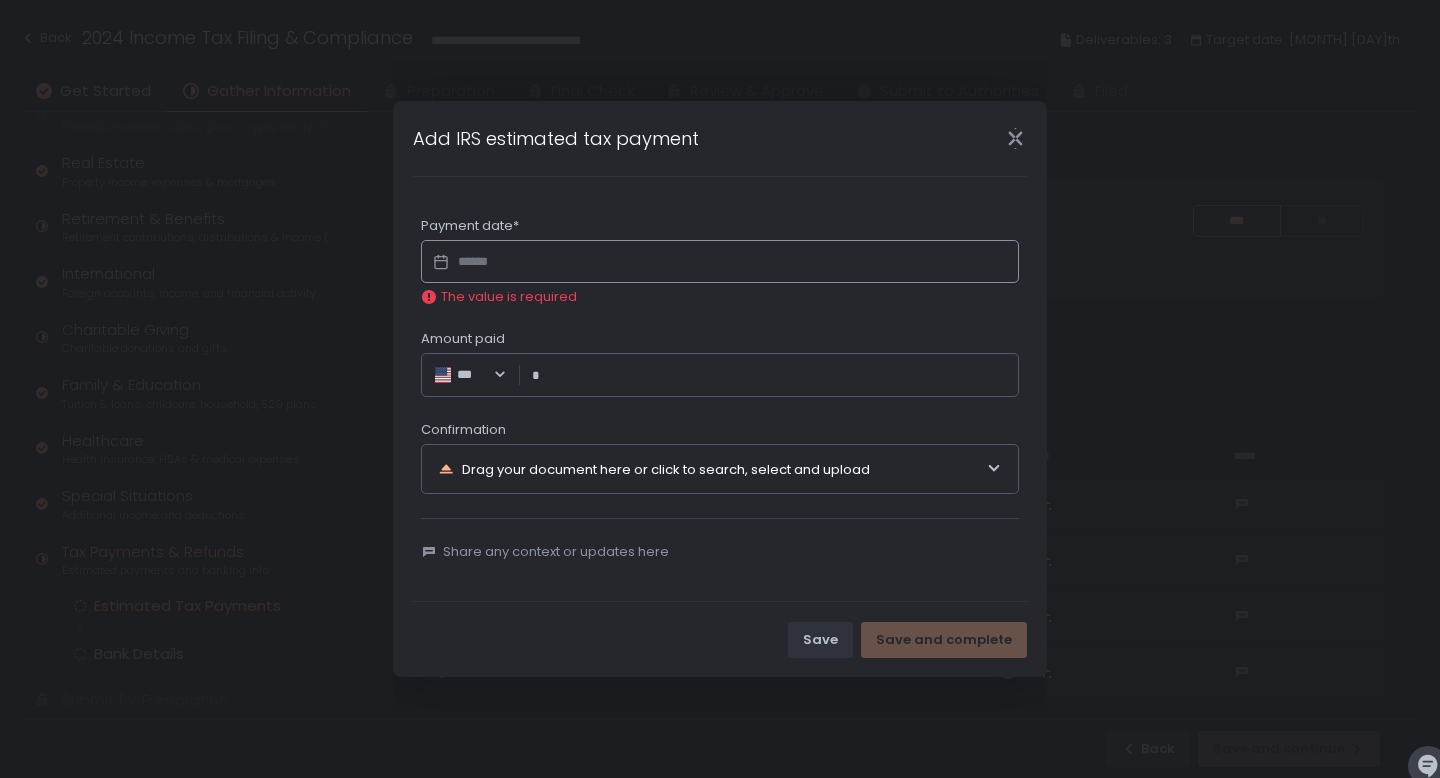 click at bounding box center (720, 262) 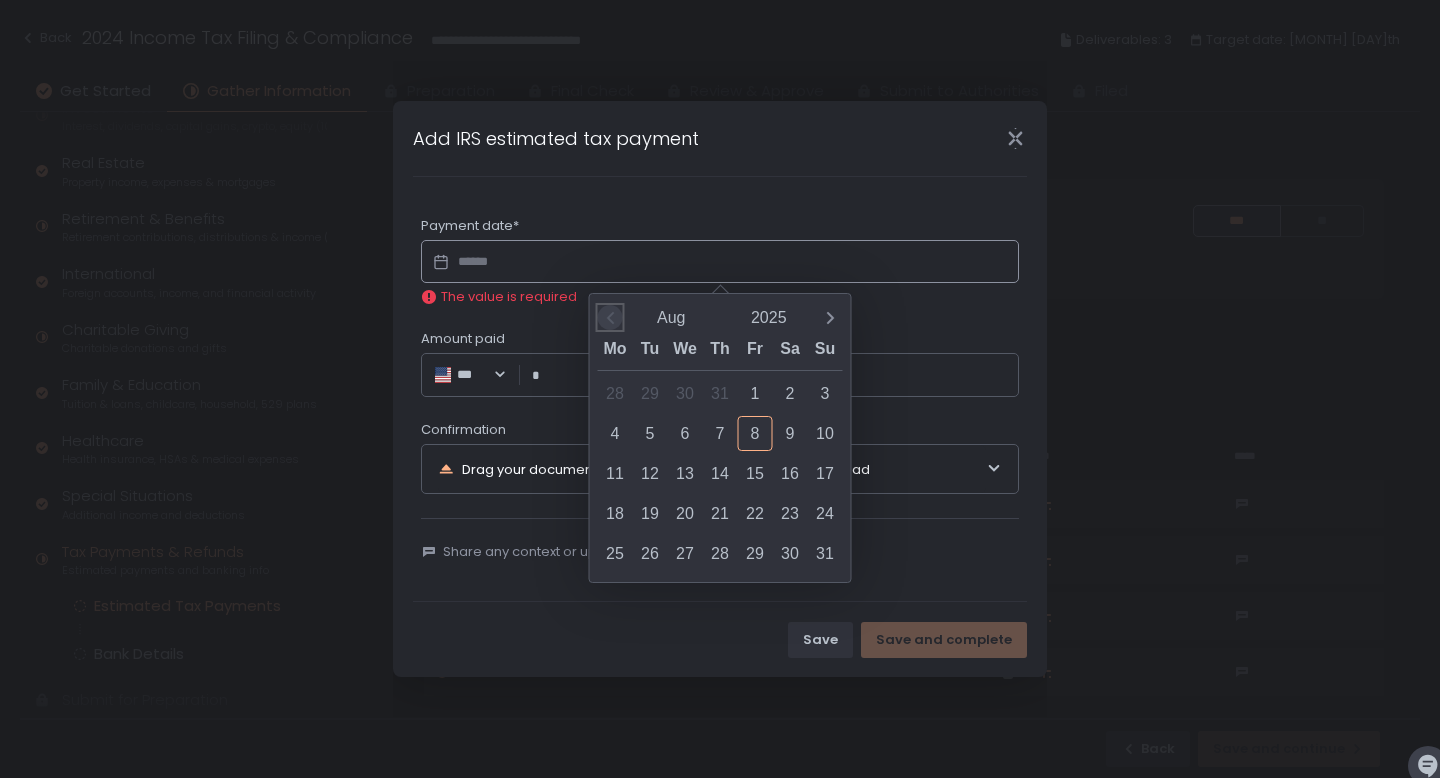 click 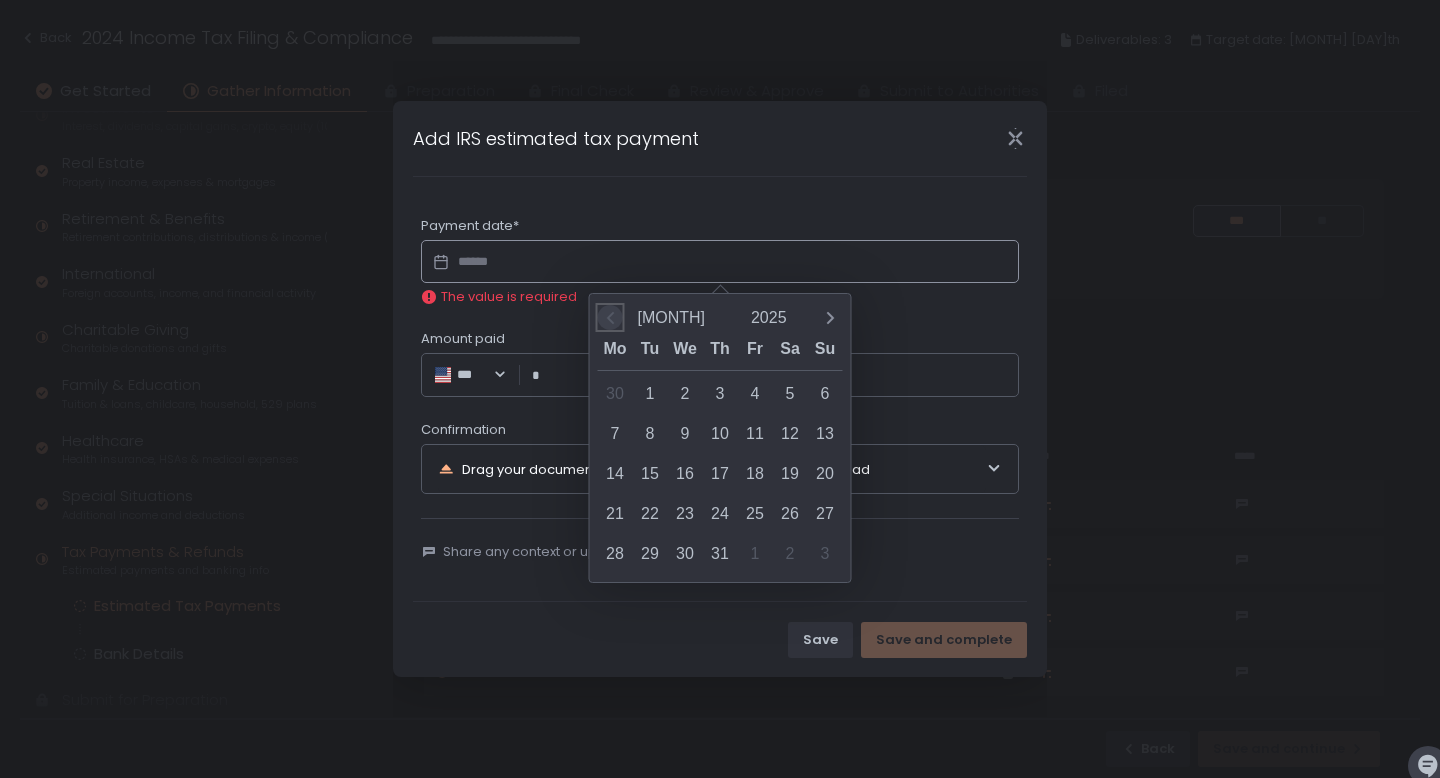 click 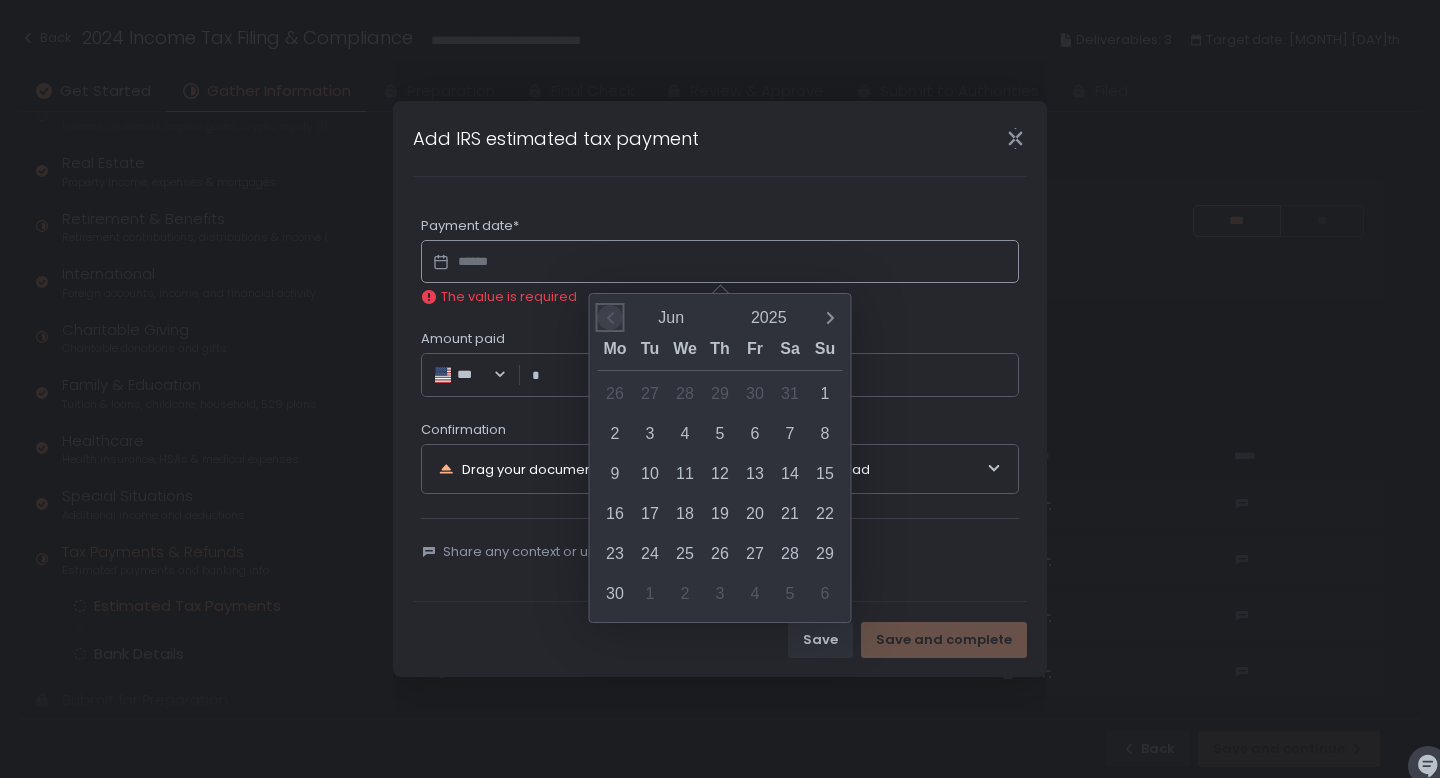 click 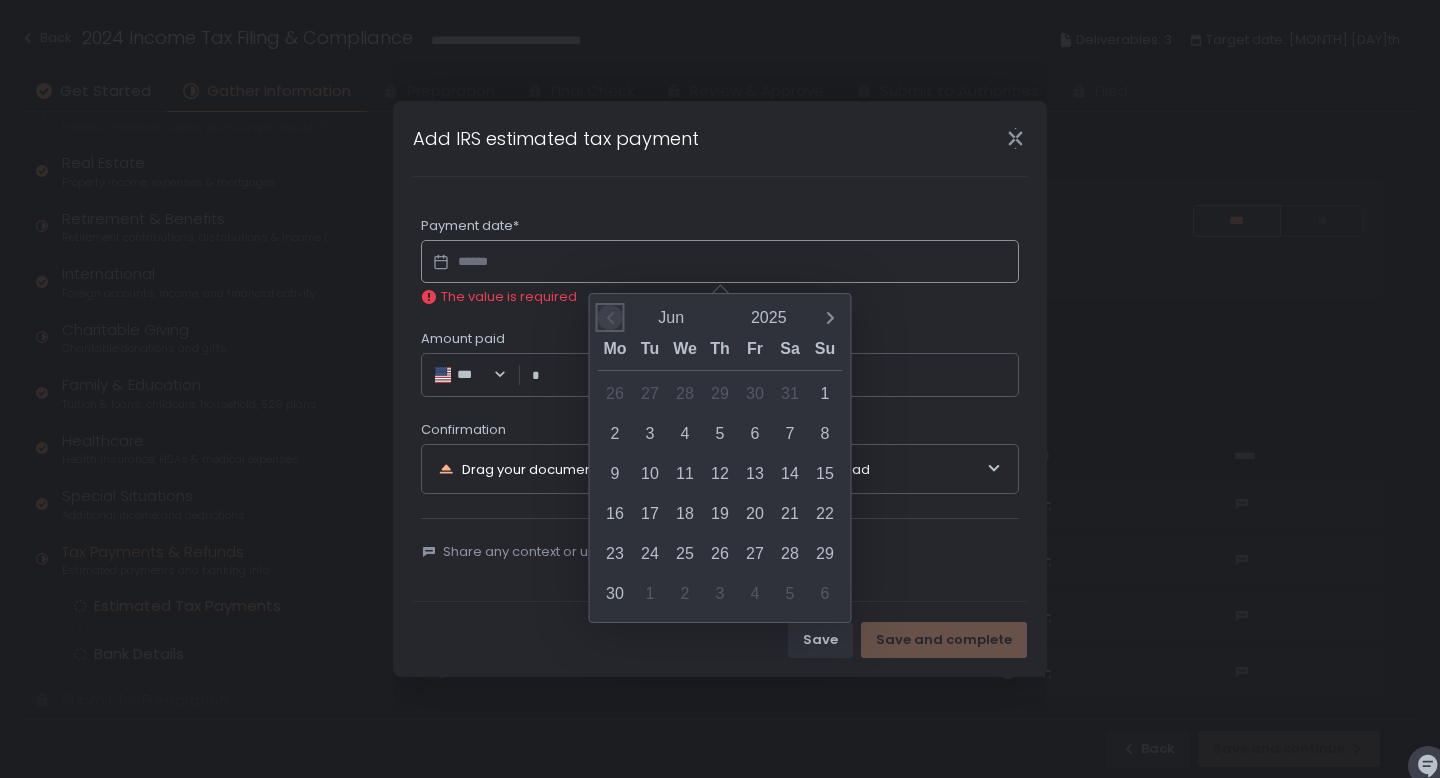 click 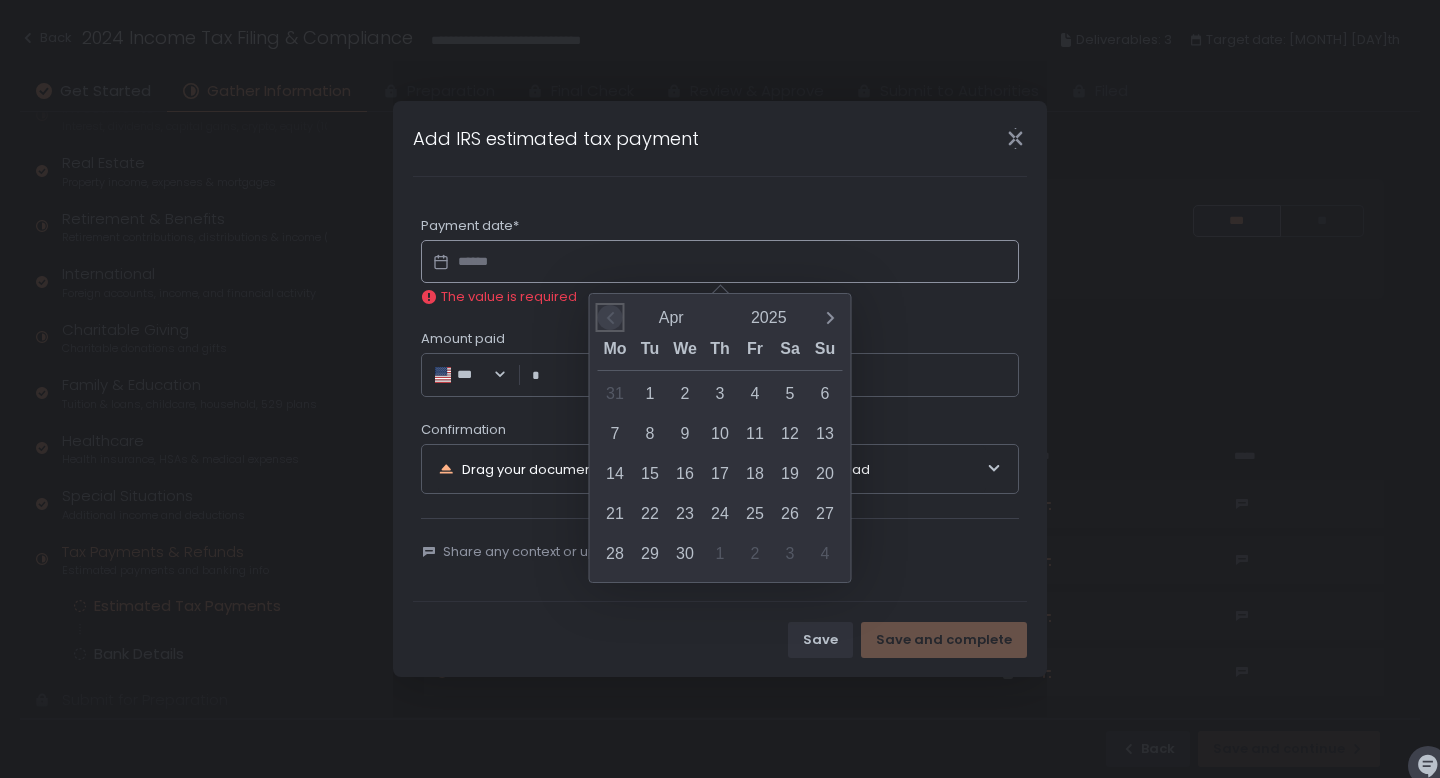 click 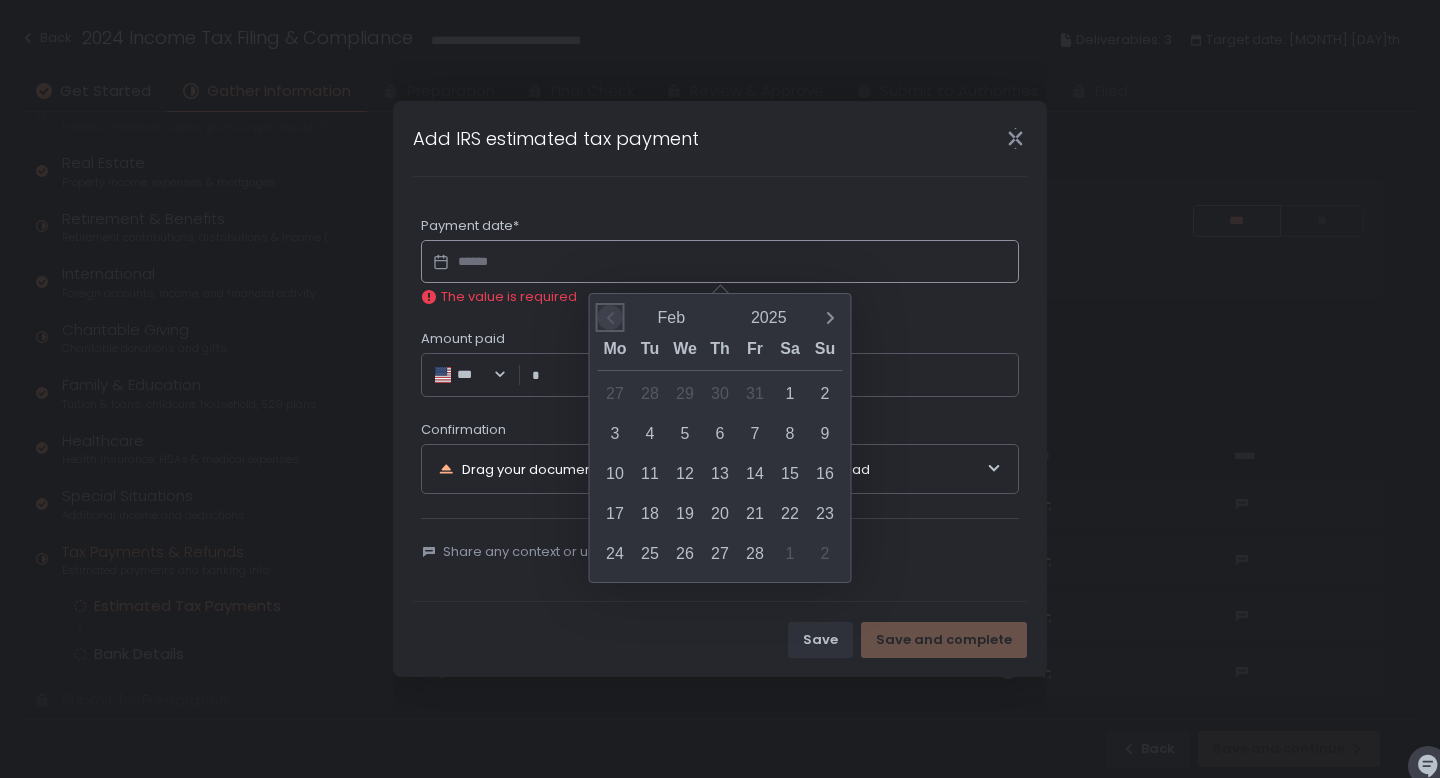 click 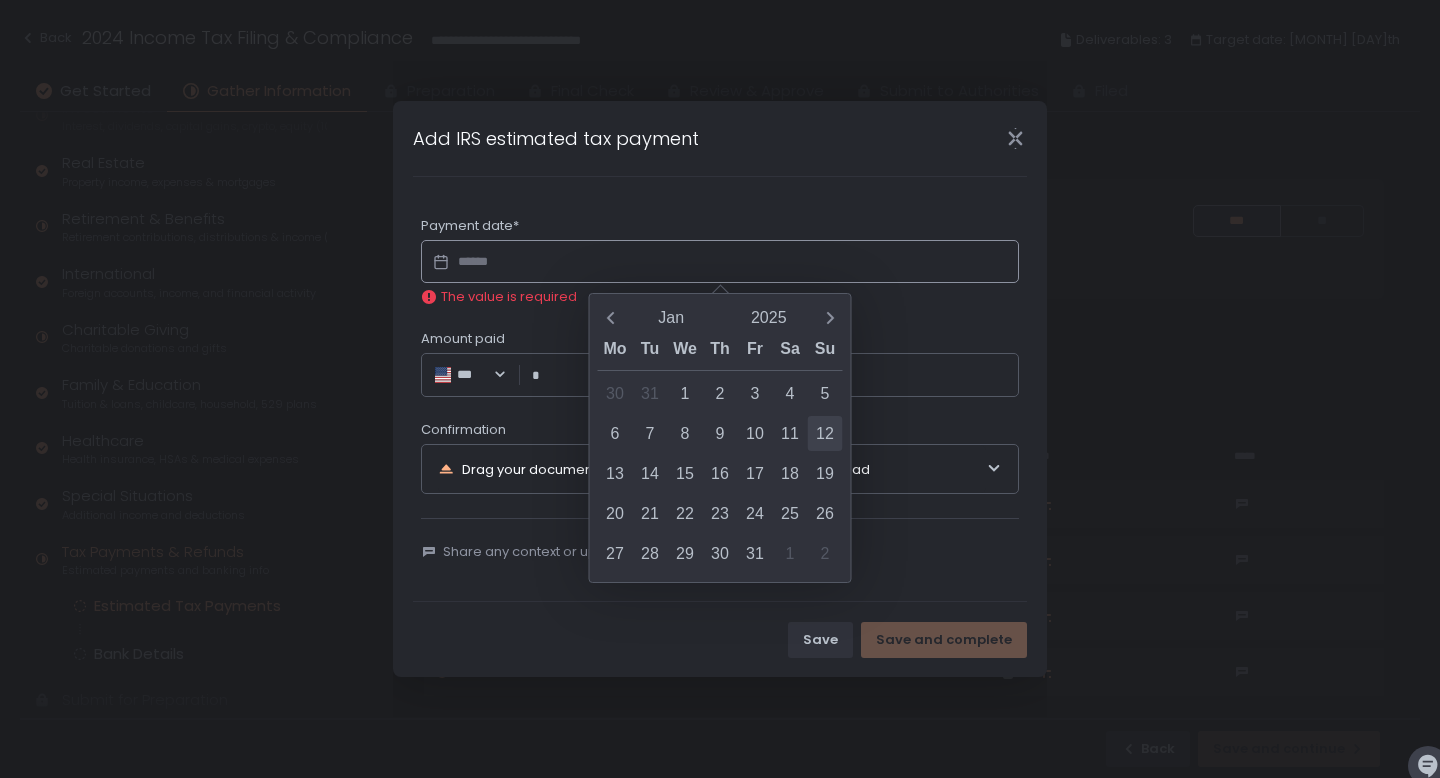 click on "12" at bounding box center [825, 433] 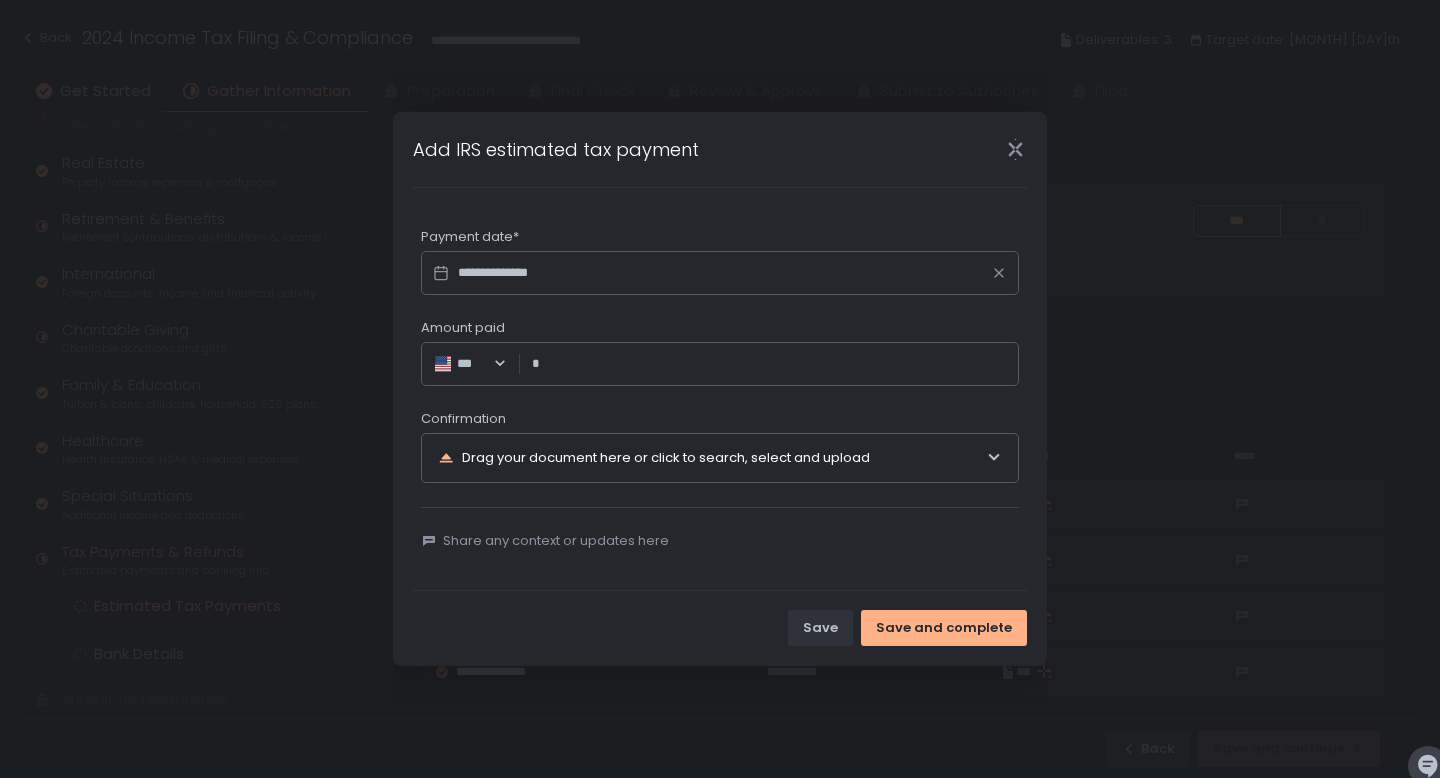 click on "Amount paid" at bounding box center (775, 364) 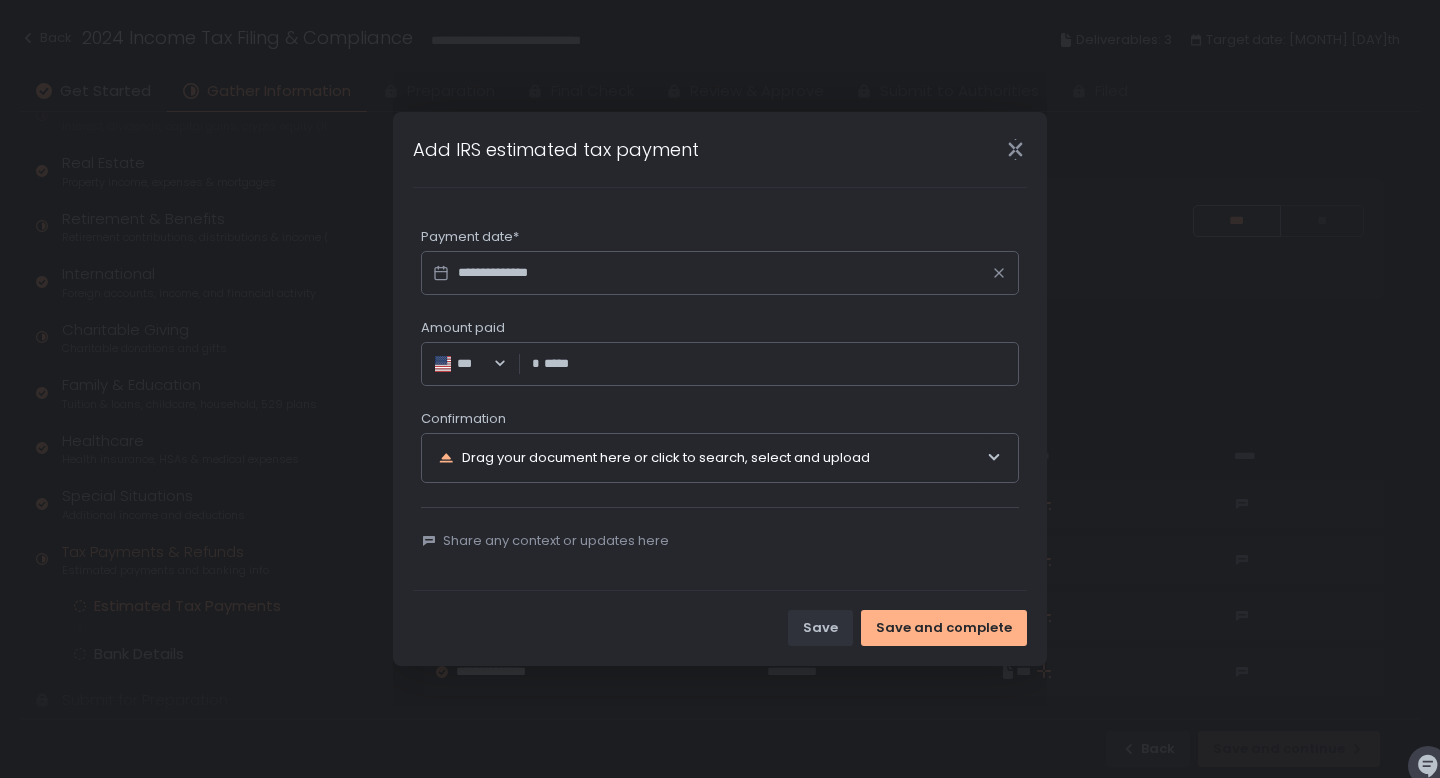 click on "Drag your document here or click to search, select and upload" at bounding box center (712, 458) 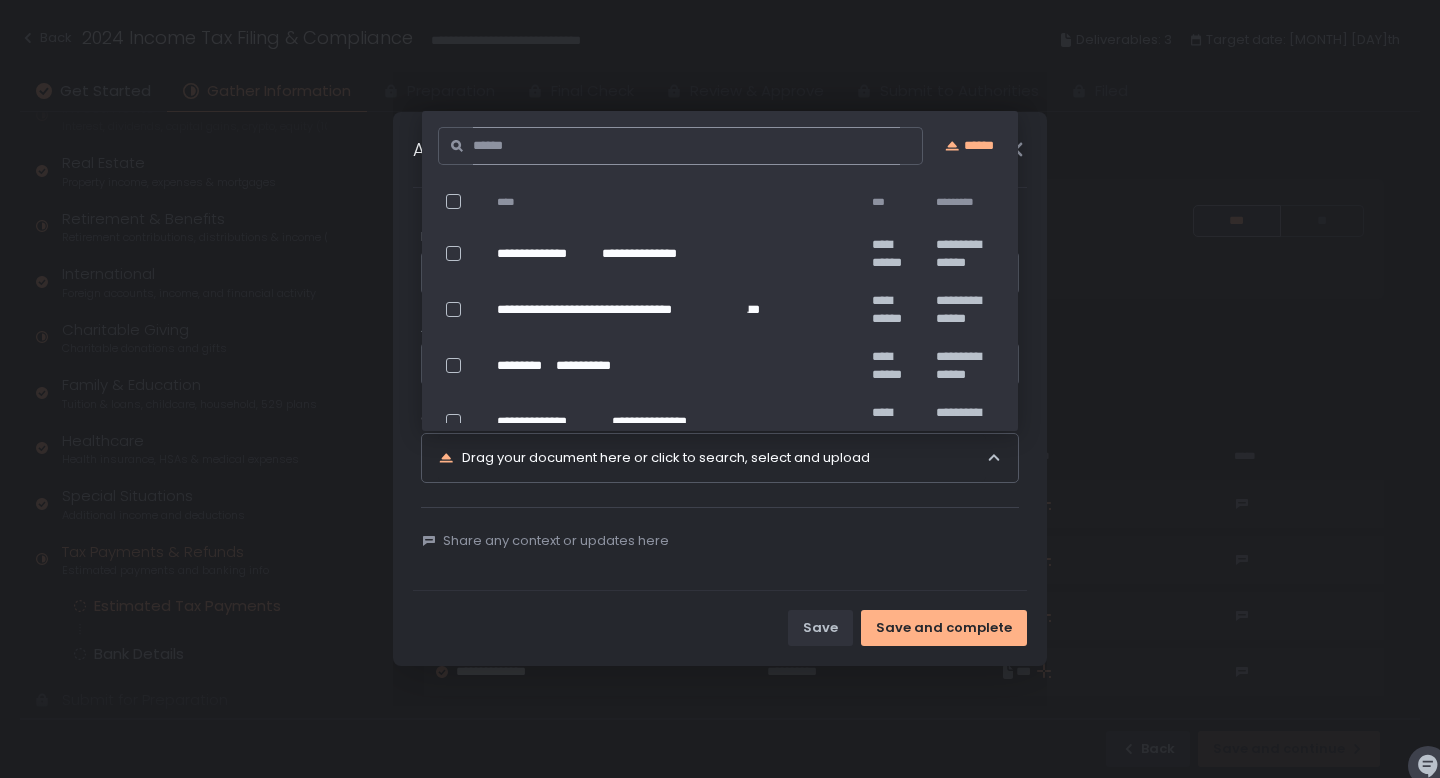 type on "*********" 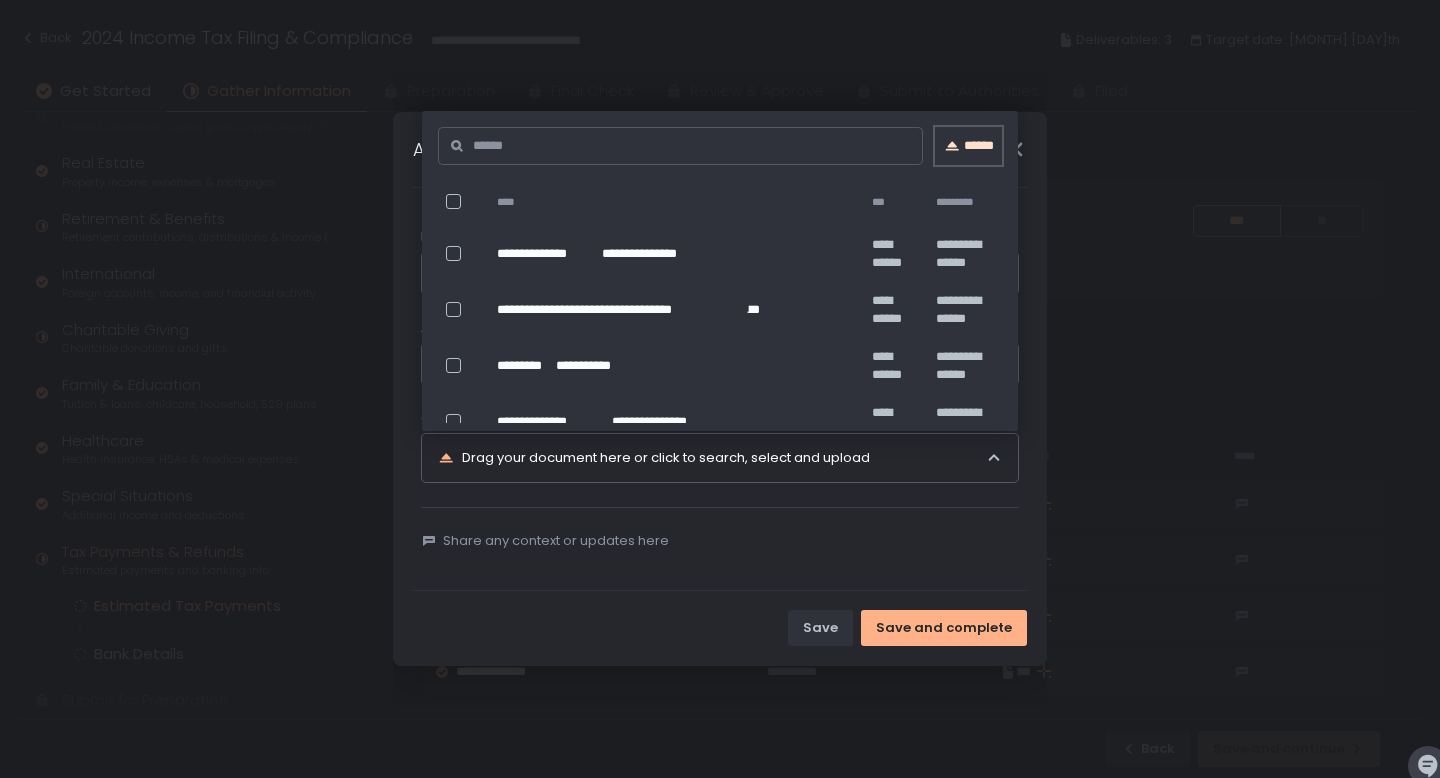 click on "******" 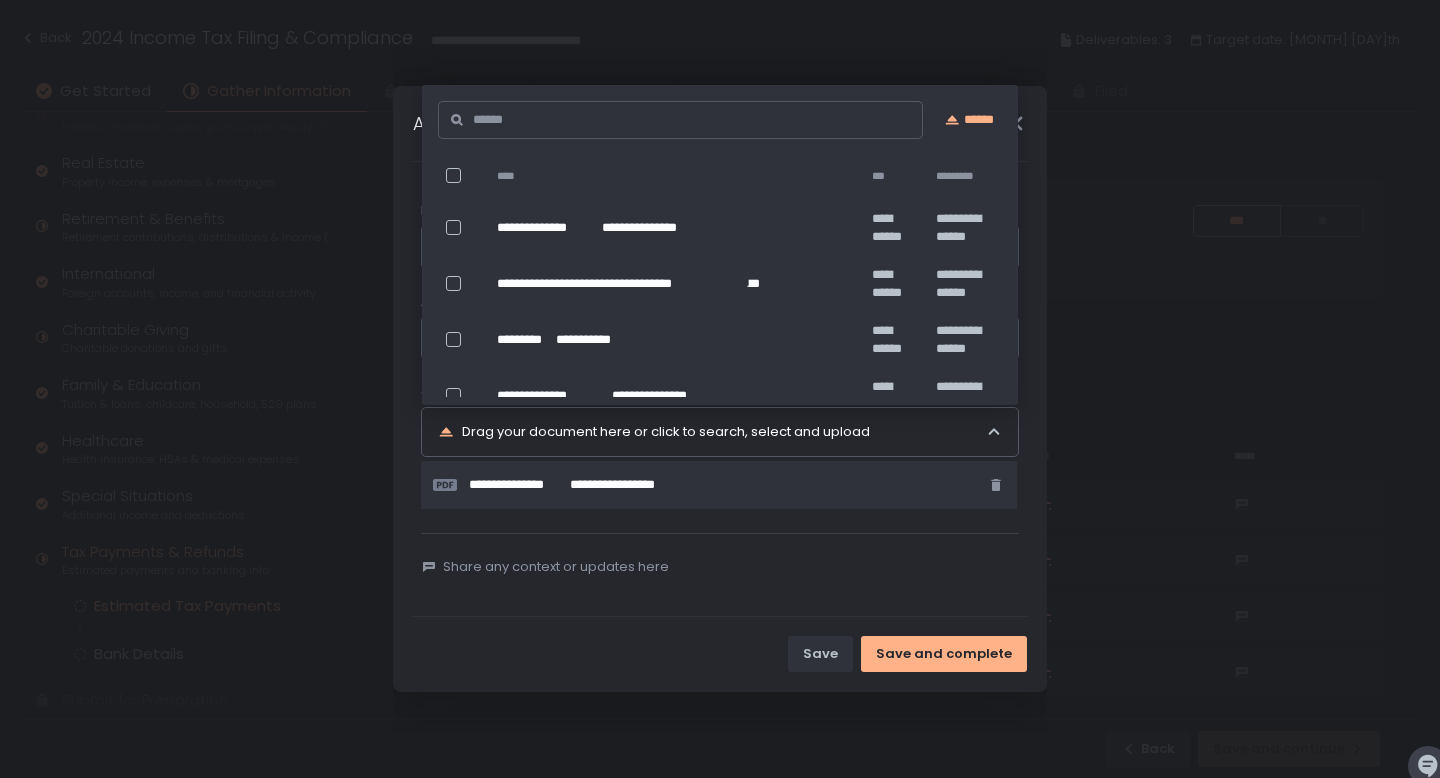 scroll, scrollTop: 86, scrollLeft: 0, axis: vertical 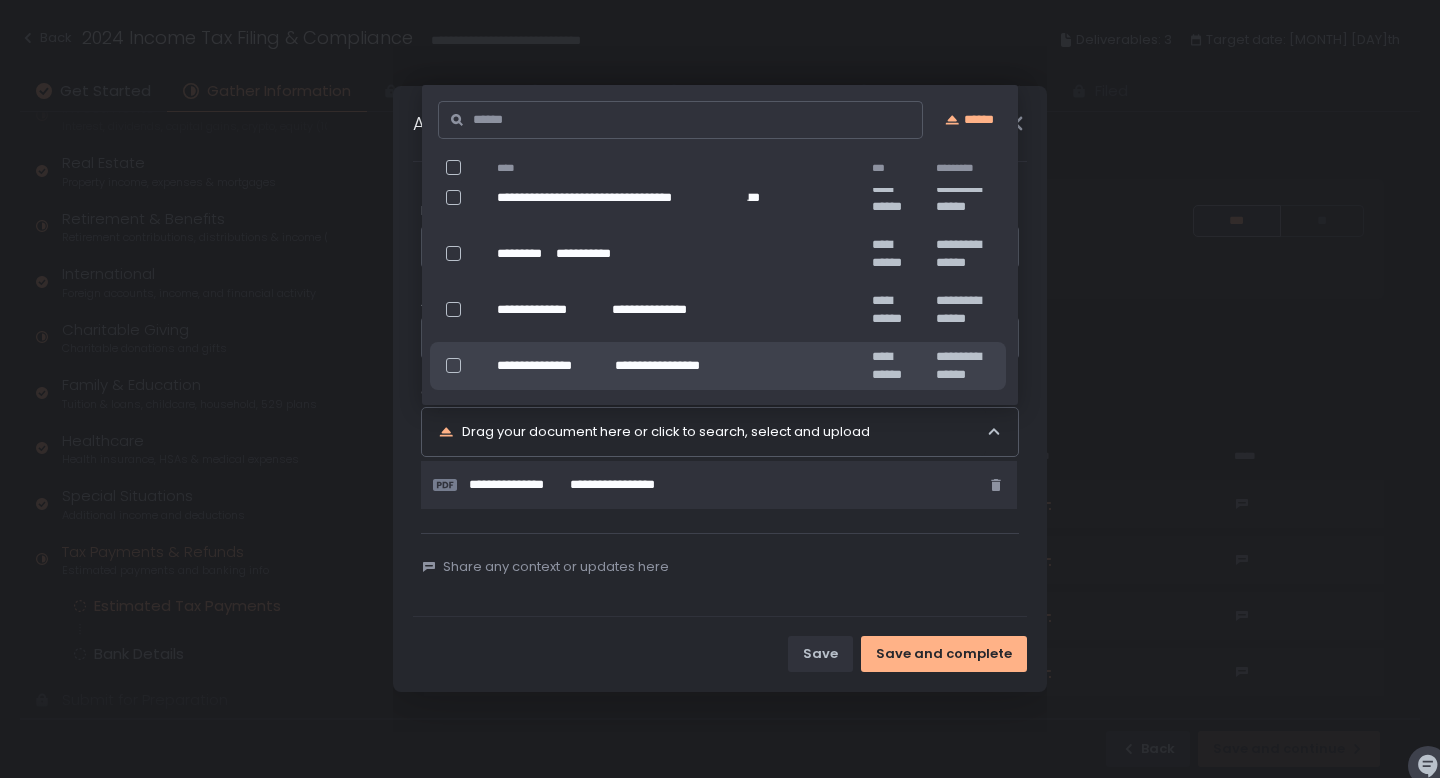click on "**********" at bounding box center (720, 389) 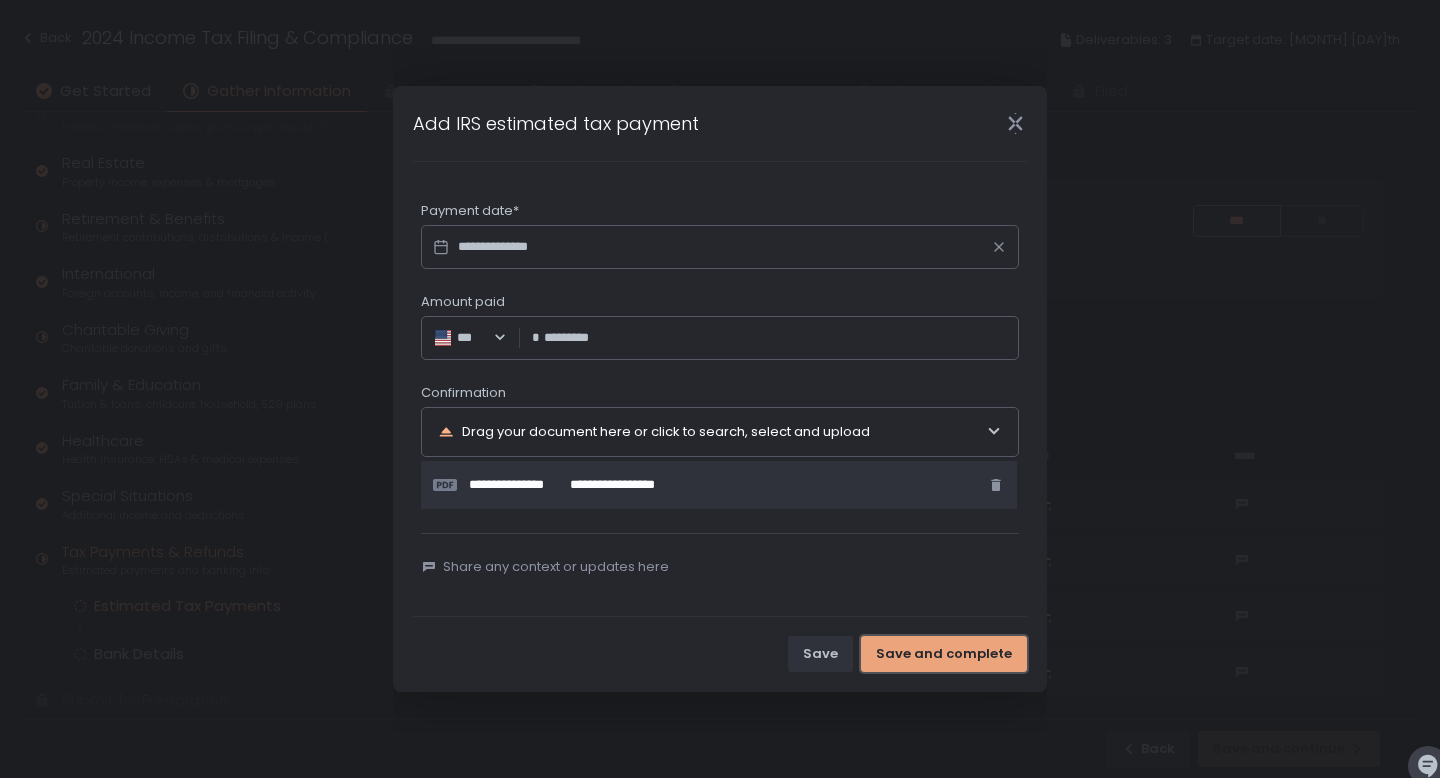 click on "Save and complete" at bounding box center (944, 654) 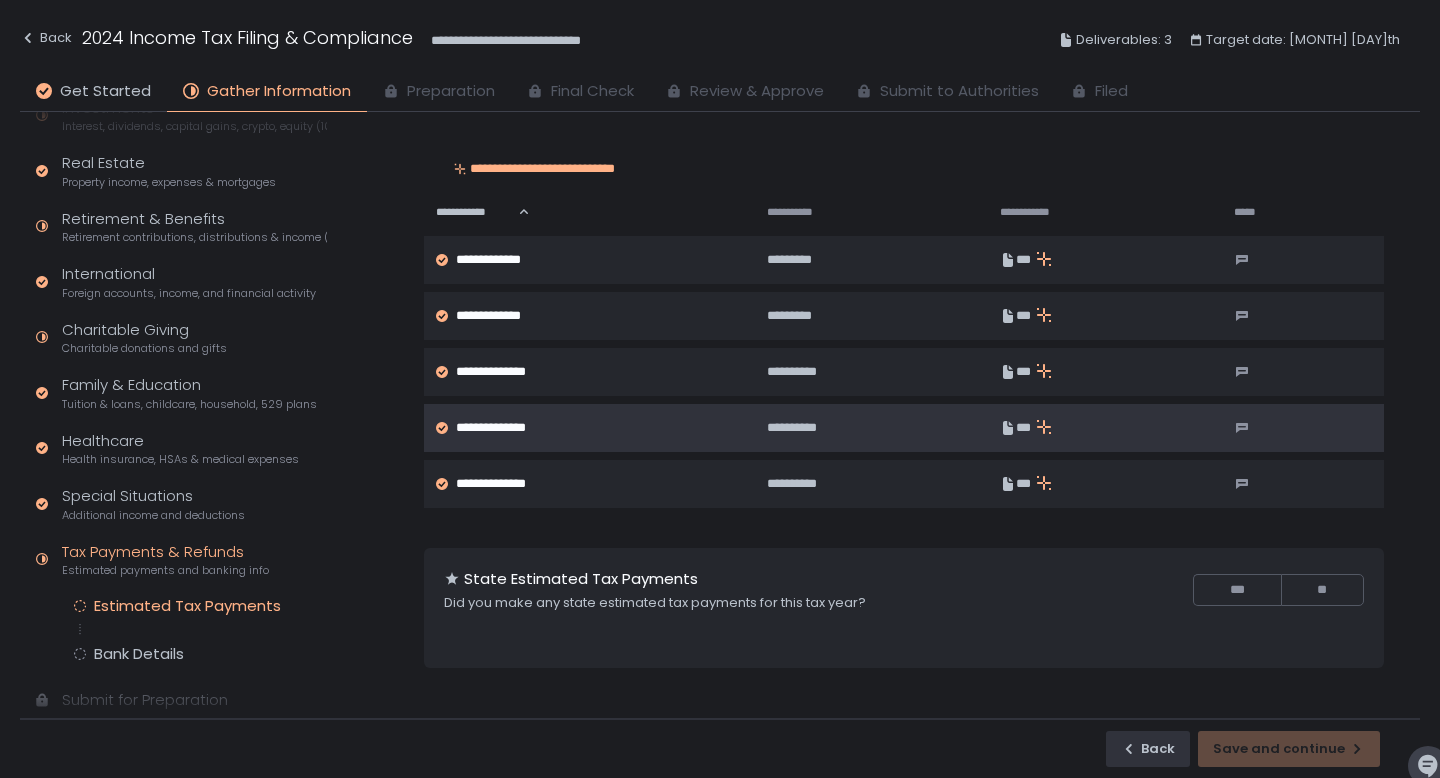 scroll, scrollTop: 385, scrollLeft: 0, axis: vertical 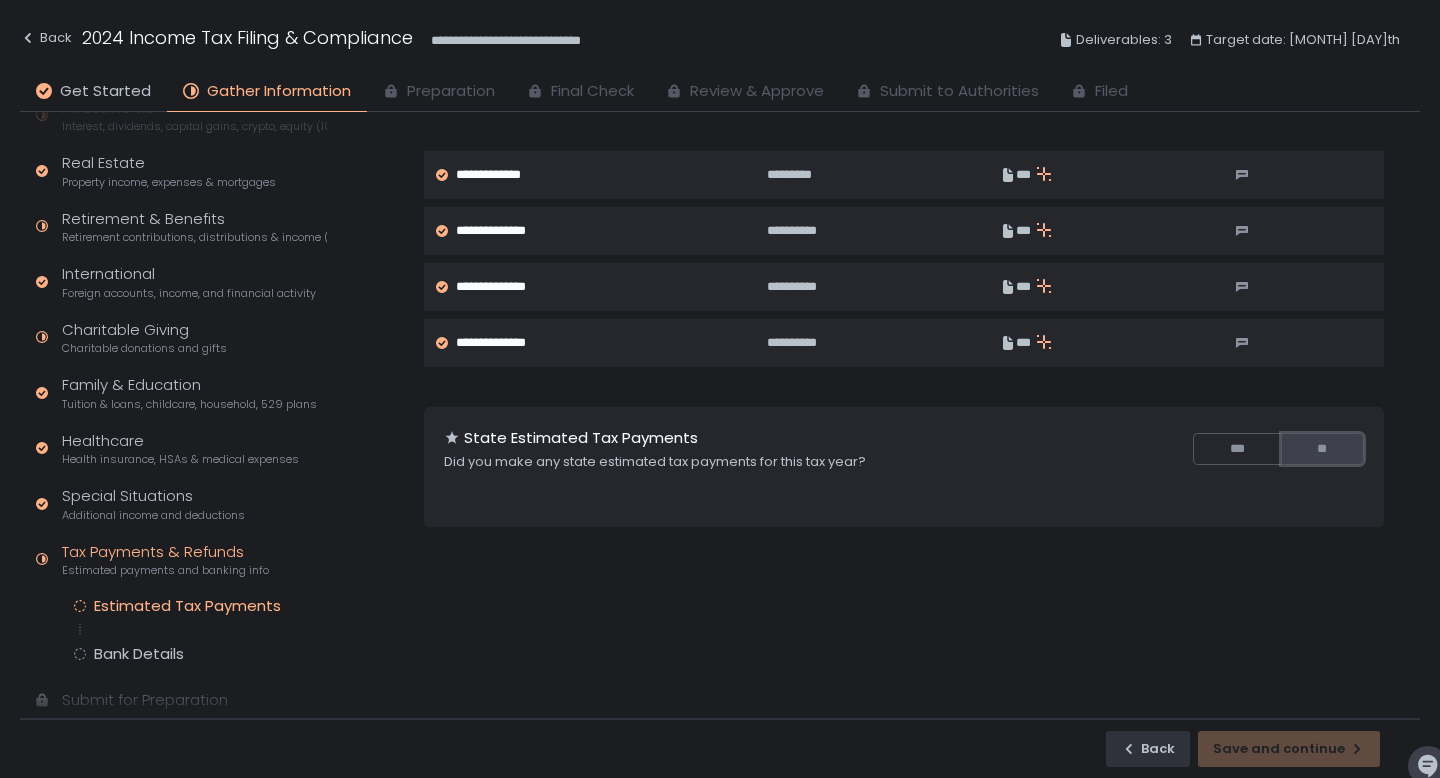 click on "**" at bounding box center (1322, 449) 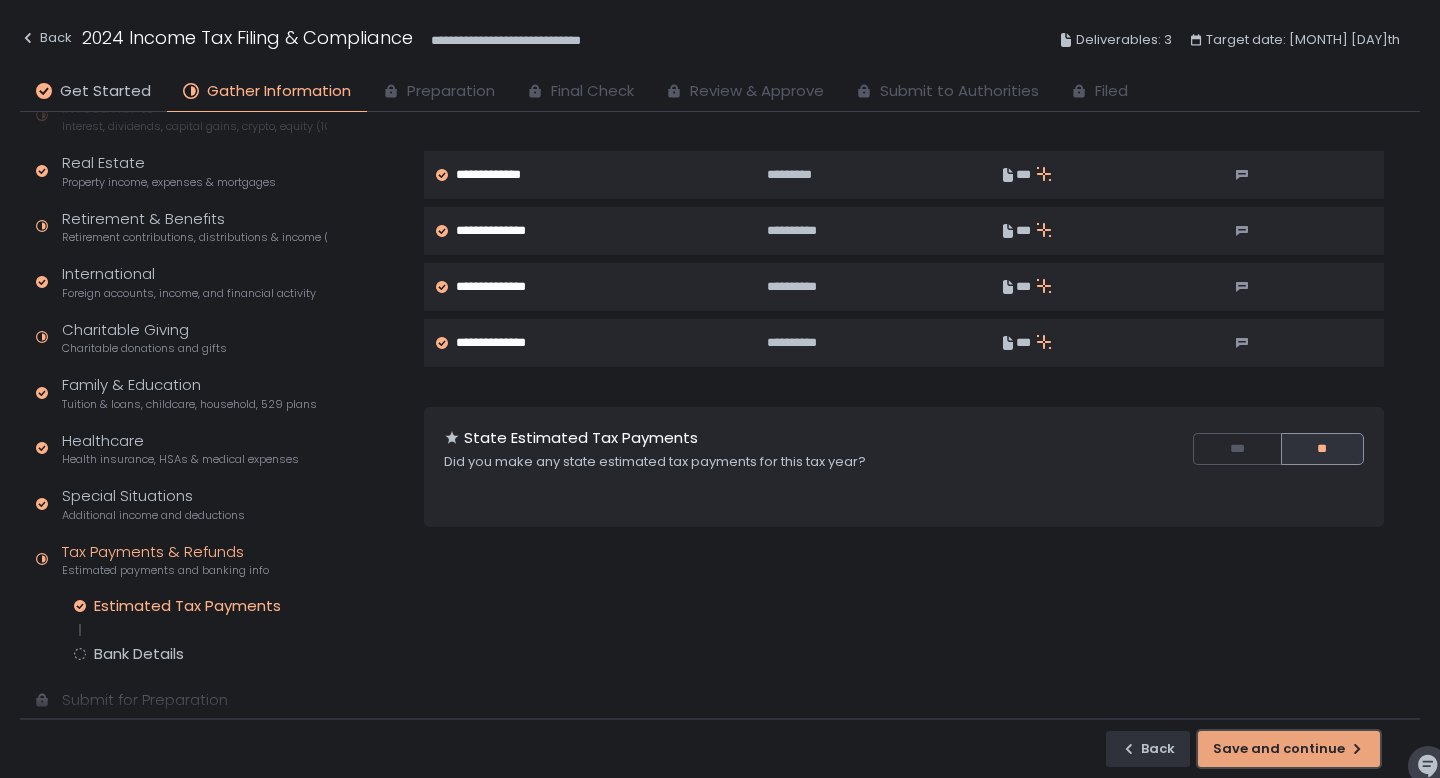 click on "Save and continue" 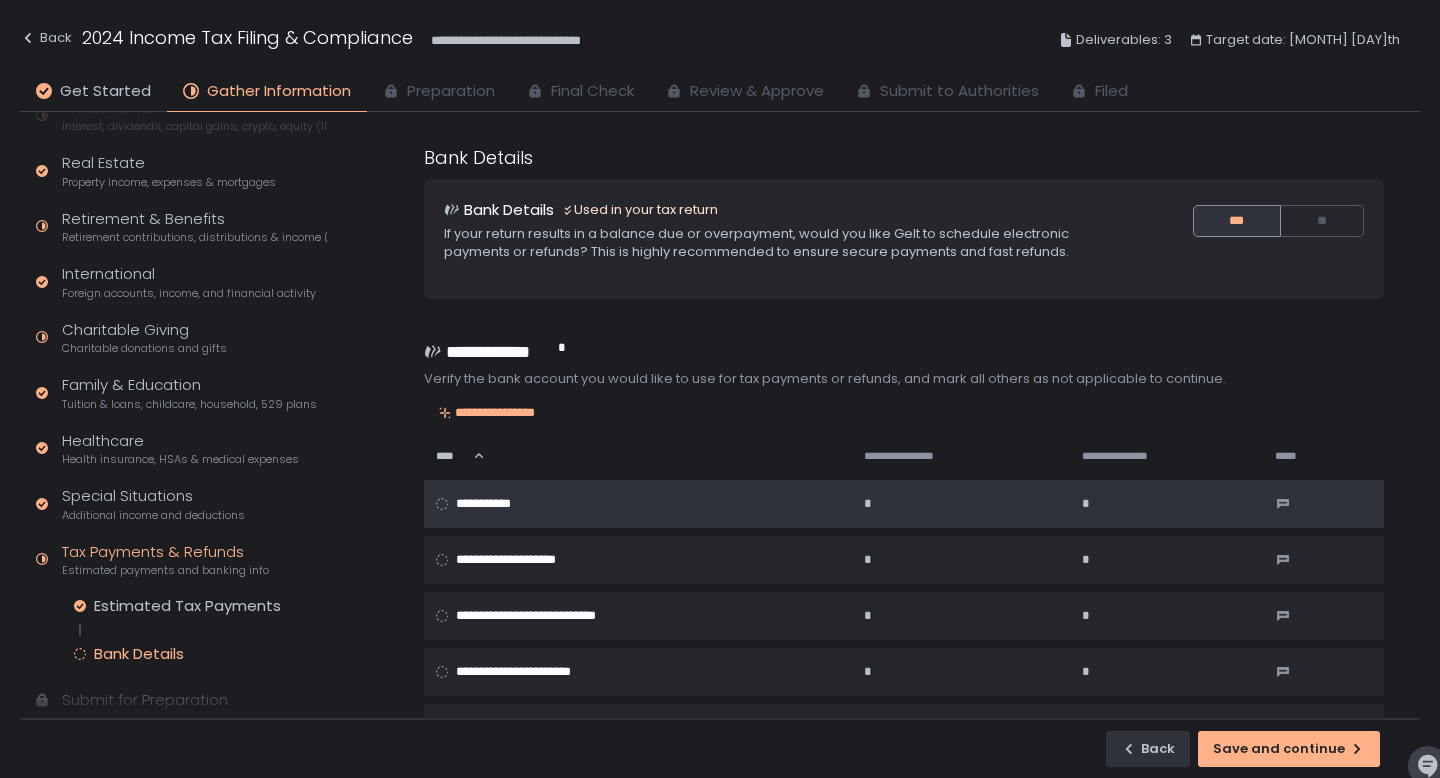 scroll, scrollTop: 69, scrollLeft: 0, axis: vertical 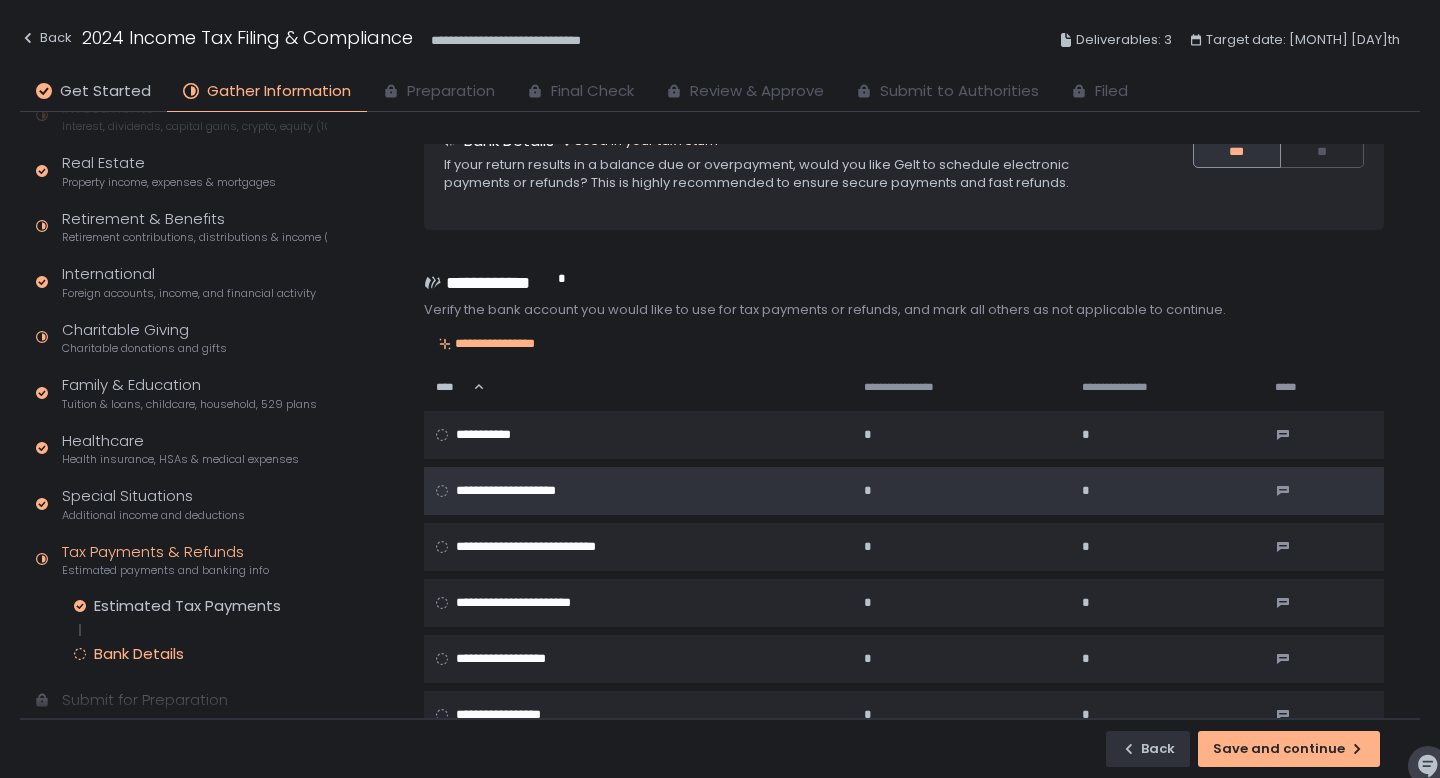 click on "**********" at bounding box center [634, 491] 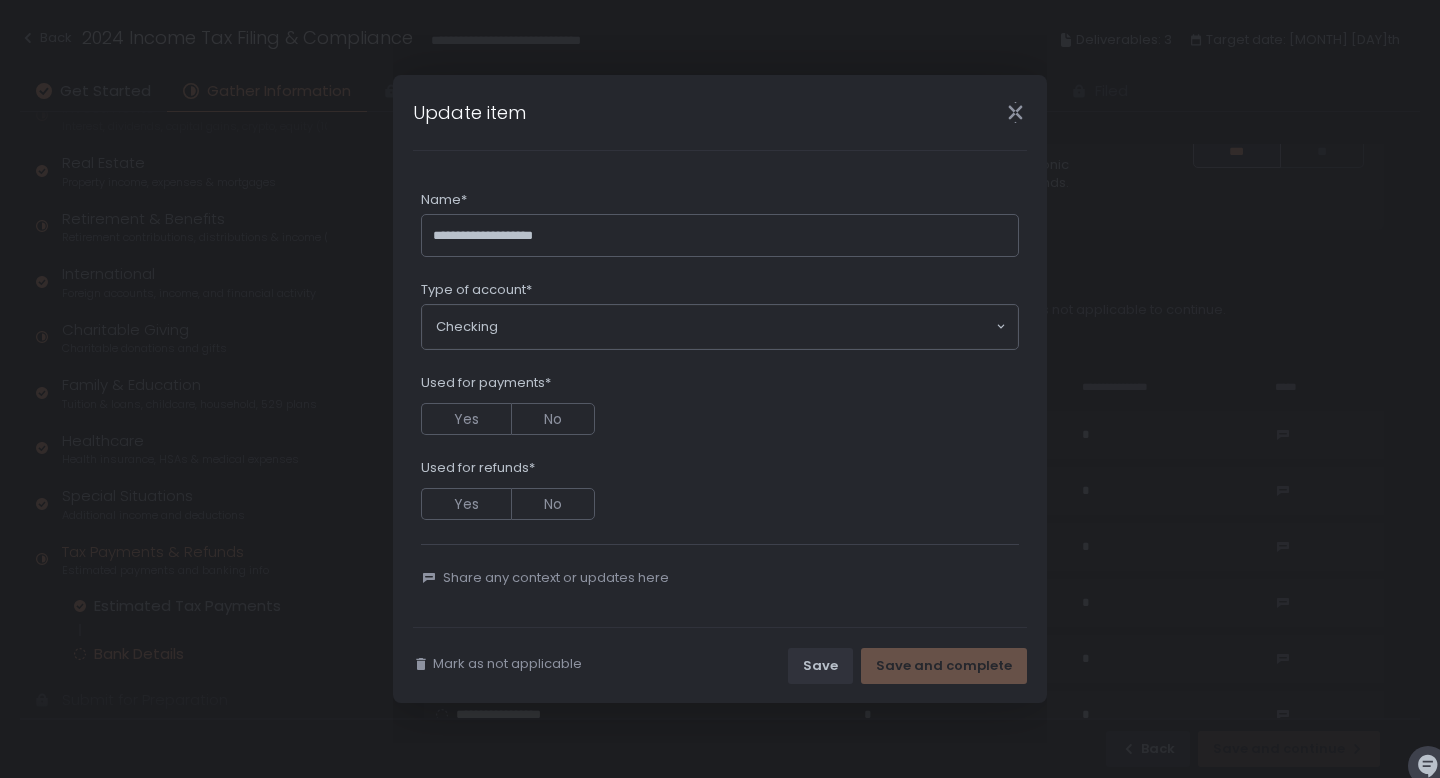 click on "Yes No" 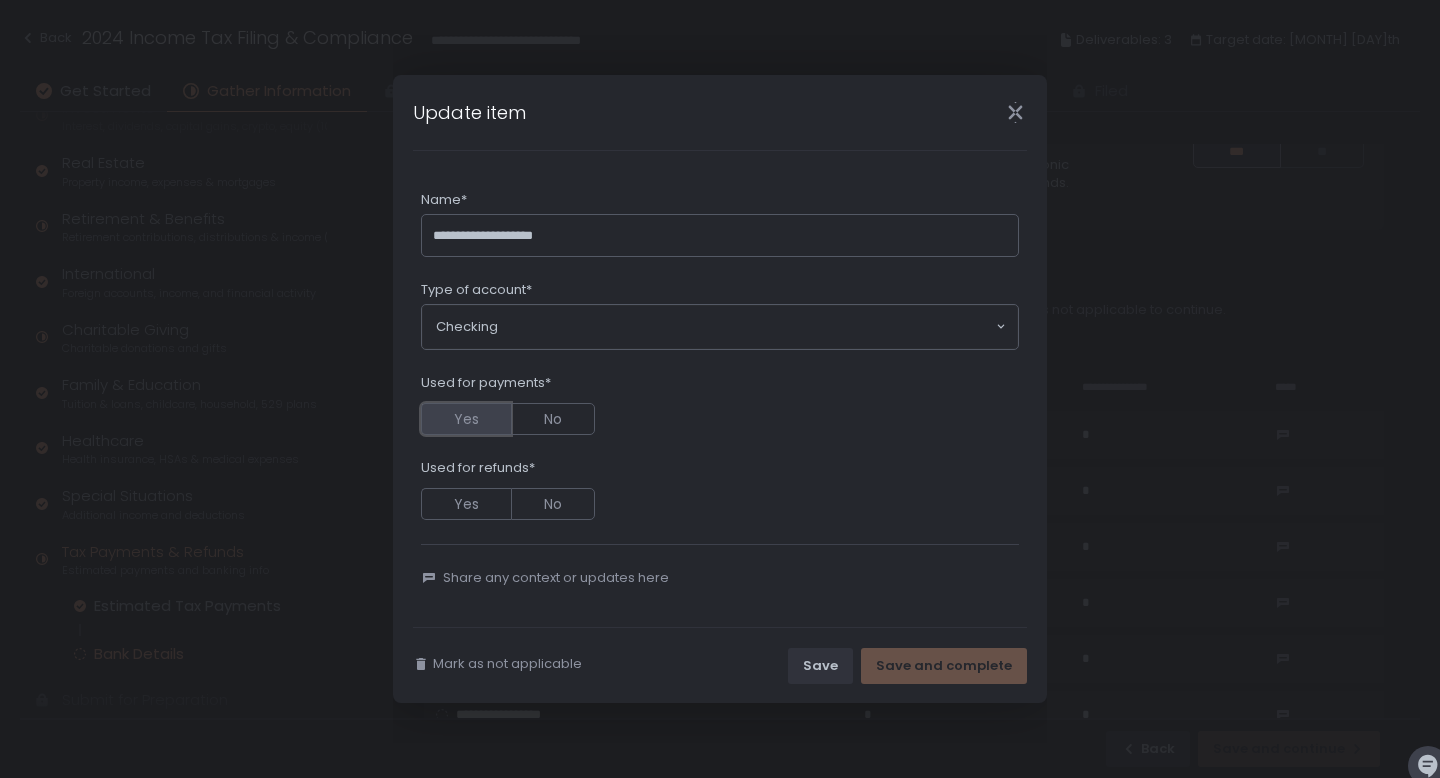 click on "Yes" at bounding box center (466, 419) 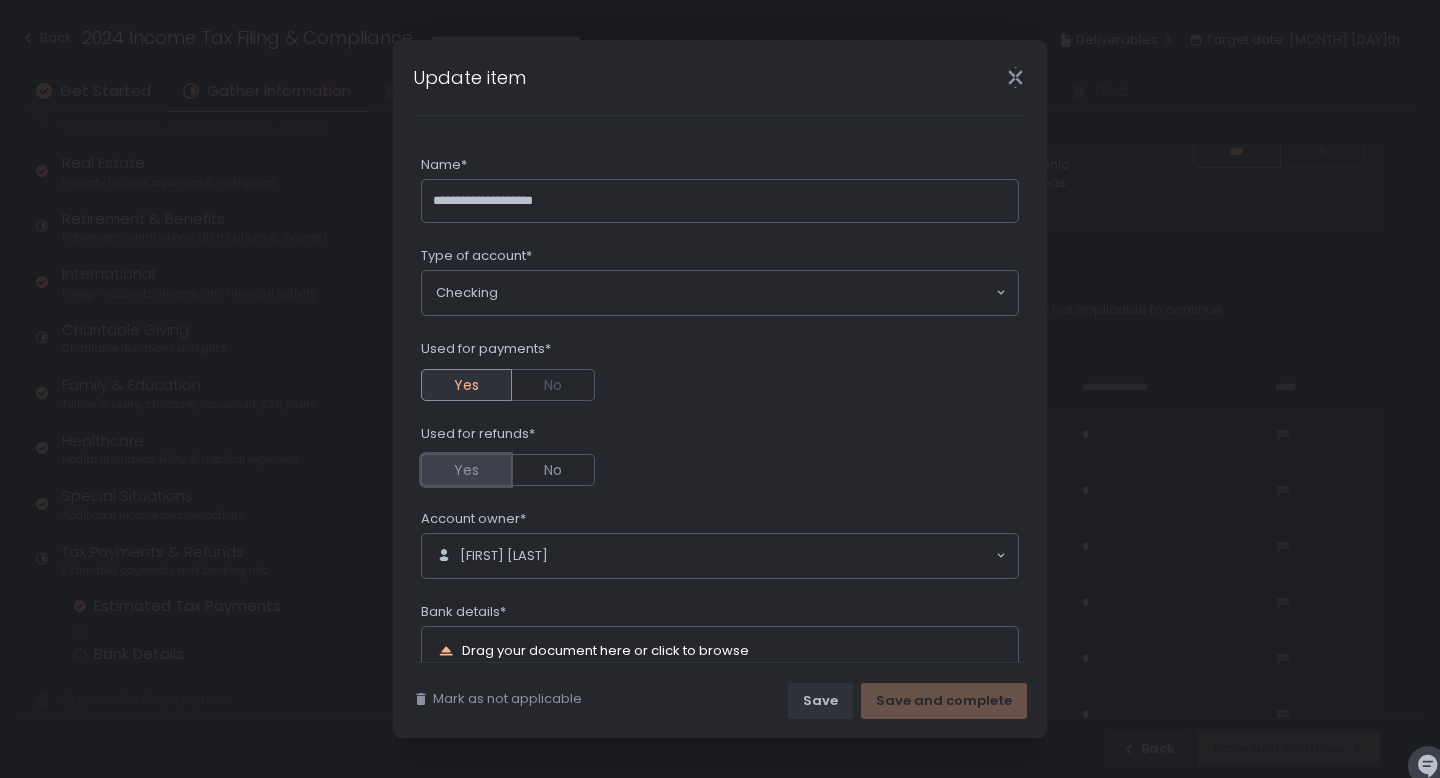 click on "Yes" at bounding box center (466, 470) 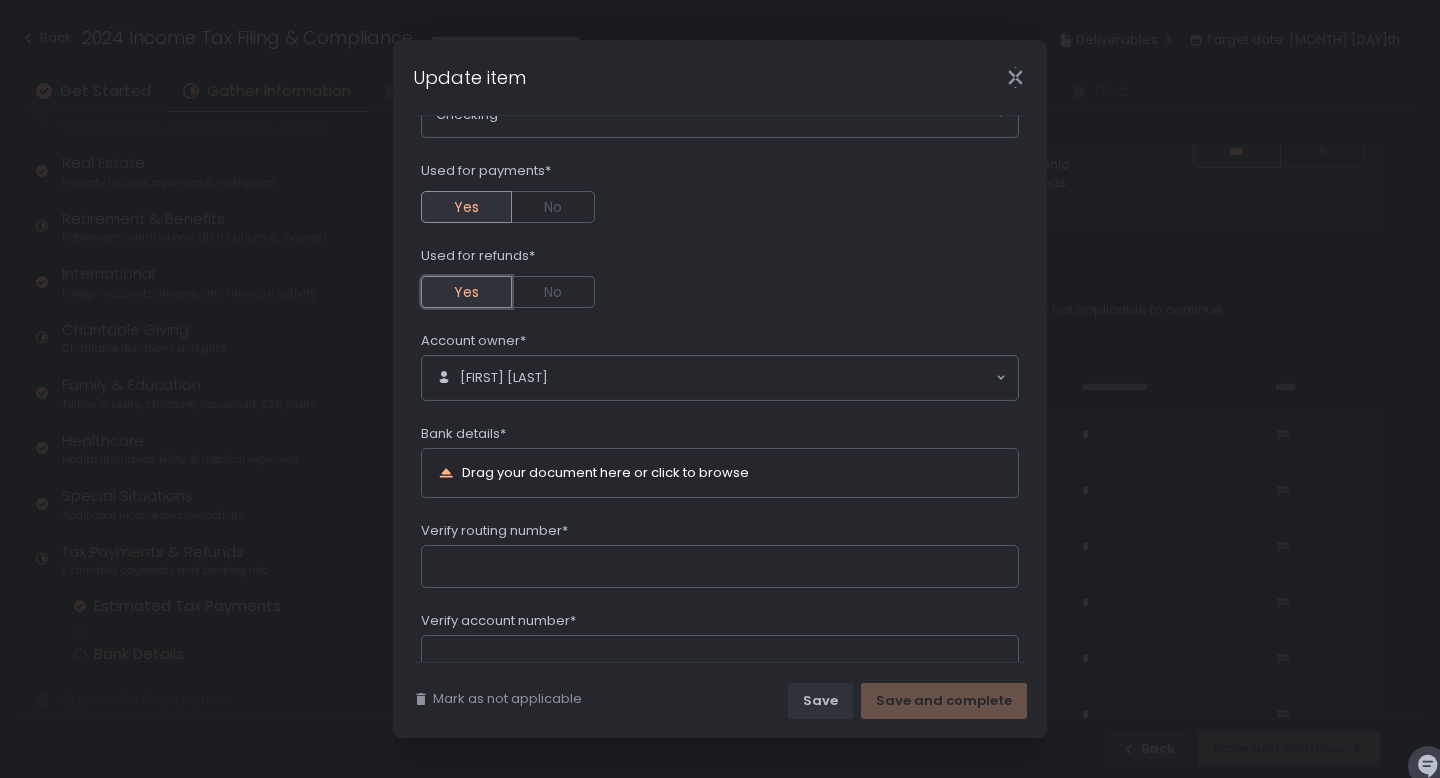 scroll, scrollTop: 227, scrollLeft: 0, axis: vertical 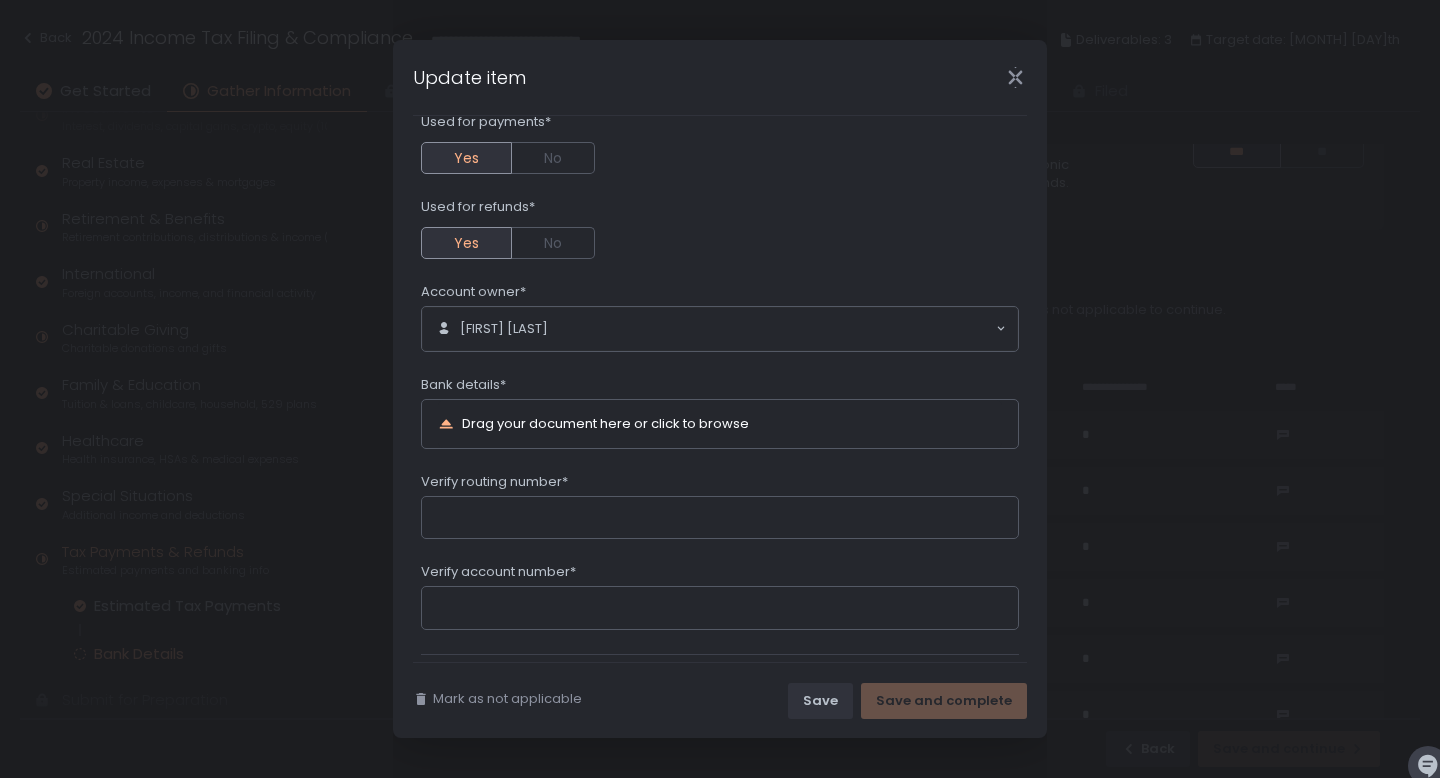 click on "Drag your document here or click to browse" at bounding box center (605, 424) 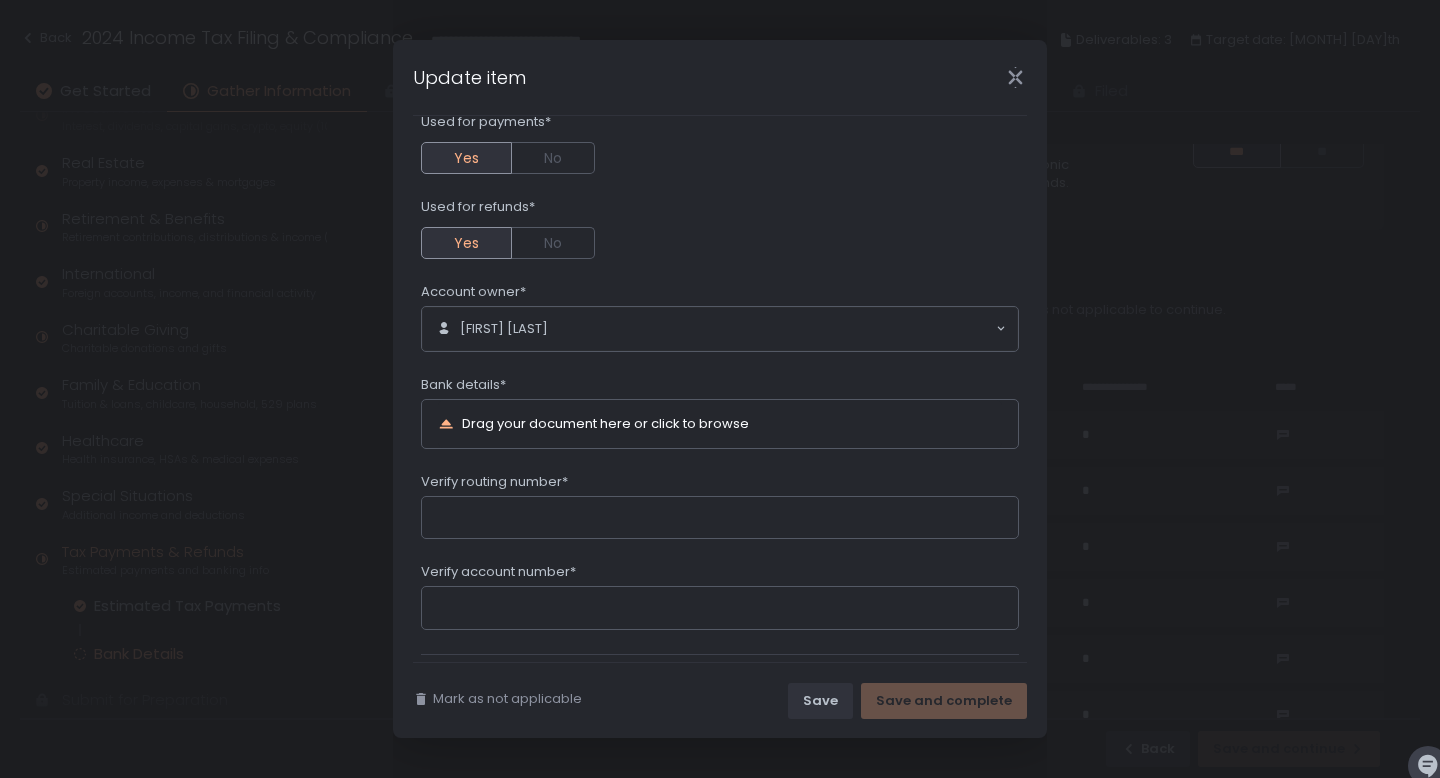 click on "Drag your document here or click to browse" at bounding box center [692, 424] 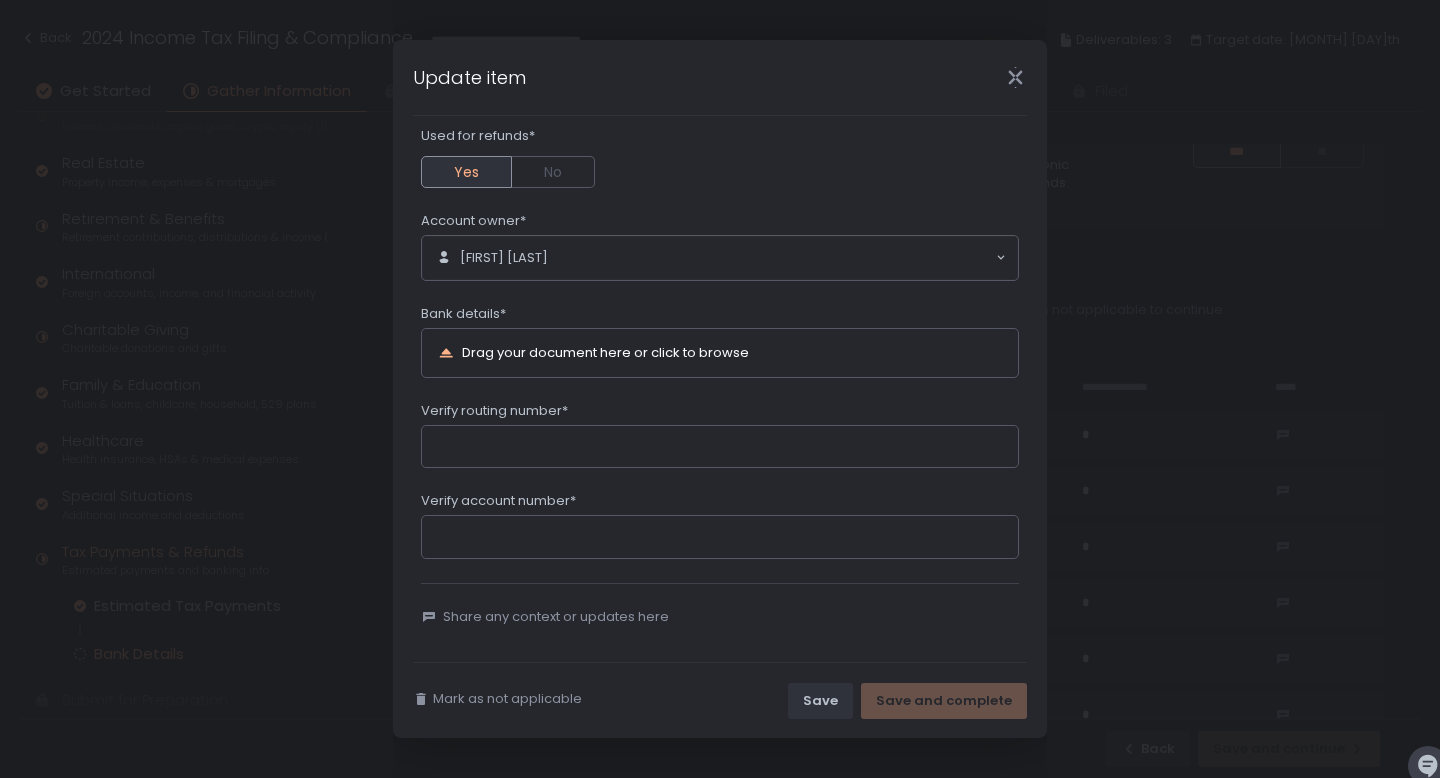 scroll, scrollTop: 301, scrollLeft: 0, axis: vertical 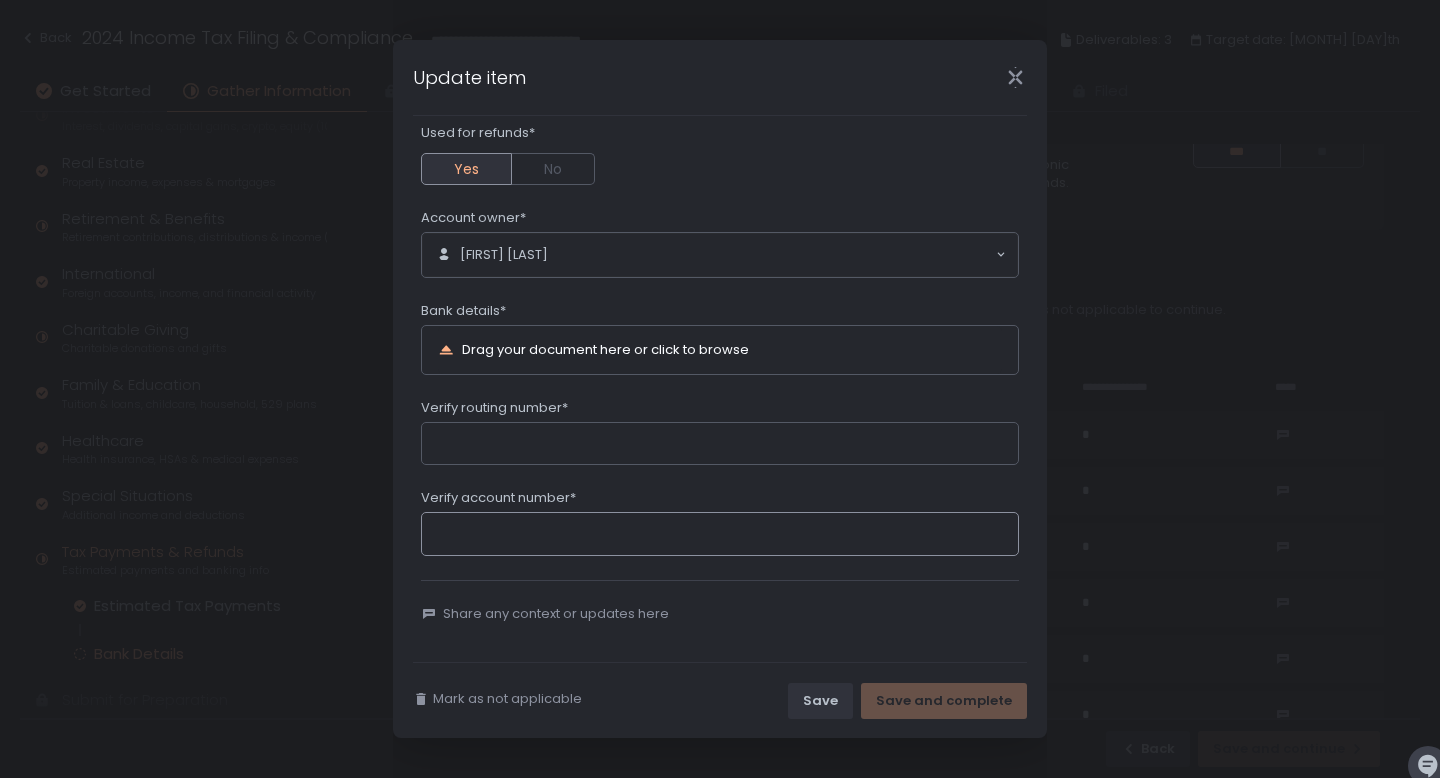 click on "Verify account number*" 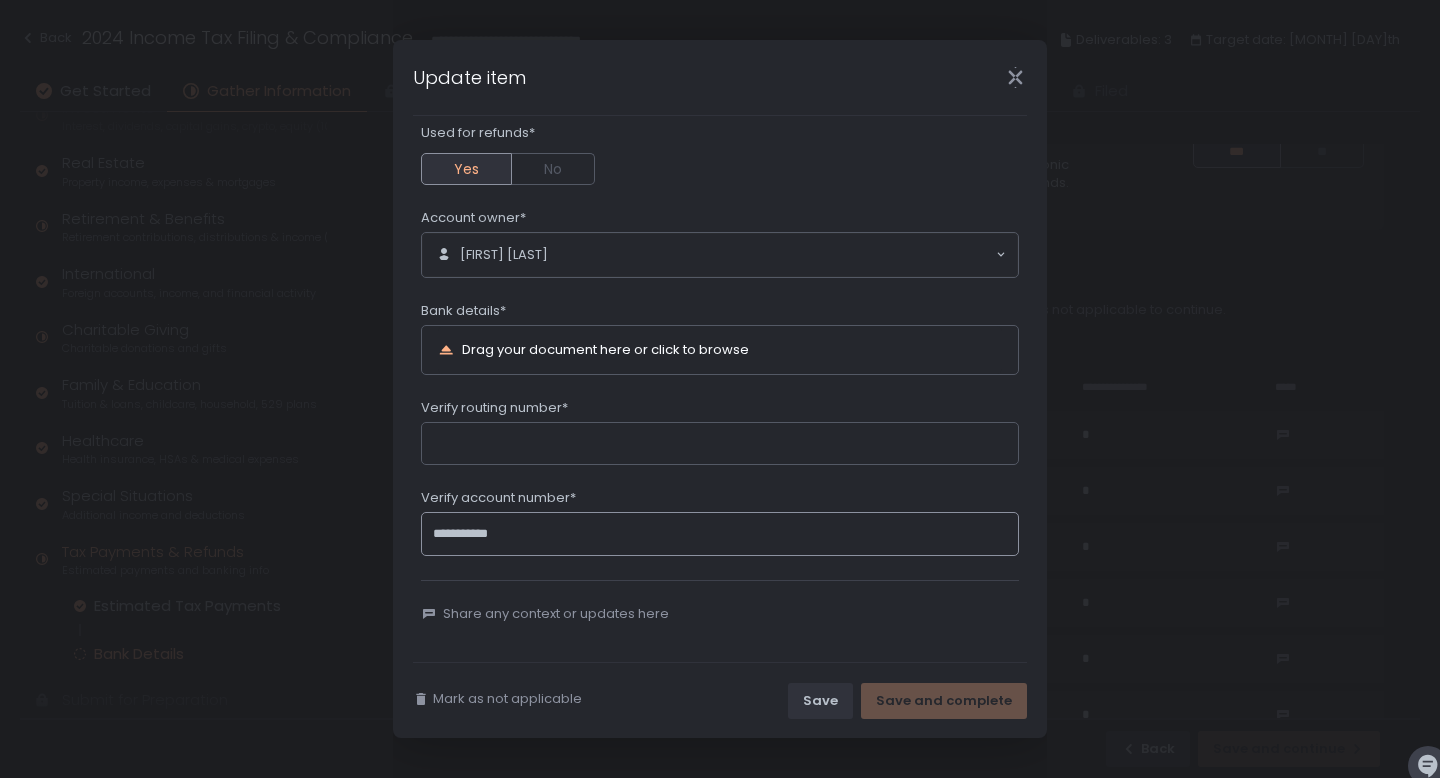 type on "**********" 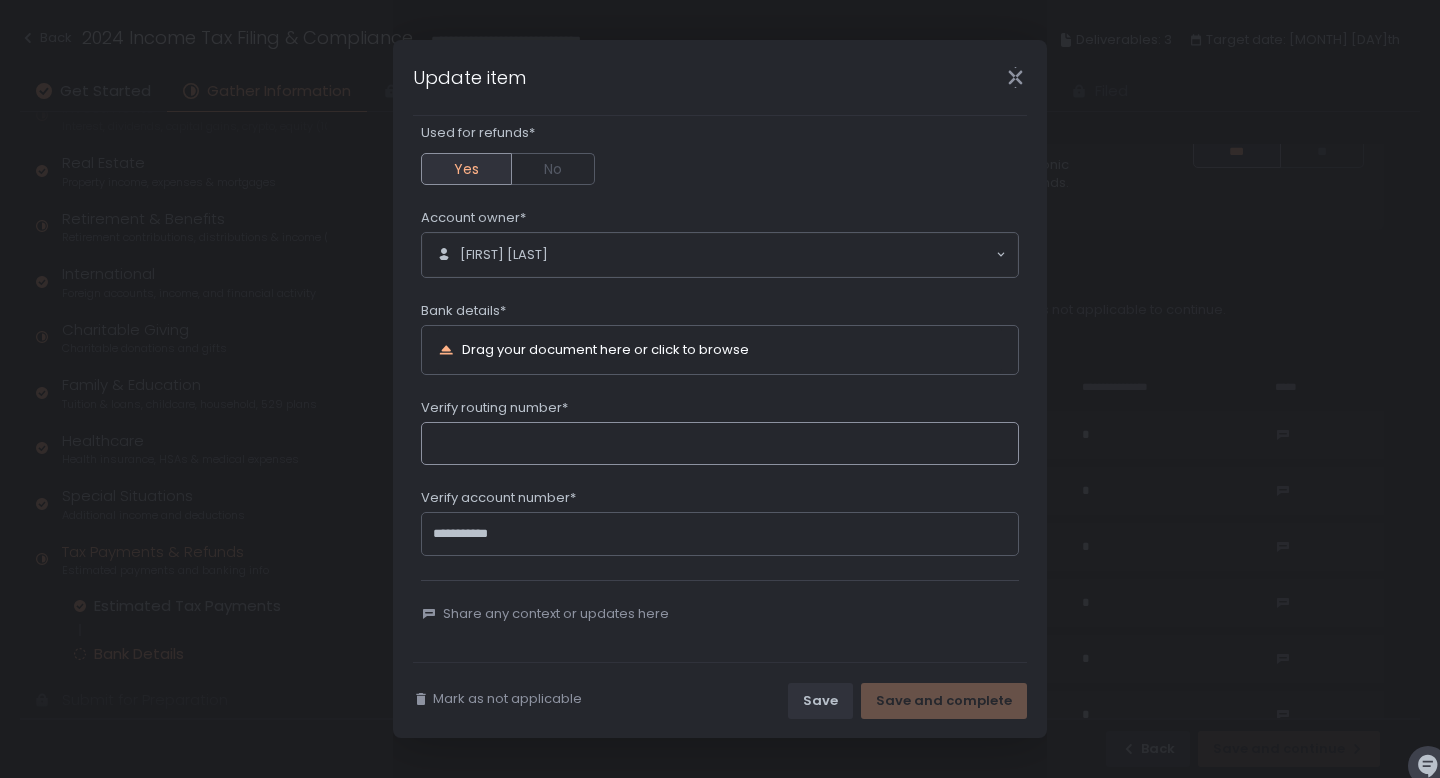 click on "Verify routing number*" 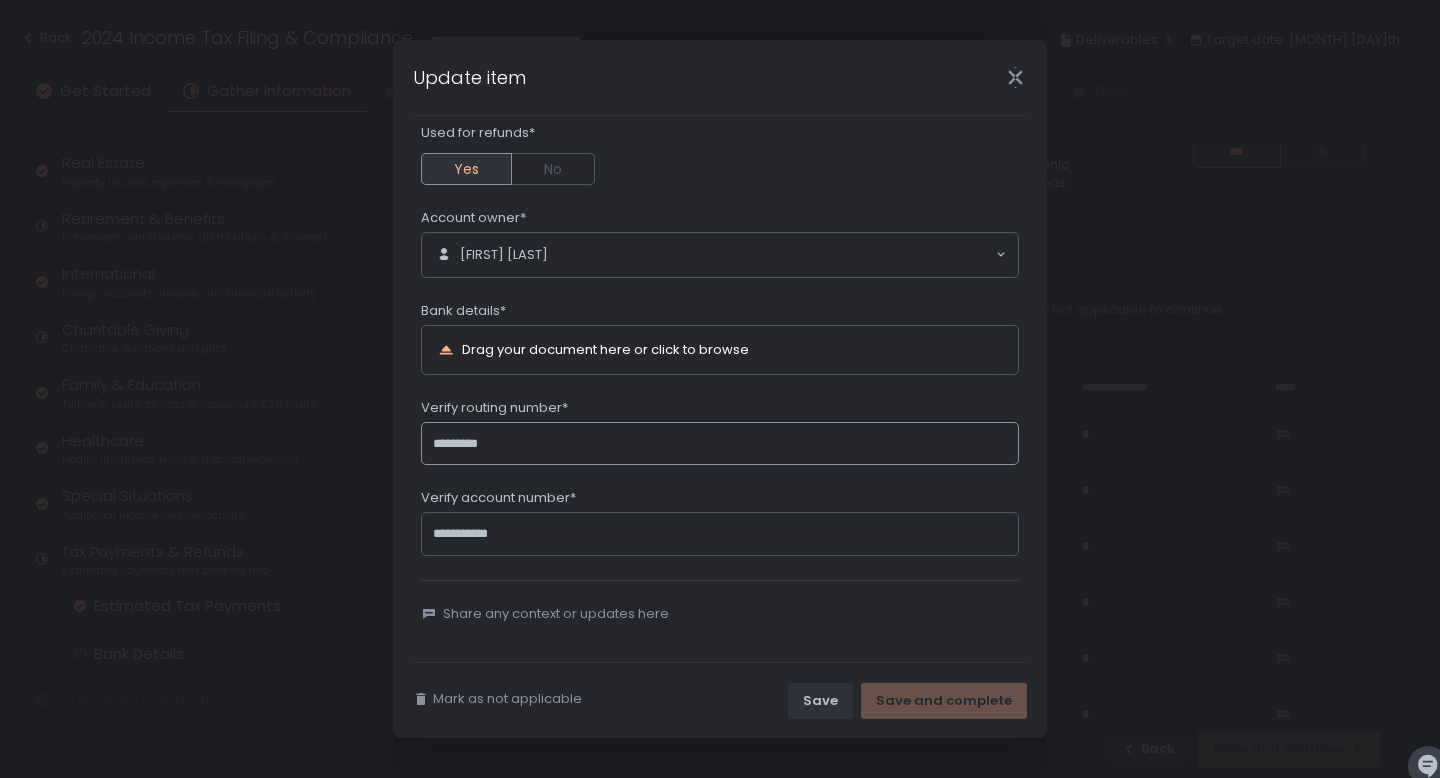 type on "*********" 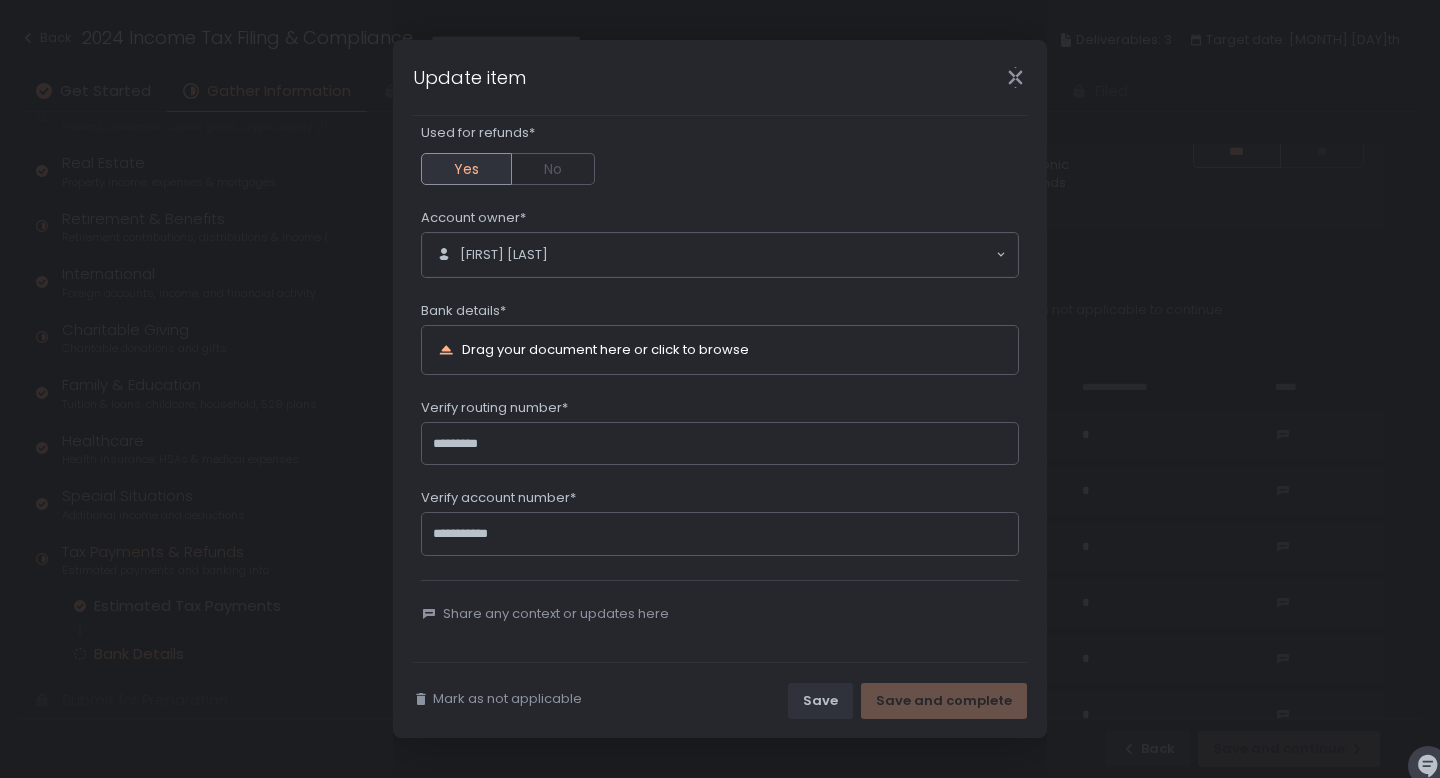 click on "Drag your document here or click to browse" at bounding box center (605, 349) 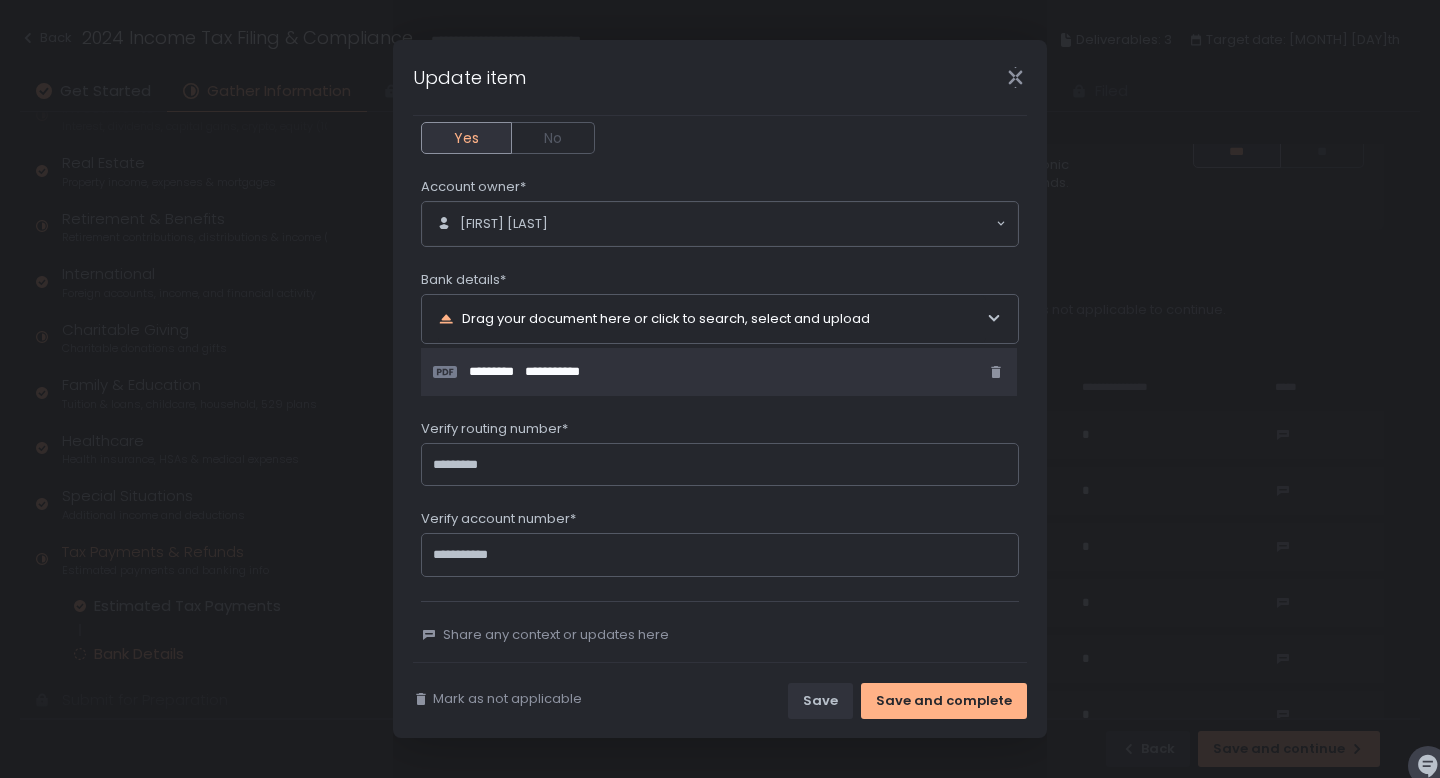 scroll, scrollTop: 353, scrollLeft: 0, axis: vertical 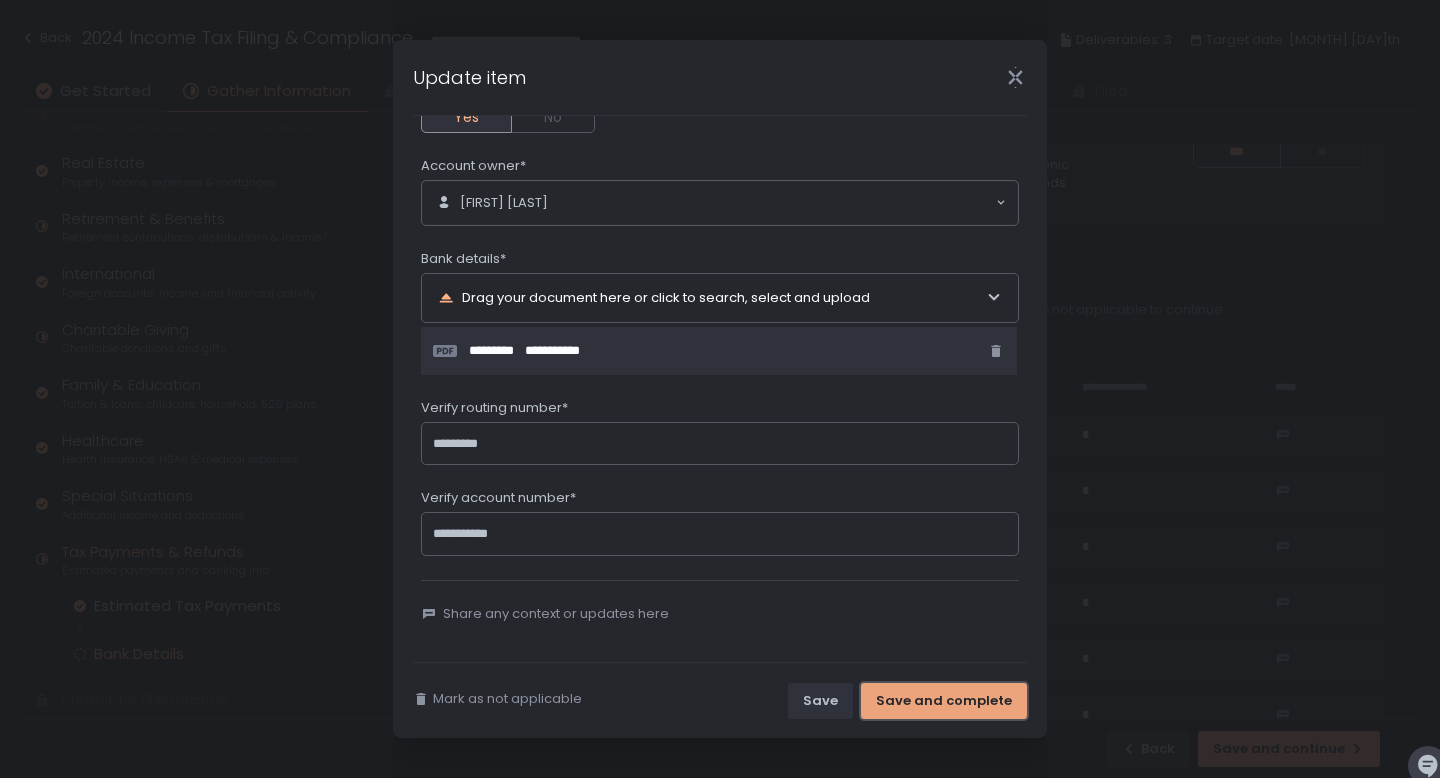 click on "Save and complete" at bounding box center [944, 701] 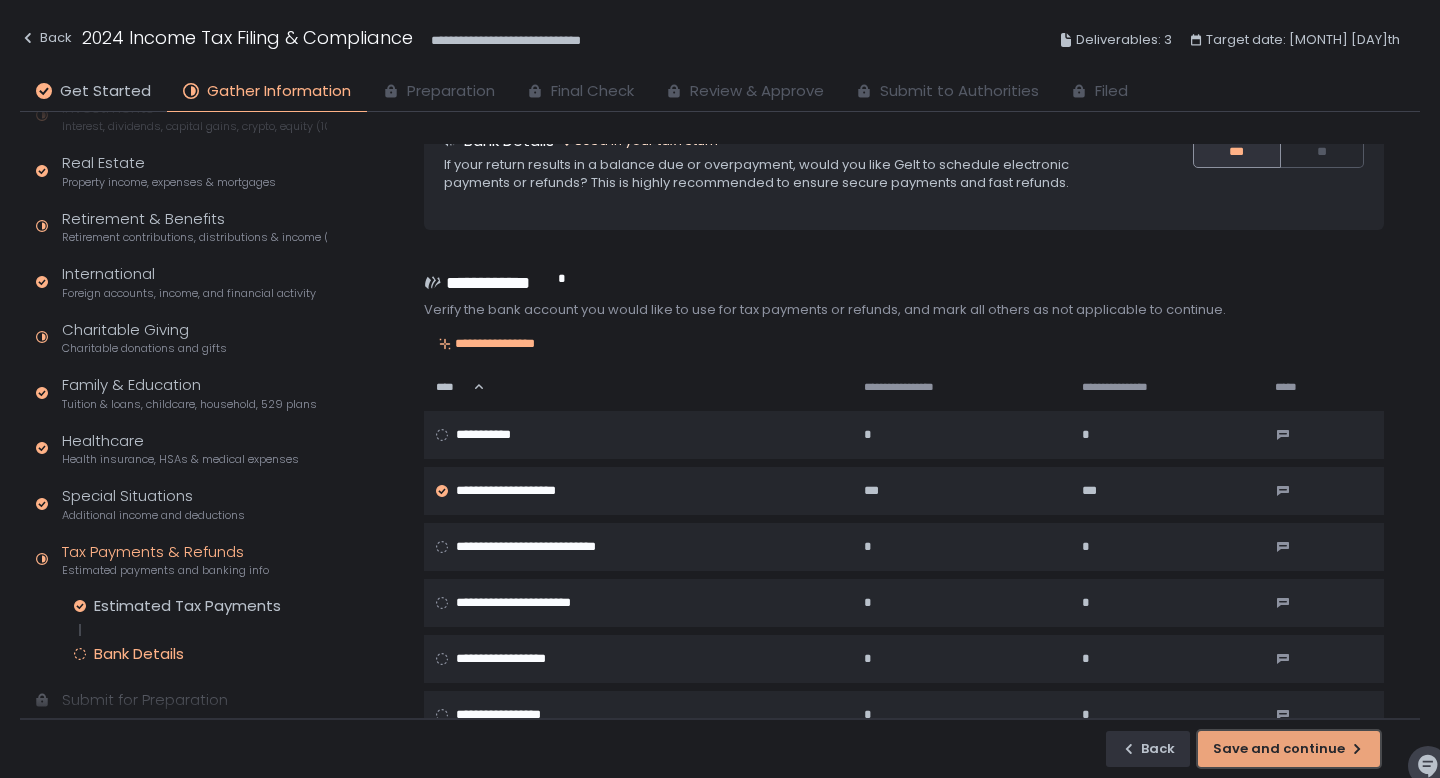 click on "Save and continue" 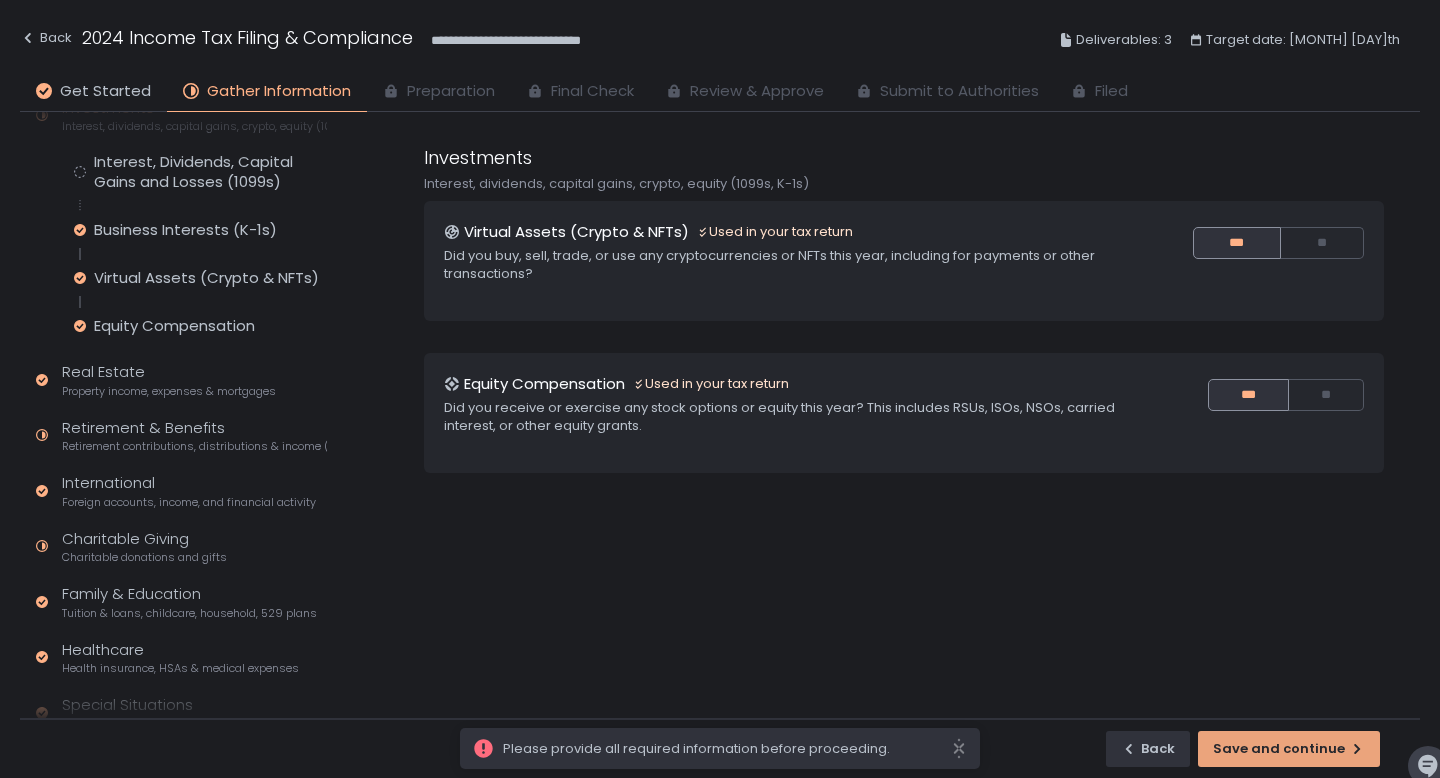 scroll, scrollTop: 0, scrollLeft: 0, axis: both 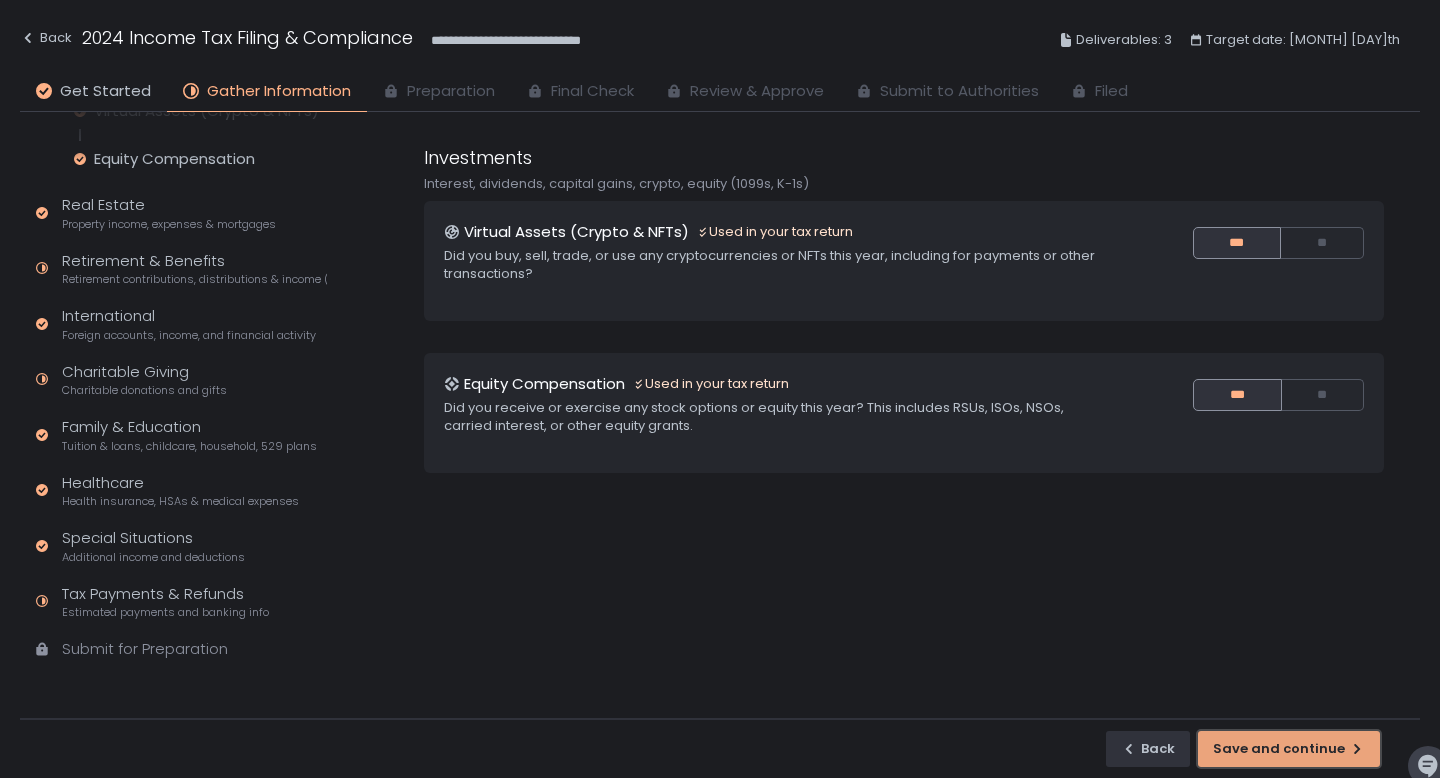 click on "Save and continue" 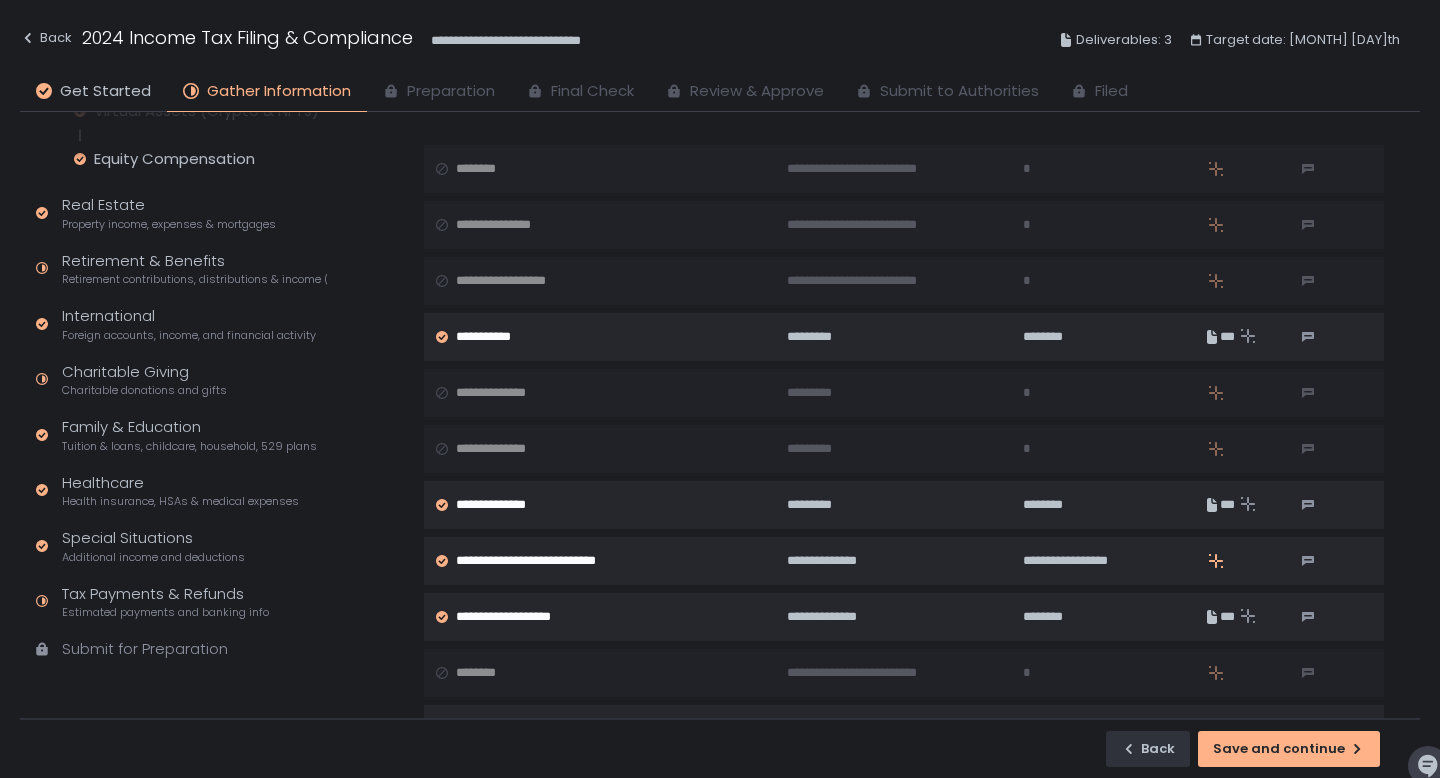scroll, scrollTop: 260, scrollLeft: 0, axis: vertical 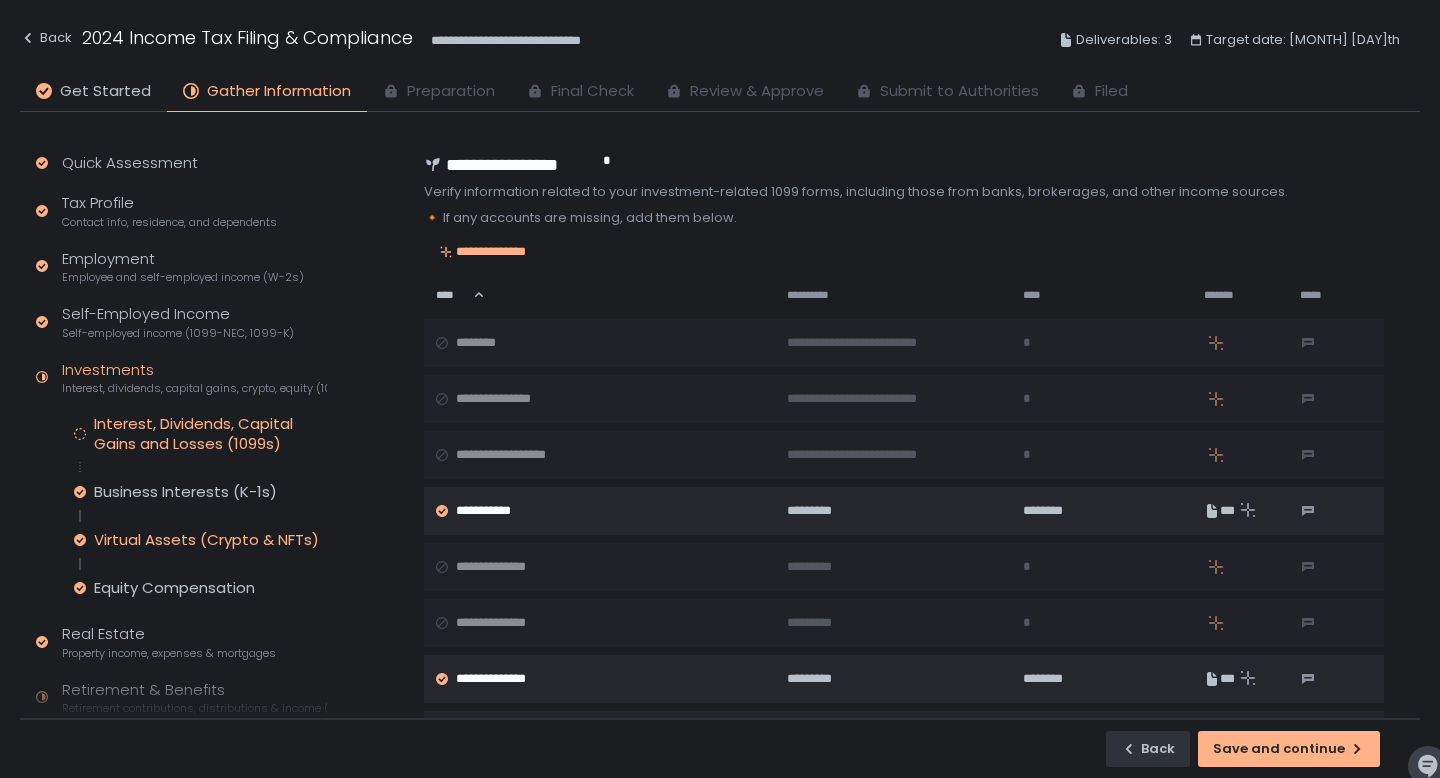 click on "Virtual Assets (Crypto & NFTs)" 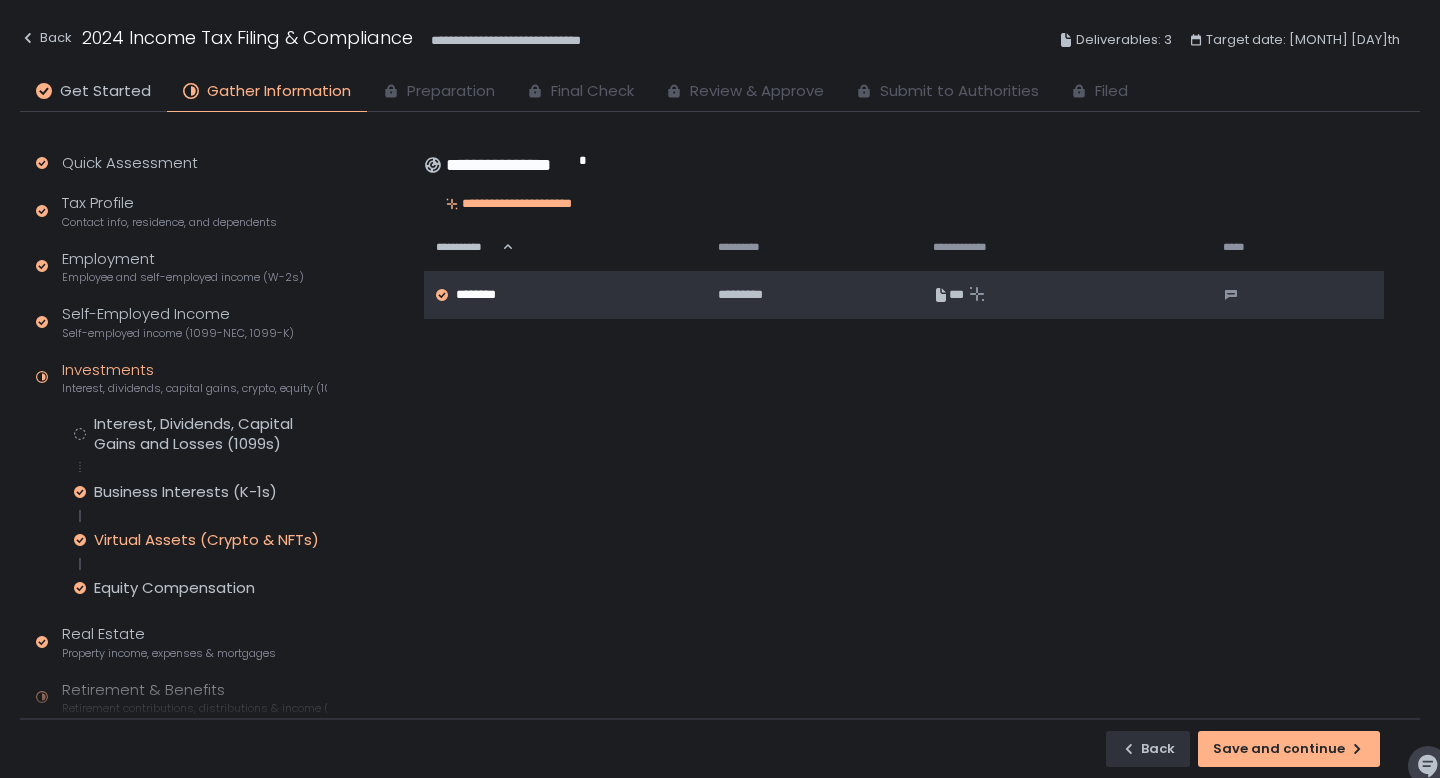 click on "*********" at bounding box center [744, 295] 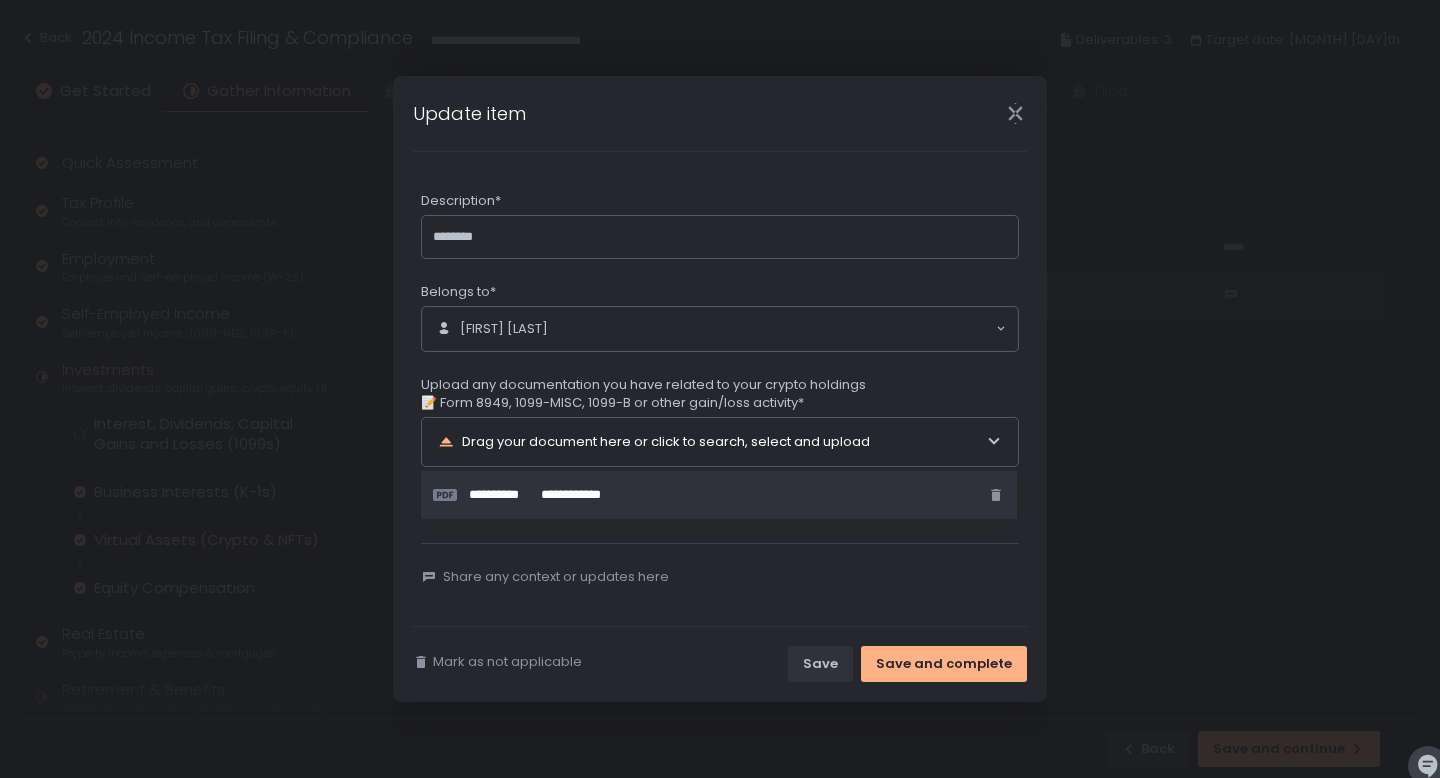 click 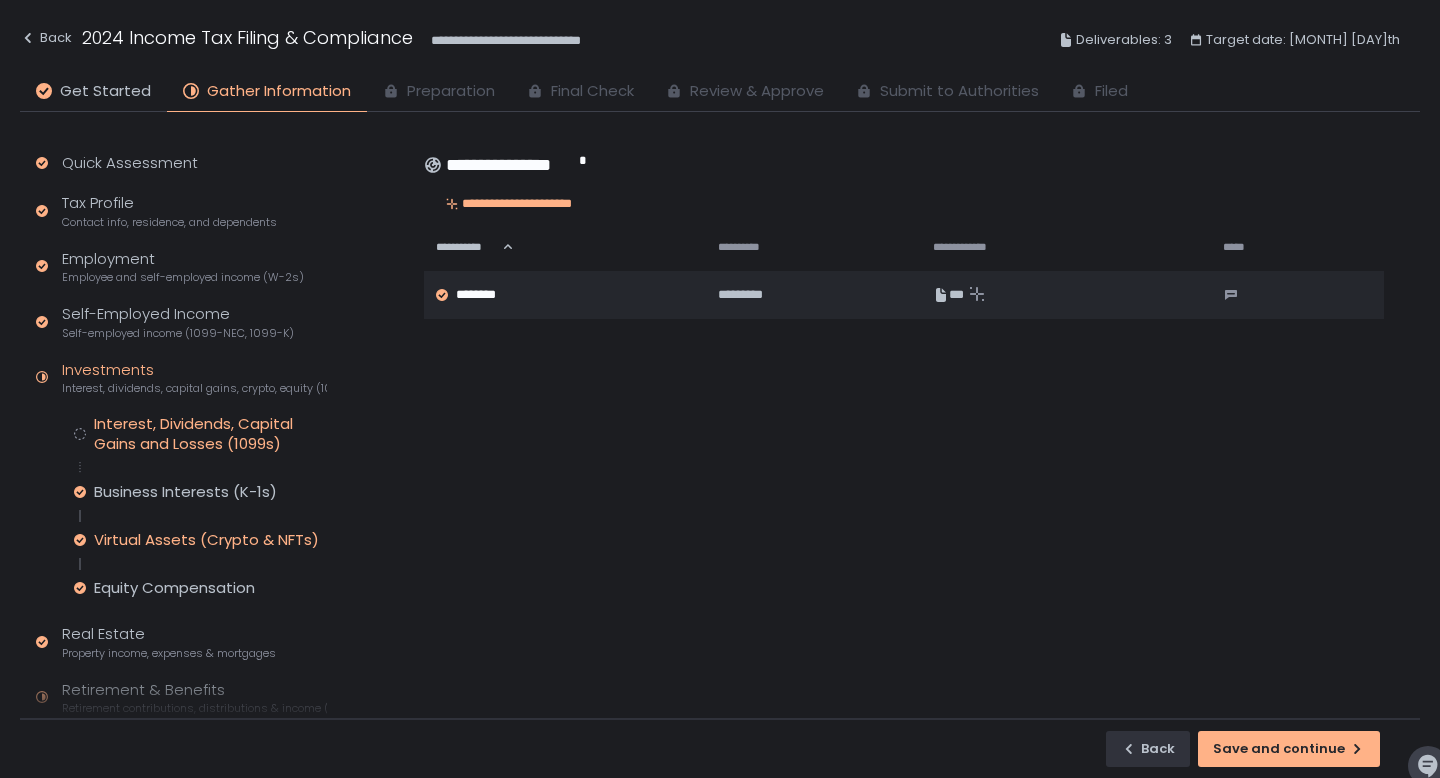 click on "Interest, Dividends, Capital Gains and Losses (1099s)" 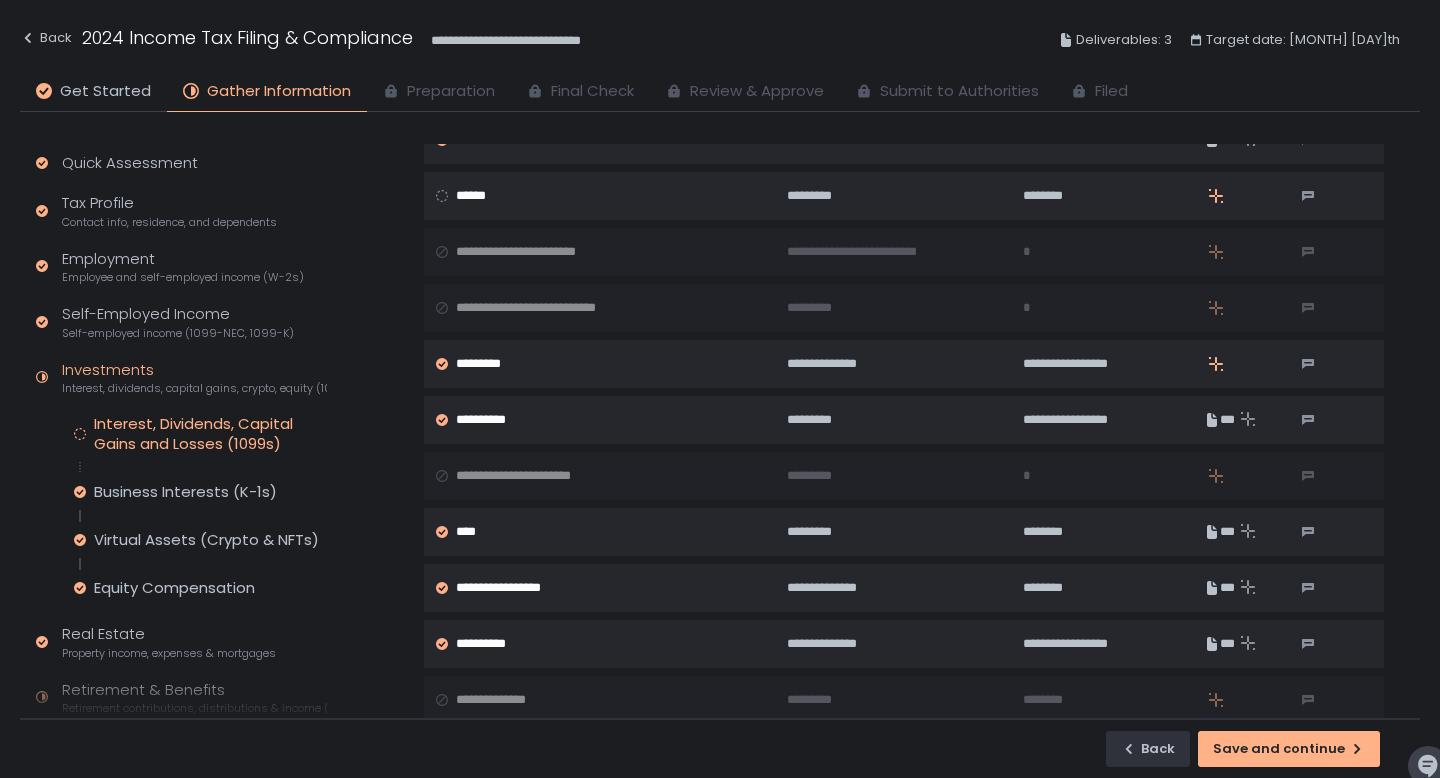 scroll, scrollTop: 1114, scrollLeft: 0, axis: vertical 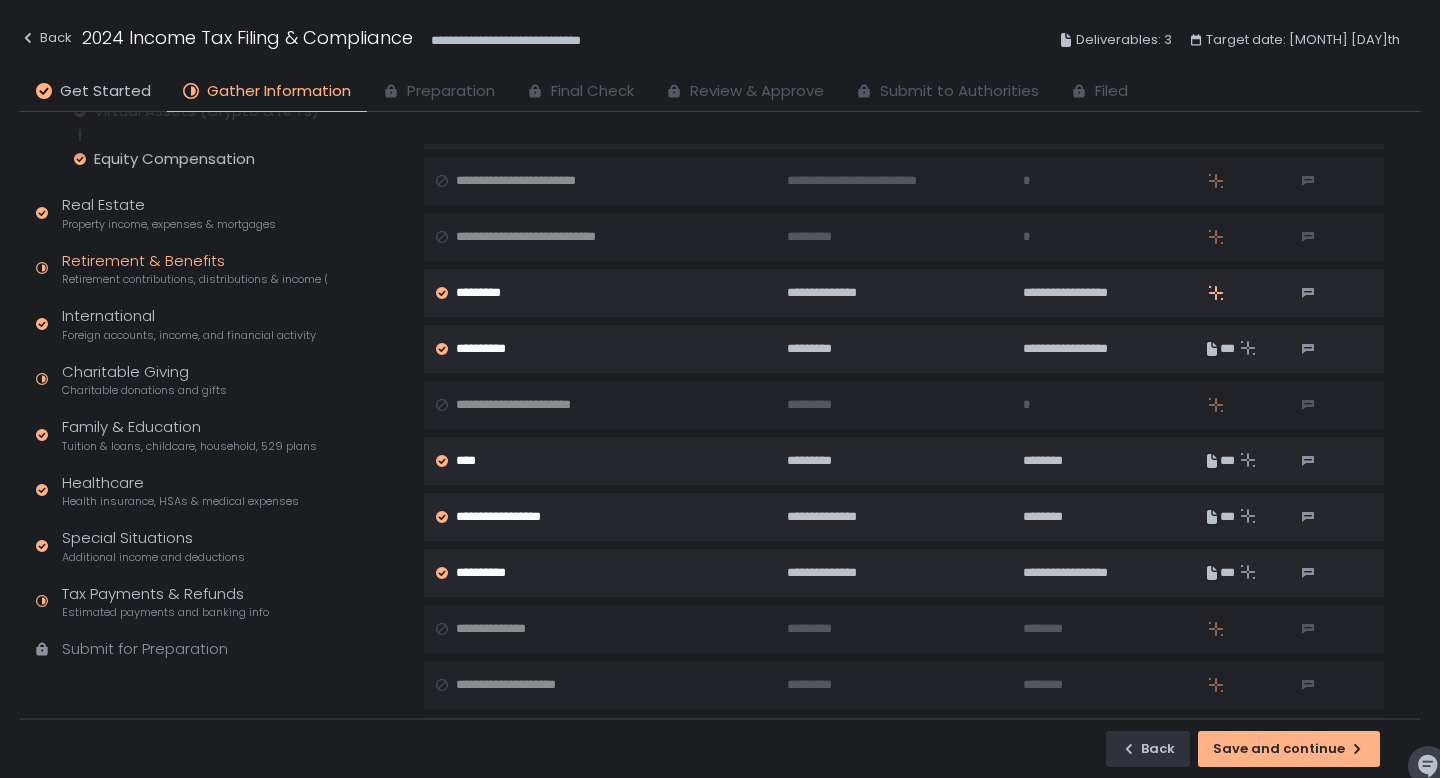 click on "Retirement contributions, distributions & income (1099-R, 5498)" 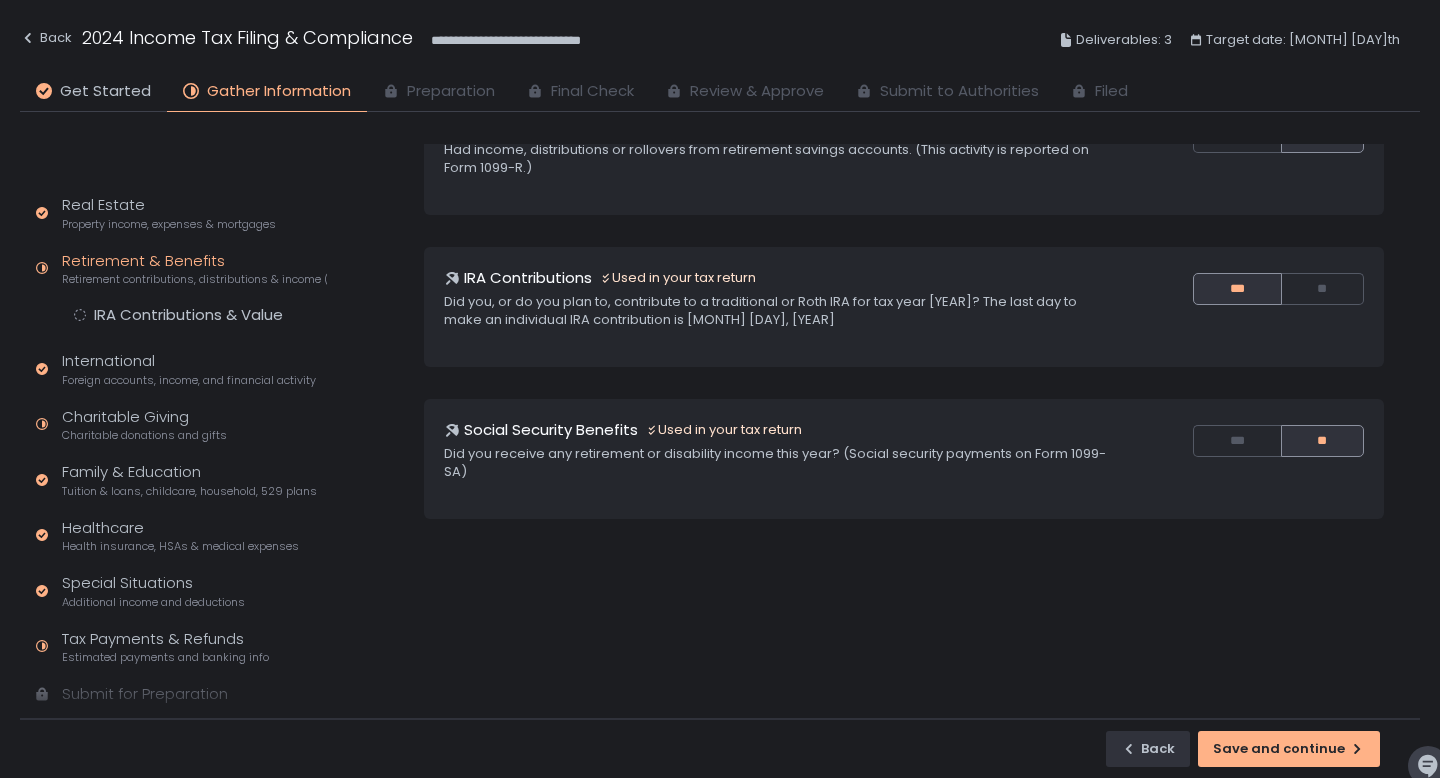scroll, scrollTop: 0, scrollLeft: 0, axis: both 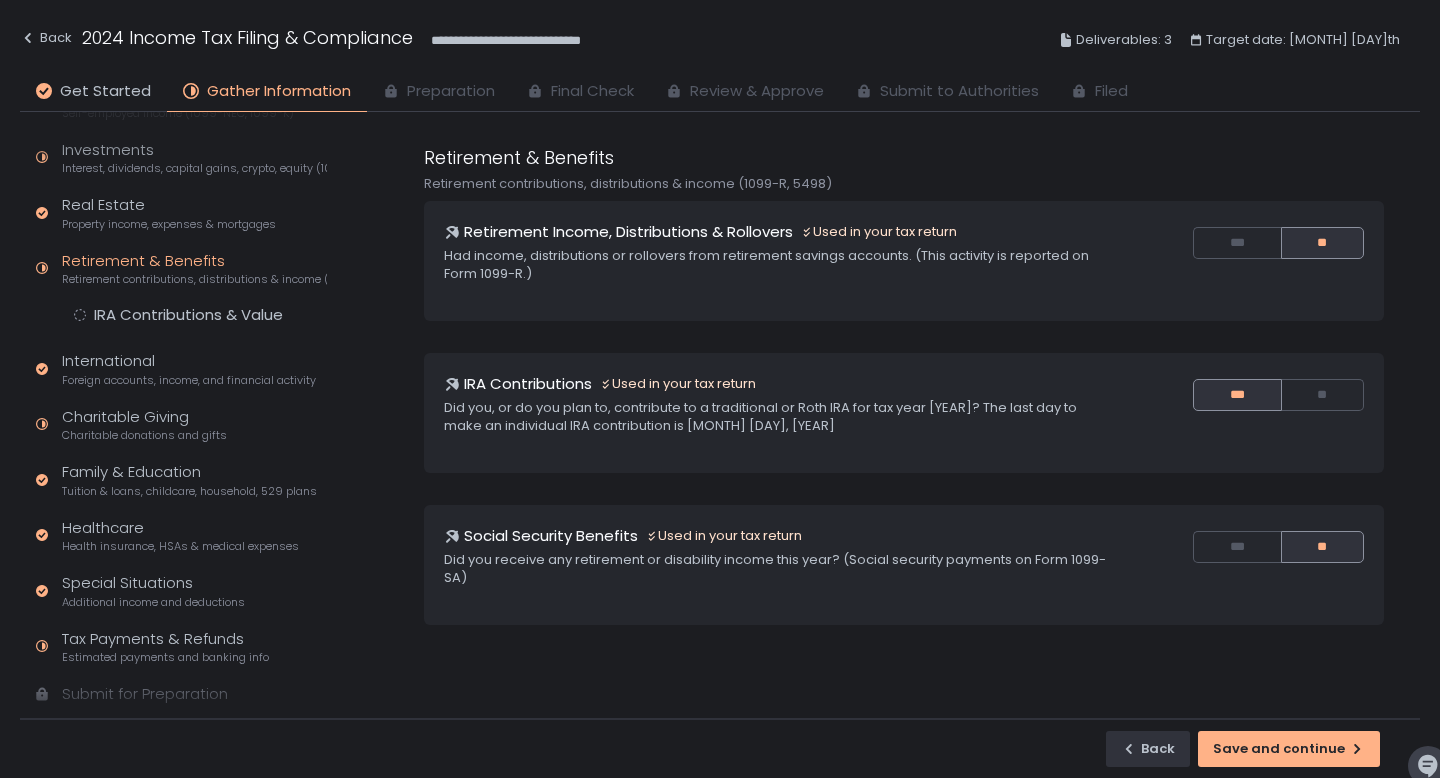 click on "Quick Assessment Tax Profile Contact info, residence, and dependents Employment Employee and self-employed income (W-2s) Self-Employed Income Self-employed income (1099-NEC, 1099-K) Investments Interest, dividends, capital gains, crypto, equity (1099s, K-1s) Real Estate Property income, expenses & mortgages Retirement & Benefits Retirement contributions, distributions & income (1099-R, 5498) IRA Contributions & Value International Foreign accounts, income, and financial activity Charitable Giving Charitable donations and gifts Family & Education Tuition & loans, childcare, household, 529 plans Healthcare Health insurance, HSAs & medical expenses Special Situations Additional income and deductions Tax Payments & Refunds Estimated payments and banking info Submit for Preparation" 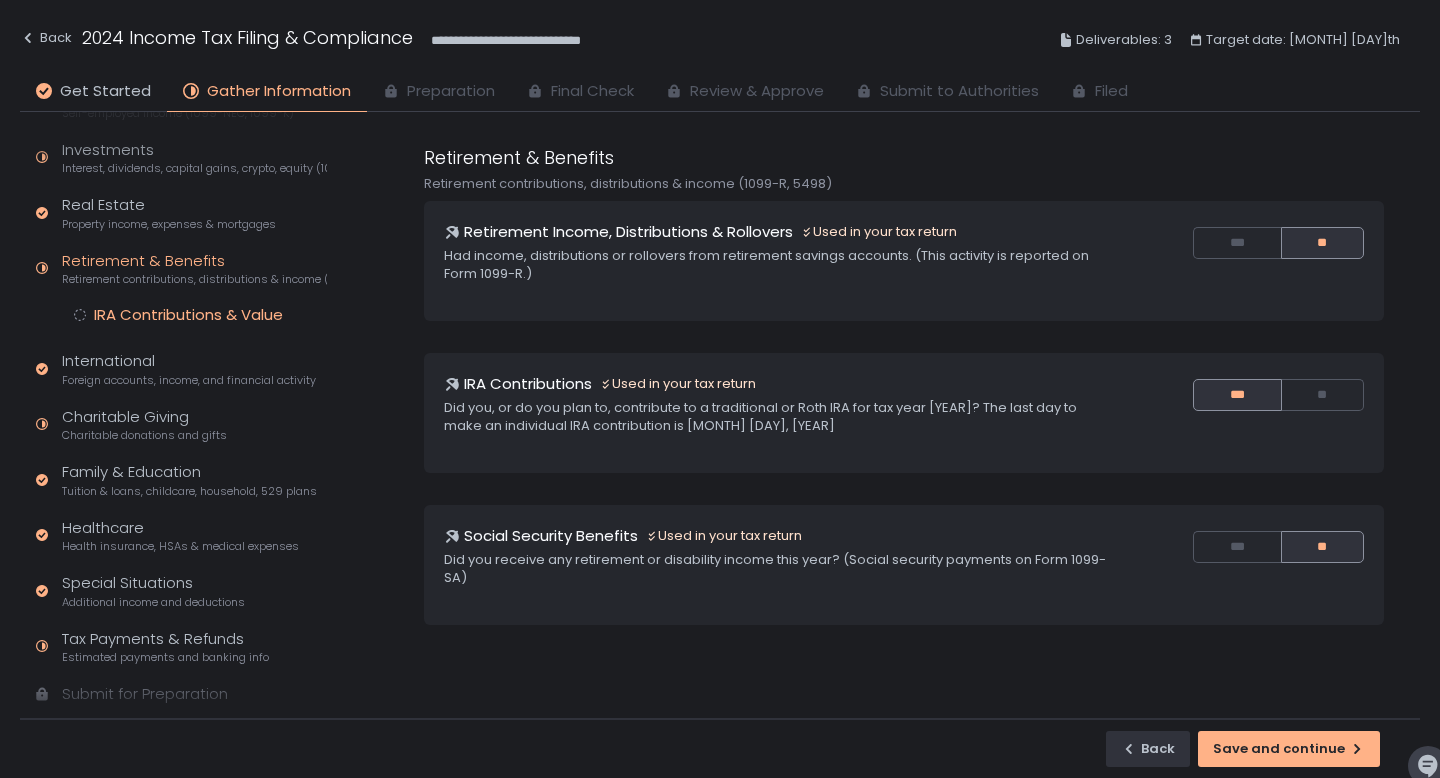 click on "IRA Contributions & Value" 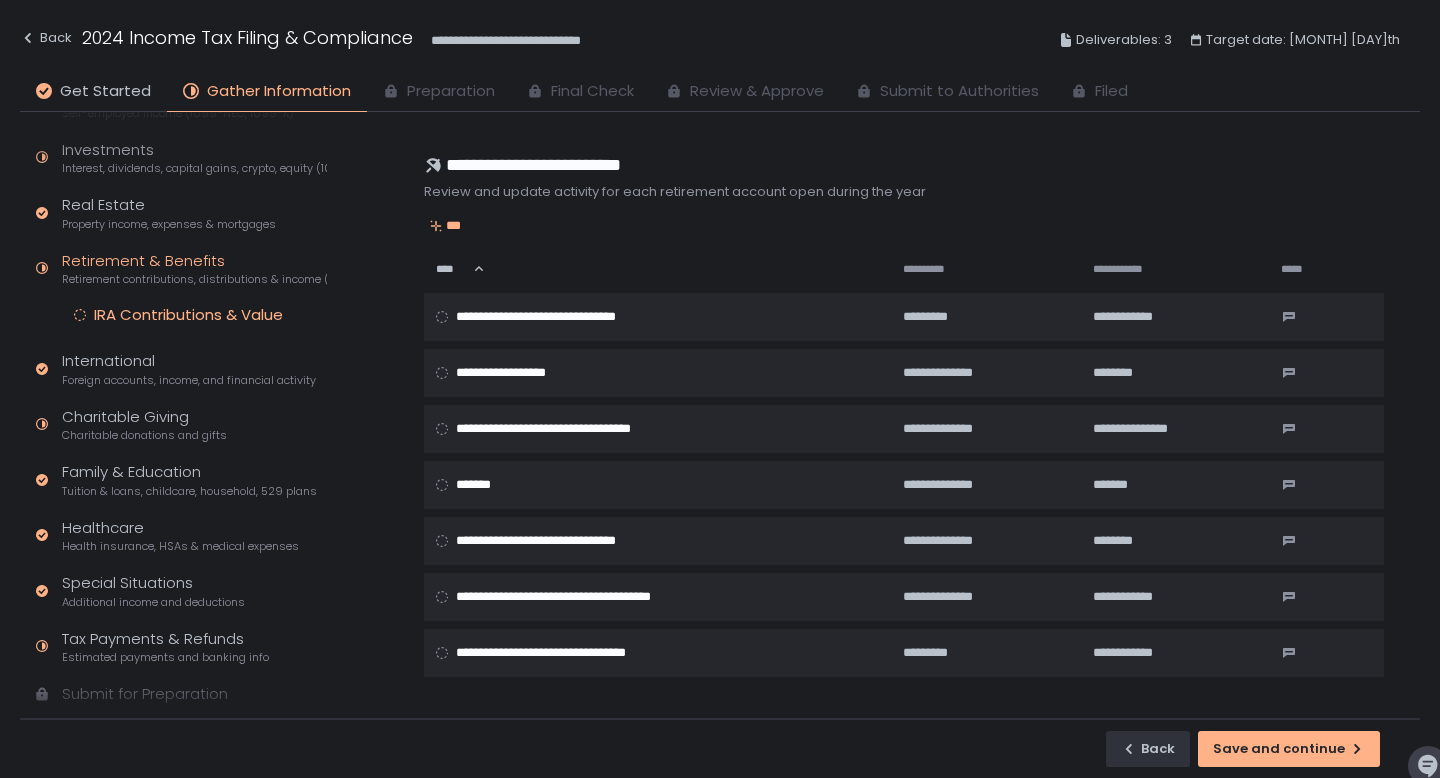 scroll, scrollTop: 265, scrollLeft: 0, axis: vertical 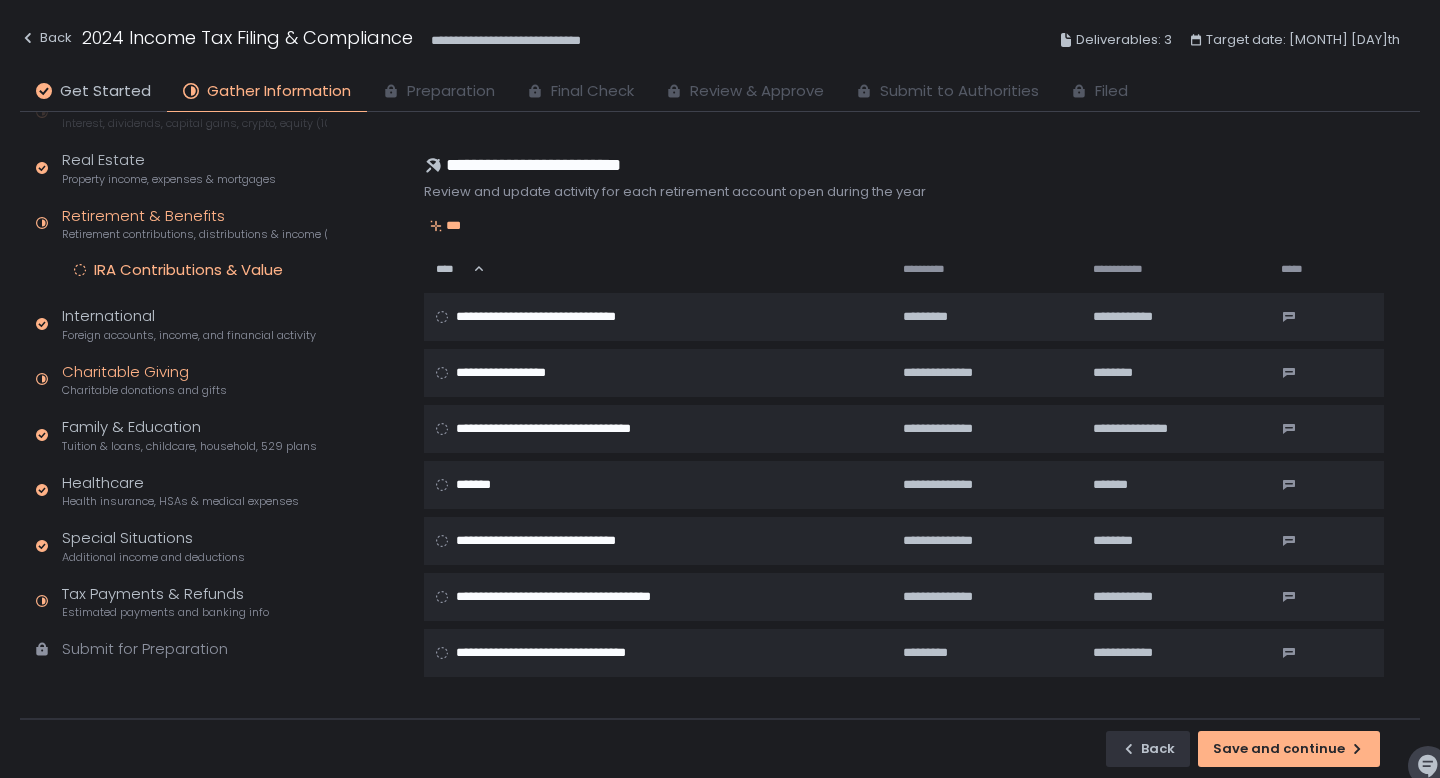 click on "Charitable Giving Charitable donations and gifts" 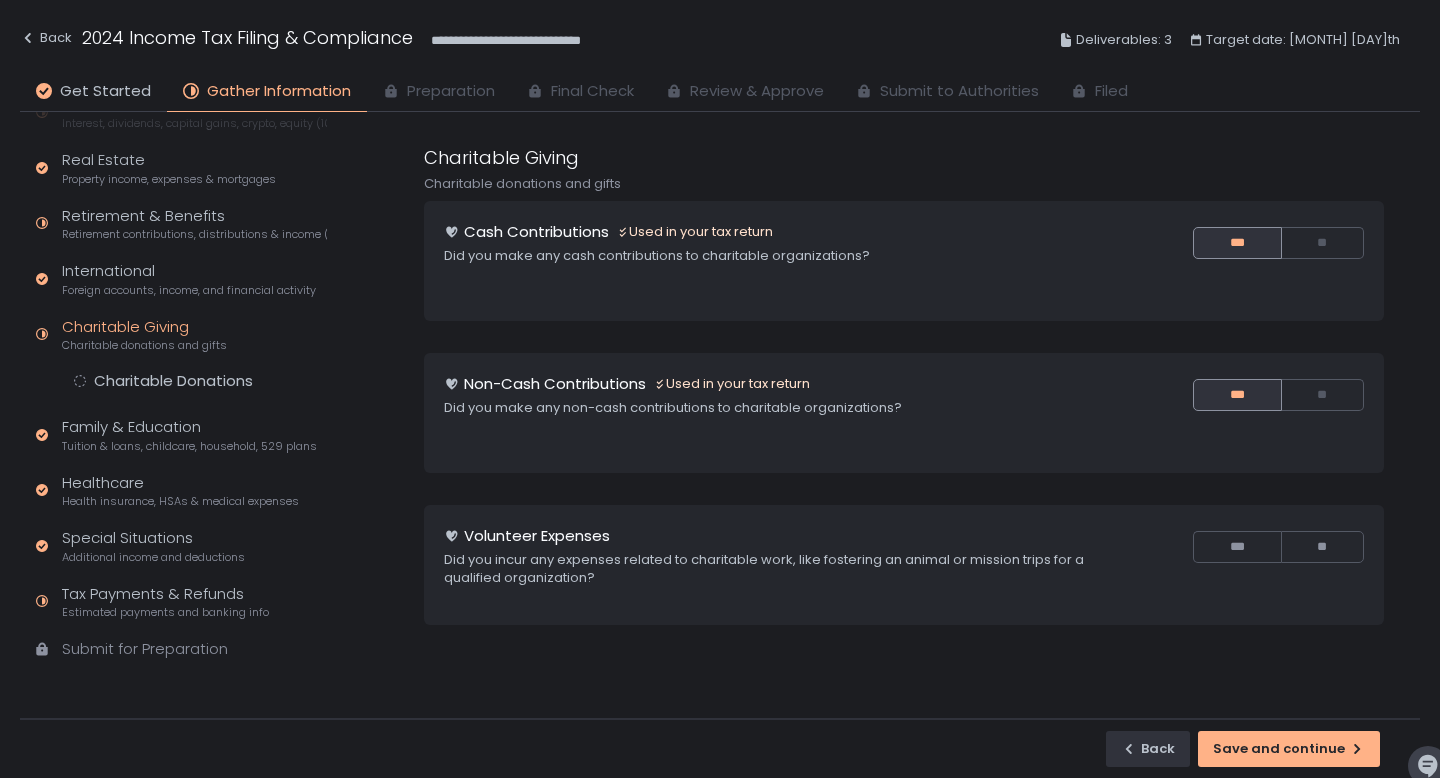 click on "Quick Assessment Tax Profile Contact info, residence, and dependents Employment Employee and self-employed income (W-2s) Self-Employed Income Self-employed income (1099-NEC, 1099-K) Investments Interest, dividends, capital gains, crypto, equity (1099s, K-1s) Real Estate Property income, expenses & mortgages Retirement & Benefits Retirement contributions, distributions & income (1099-R, 5498) International Foreign accounts, income, and financial activity Charitable Giving Charitable donations and gifts Charitable Donations Family & Education Tuition & loans, childcare, household, 529 plans Healthcare Health insurance, HSAs & medical expenses Special Situations Additional income and deductions Tax Payments & Refunds Estimated payments and banking info Submit for Preparation" 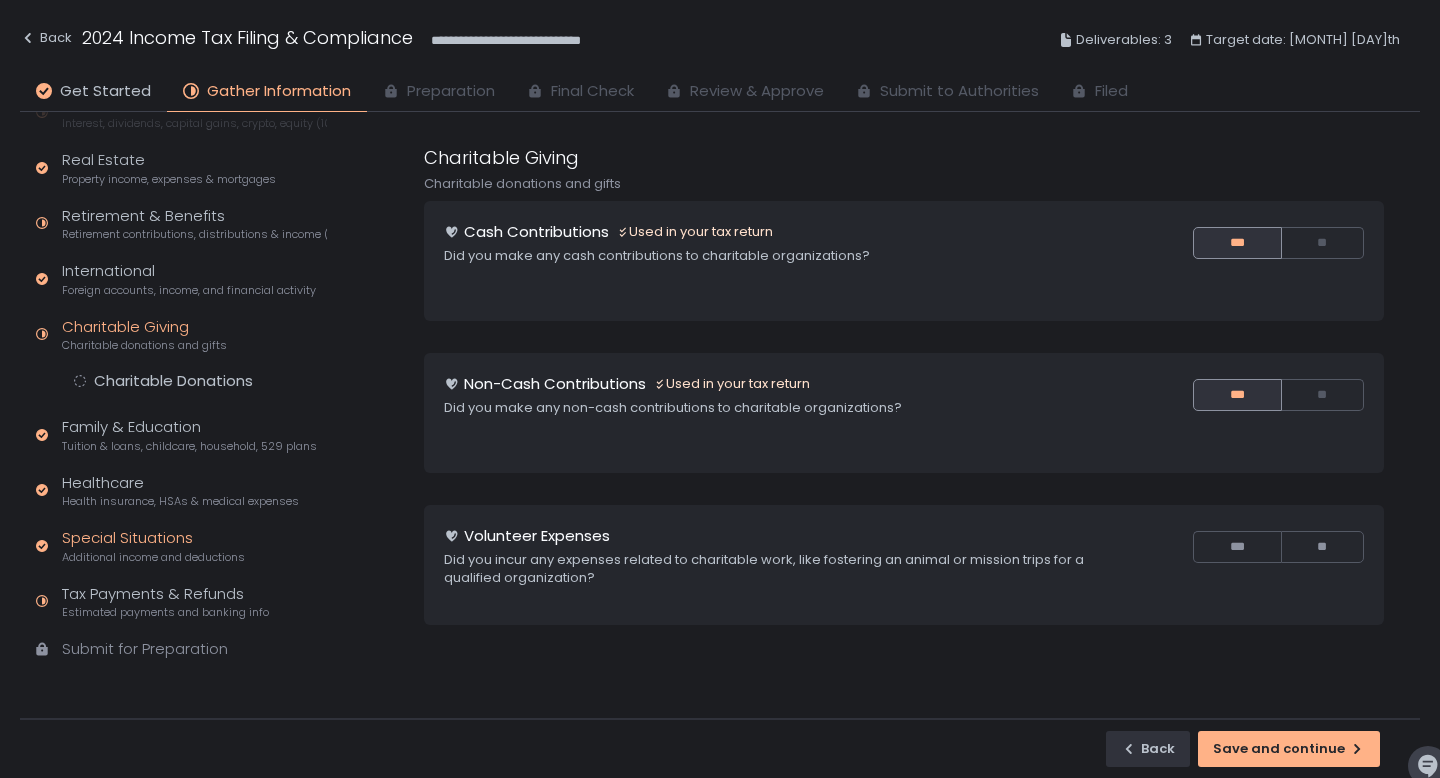 click on "Special Situations Additional income and deductions" 